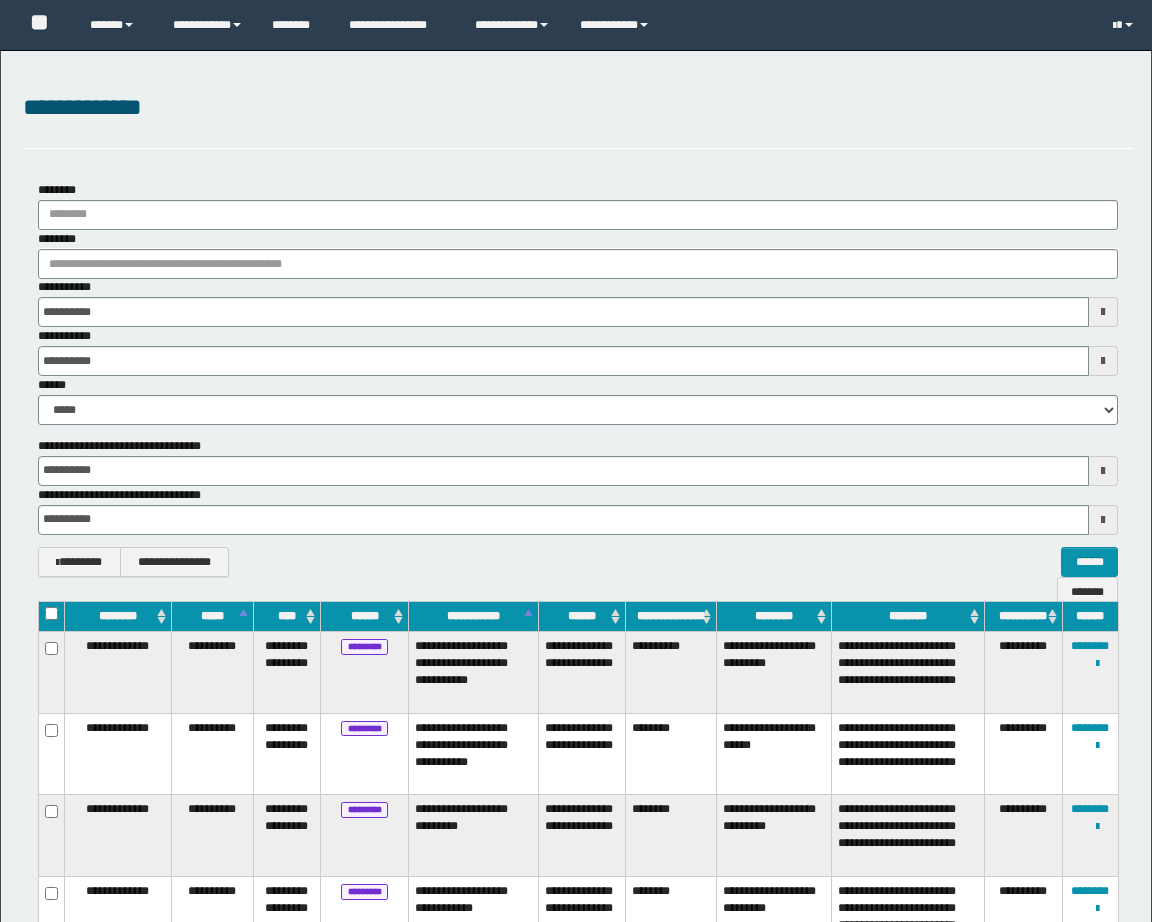 scroll, scrollTop: 117, scrollLeft: 0, axis: vertical 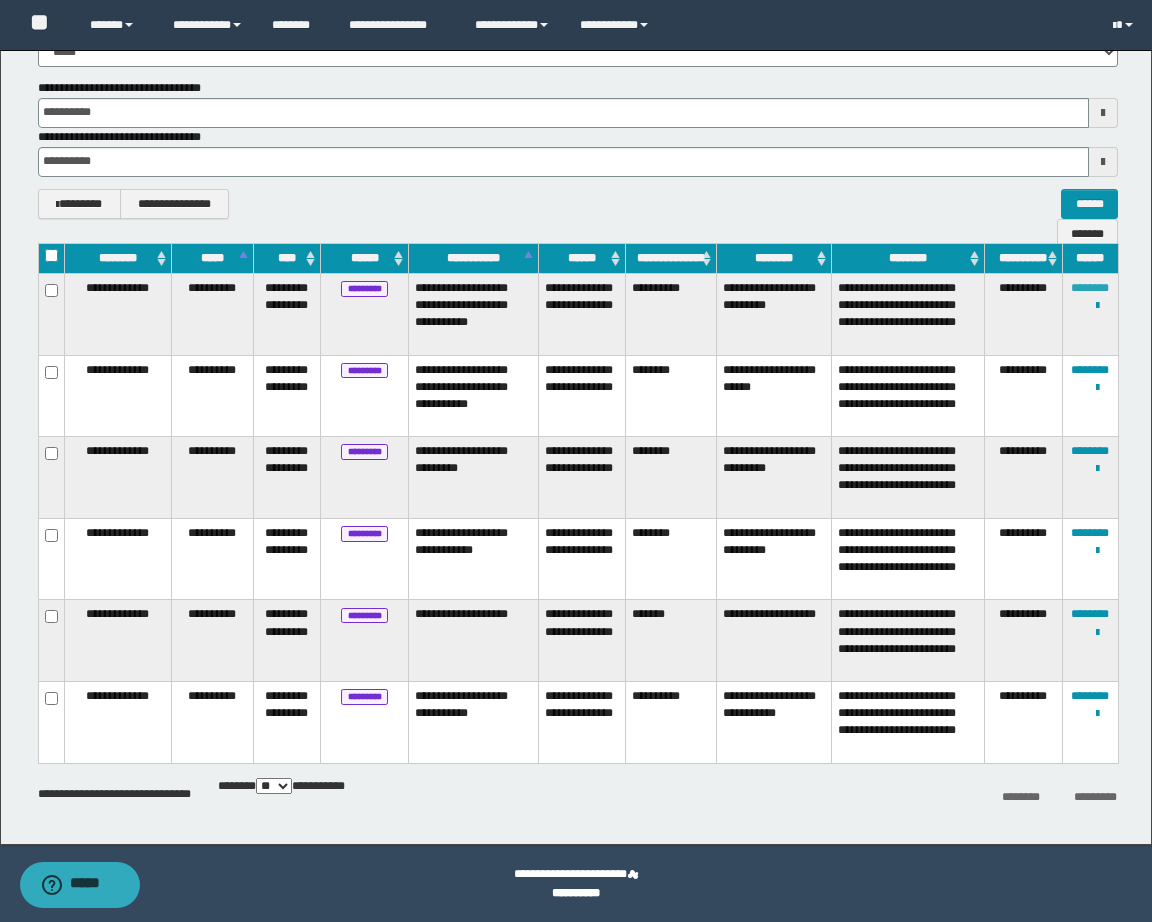 click on "********" at bounding box center [1090, 288] 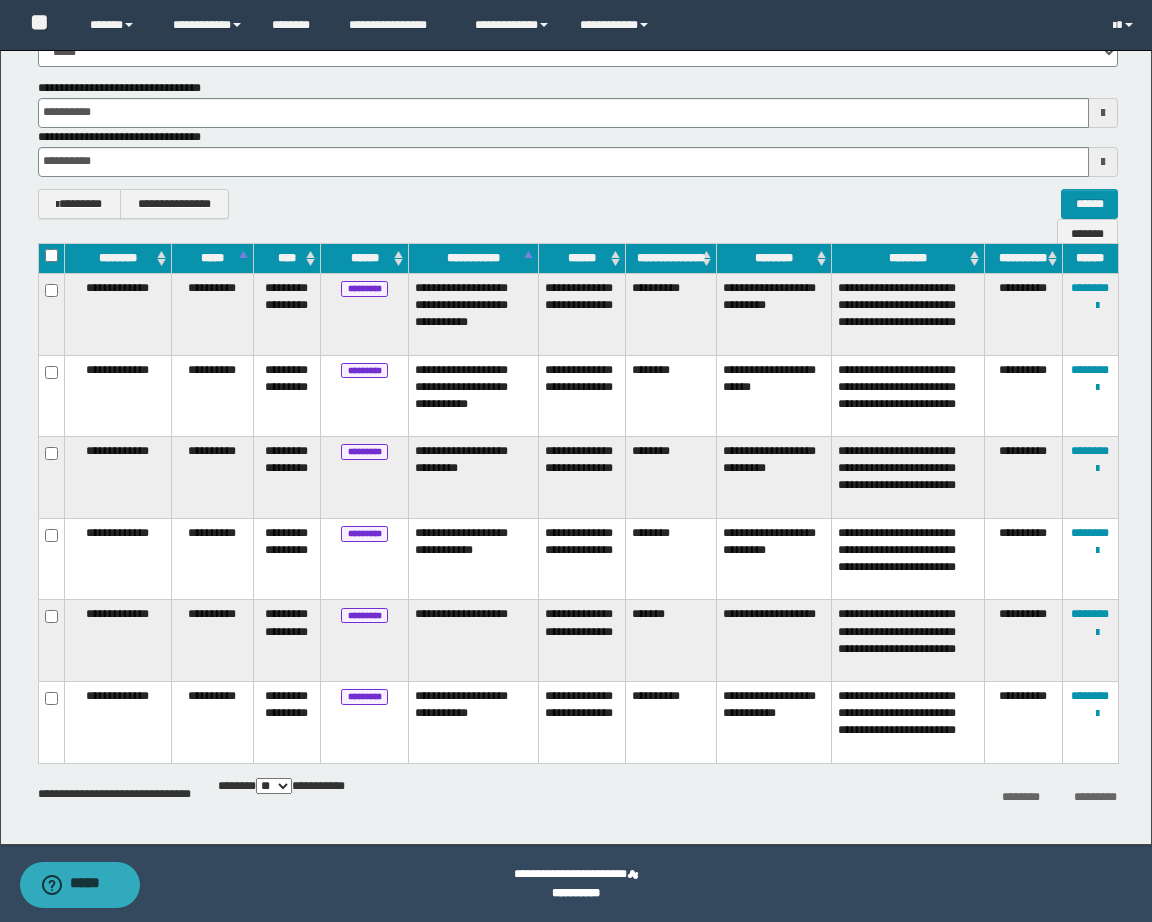 click on "**********" at bounding box center (1090, 396) 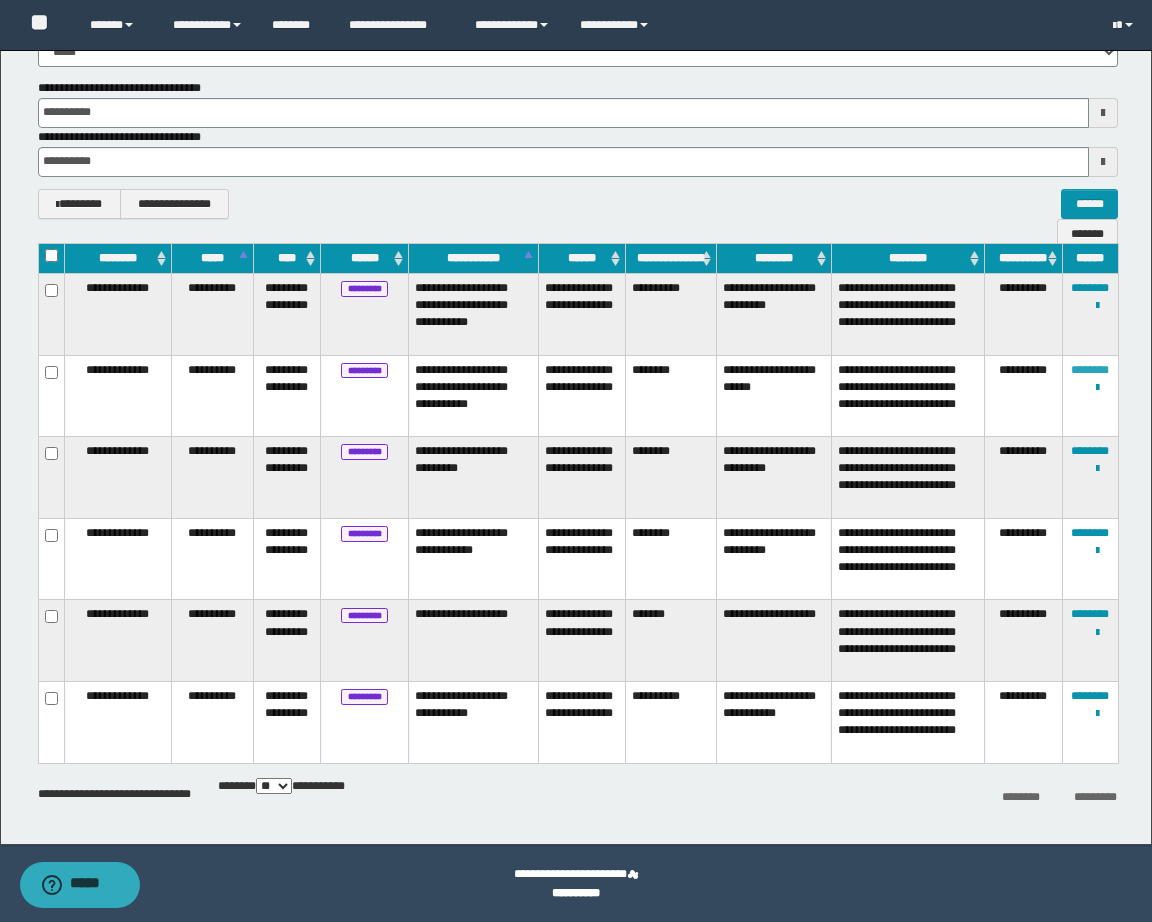 click on "********" at bounding box center (1090, 370) 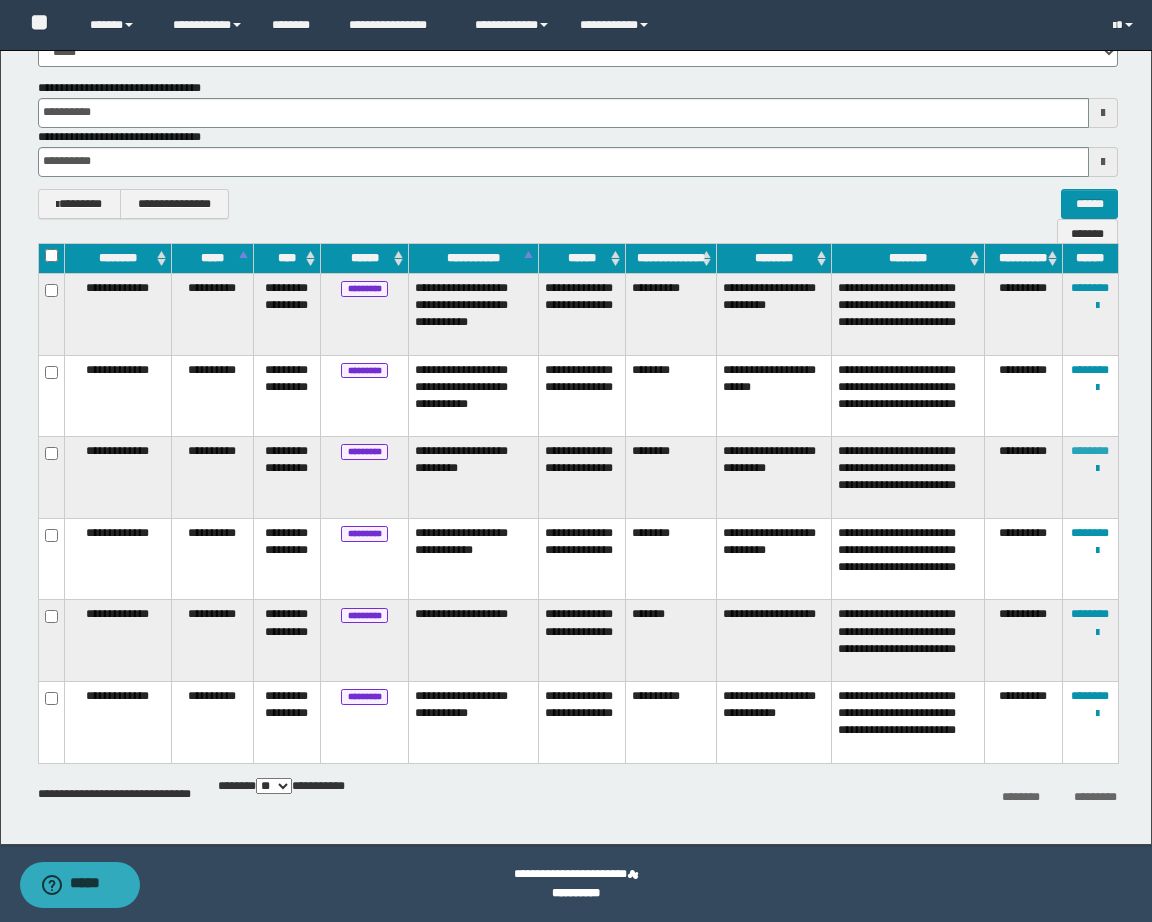click on "********" at bounding box center (1090, 451) 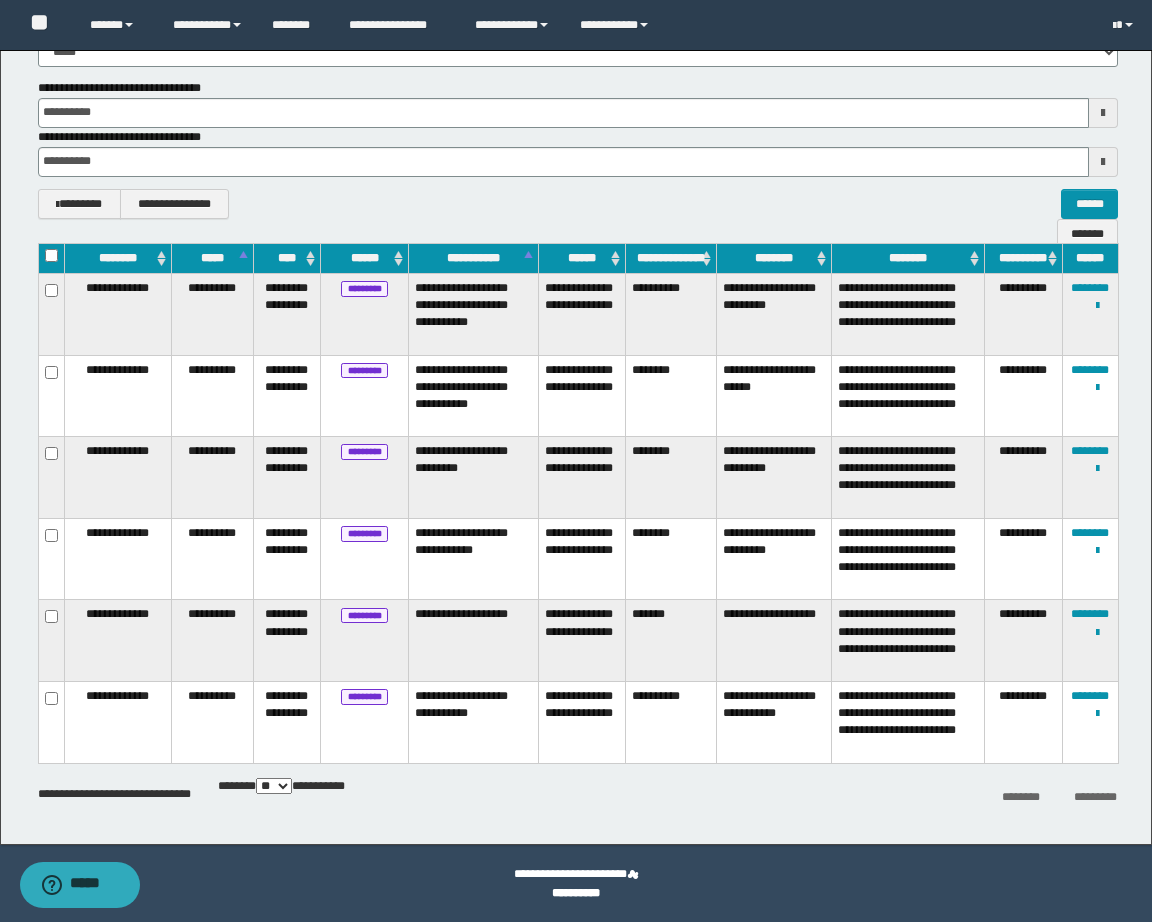 click on "**********" at bounding box center (1090, 559) 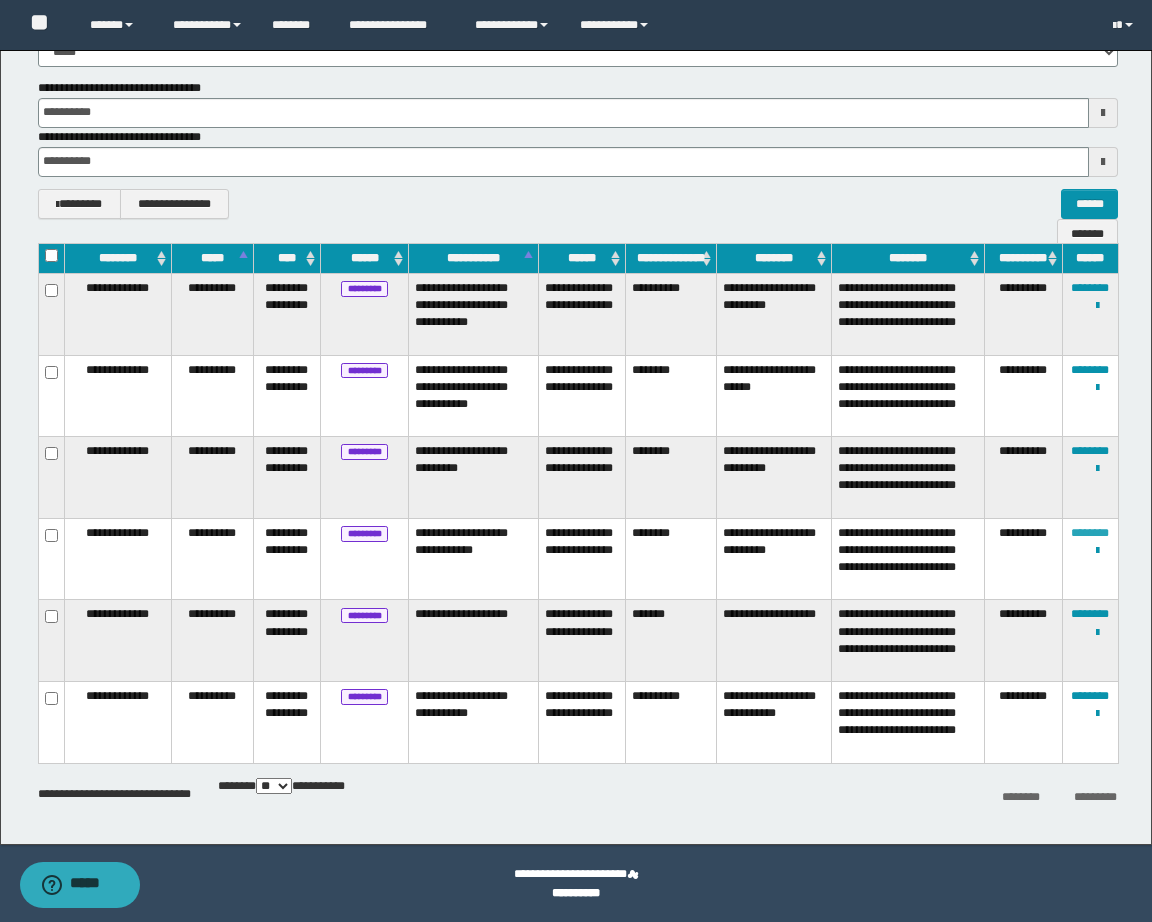 click on "********" at bounding box center (1090, 533) 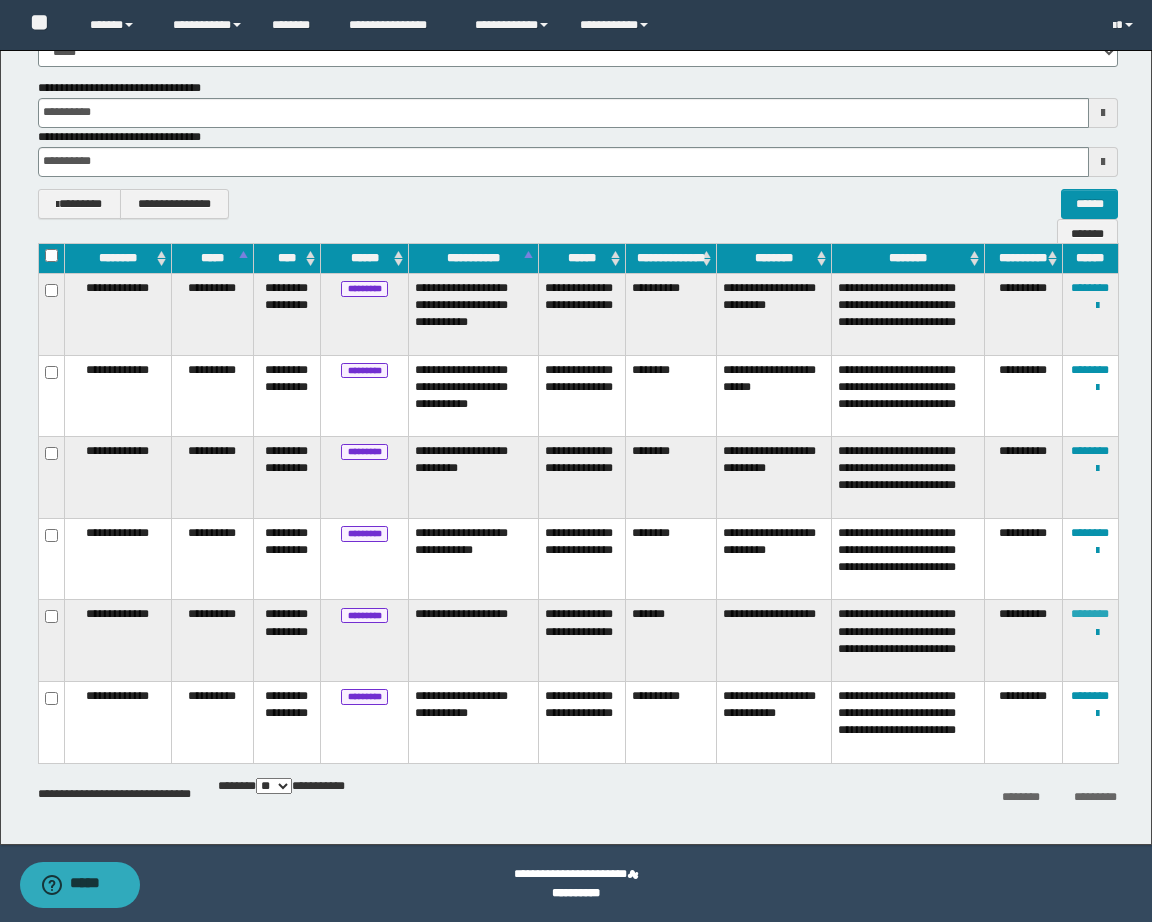 click on "********" at bounding box center (1090, 614) 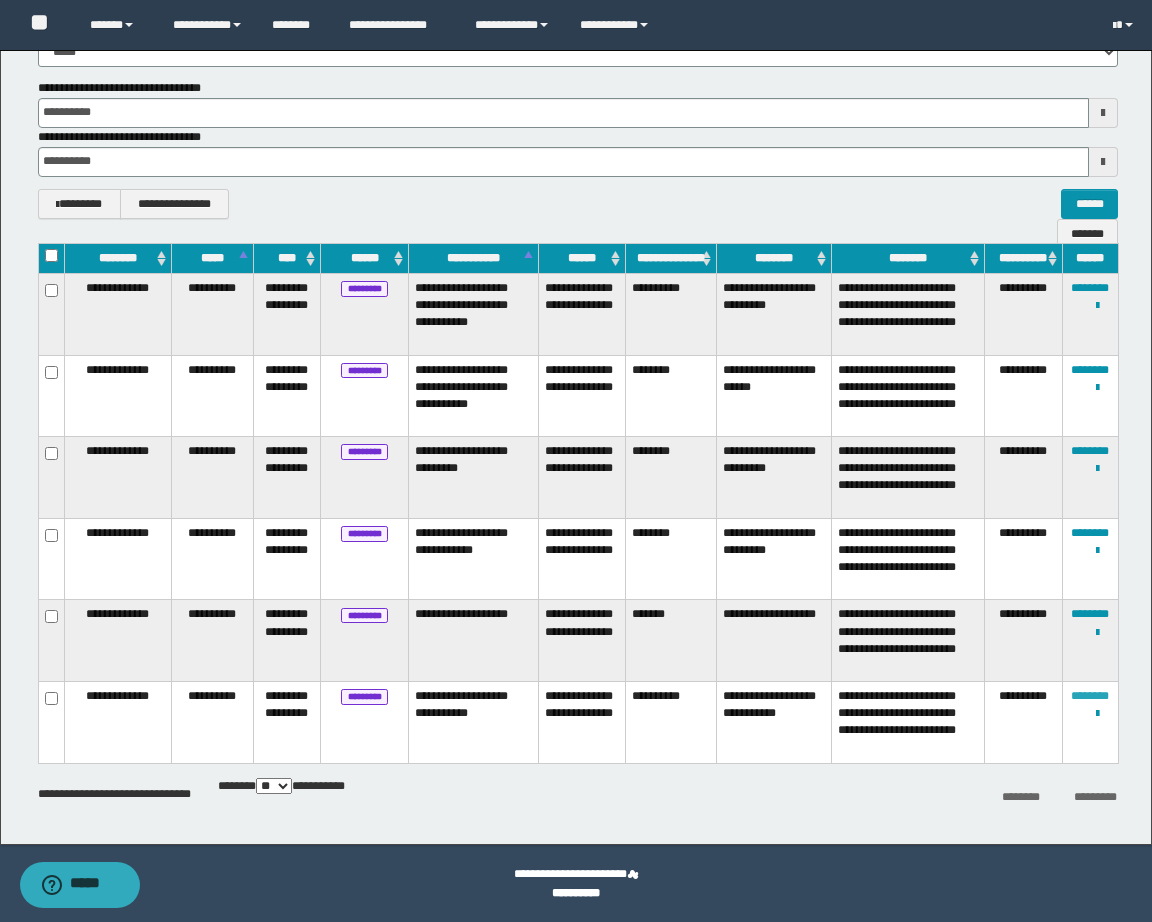 click on "********" at bounding box center (1090, 696) 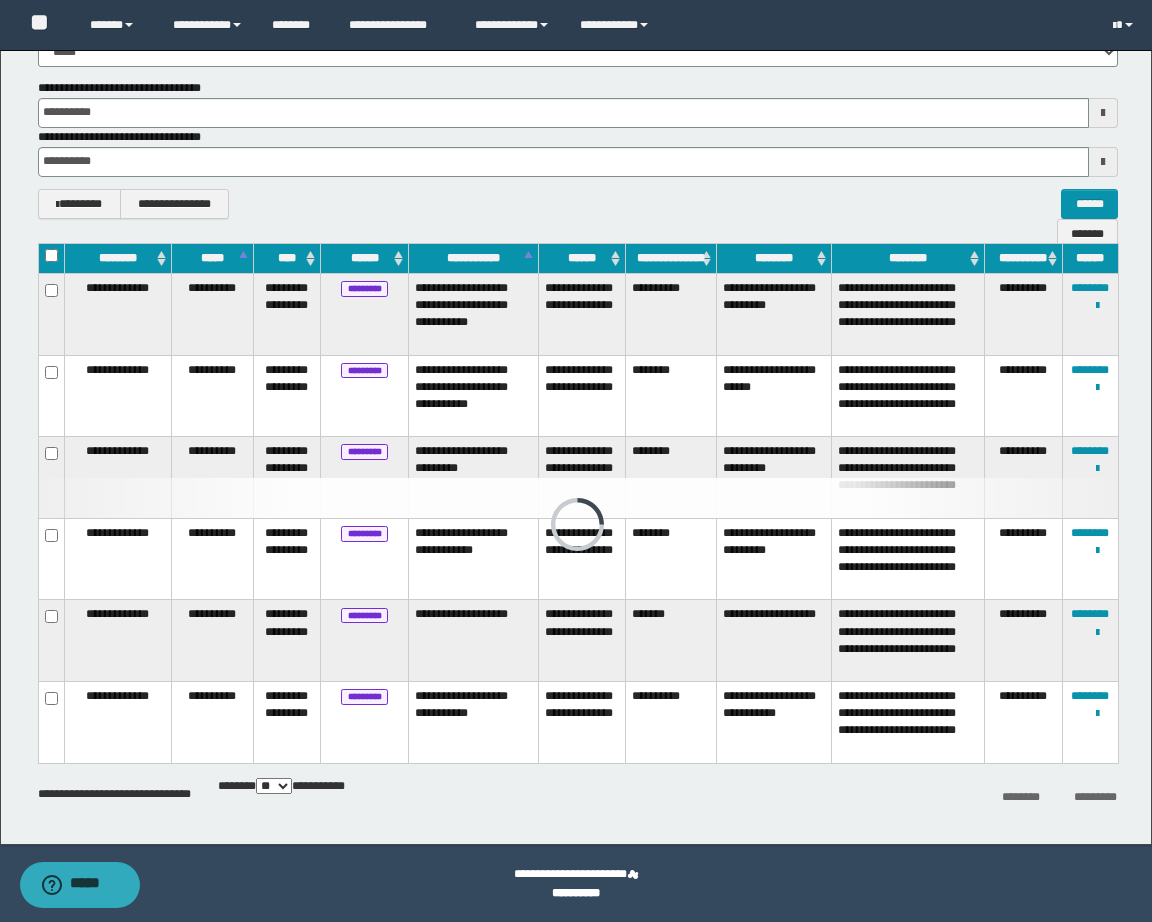 scroll, scrollTop: 0, scrollLeft: 0, axis: both 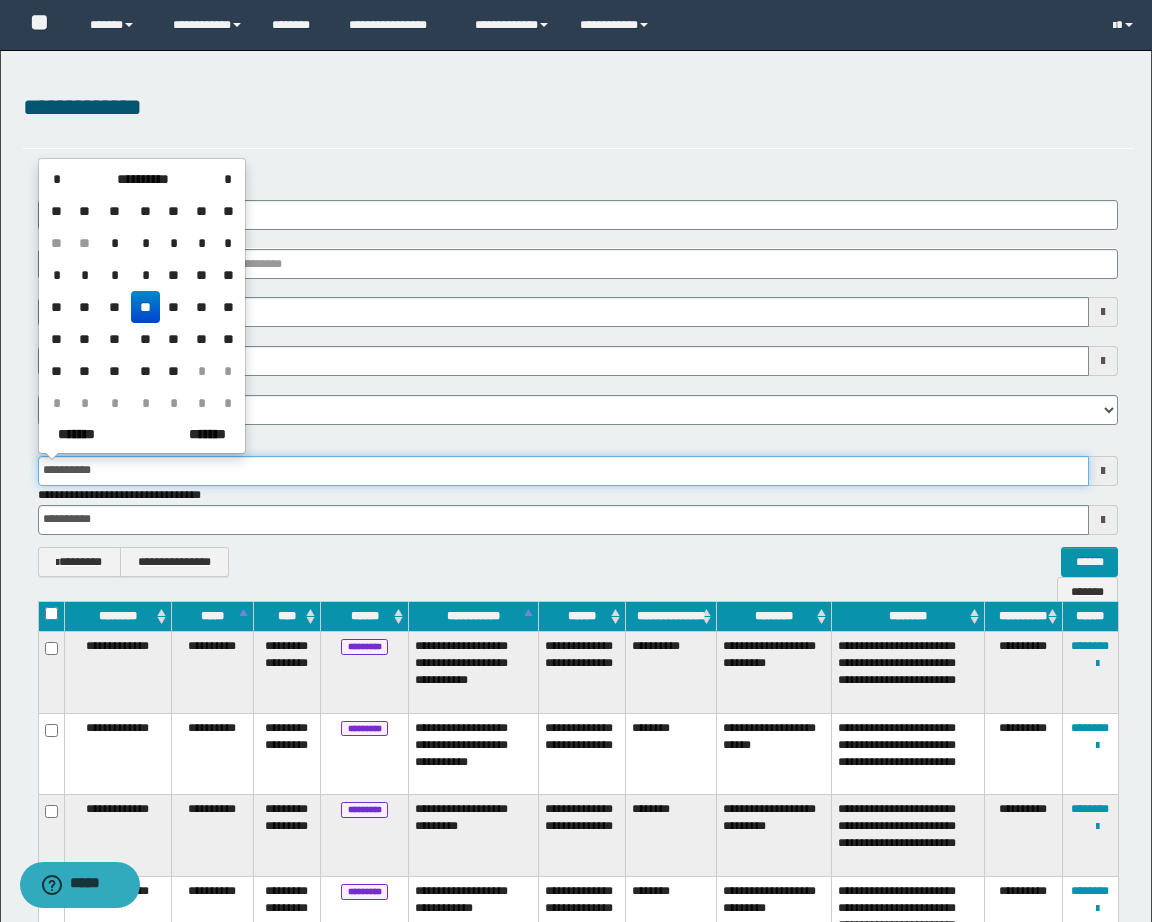 click on "**********" at bounding box center [563, 471] 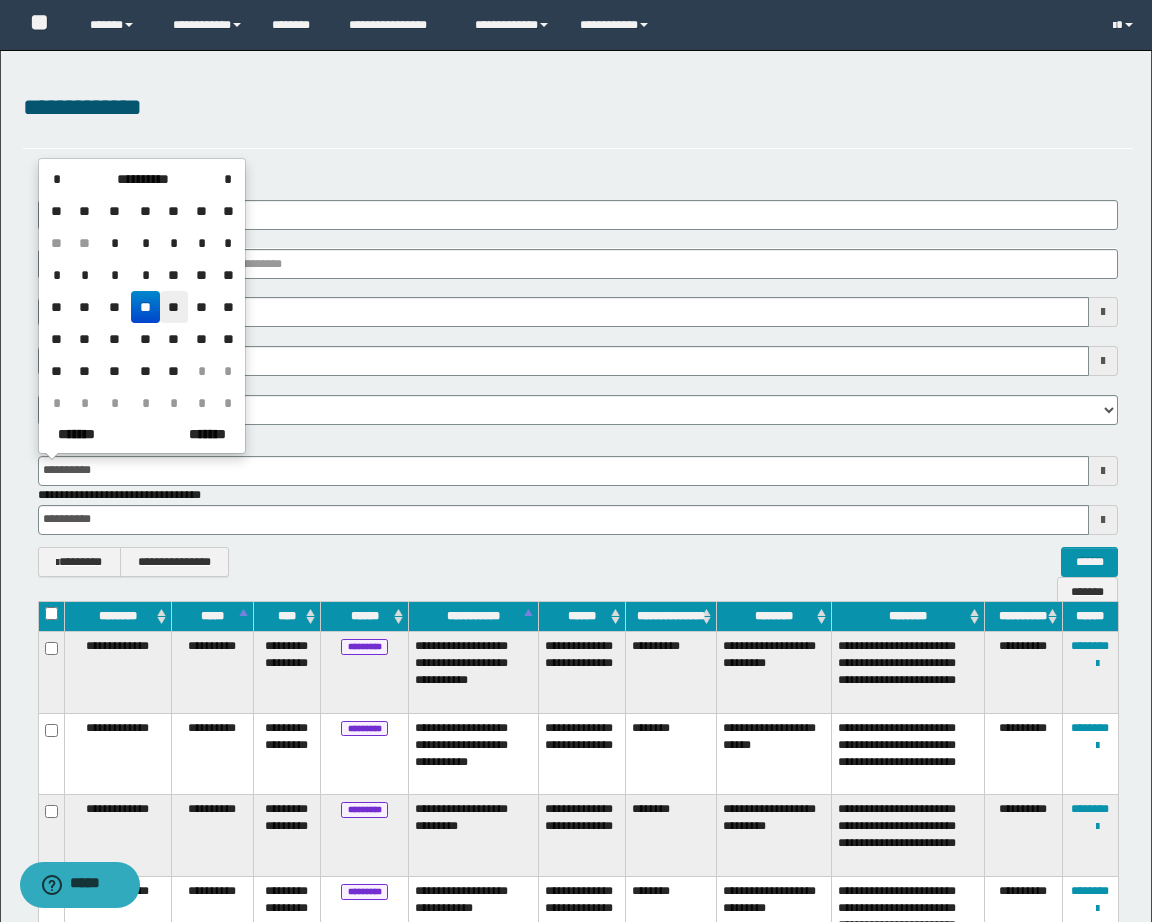 click on "**" at bounding box center [174, 307] 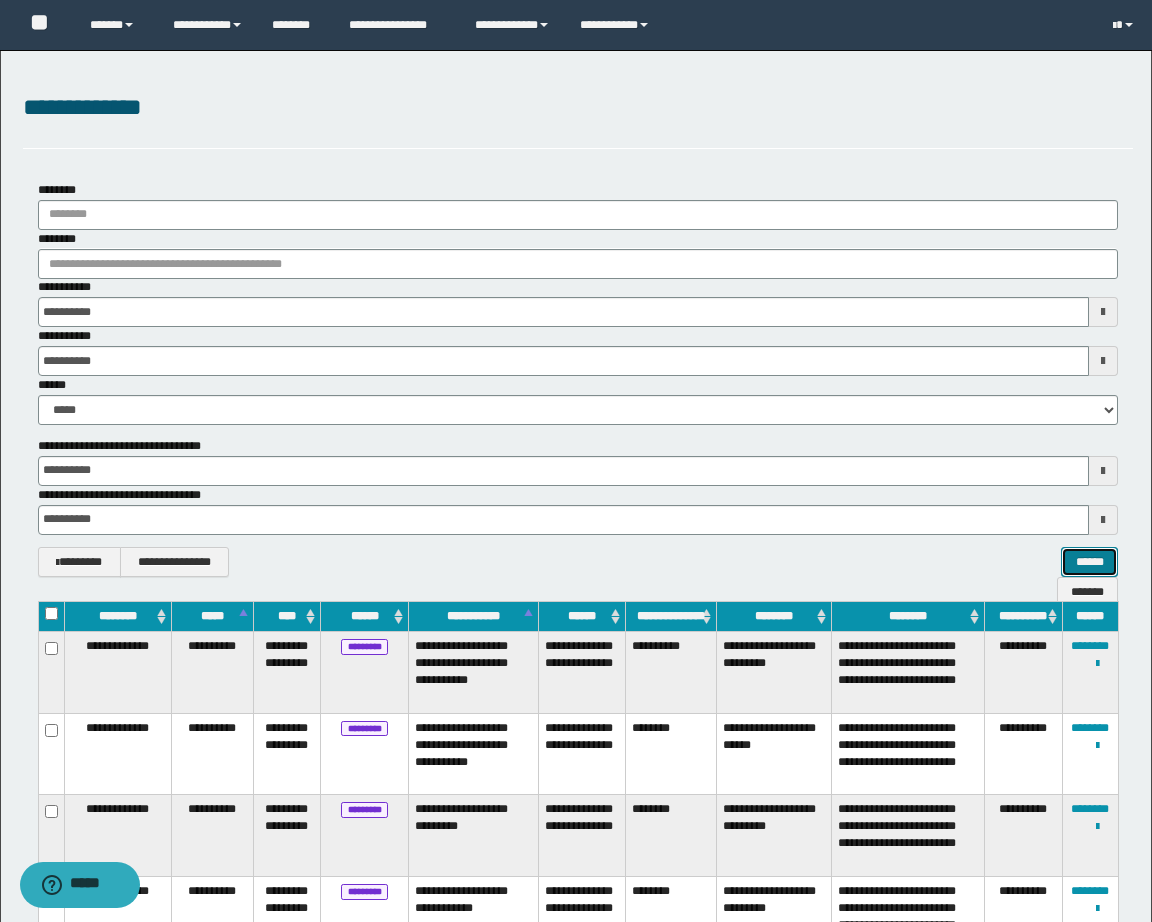 click on "******" at bounding box center (1089, 562) 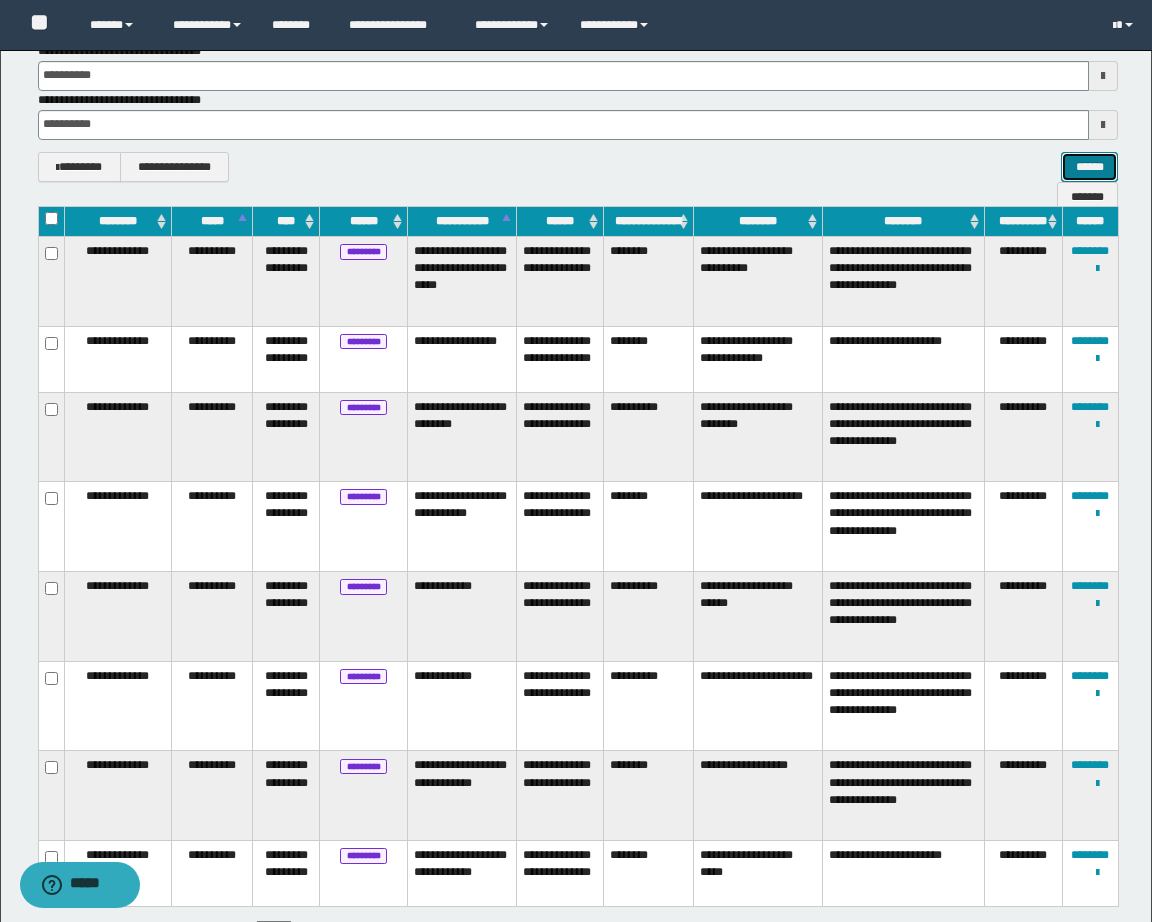 scroll, scrollTop: 533, scrollLeft: 0, axis: vertical 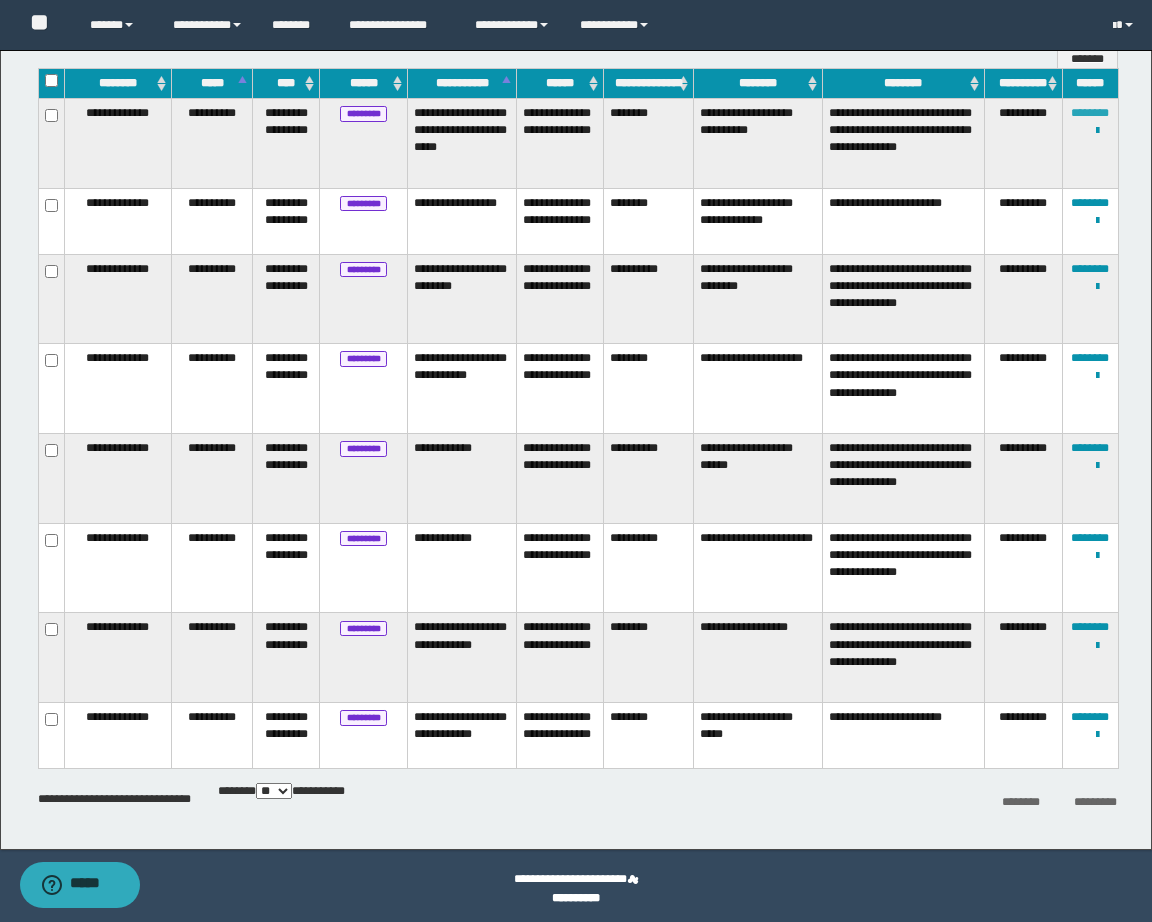 click on "********" at bounding box center [1090, 113] 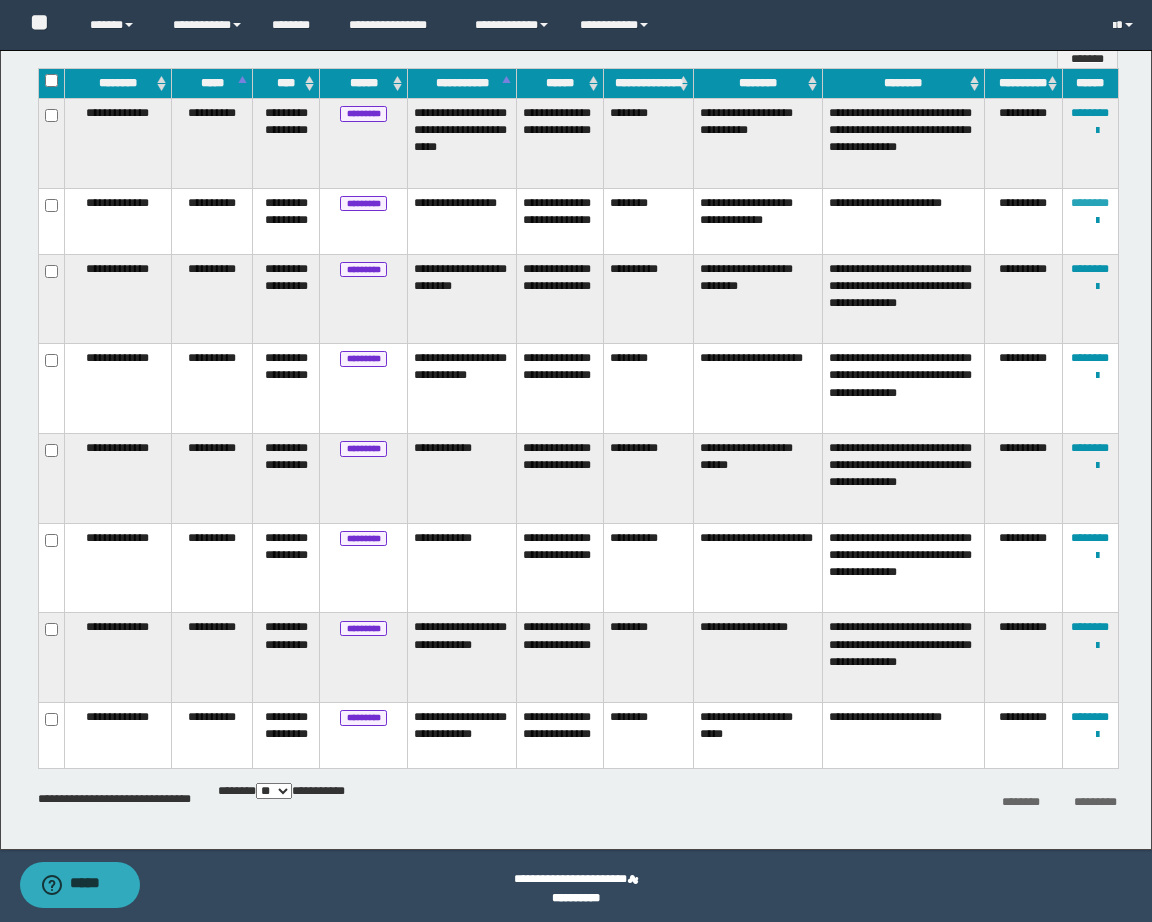 click on "********" at bounding box center [1090, 203] 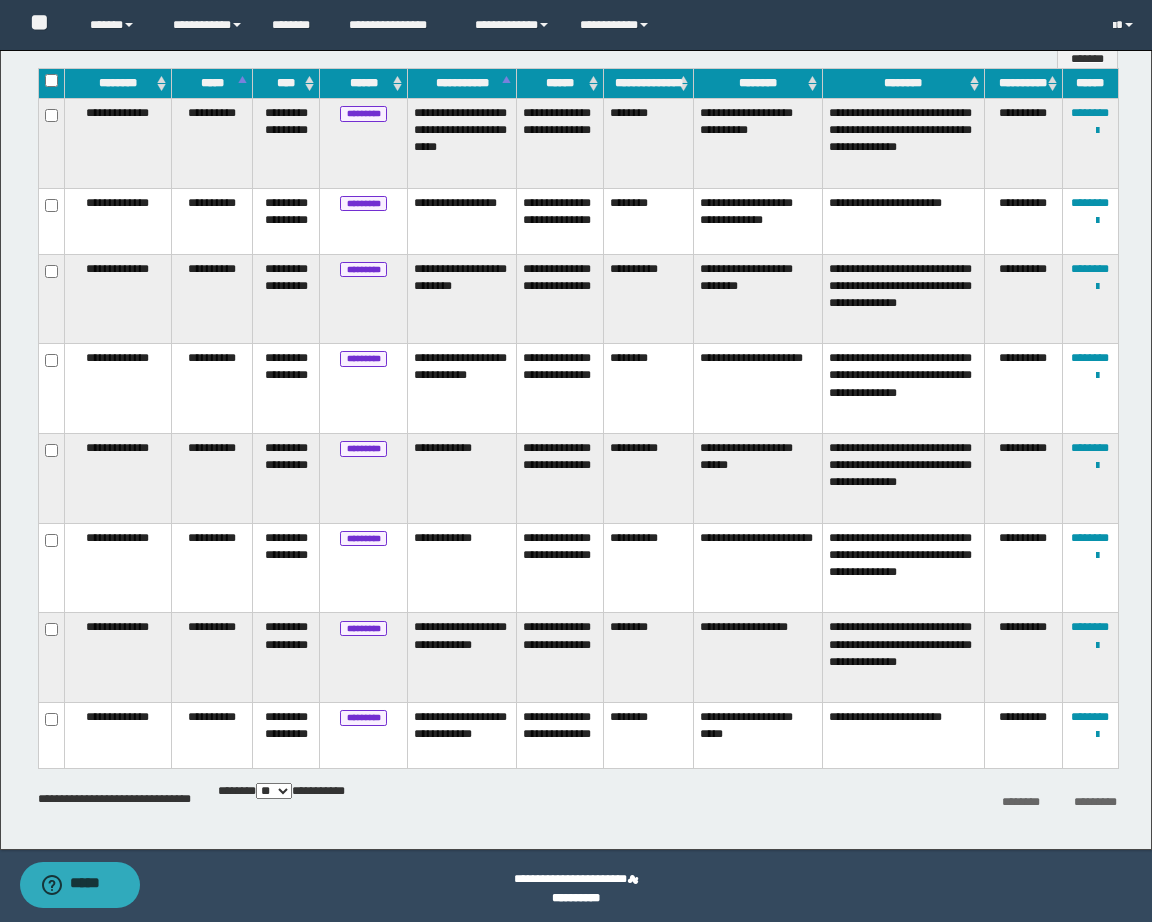 click on "**********" at bounding box center (1090, 299) 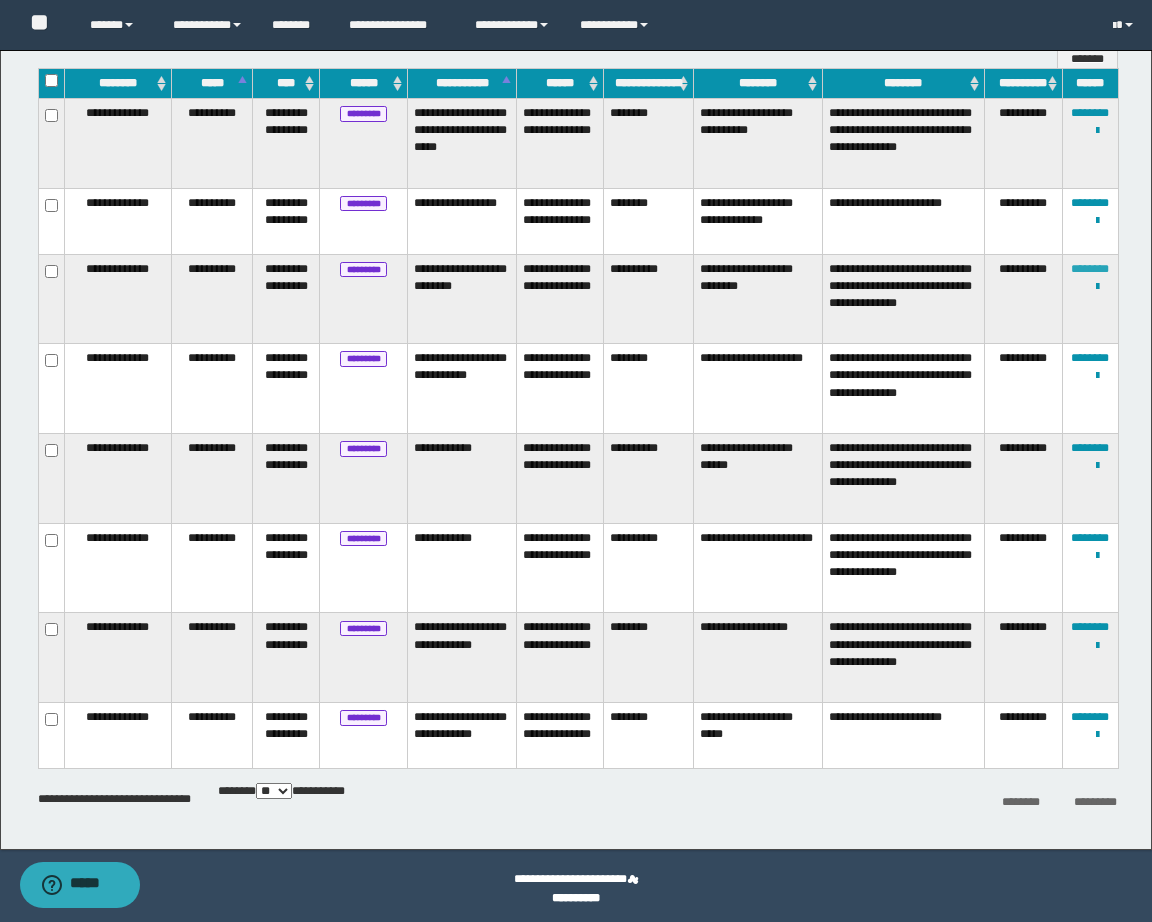 click on "********" at bounding box center [1090, 269] 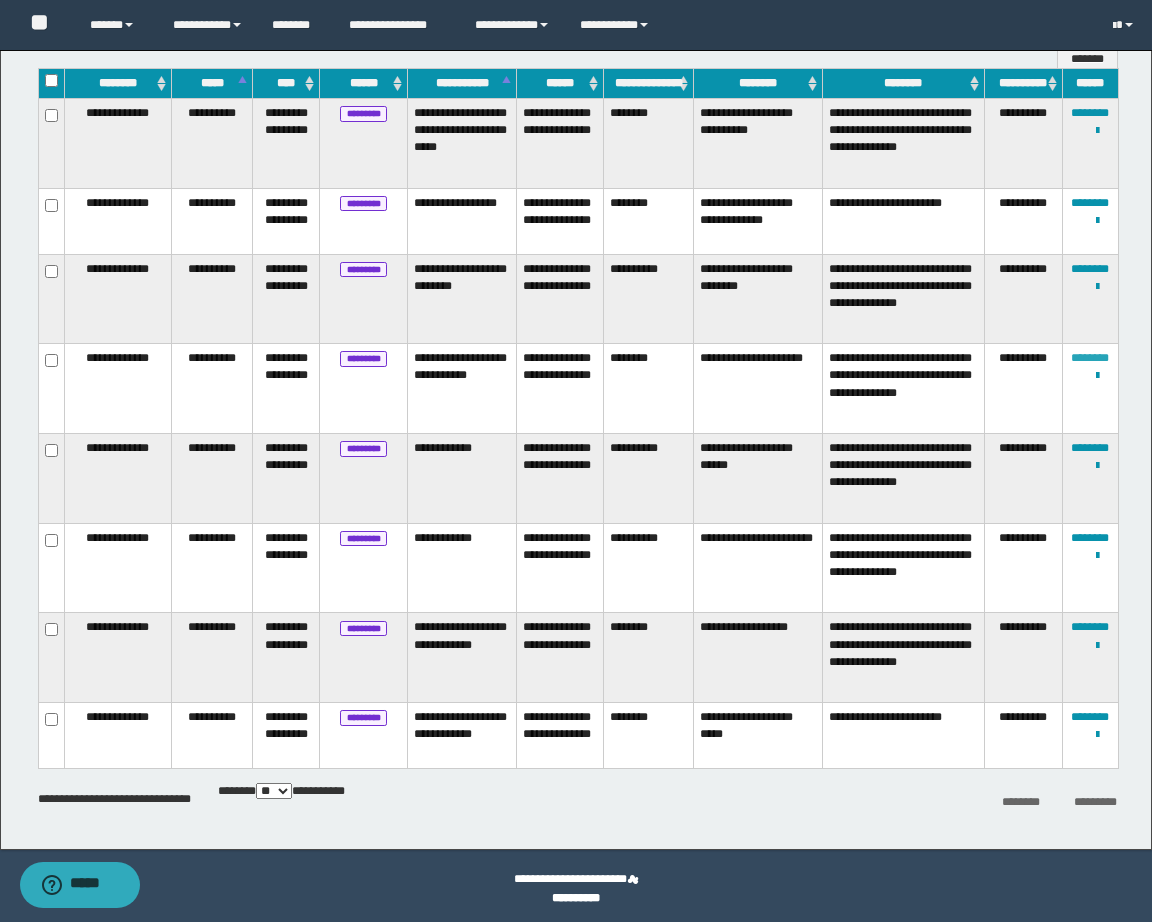 click on "********" at bounding box center (1090, 358) 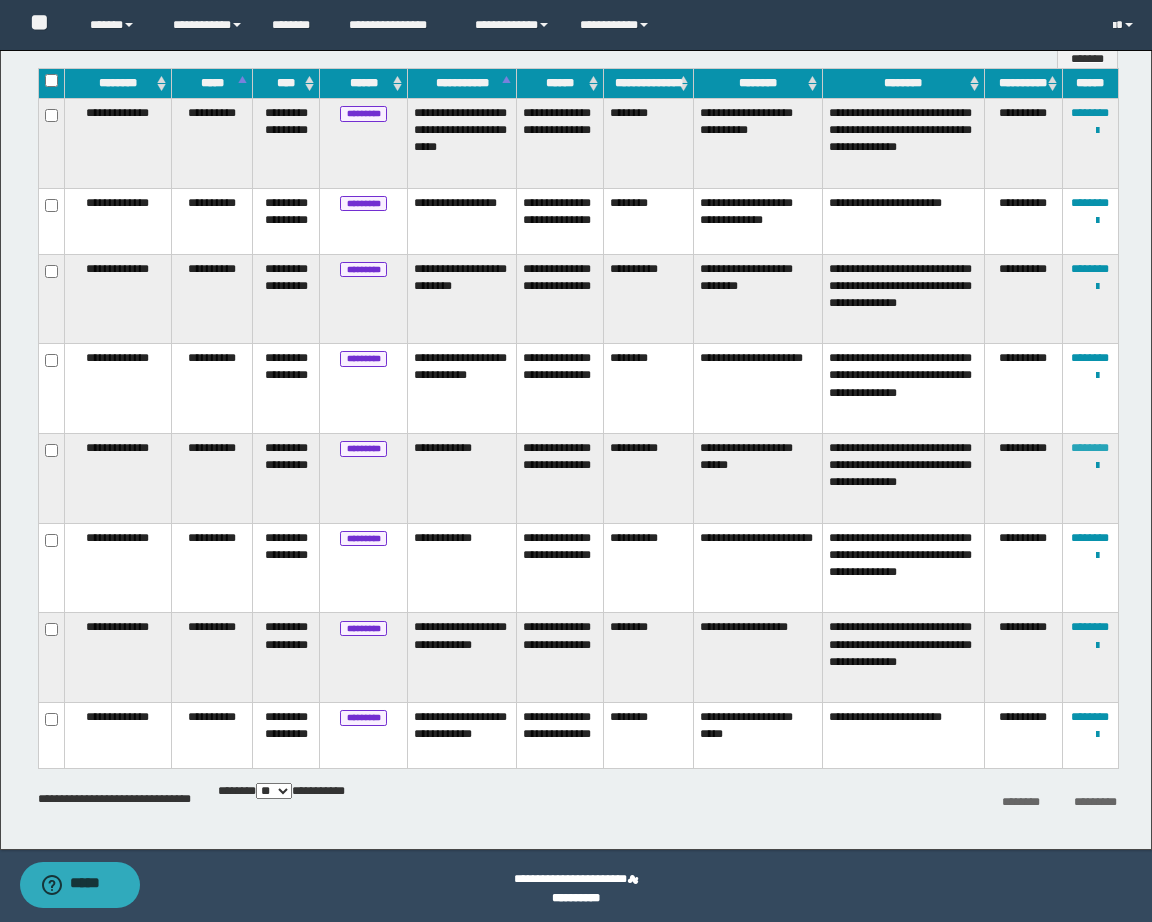 click on "********" at bounding box center (1090, 448) 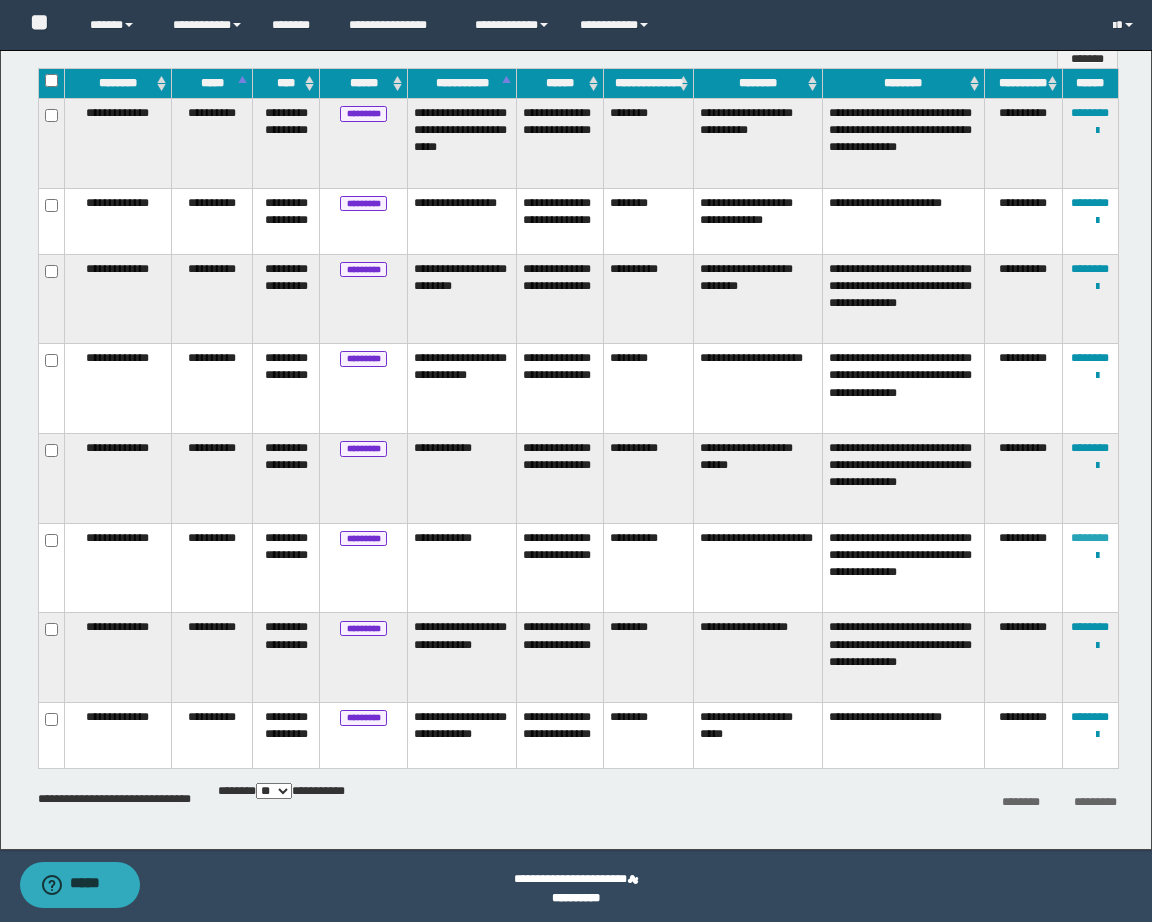 click on "********" at bounding box center [1090, 538] 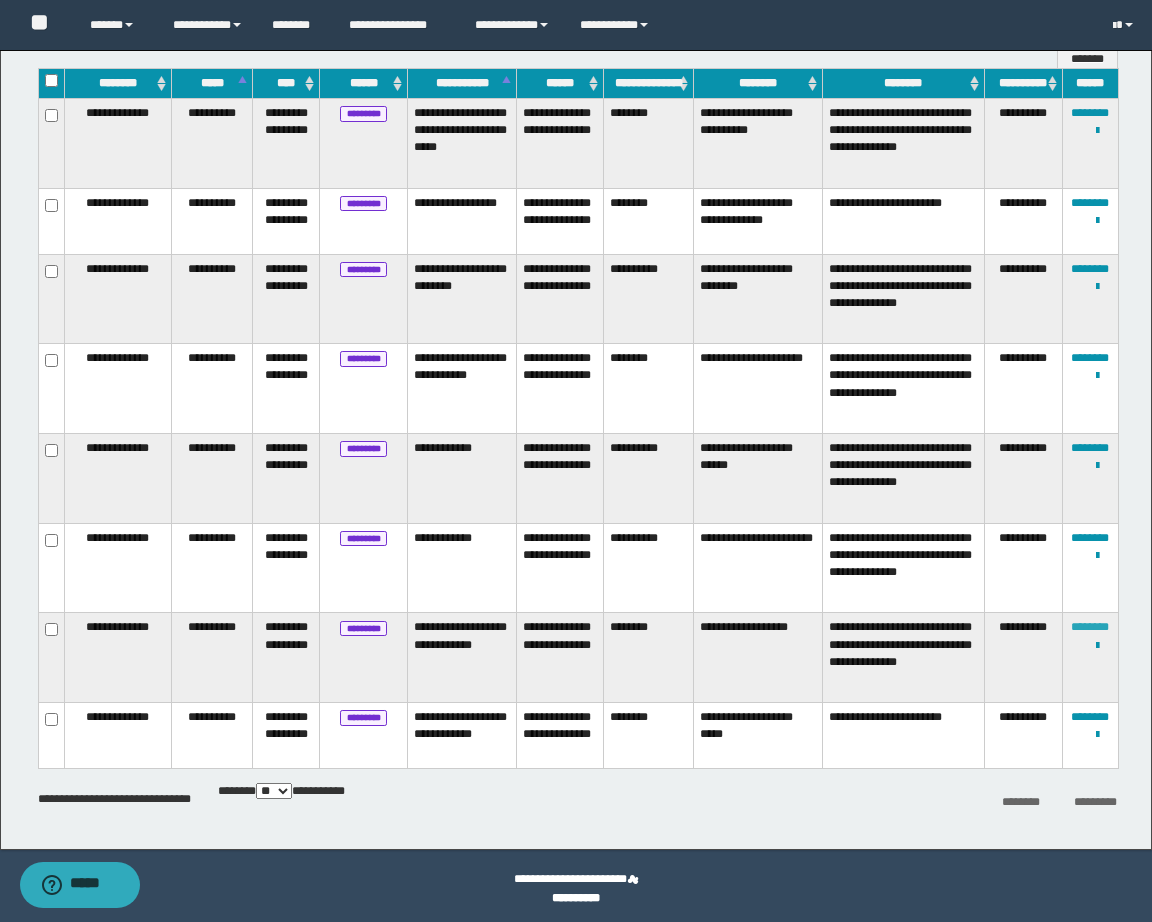 click on "********" at bounding box center [1090, 627] 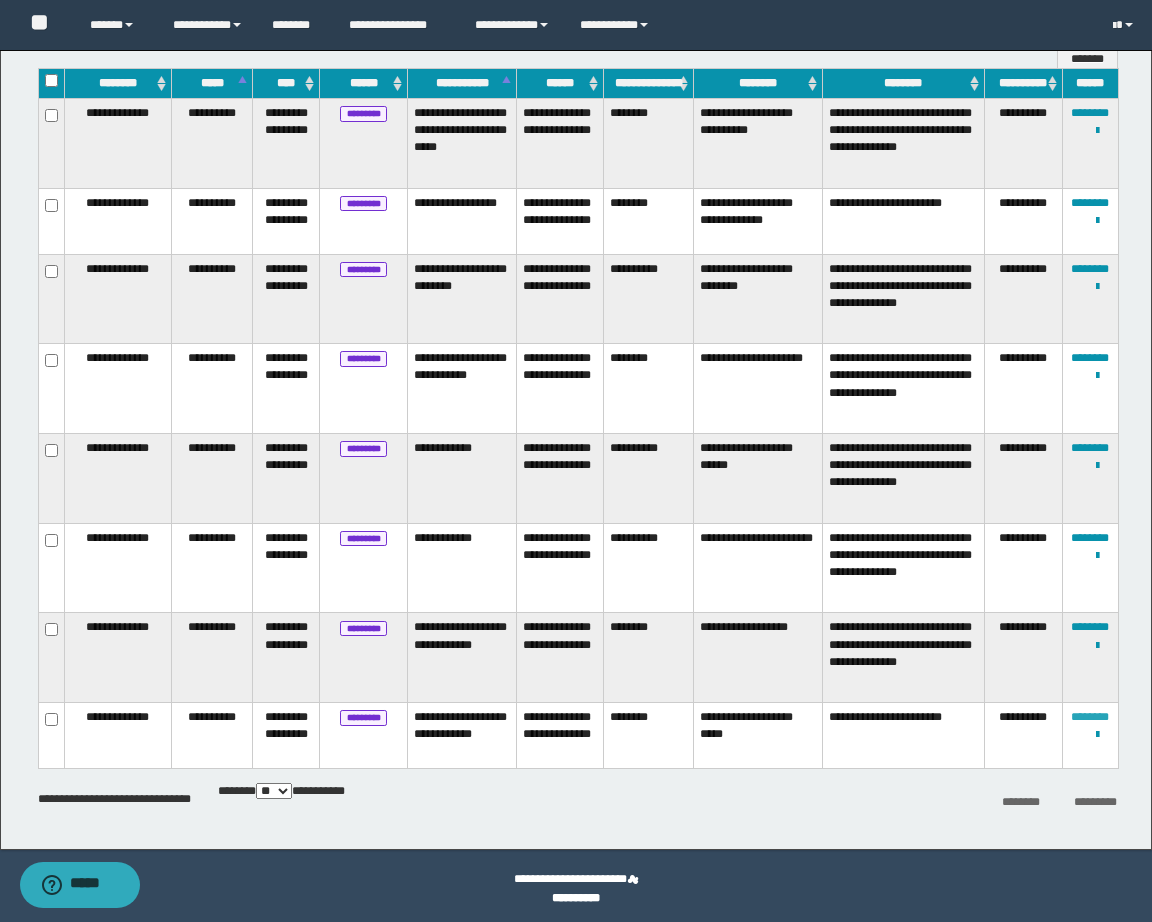 click on "********" at bounding box center [1090, 717] 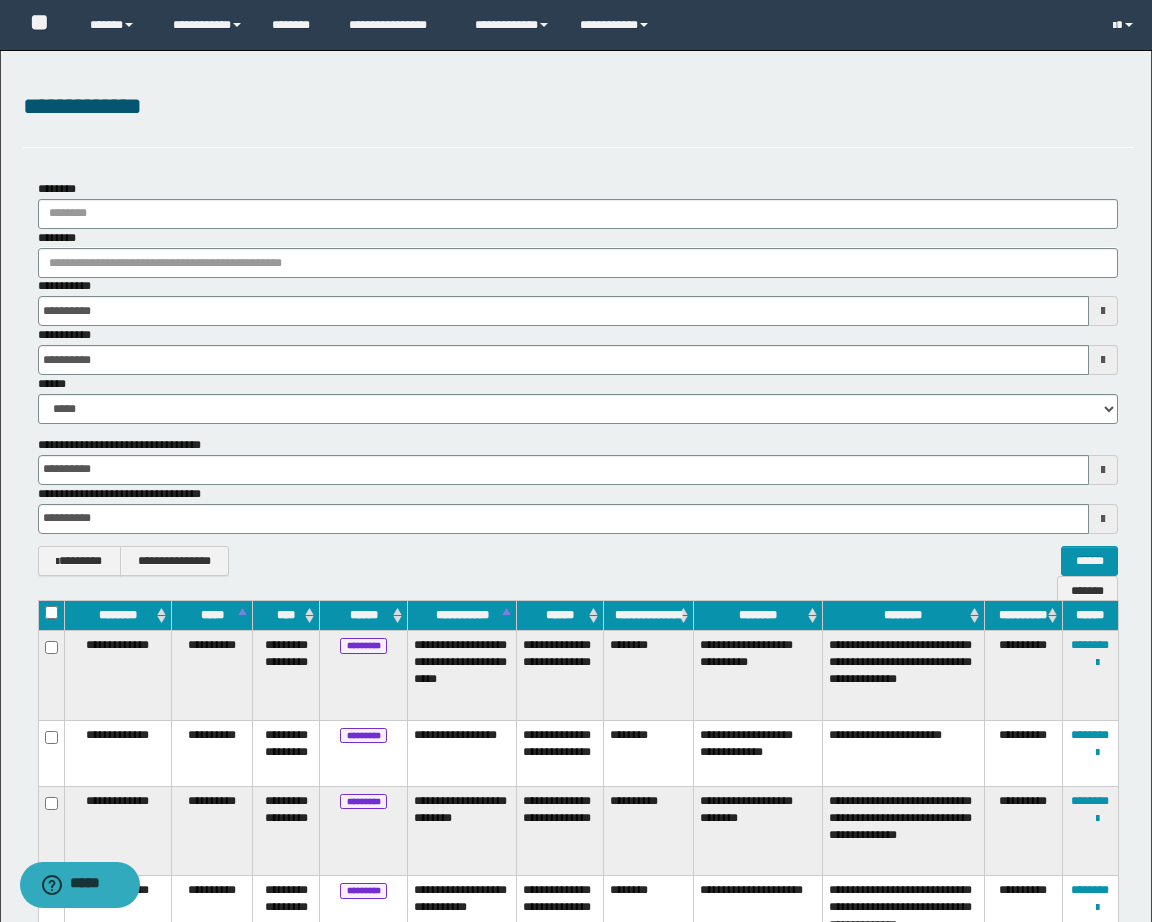 scroll, scrollTop: 0, scrollLeft: 0, axis: both 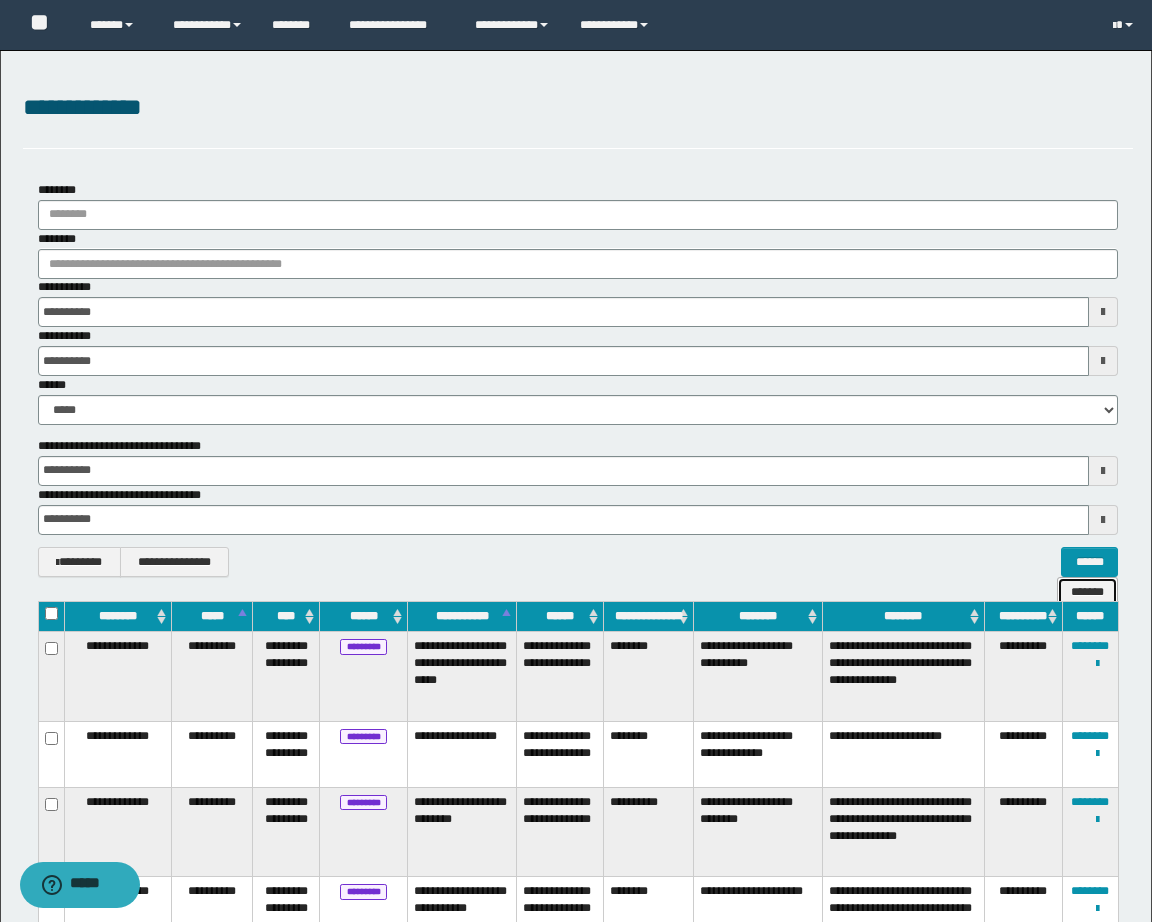 click on "*******" at bounding box center [1087, 592] 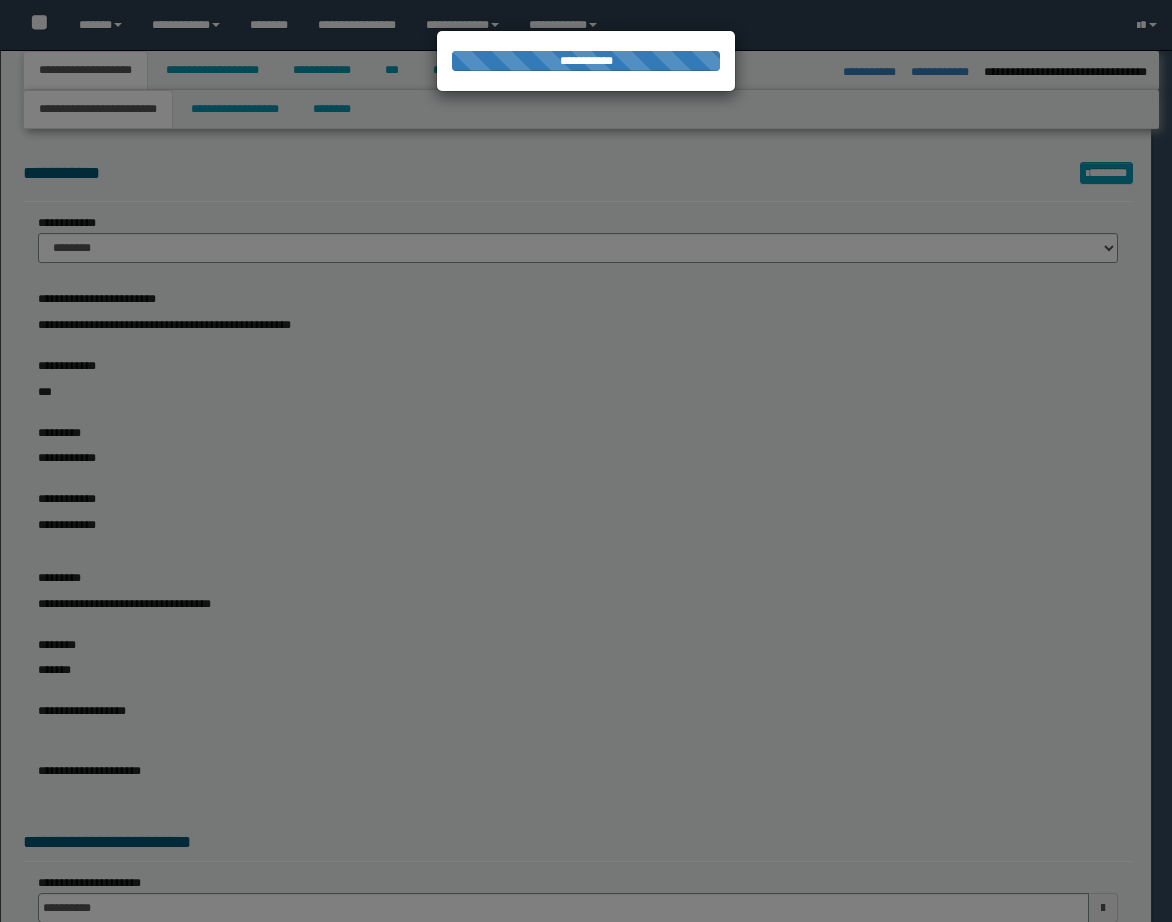 select on "*" 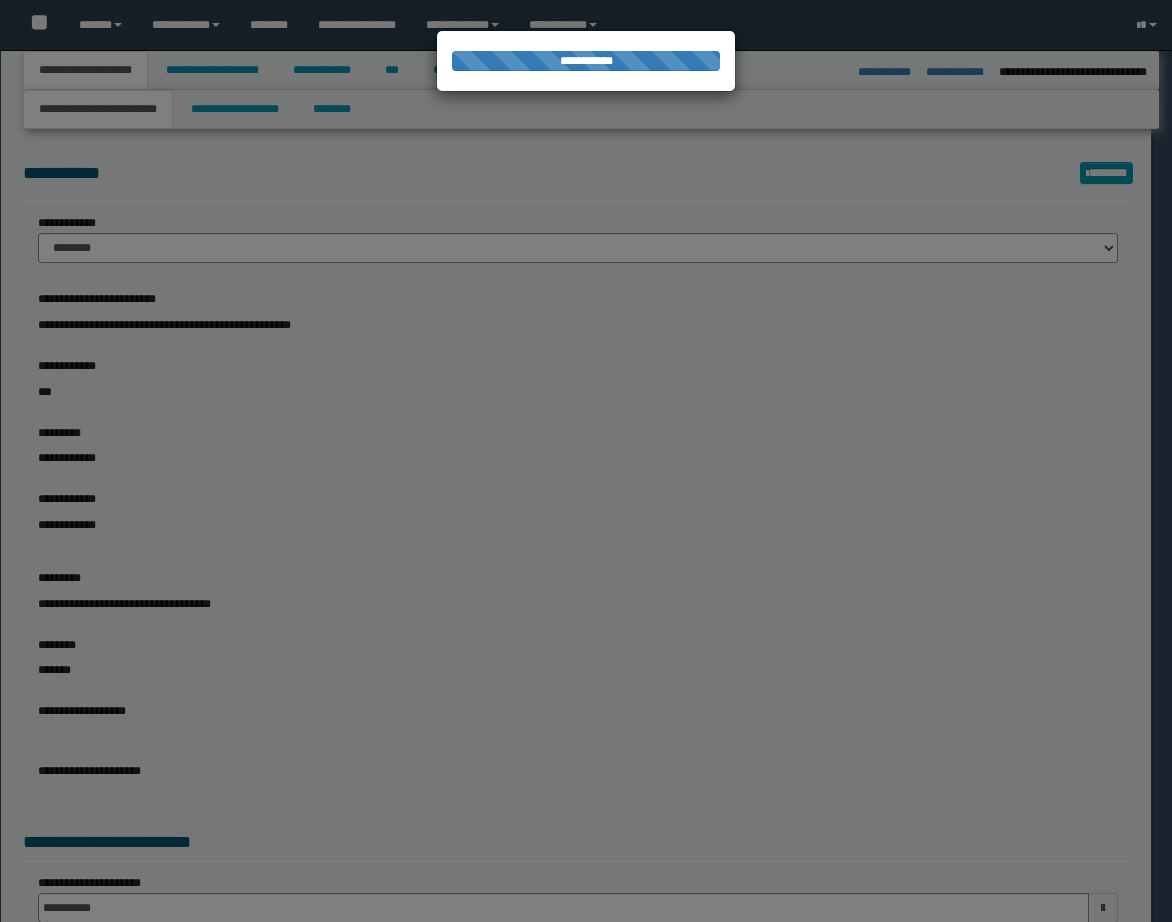 select on "*" 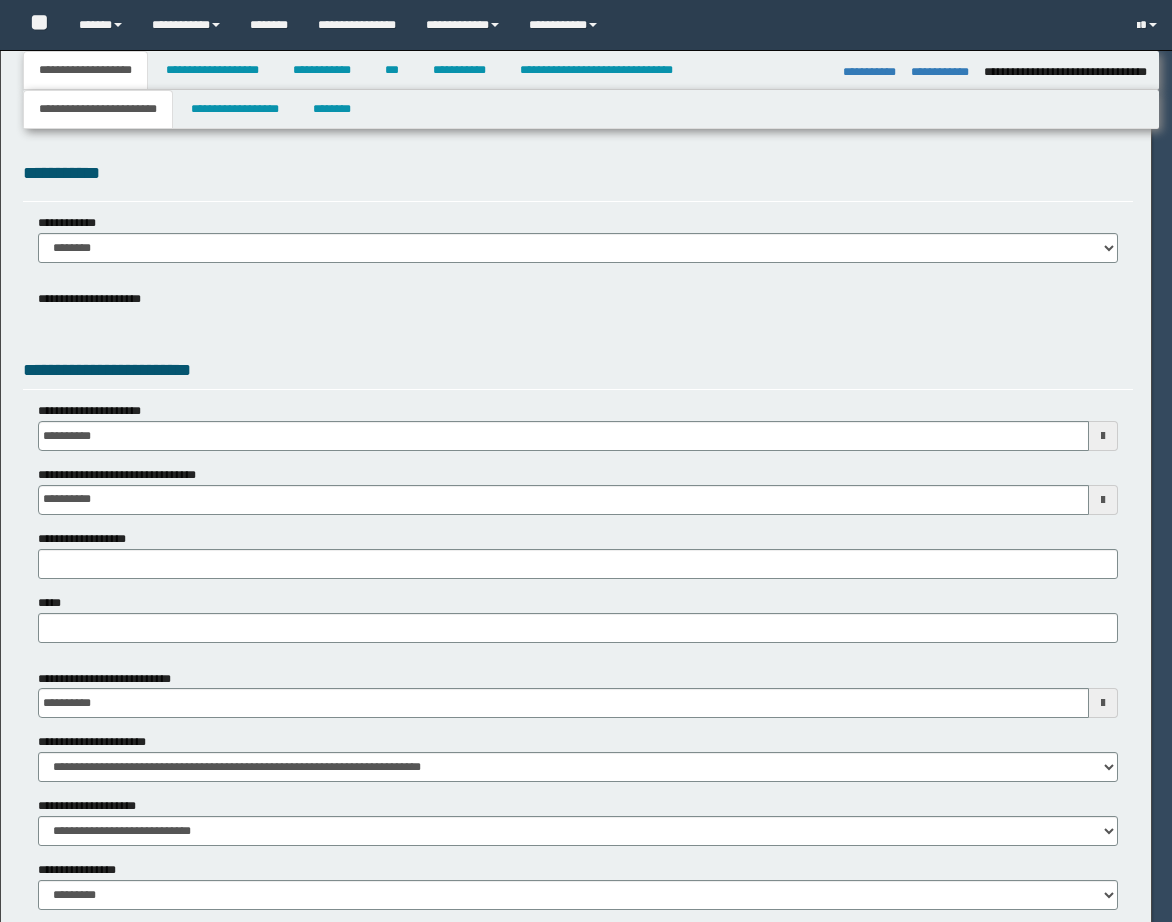 select on "*" 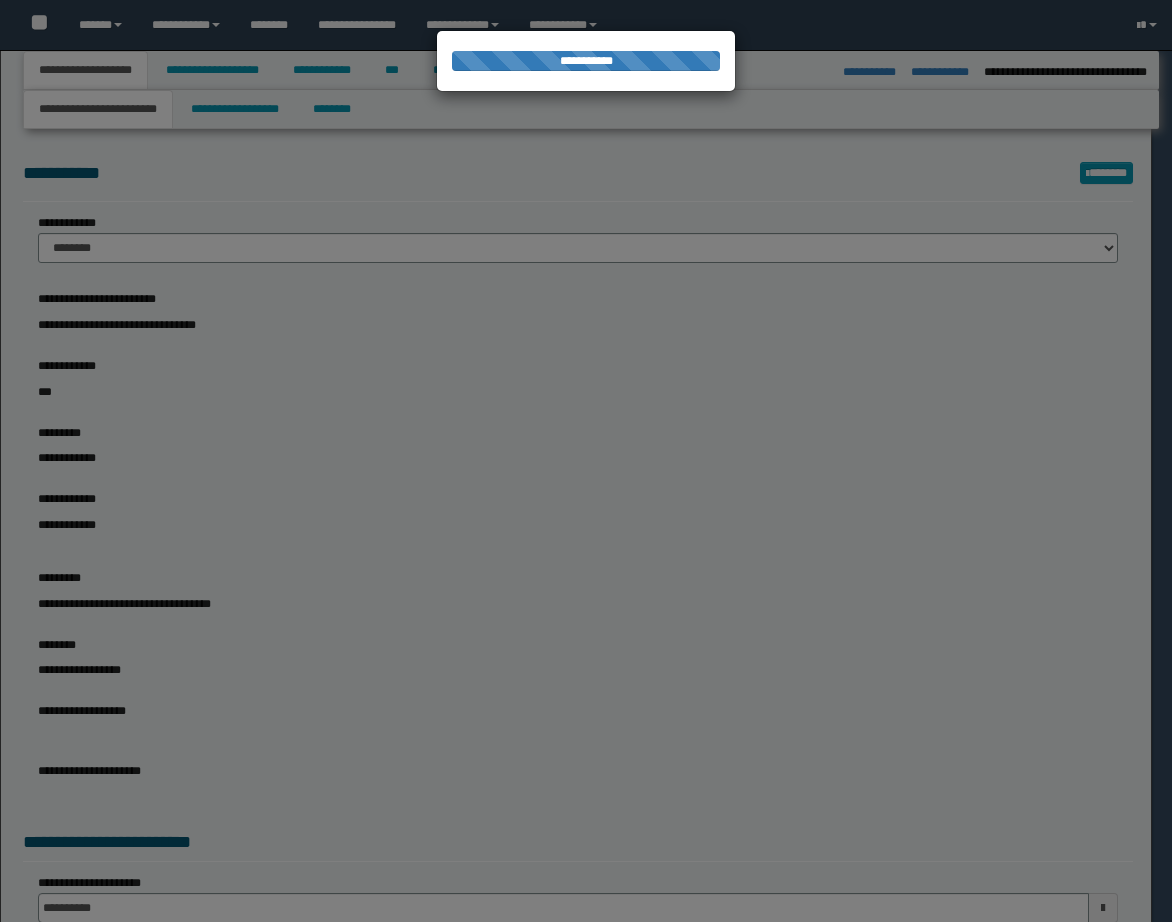 select on "*" 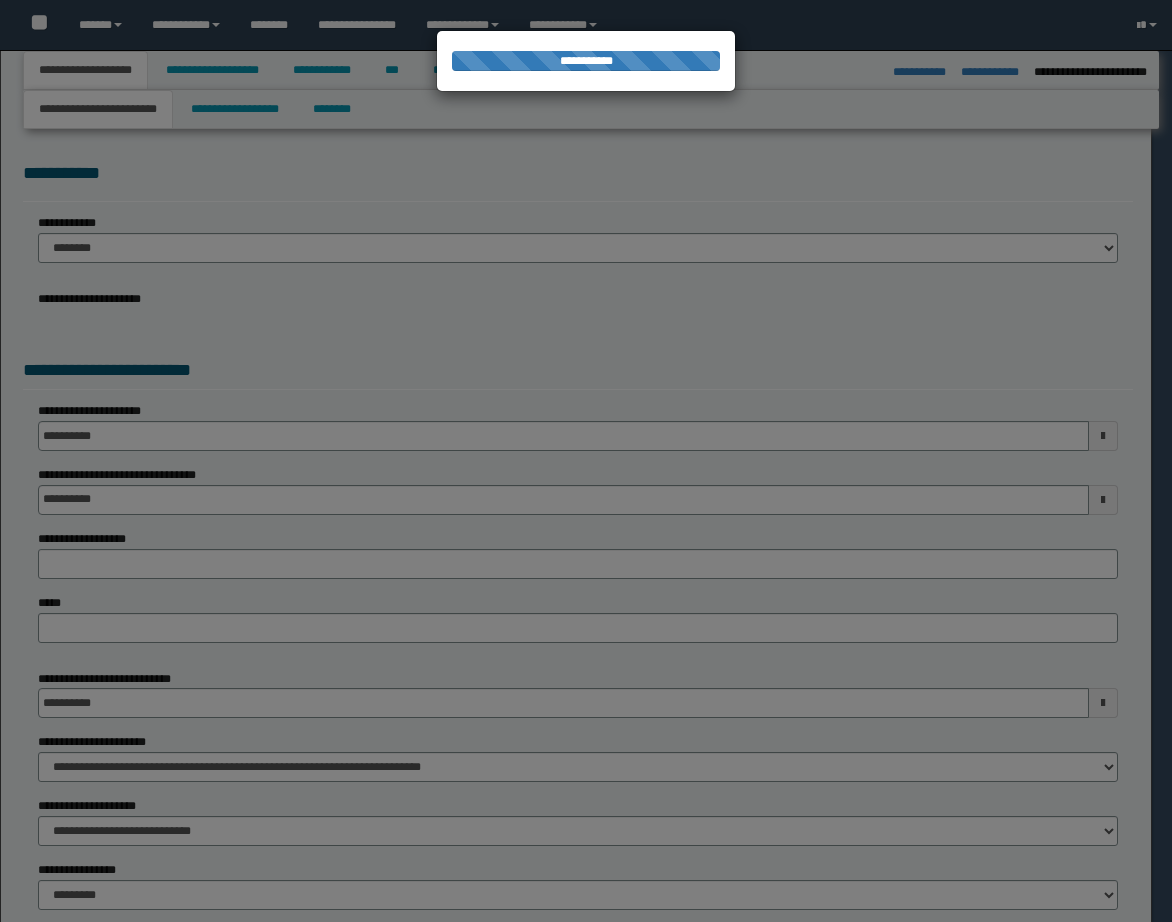 select on "*" 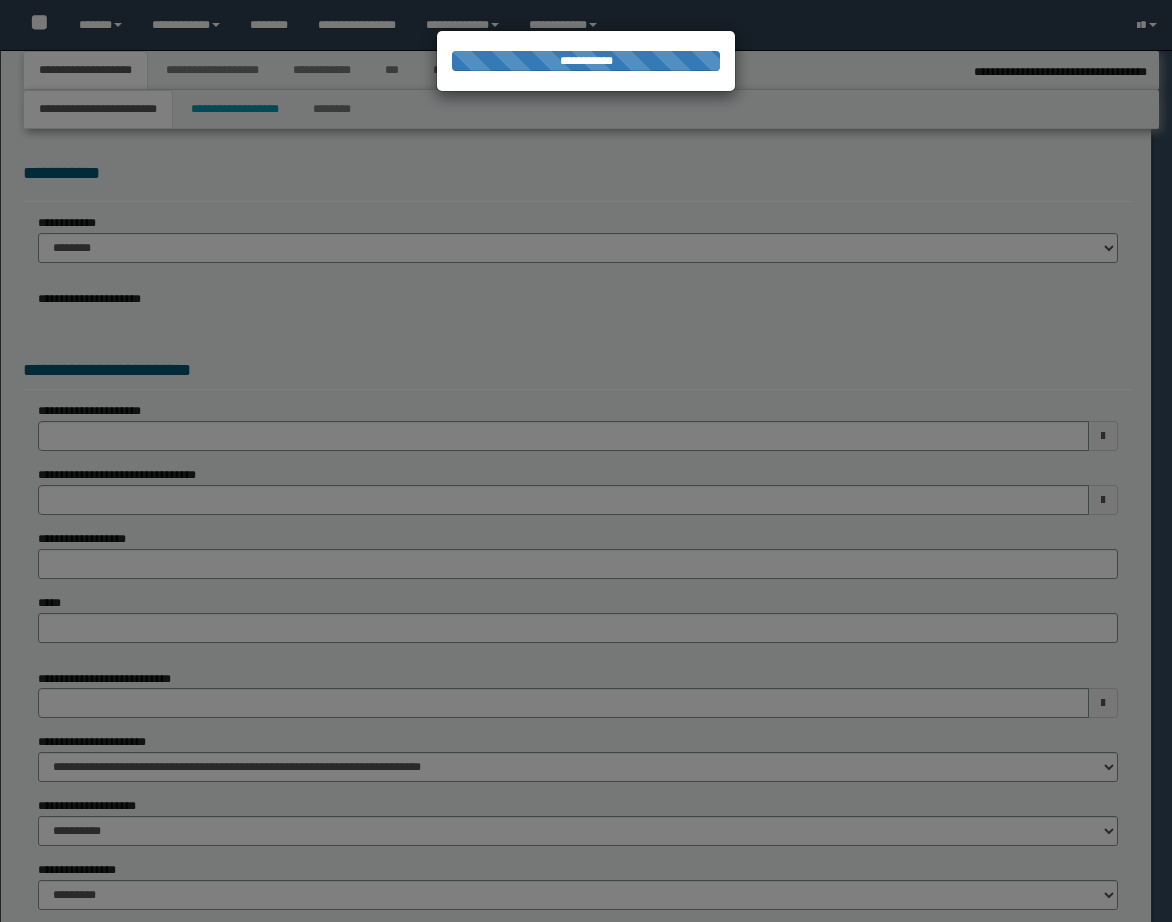 select on "*" 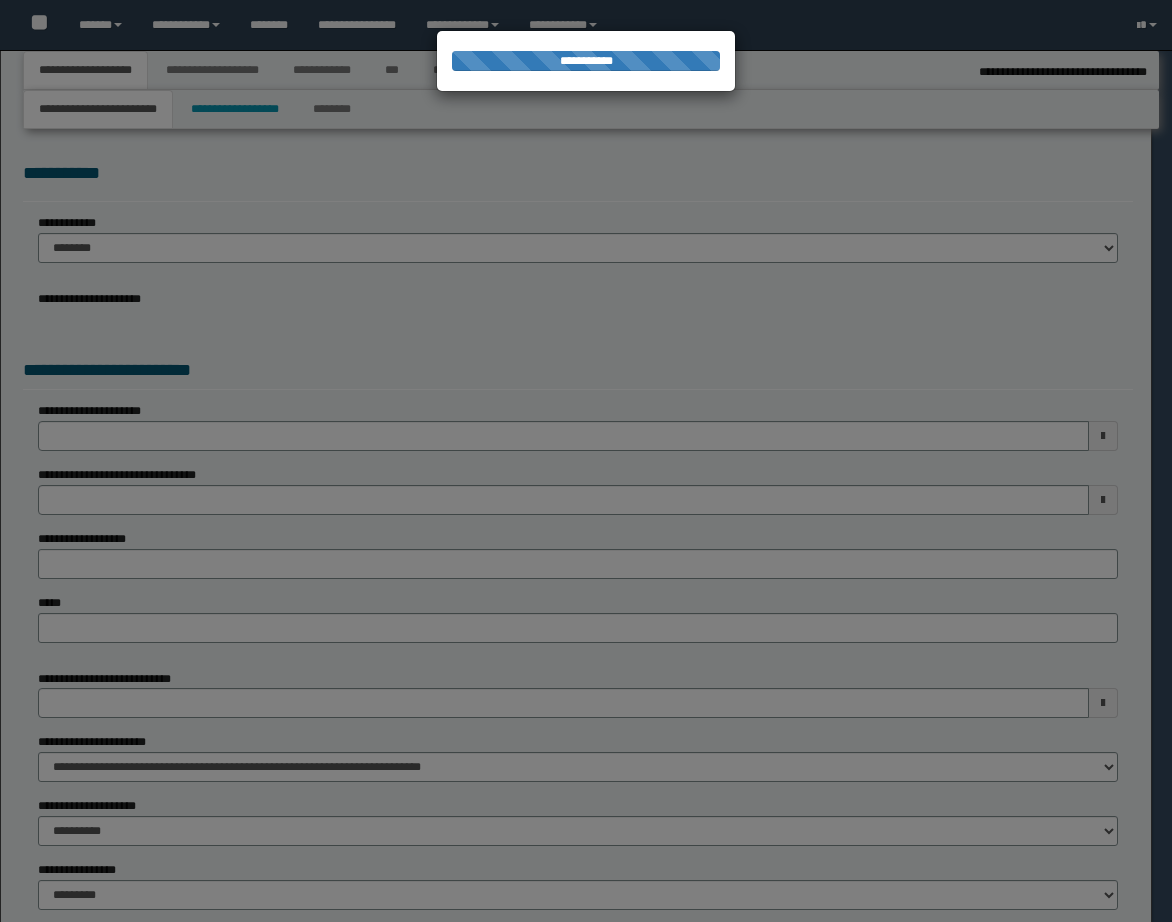 type on "**********" 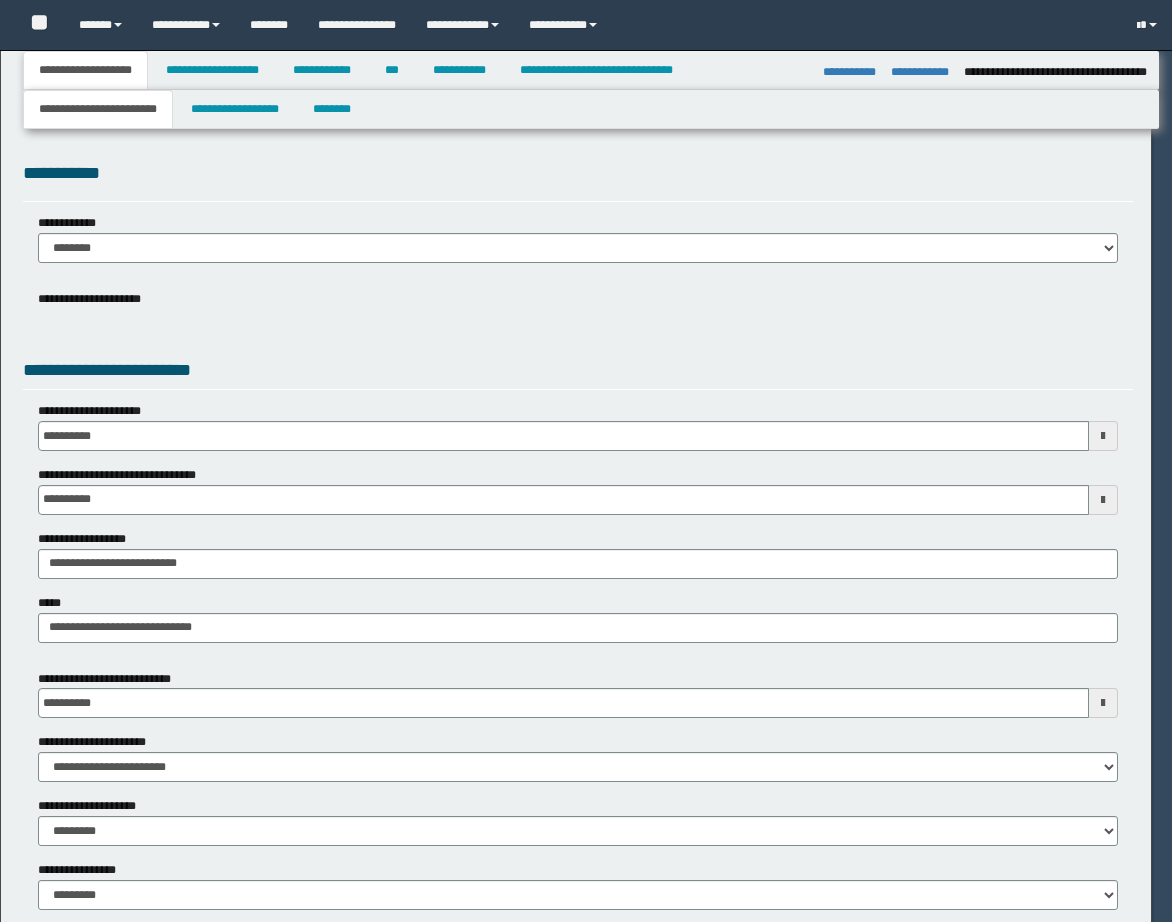 select on "*" 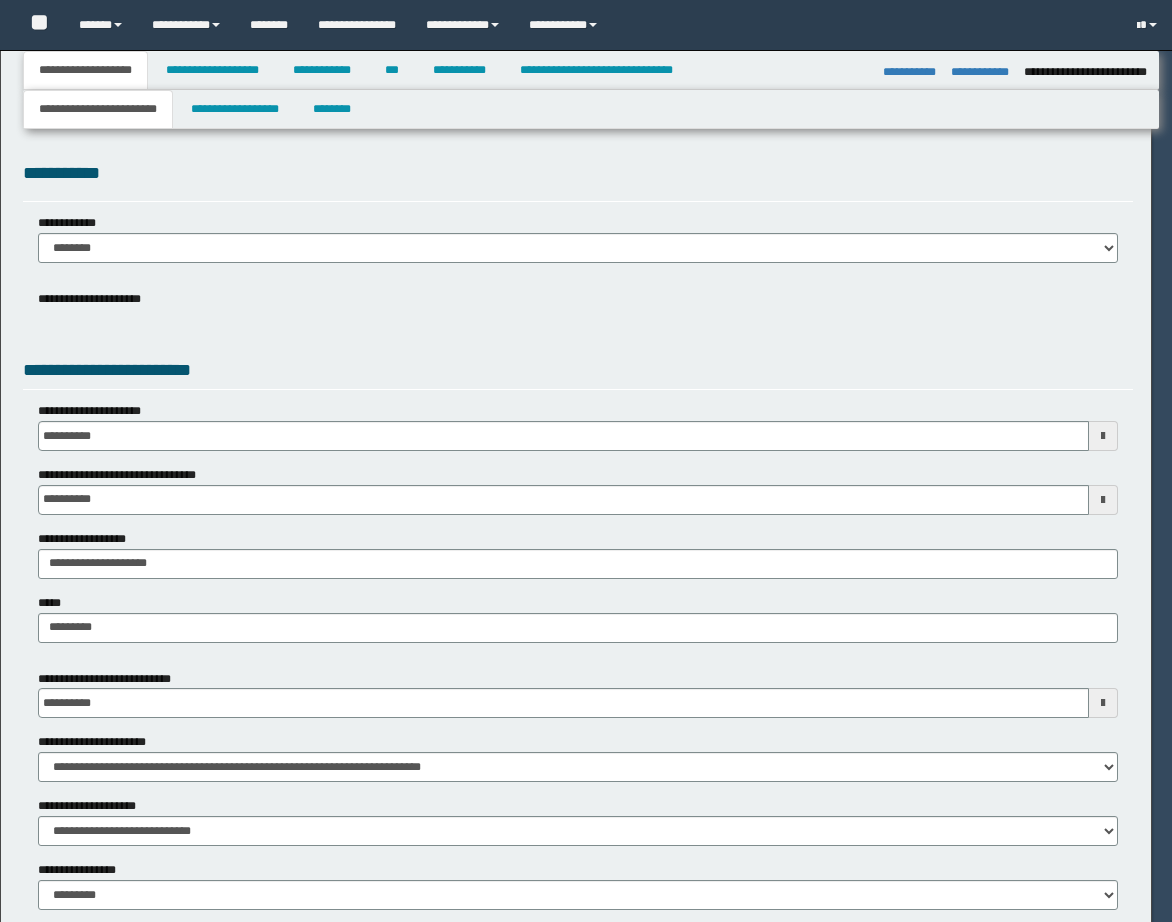select on "**" 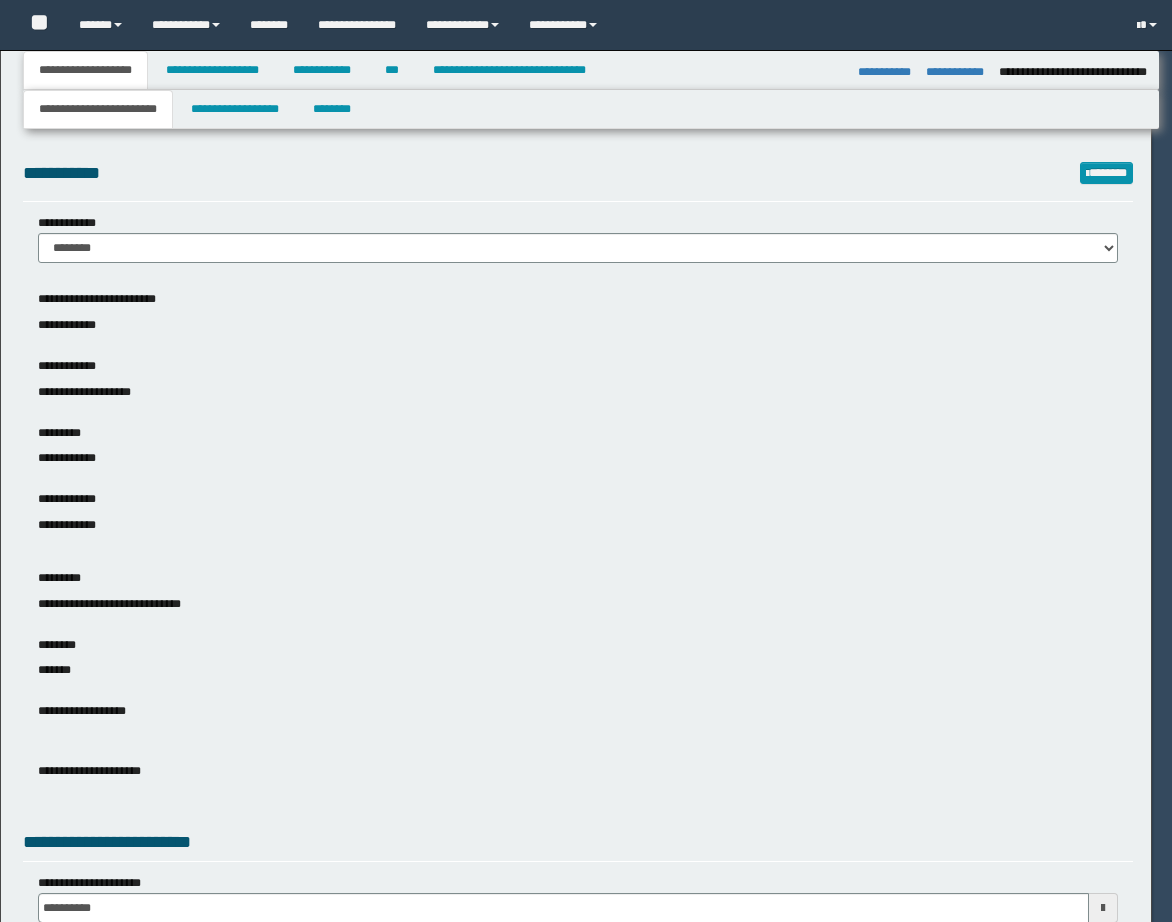 select on "**" 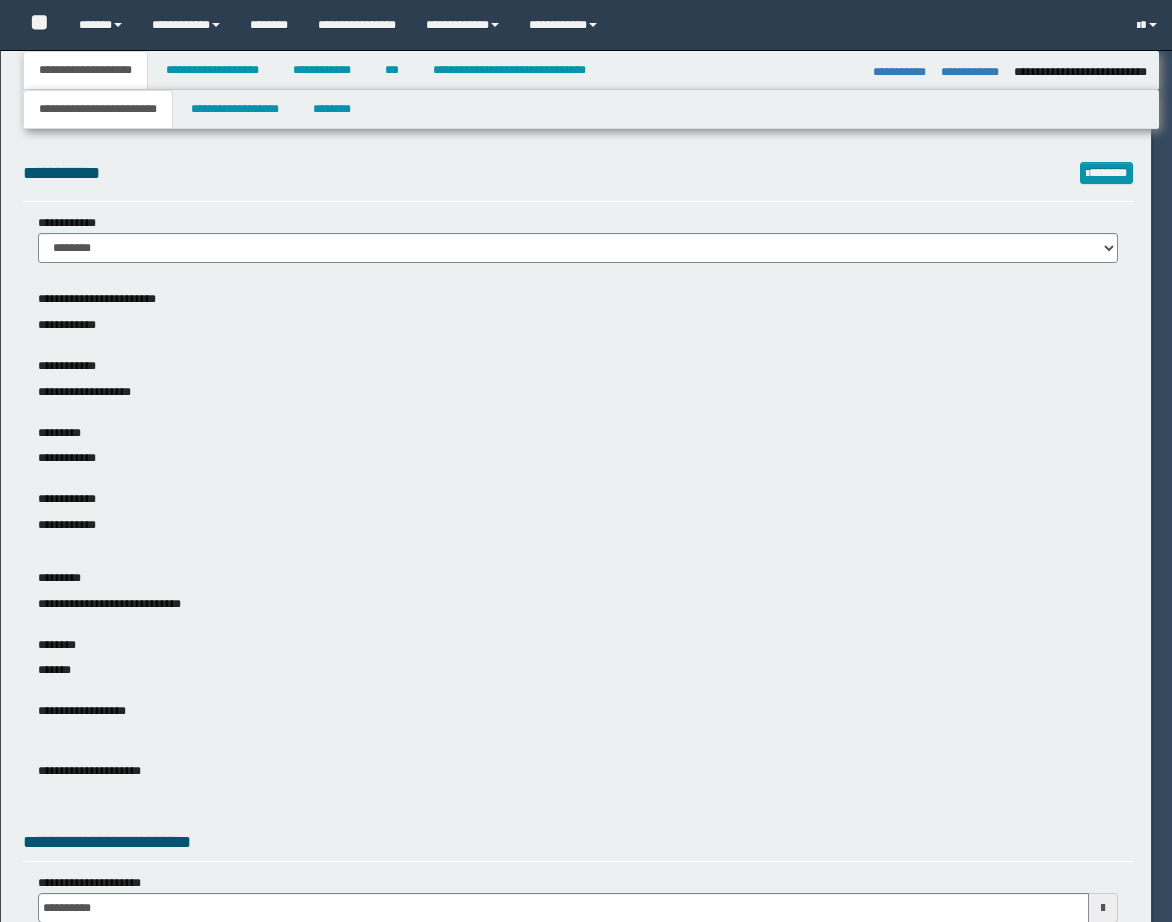 select on "**" 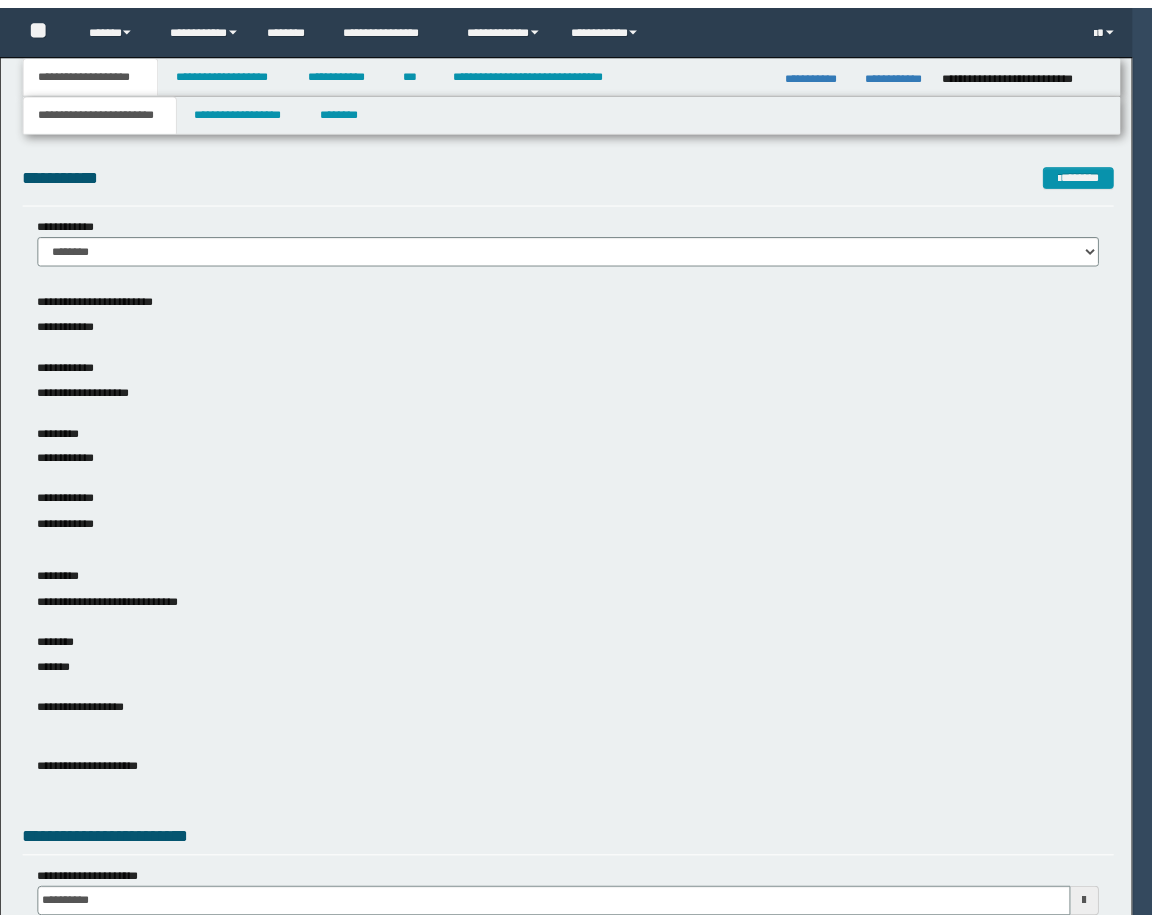 scroll, scrollTop: 0, scrollLeft: 0, axis: both 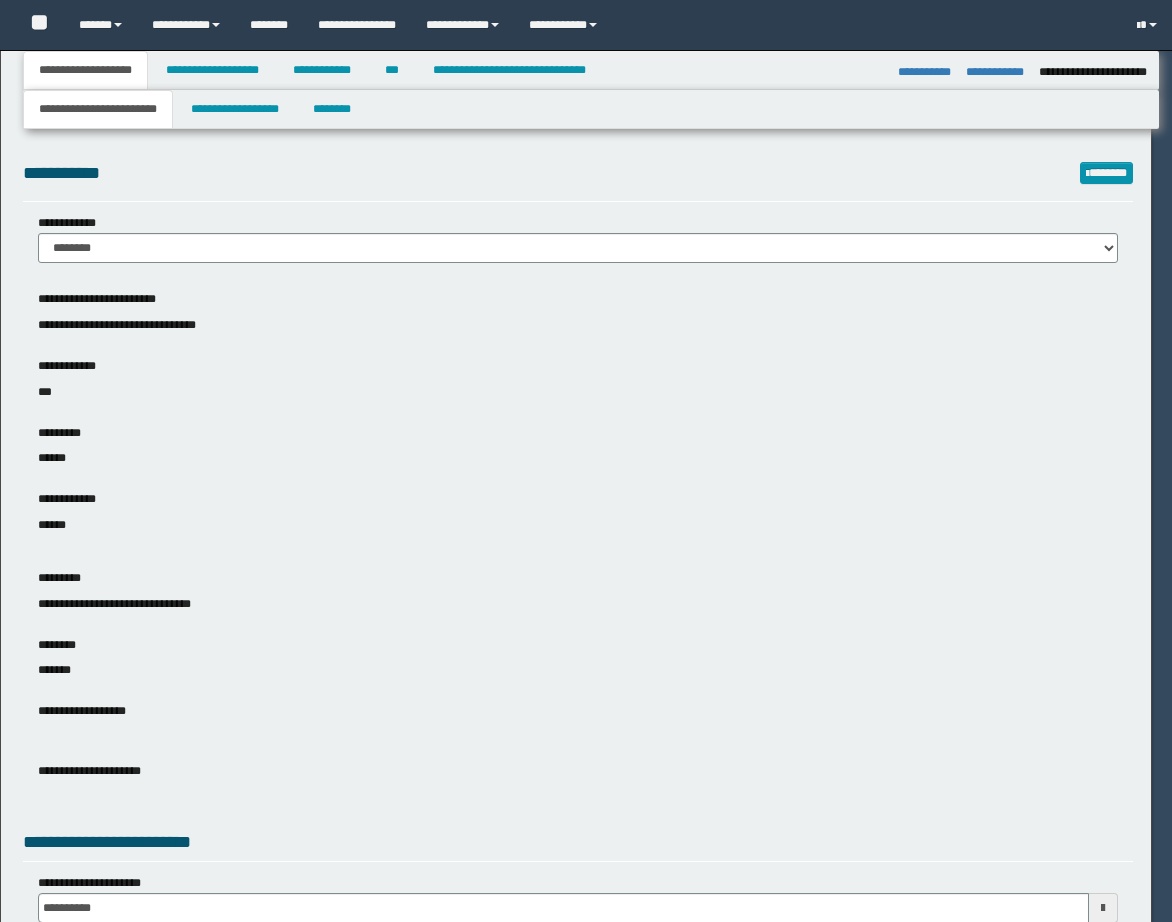 select on "*" 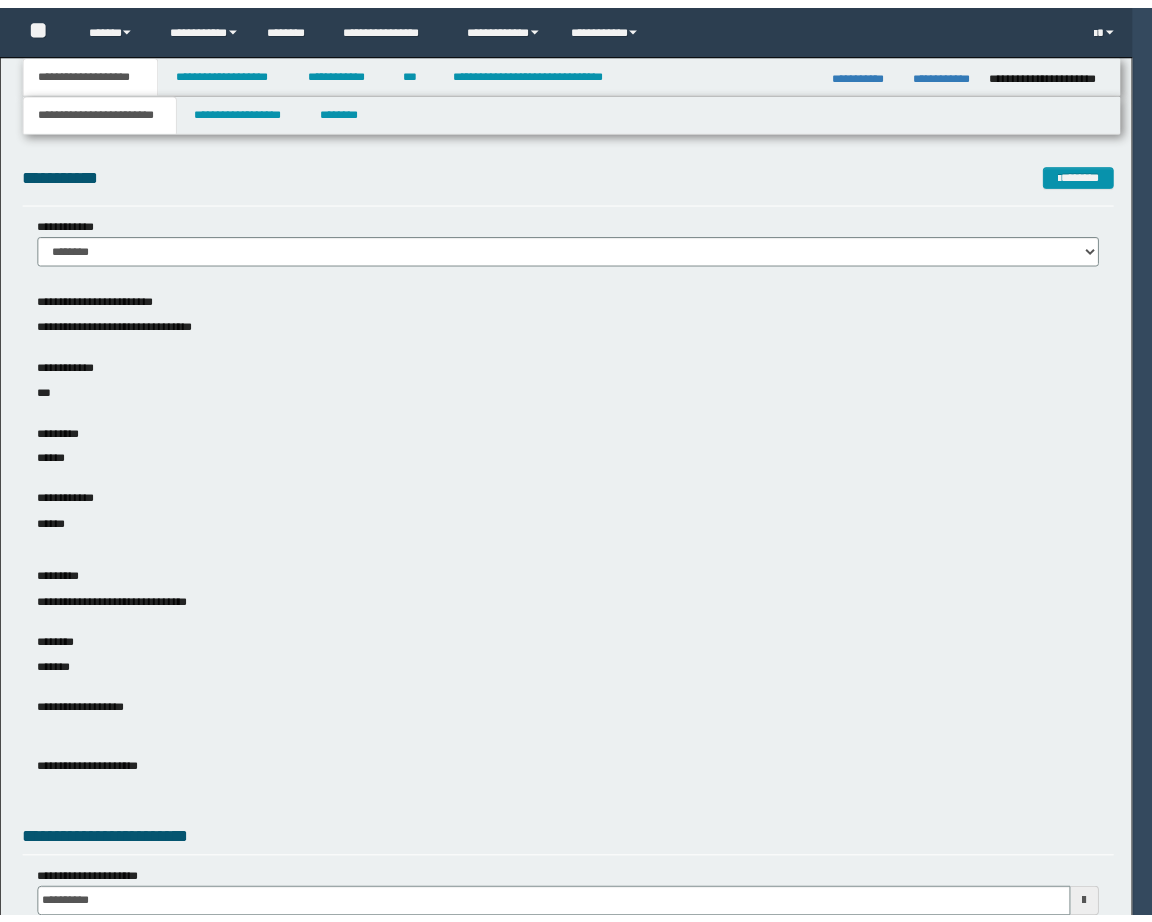 scroll, scrollTop: 0, scrollLeft: 0, axis: both 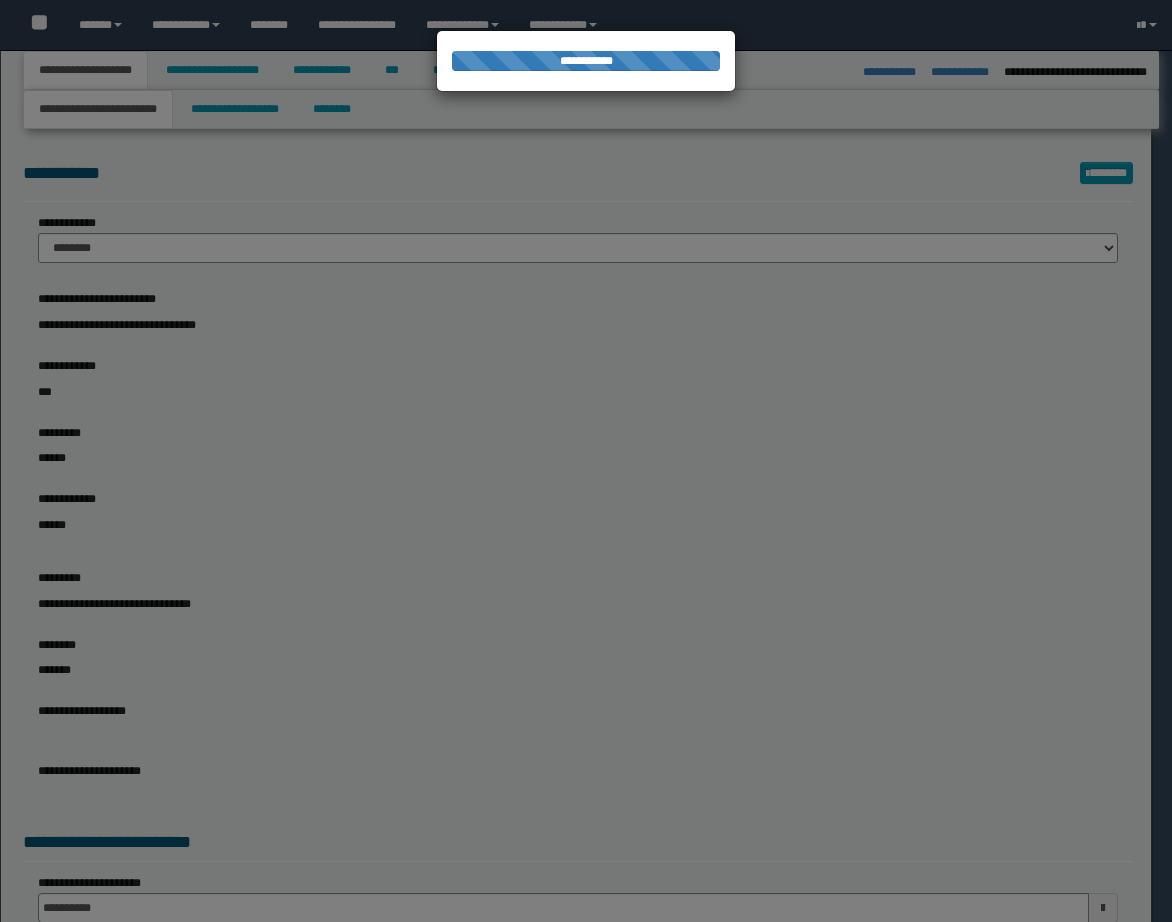 select on "*" 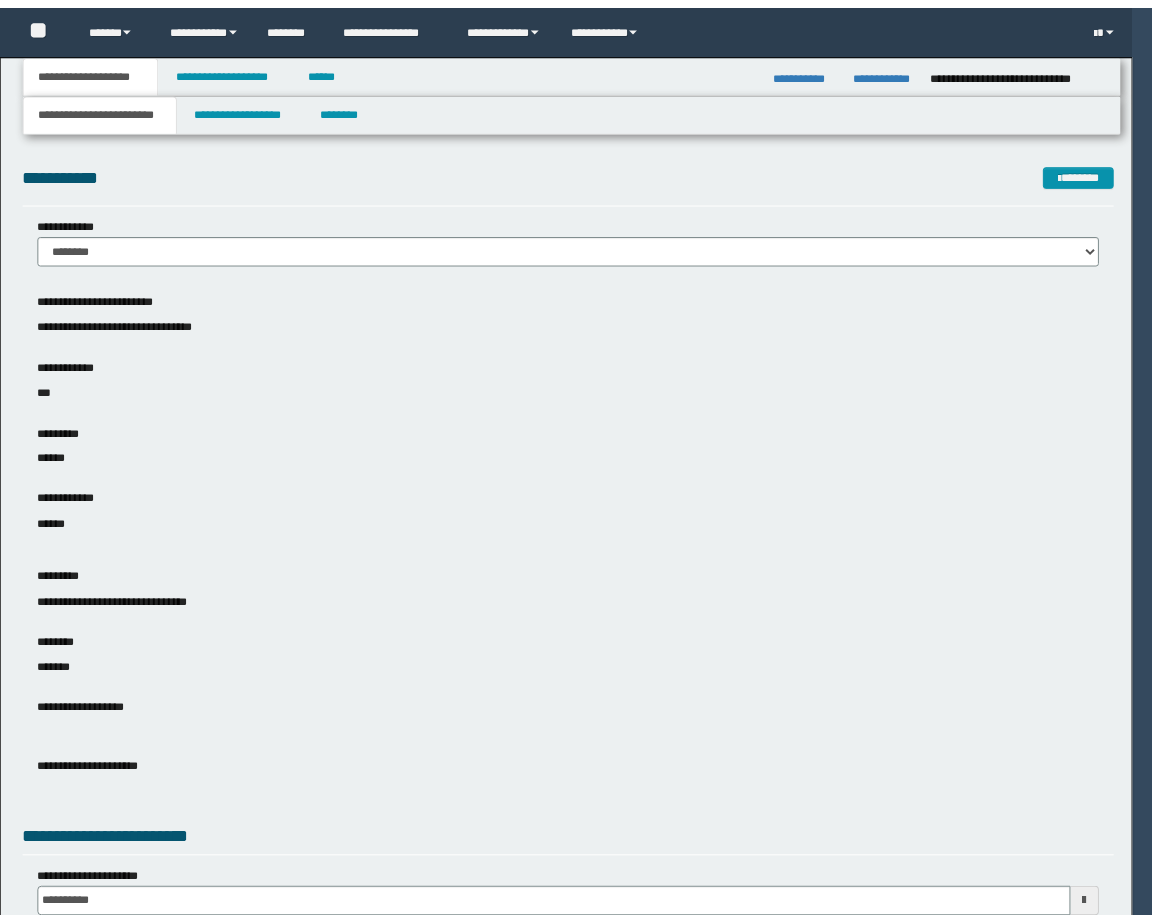 scroll, scrollTop: 0, scrollLeft: 0, axis: both 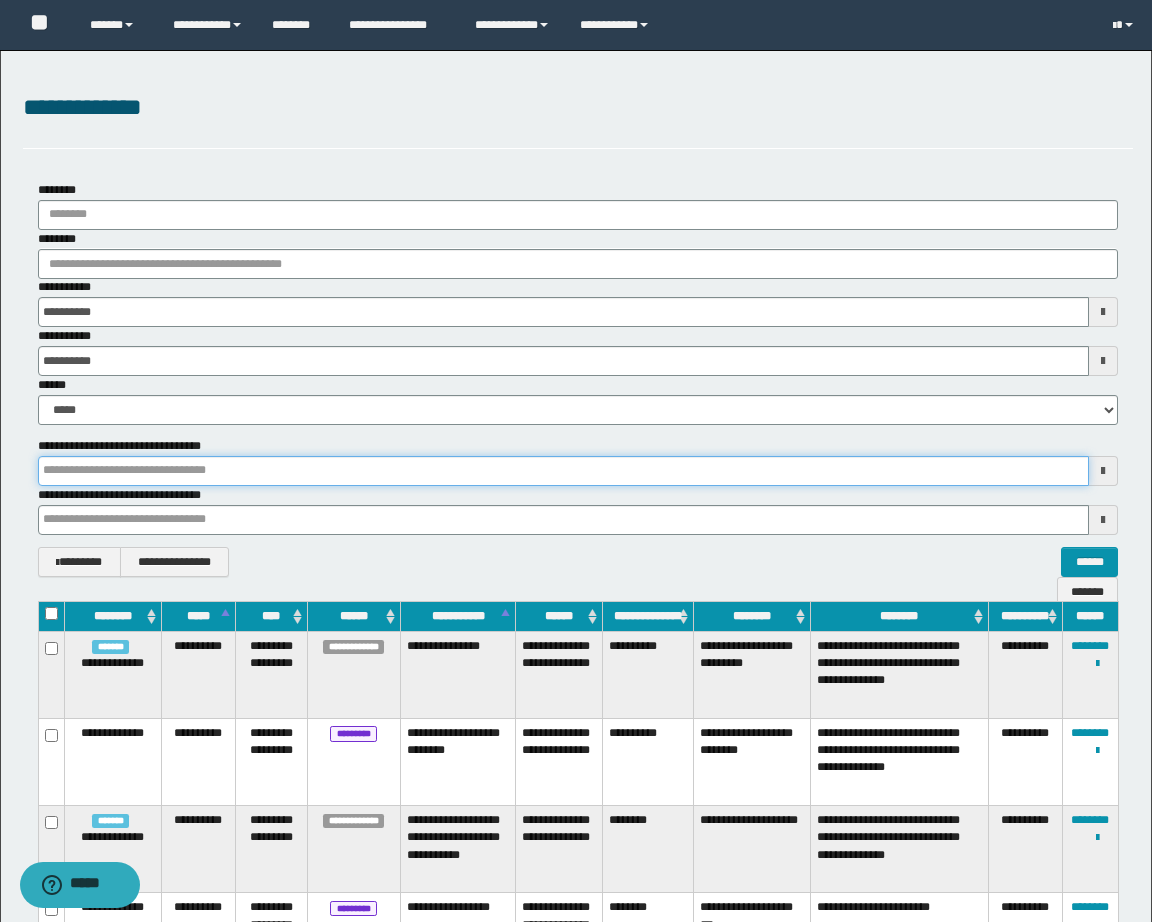 click on "**********" at bounding box center [576, 461] 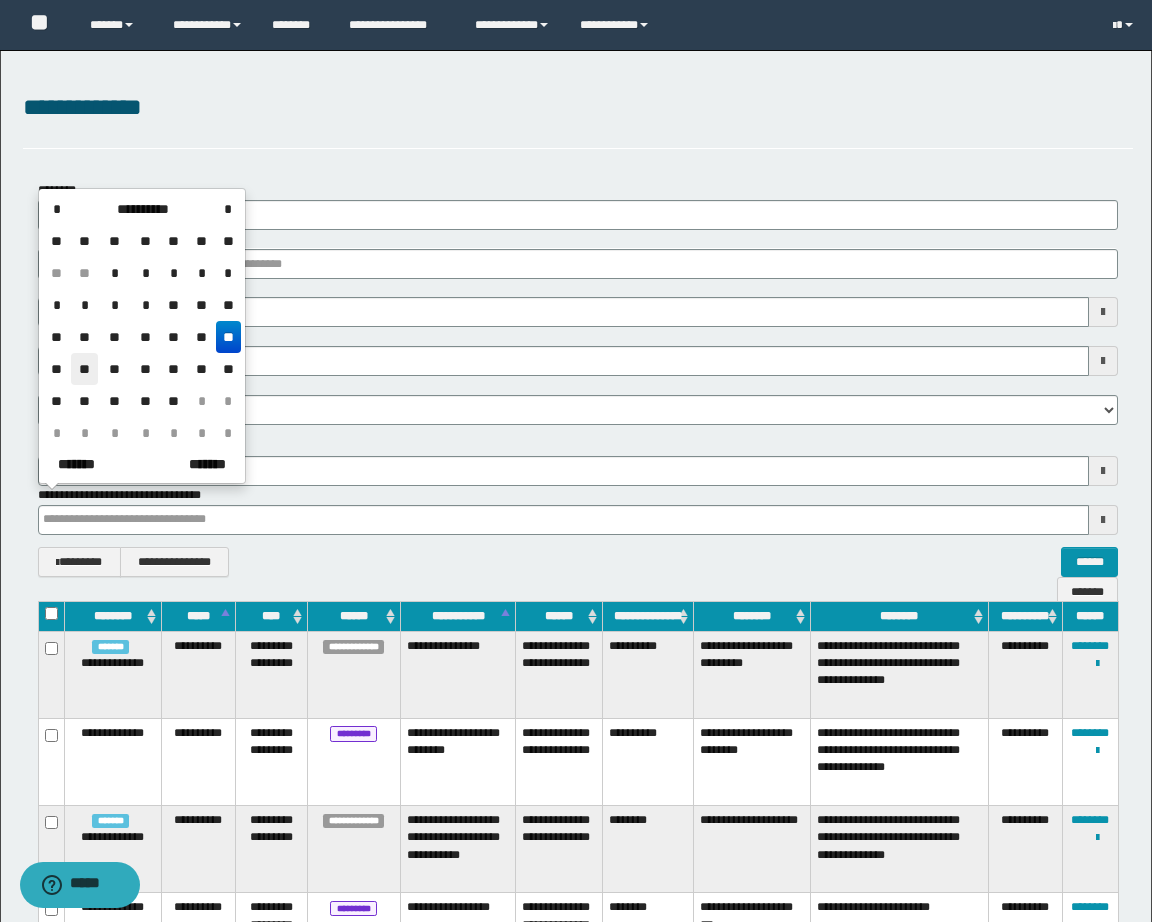 click on "**" at bounding box center [85, 369] 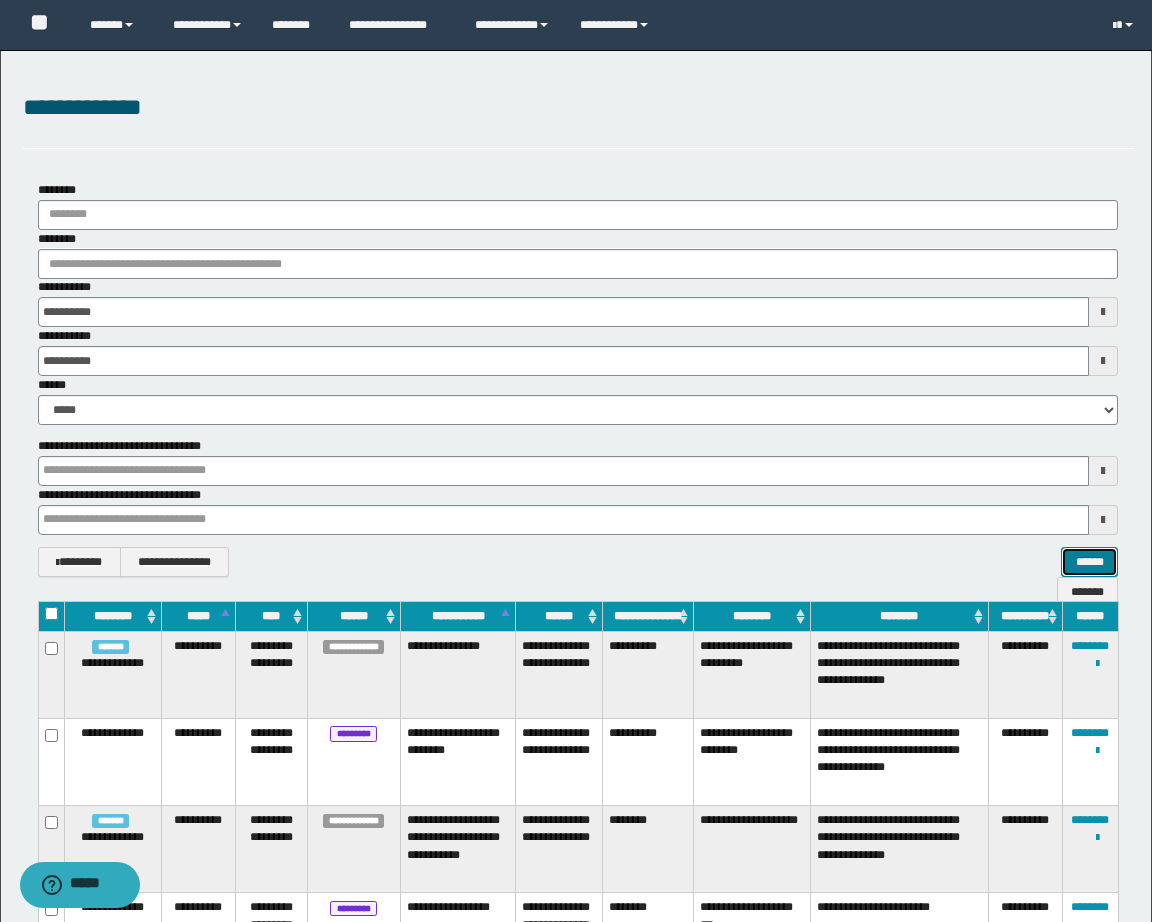 click on "******" at bounding box center (1089, 562) 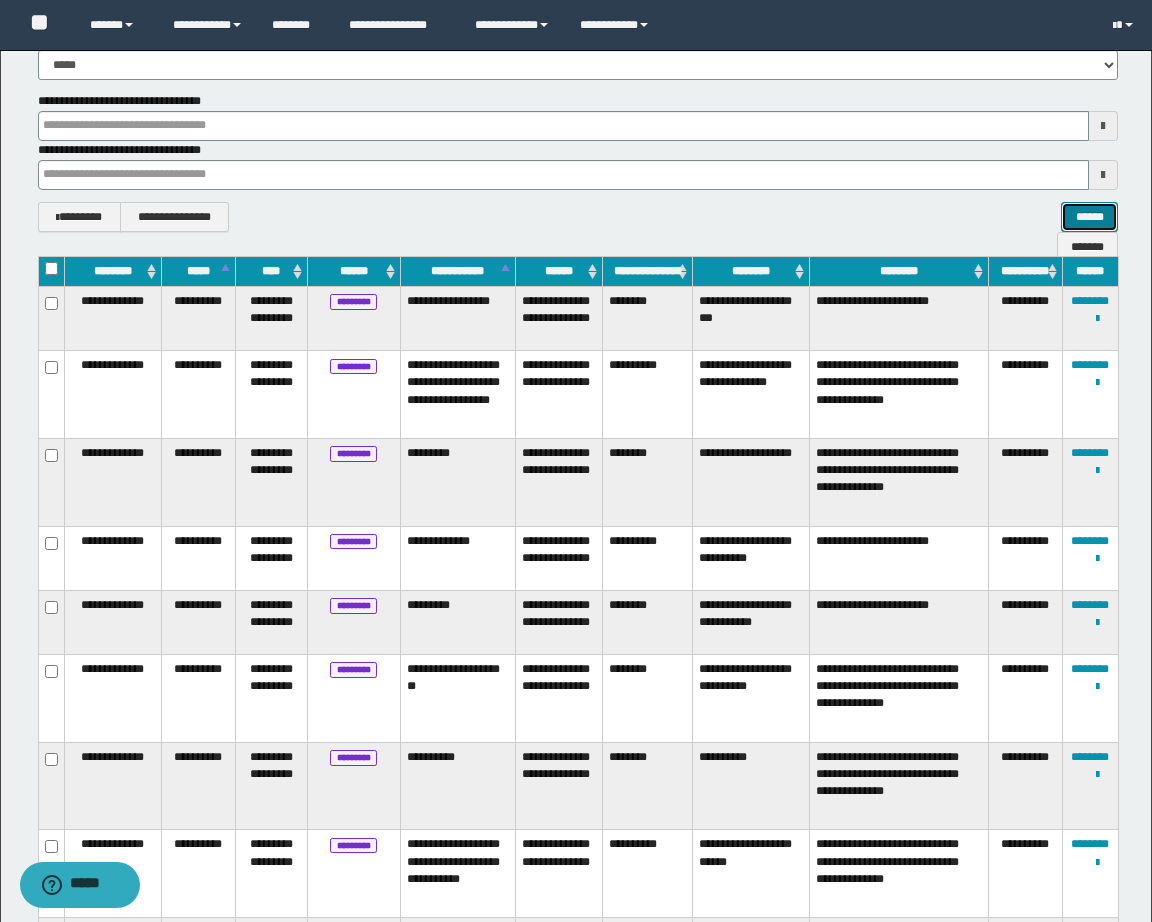 scroll, scrollTop: 407, scrollLeft: 0, axis: vertical 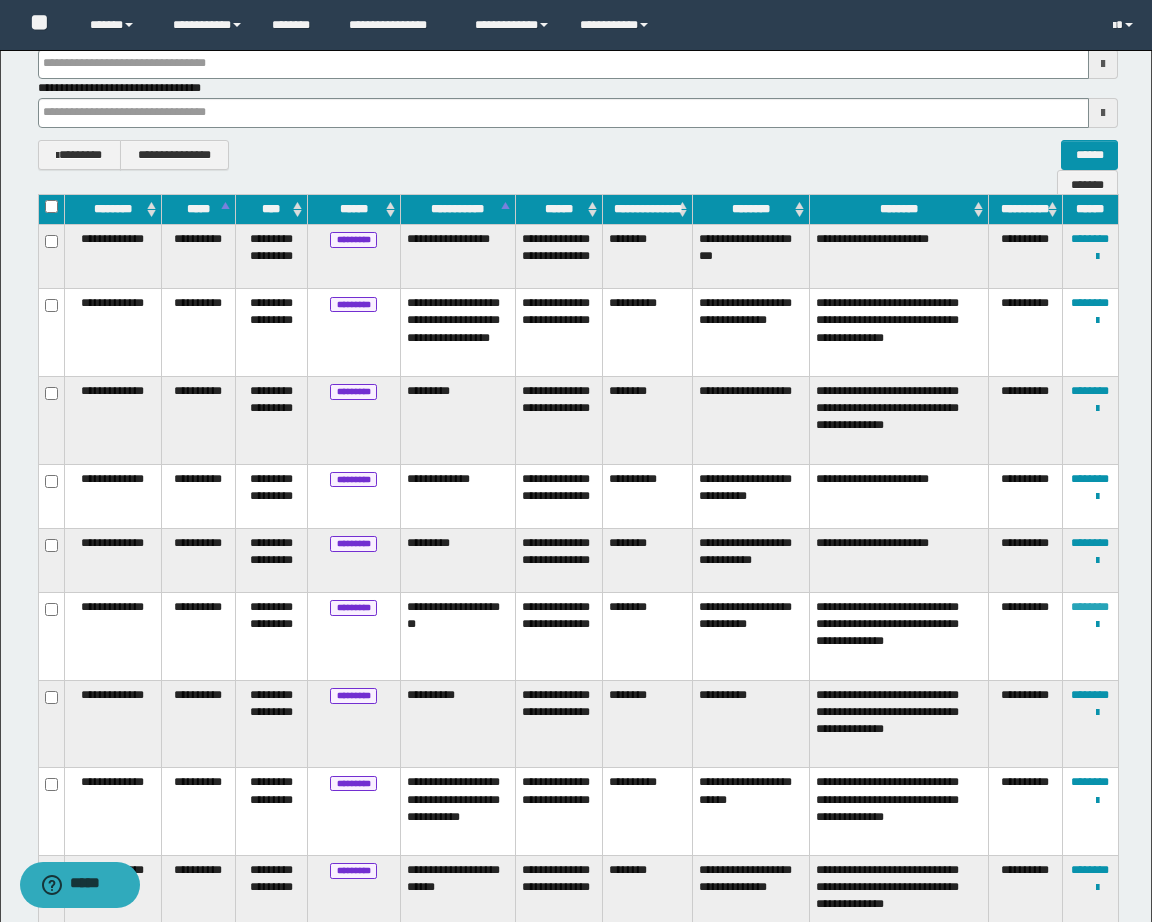 click on "********" at bounding box center [1090, 607] 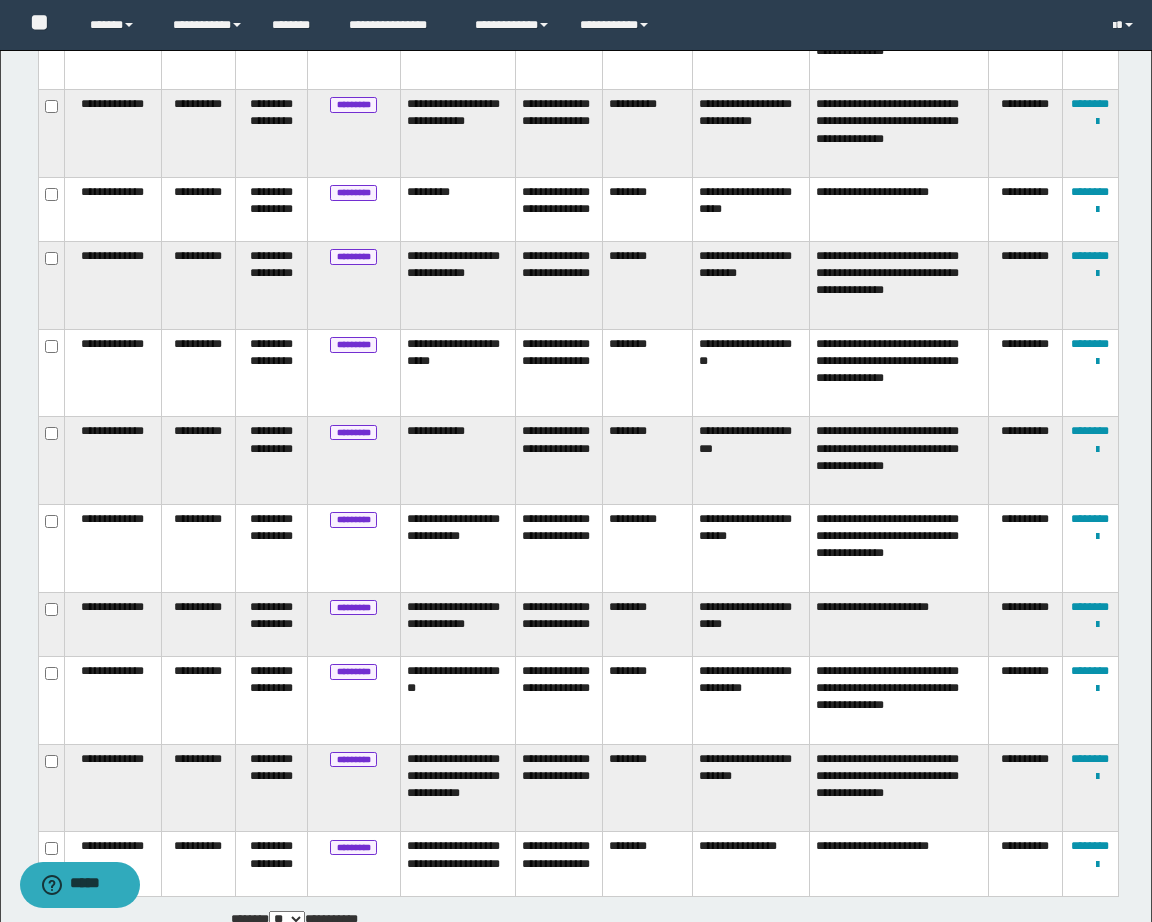 scroll, scrollTop: 2007, scrollLeft: 0, axis: vertical 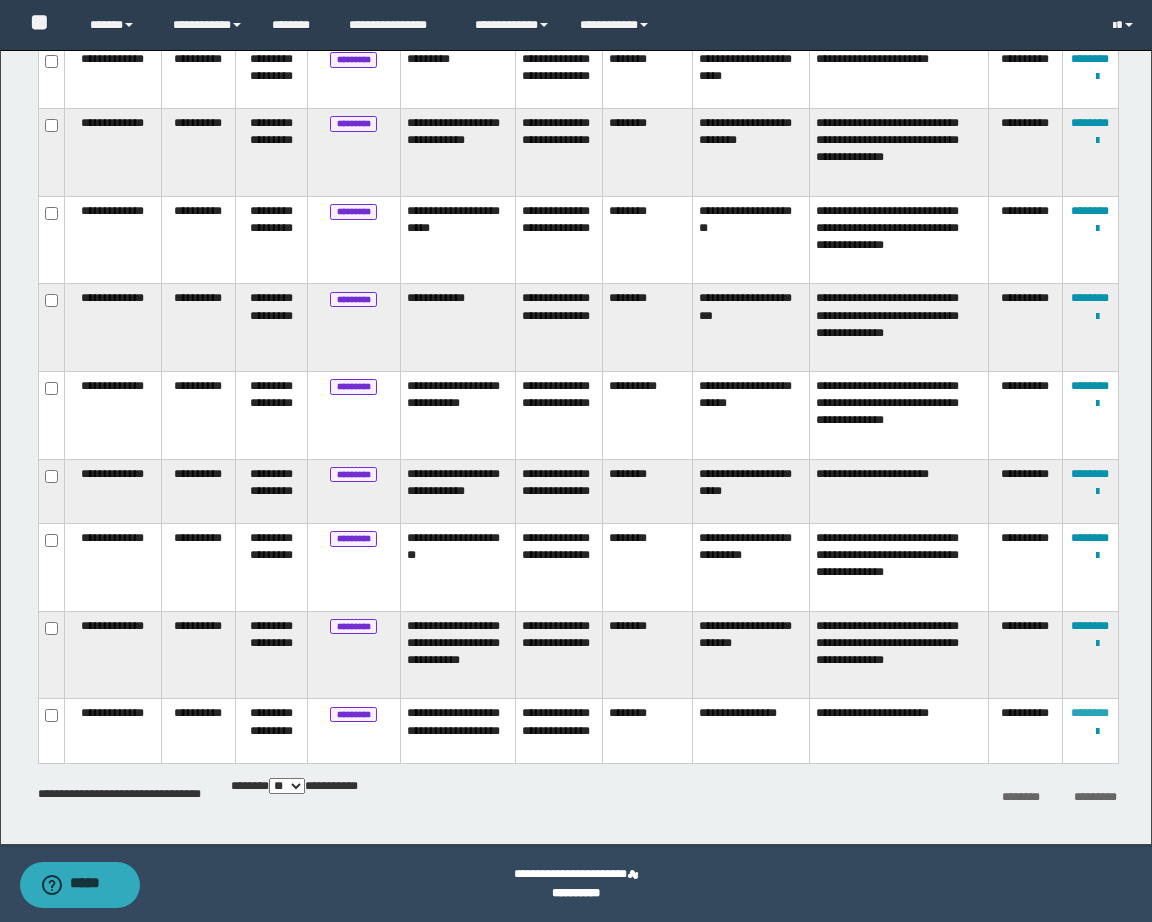 click on "********" at bounding box center (1090, 713) 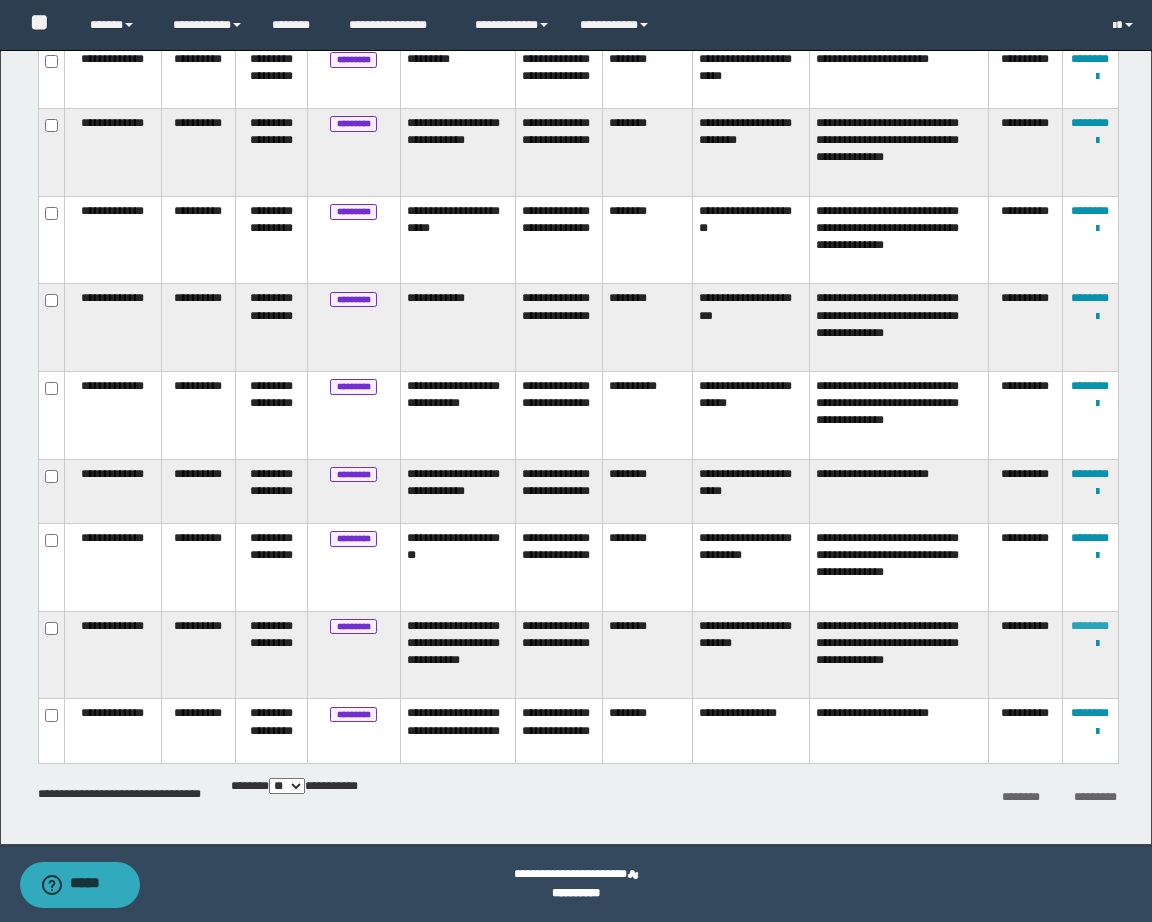 click on "********" at bounding box center (1090, 626) 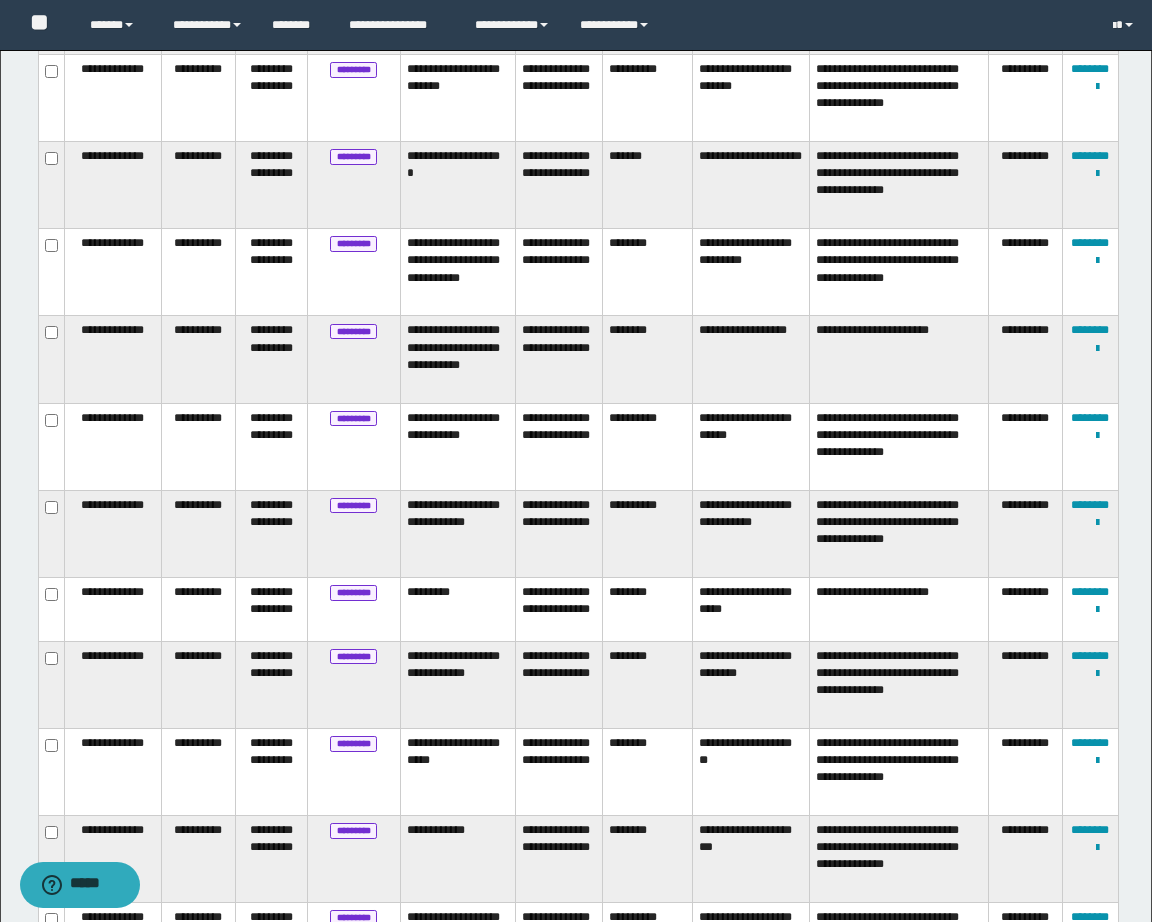 scroll, scrollTop: 1844, scrollLeft: 0, axis: vertical 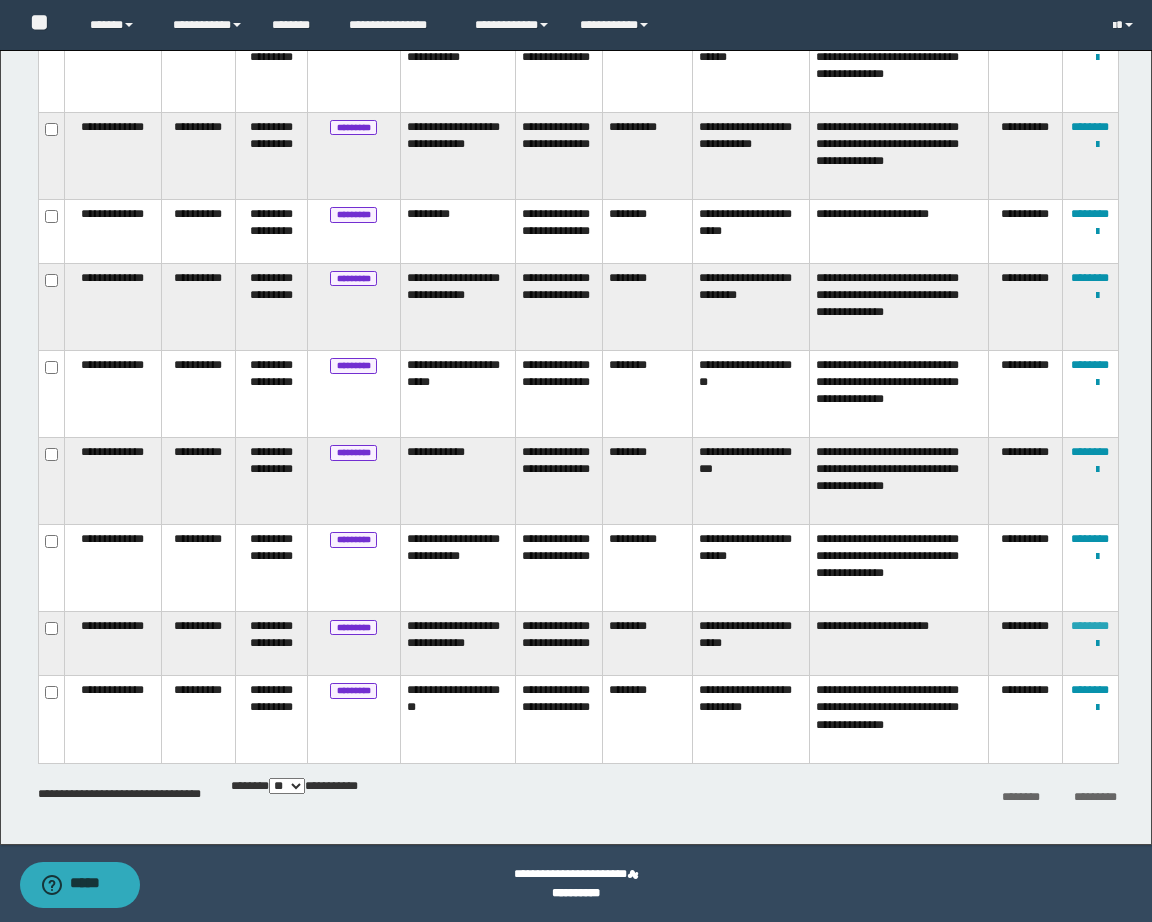 click on "********" at bounding box center [1090, 626] 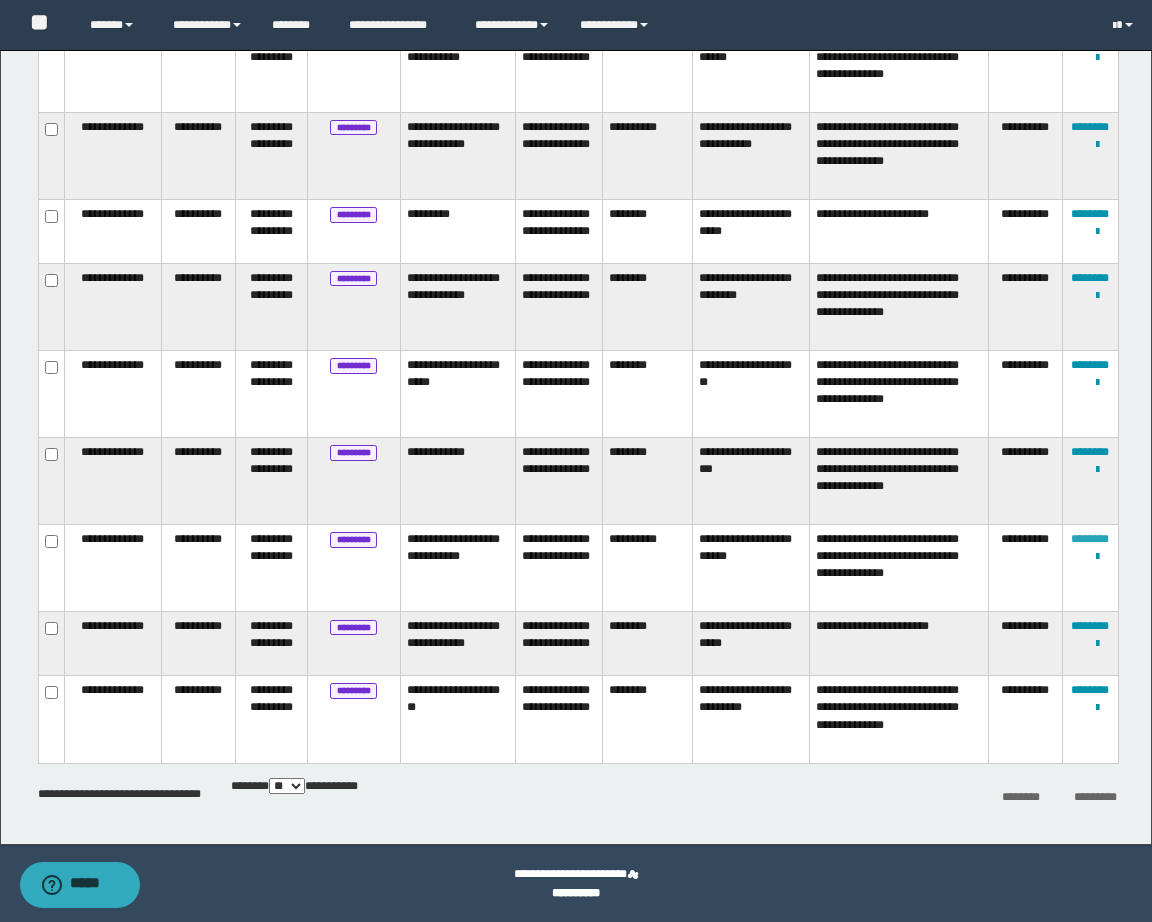 click on "********" at bounding box center (1090, 539) 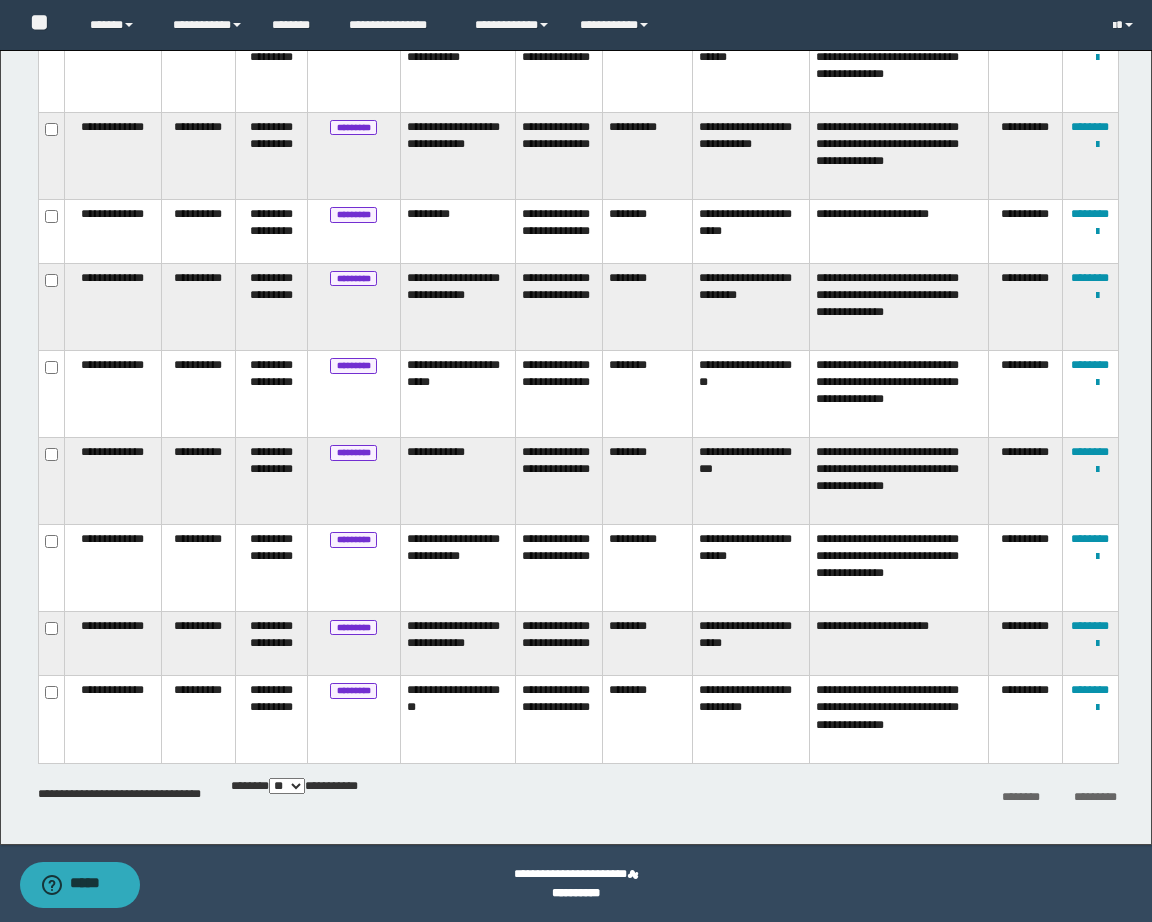 scroll, scrollTop: 1681, scrollLeft: 0, axis: vertical 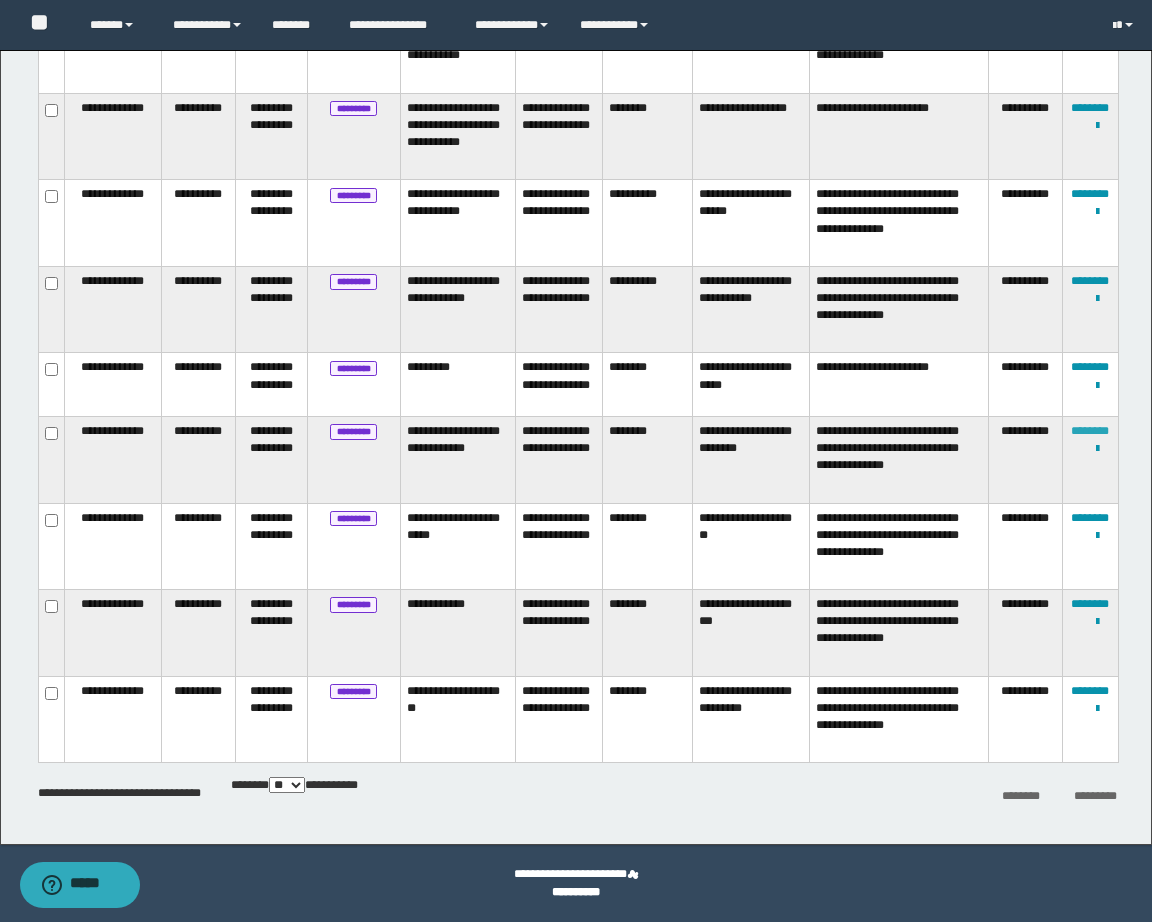 click on "********" at bounding box center [1090, 431] 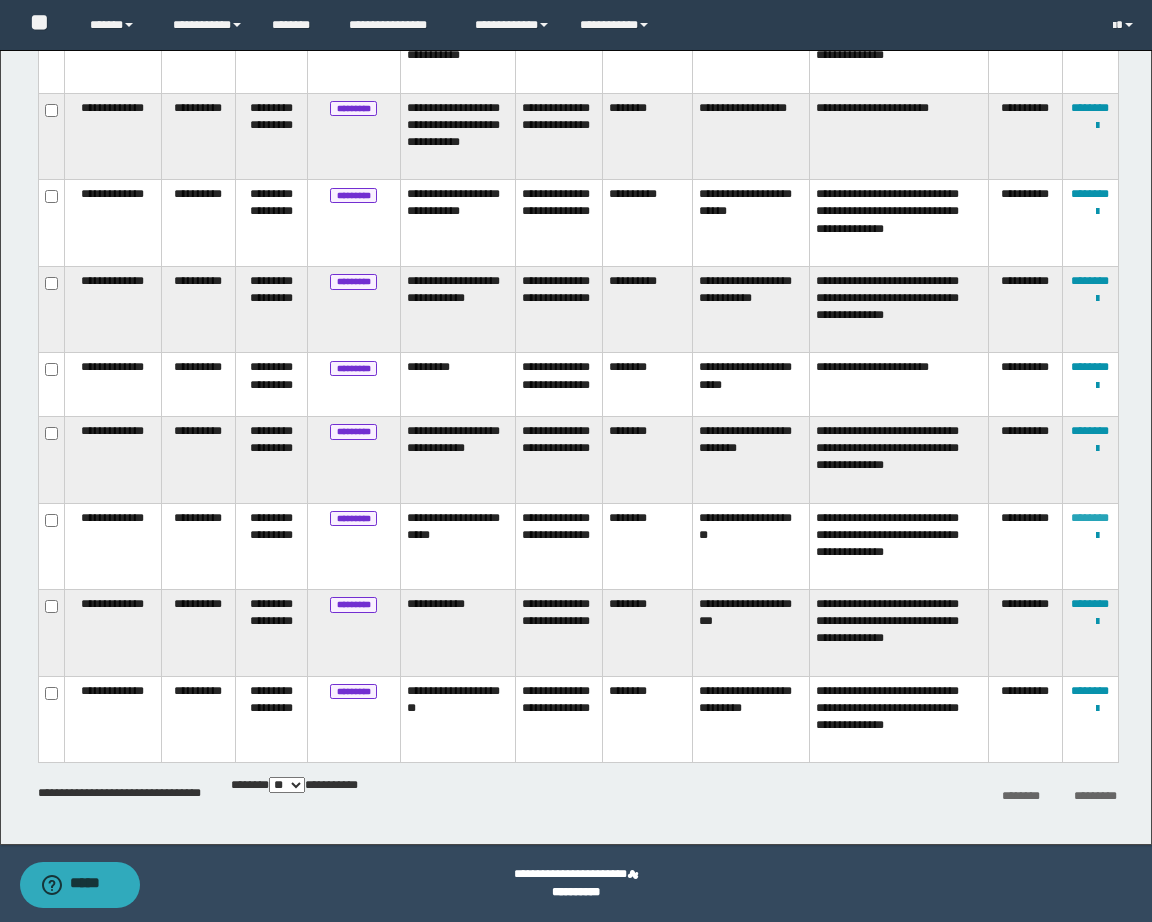 click on "********" at bounding box center [1090, 518] 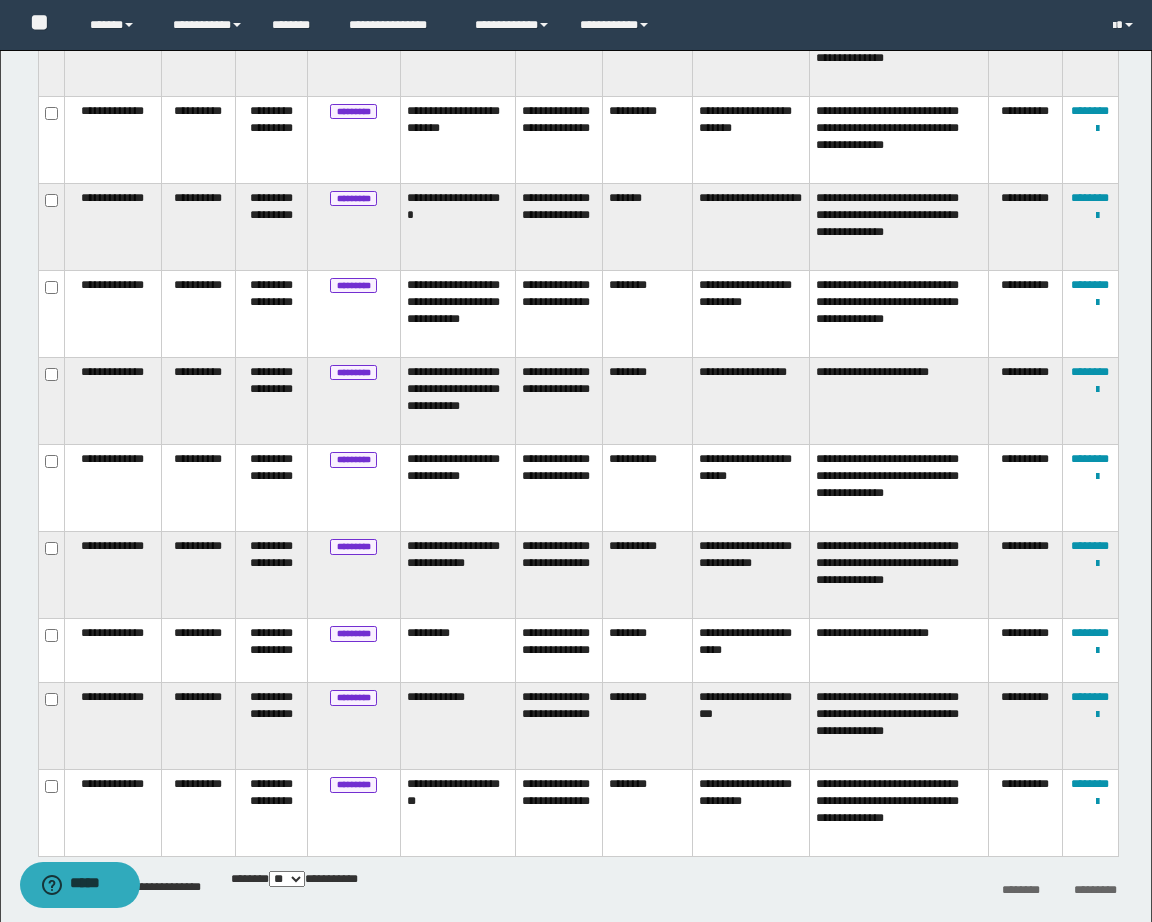 scroll, scrollTop: 1517, scrollLeft: 0, axis: vertical 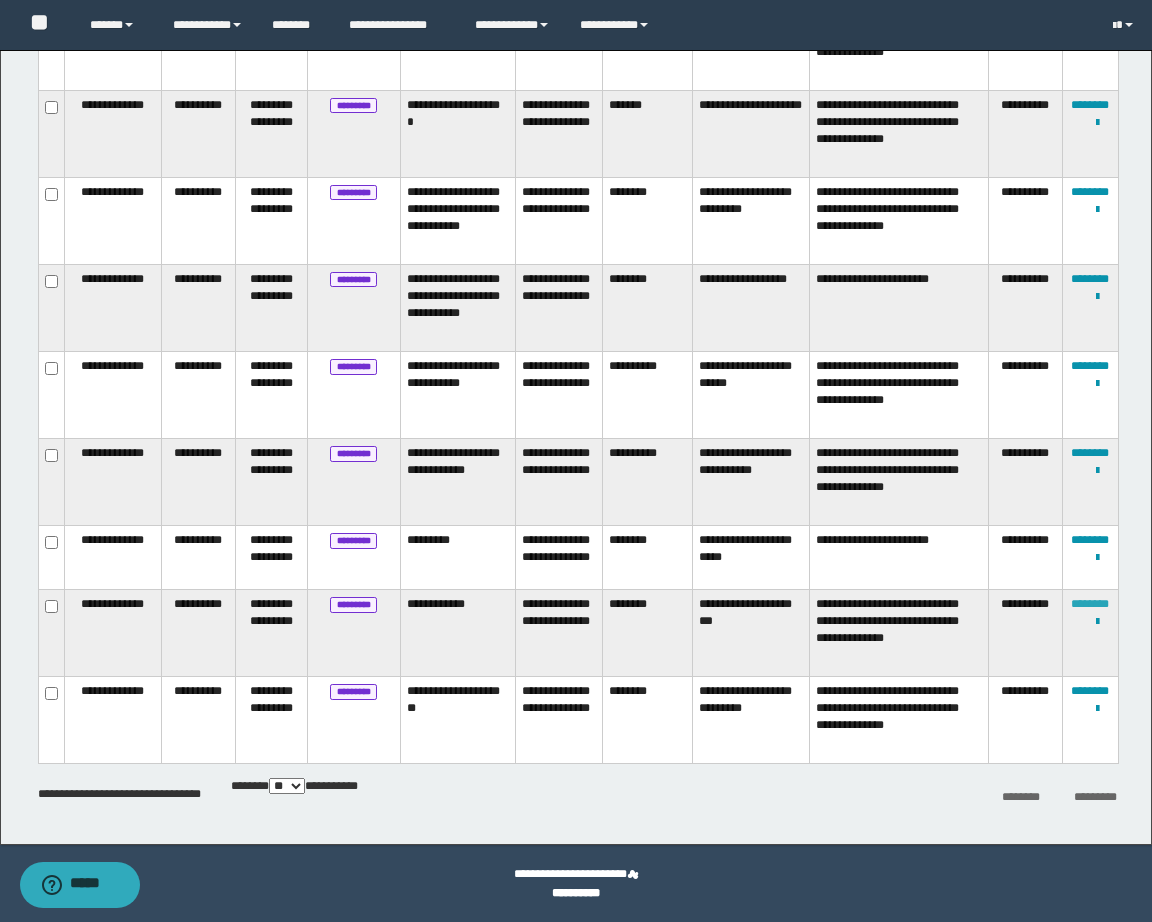 click on "********" at bounding box center (1090, 604) 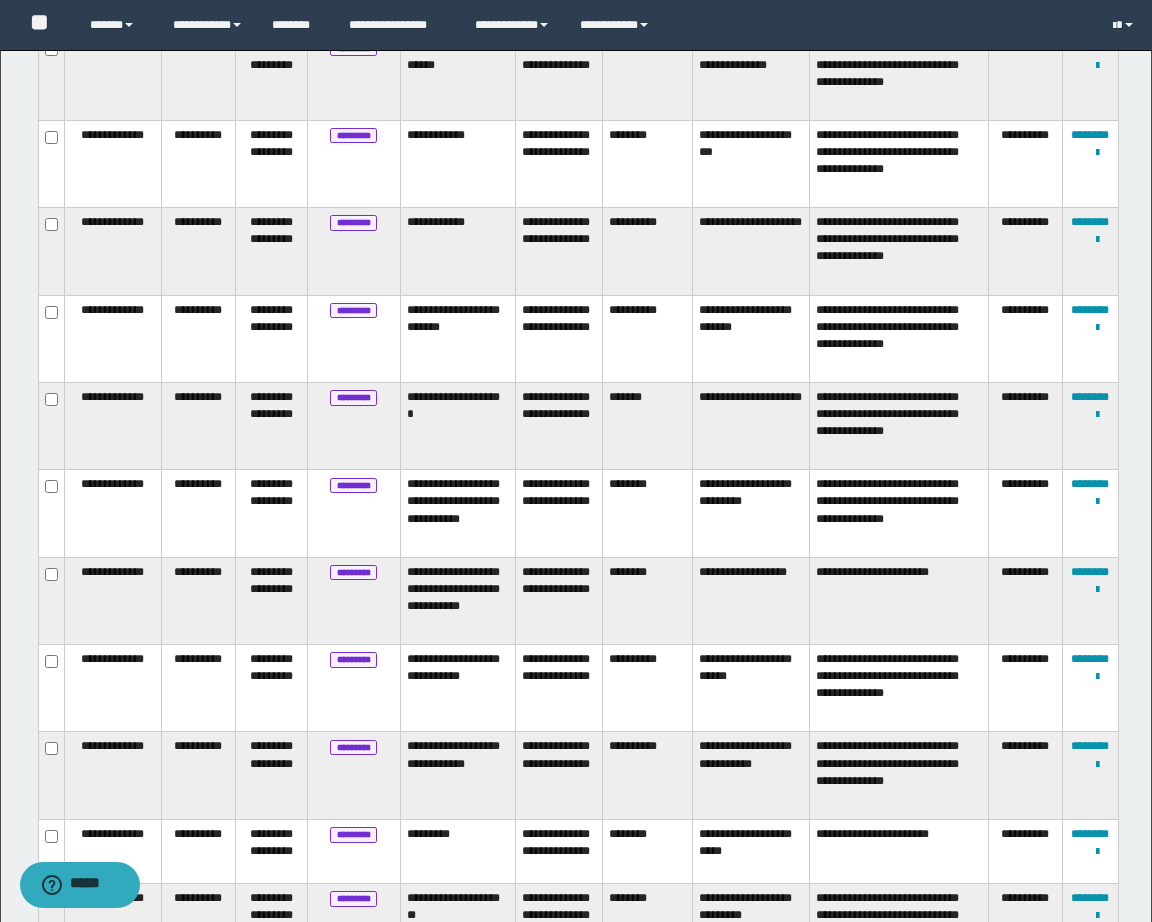 scroll, scrollTop: 1435, scrollLeft: 0, axis: vertical 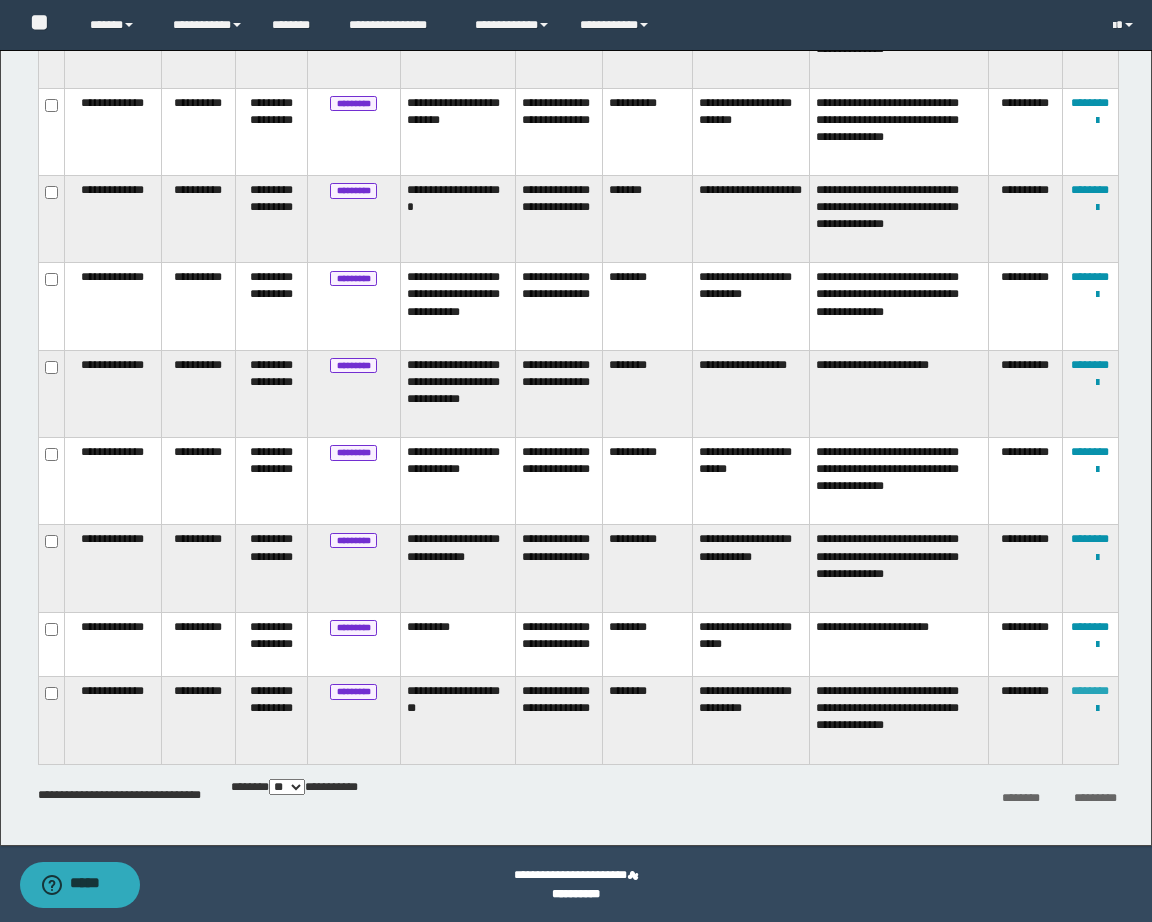 click on "********" at bounding box center [1090, 691] 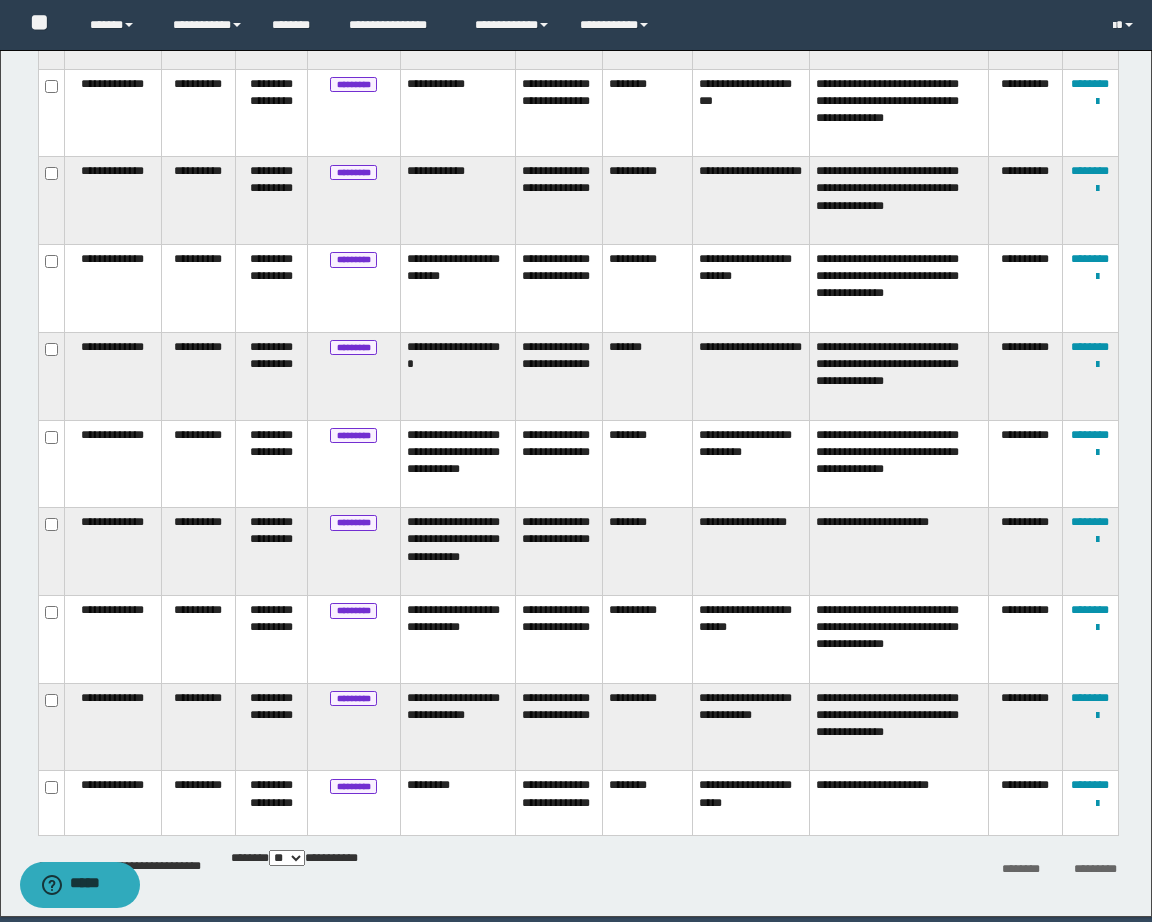 scroll, scrollTop: 1354, scrollLeft: 0, axis: vertical 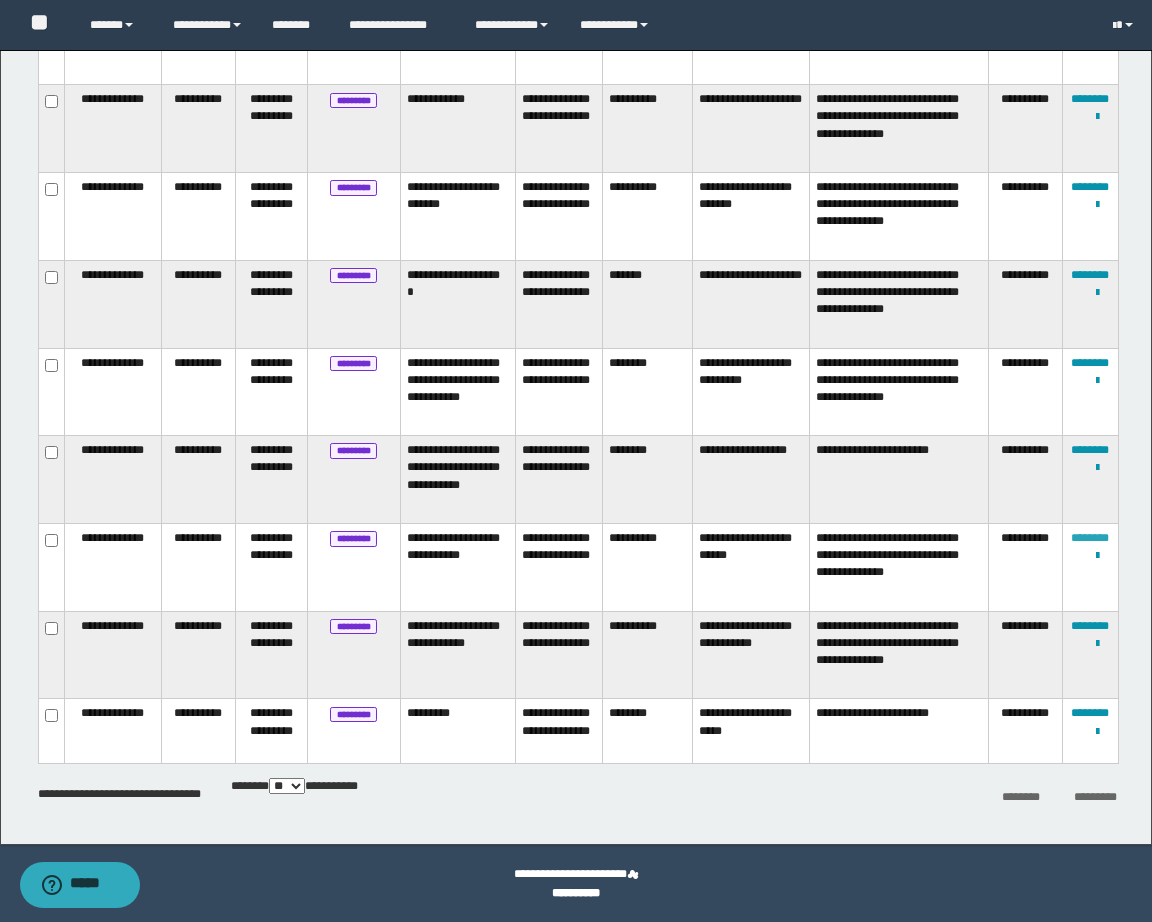 click on "********" at bounding box center [1090, 538] 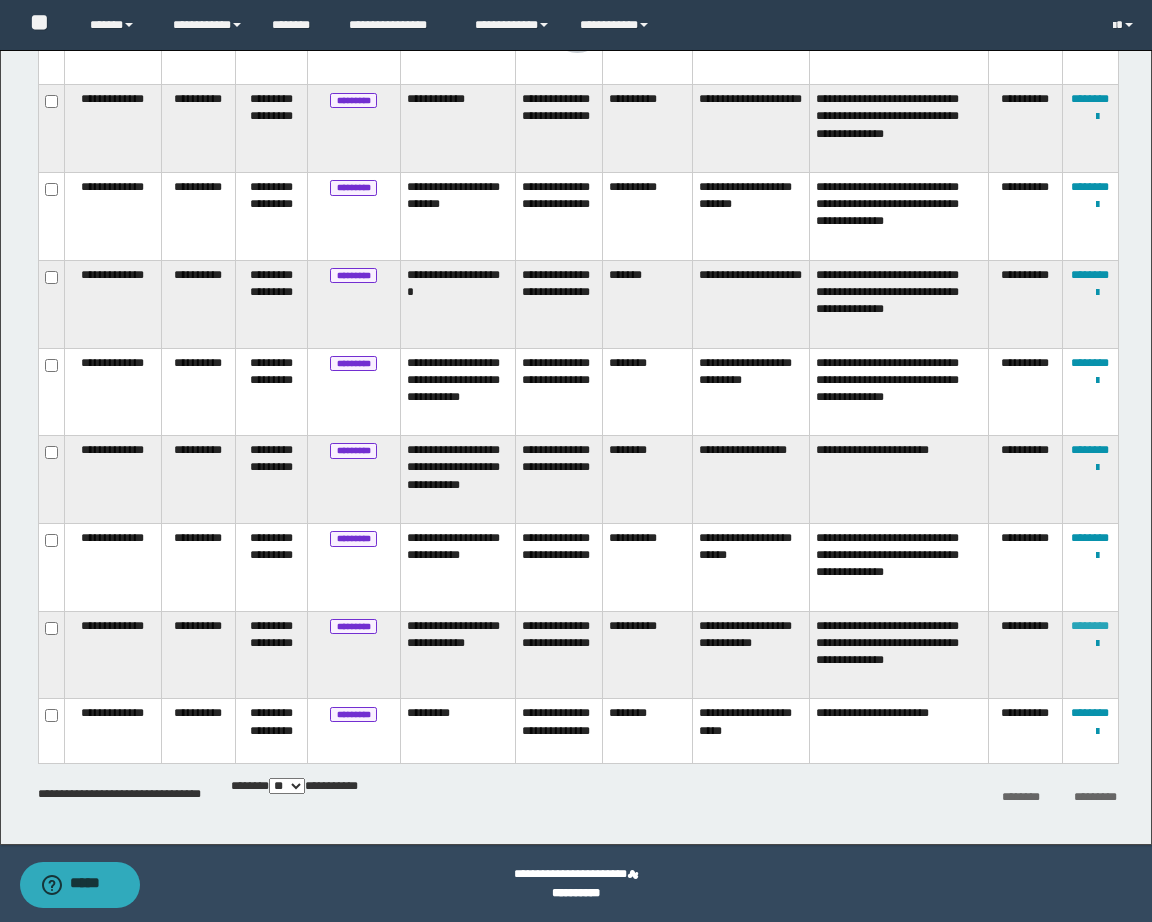 click on "********" at bounding box center [1090, 626] 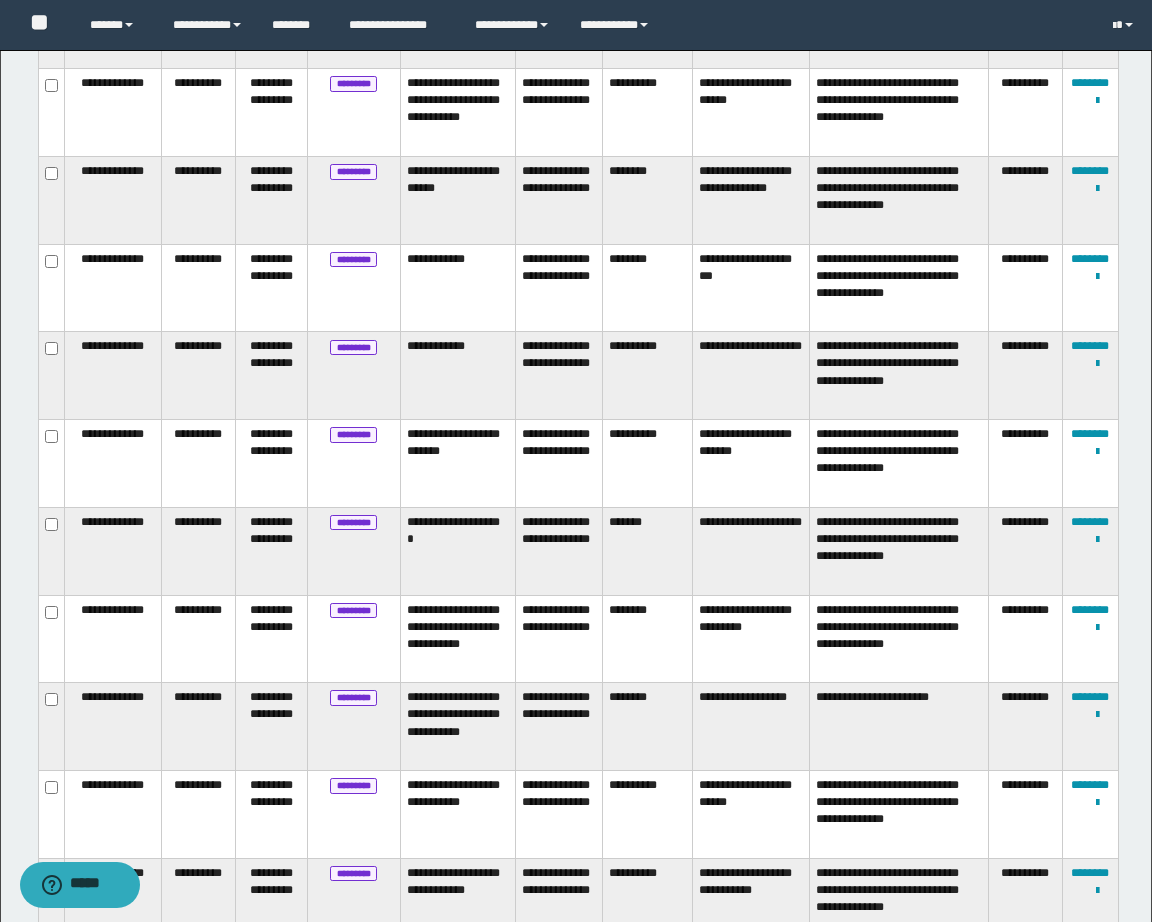 scroll, scrollTop: 1354, scrollLeft: 0, axis: vertical 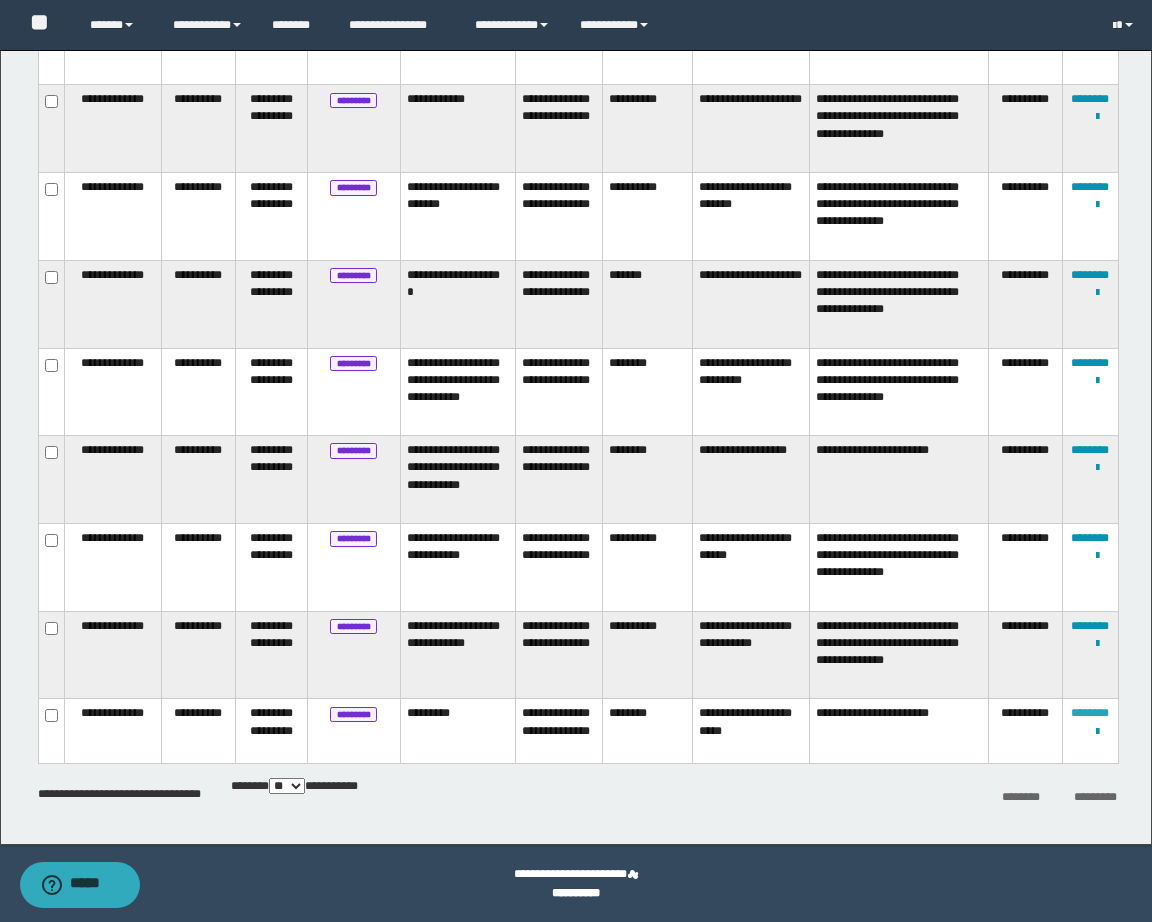 click on "********" at bounding box center (1090, 713) 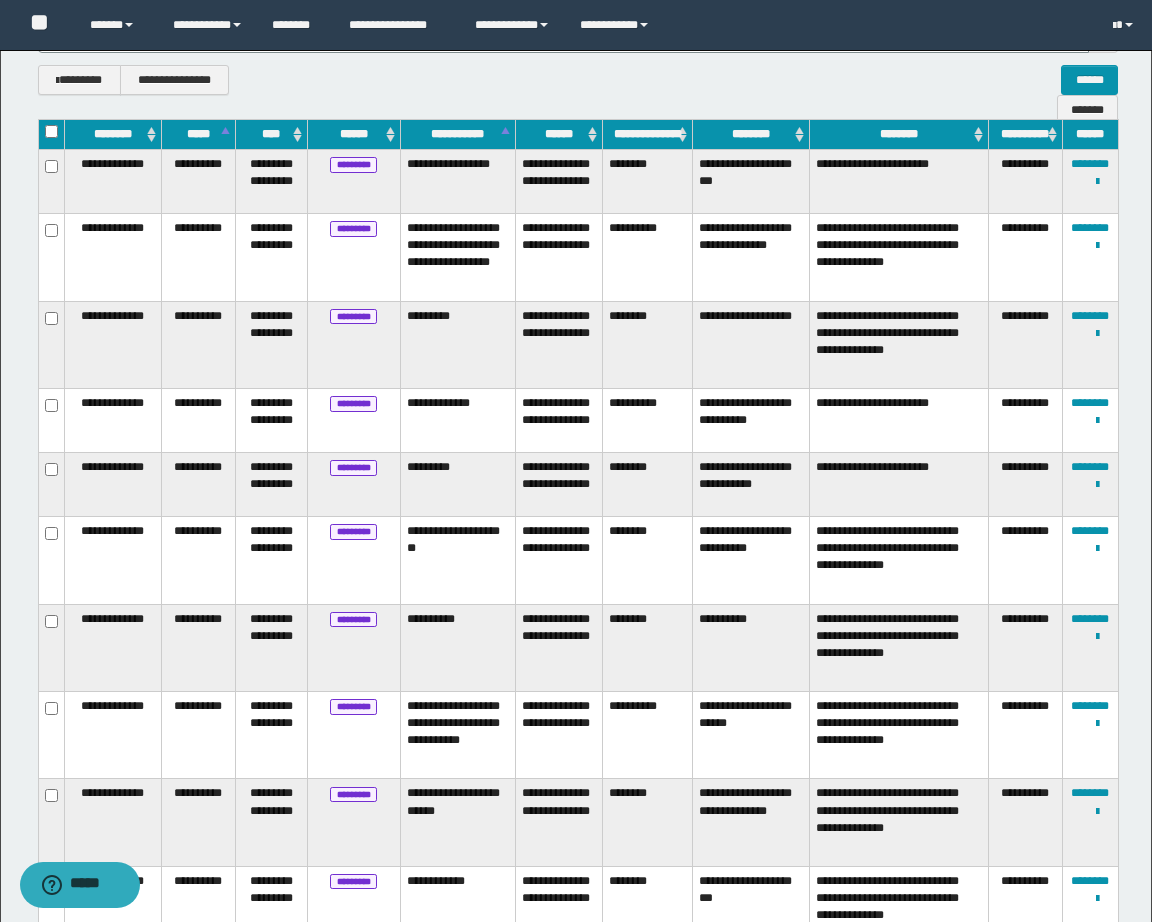 scroll, scrollTop: 309, scrollLeft: 0, axis: vertical 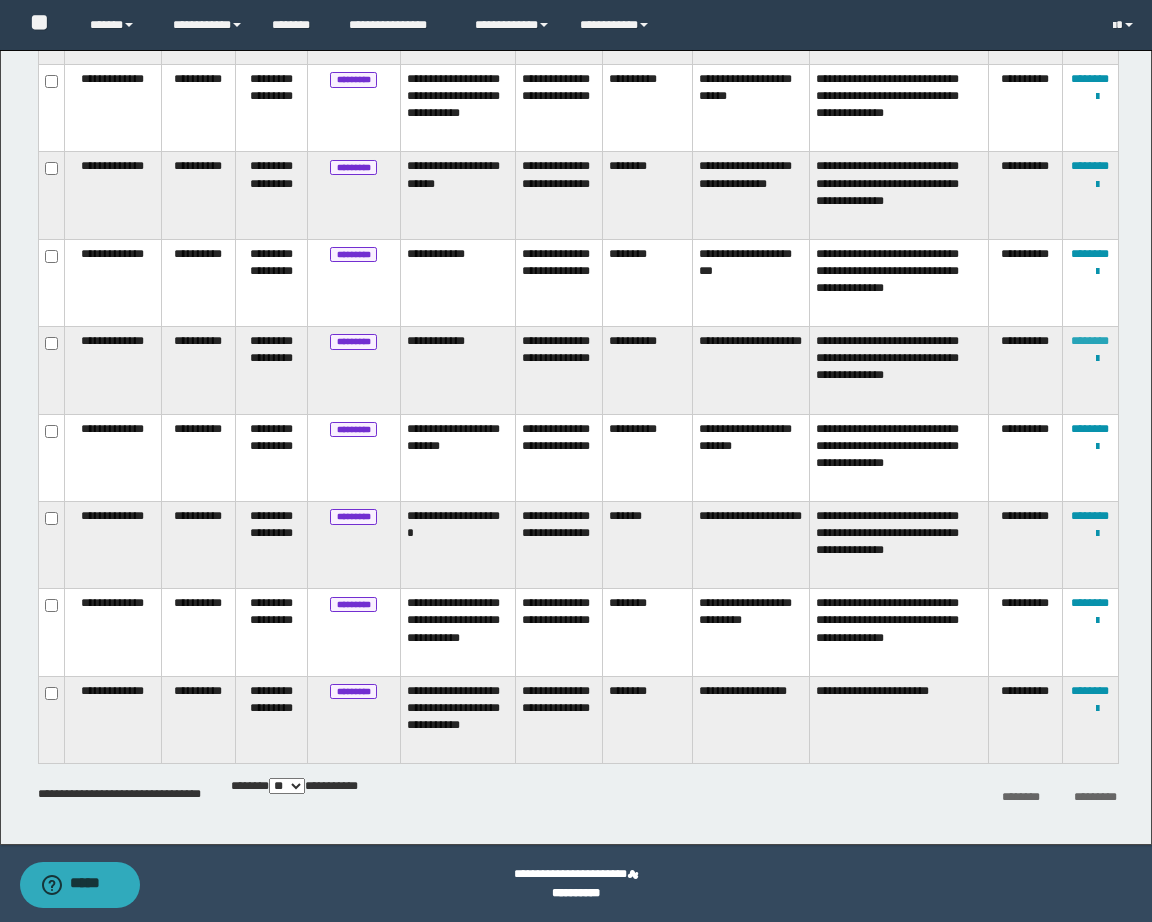 click on "********" at bounding box center [1090, 341] 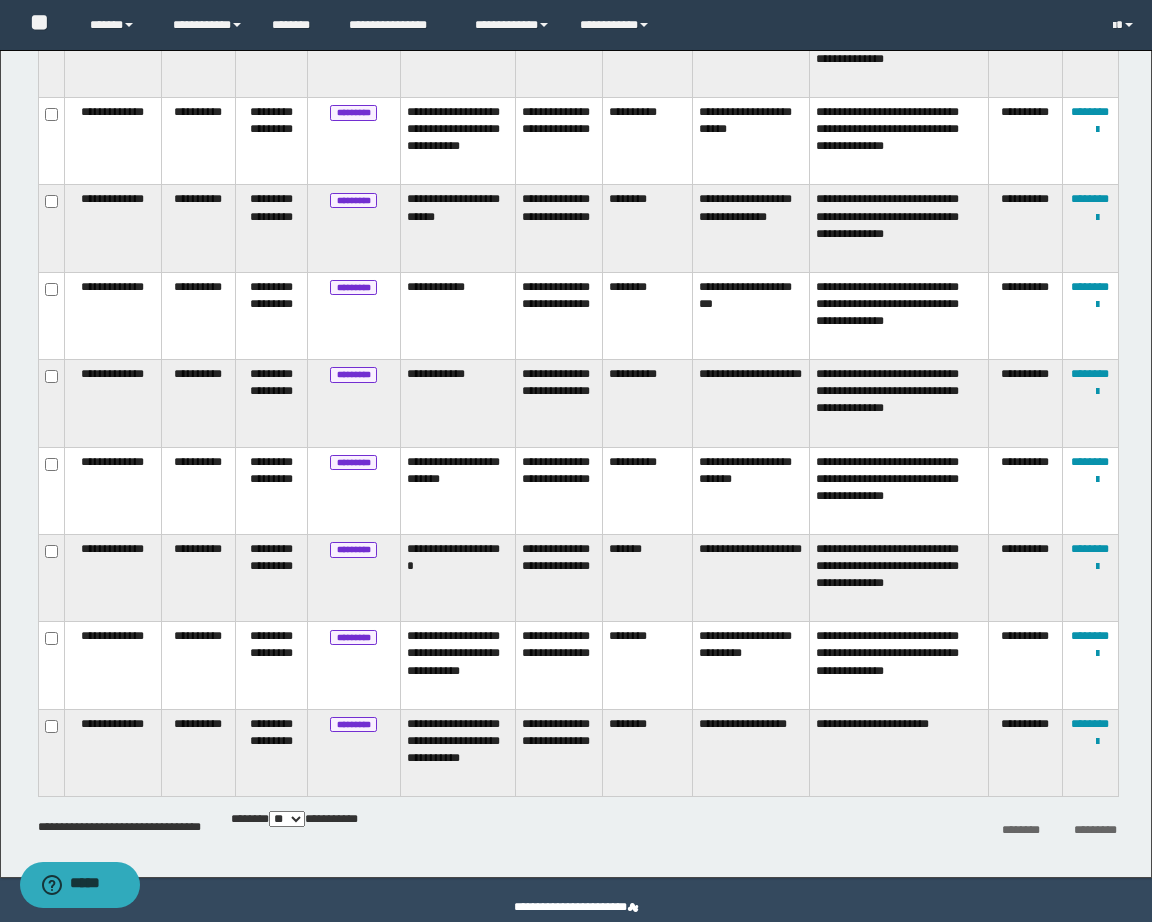 scroll, scrollTop: 1109, scrollLeft: 0, axis: vertical 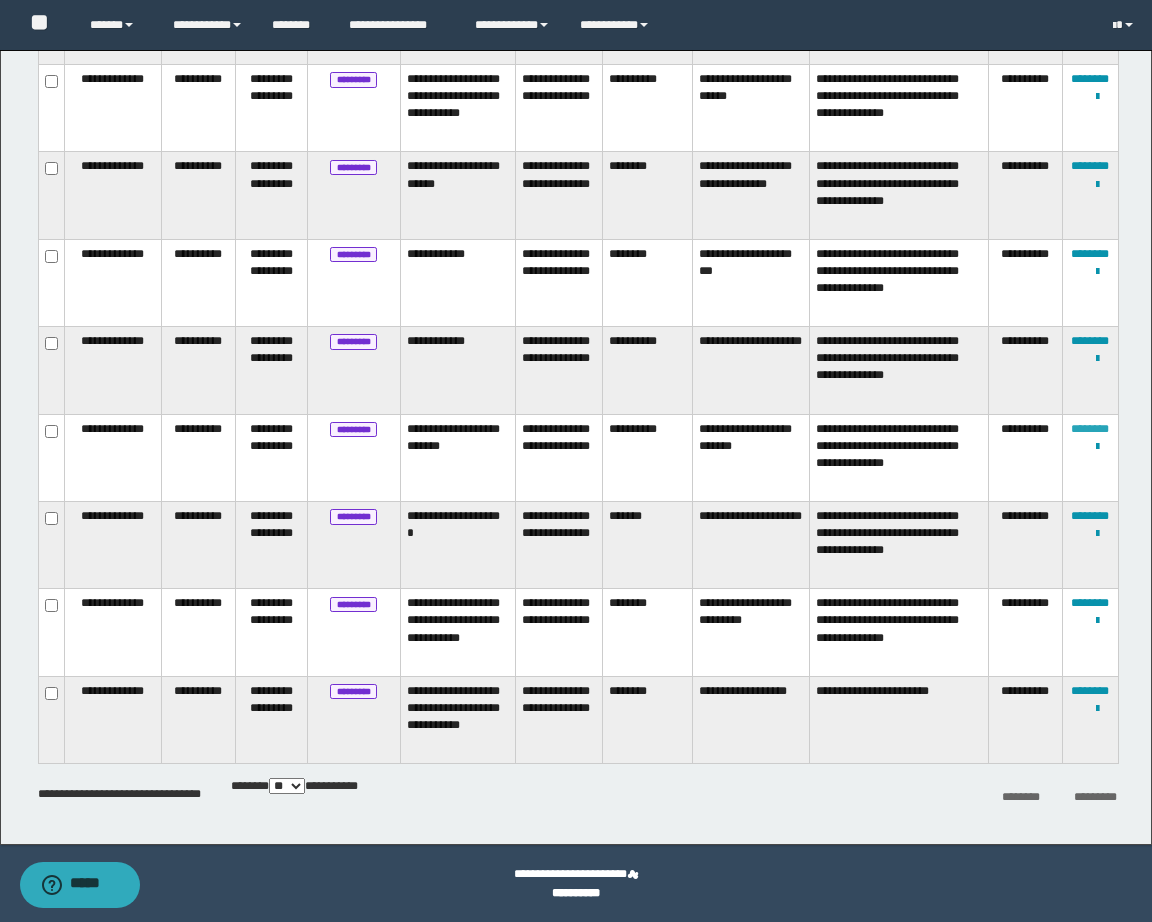 click on "********" at bounding box center [1090, 429] 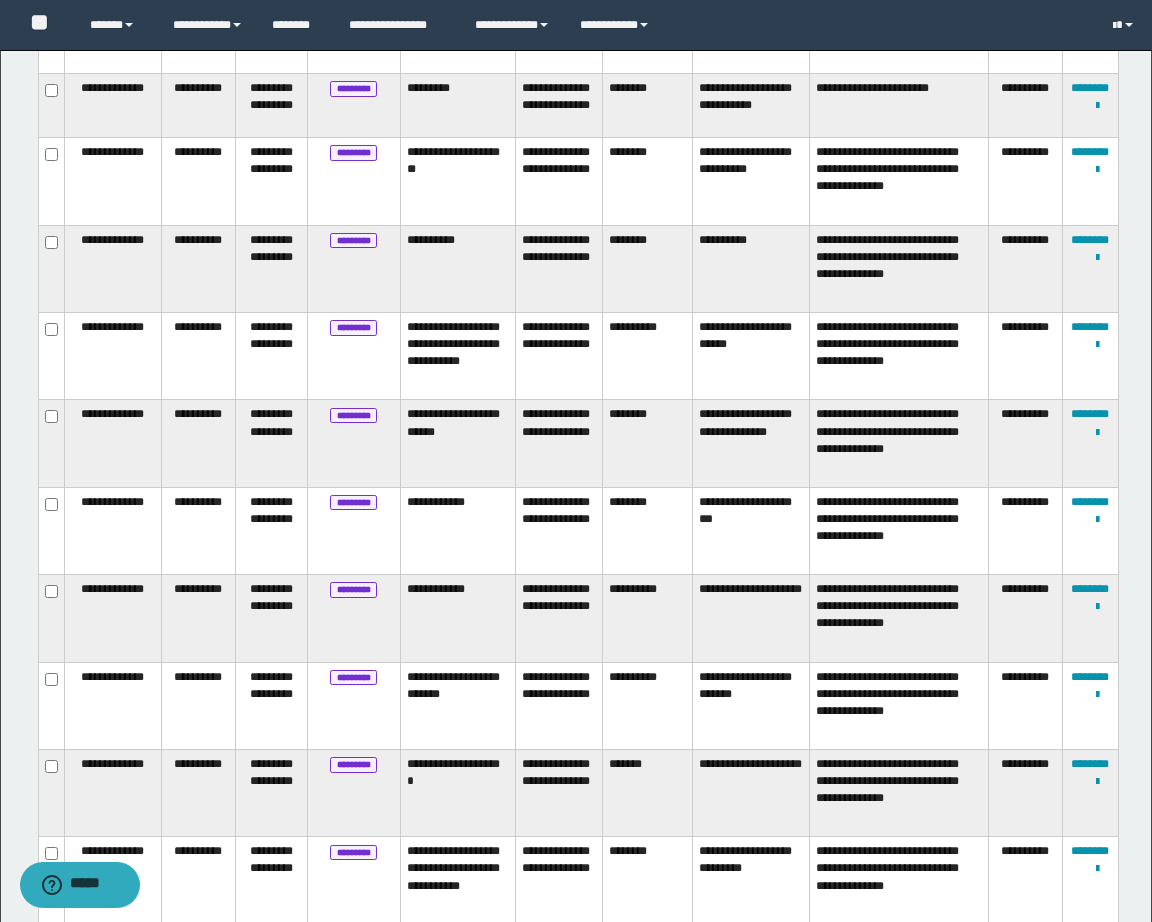 scroll, scrollTop: 1109, scrollLeft: 0, axis: vertical 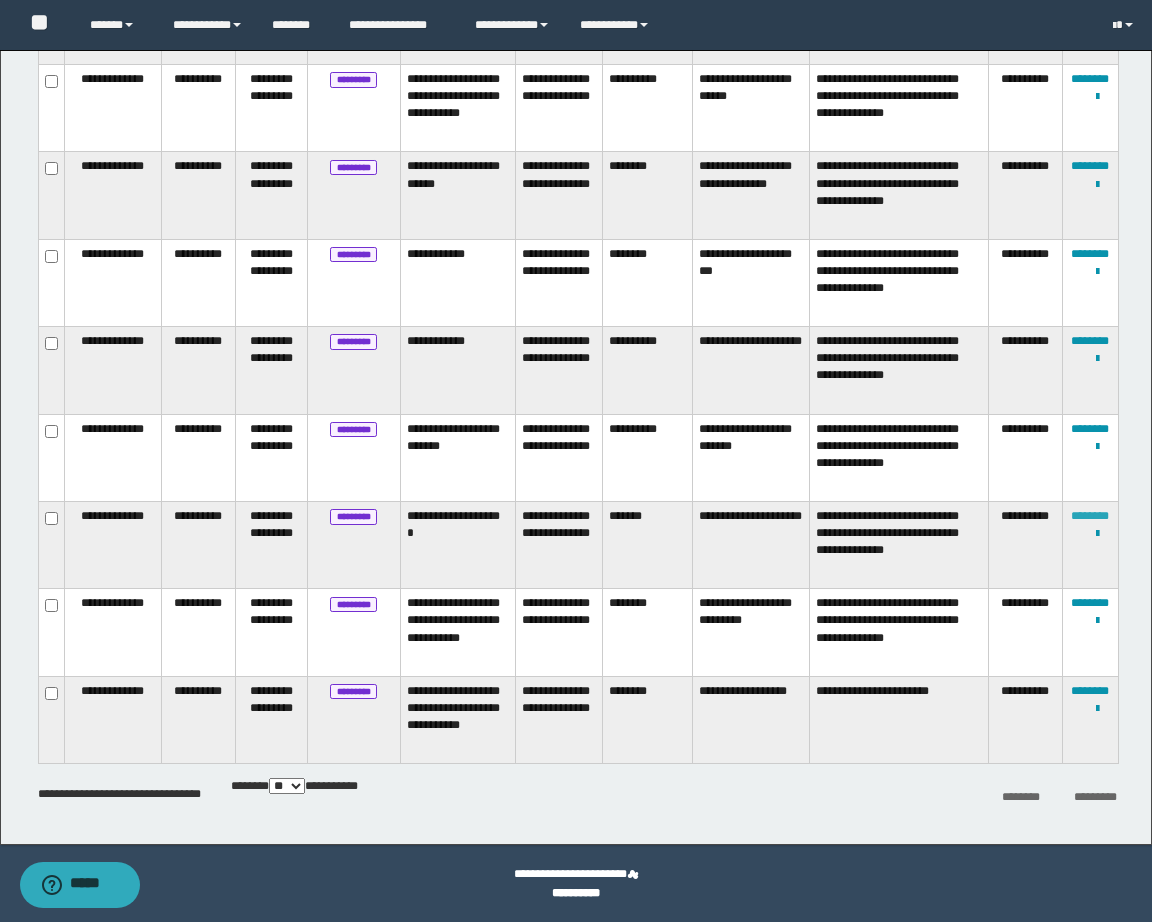 click on "********" at bounding box center (1090, 516) 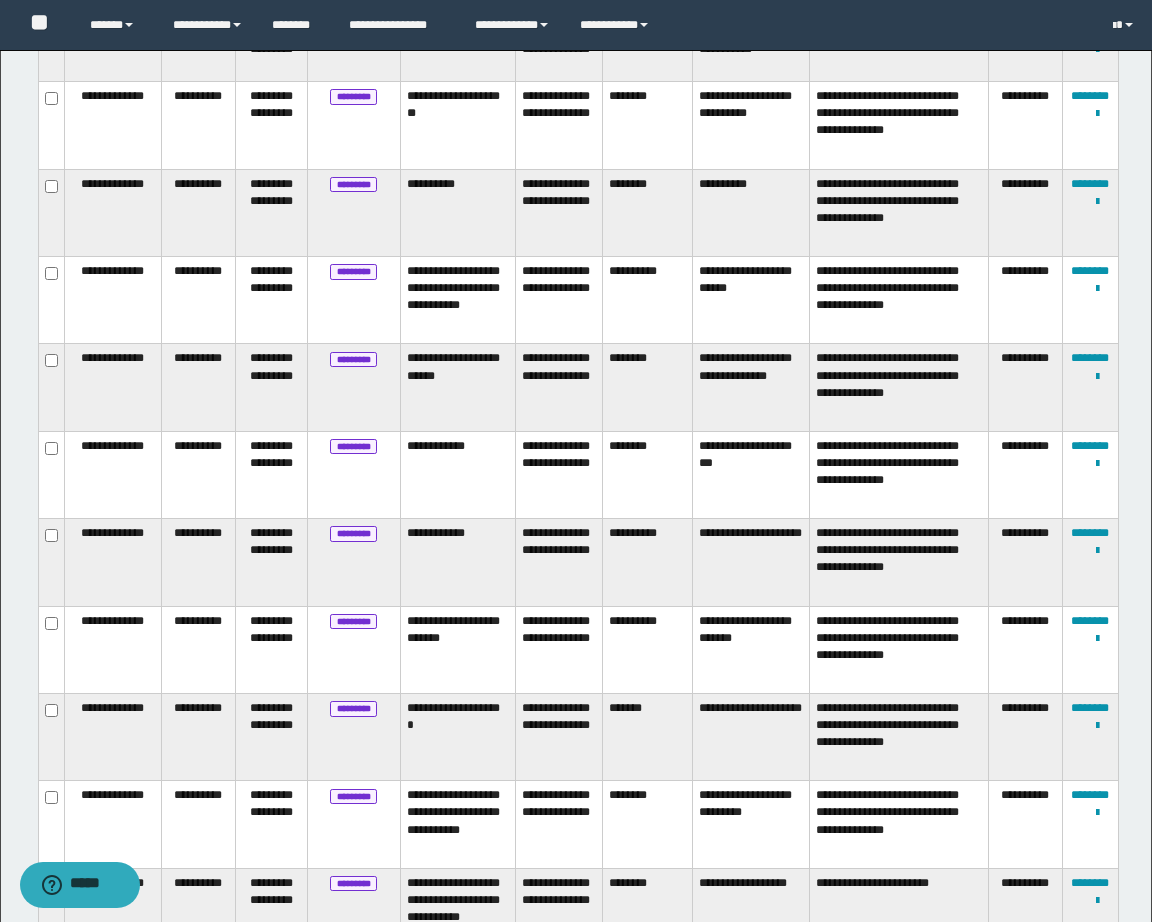 scroll, scrollTop: 1109, scrollLeft: 0, axis: vertical 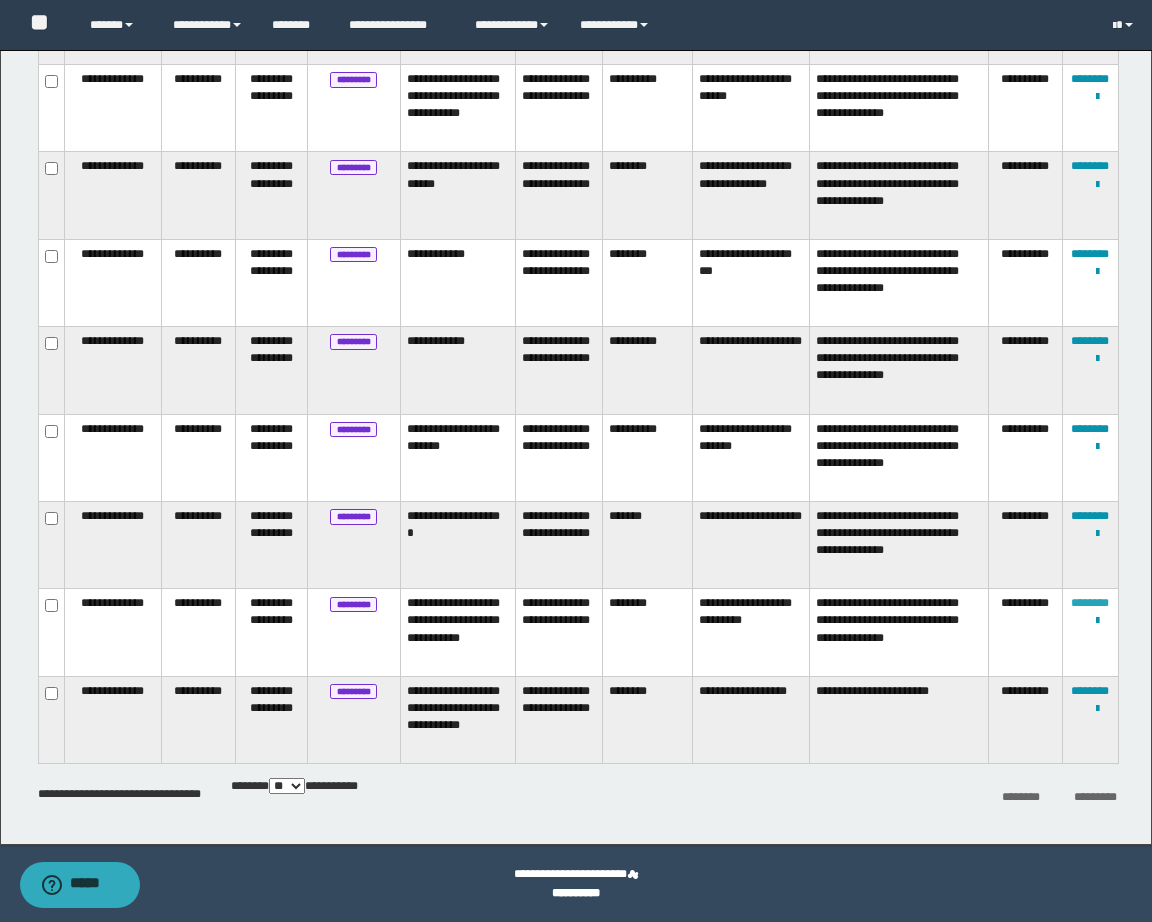 click on "********" at bounding box center [1090, 603] 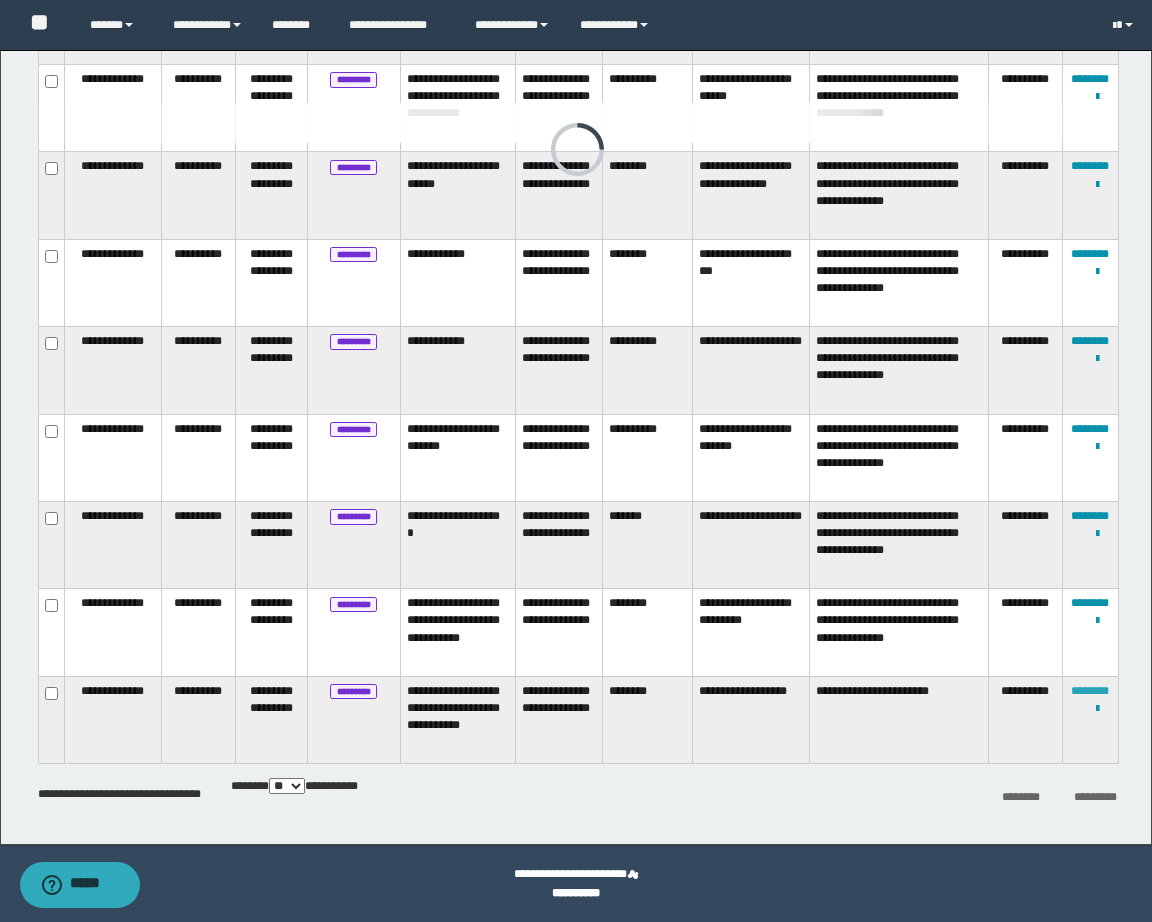 scroll, scrollTop: 32, scrollLeft: 0, axis: vertical 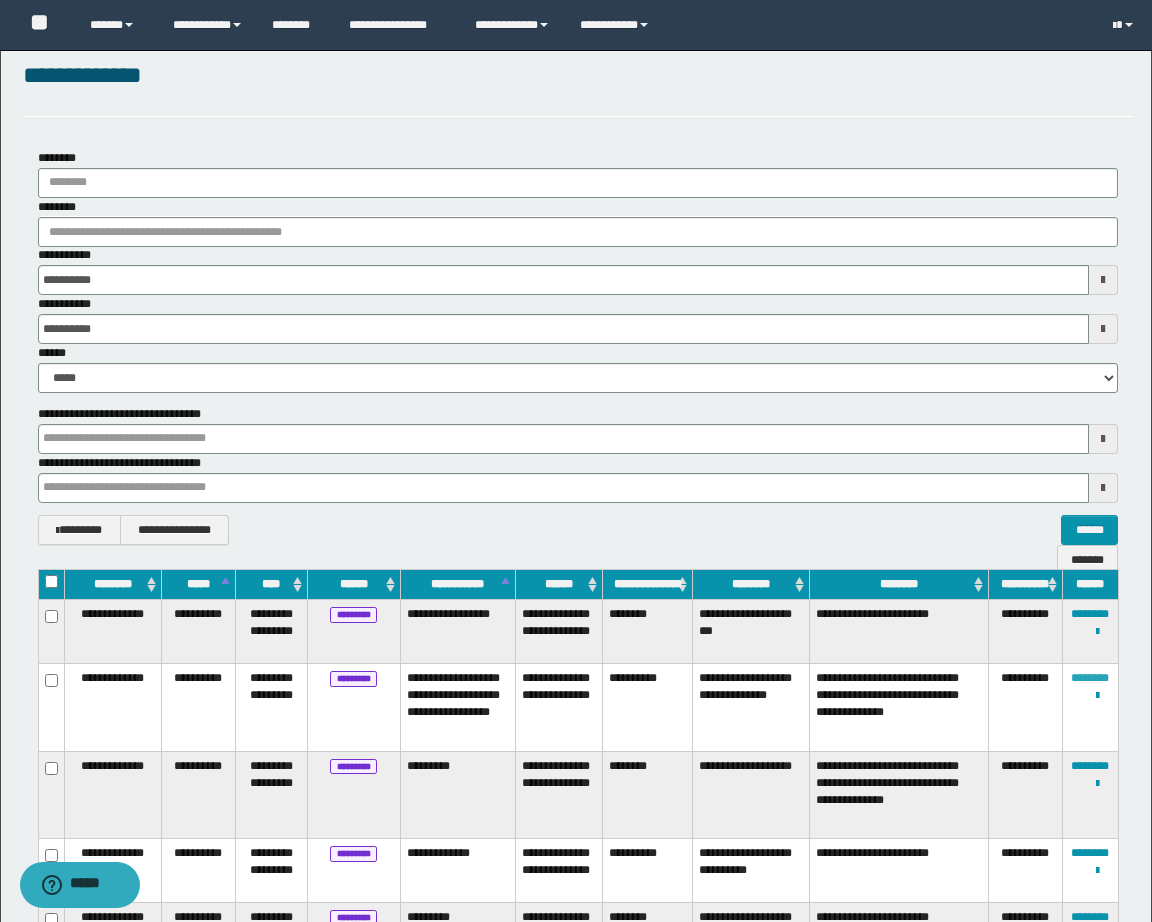 click on "********" at bounding box center (1090, 678) 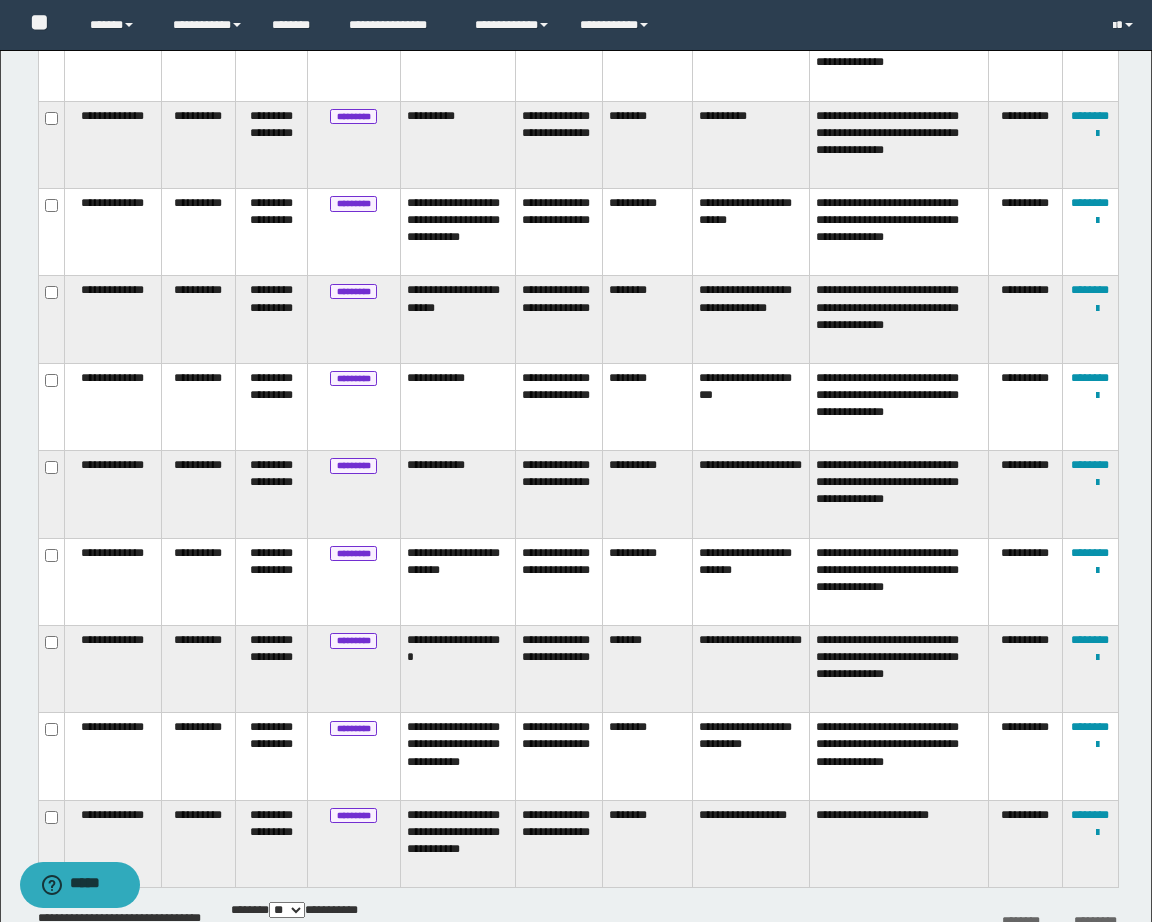 scroll, scrollTop: 1109, scrollLeft: 0, axis: vertical 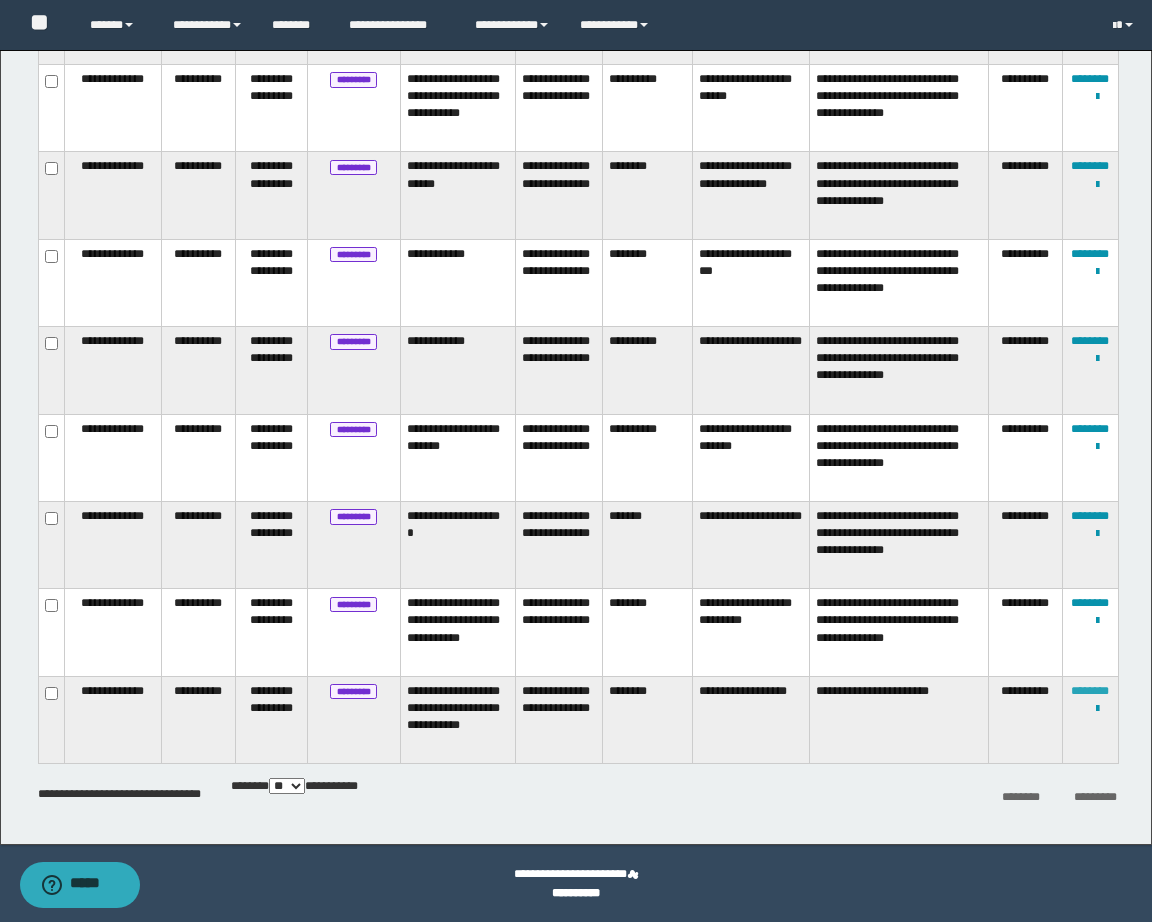 click on "********" at bounding box center [1090, 691] 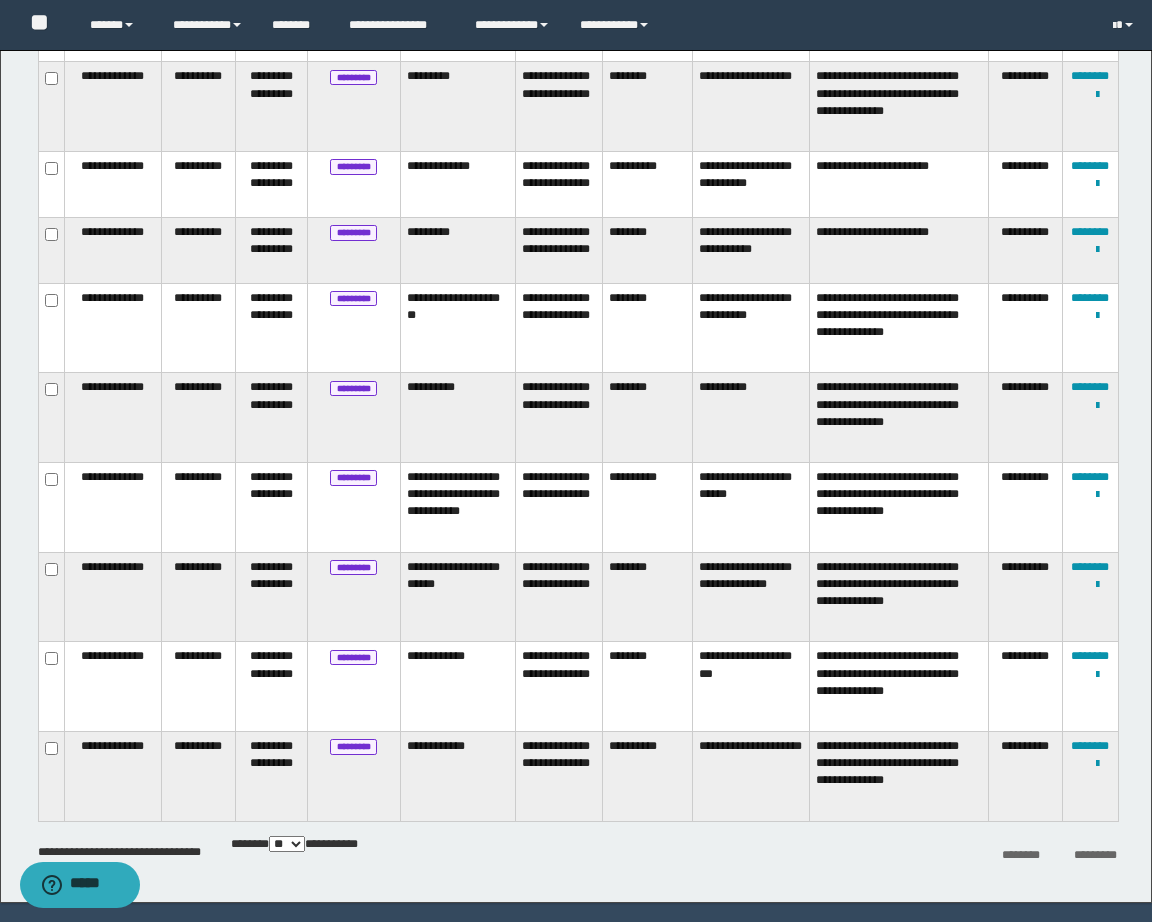 scroll, scrollTop: 782, scrollLeft: 0, axis: vertical 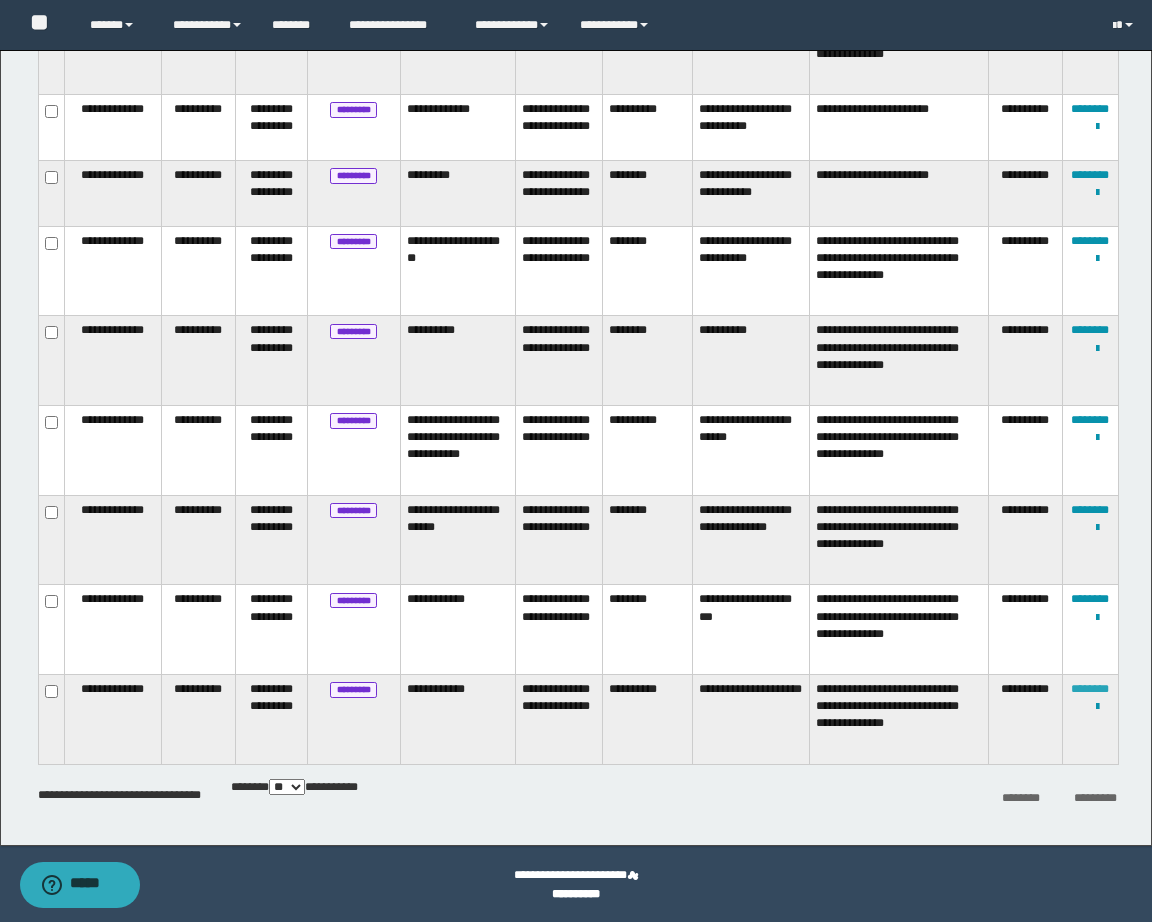click on "********" at bounding box center [1090, 689] 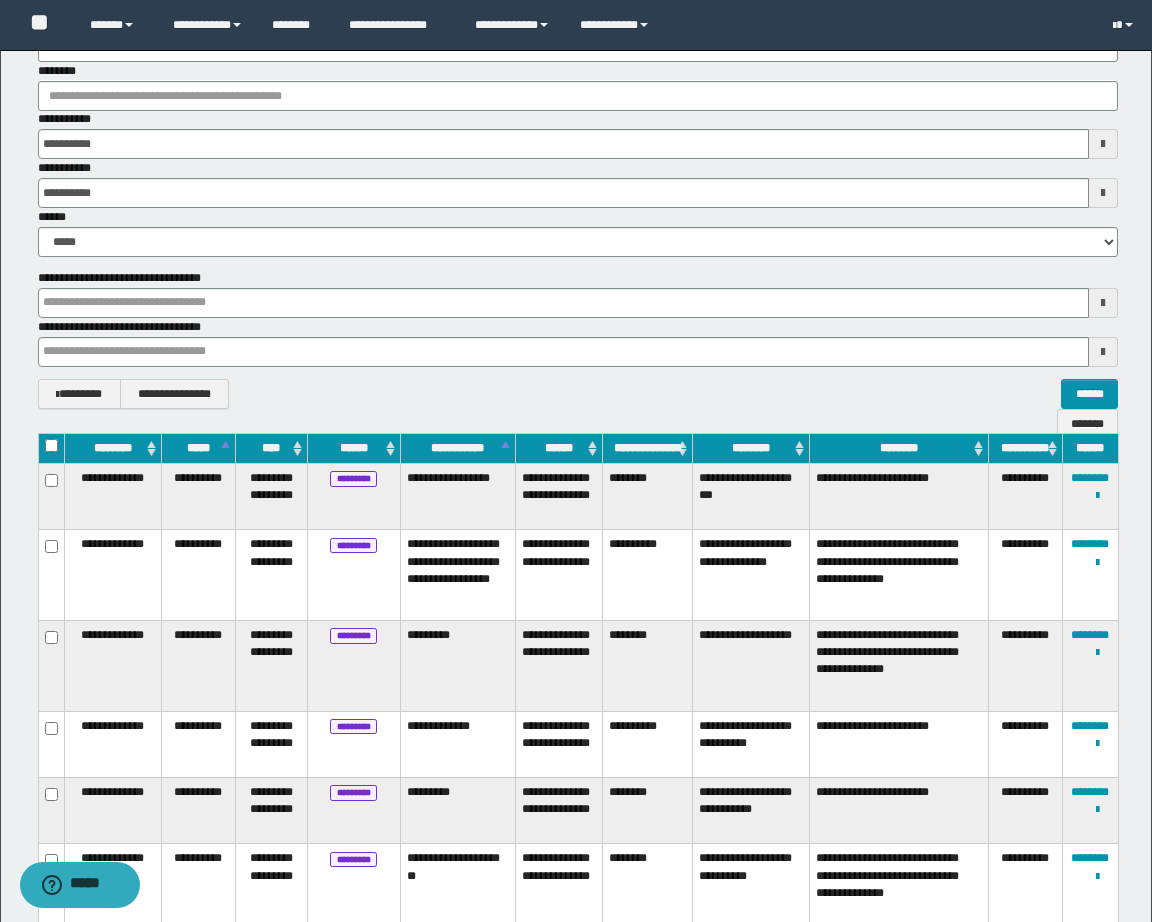 scroll, scrollTop: 0, scrollLeft: 0, axis: both 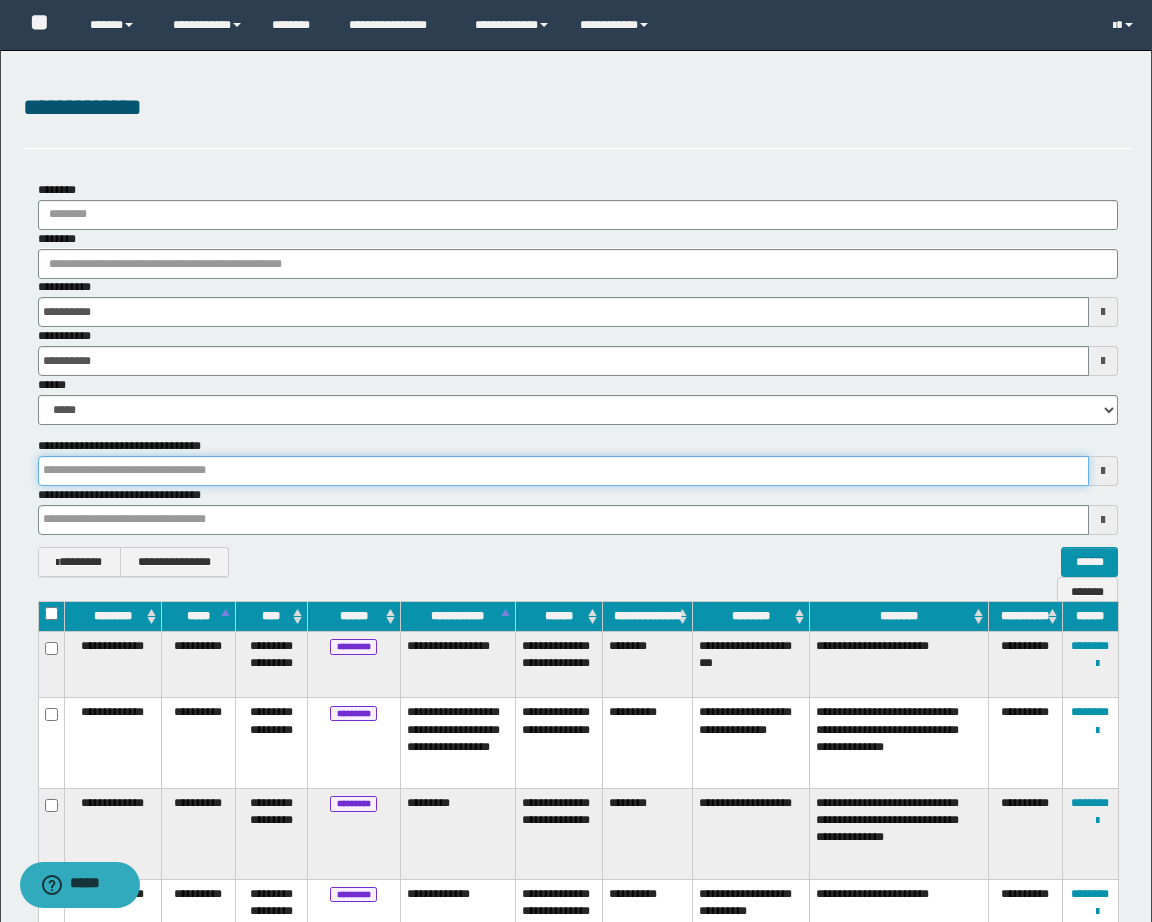 click at bounding box center [563, 471] 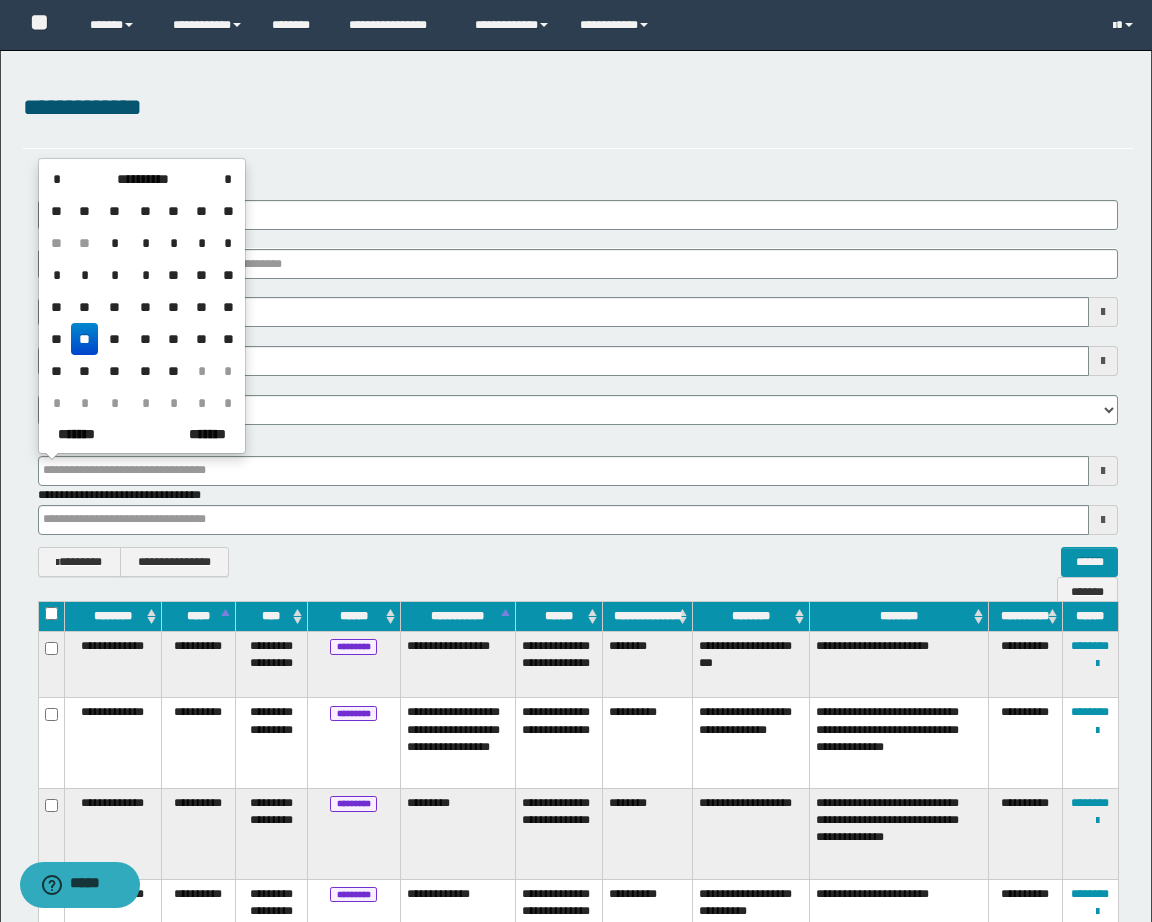 click on "**" at bounding box center [145, 339] 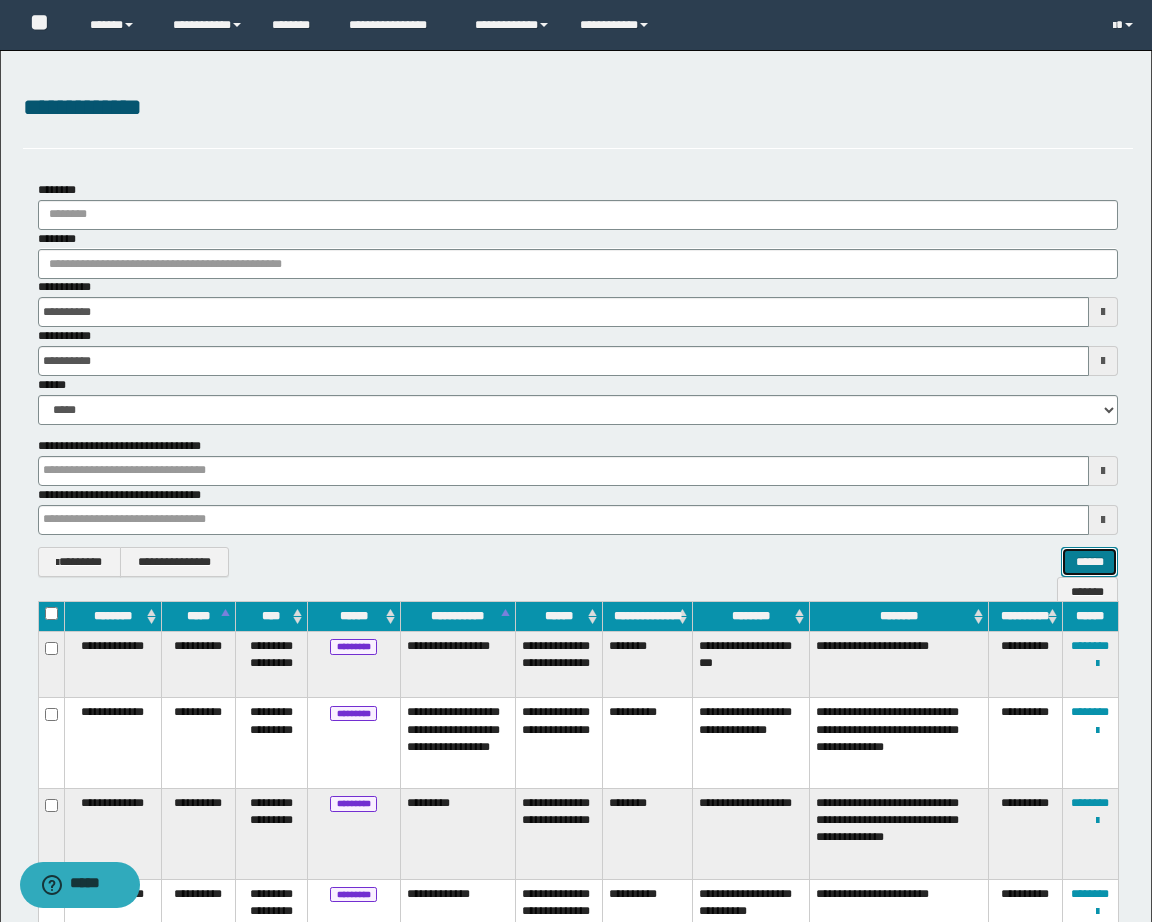 click on "******" at bounding box center (1089, 562) 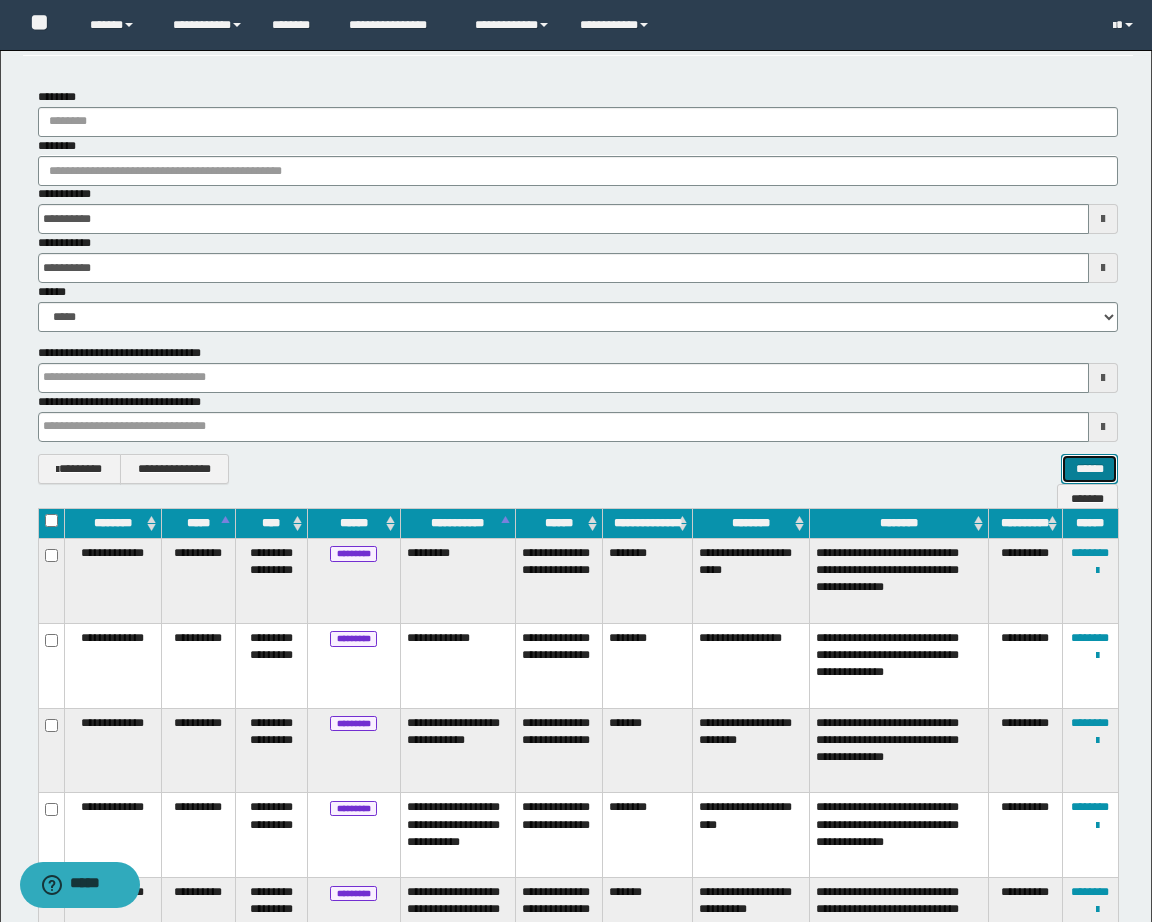 scroll, scrollTop: 266, scrollLeft: 0, axis: vertical 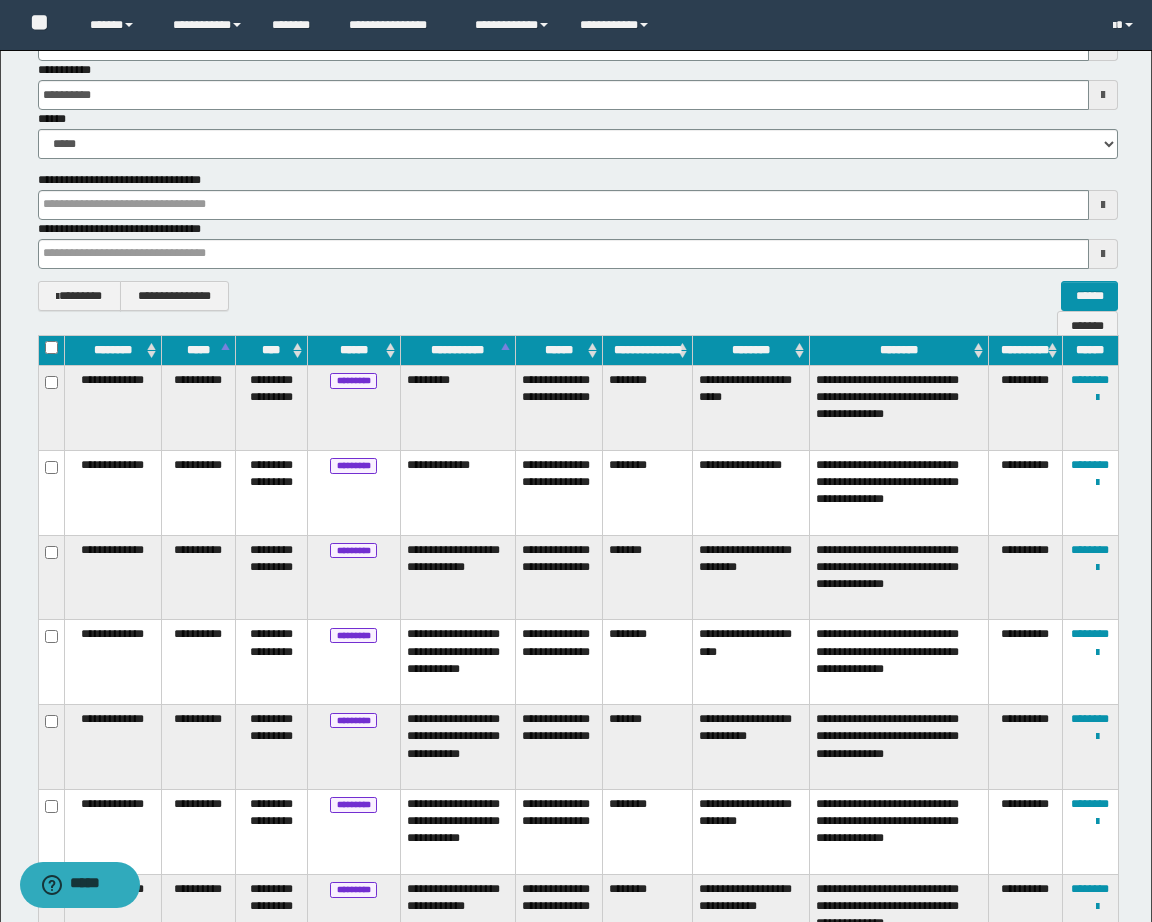 click at bounding box center (51, 747) 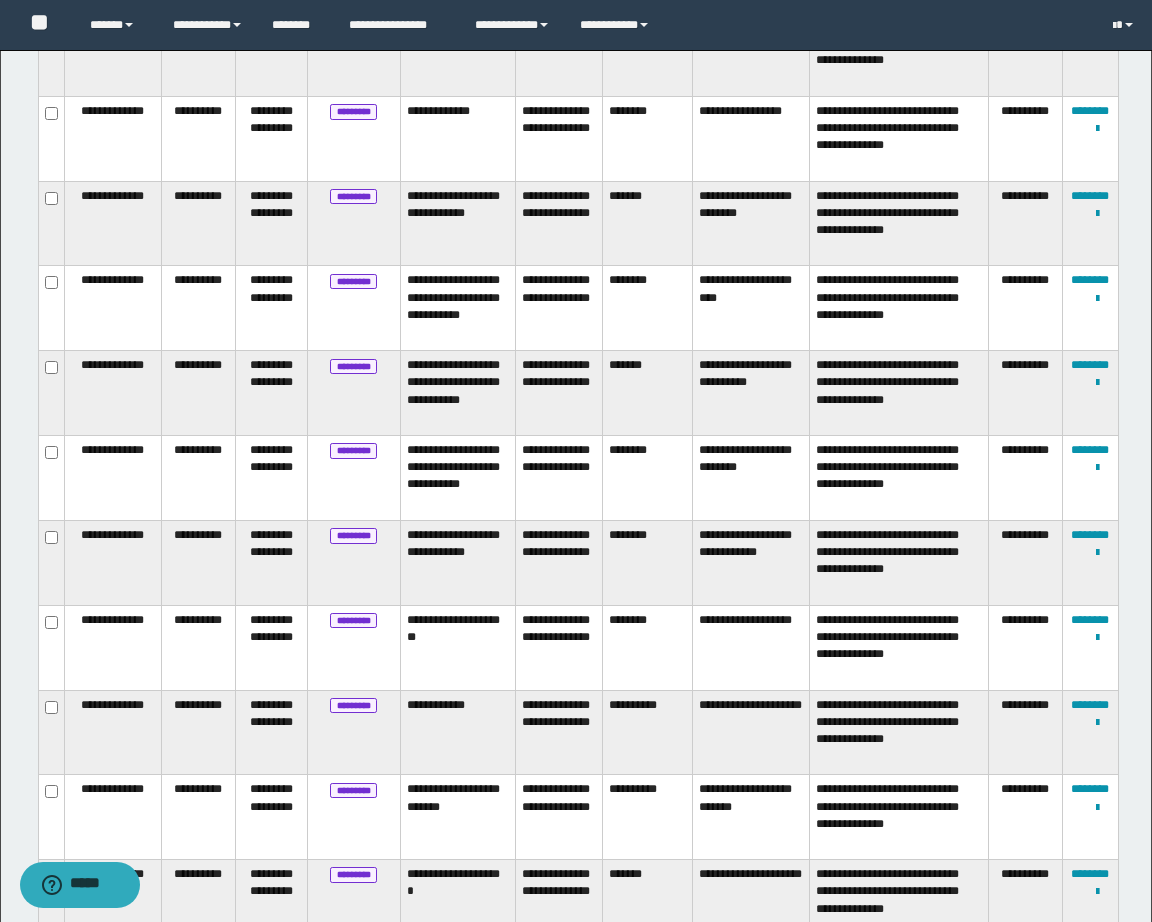 scroll, scrollTop: 666, scrollLeft: 0, axis: vertical 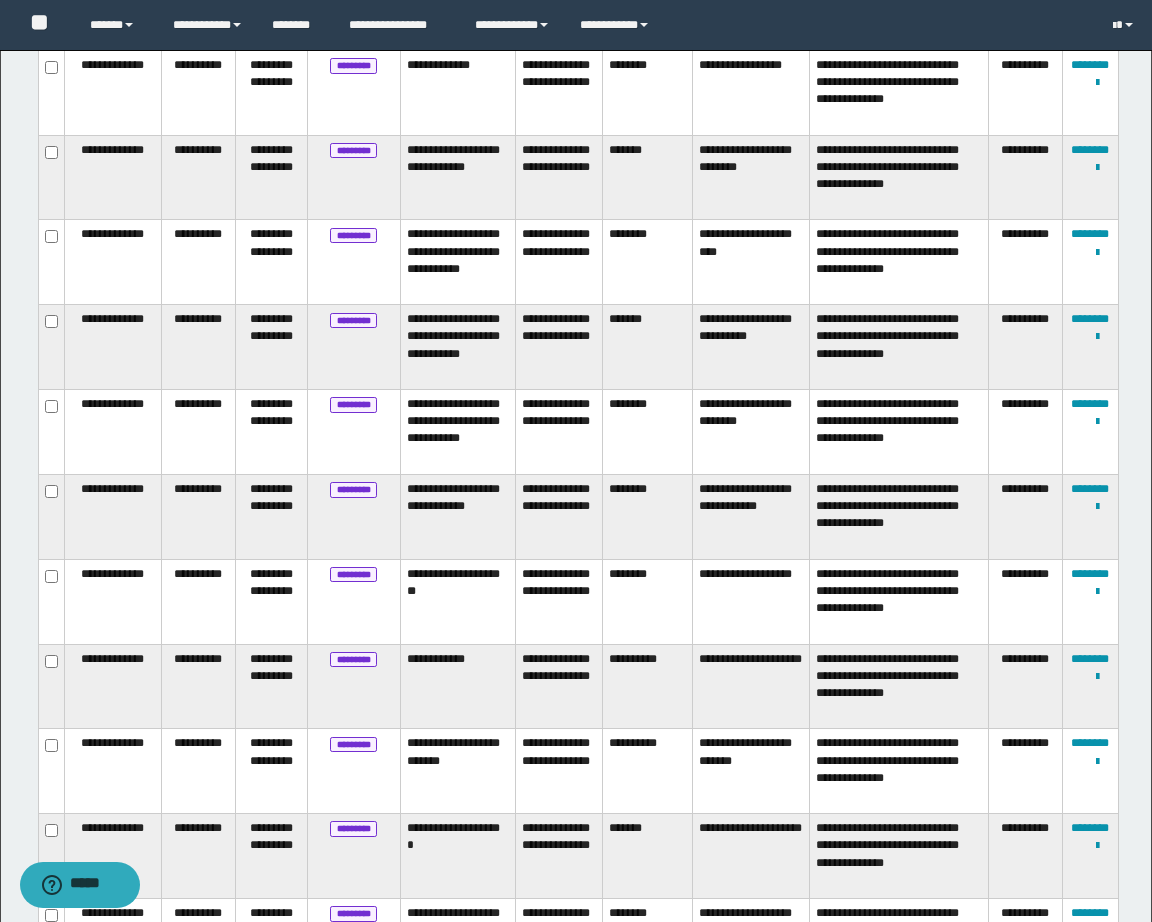 click at bounding box center (51, 601) 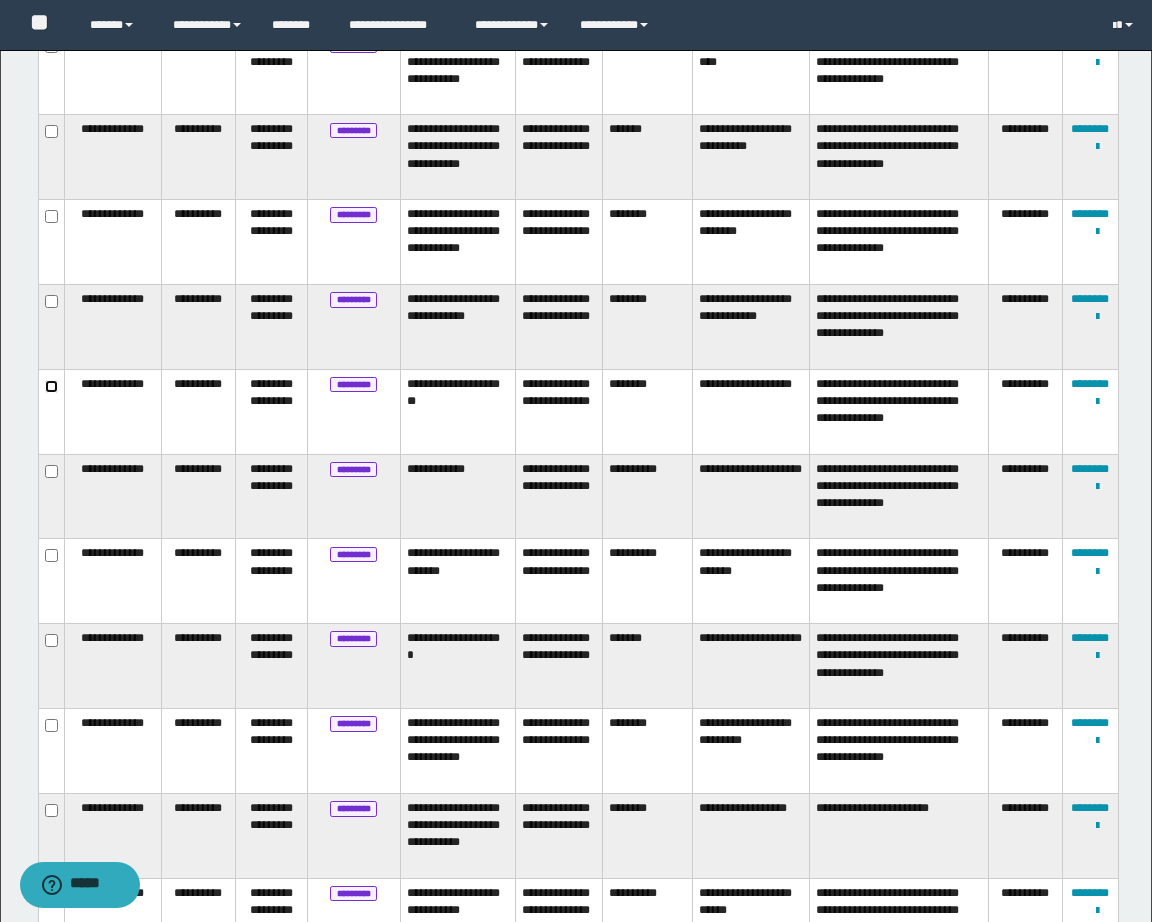 scroll, scrollTop: 933, scrollLeft: 0, axis: vertical 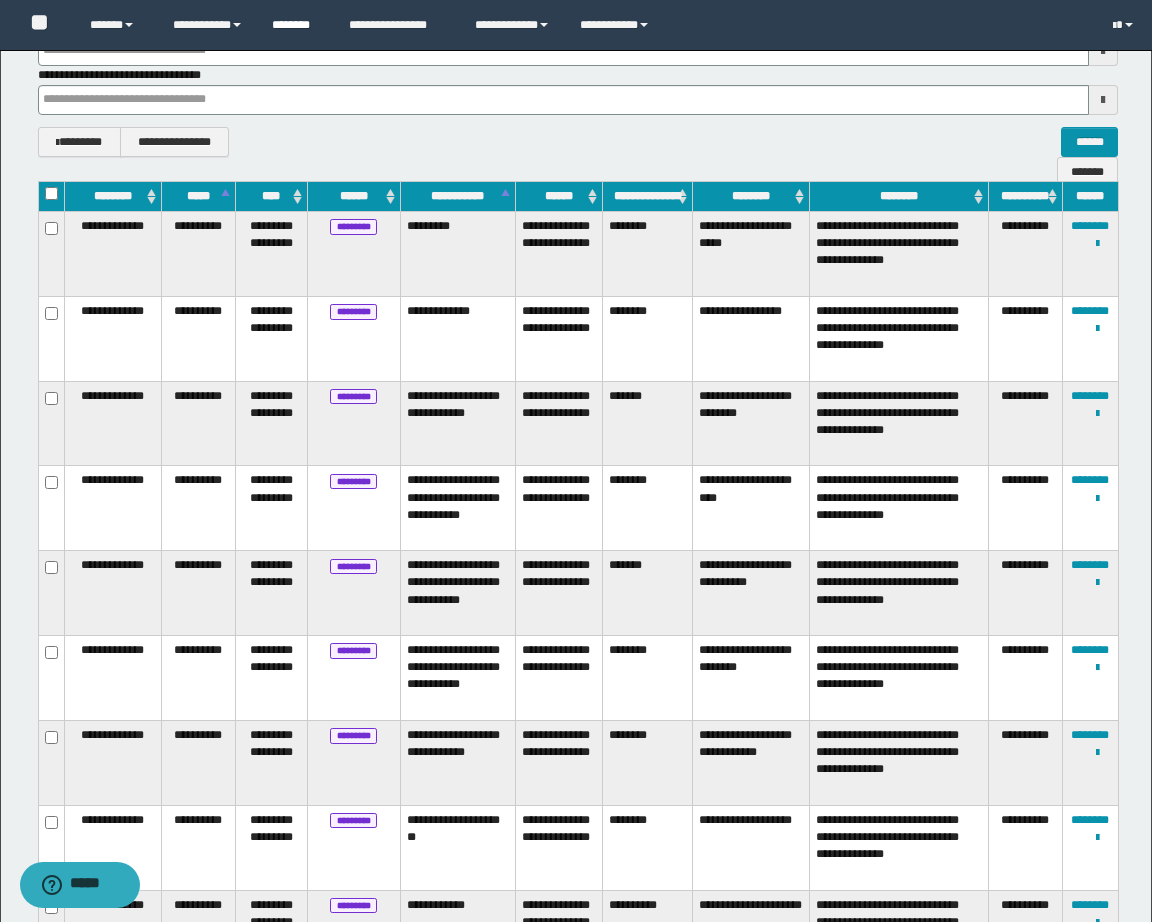 click on "********" at bounding box center (295, 25) 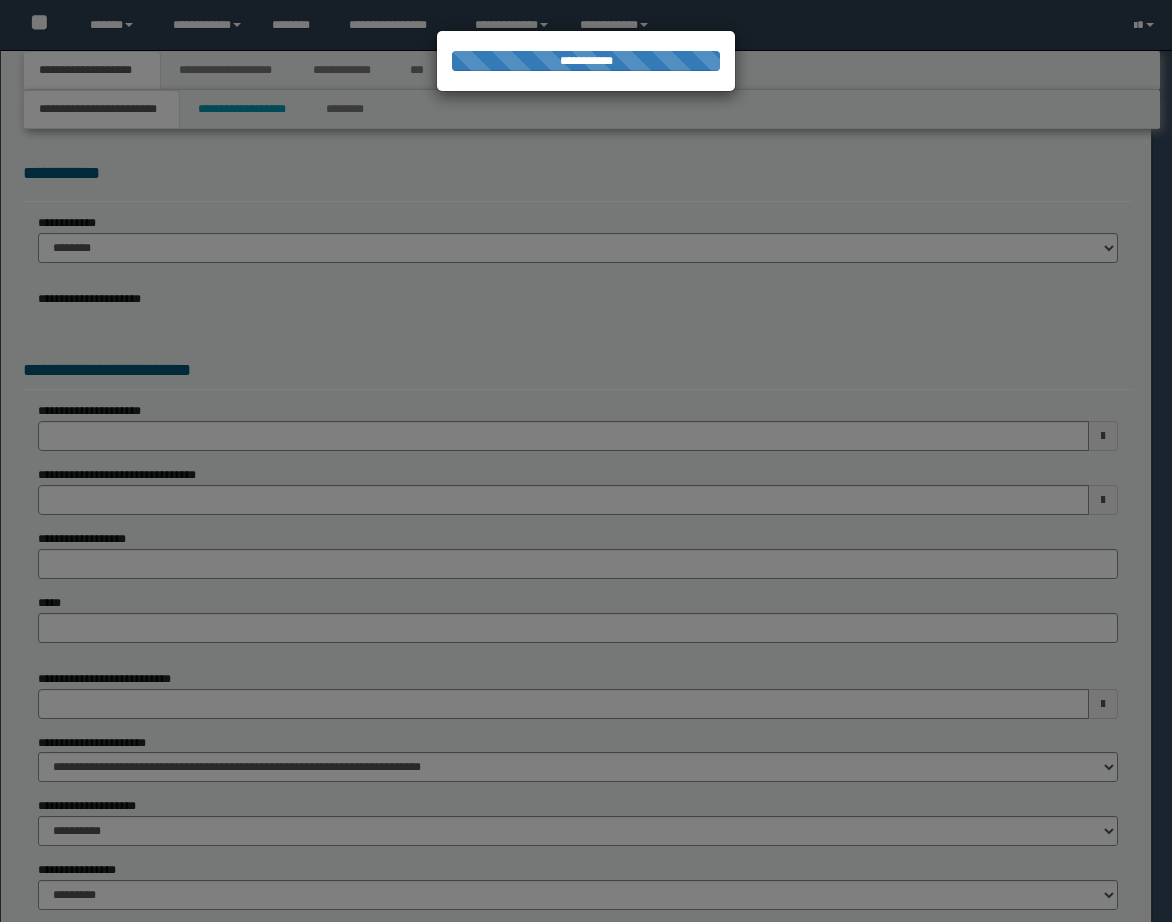 scroll, scrollTop: 0, scrollLeft: 0, axis: both 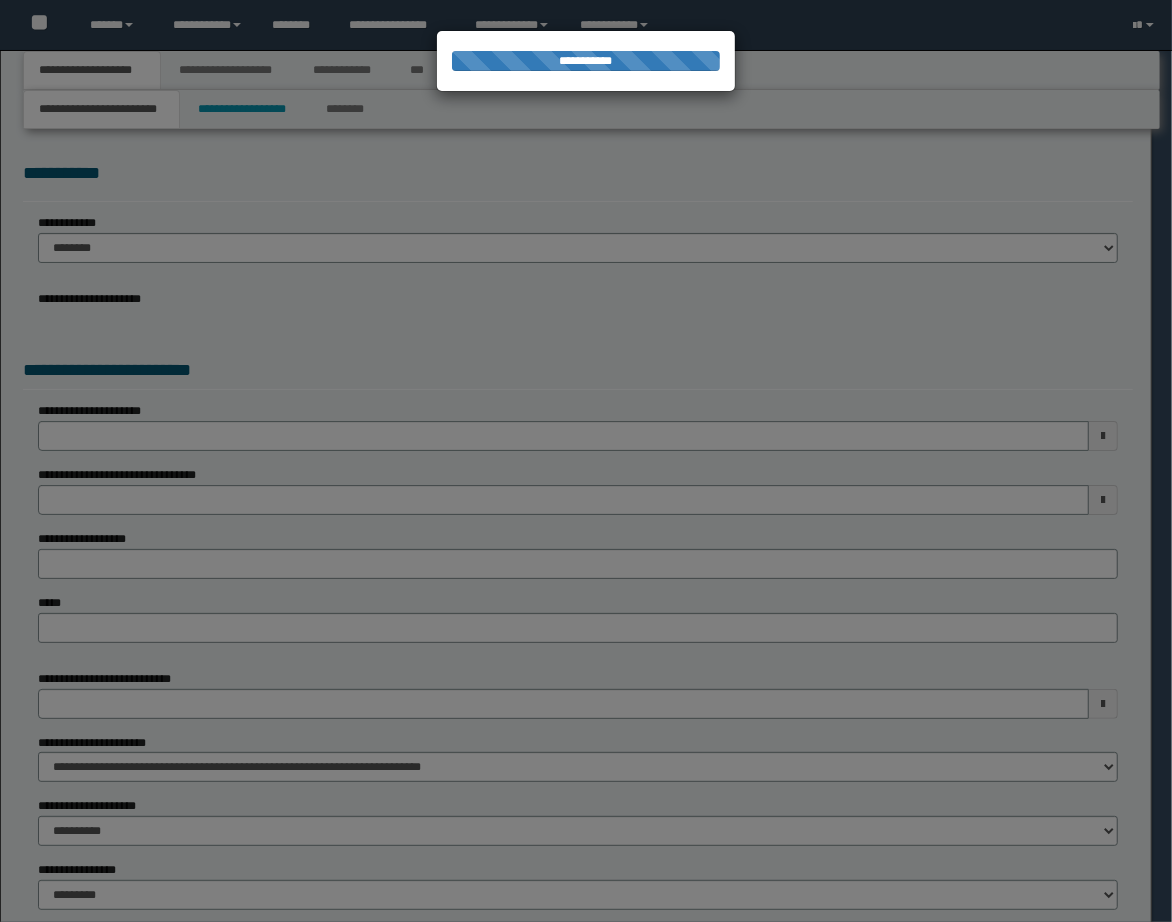 select on "**" 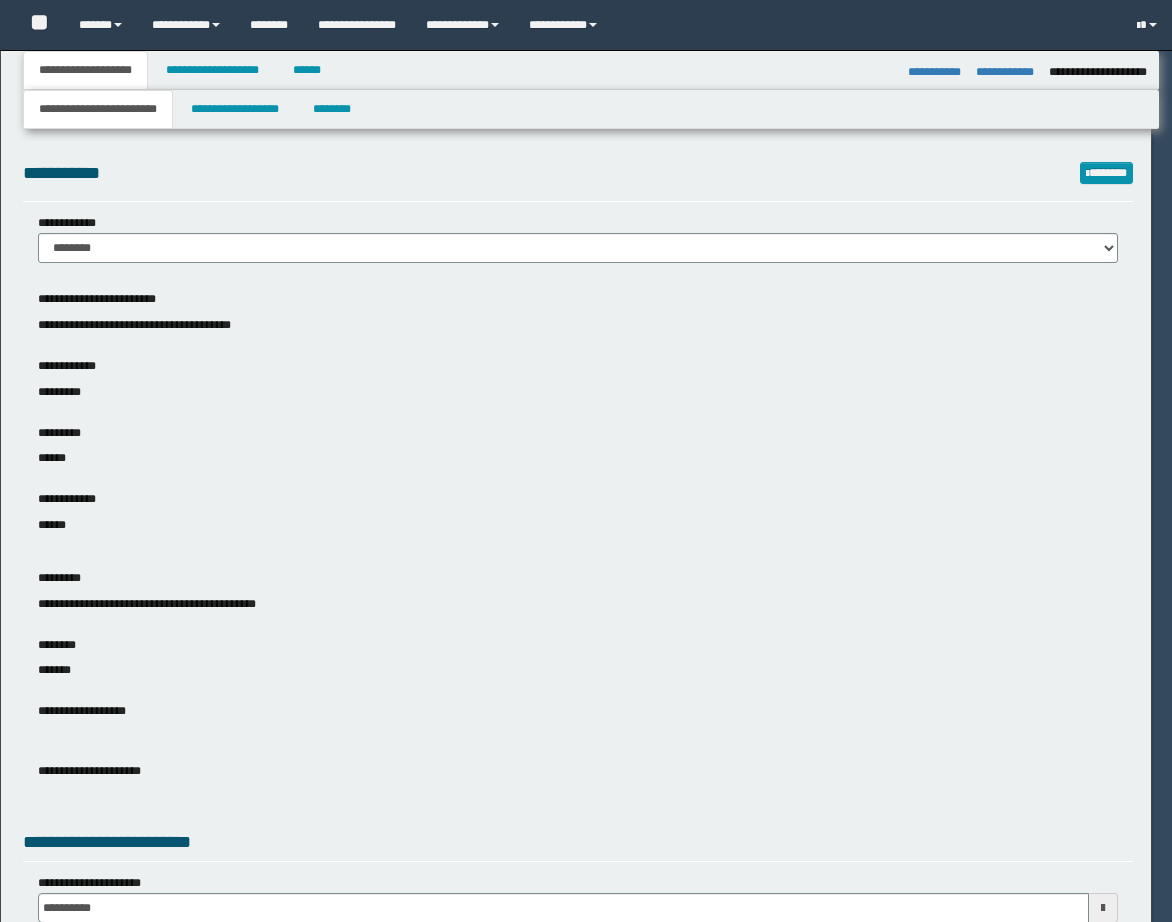 select on "*" 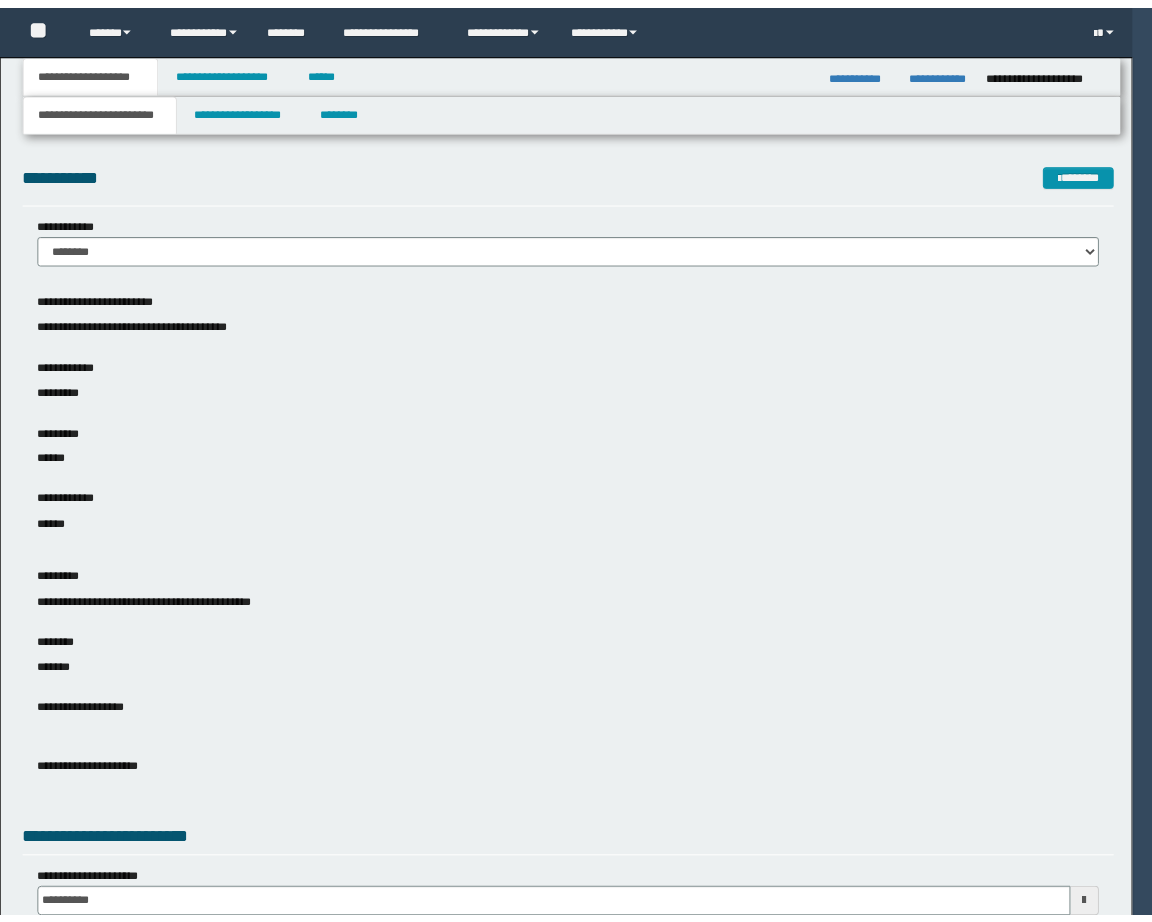scroll, scrollTop: 0, scrollLeft: 0, axis: both 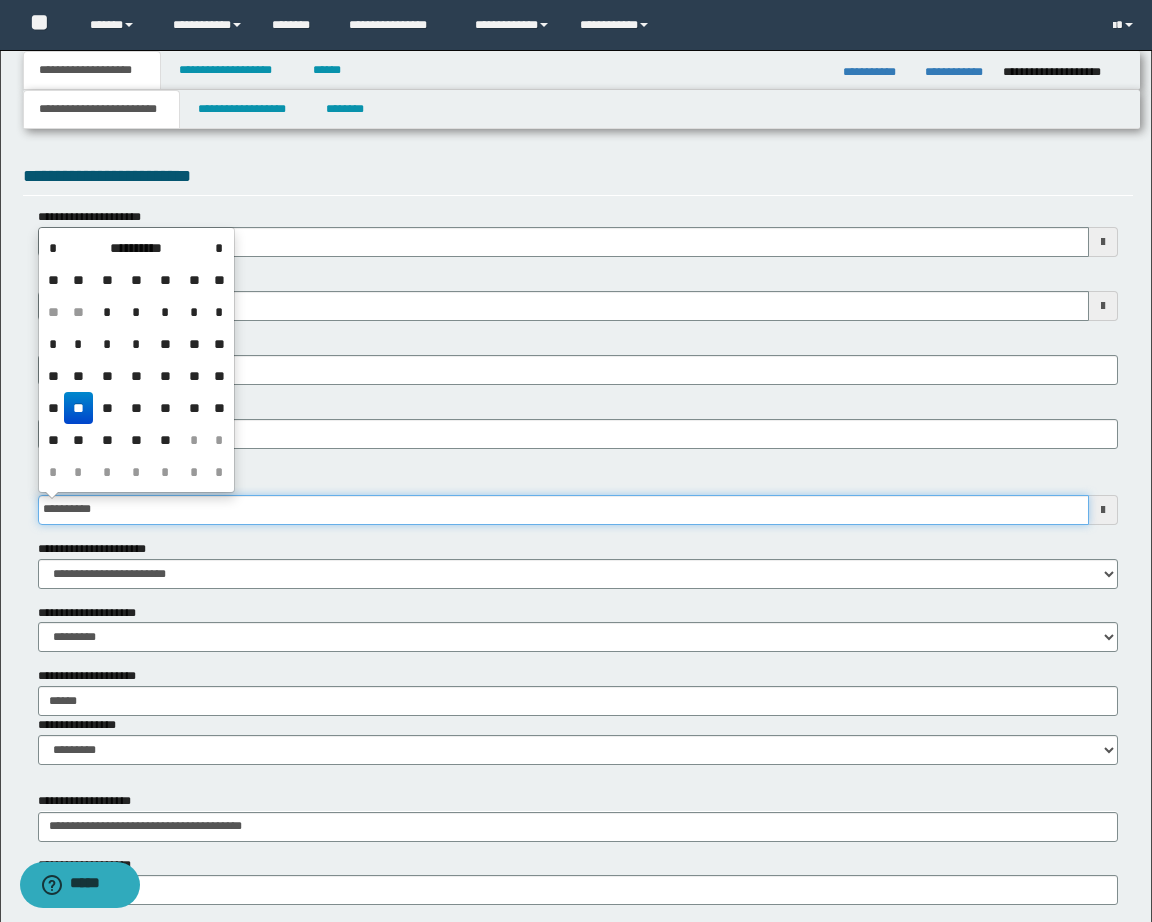 click on "**********" at bounding box center [563, 510] 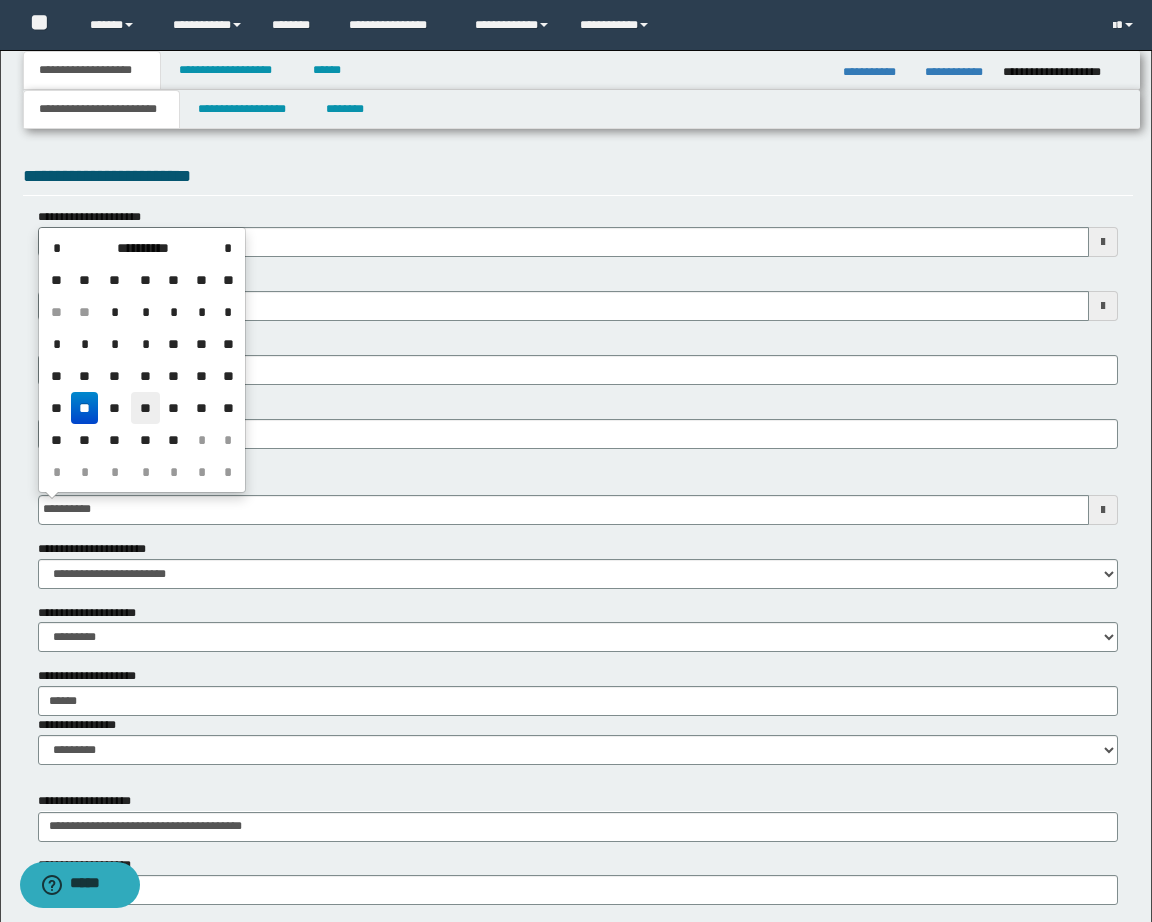 click on "**" at bounding box center [145, 408] 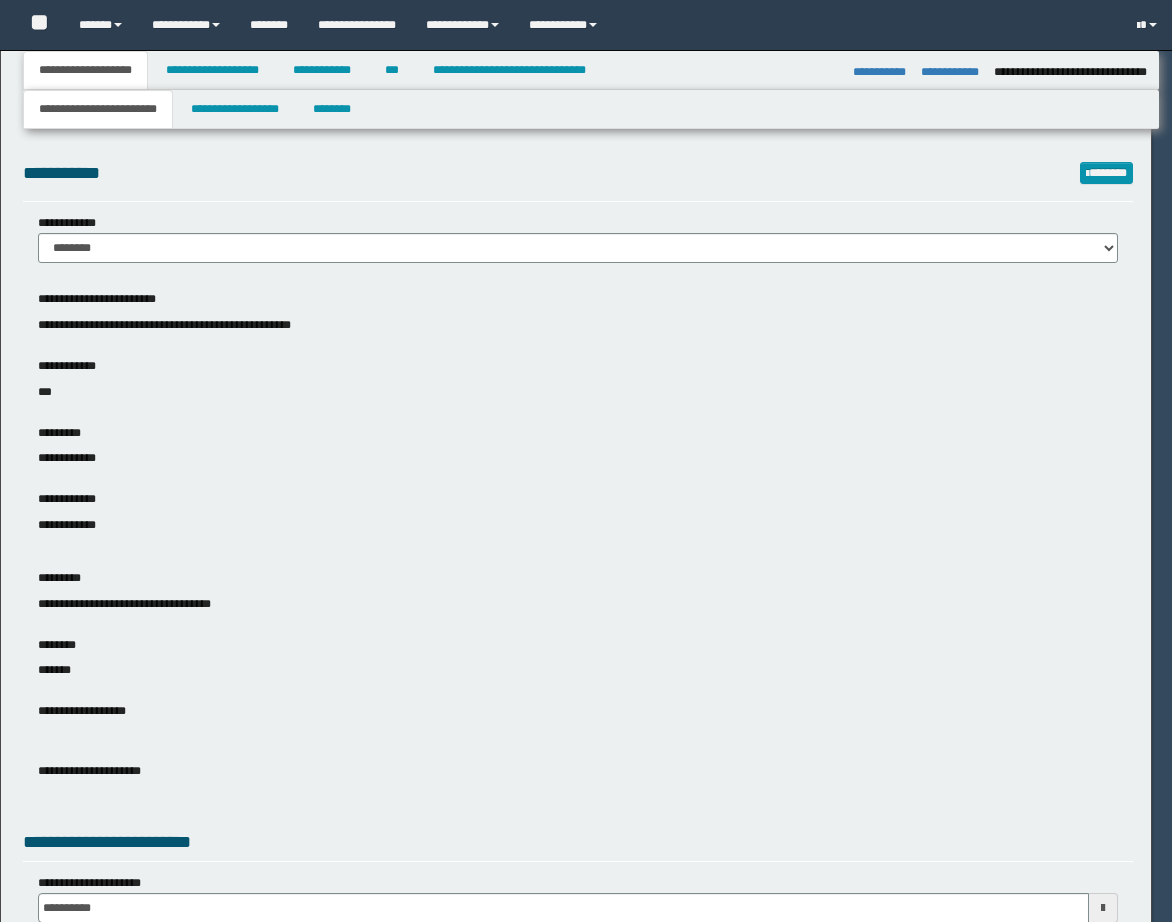 select on "*" 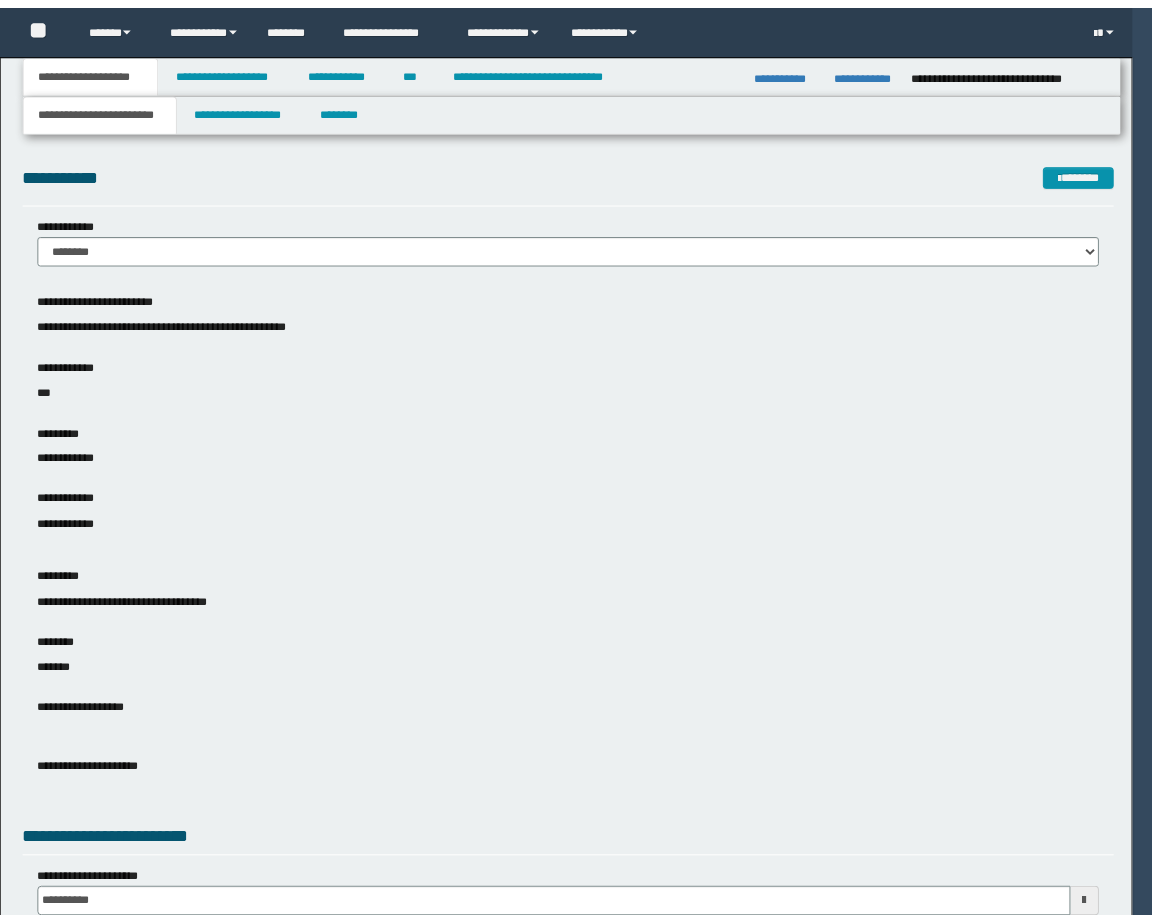 scroll, scrollTop: 0, scrollLeft: 0, axis: both 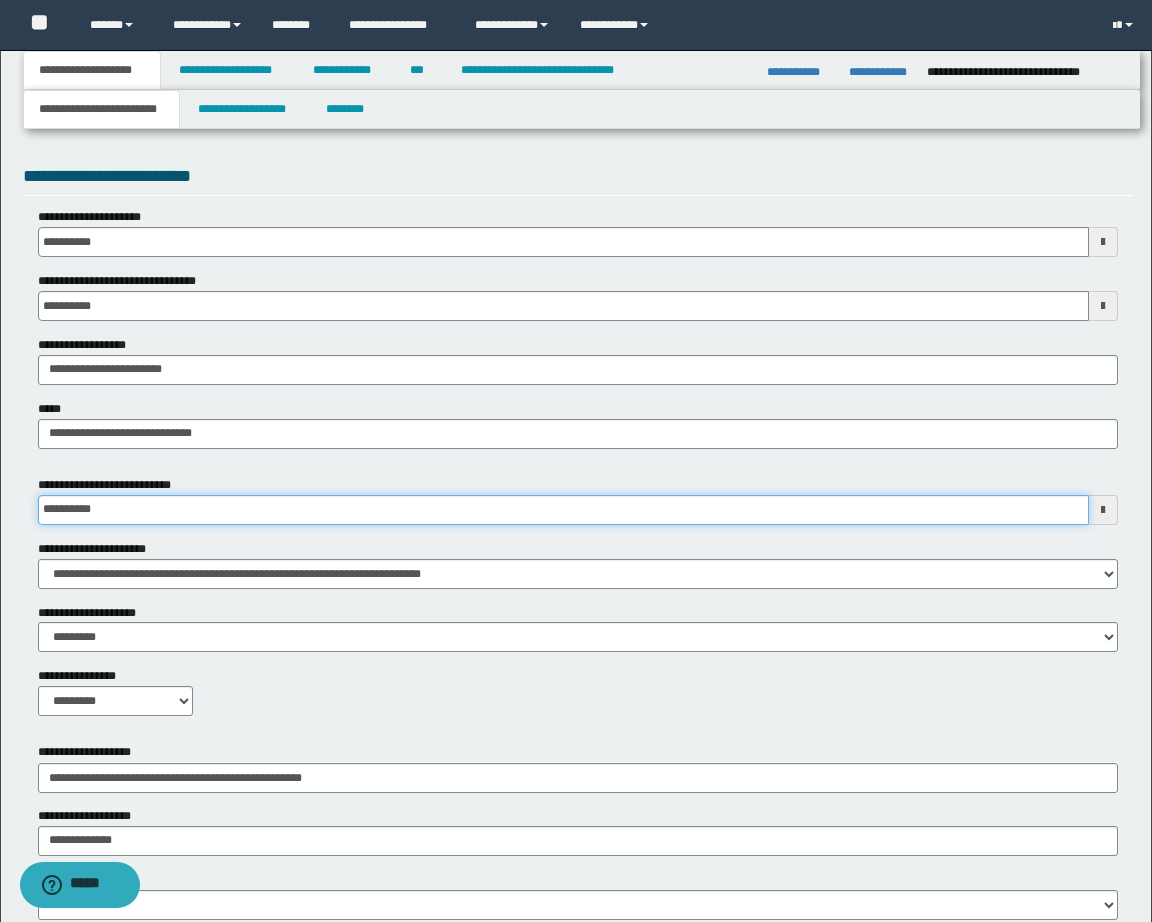 click on "**********" at bounding box center (563, 510) 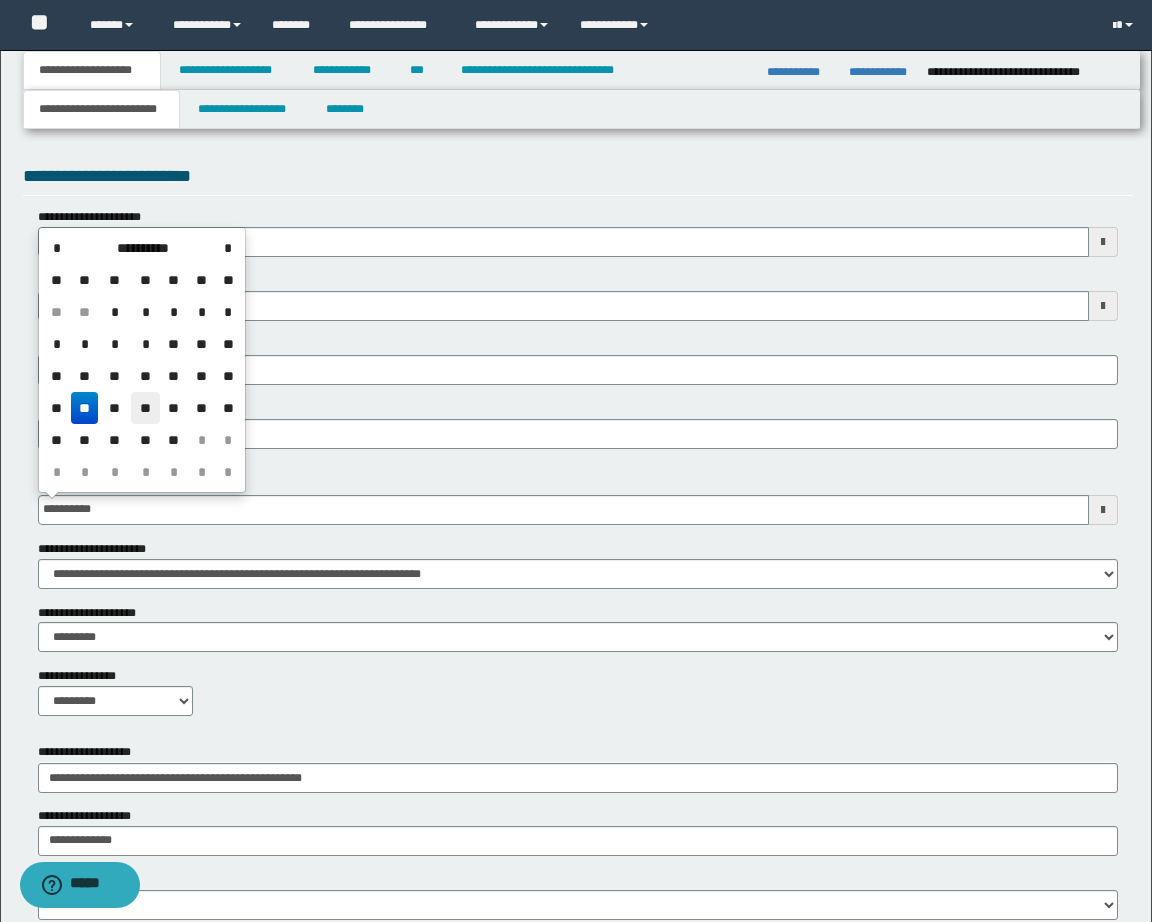 click on "**" at bounding box center (145, 408) 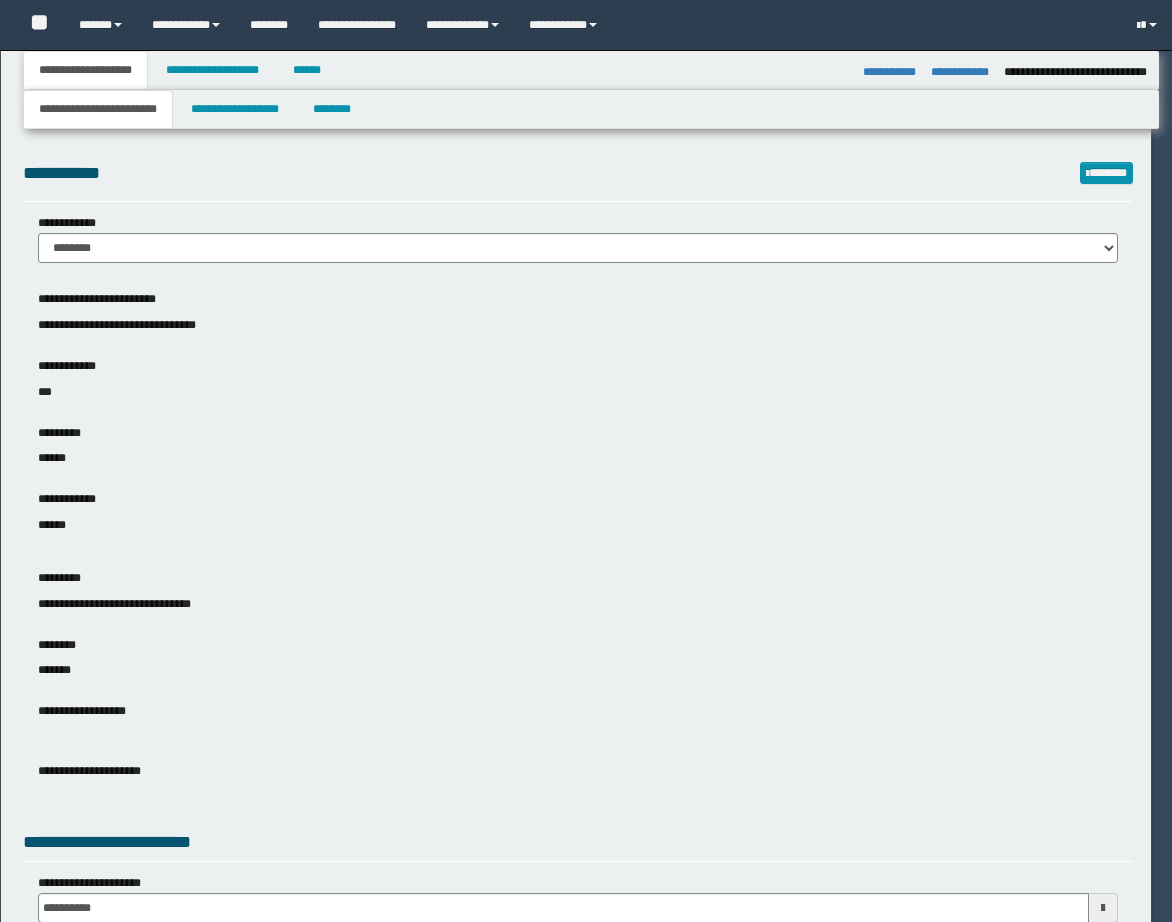 select on "*" 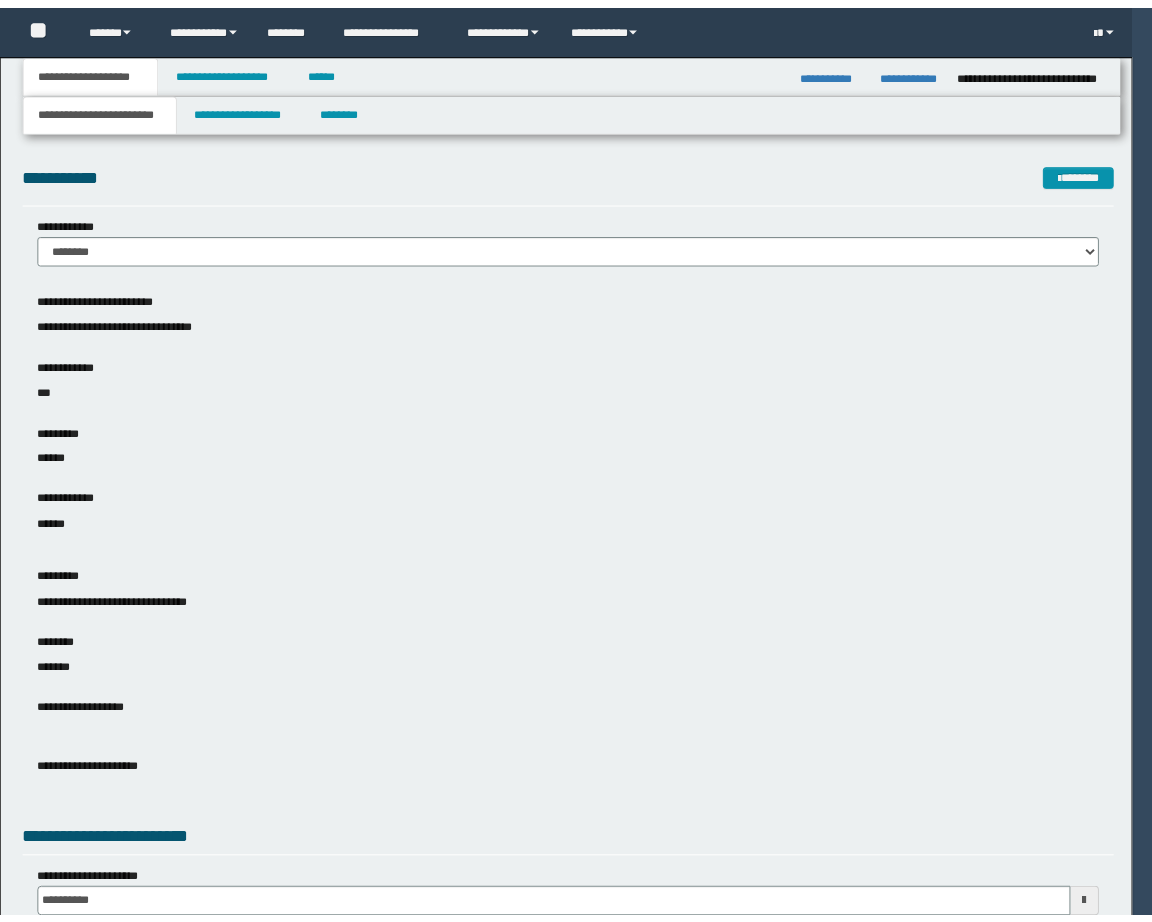 scroll, scrollTop: 0, scrollLeft: 0, axis: both 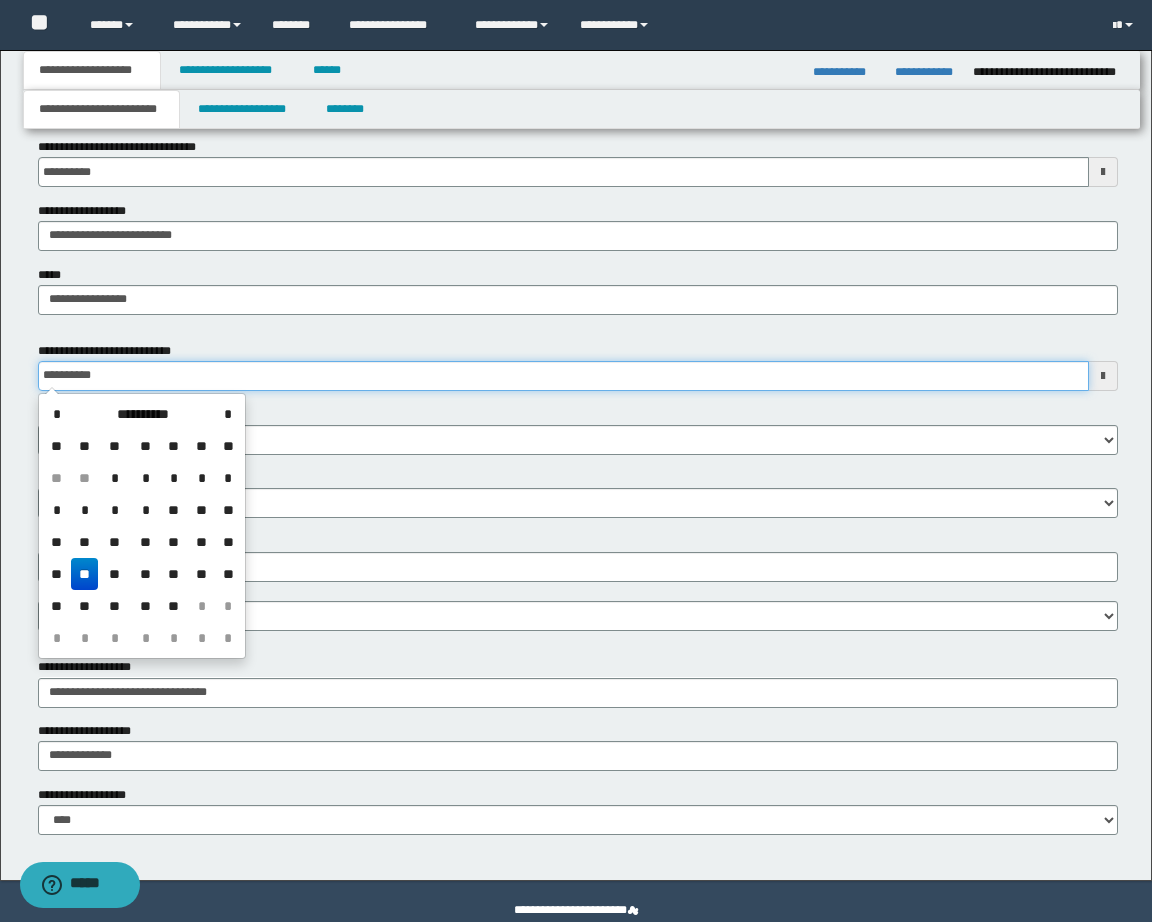 click on "**********" at bounding box center (563, 376) 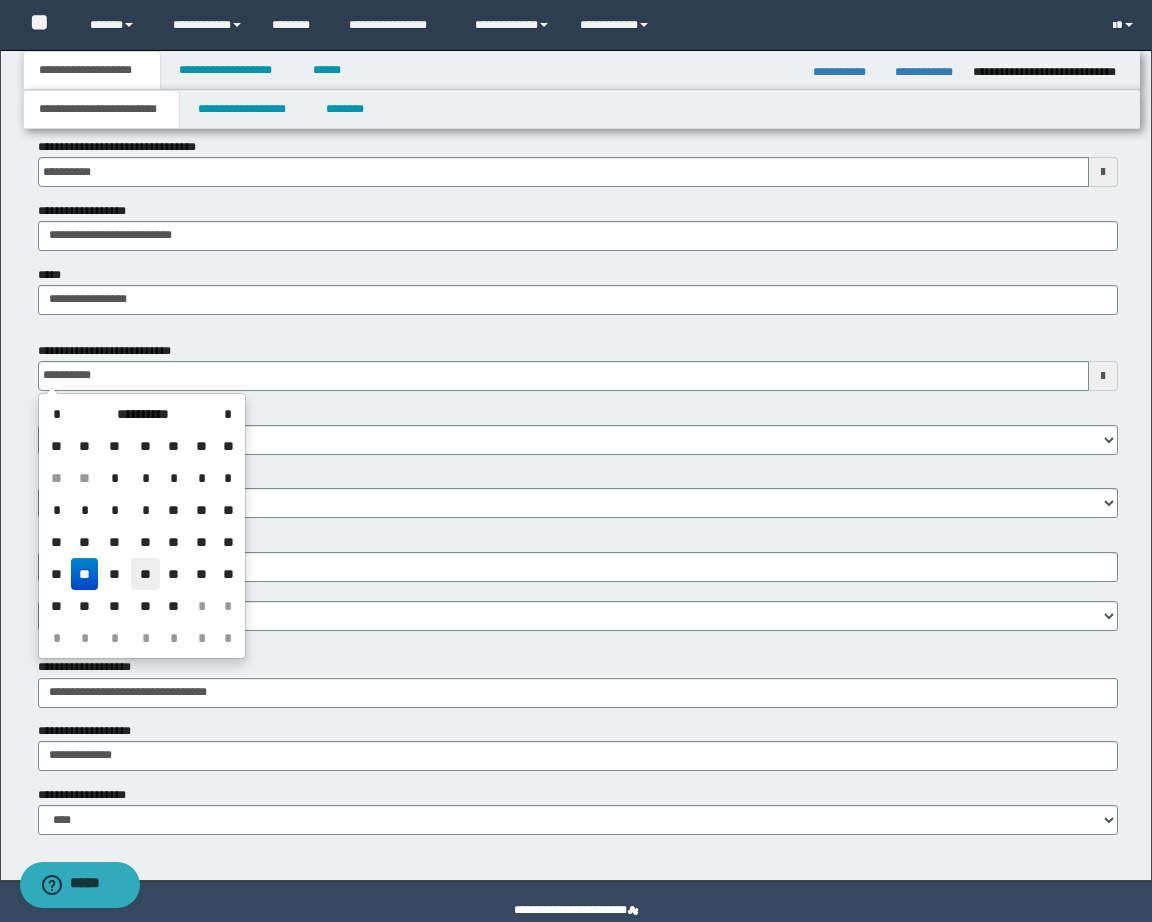 click on "**" at bounding box center (145, 574) 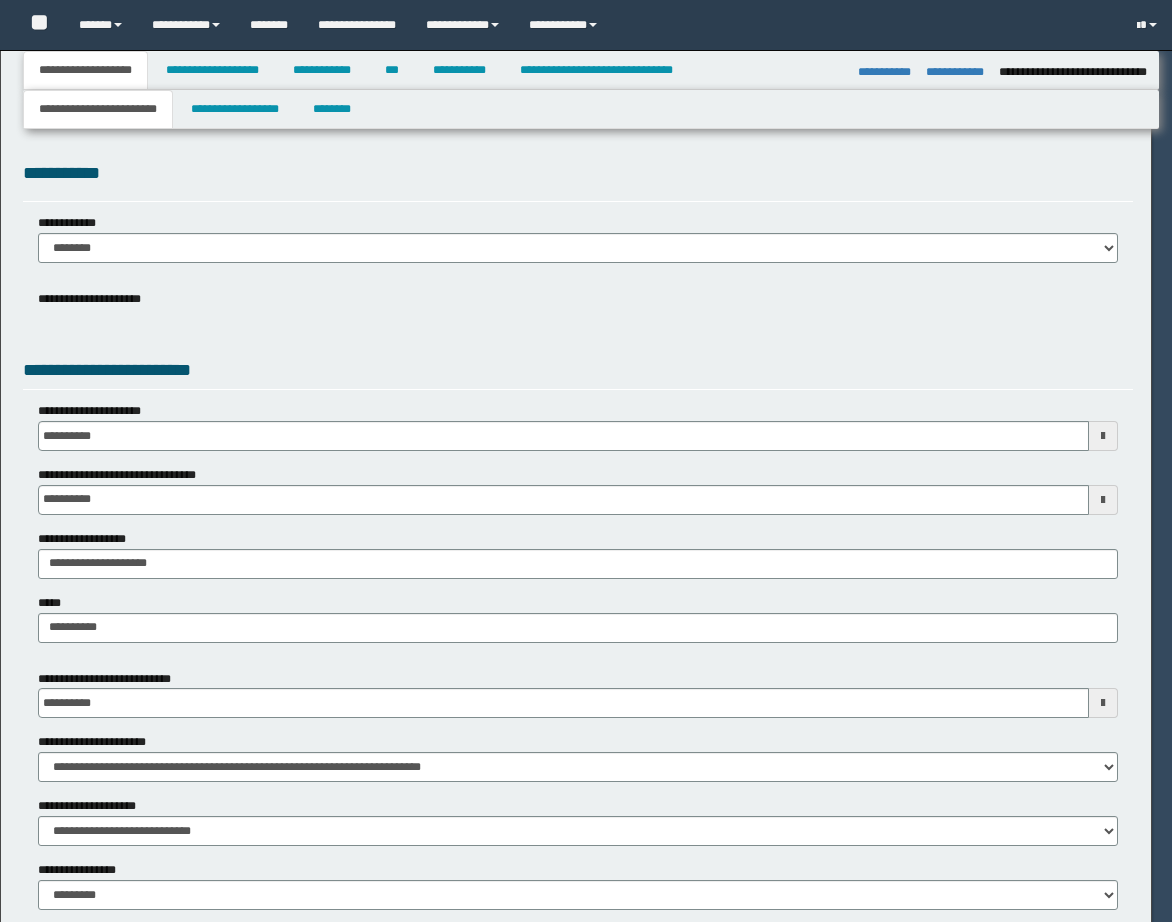 select on "**" 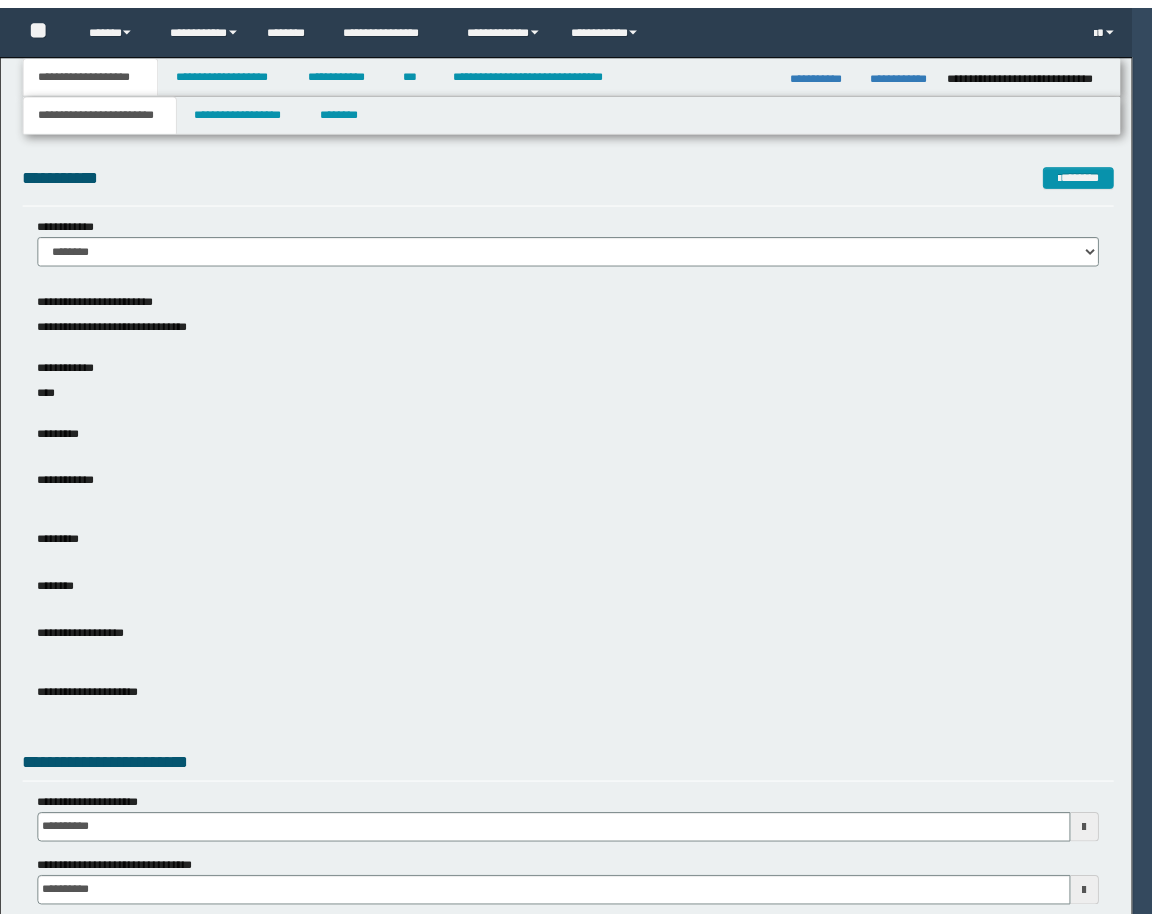 scroll, scrollTop: 0, scrollLeft: 0, axis: both 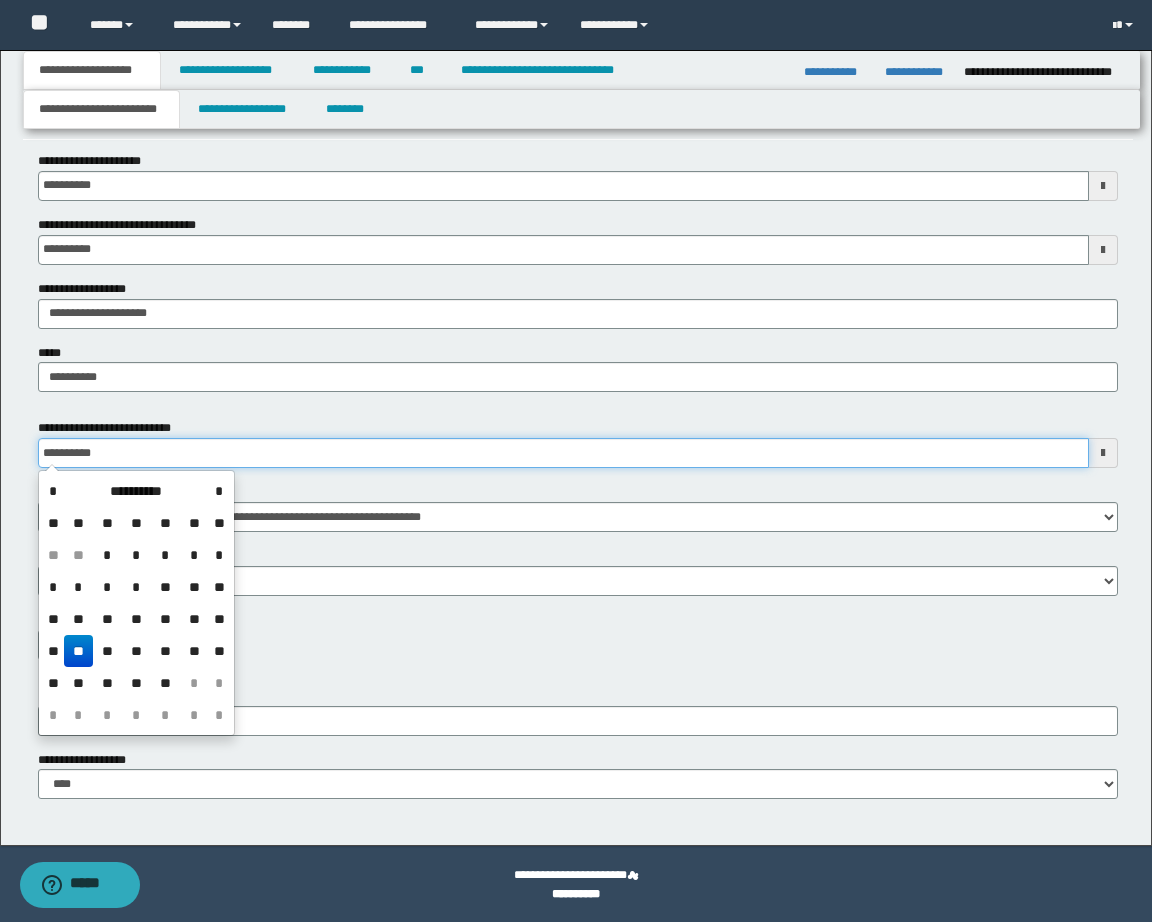 click on "**********" at bounding box center (563, 453) 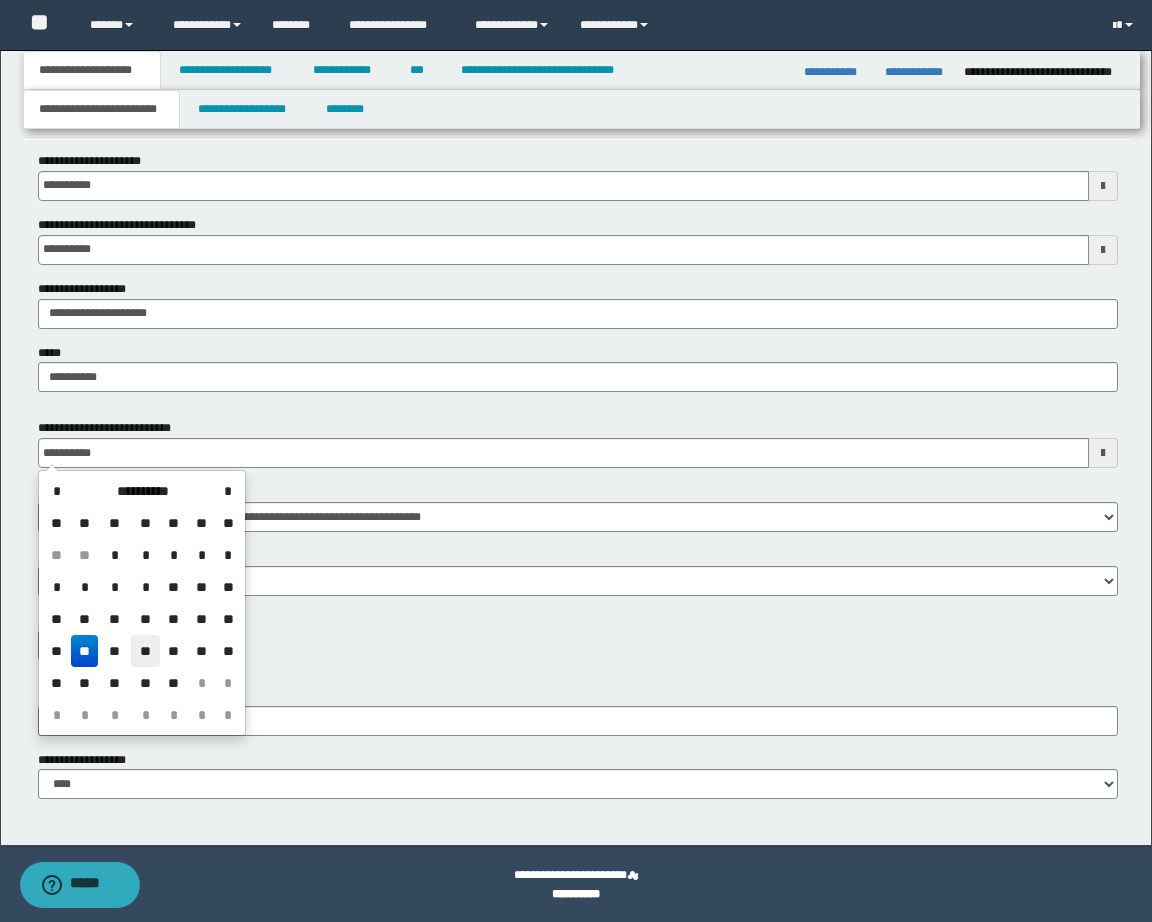click on "**" at bounding box center [145, 651] 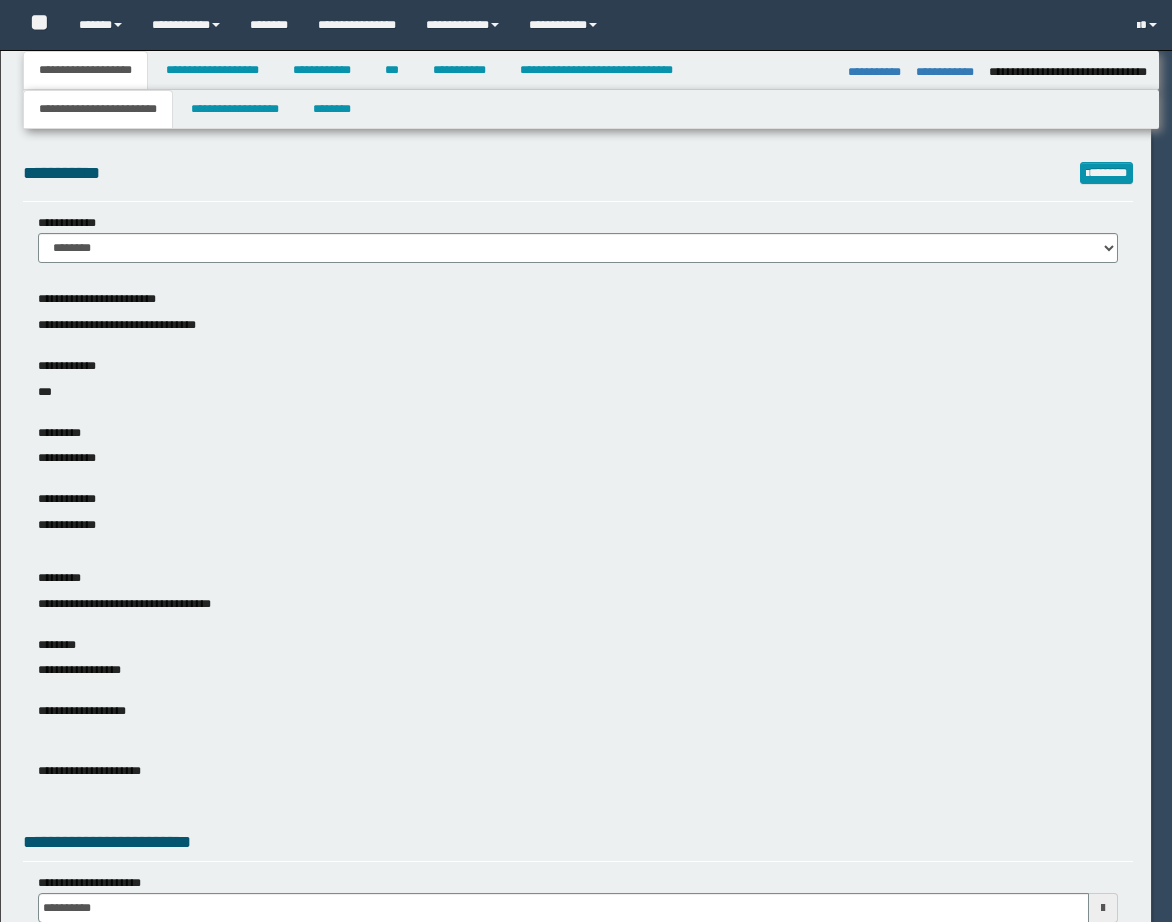 select on "**" 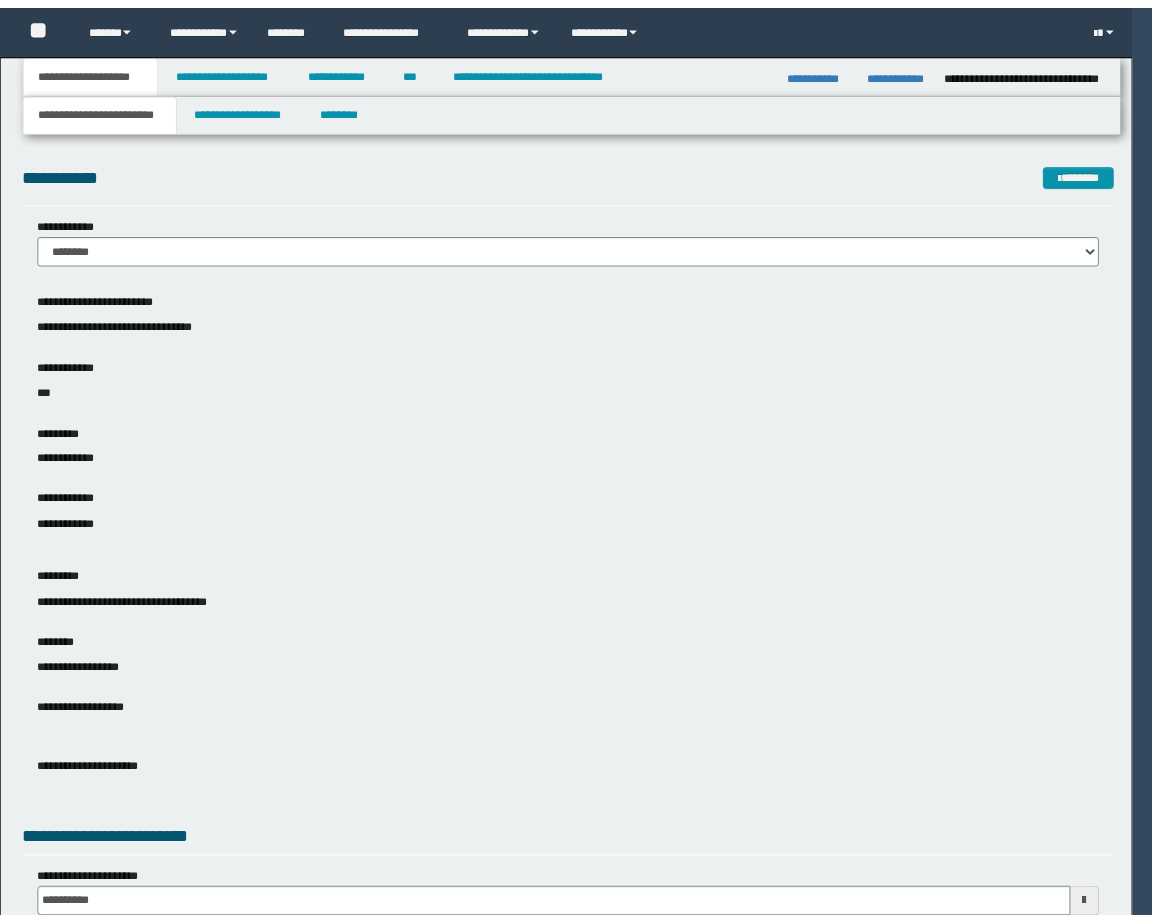 scroll, scrollTop: 0, scrollLeft: 0, axis: both 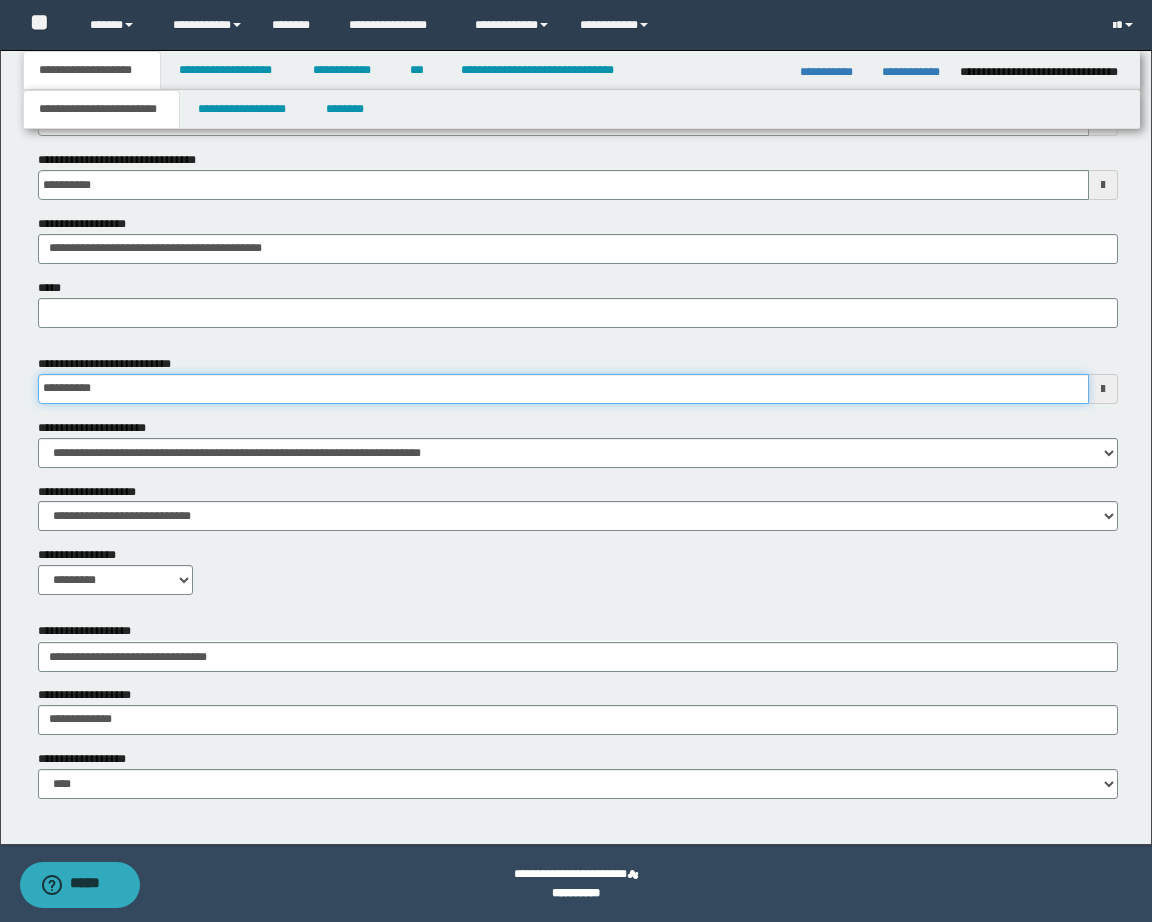 click on "**********" at bounding box center (563, 389) 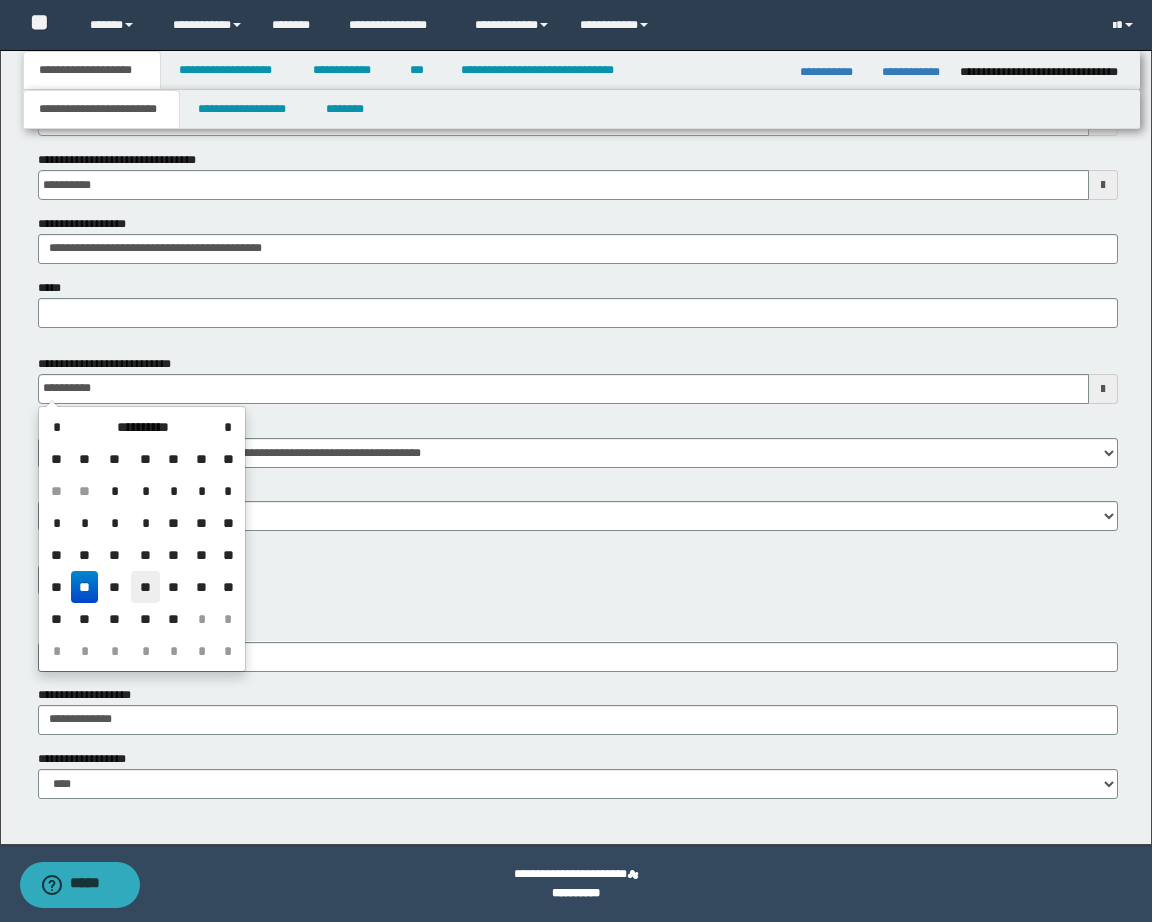 click on "**" at bounding box center [145, 587] 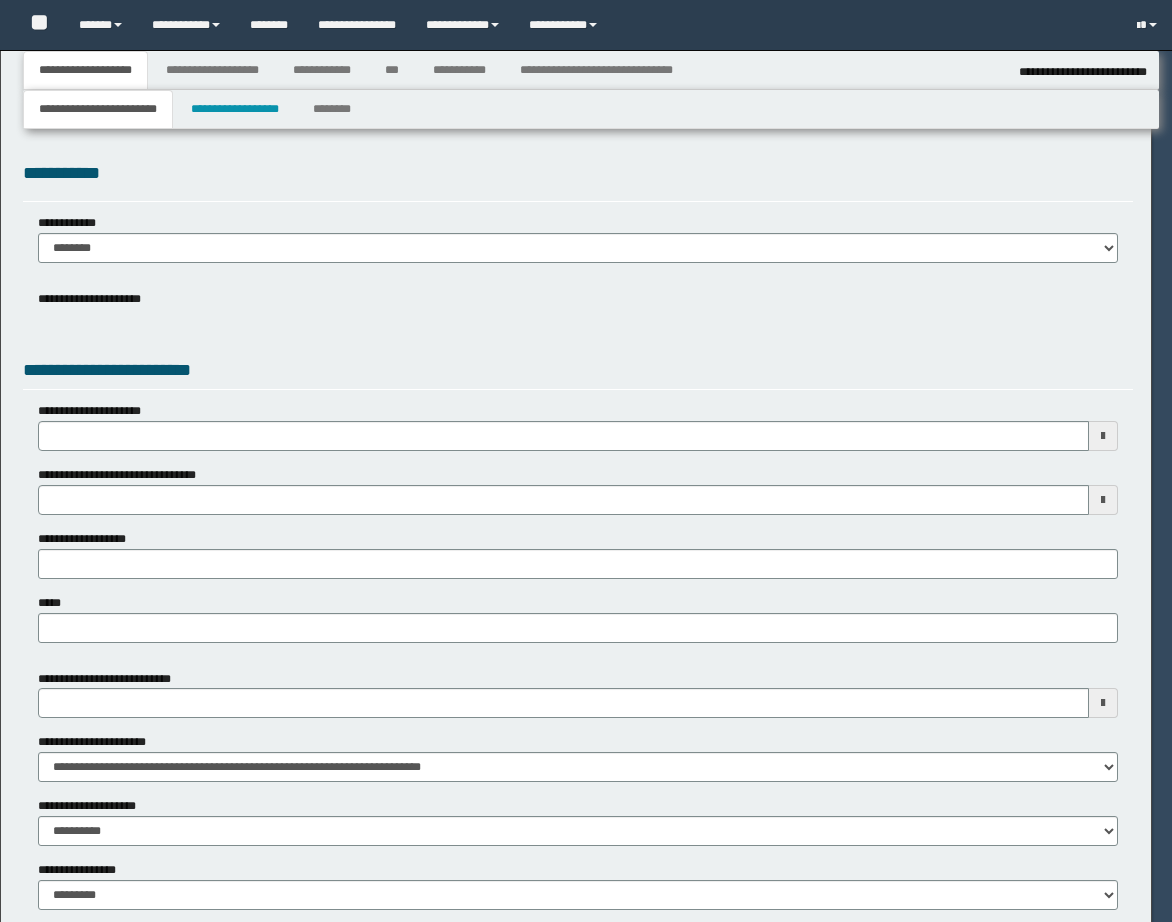 type on "*******" 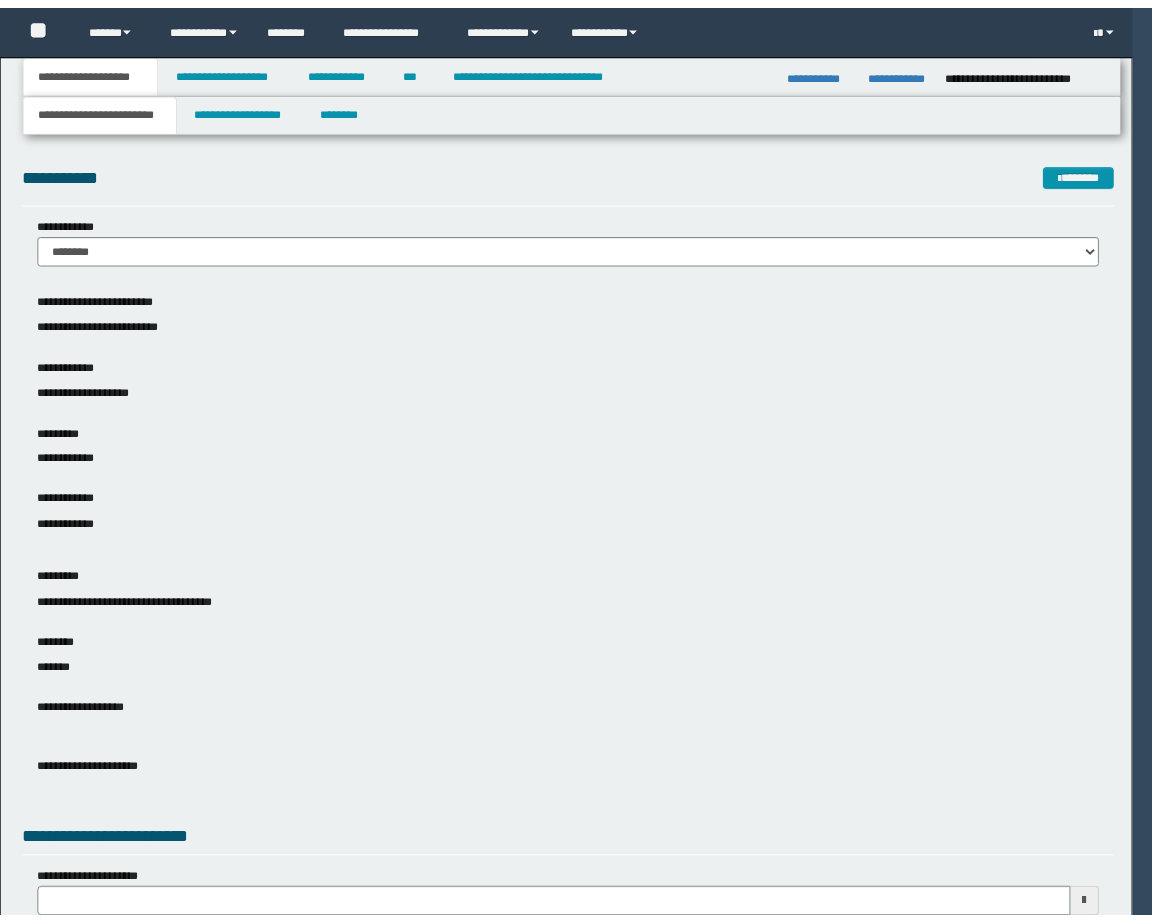 scroll, scrollTop: 0, scrollLeft: 0, axis: both 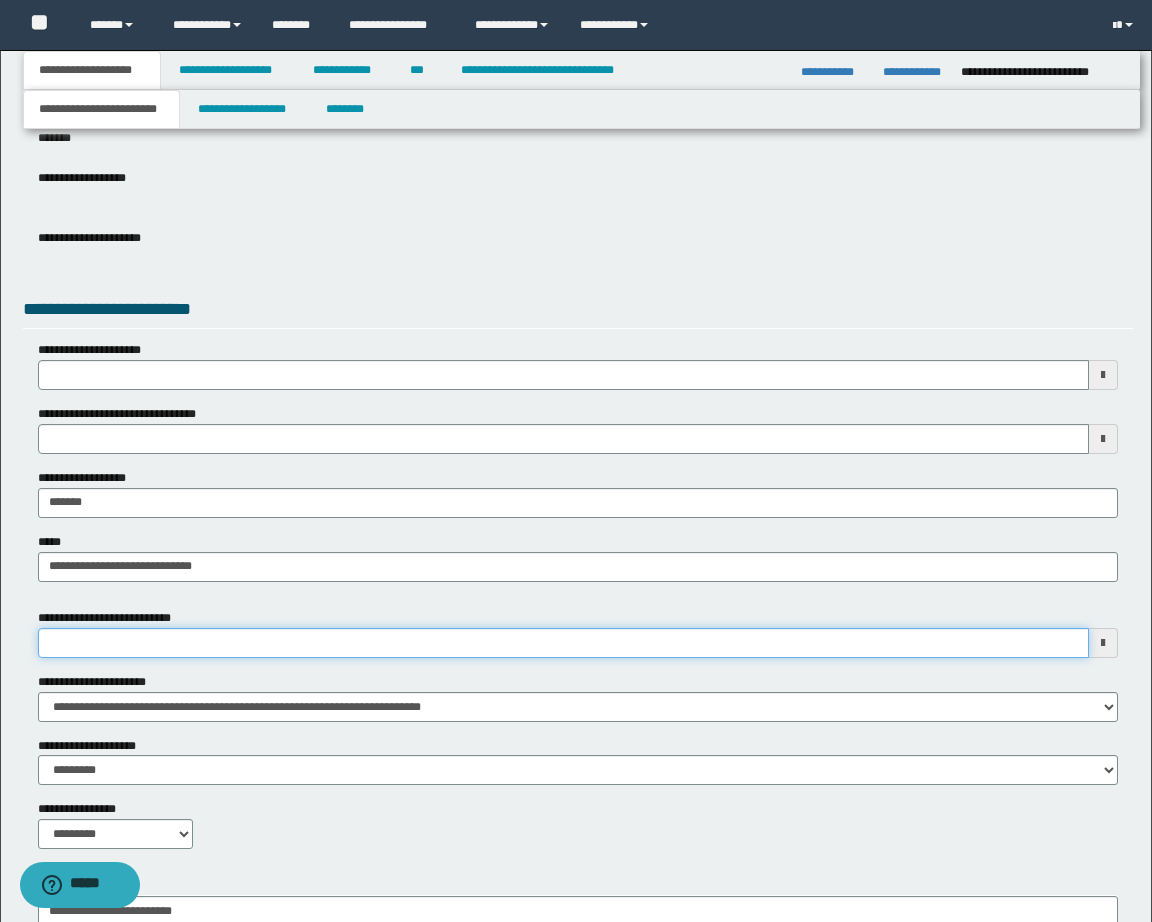 click on "**********" at bounding box center (563, 643) 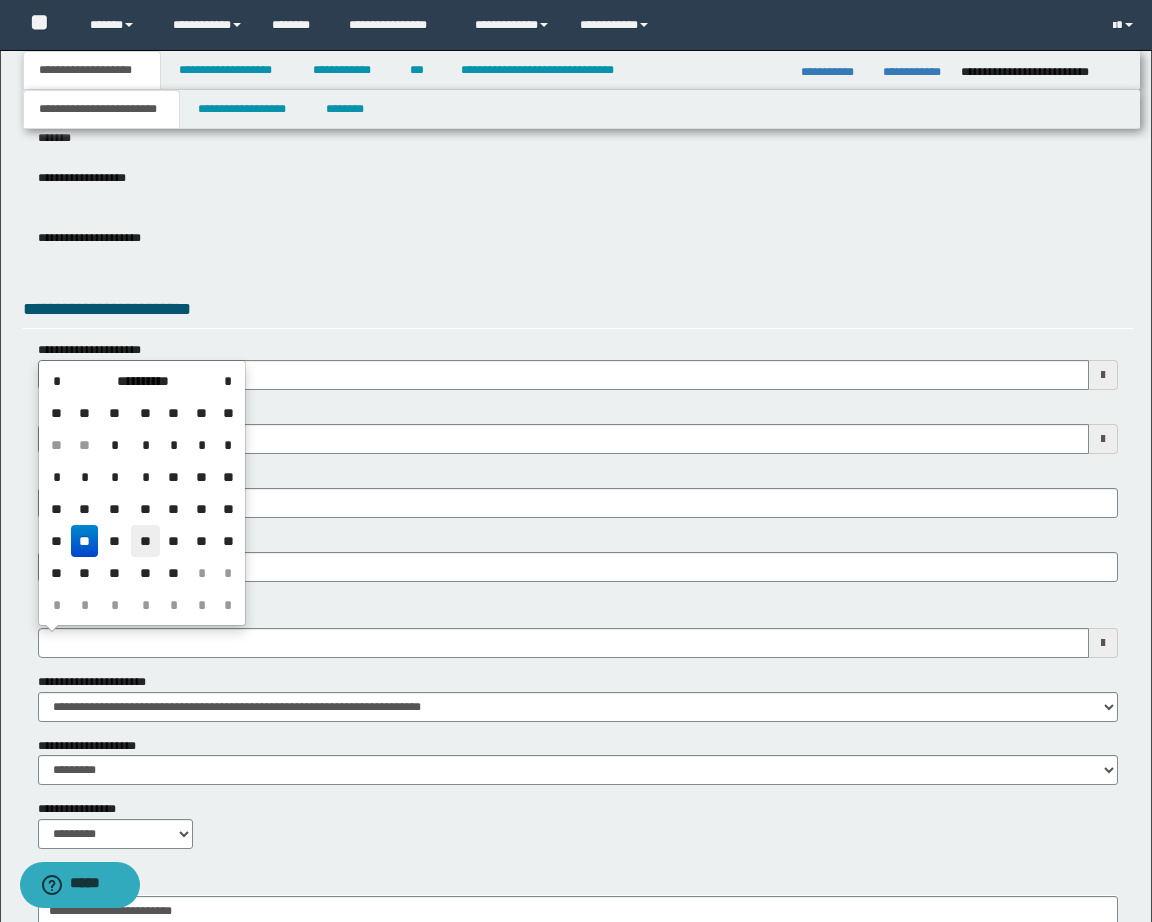 click on "**" at bounding box center (145, 541) 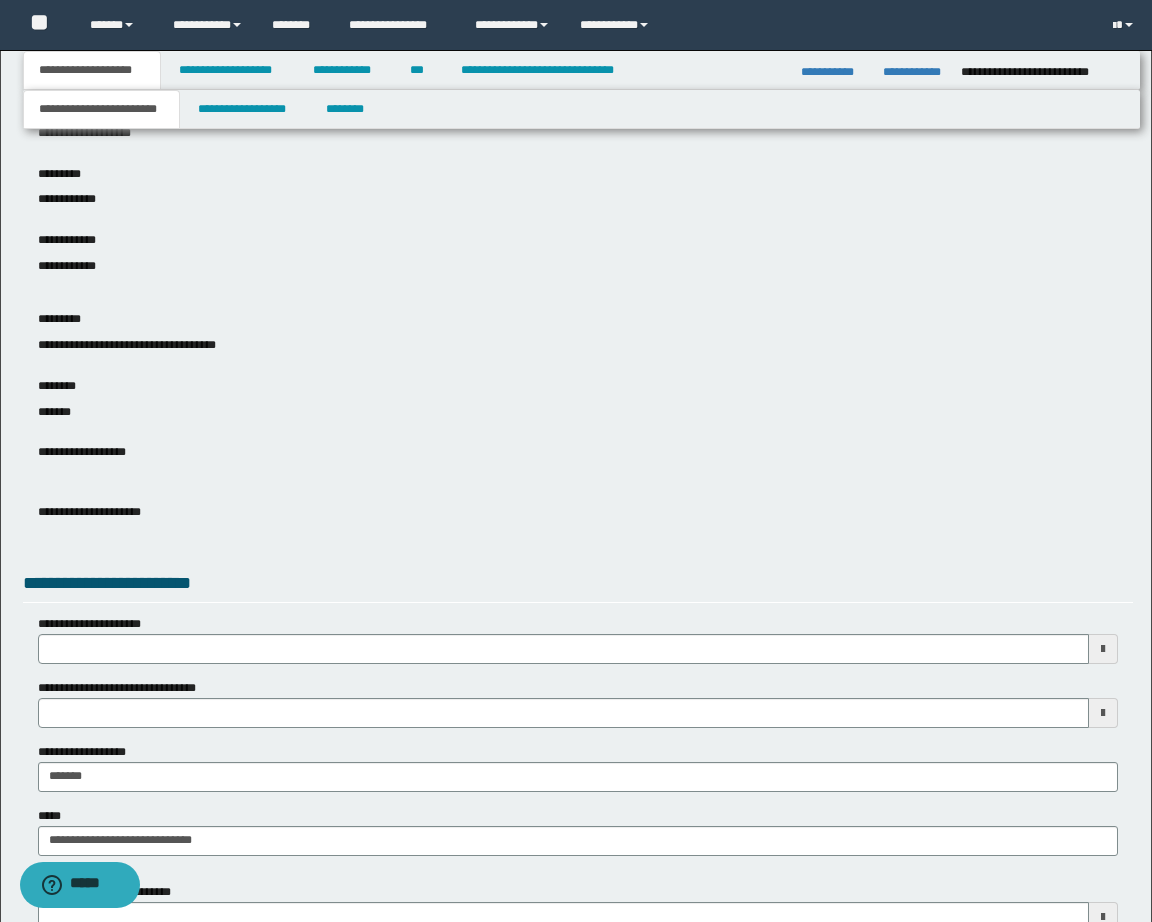 scroll, scrollTop: 400, scrollLeft: 0, axis: vertical 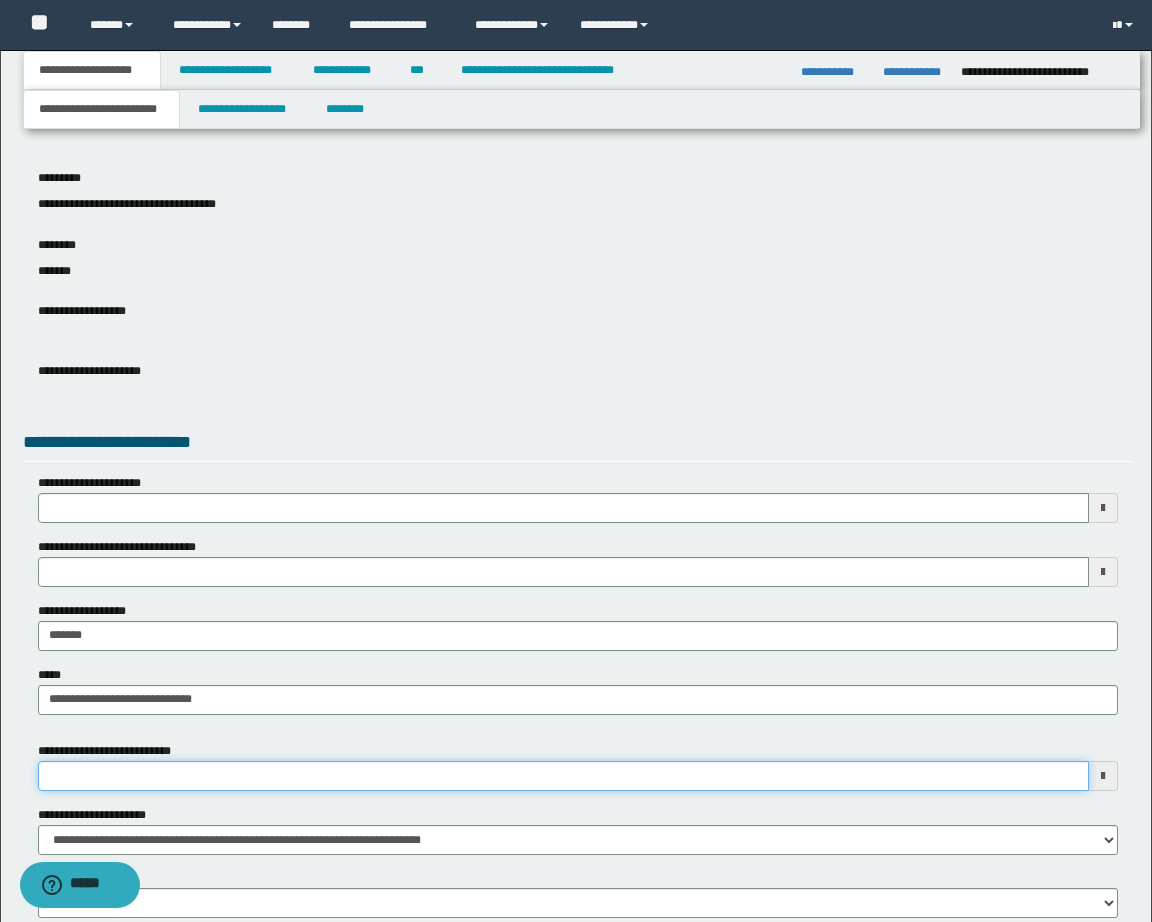click on "**********" at bounding box center [563, 776] 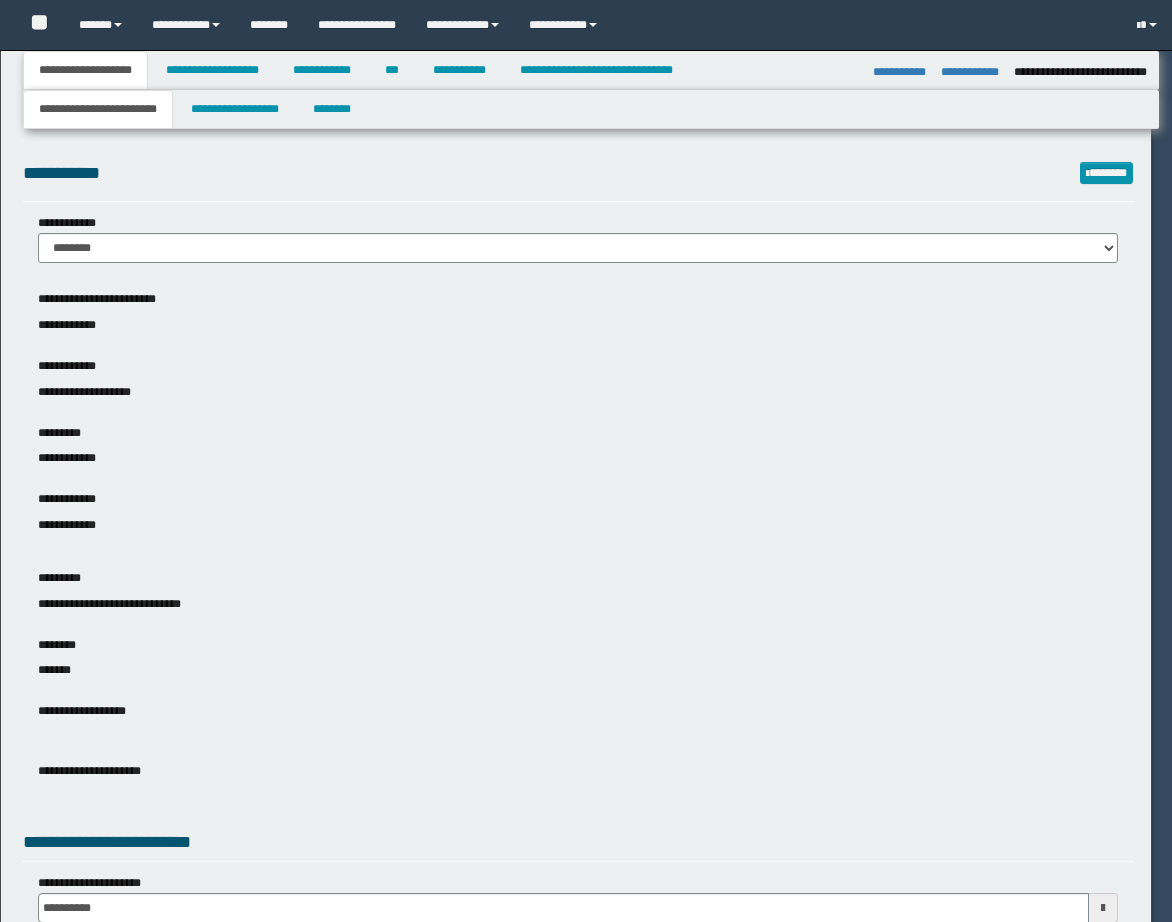 select on "**" 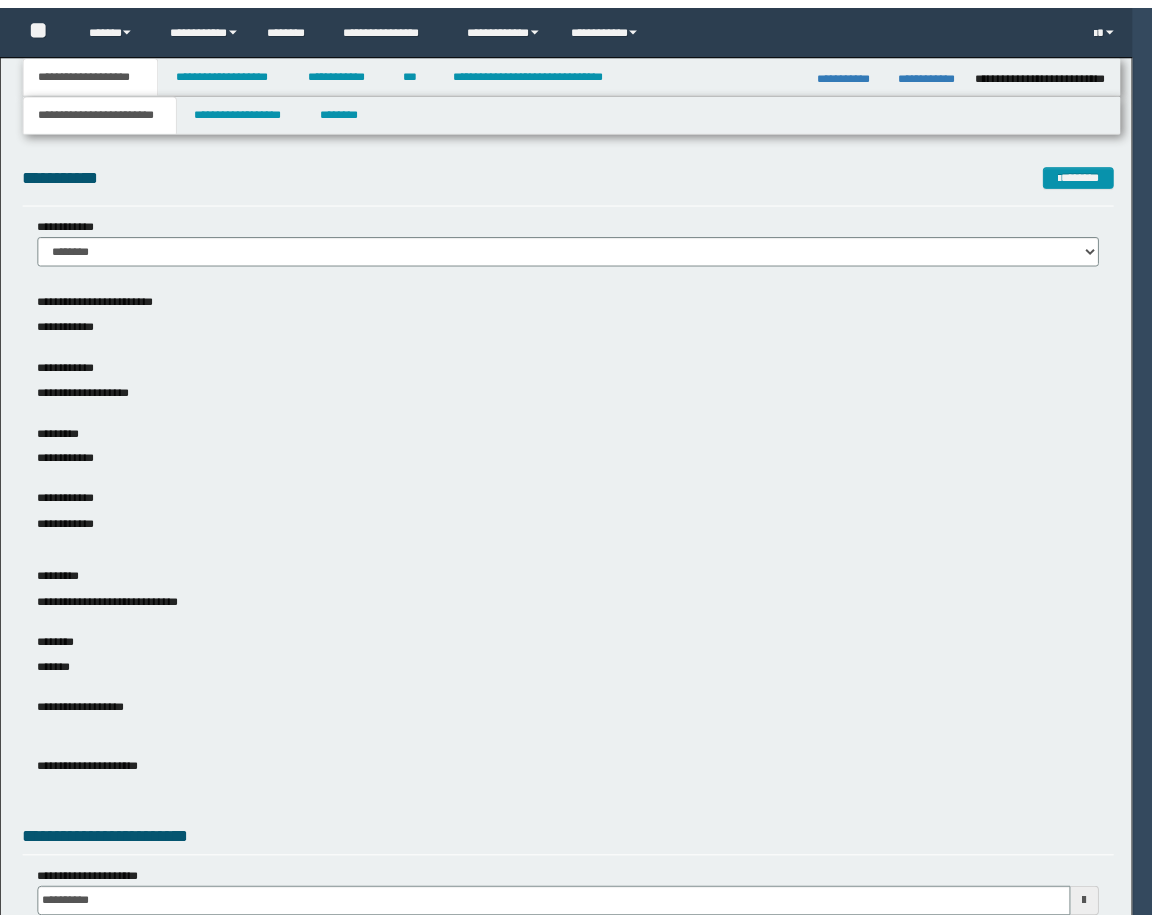 scroll, scrollTop: 0, scrollLeft: 0, axis: both 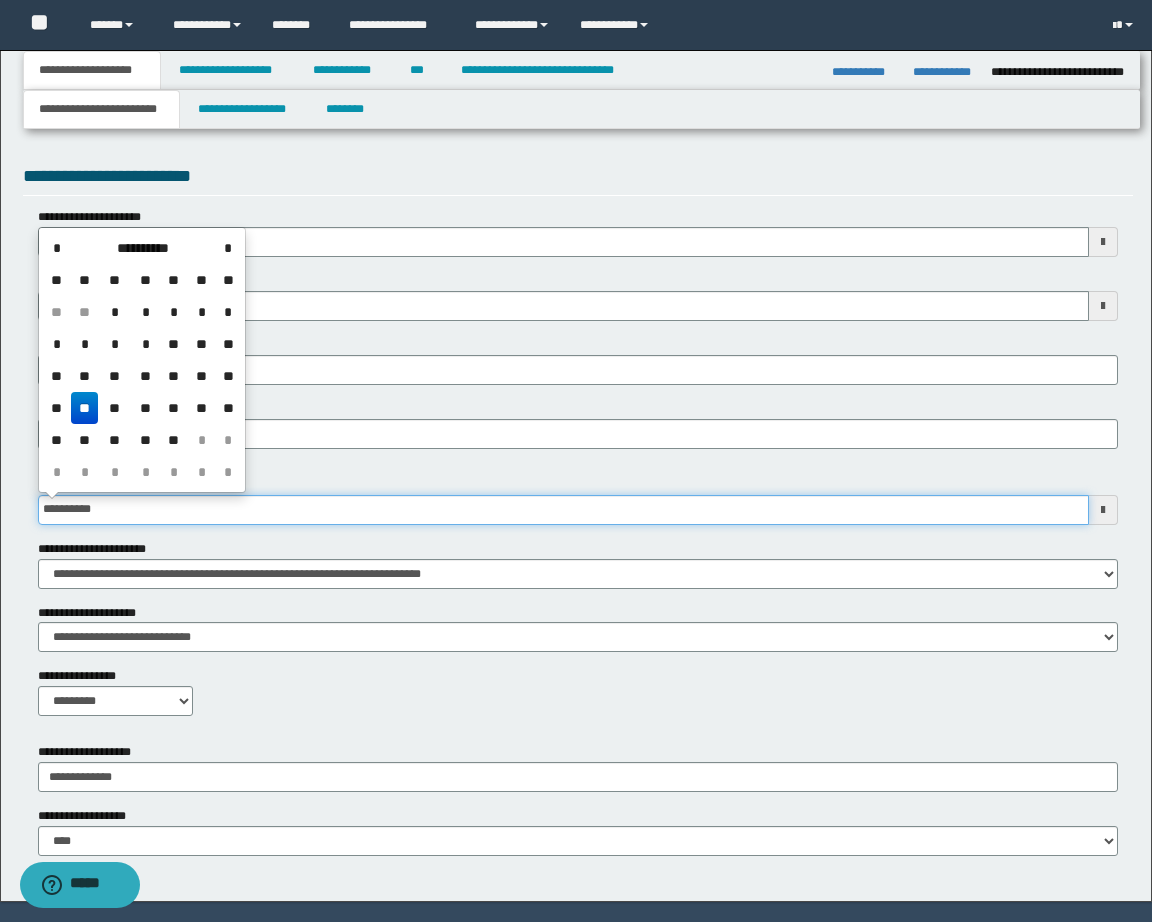 click on "**********" at bounding box center (563, 510) 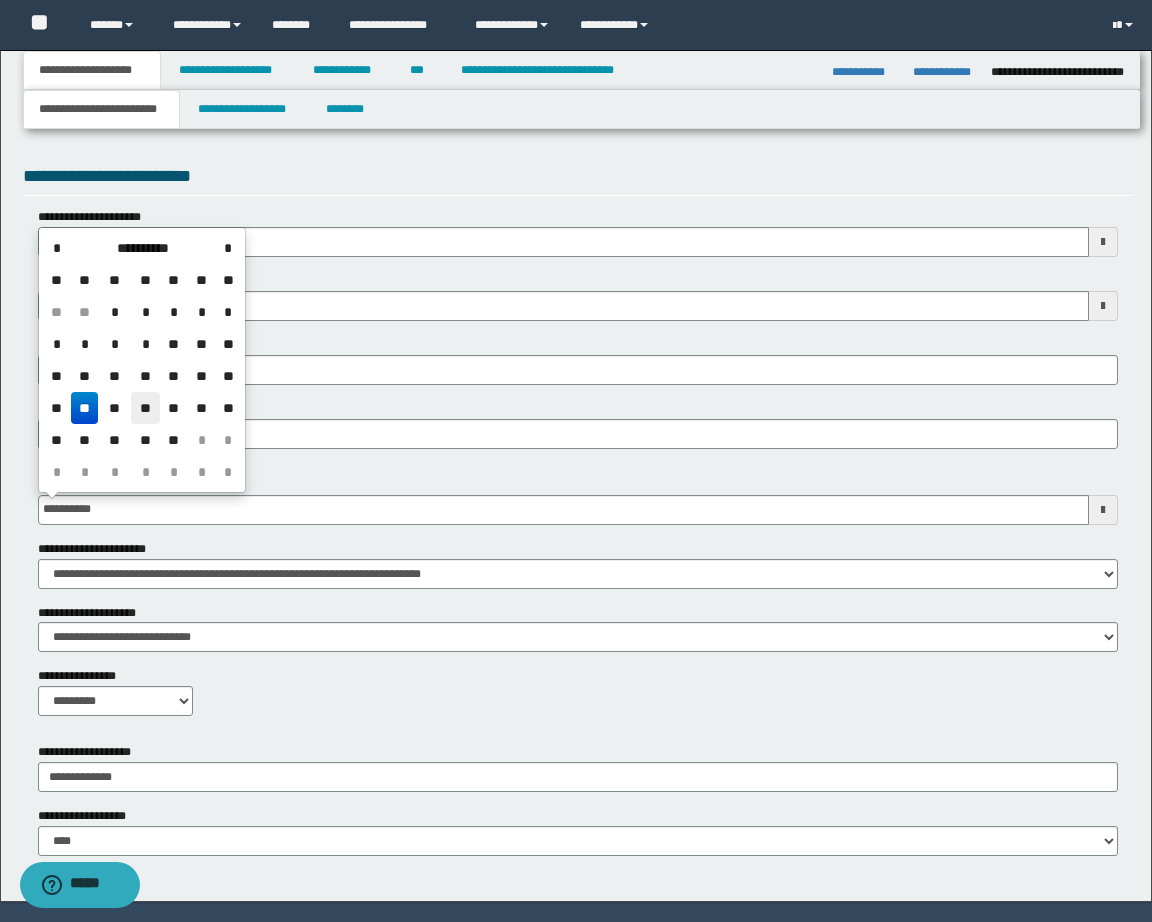 click on "**" at bounding box center (145, 408) 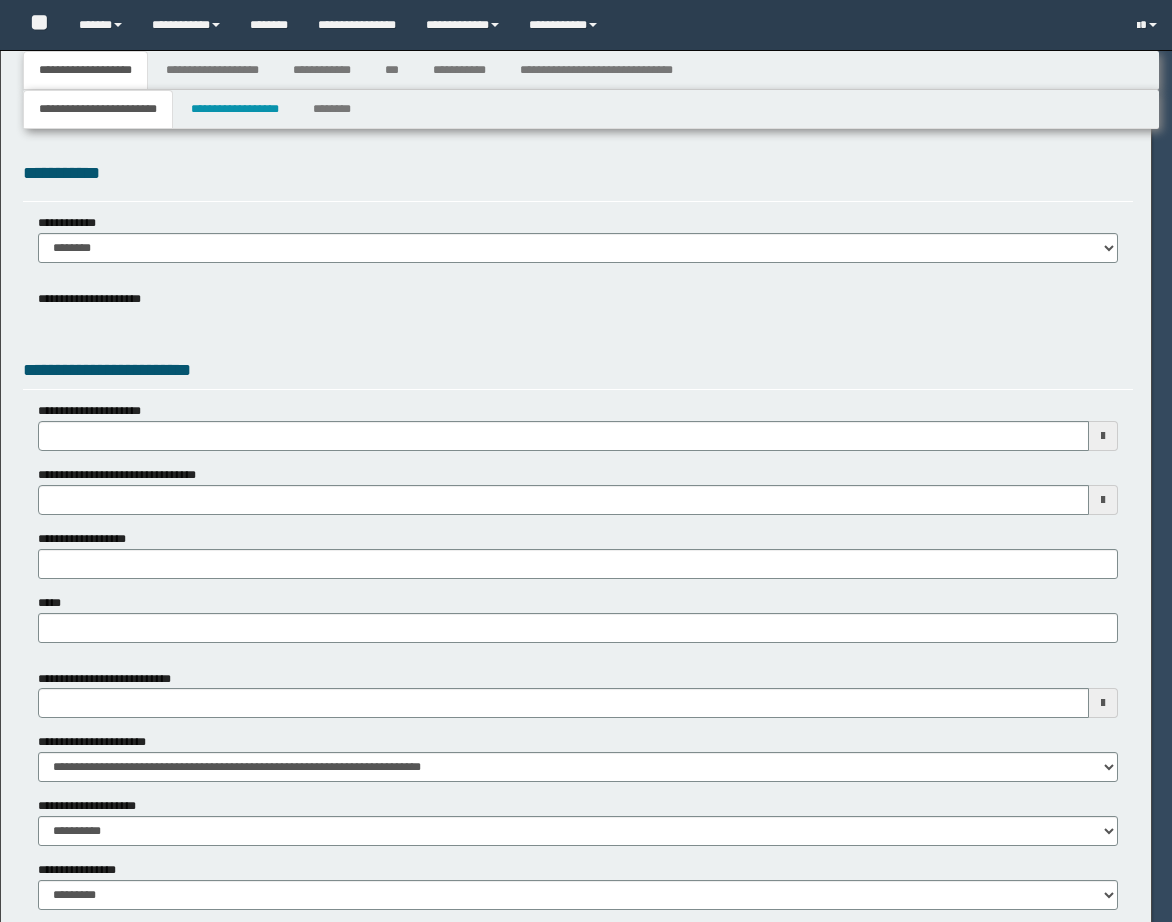scroll, scrollTop: 0, scrollLeft: 0, axis: both 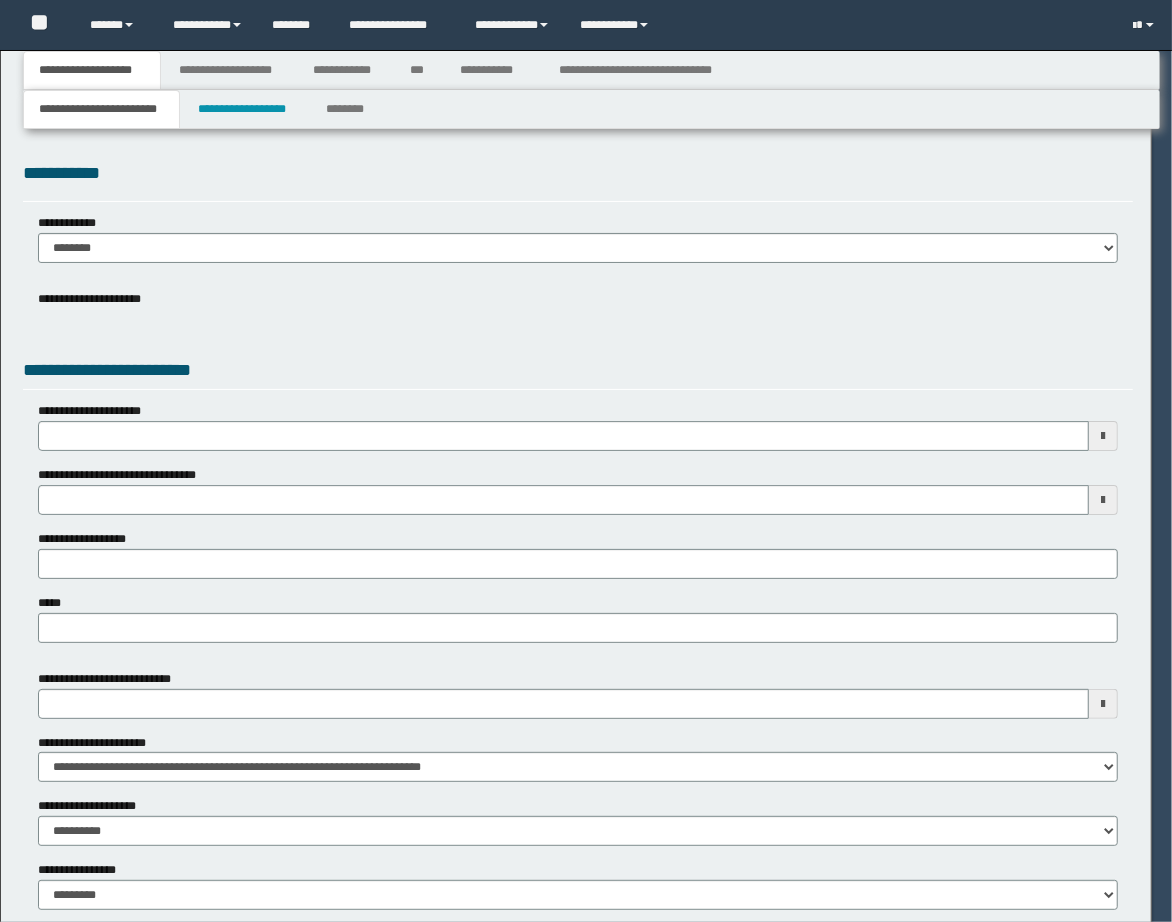 select on "**" 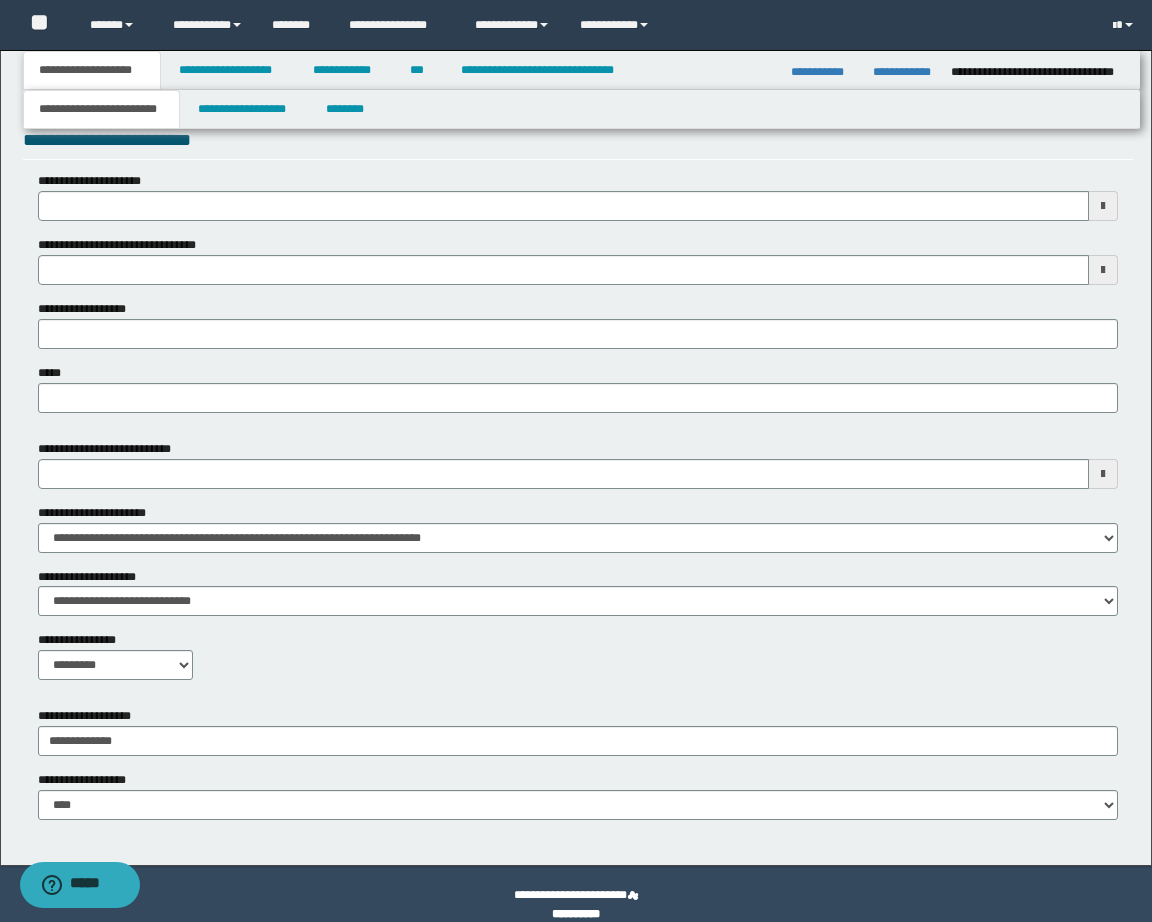 scroll, scrollTop: 723, scrollLeft: 0, axis: vertical 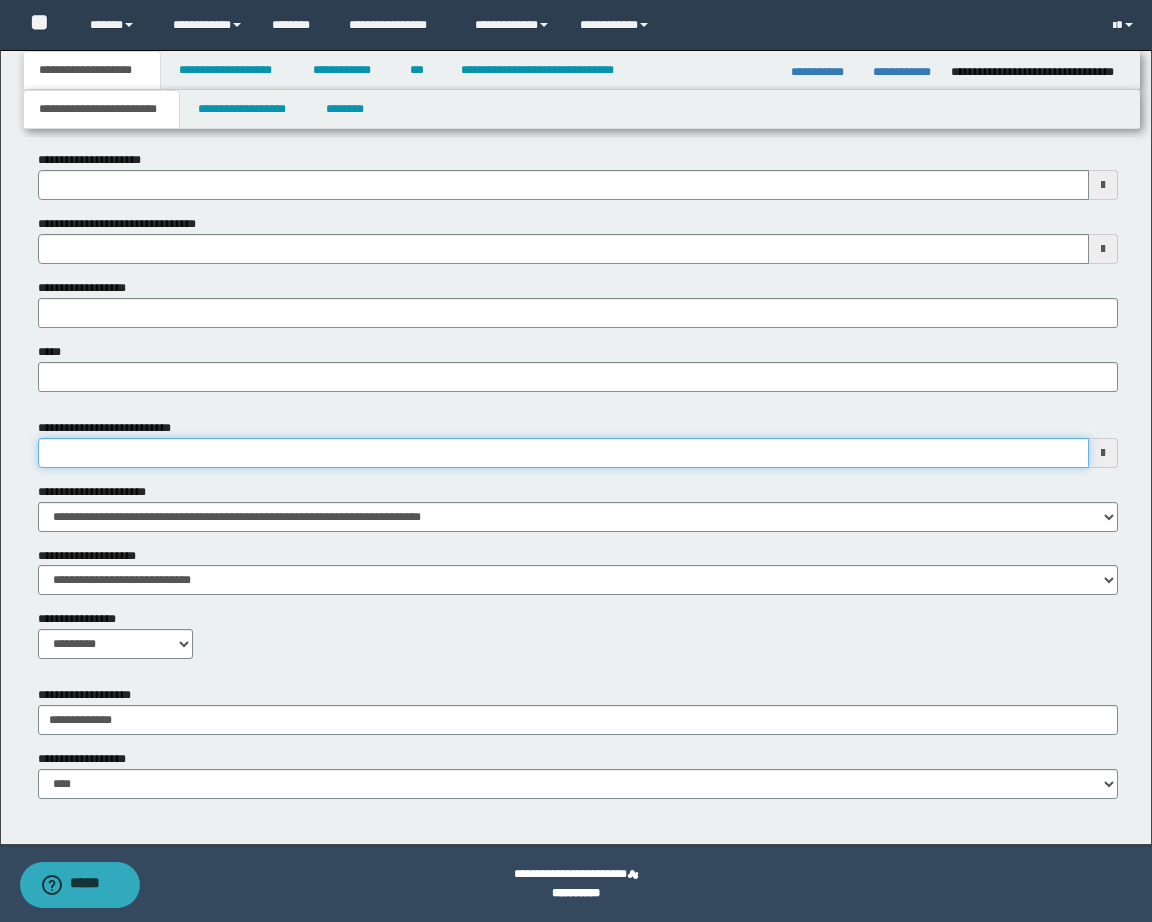 click on "**********" at bounding box center (563, 453) 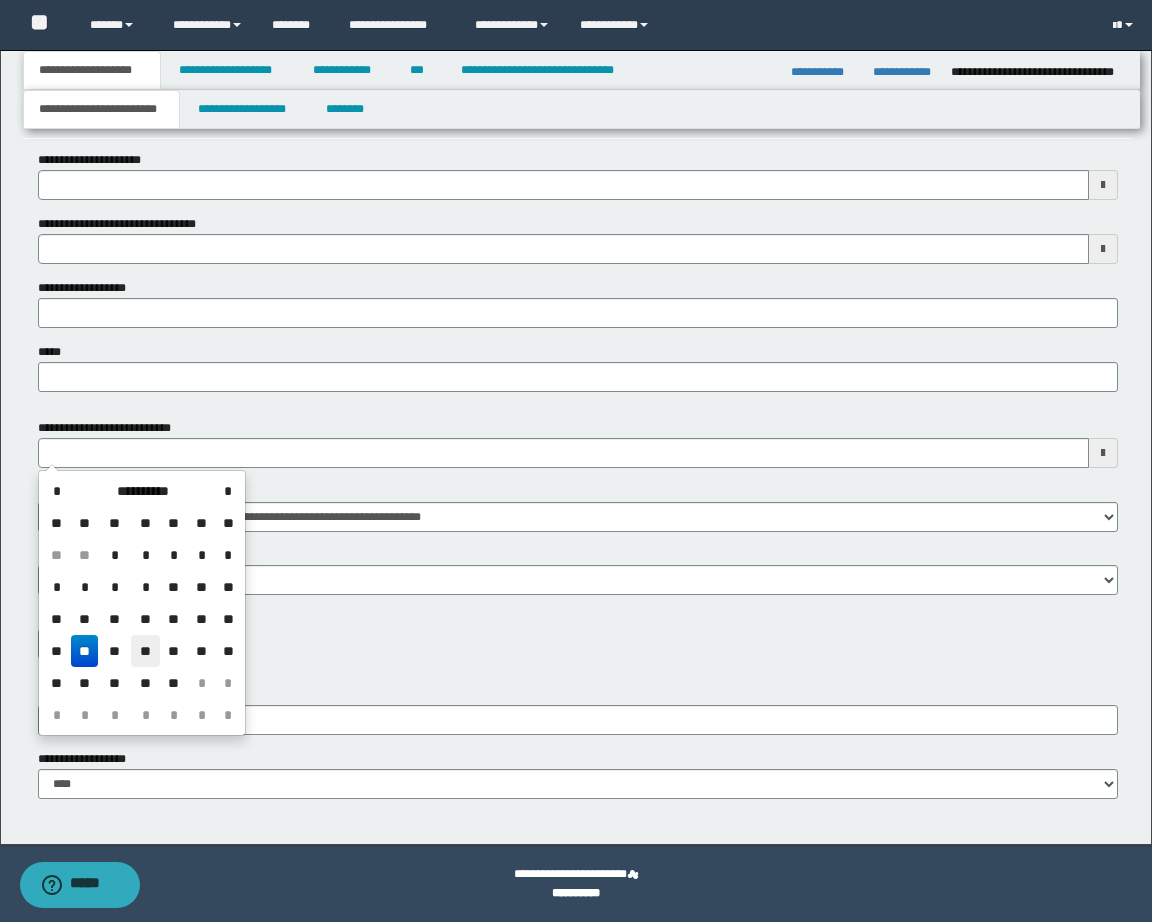 click on "**" at bounding box center (145, 651) 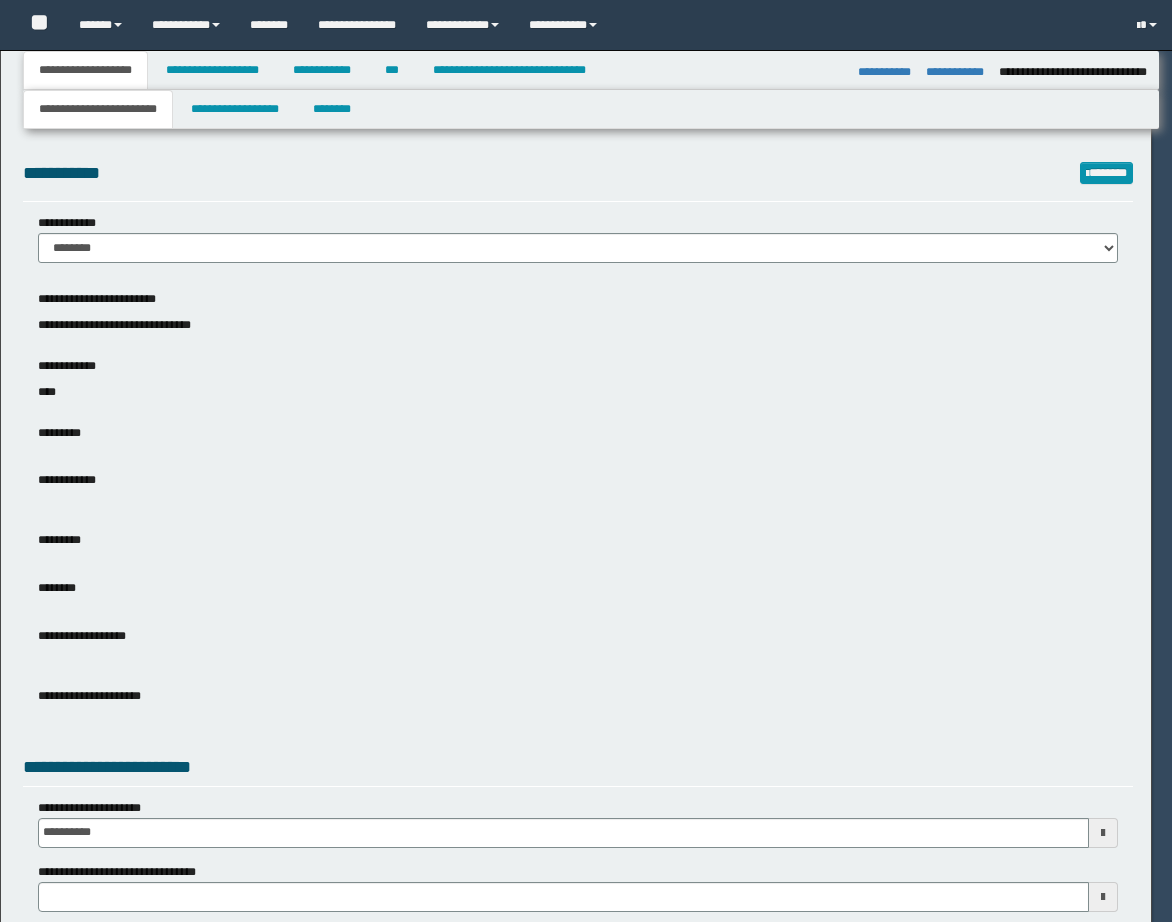 select on "**" 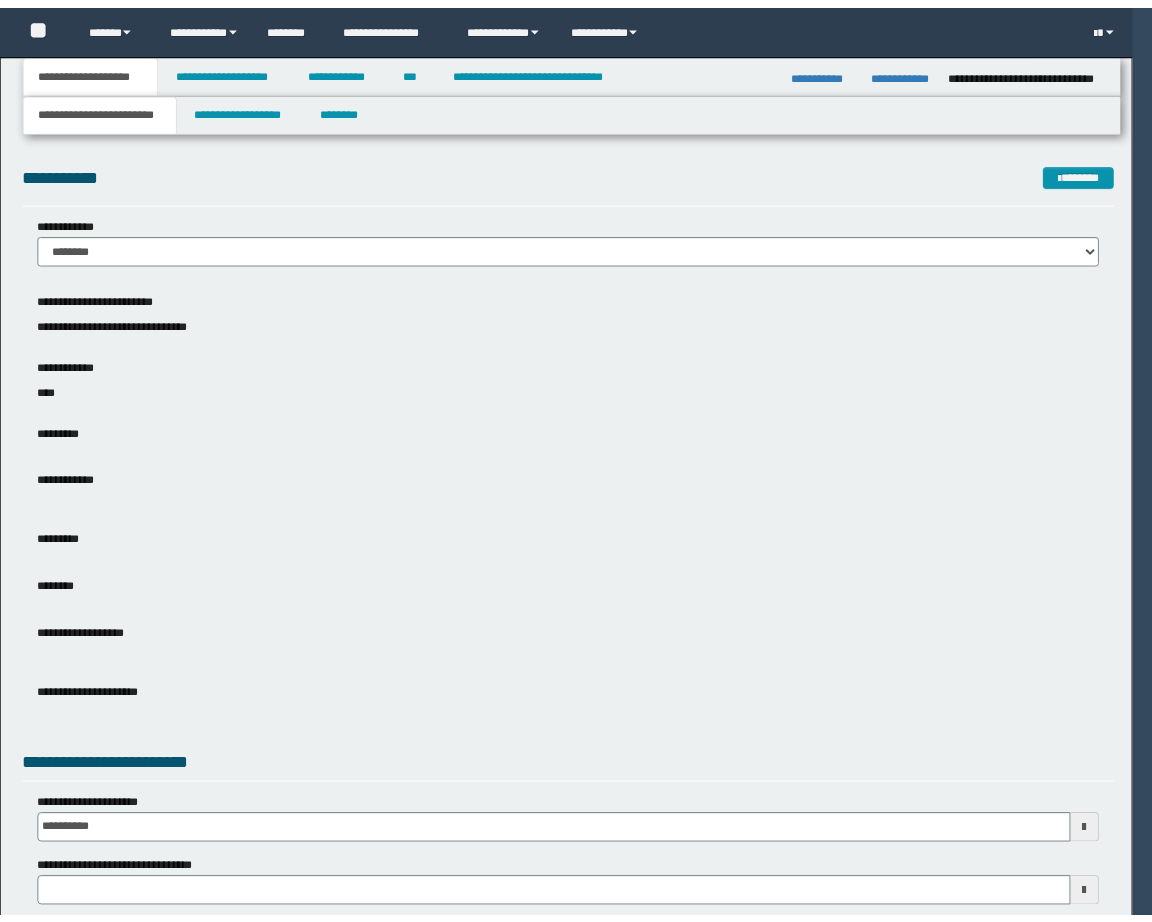 scroll, scrollTop: 0, scrollLeft: 0, axis: both 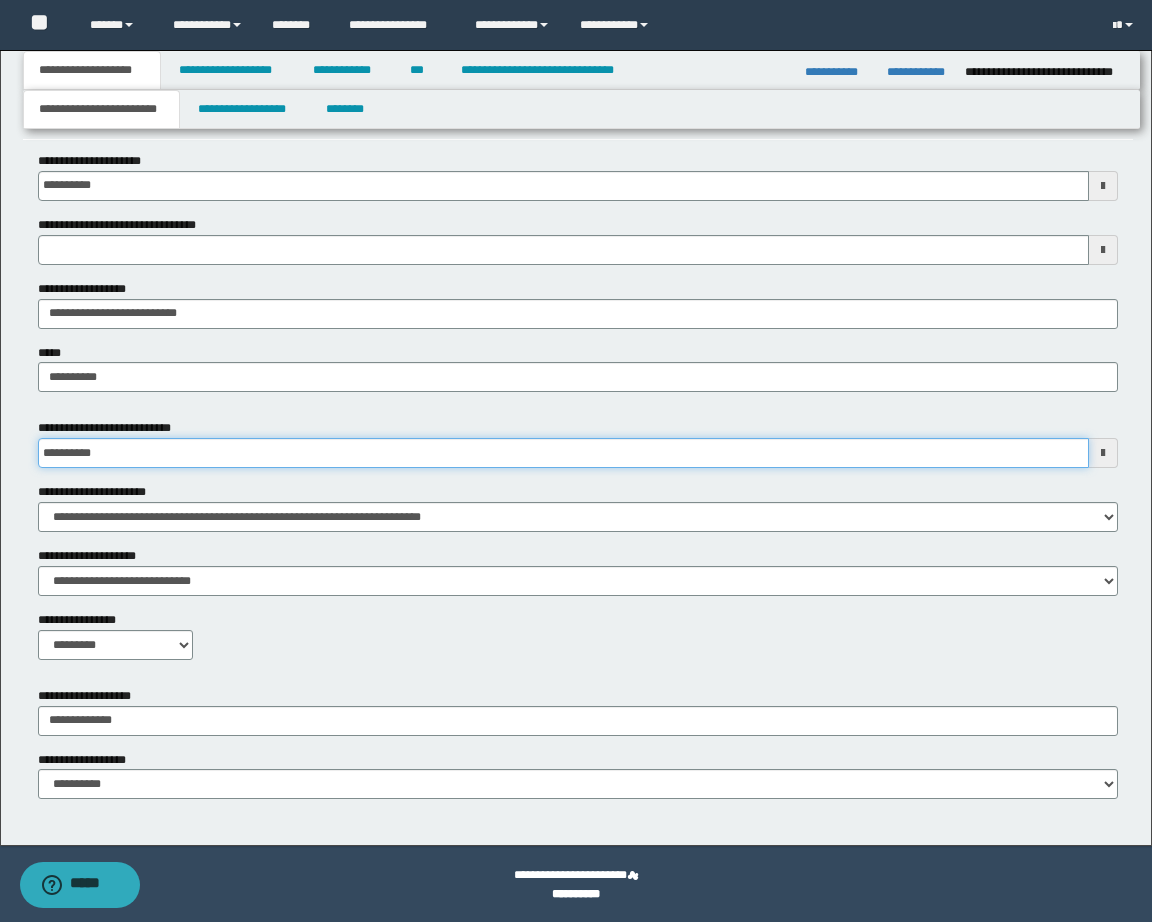 click on "**********" at bounding box center (563, 453) 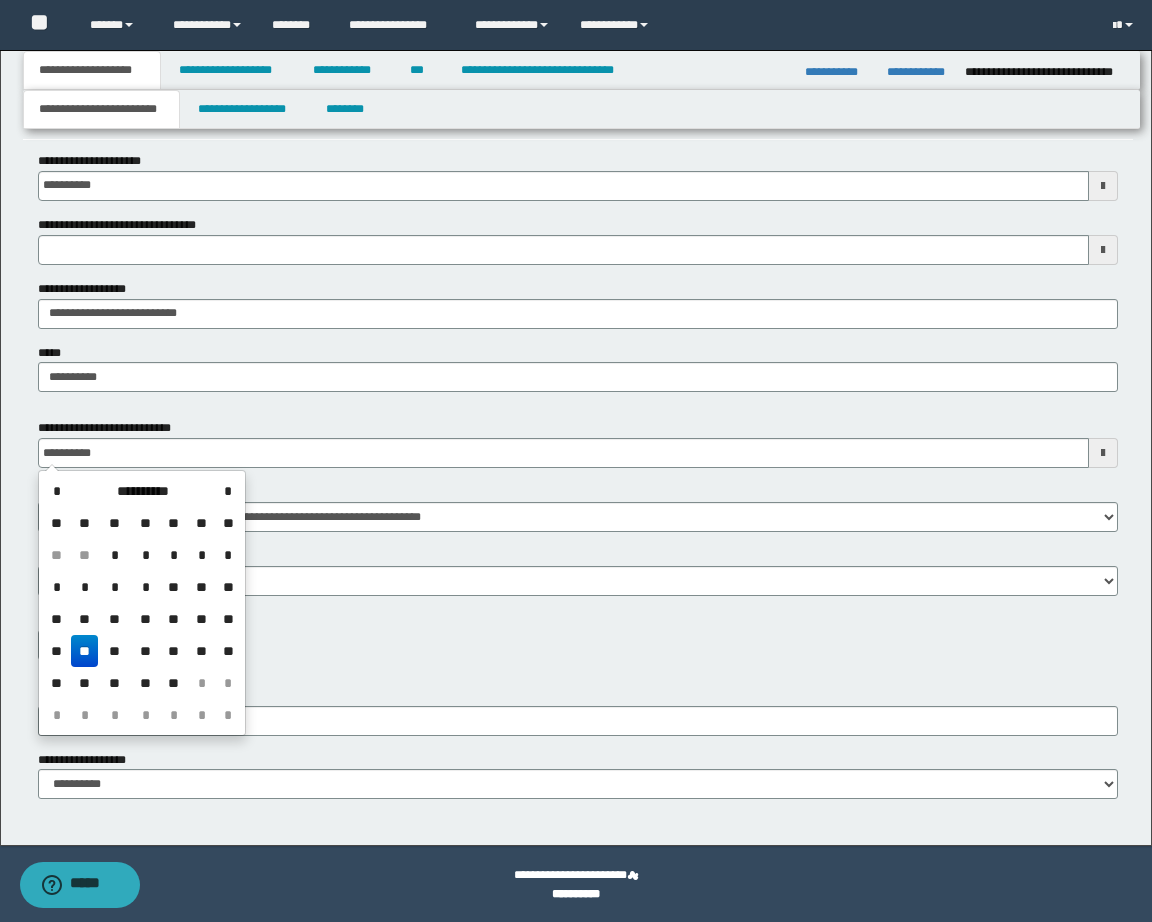 drag, startPoint x: 141, startPoint y: 647, endPoint x: 190, endPoint y: 543, distance: 114.96521 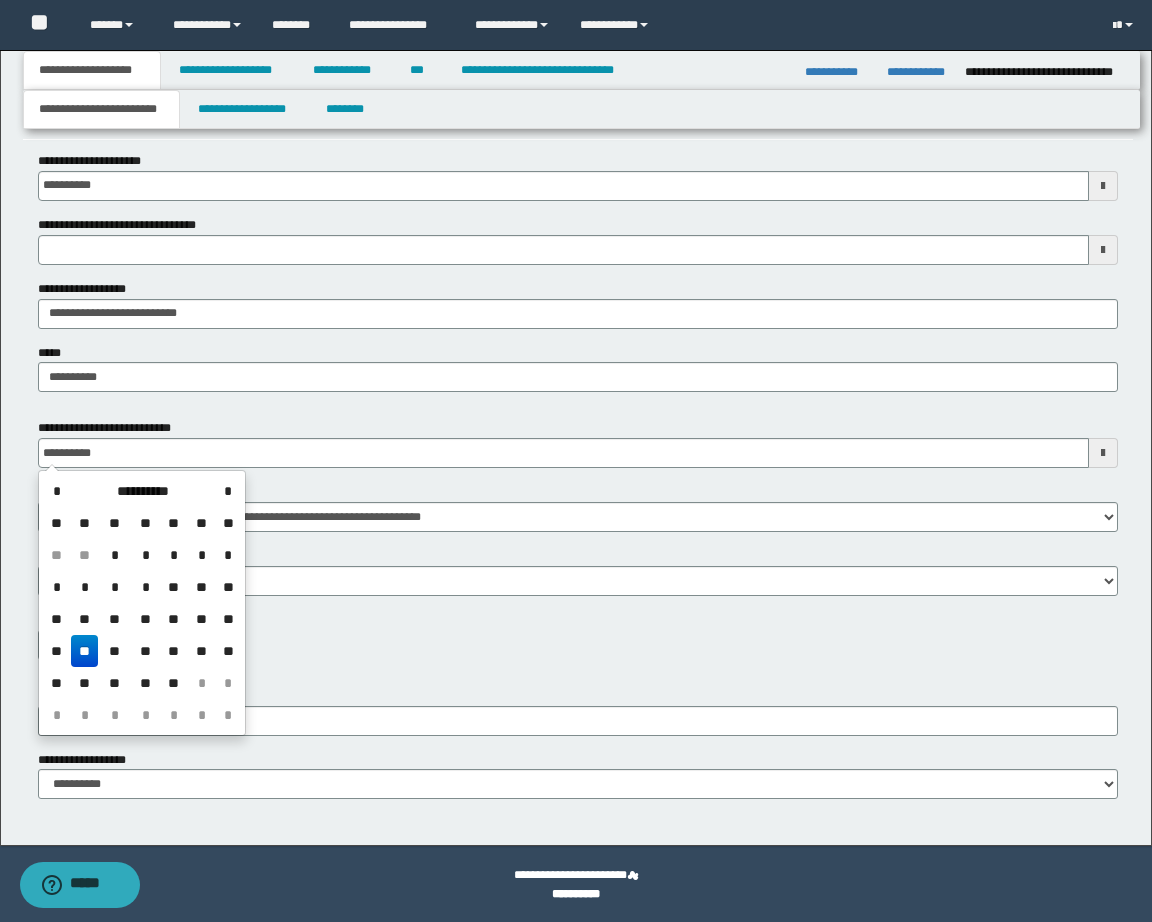 click on "**" at bounding box center [145, 651] 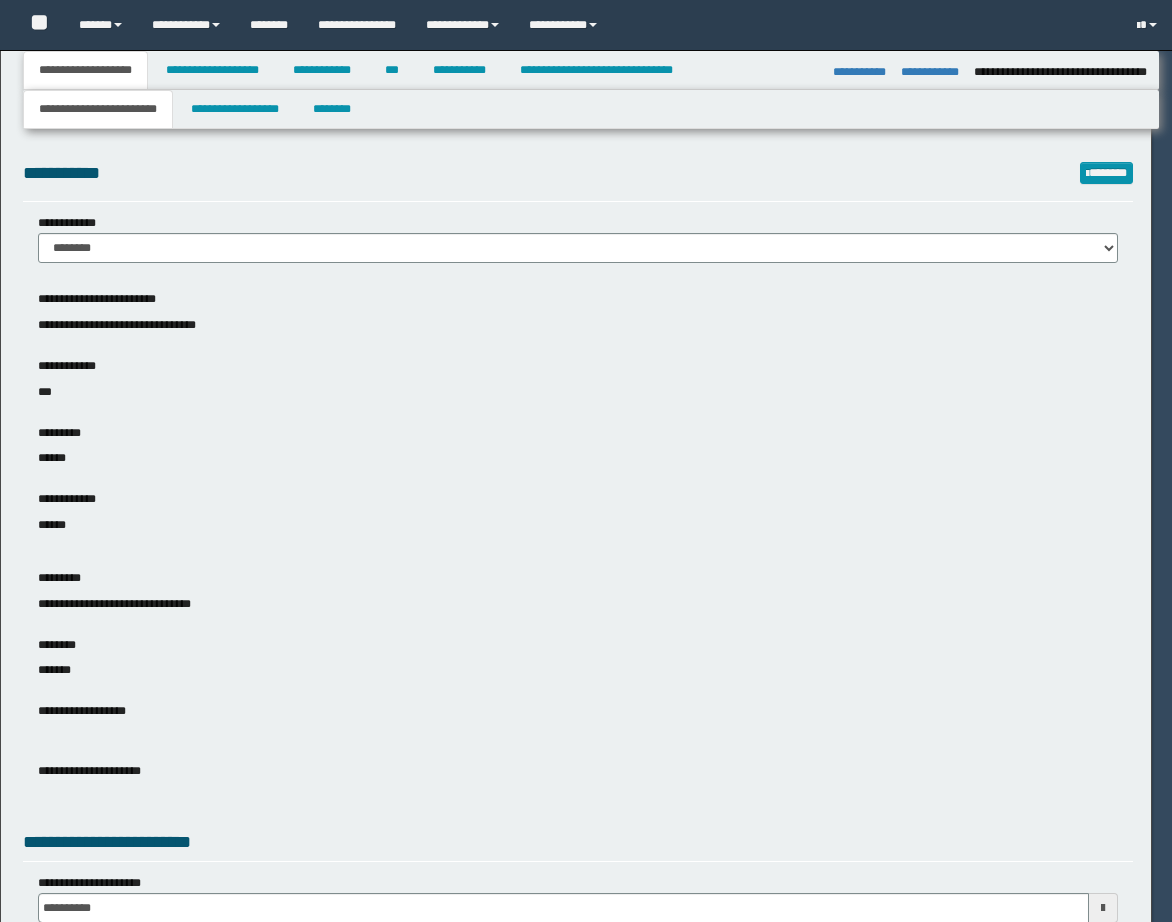 select on "*" 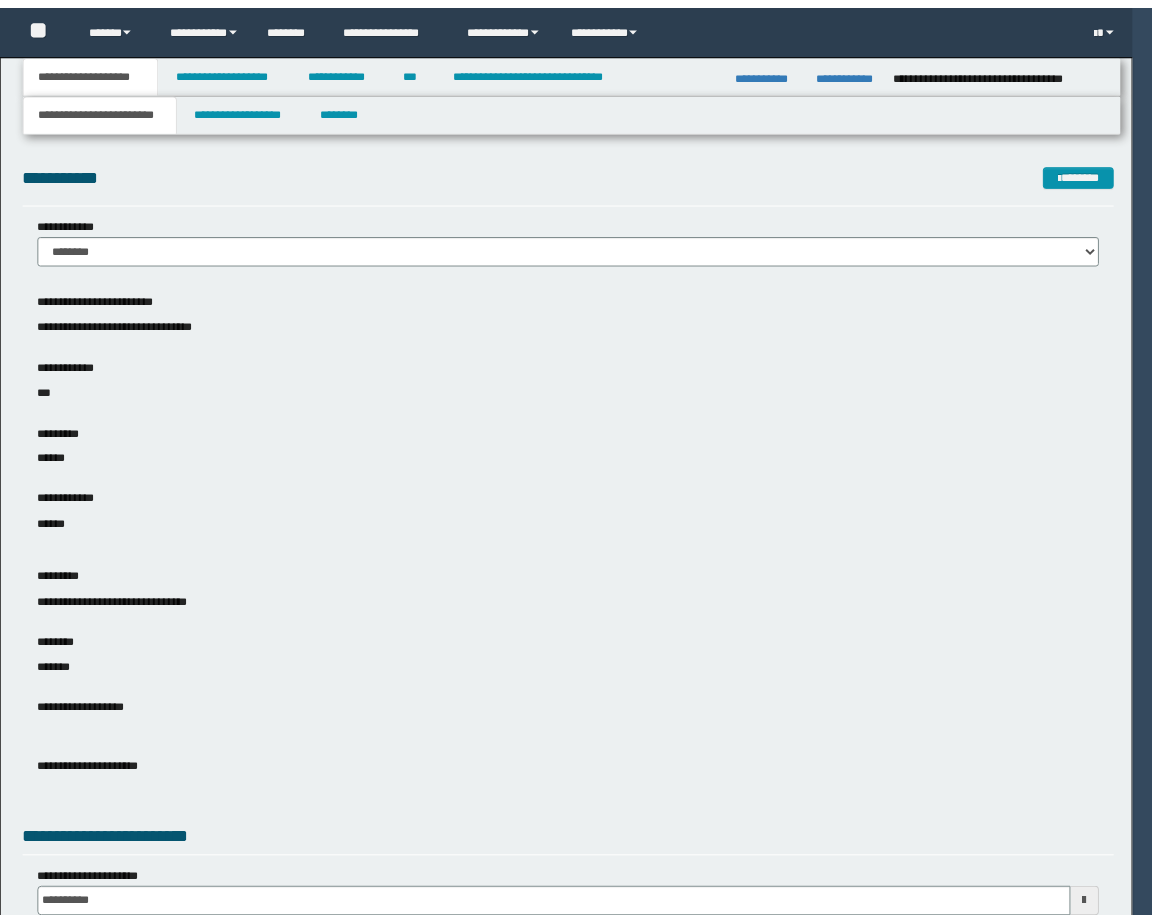 scroll, scrollTop: 0, scrollLeft: 0, axis: both 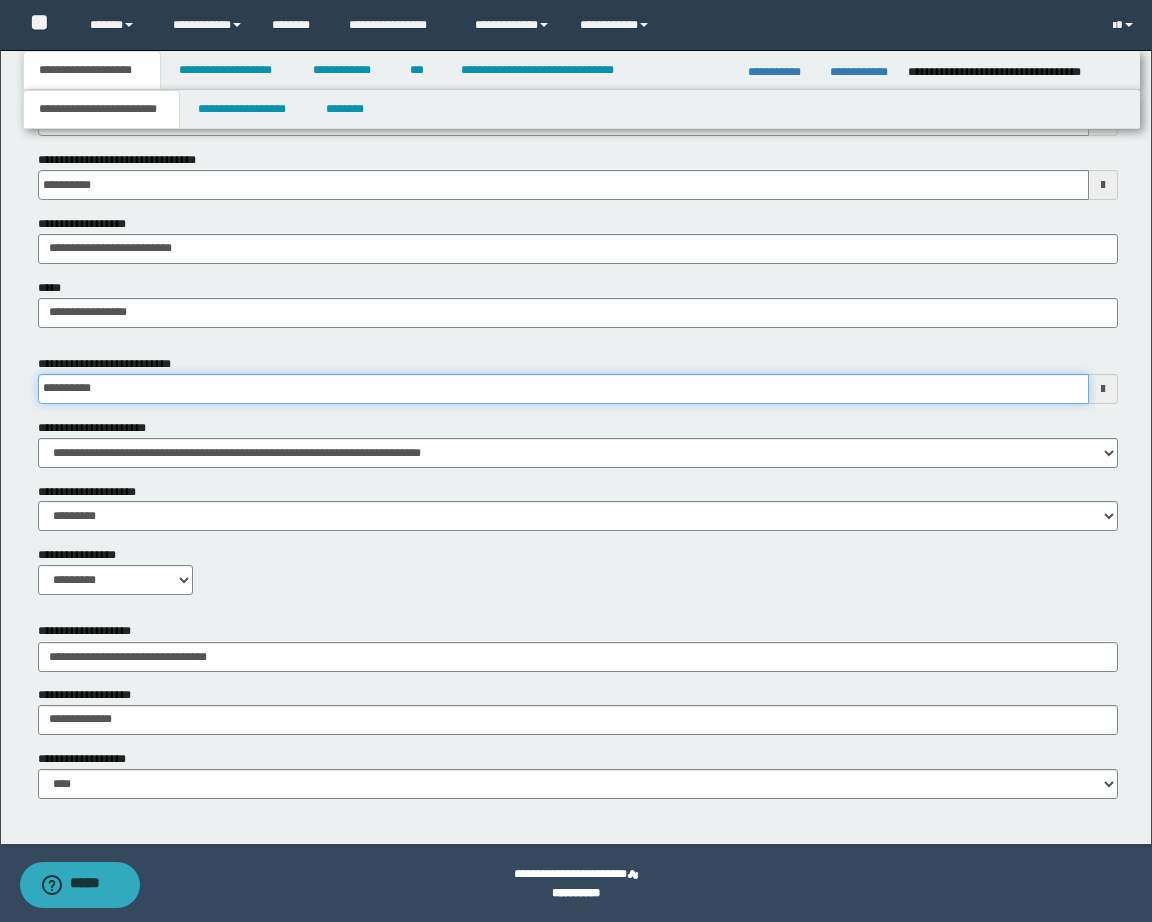click on "**********" at bounding box center [563, 389] 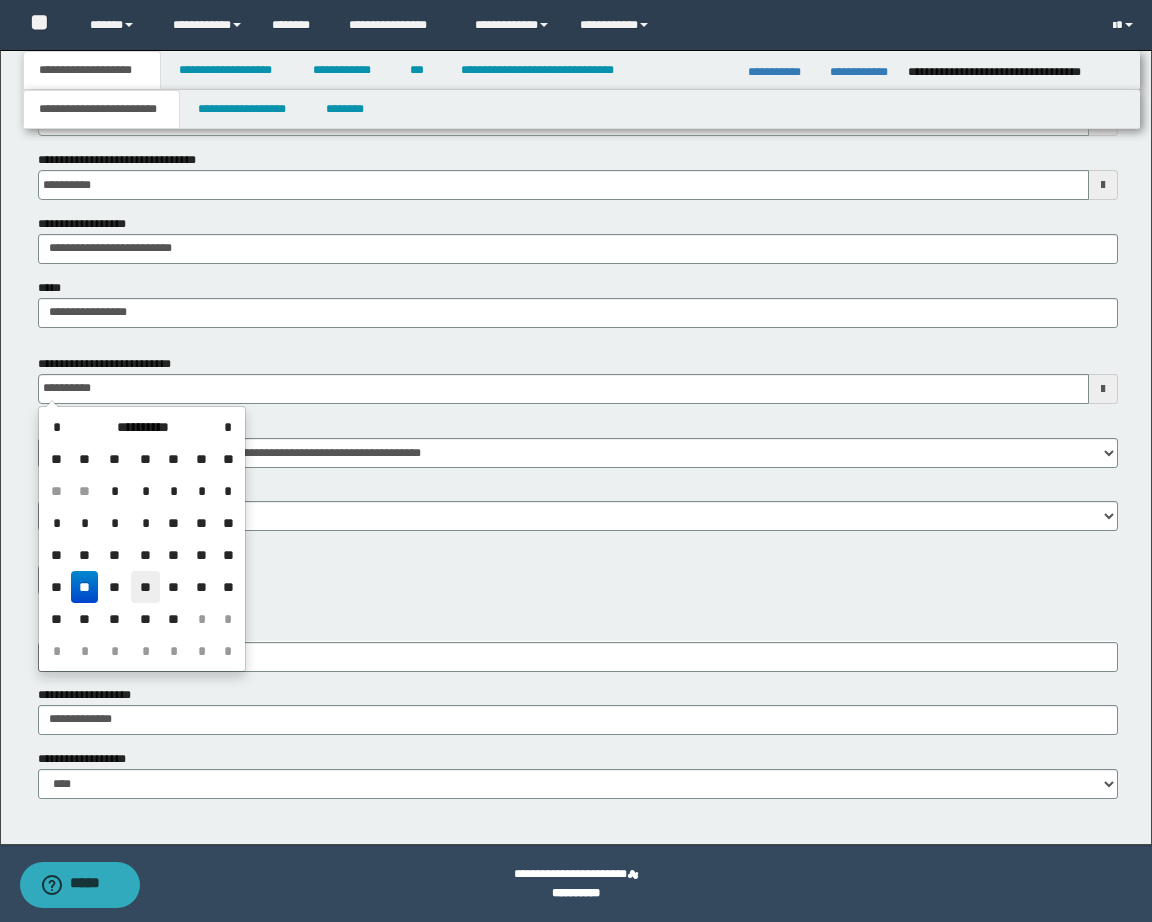 click on "**" at bounding box center [145, 587] 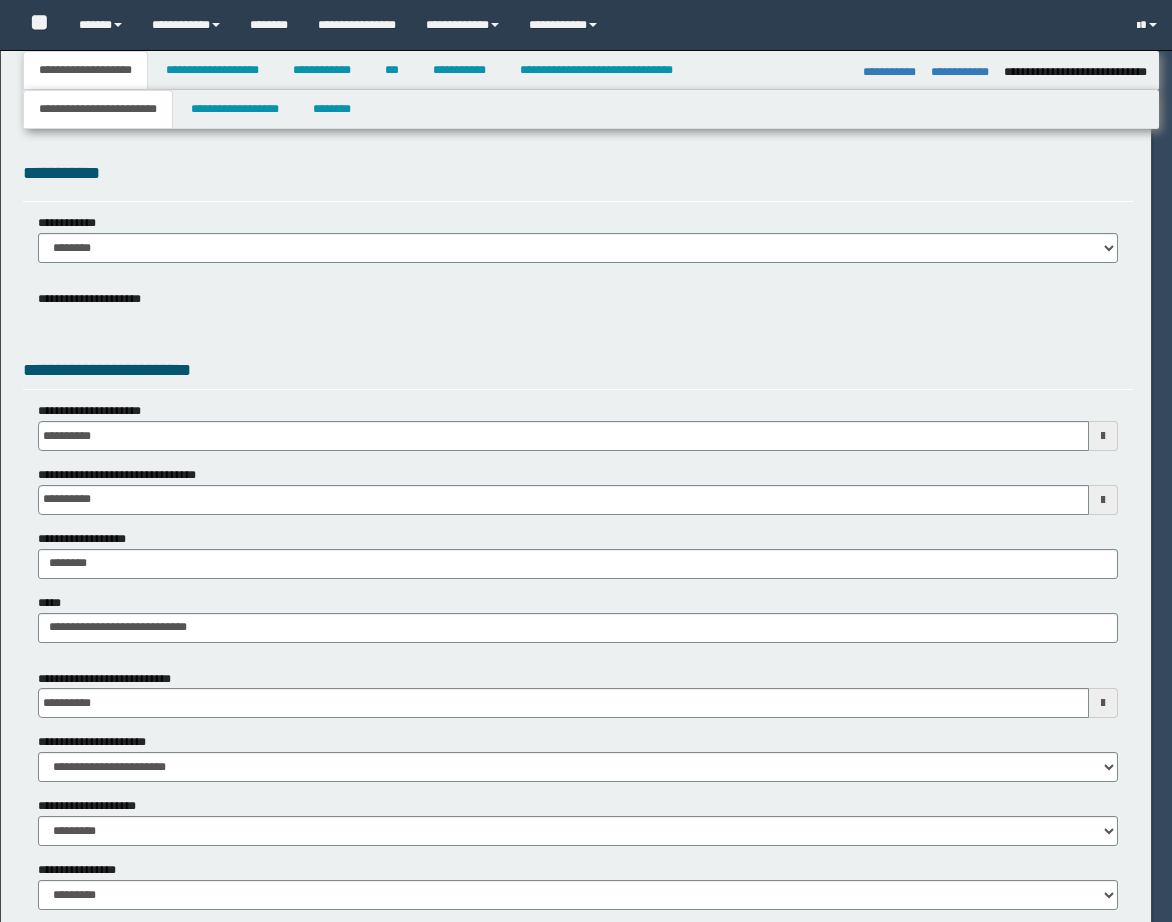 select on "*" 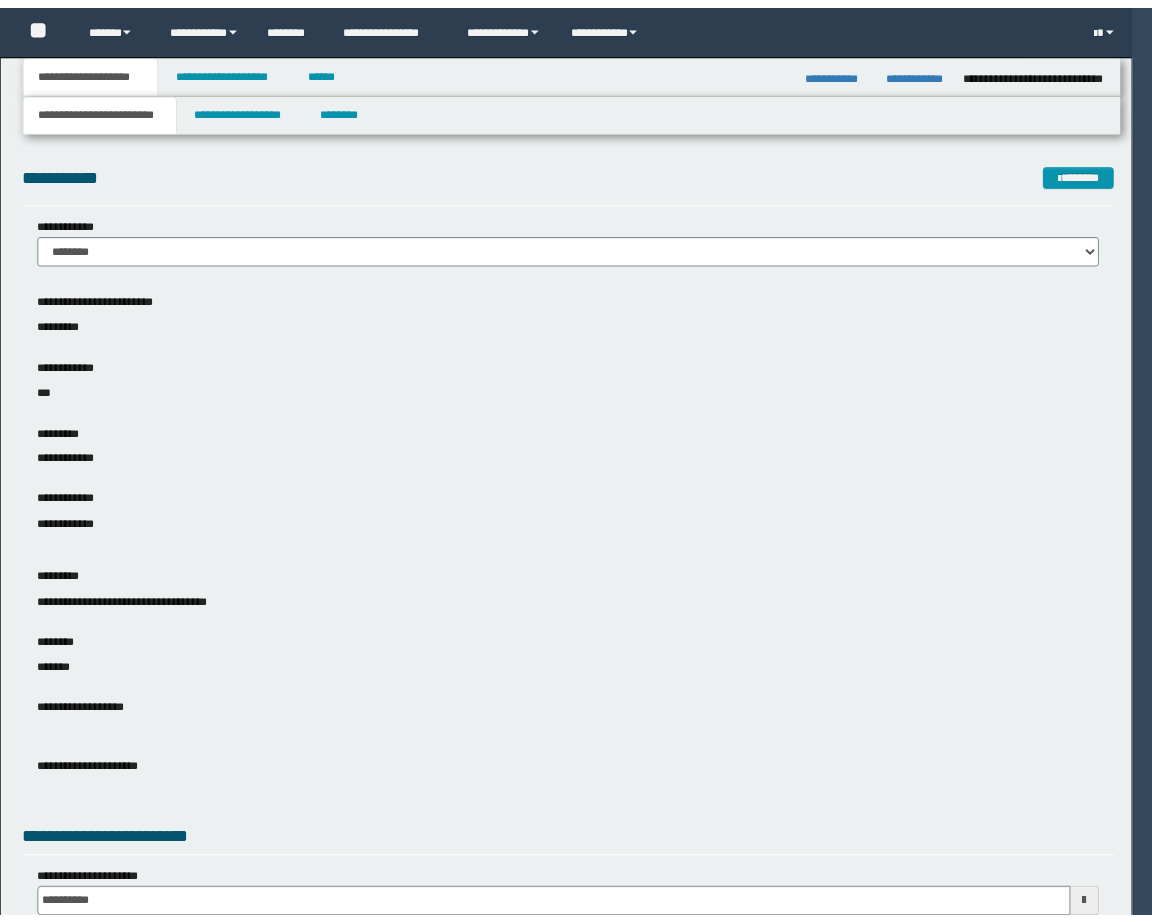 scroll, scrollTop: 0, scrollLeft: 0, axis: both 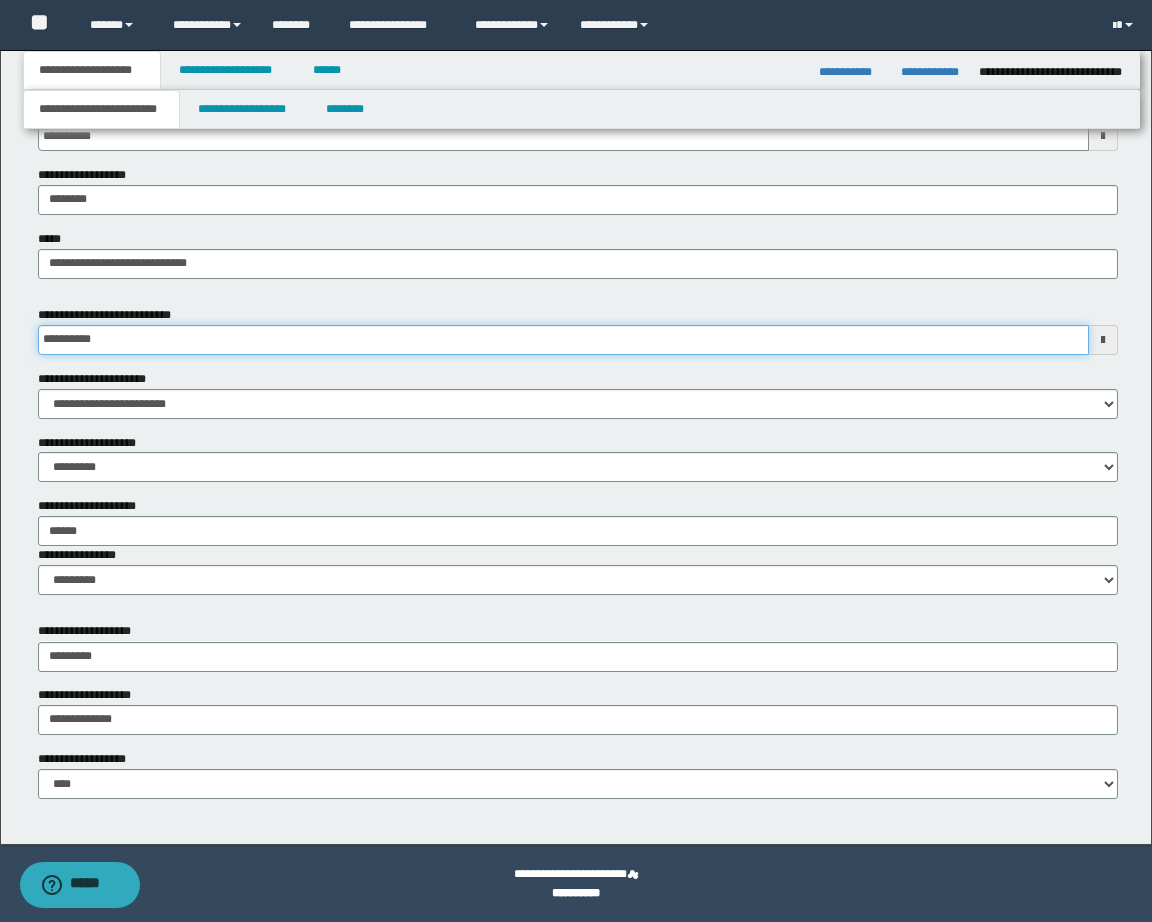 click on "**********" at bounding box center [563, 340] 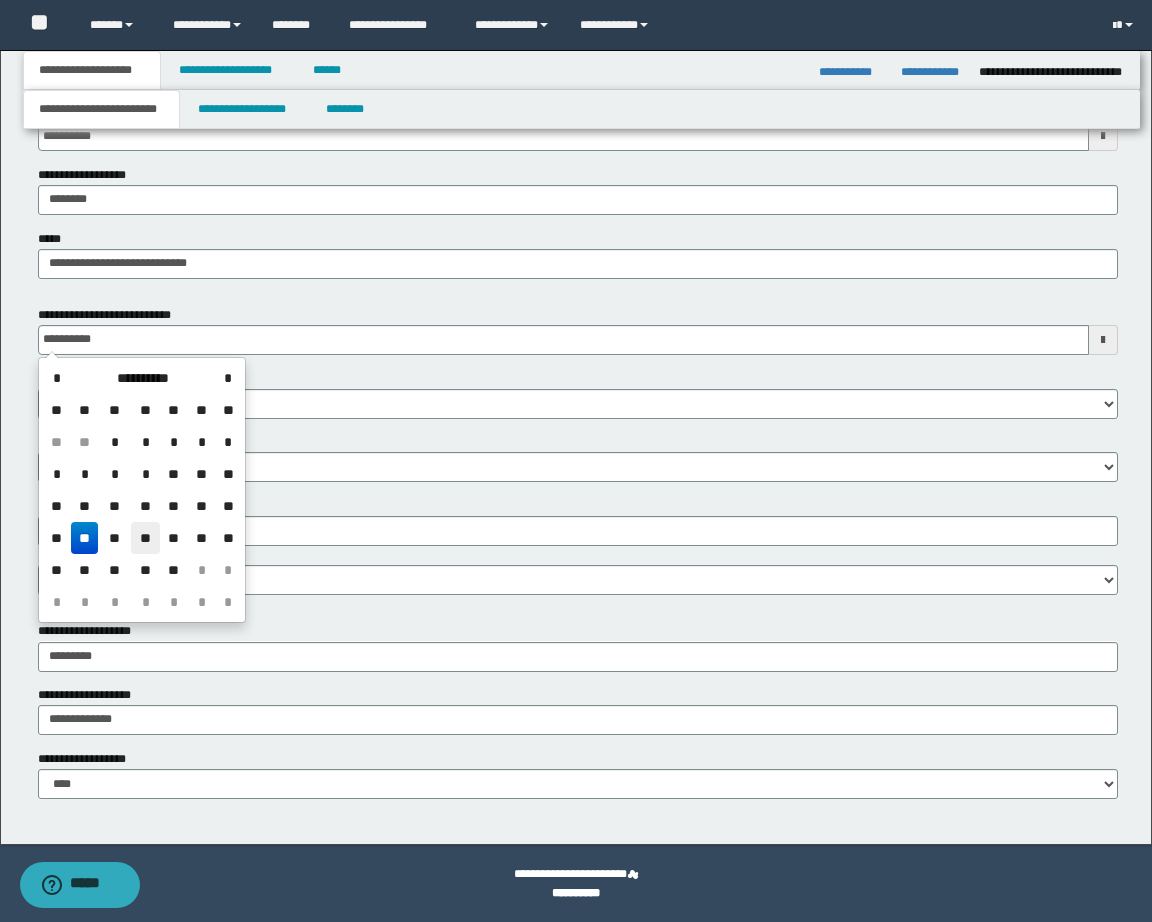 click on "**" at bounding box center [145, 538] 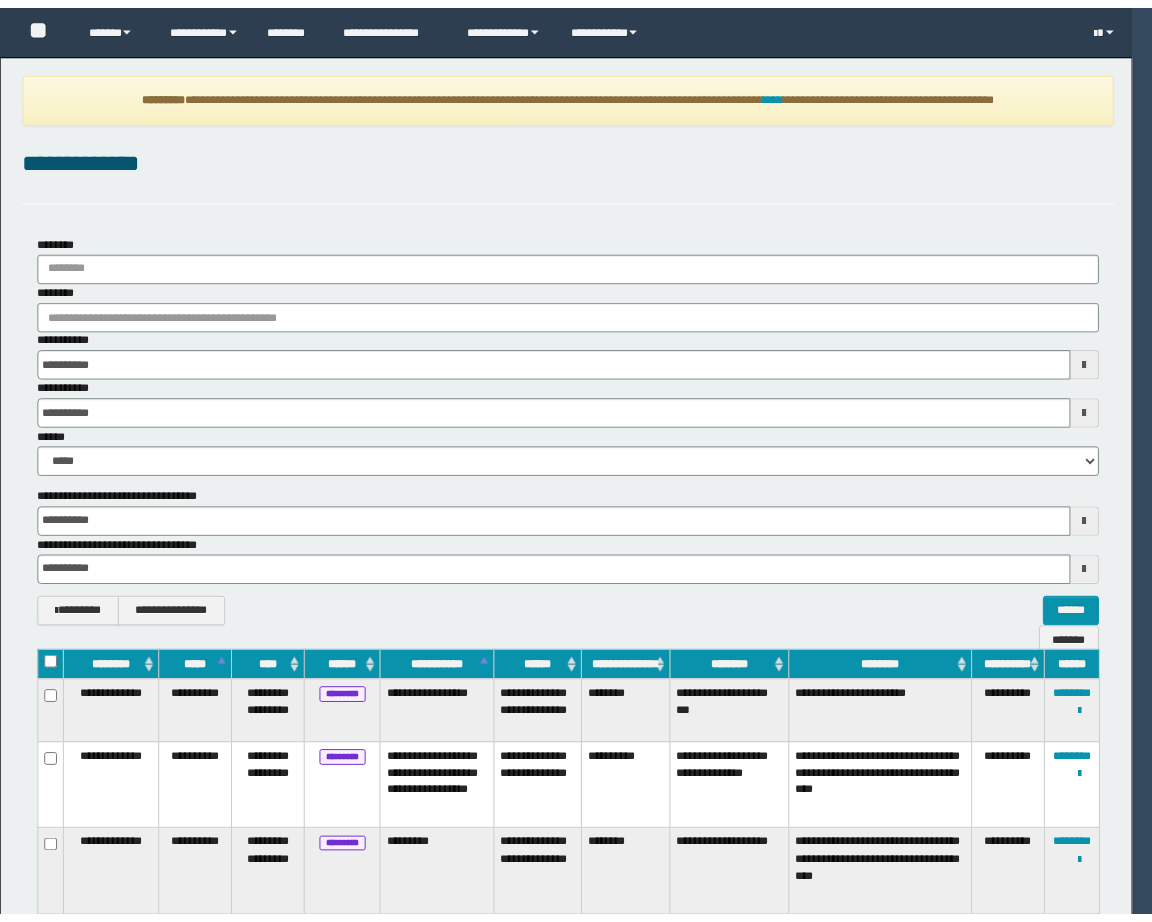 scroll, scrollTop: 0, scrollLeft: 0, axis: both 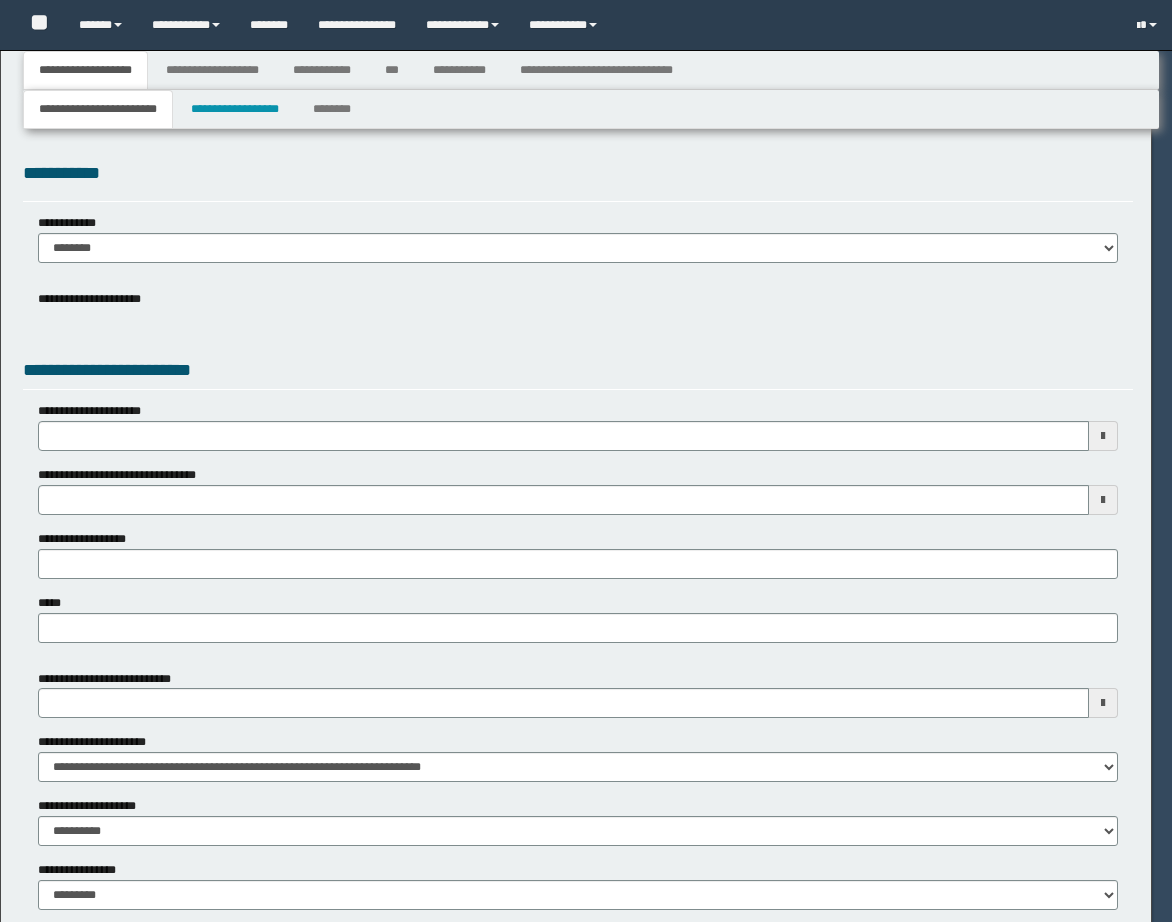 select on "*" 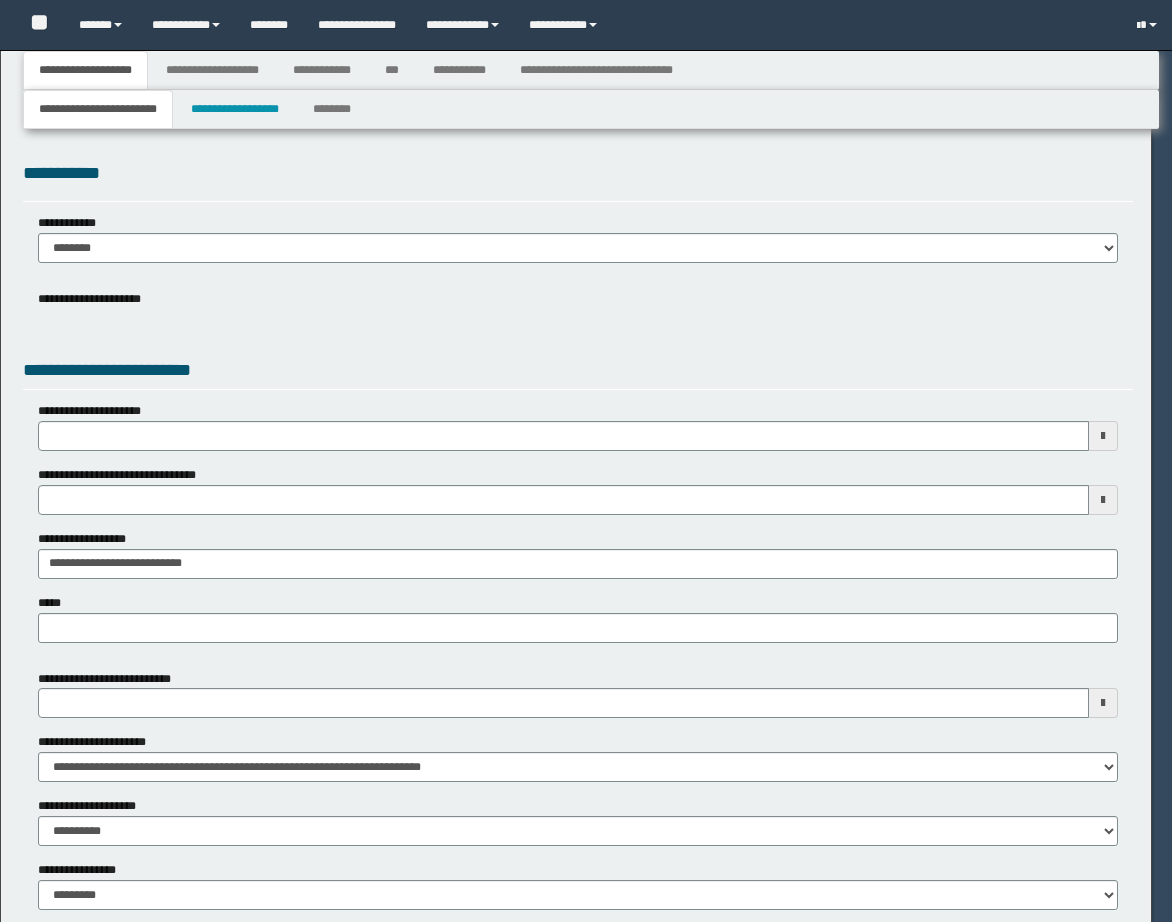 select on "**" 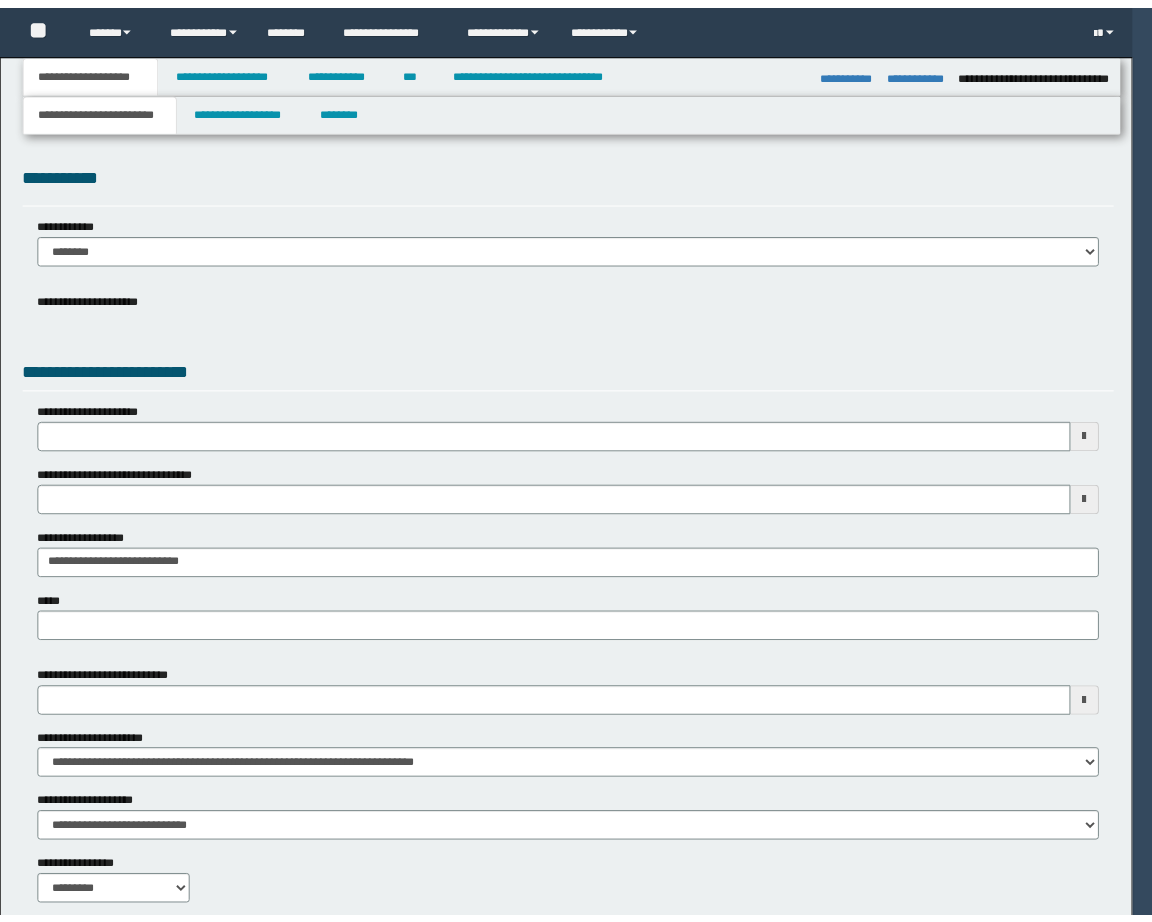 scroll, scrollTop: 0, scrollLeft: 0, axis: both 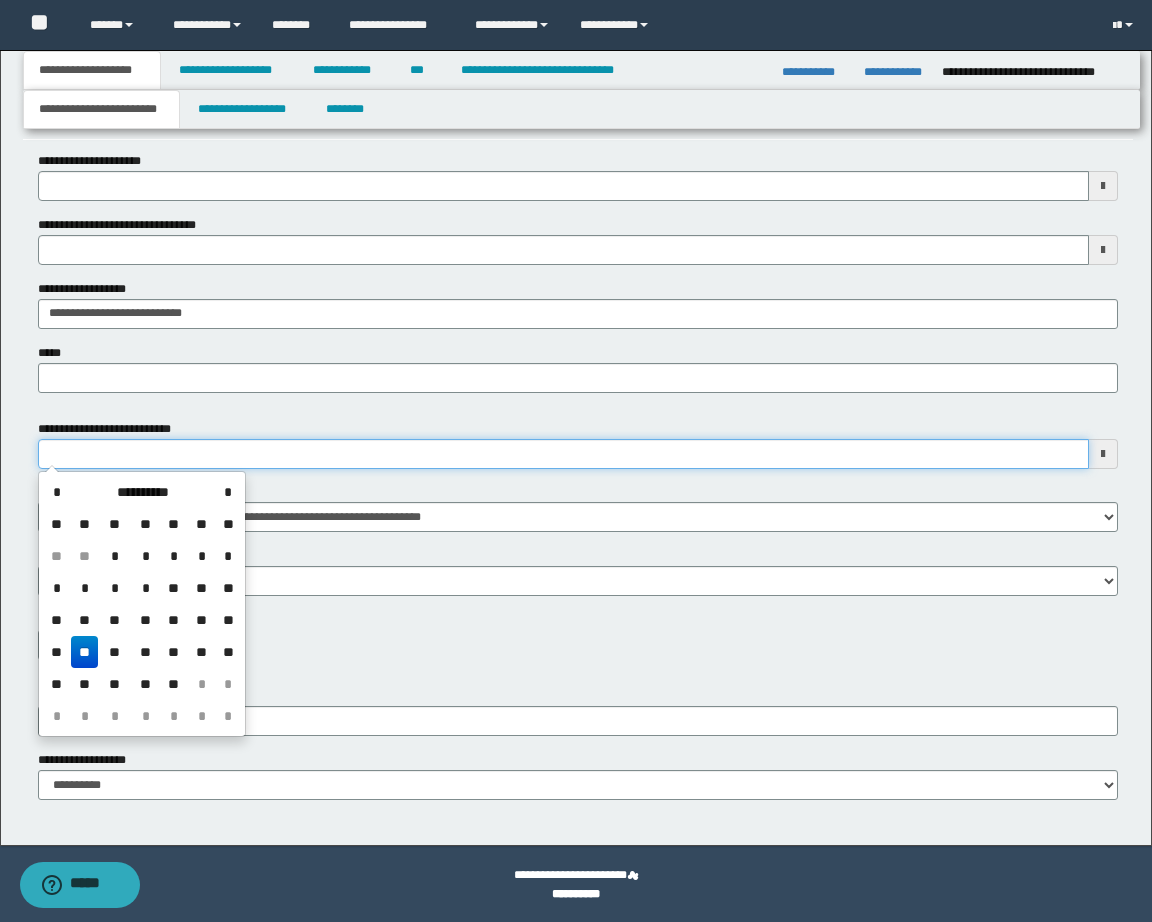 click on "**********" at bounding box center (563, 454) 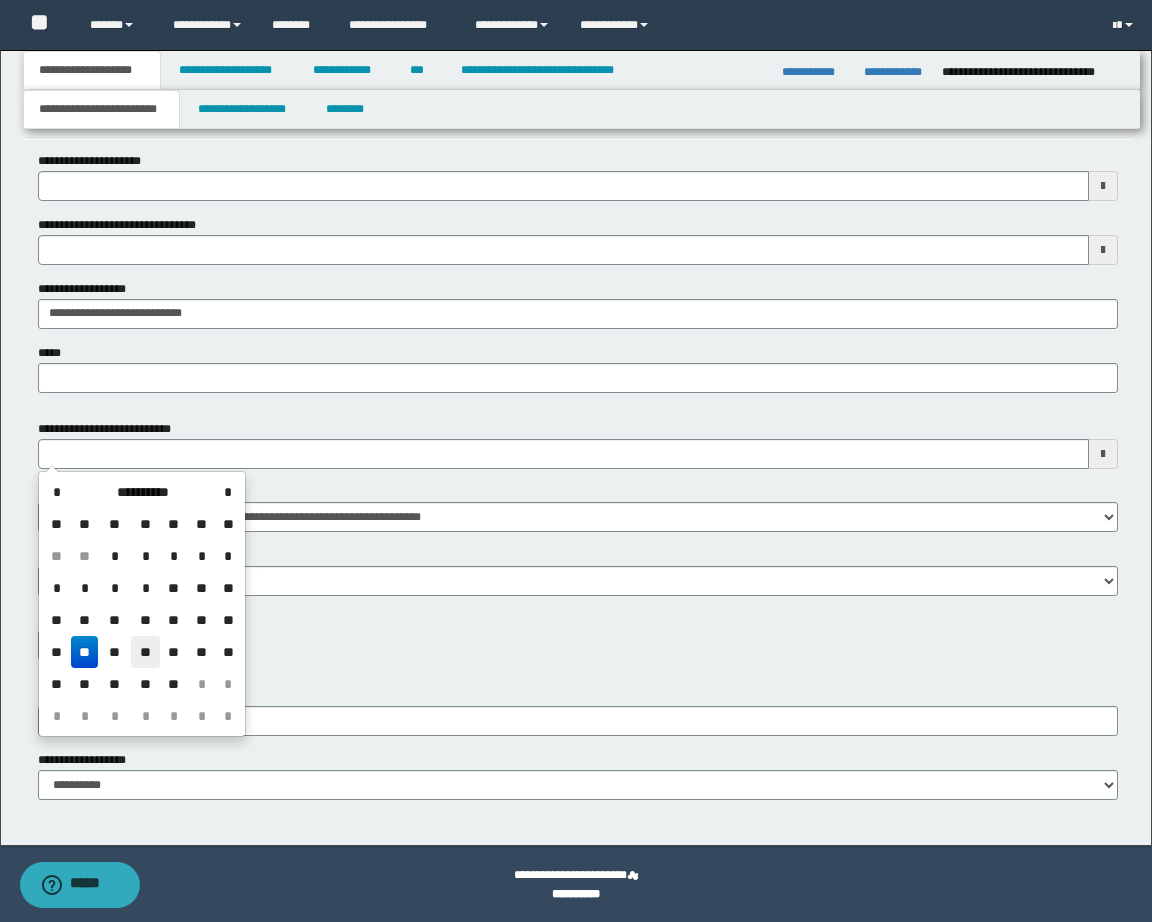 click on "**" at bounding box center [145, 652] 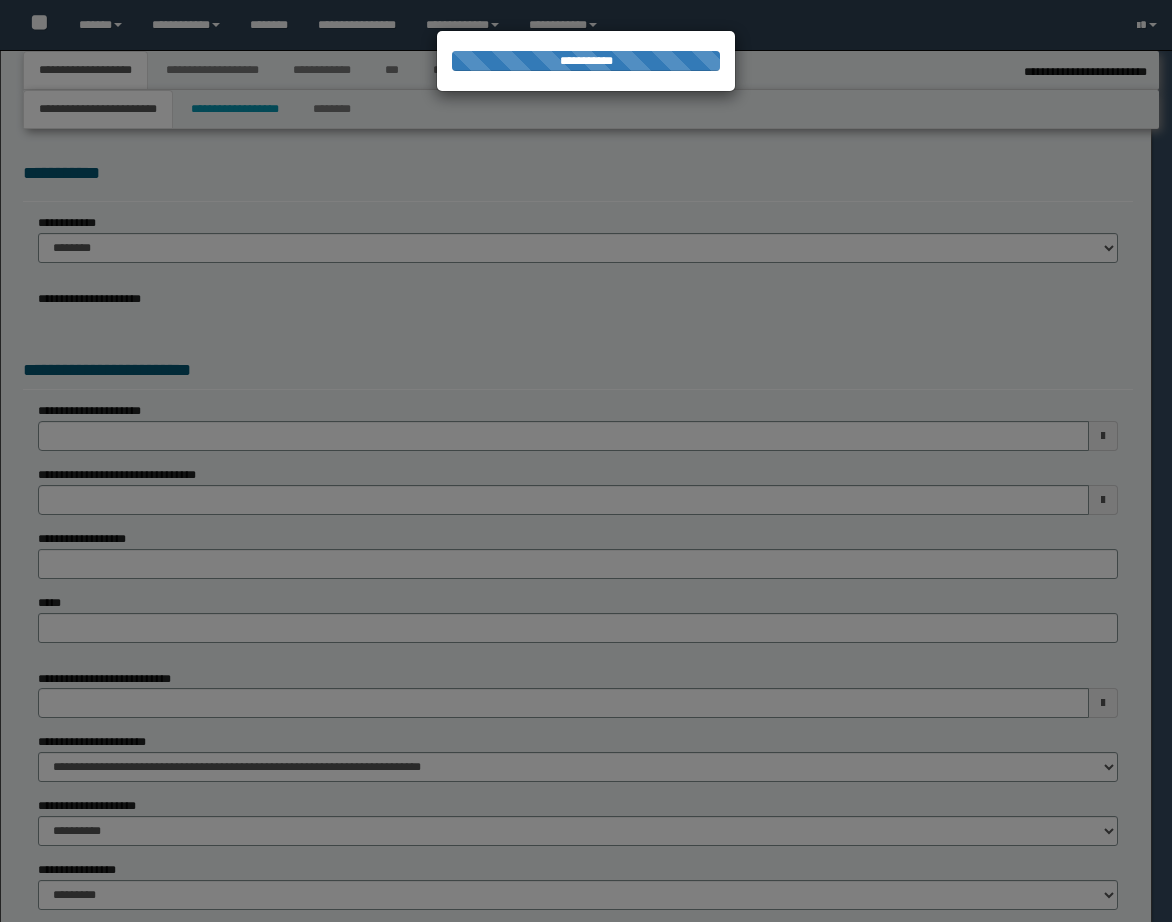 select on "*" 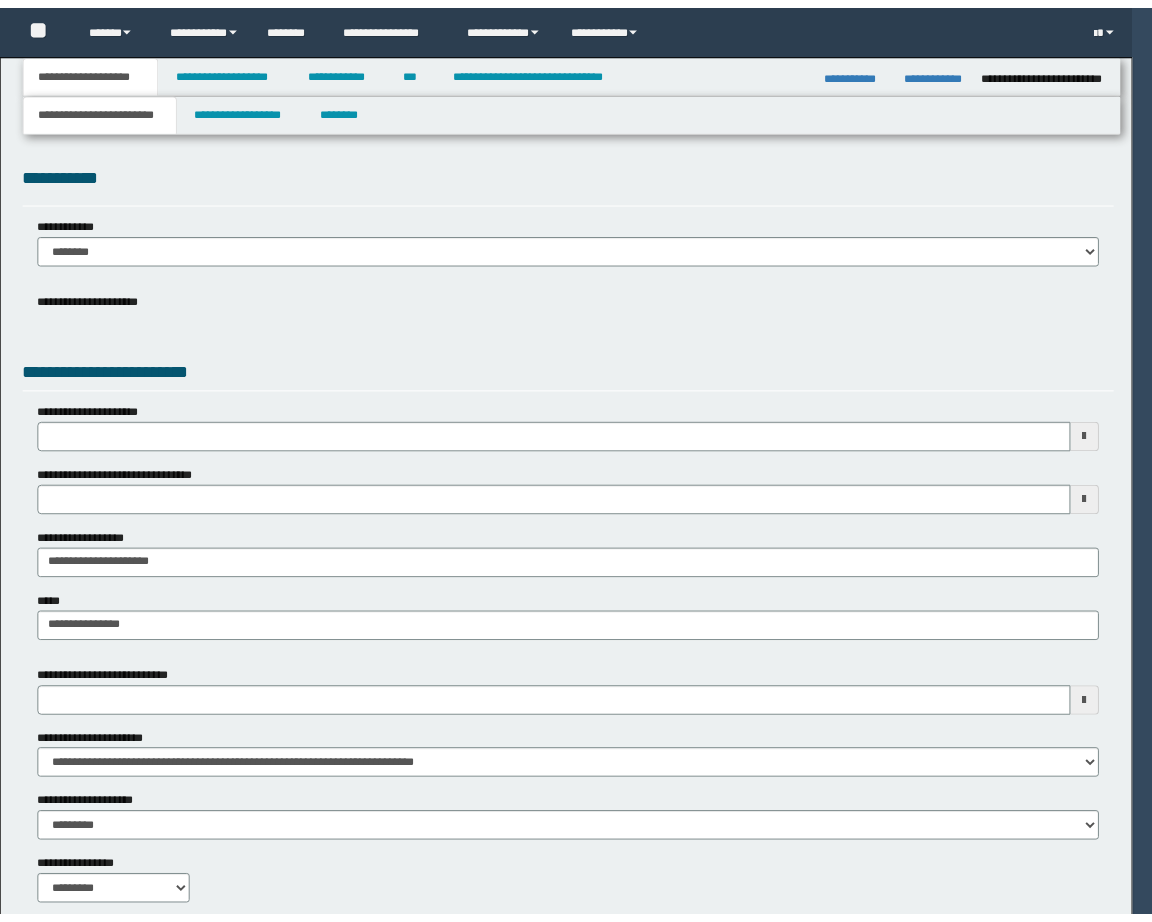 scroll, scrollTop: 0, scrollLeft: 0, axis: both 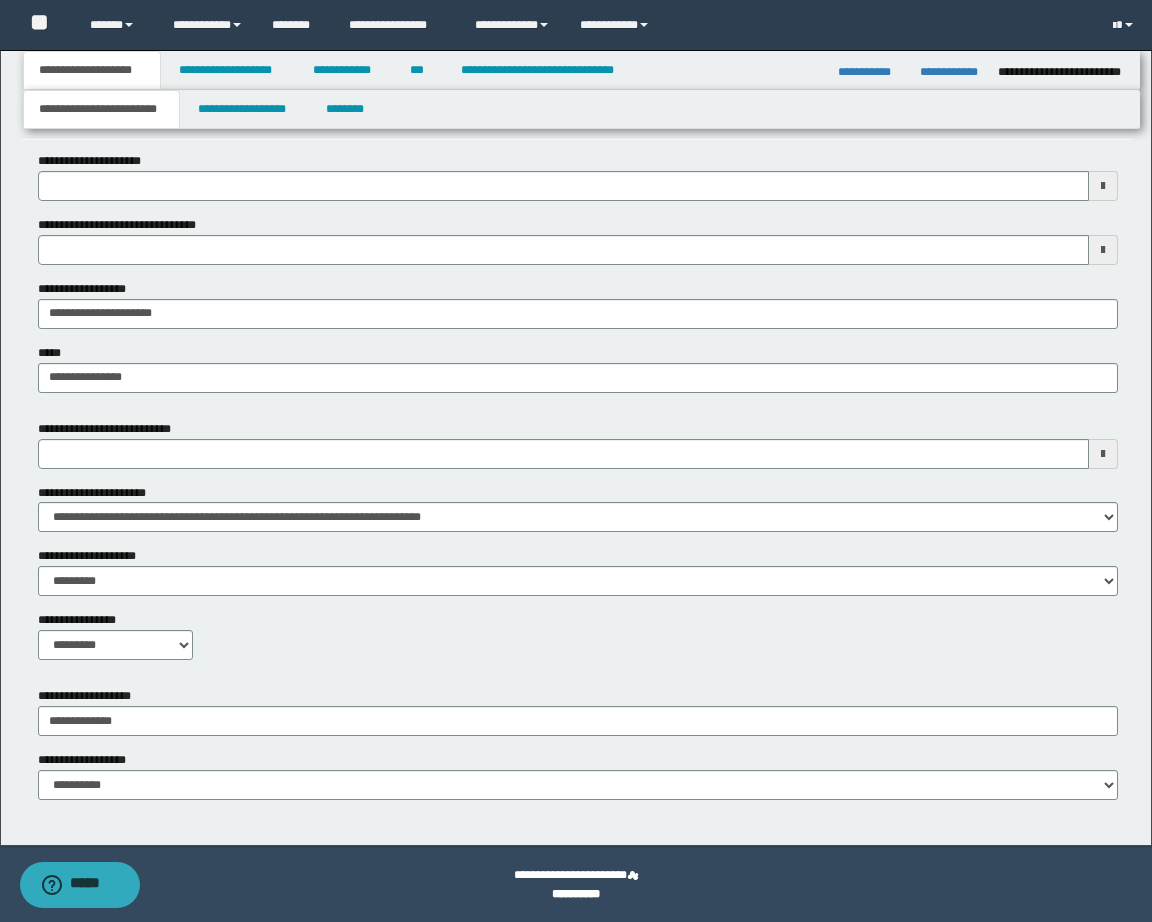 click at bounding box center [578, 454] 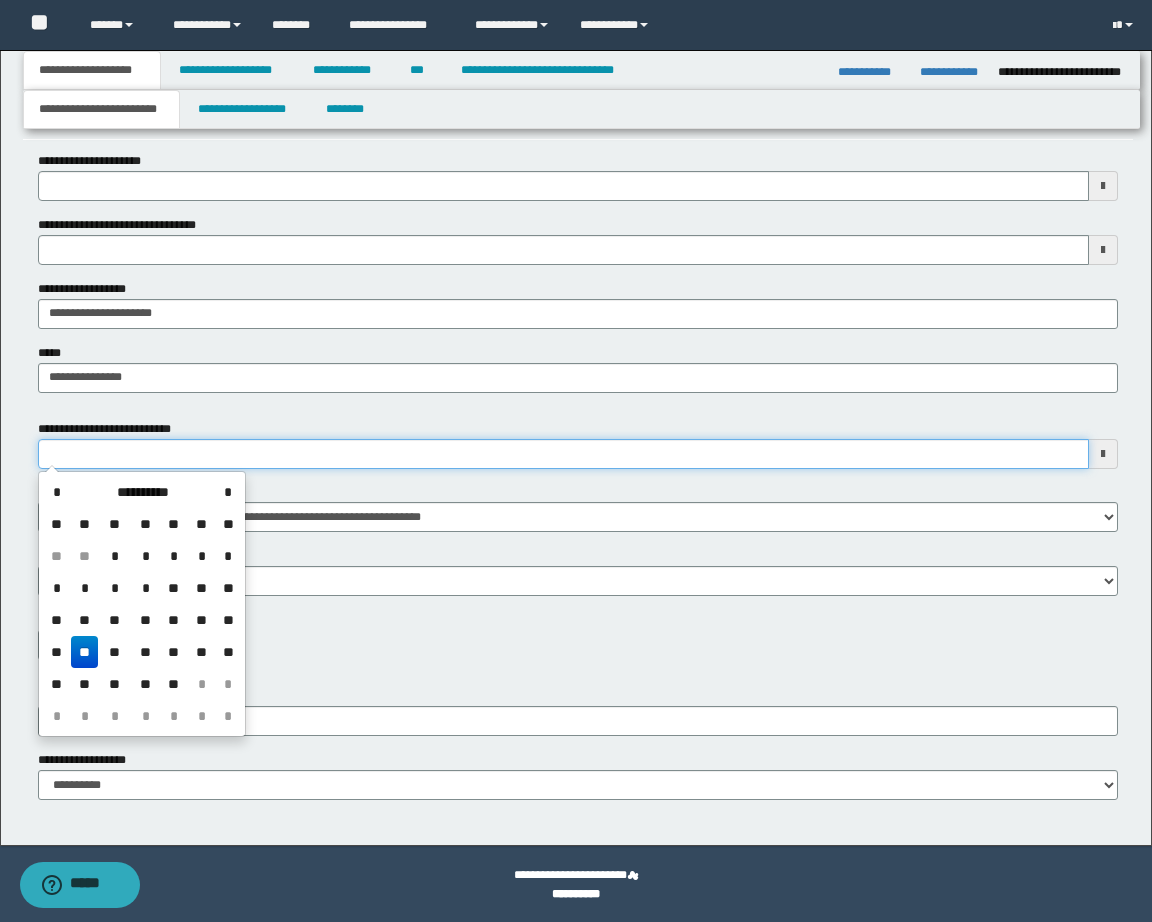 click on "**********" at bounding box center (563, 454) 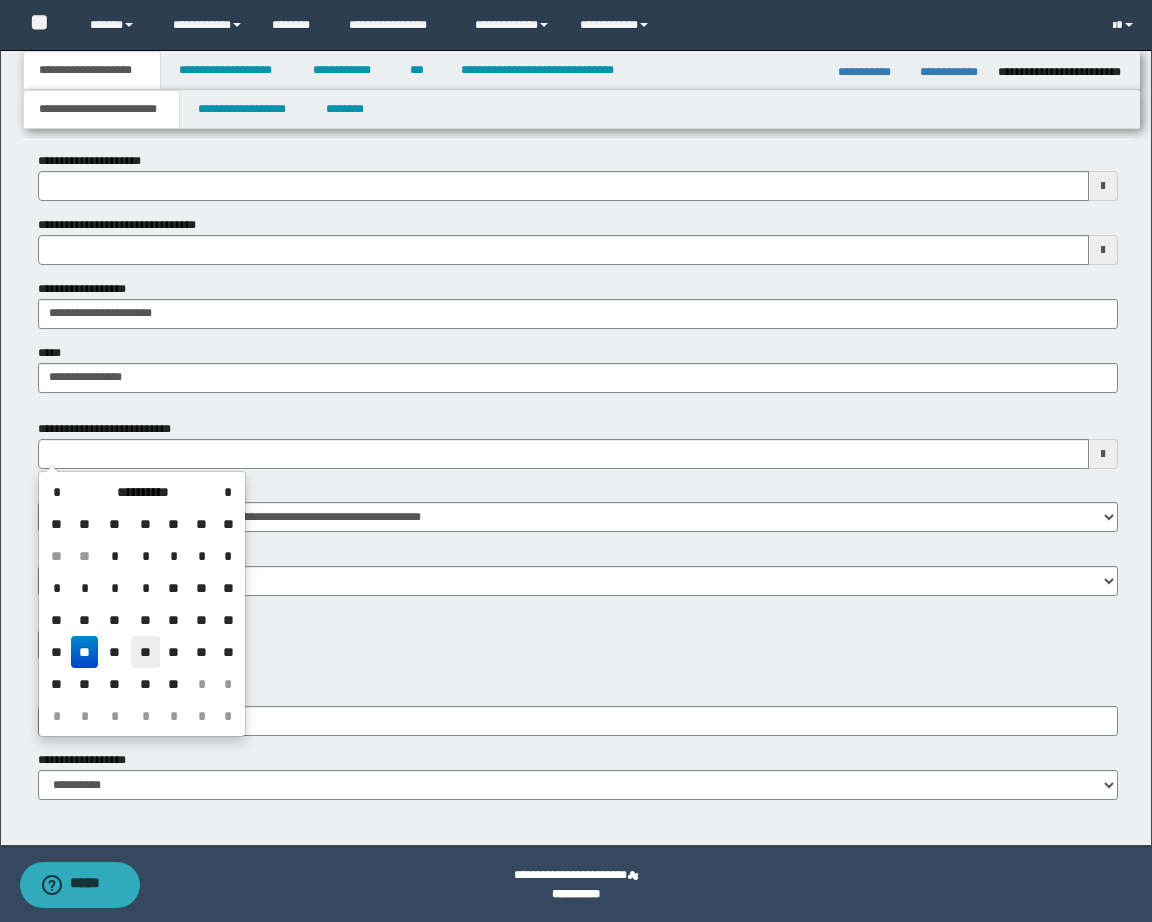 click on "**" at bounding box center [145, 652] 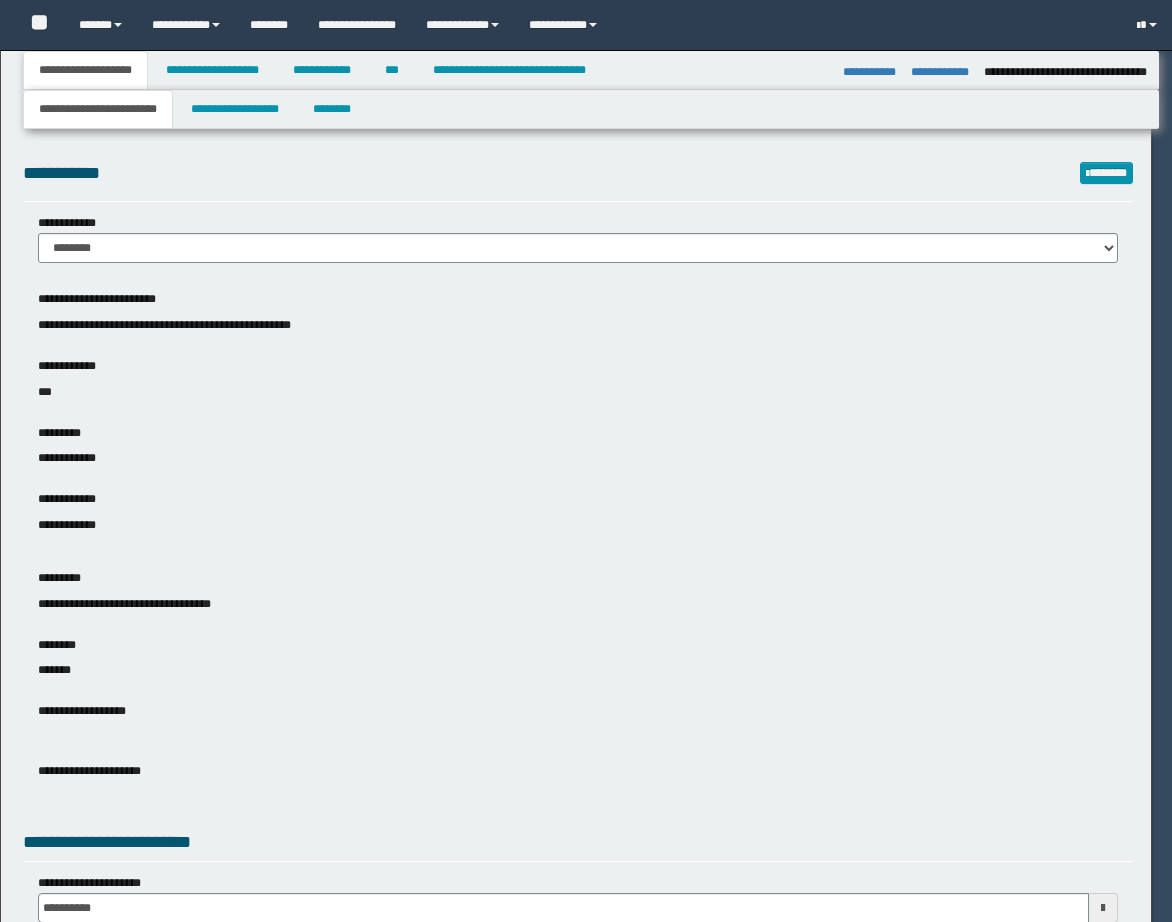 select on "*" 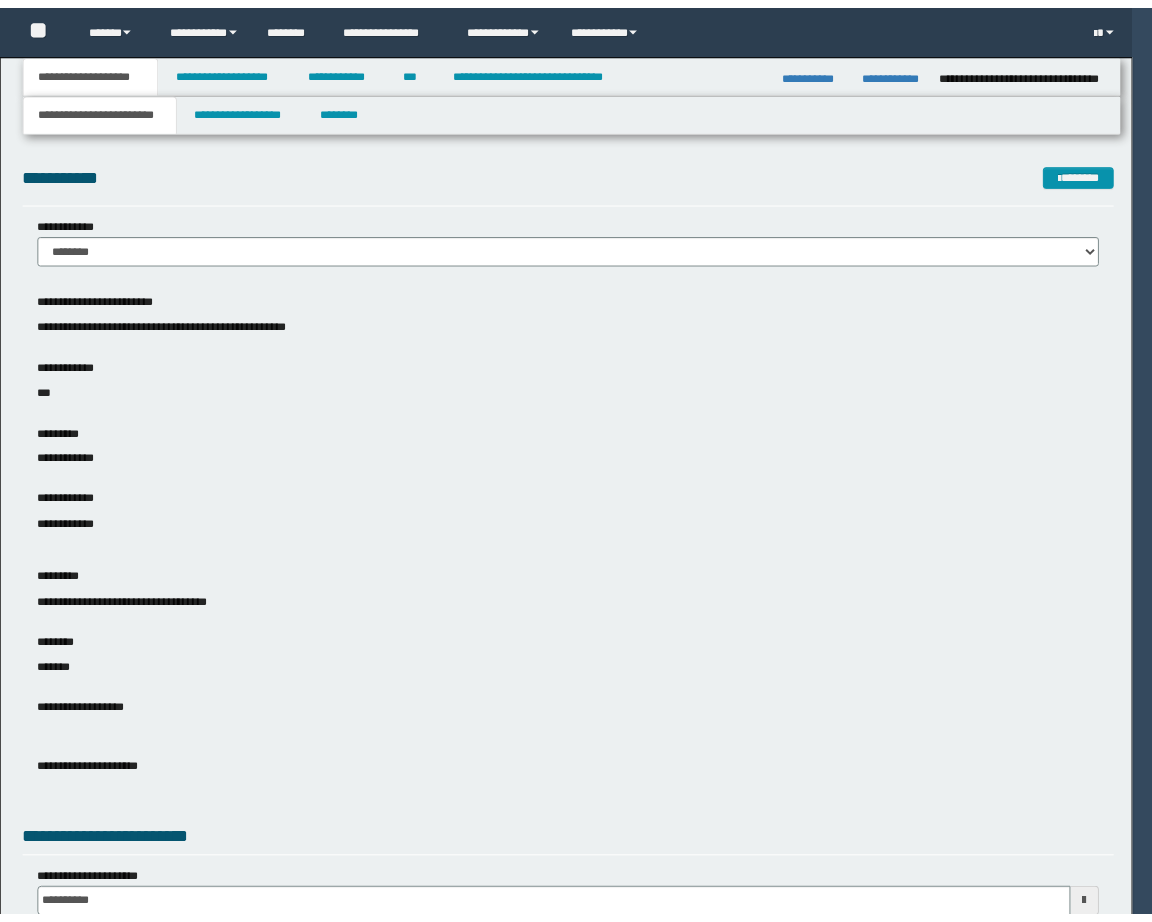 scroll, scrollTop: 0, scrollLeft: 0, axis: both 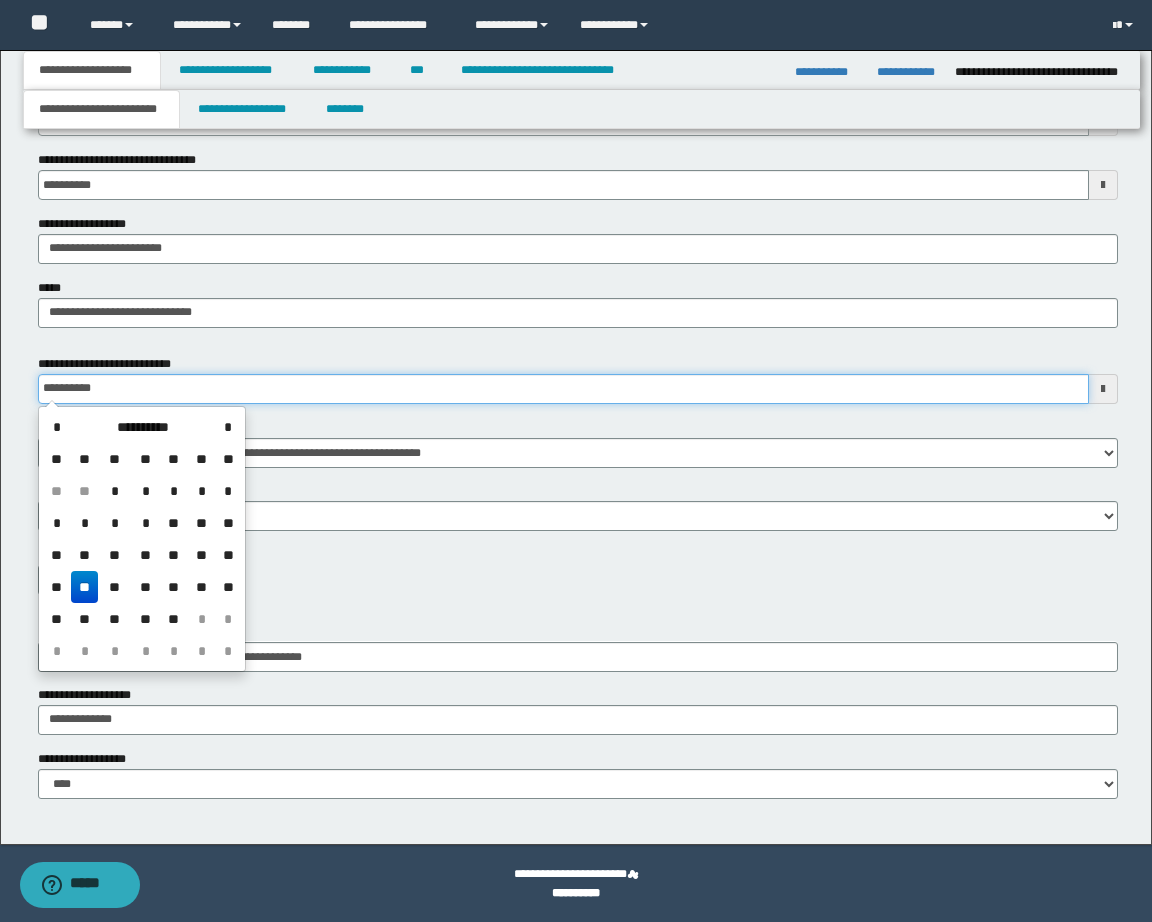 click on "**********" at bounding box center (563, 389) 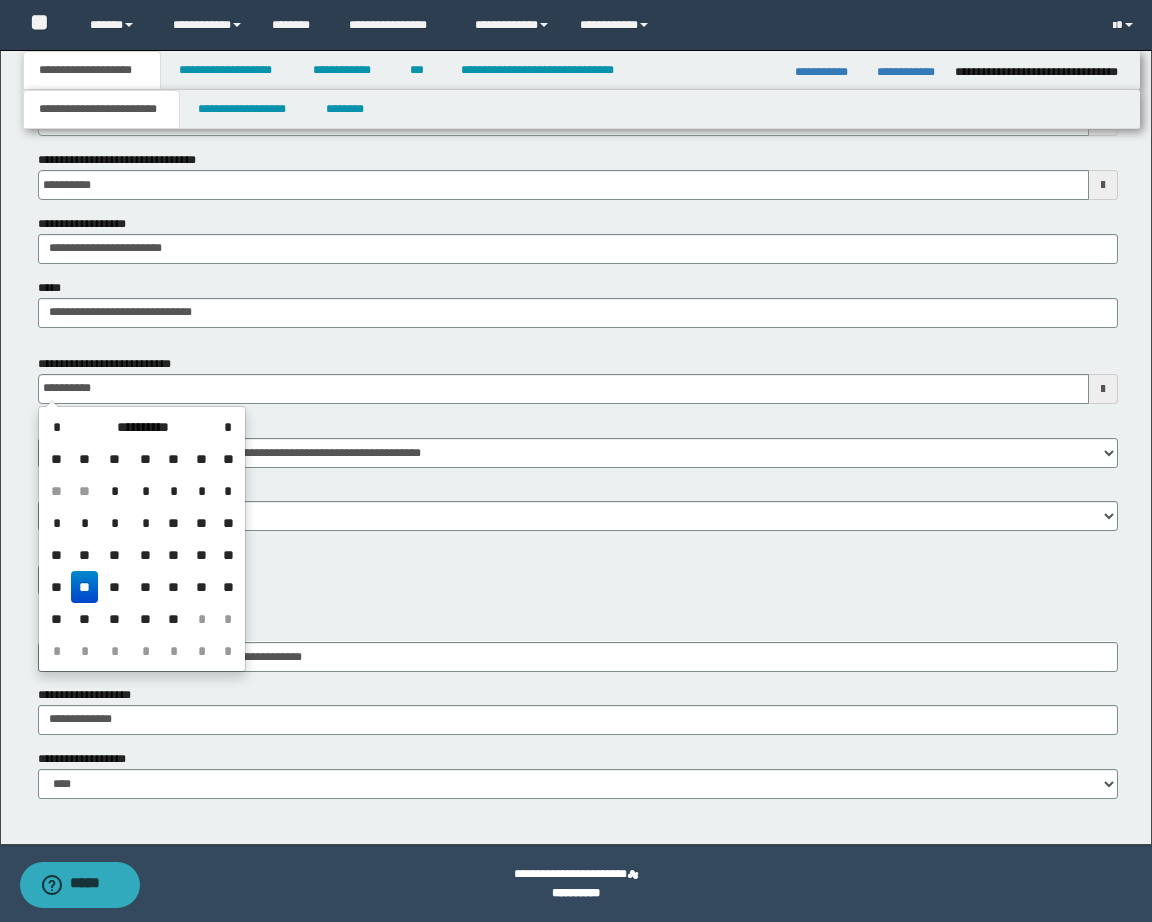 click on "**" at bounding box center (145, 587) 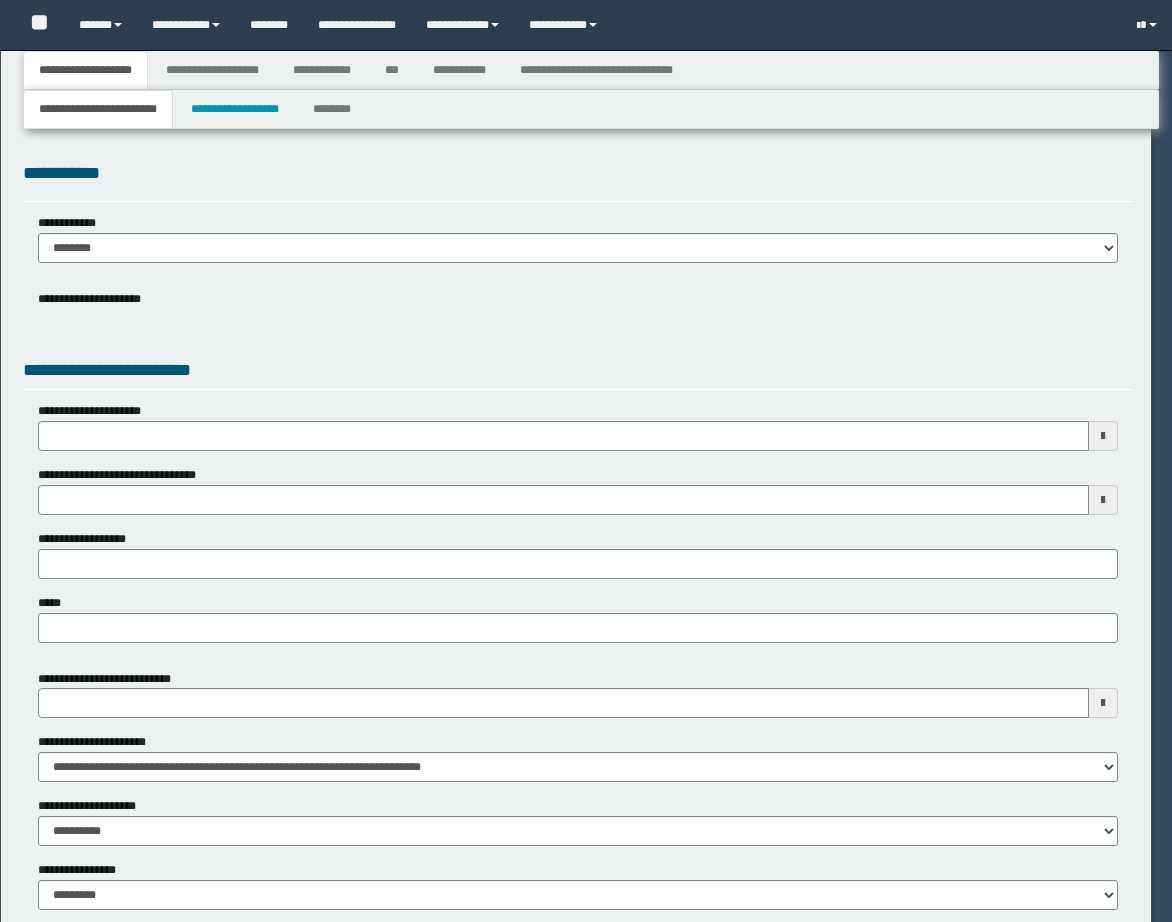 scroll, scrollTop: 0, scrollLeft: 0, axis: both 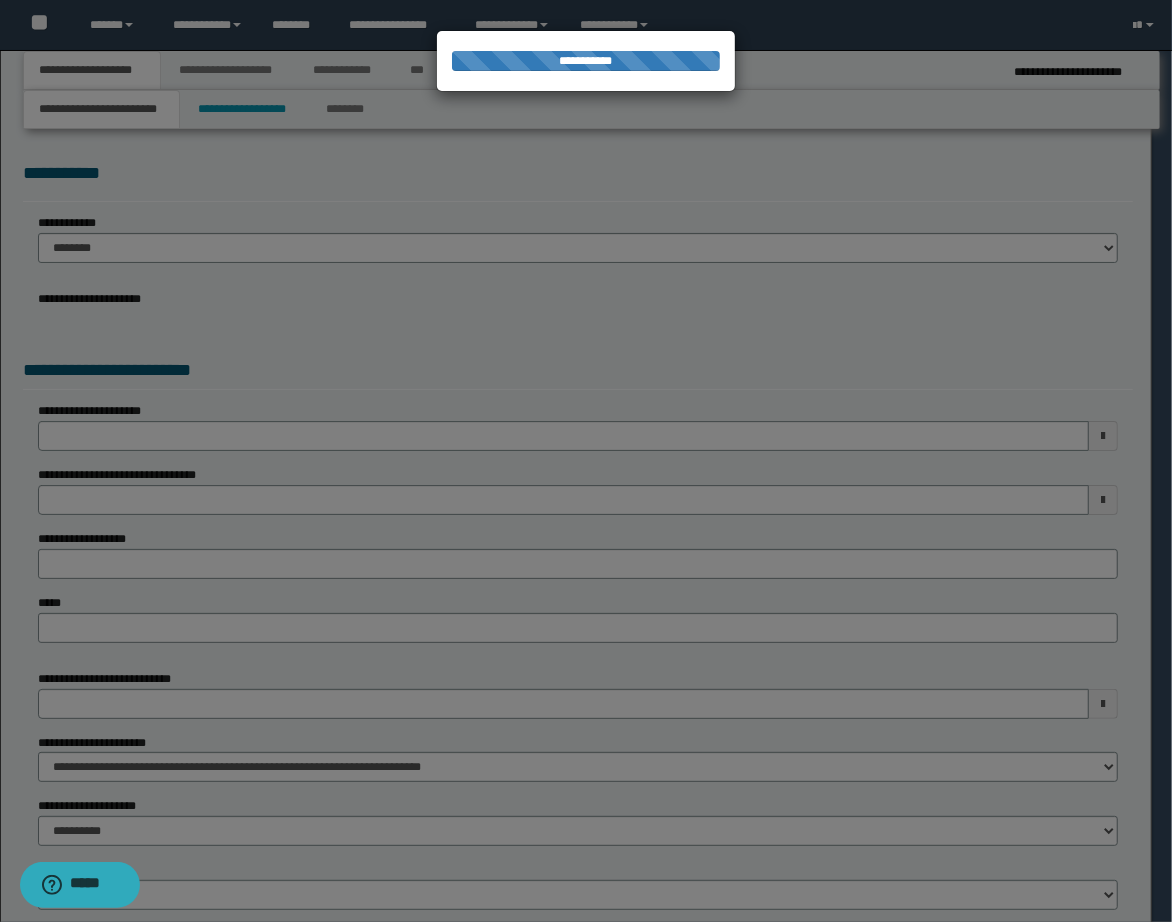 type on "**********" 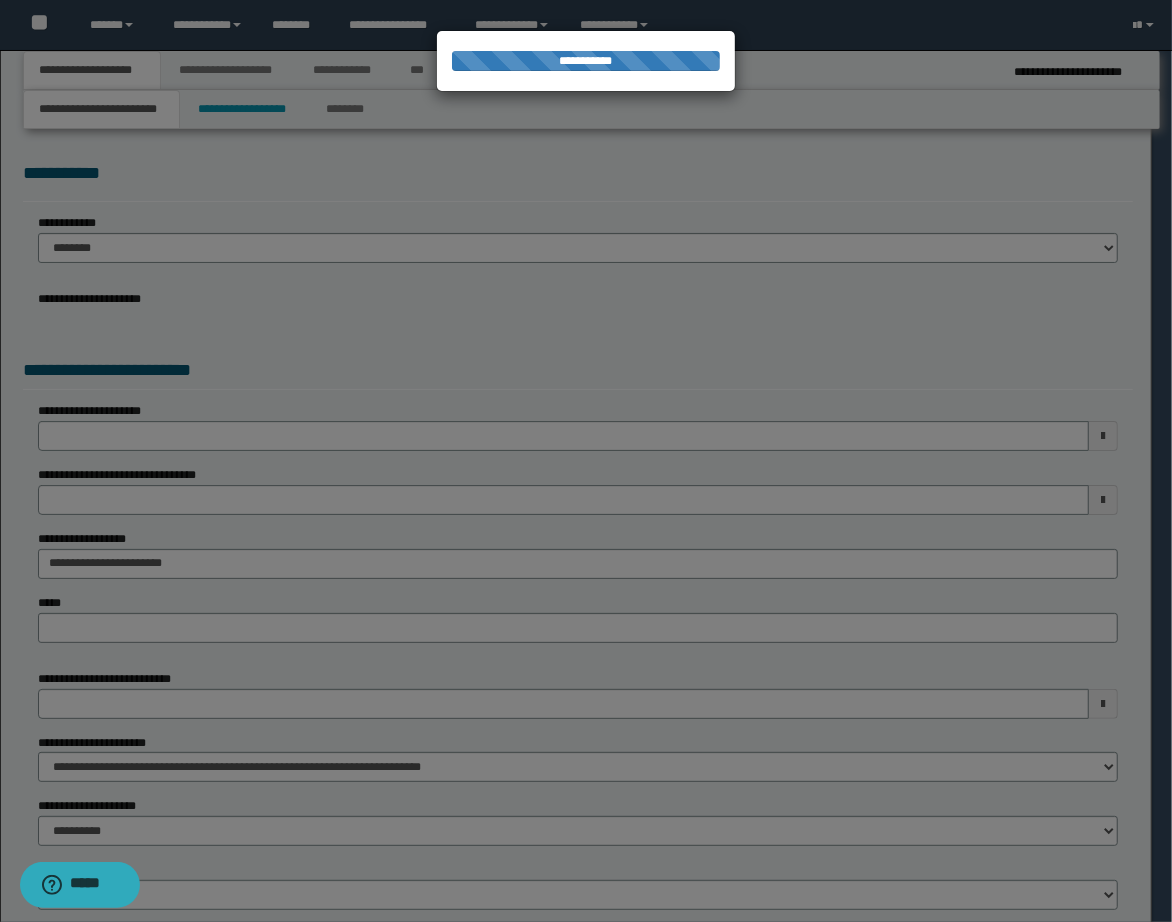 type on "**********" 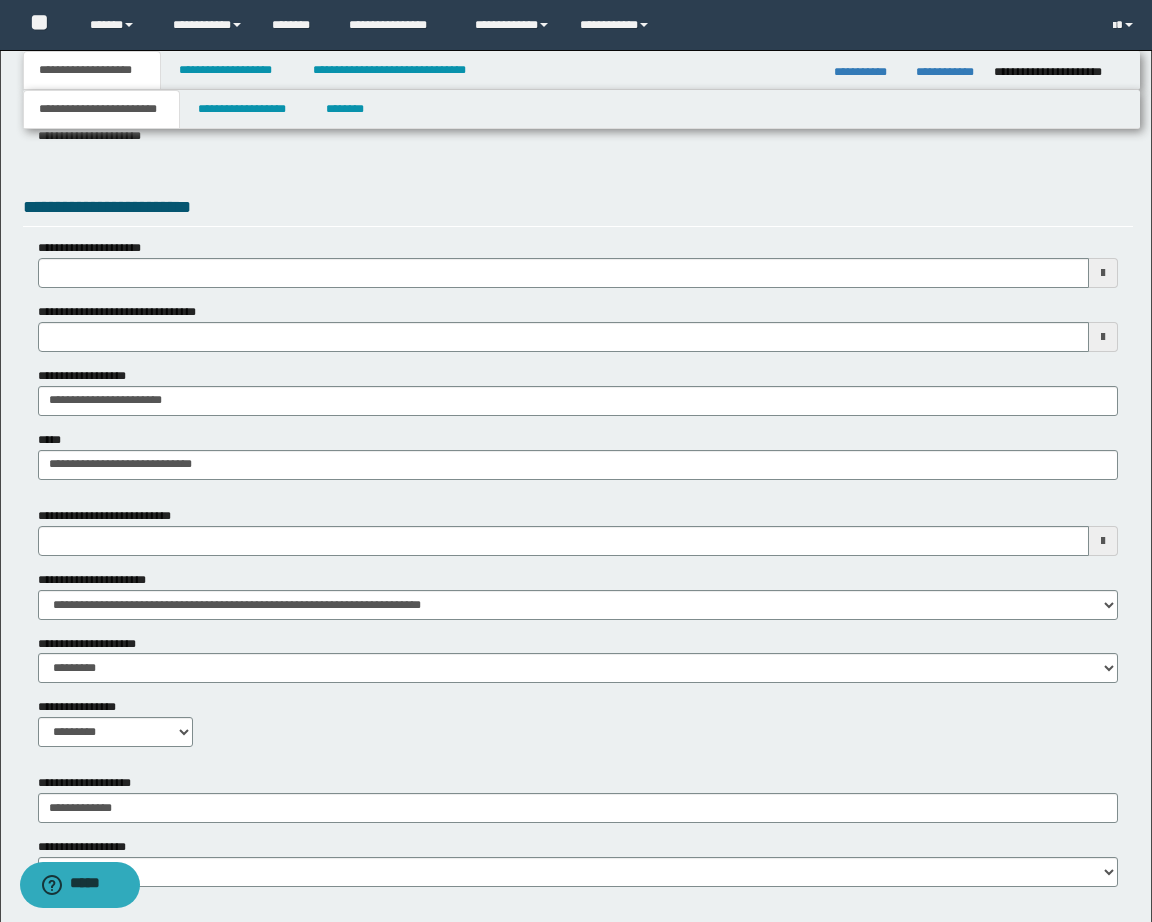 scroll, scrollTop: 589, scrollLeft: 0, axis: vertical 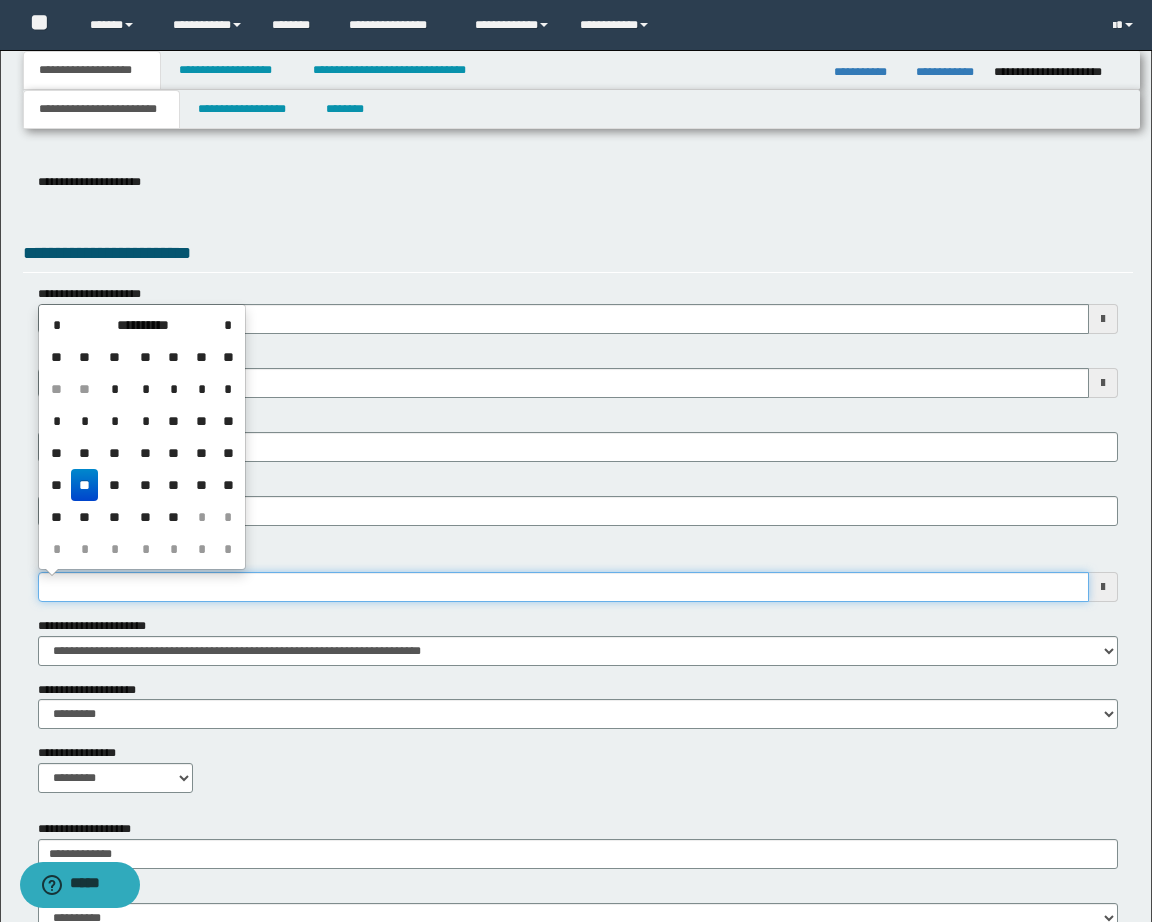 click on "**********" at bounding box center [563, 587] 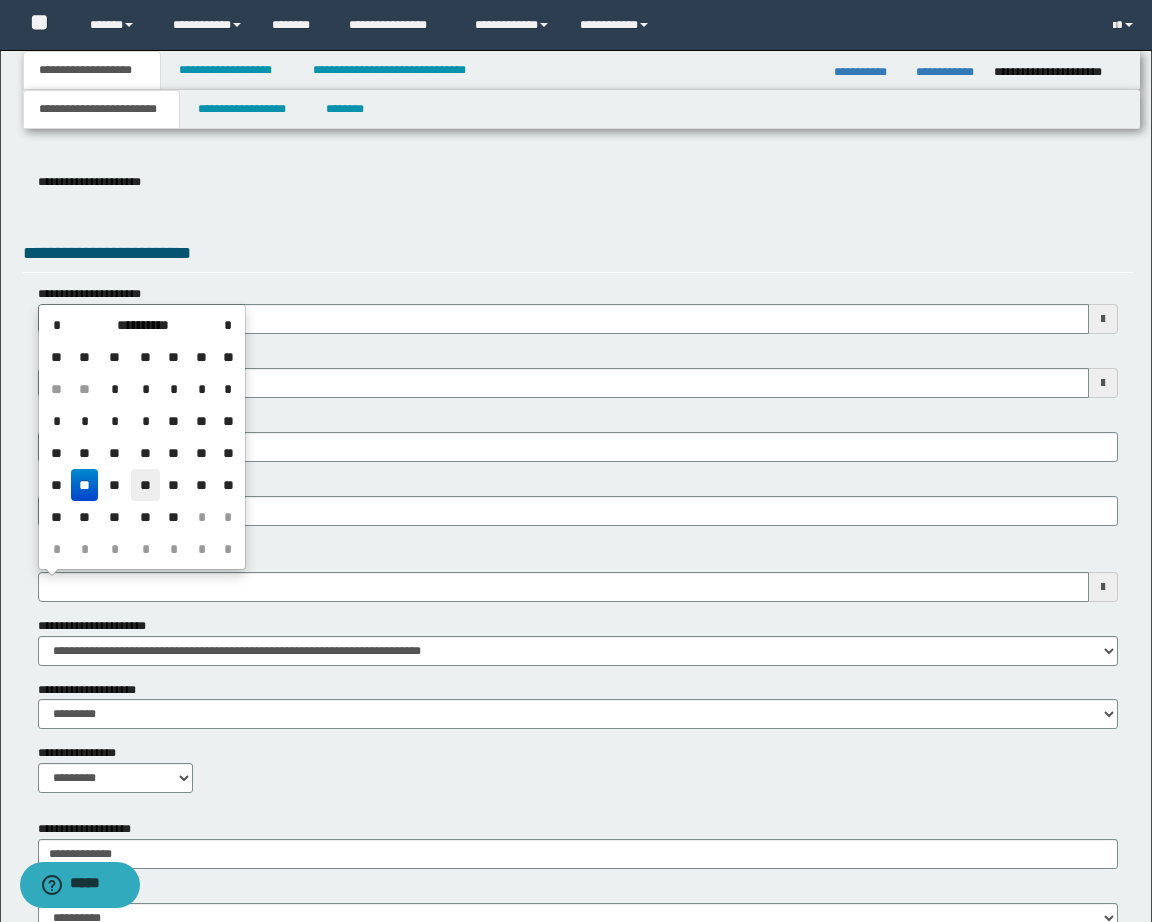 click on "**" at bounding box center [145, 485] 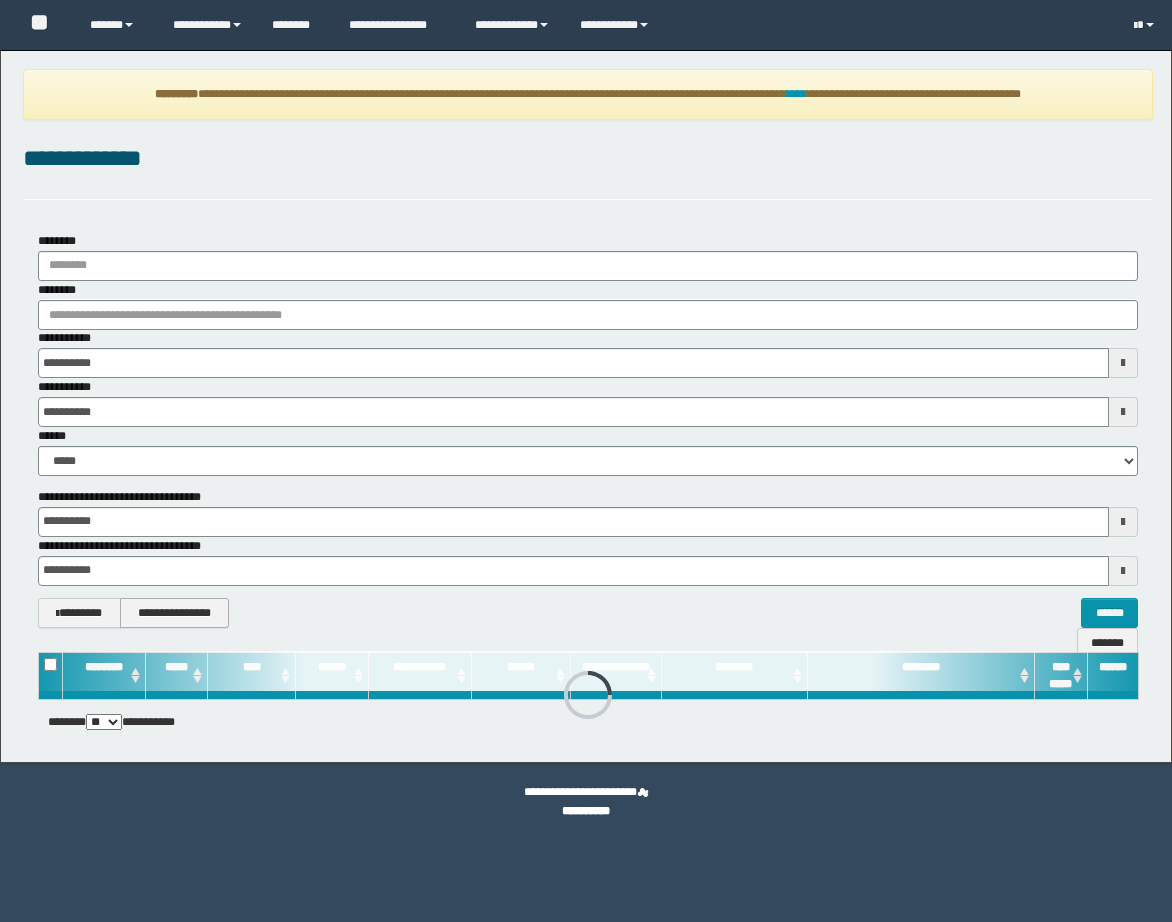 scroll, scrollTop: 0, scrollLeft: 0, axis: both 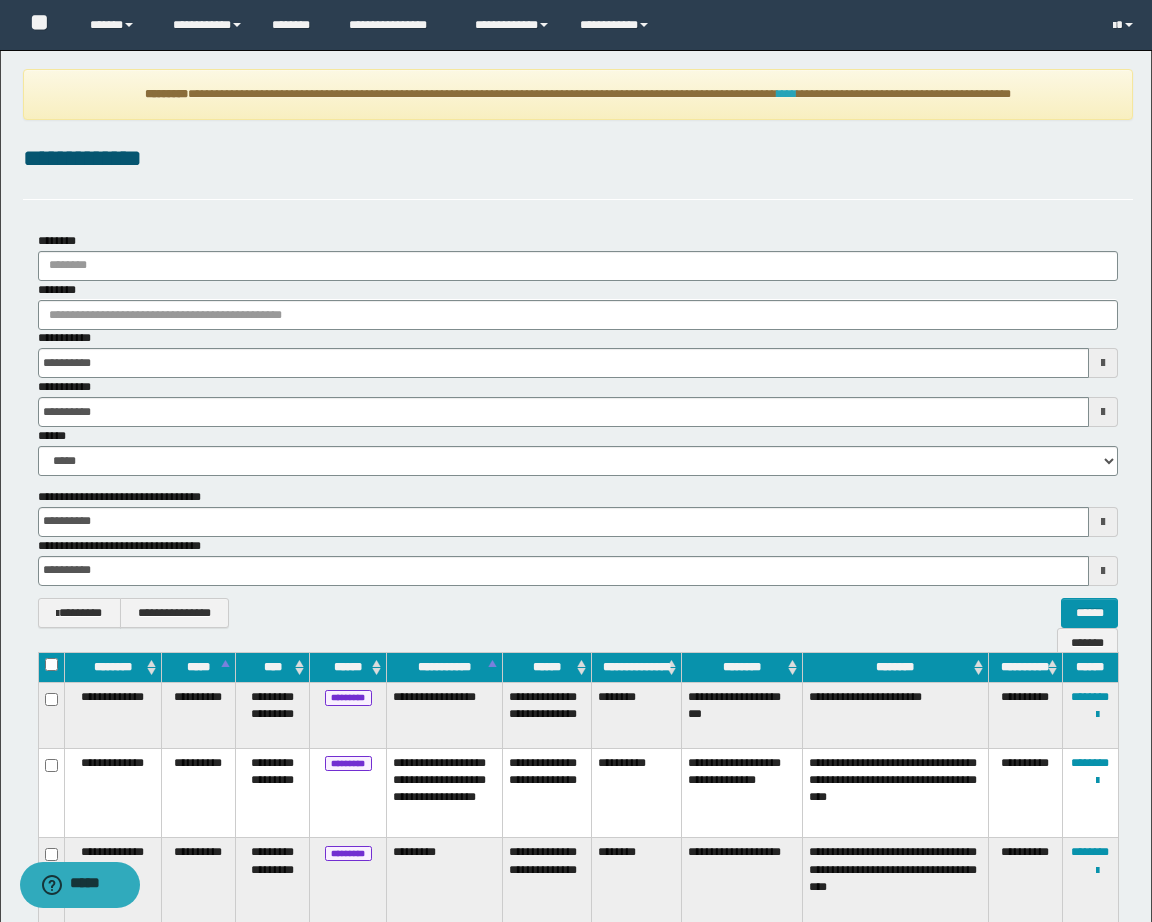 click on "****" at bounding box center [787, 94] 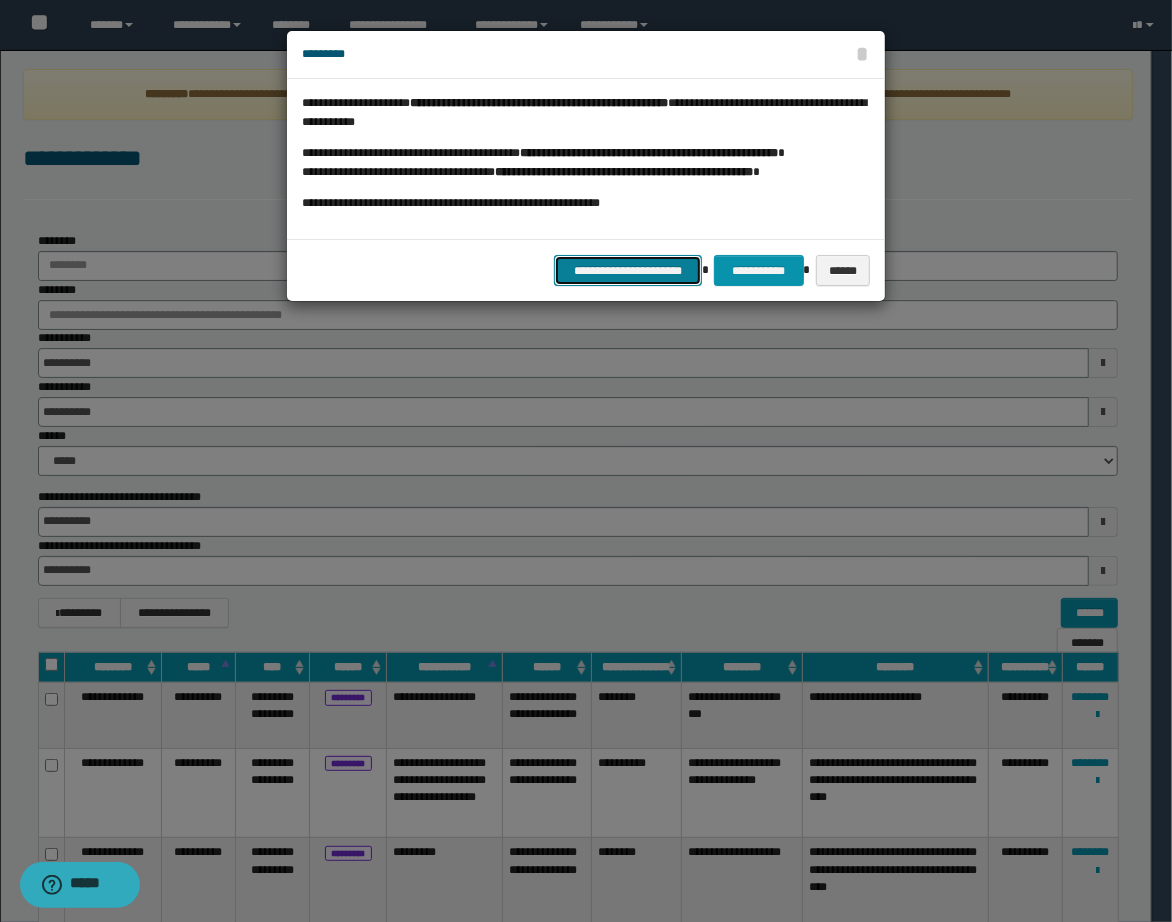 click on "**********" at bounding box center (628, 270) 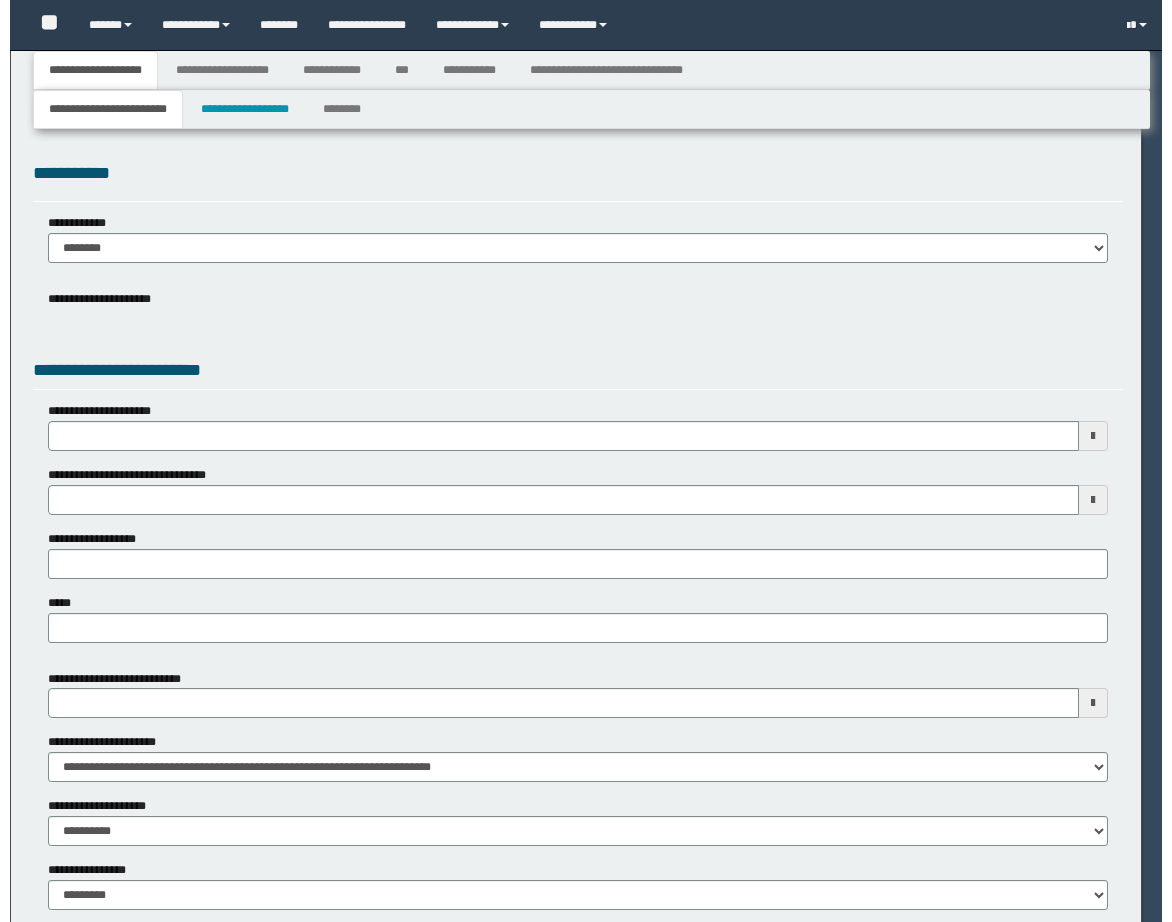 scroll, scrollTop: 0, scrollLeft: 0, axis: both 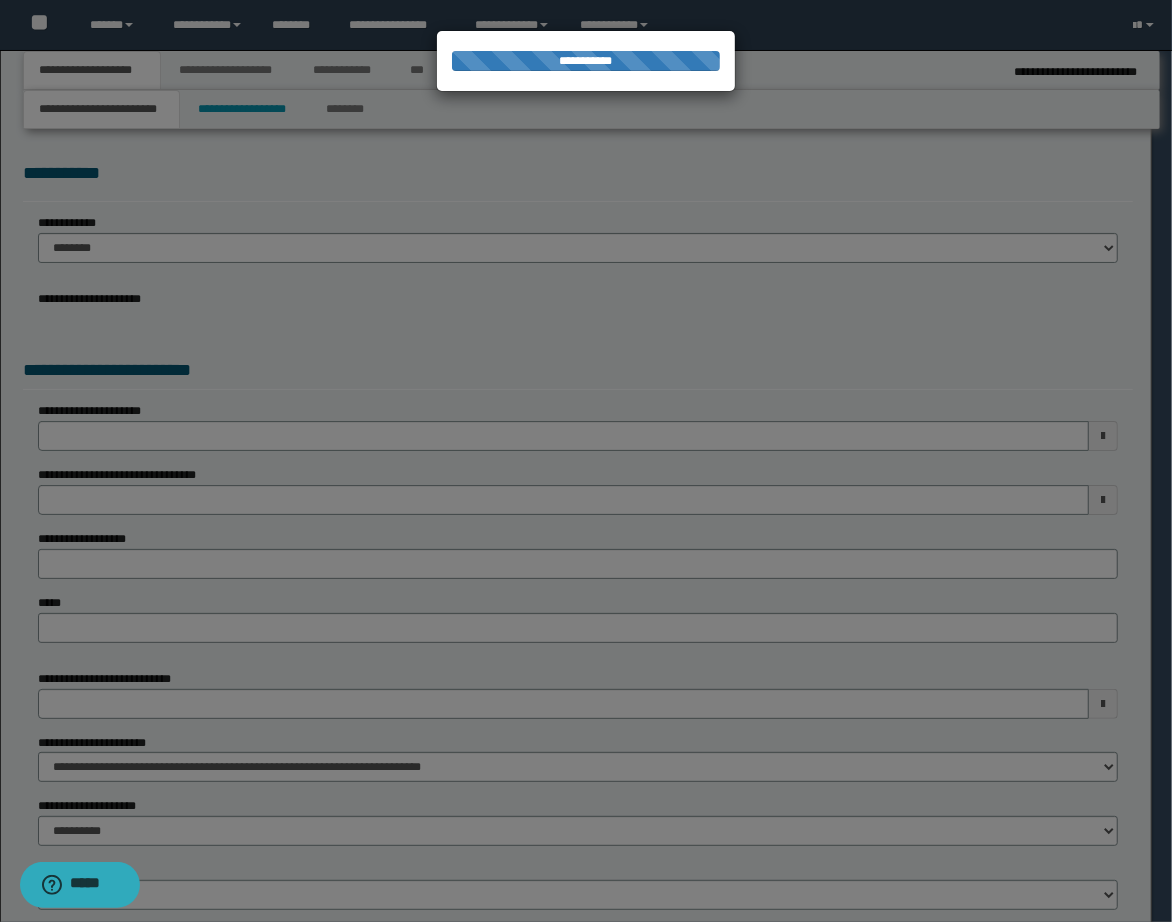type on "**********" 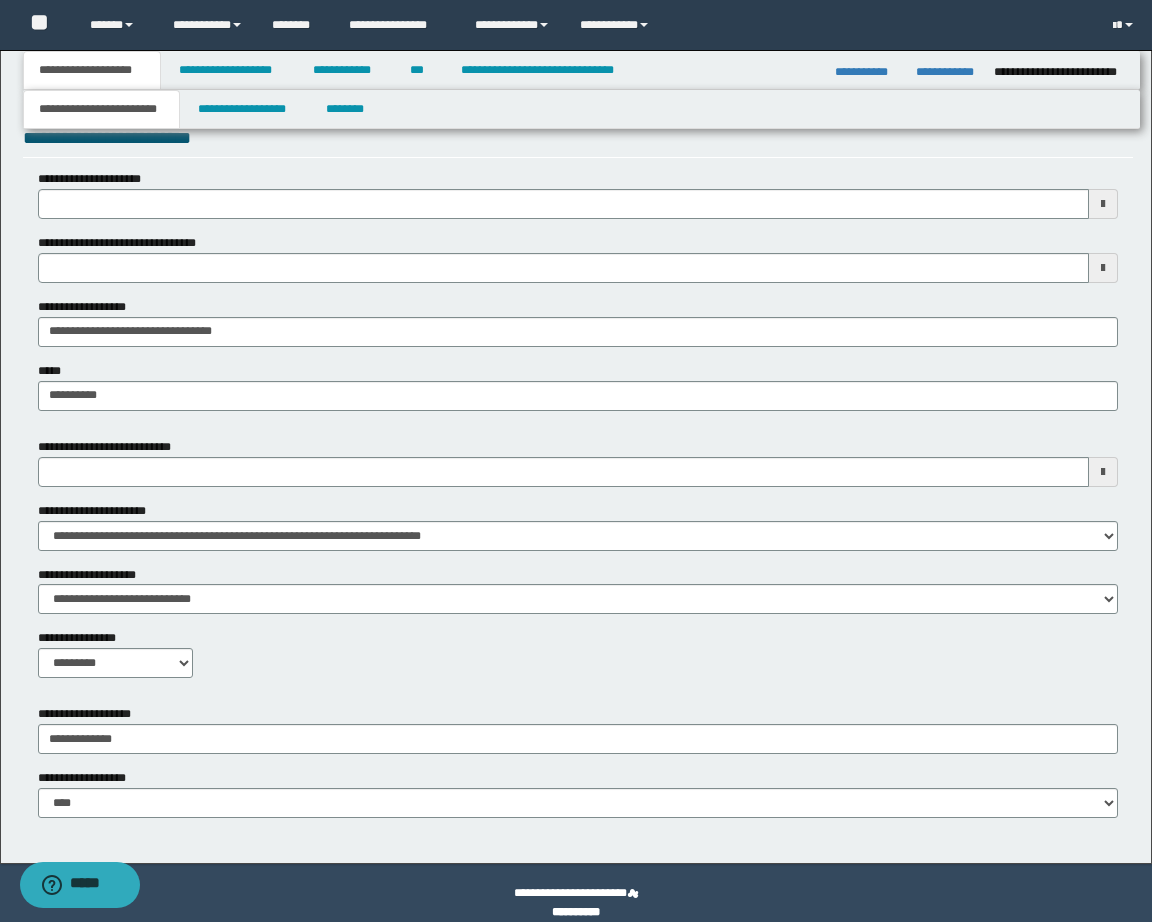 scroll, scrollTop: 723, scrollLeft: 0, axis: vertical 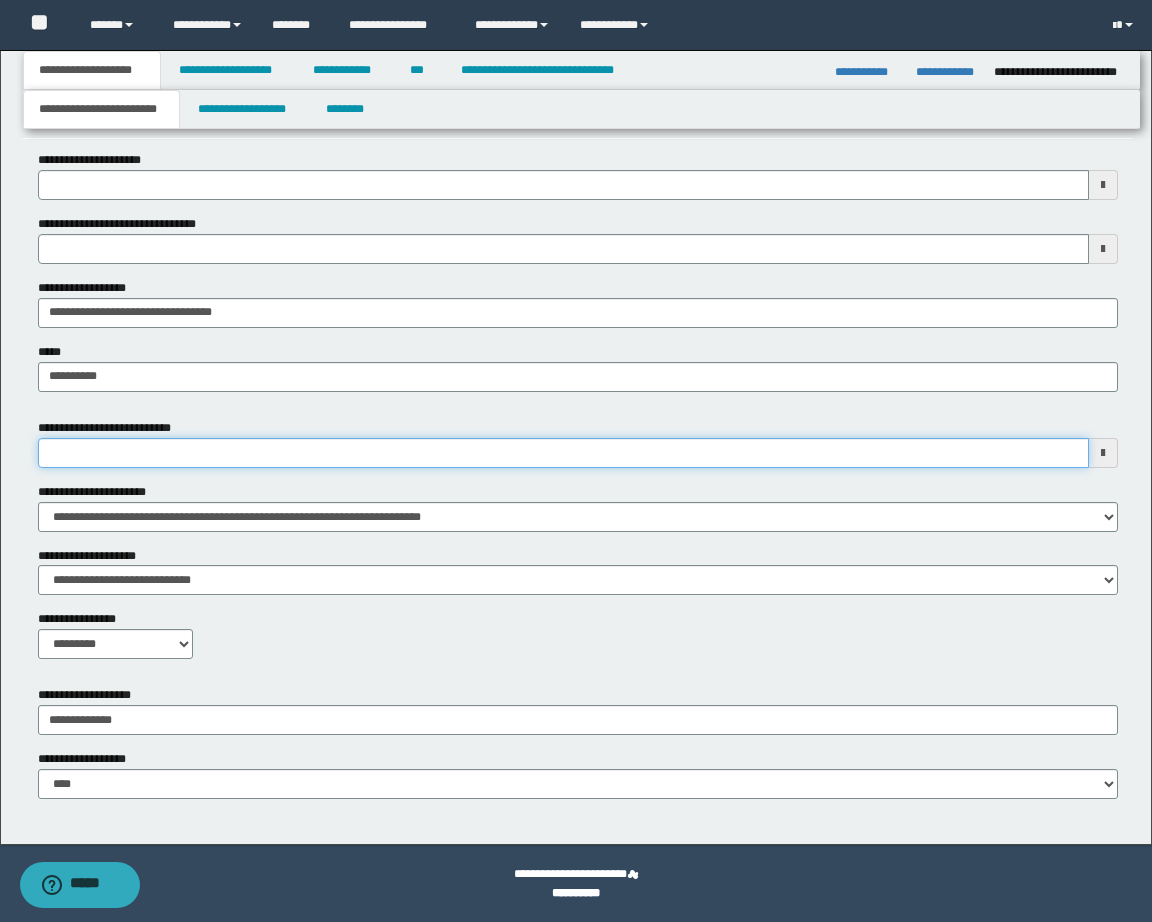 click on "**********" at bounding box center (563, 453) 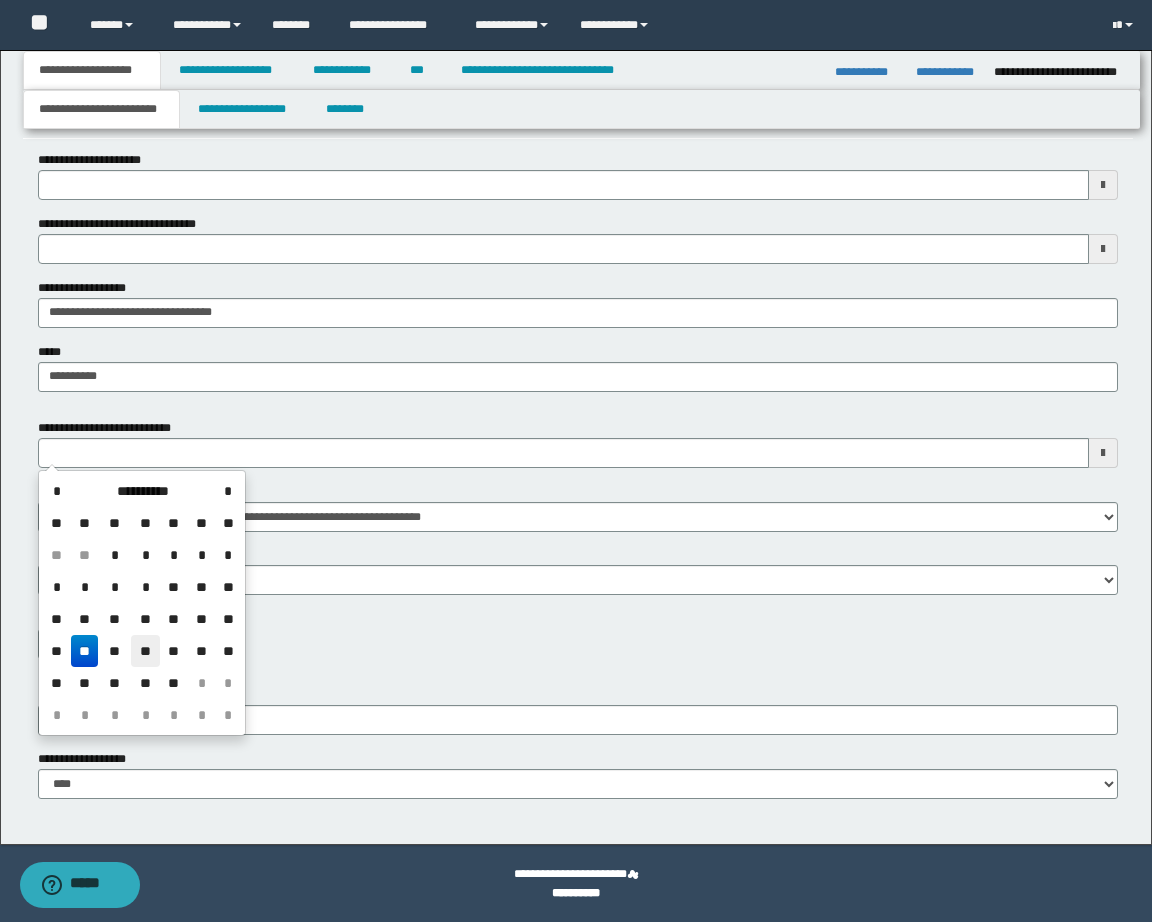 click on "**" at bounding box center [145, 651] 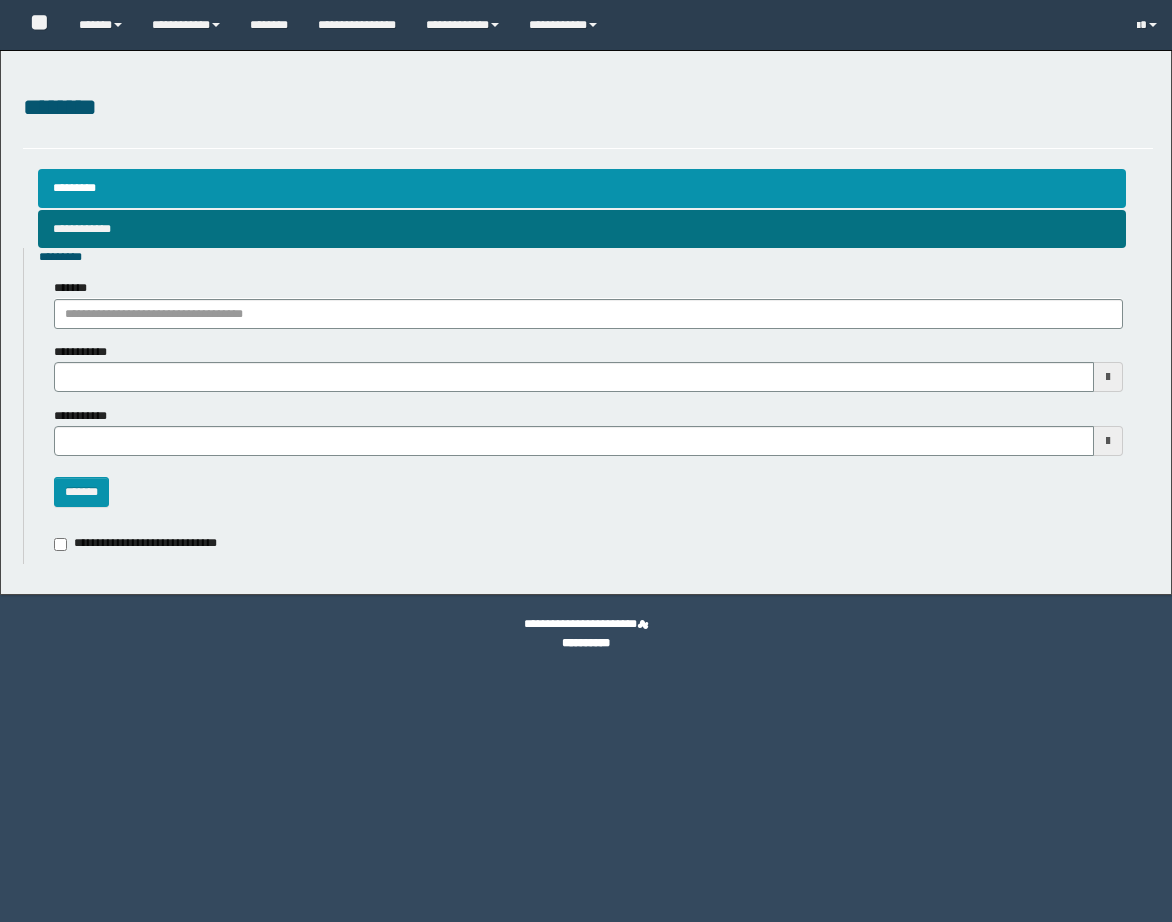scroll, scrollTop: 0, scrollLeft: 0, axis: both 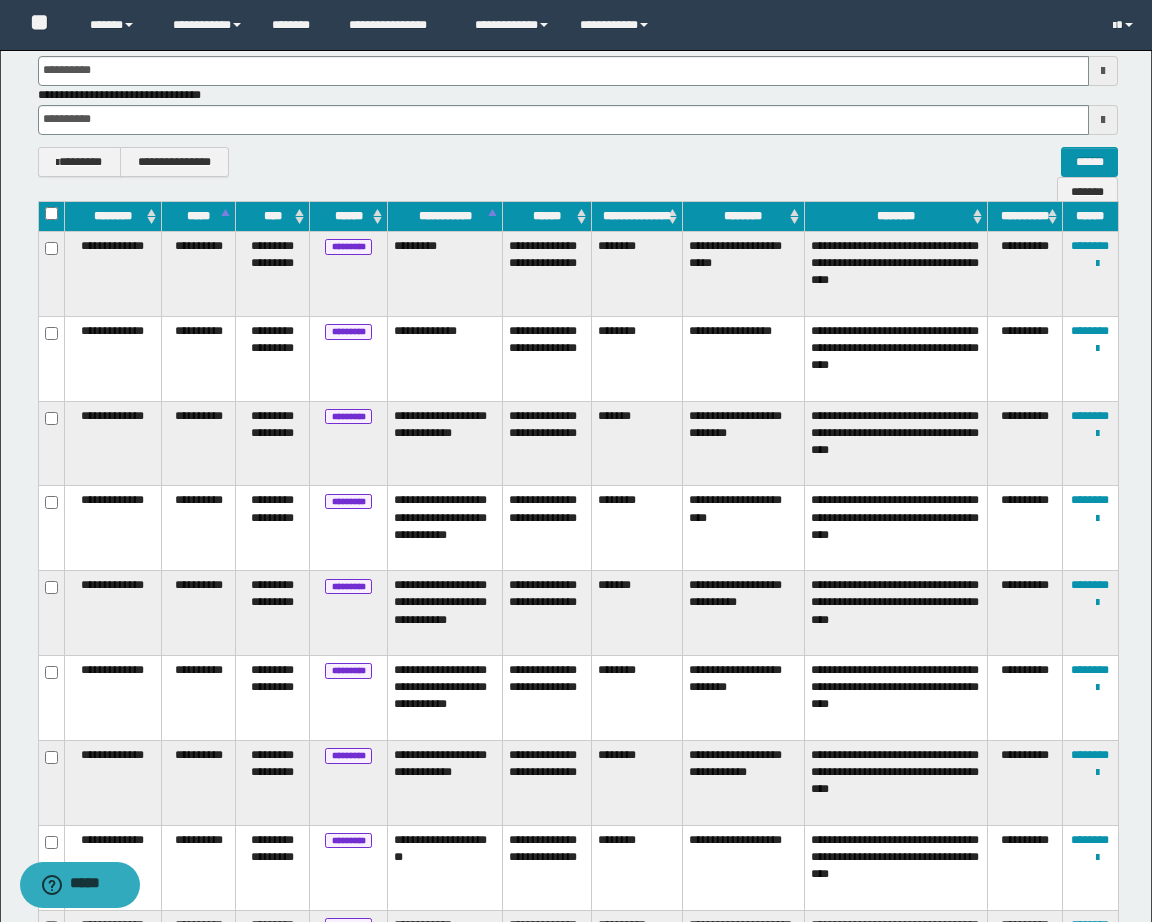 click at bounding box center (51, 358) 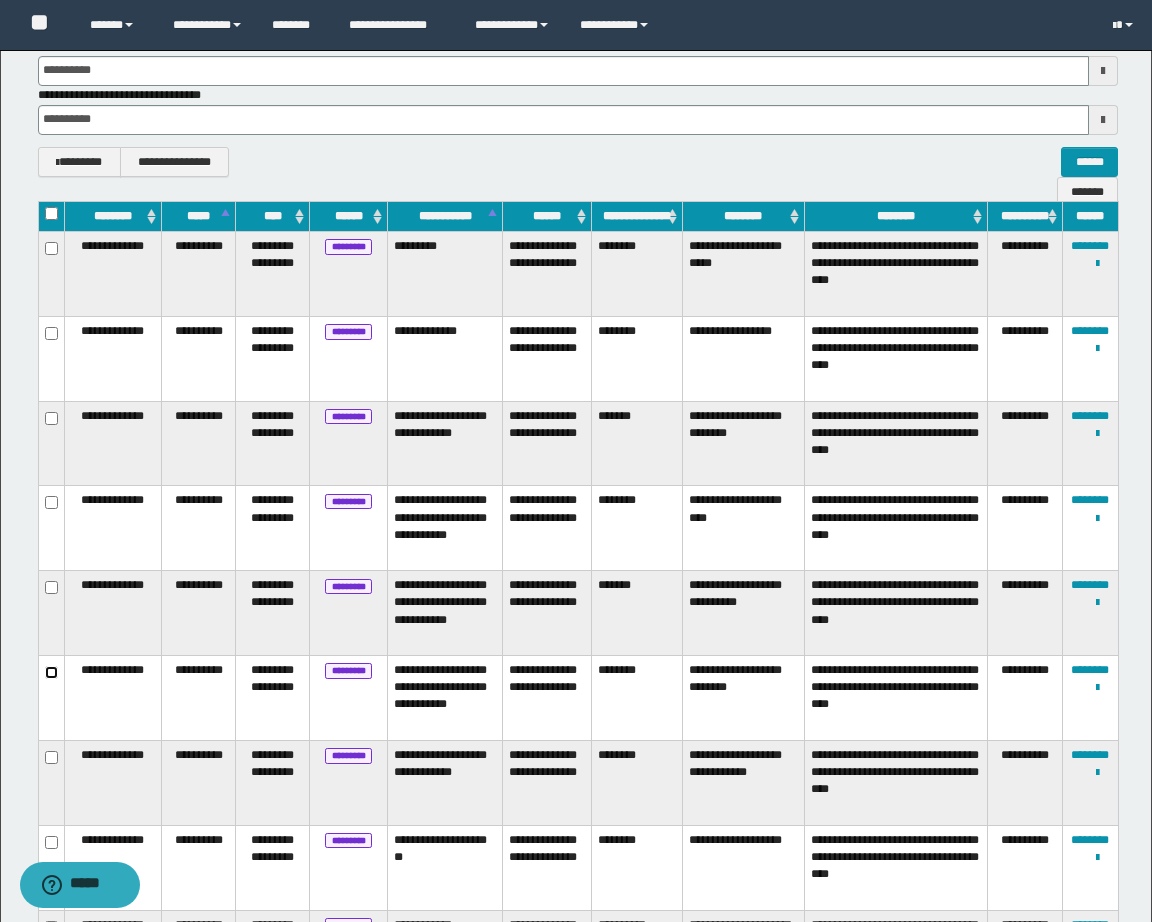 scroll, scrollTop: 533, scrollLeft: 0, axis: vertical 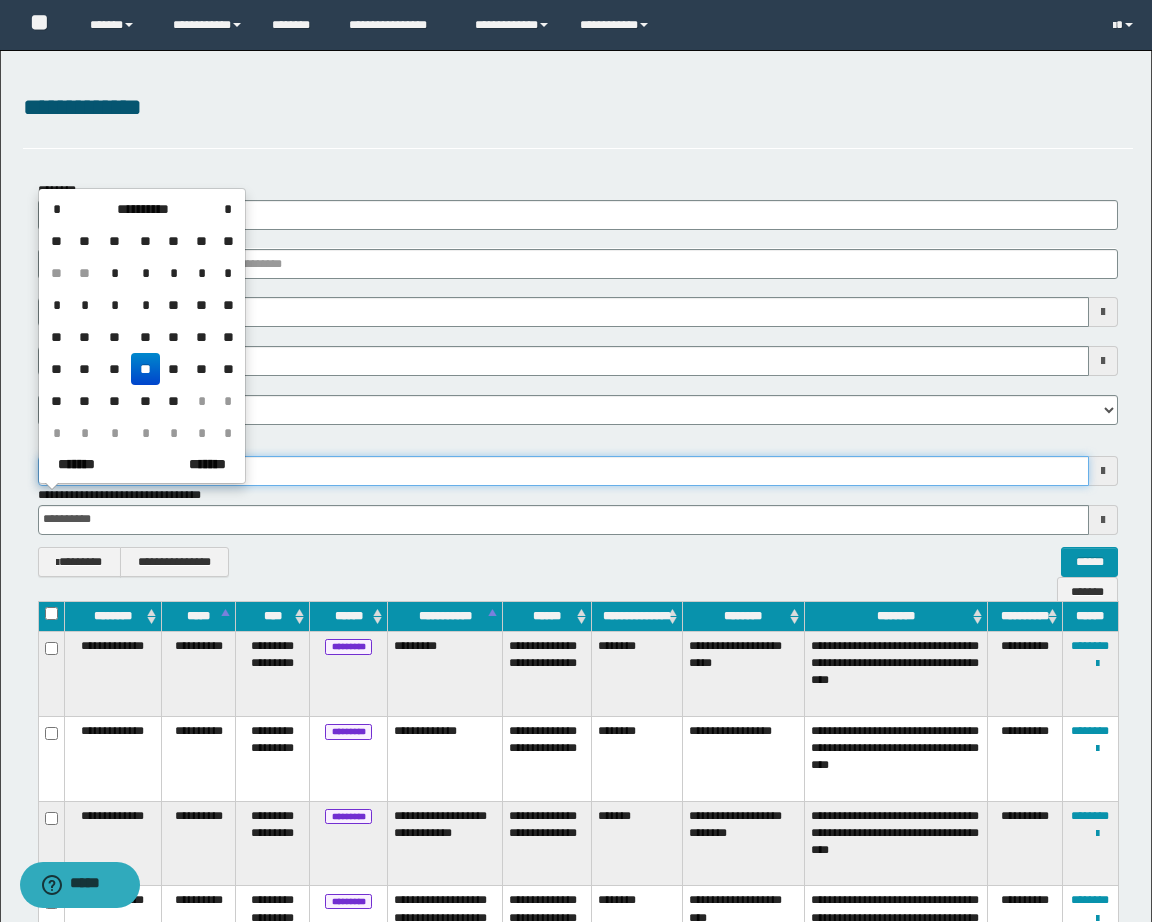 click on "**********" at bounding box center (576, 461) 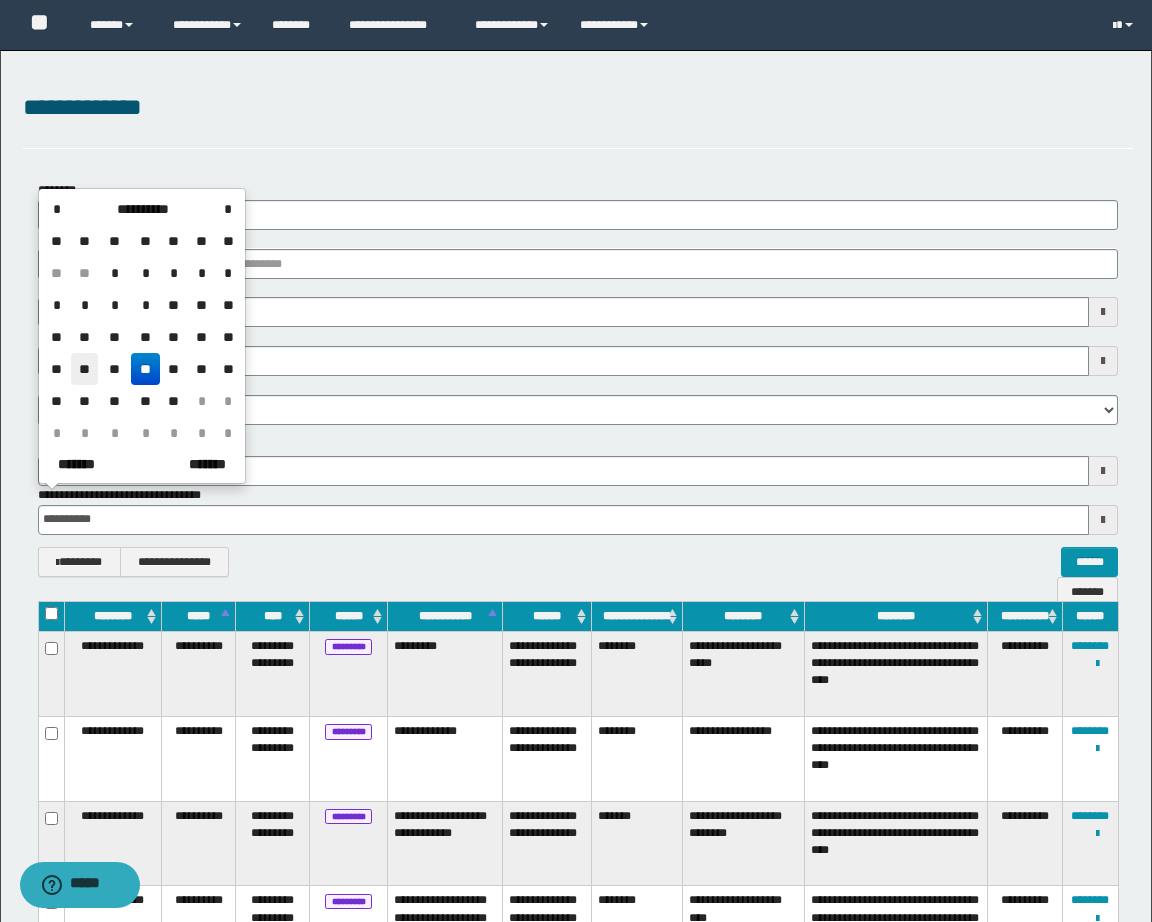 click on "**" at bounding box center (85, 369) 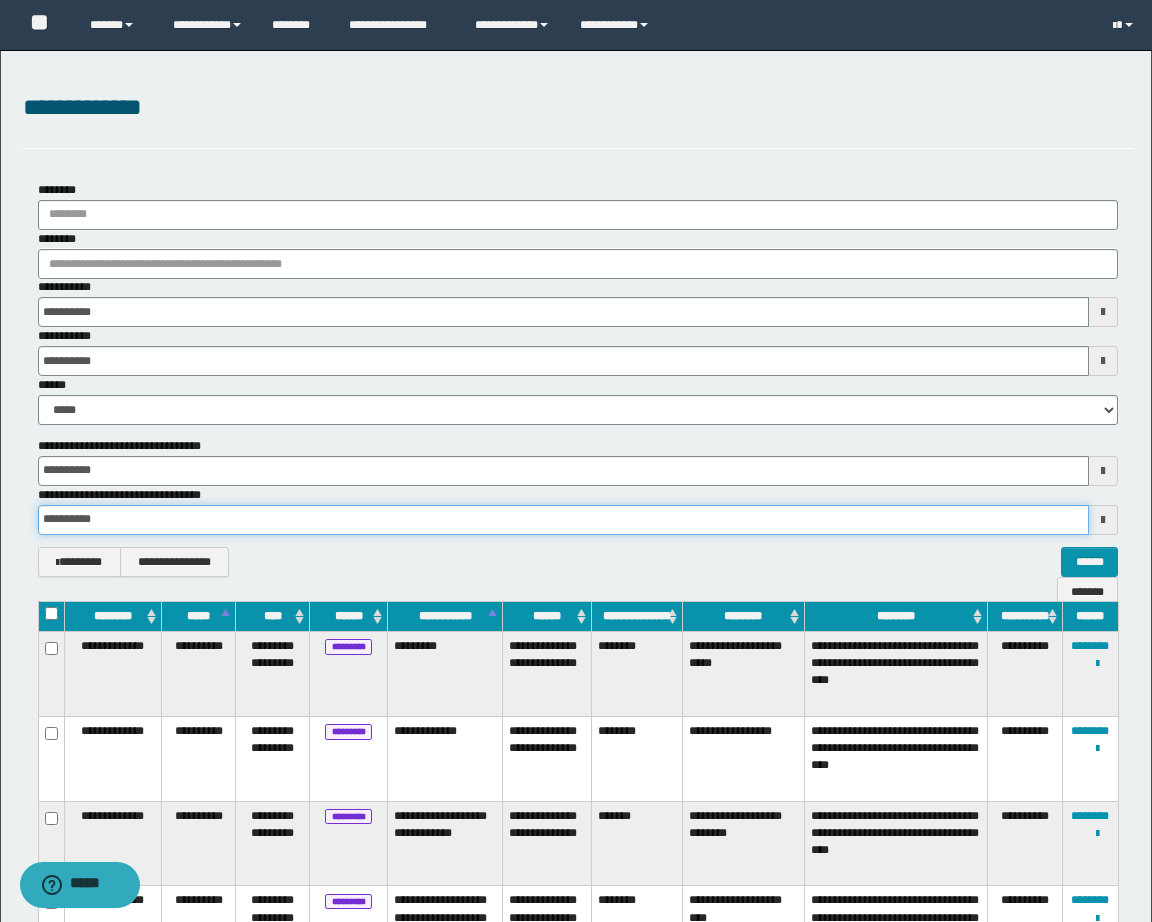 click on "**********" at bounding box center (576, 461) 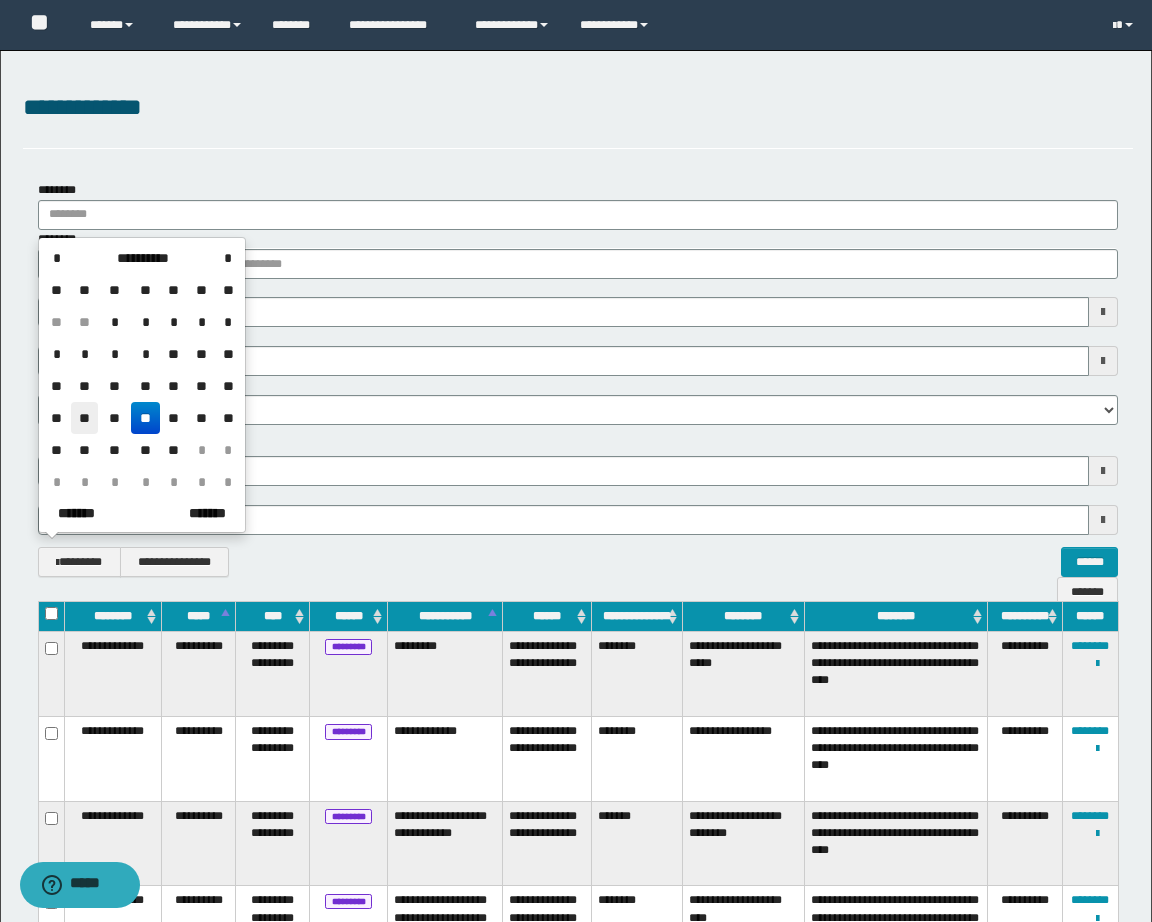 click on "**" at bounding box center (85, 418) 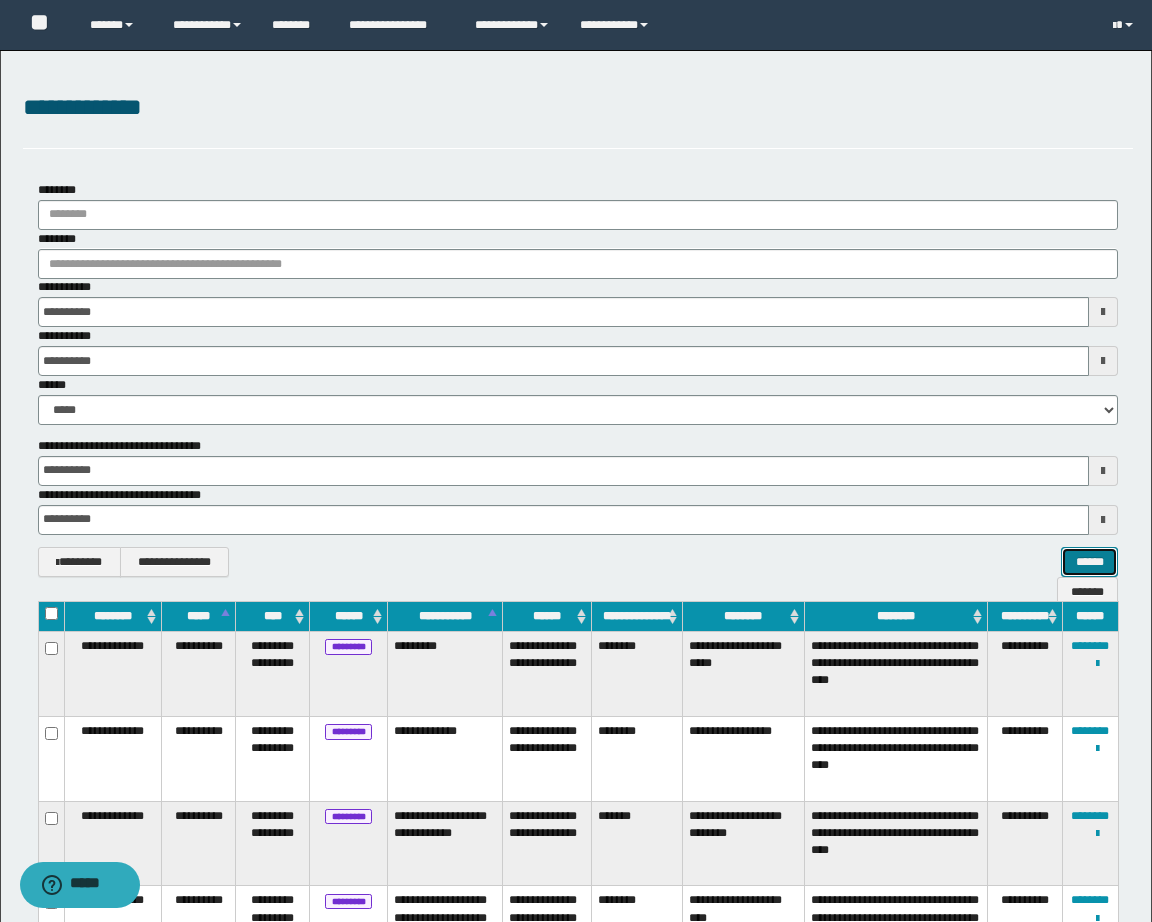 click on "******" at bounding box center [1089, 562] 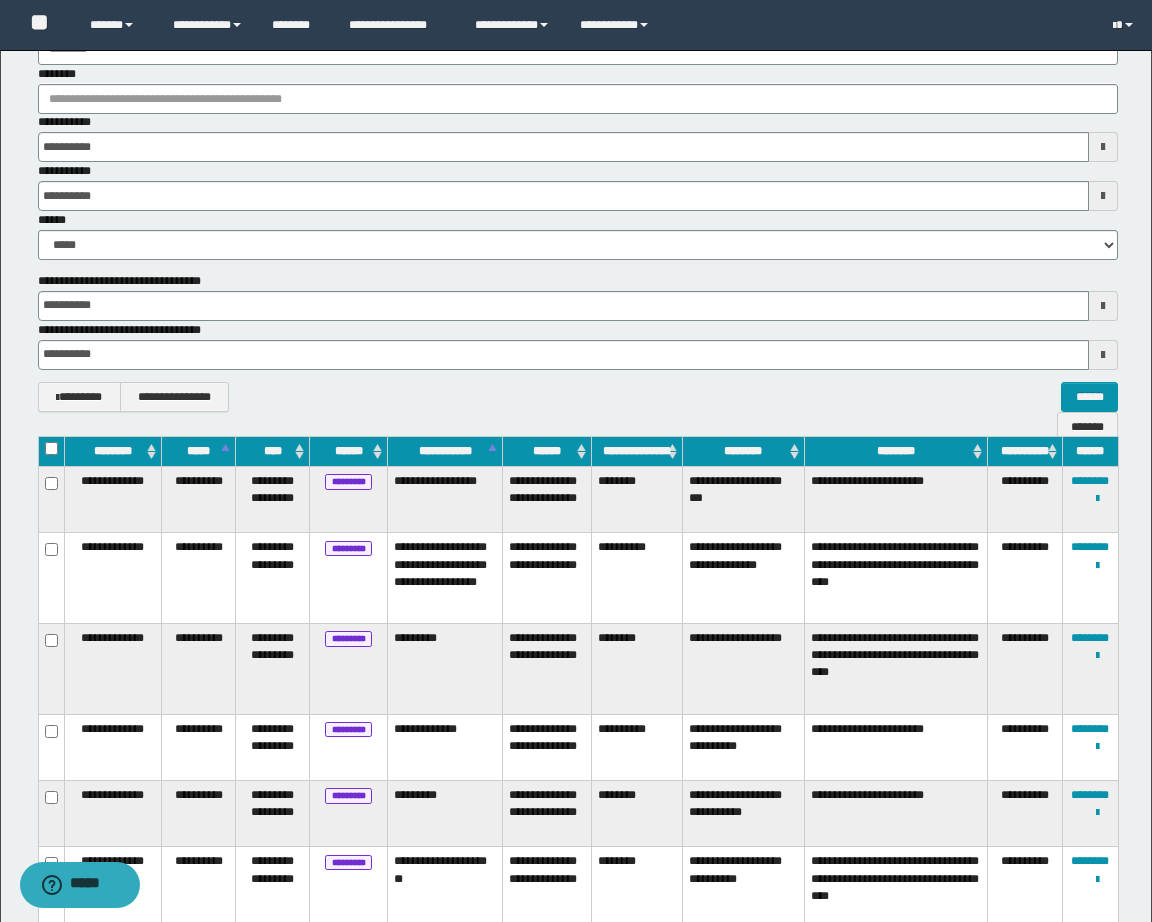 scroll, scrollTop: 0, scrollLeft: 0, axis: both 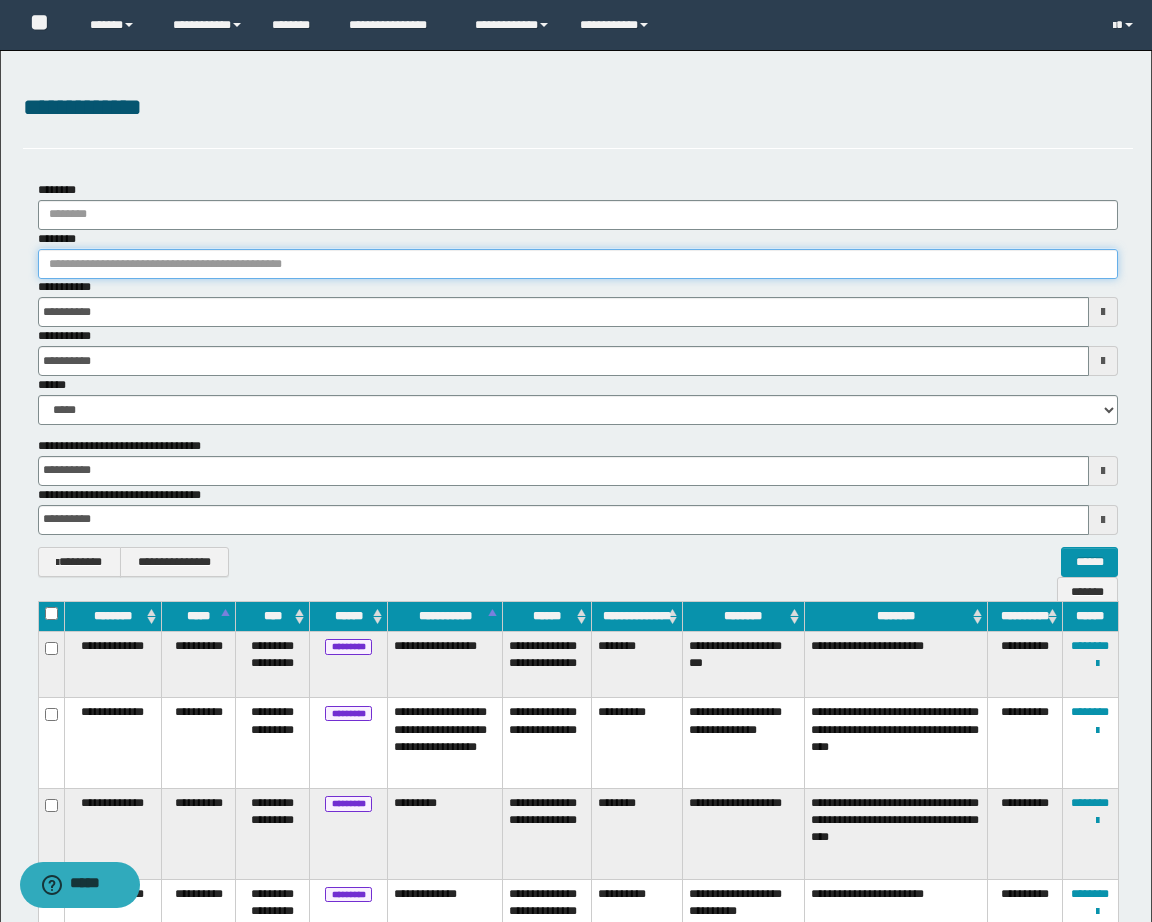 click on "********" at bounding box center [578, 264] 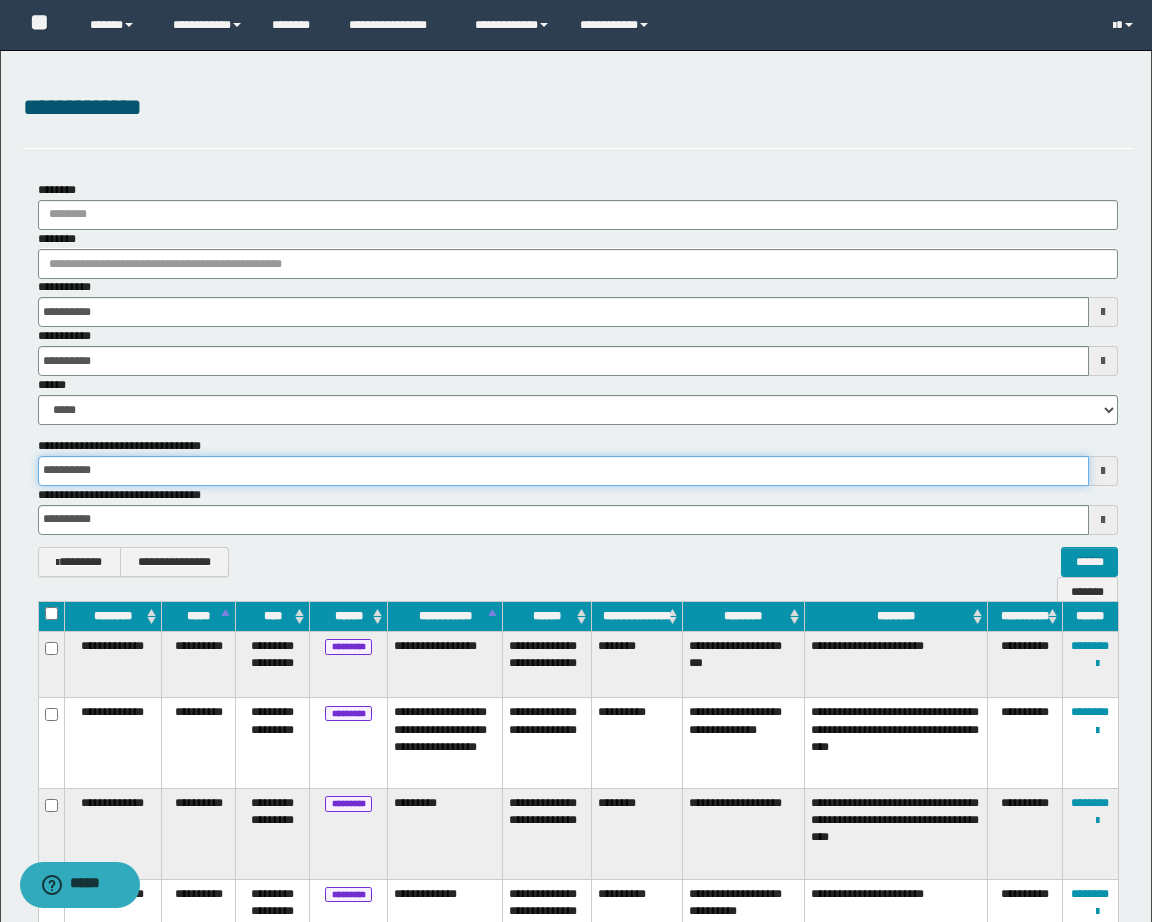 click on "**********" at bounding box center (563, 471) 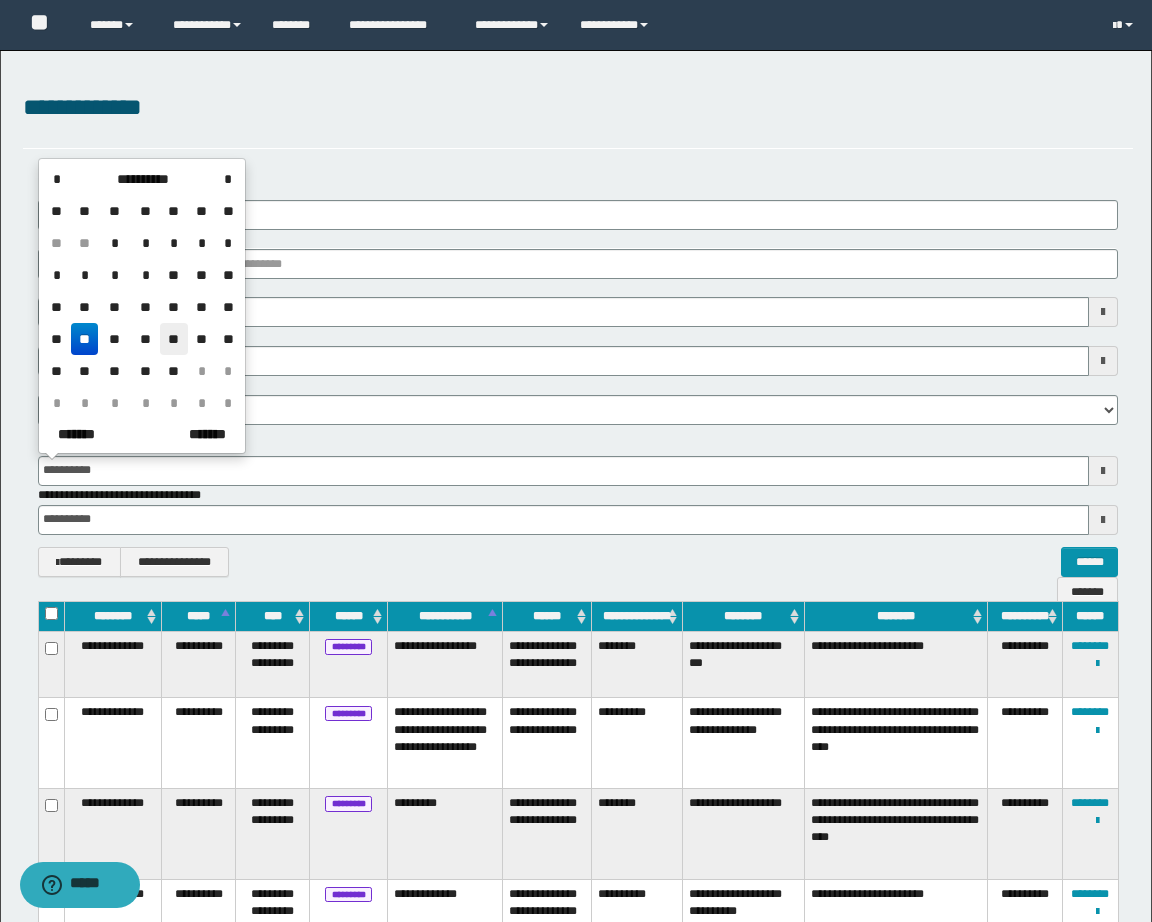 click on "**" at bounding box center [174, 339] 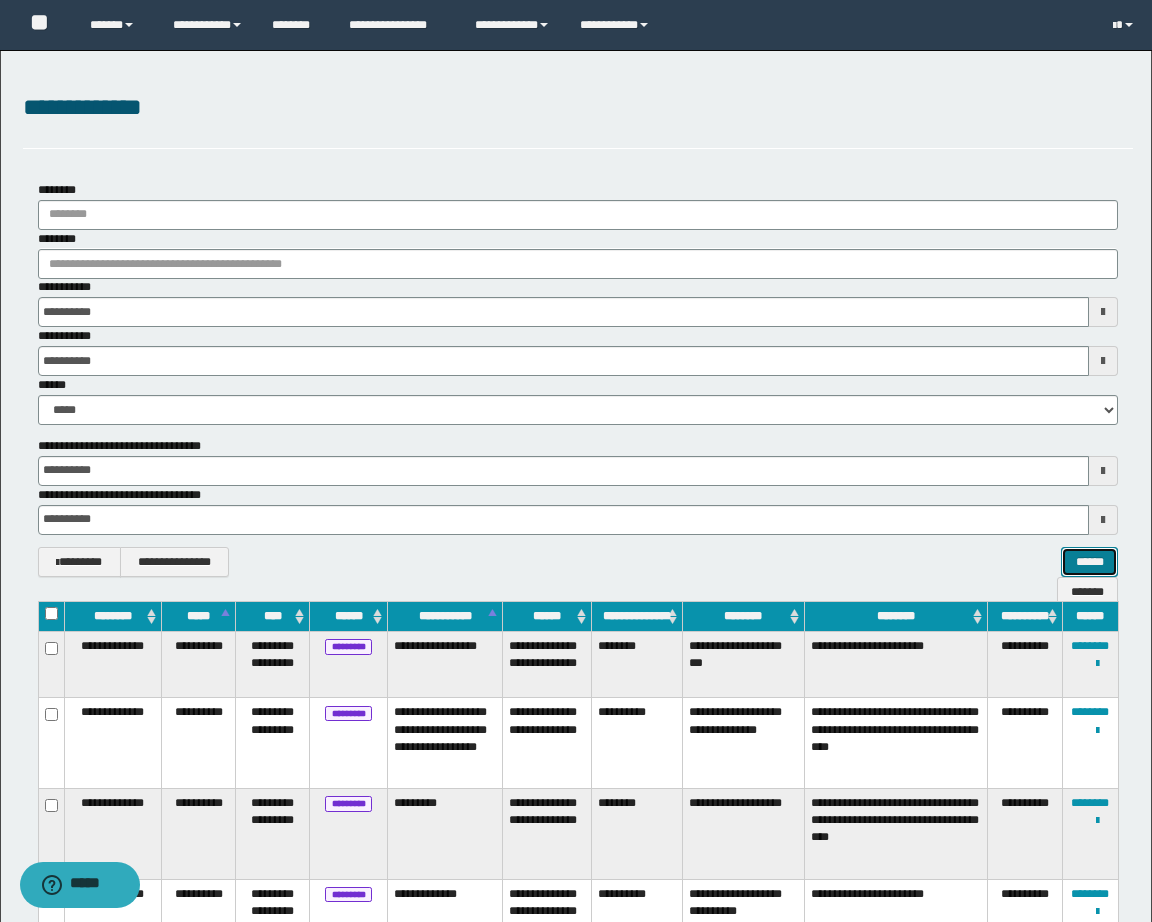 click on "******" at bounding box center (1089, 562) 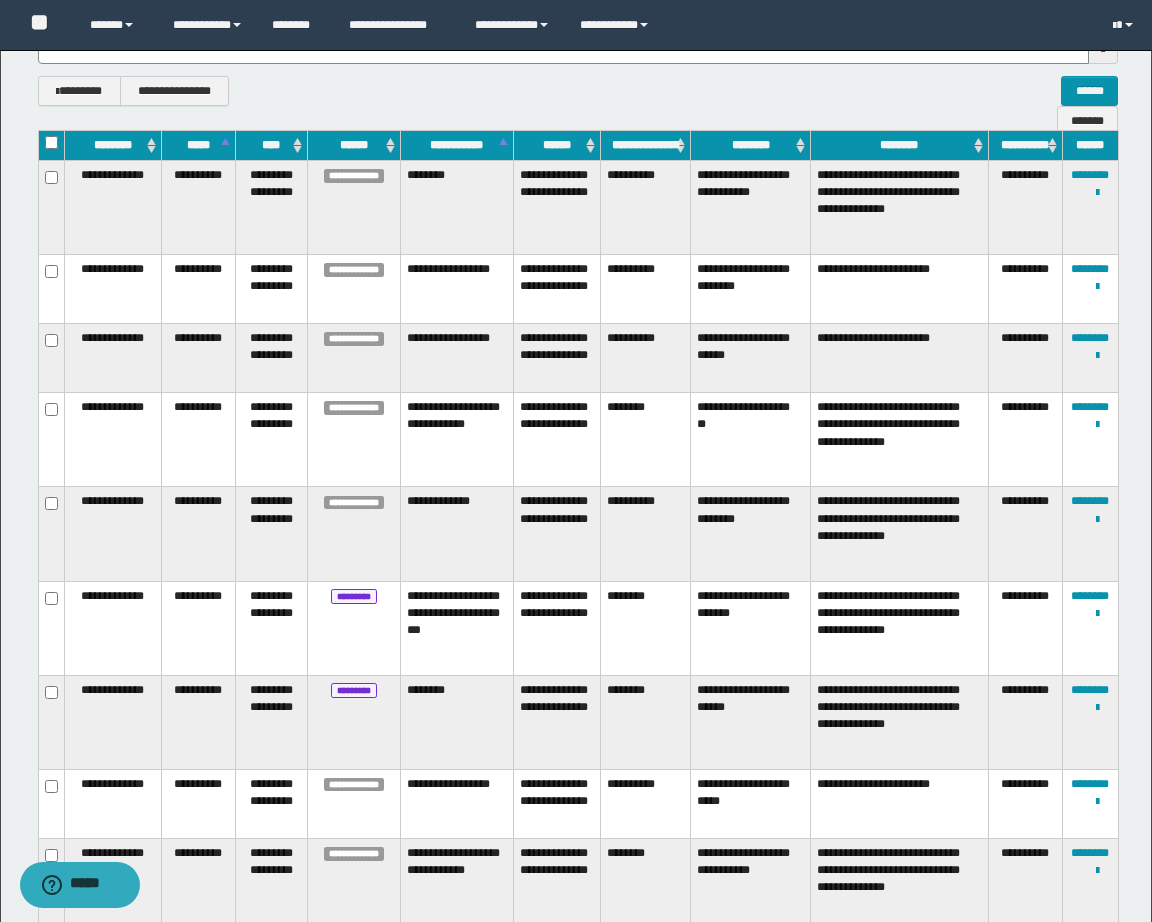 scroll, scrollTop: 533, scrollLeft: 0, axis: vertical 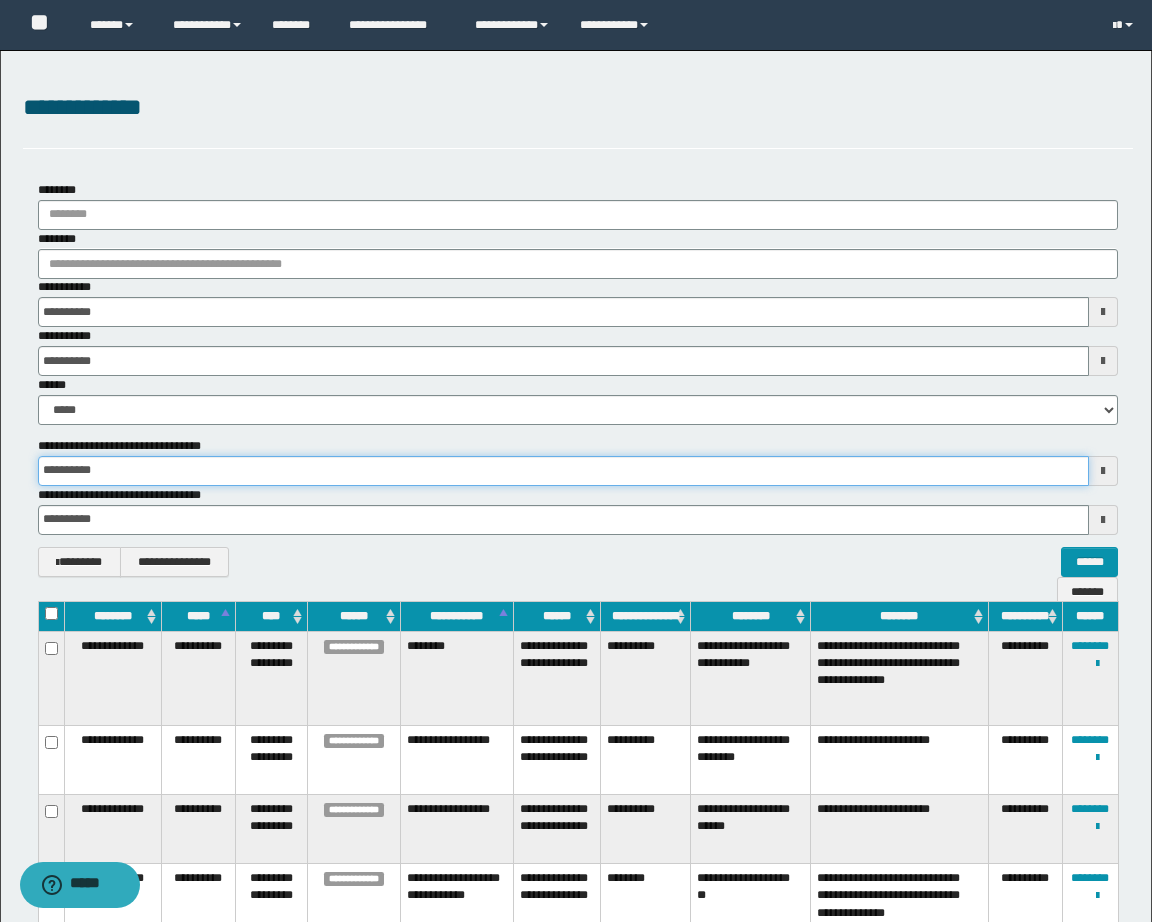 drag, startPoint x: 153, startPoint y: 485, endPoint x: 155, endPoint y: 466, distance: 19.104973 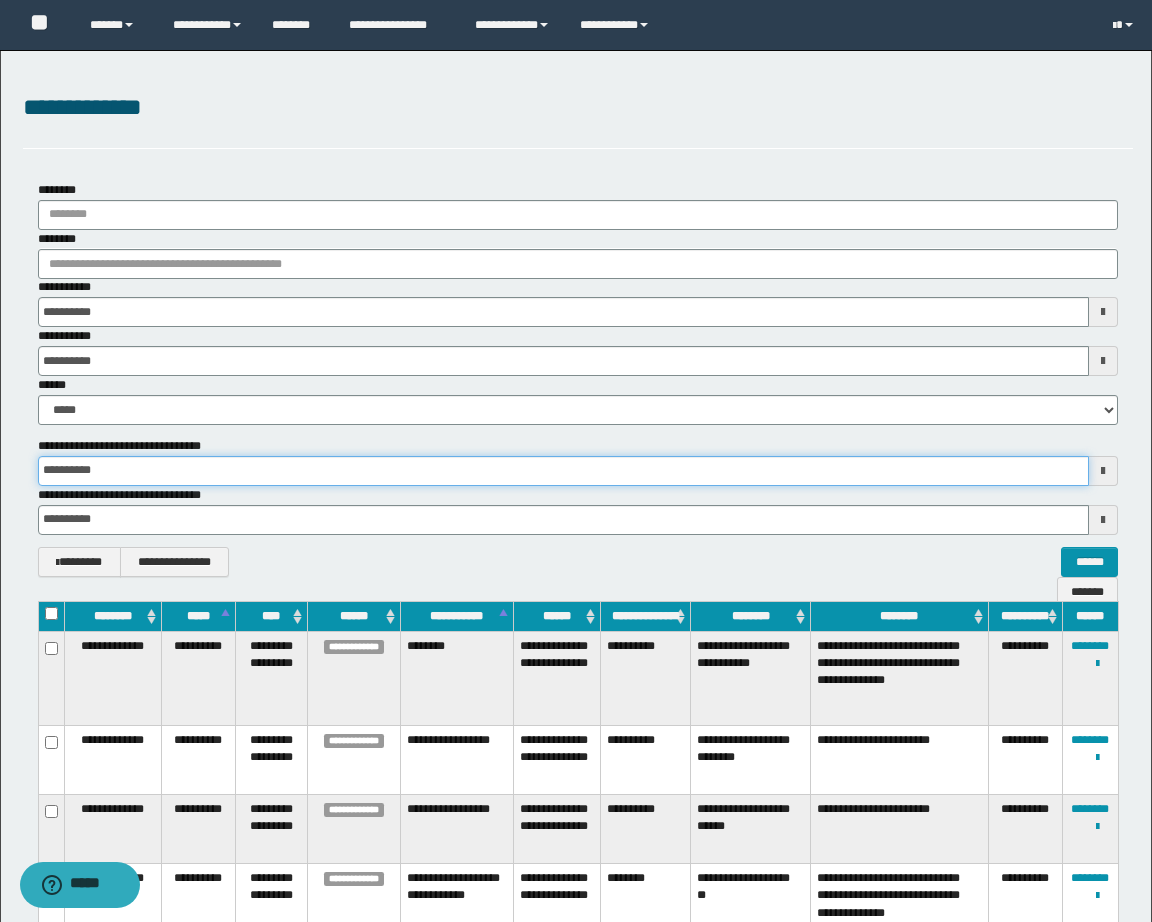 click on "**********" at bounding box center (563, 471) 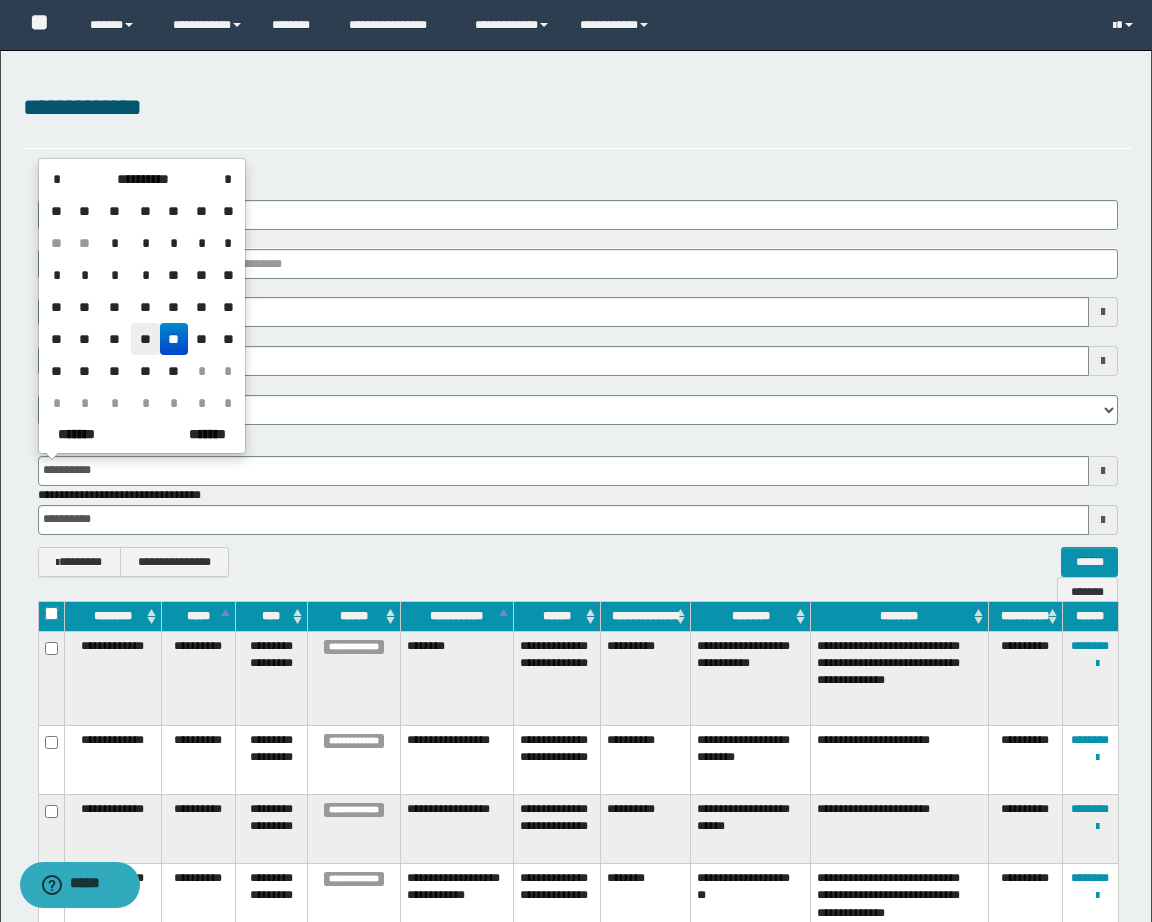 click on "**" at bounding box center (145, 339) 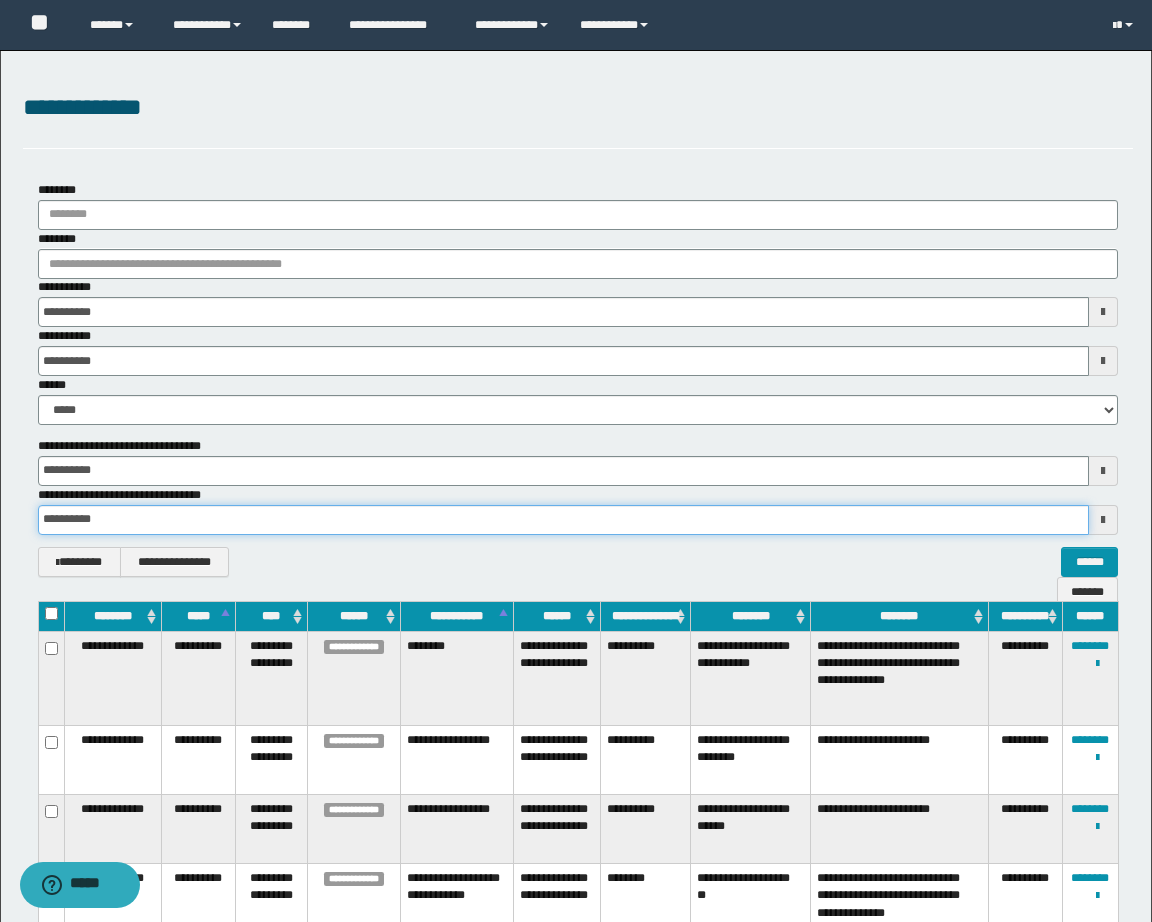 click on "**********" at bounding box center [563, 520] 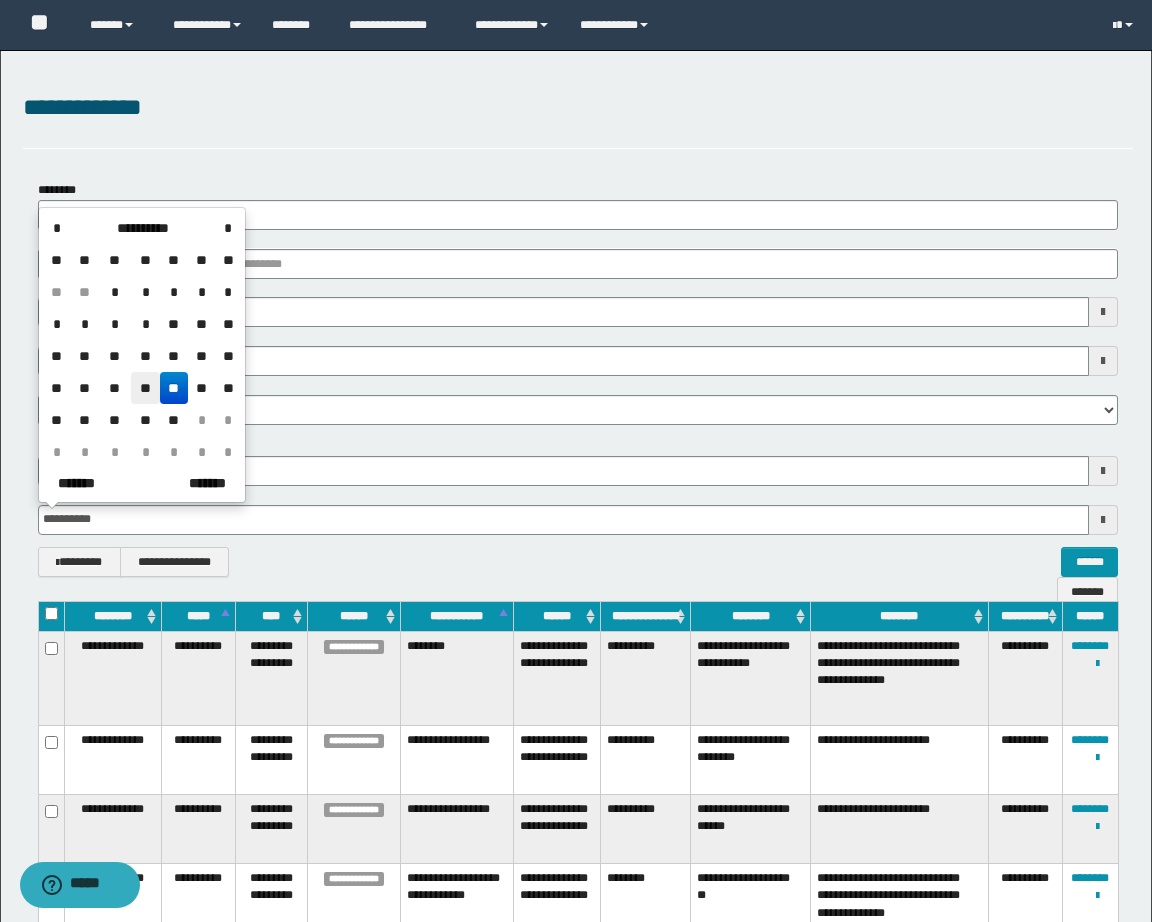 click on "**" at bounding box center (145, 388) 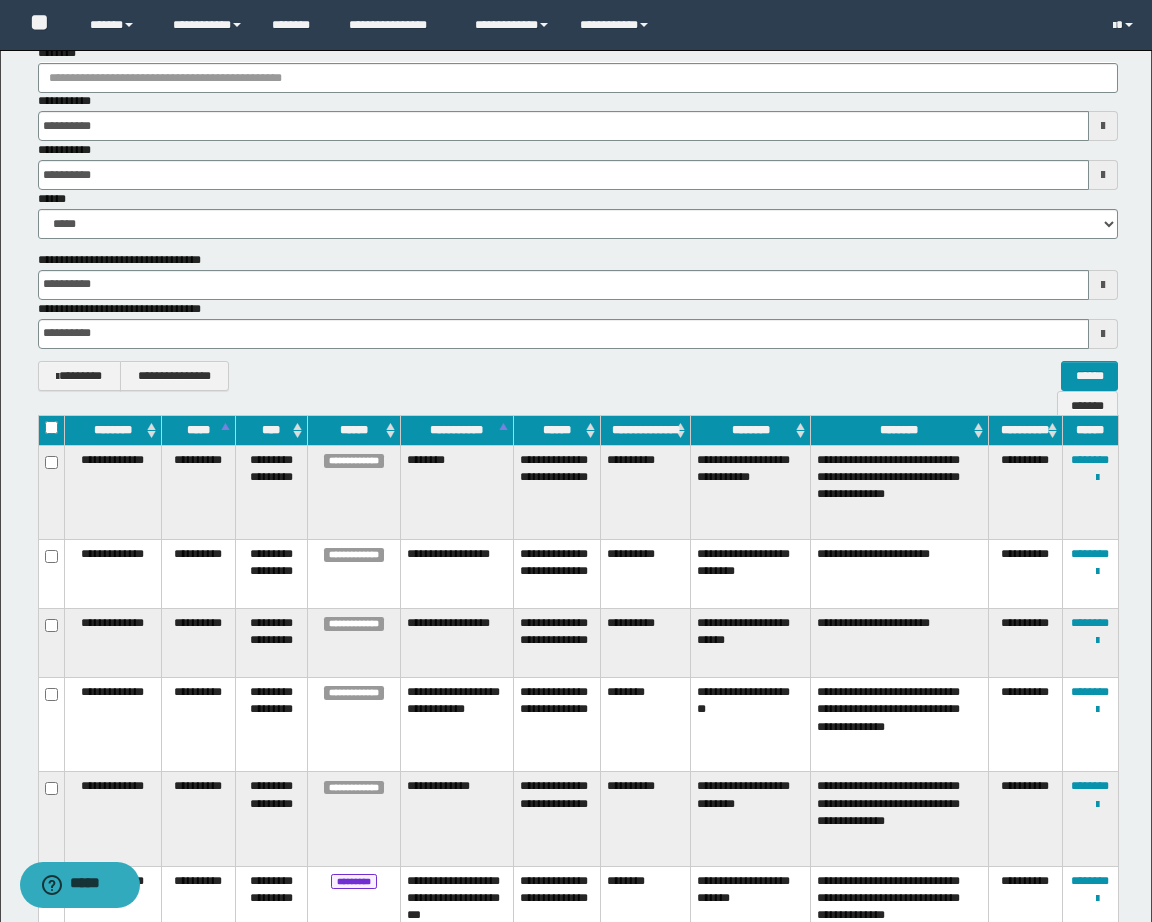 scroll, scrollTop: 266, scrollLeft: 0, axis: vertical 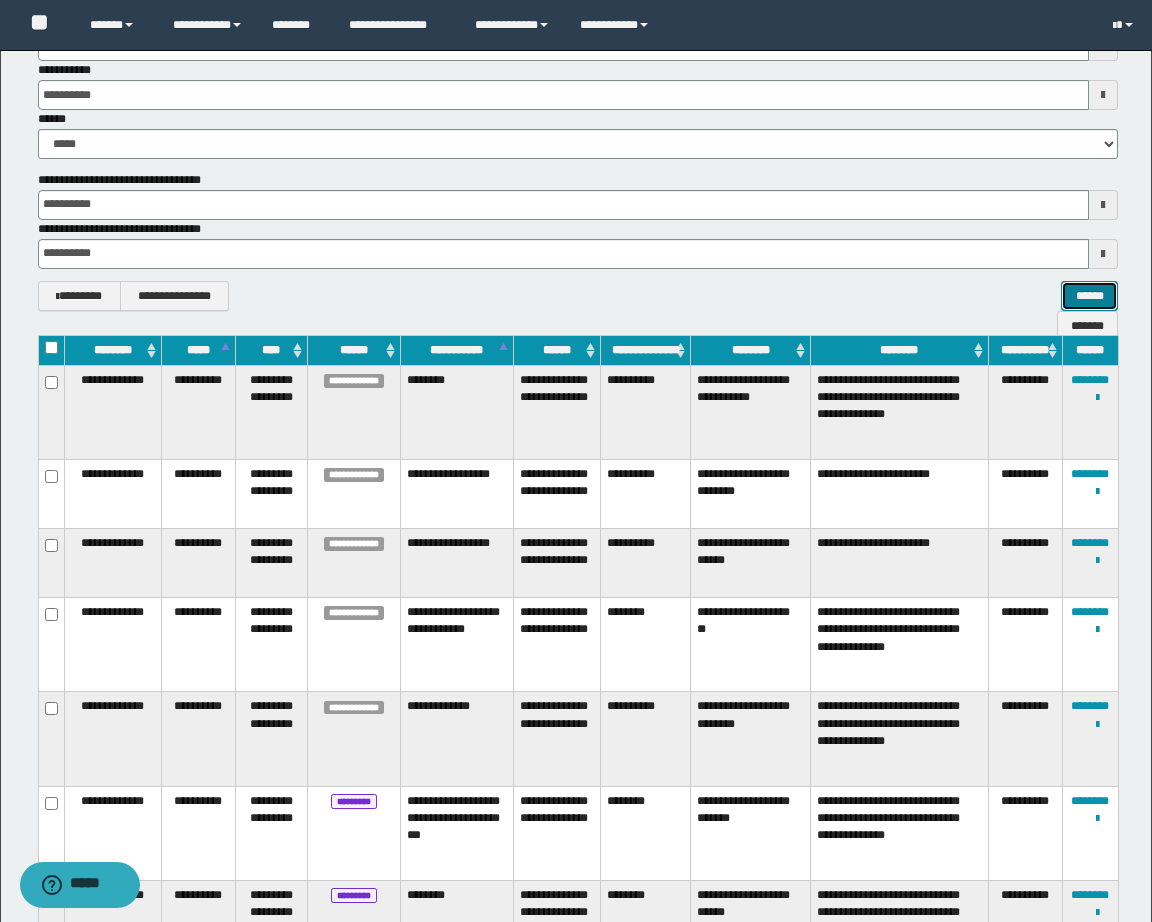 click on "******" at bounding box center [1089, 296] 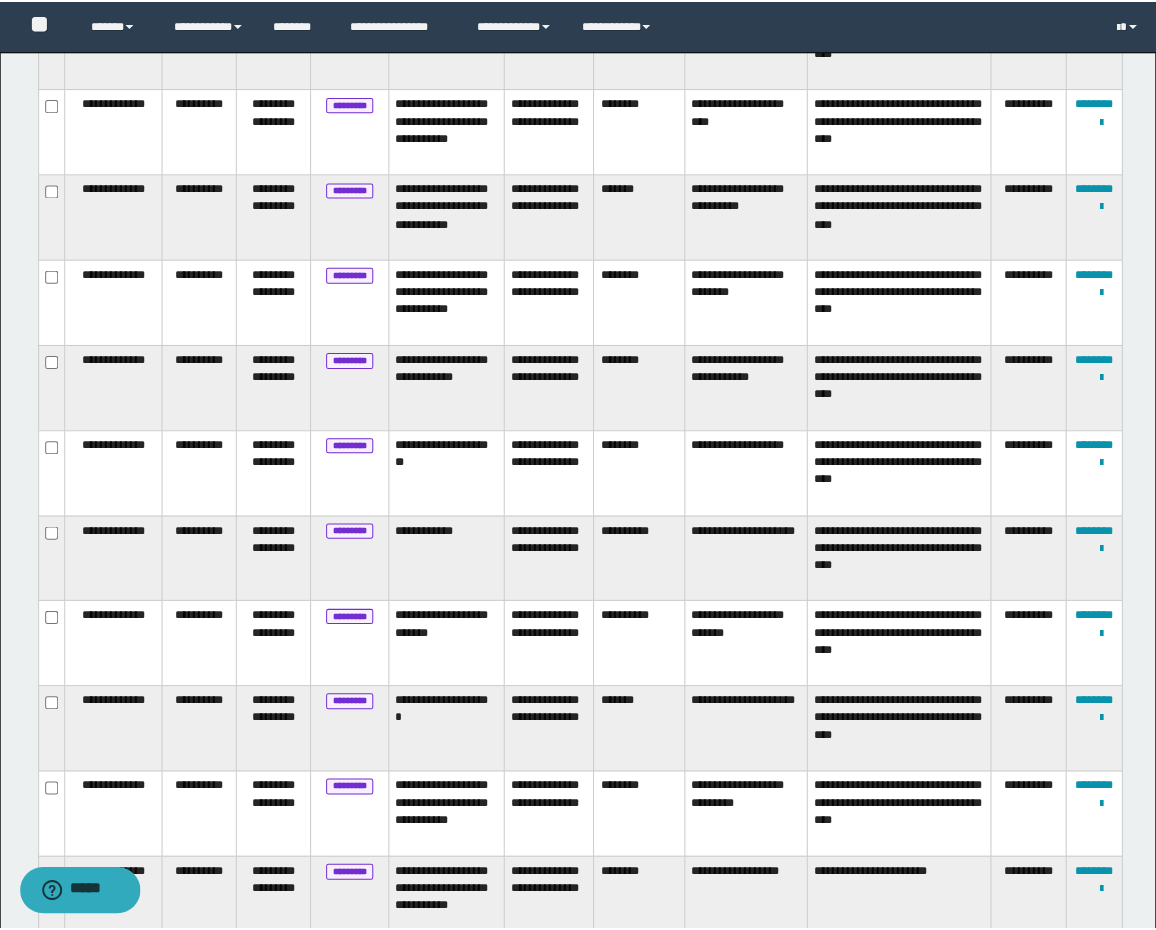 scroll, scrollTop: 800, scrollLeft: 0, axis: vertical 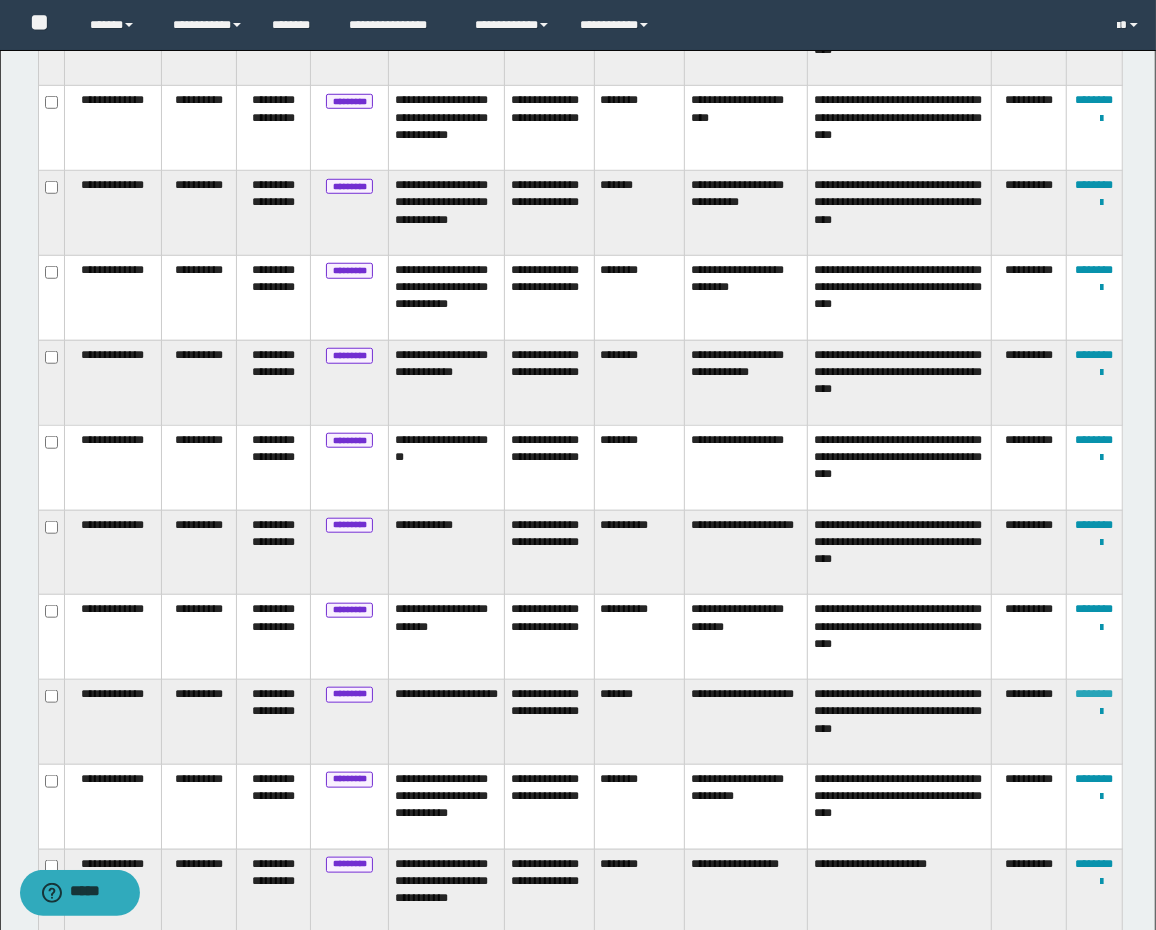 click on "********" at bounding box center (1094, 694) 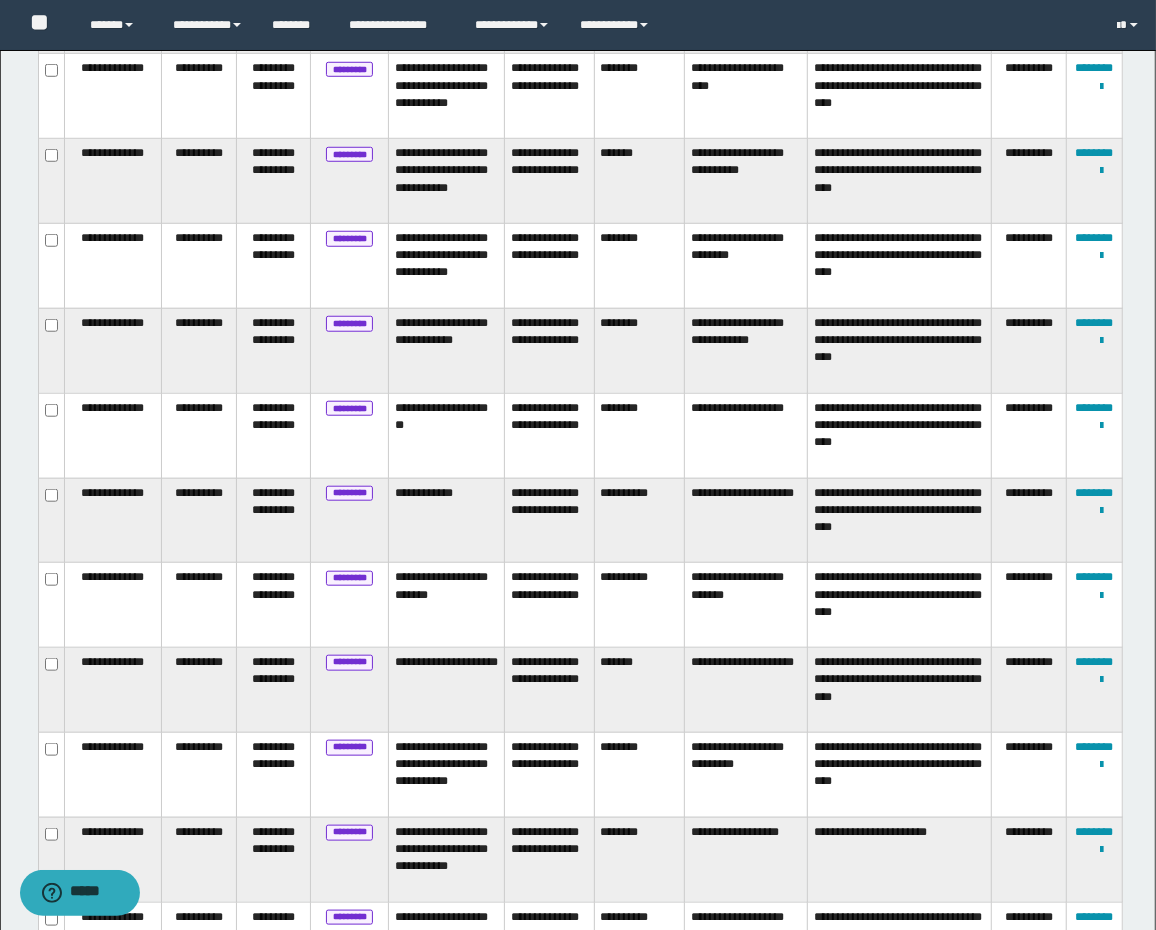 scroll, scrollTop: 1066, scrollLeft: 0, axis: vertical 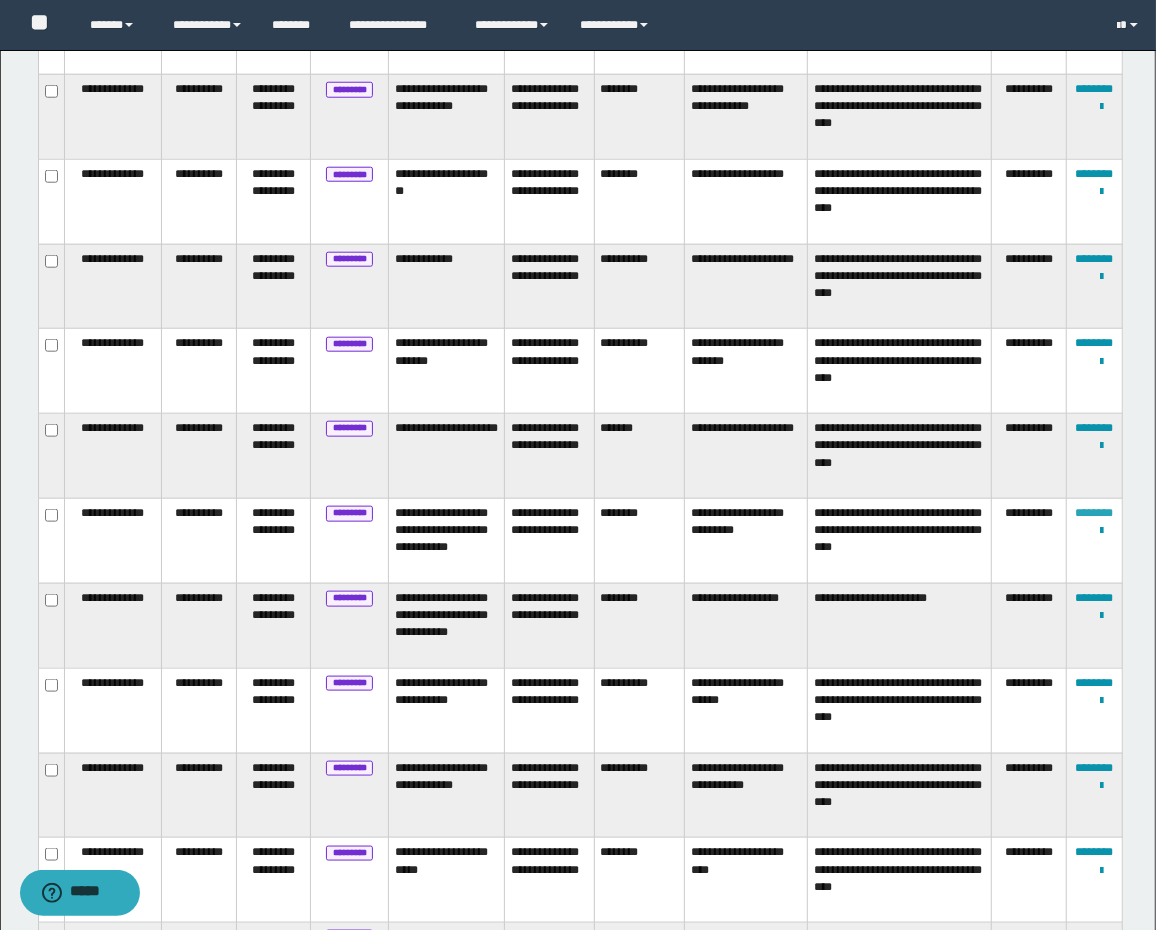 click on "********" at bounding box center (1094, 513) 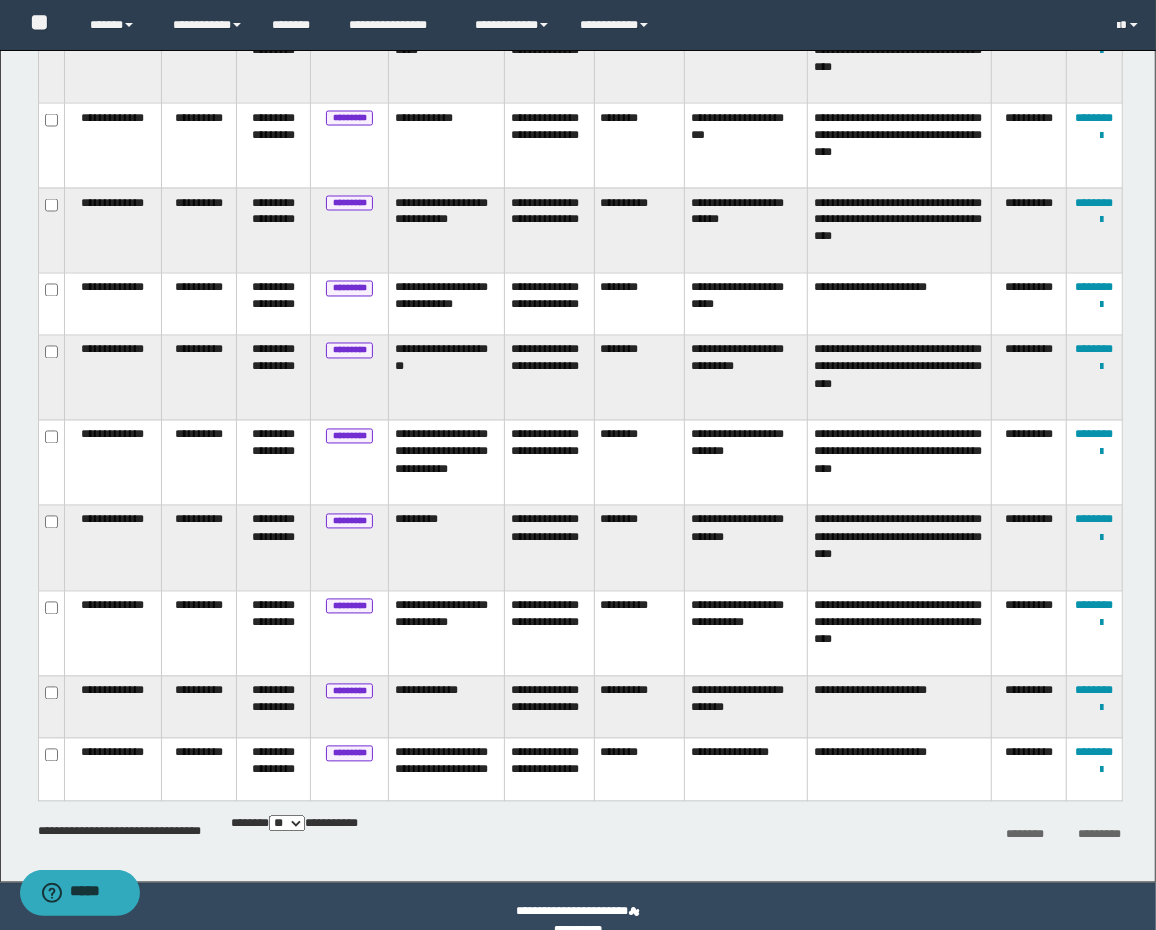 scroll, scrollTop: 1982, scrollLeft: 0, axis: vertical 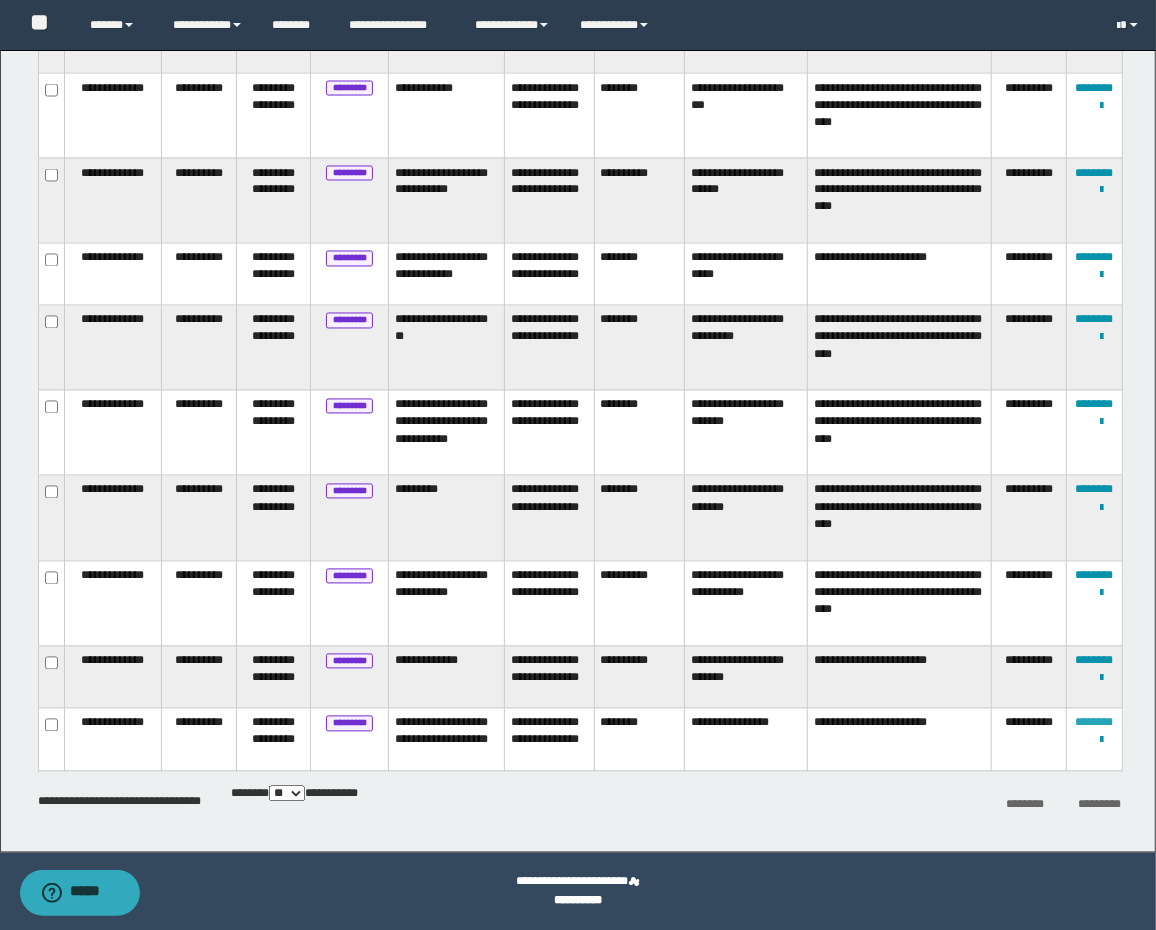 click on "********" at bounding box center (1094, 723) 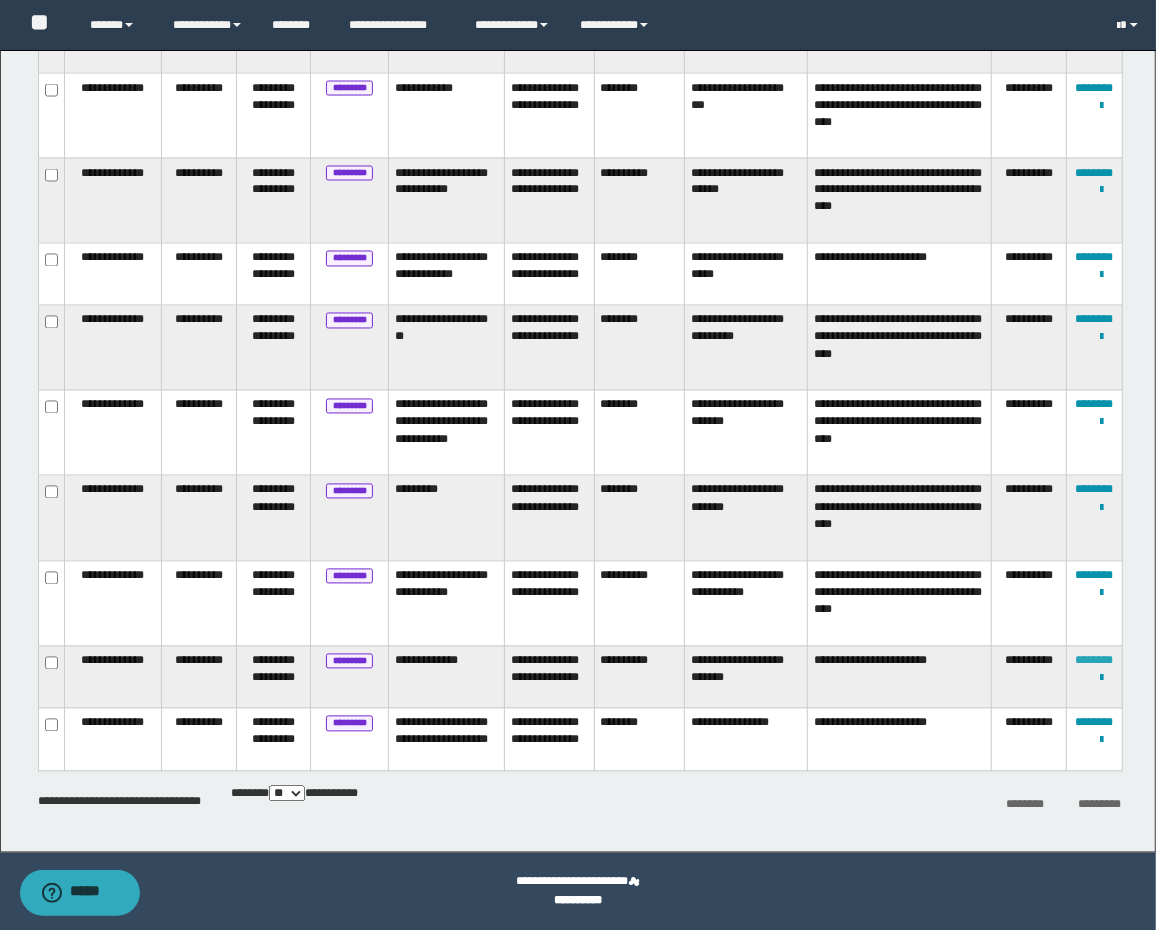 scroll, scrollTop: 0, scrollLeft: 0, axis: both 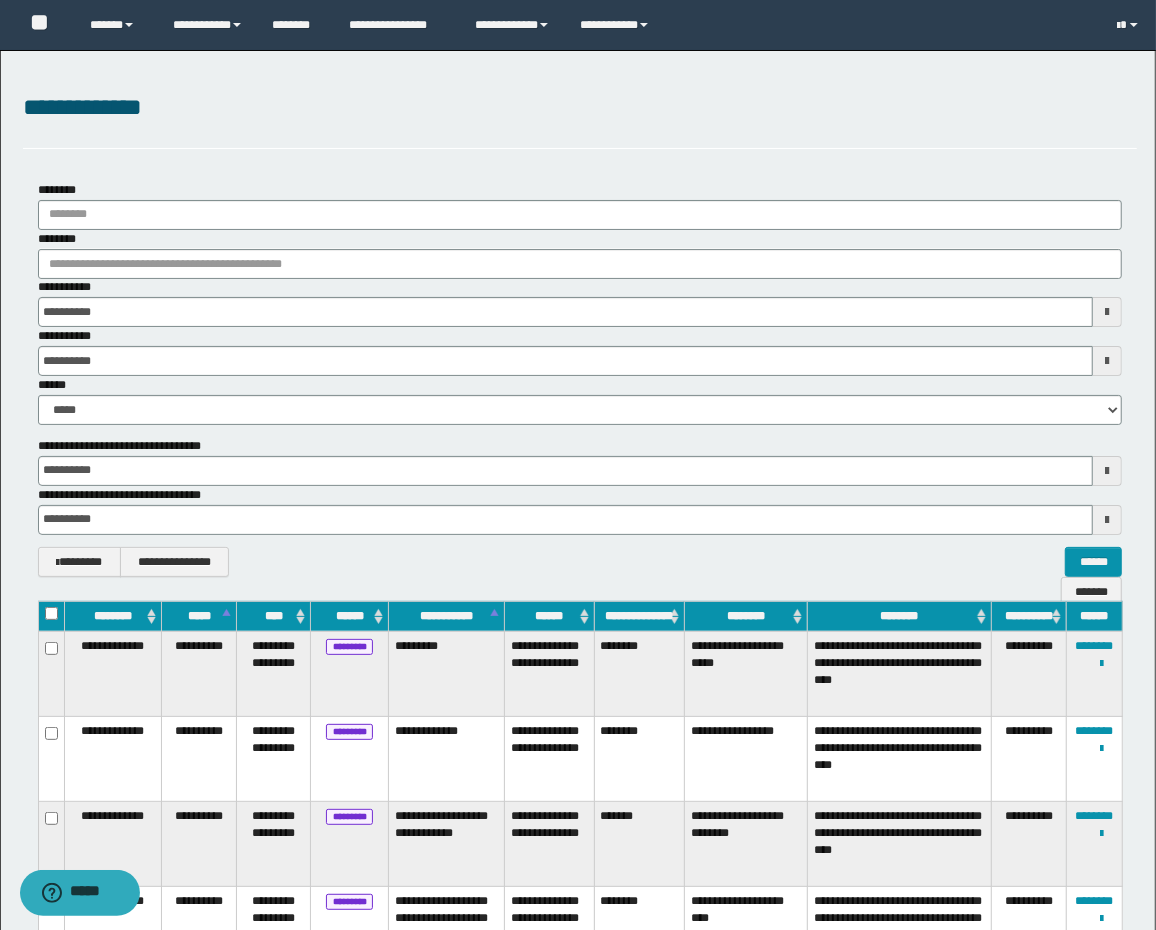 click on "******" at bounding box center [1094, 616] 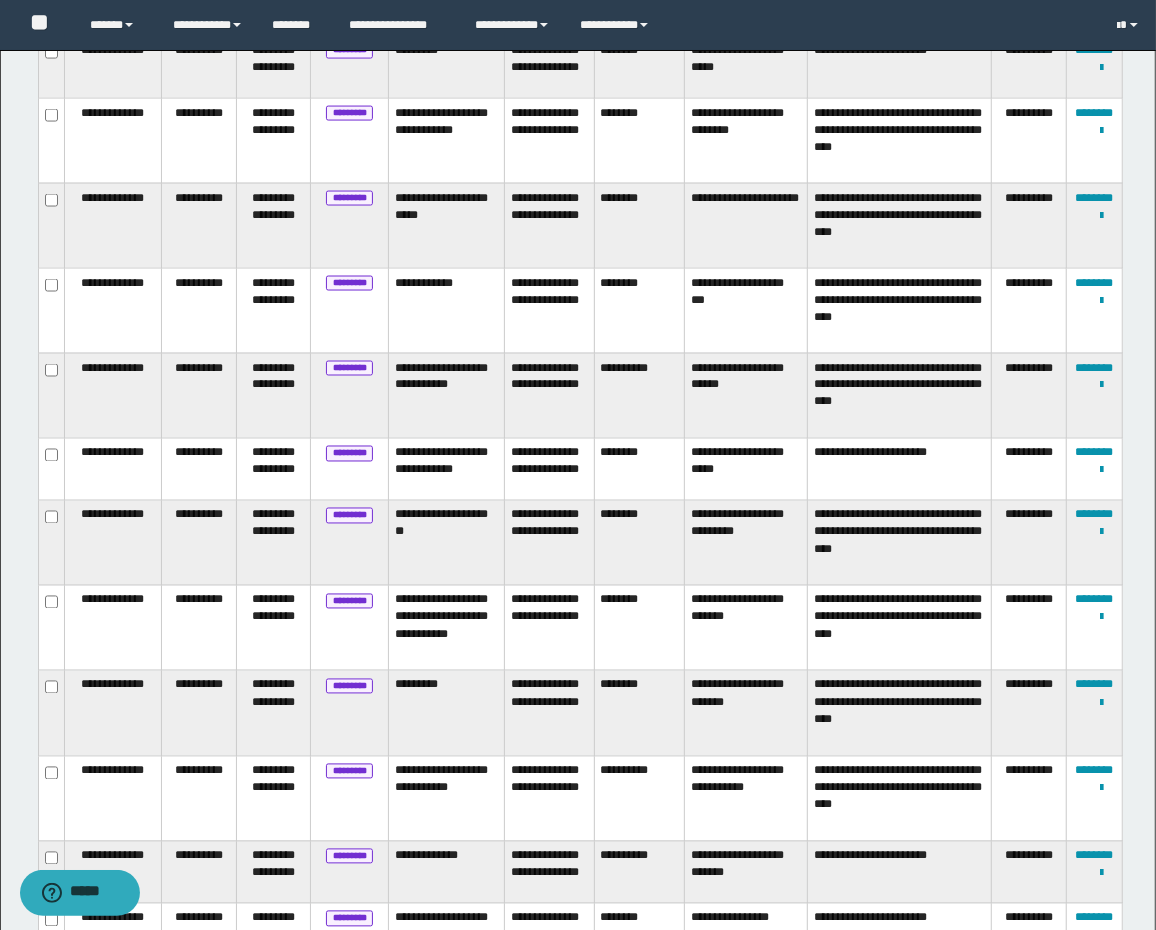scroll, scrollTop: 1982, scrollLeft: 0, axis: vertical 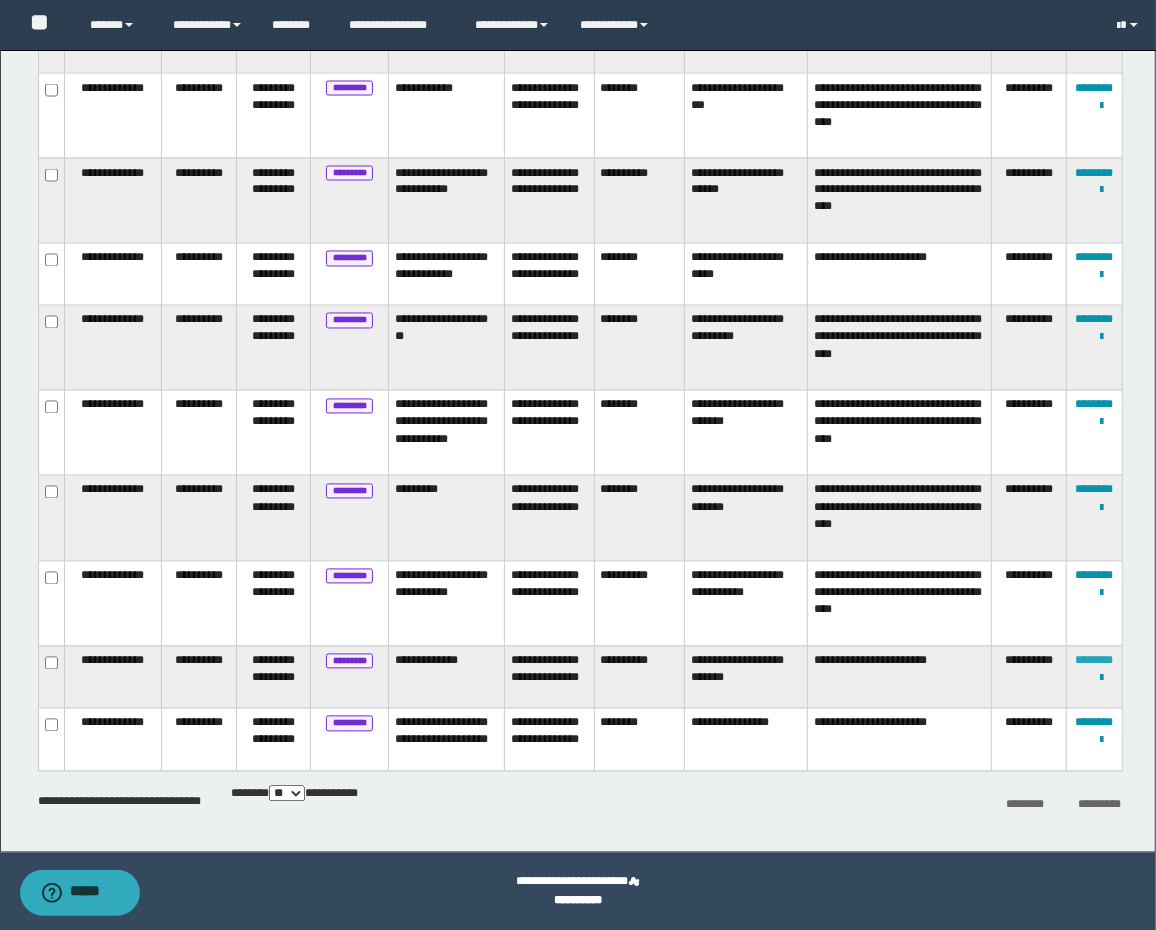 click on "********" at bounding box center [1094, 661] 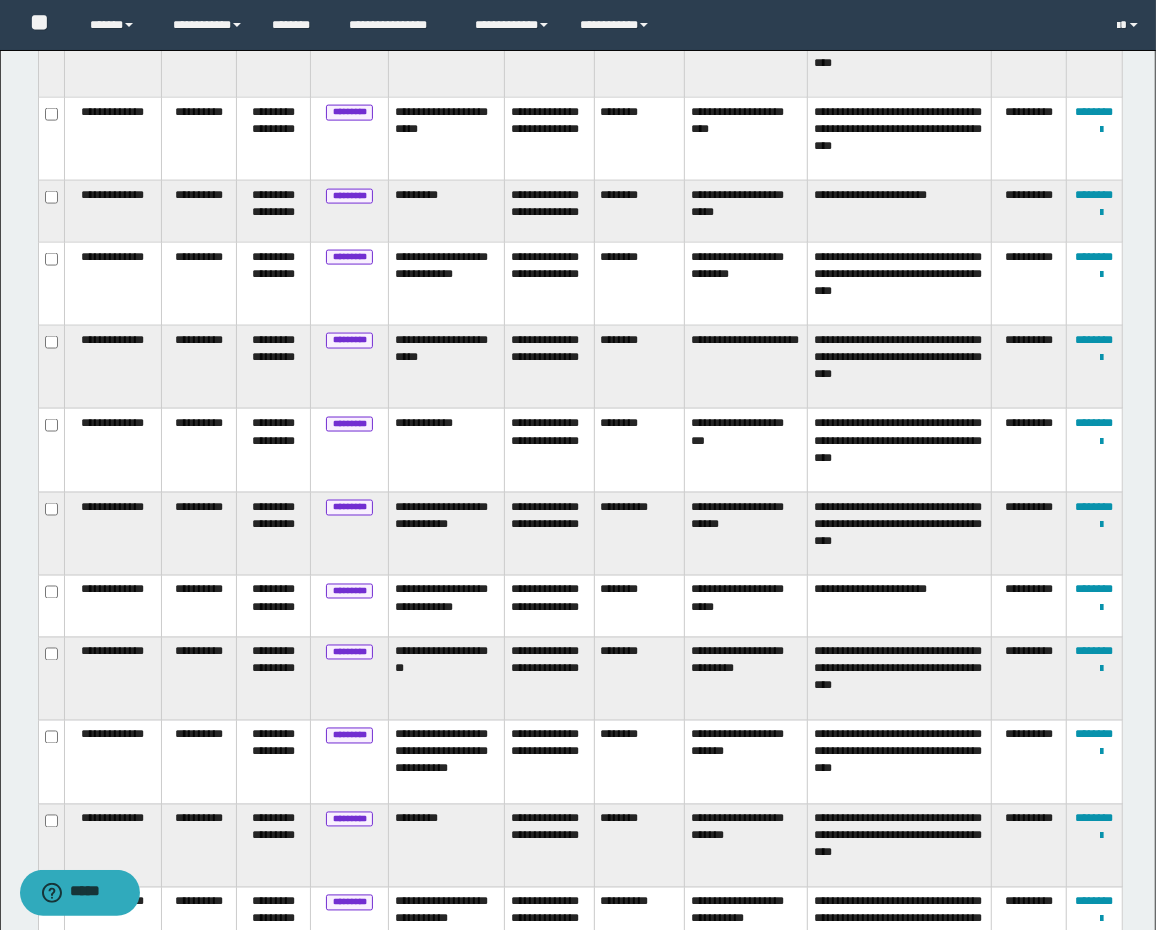 scroll, scrollTop: 1819, scrollLeft: 0, axis: vertical 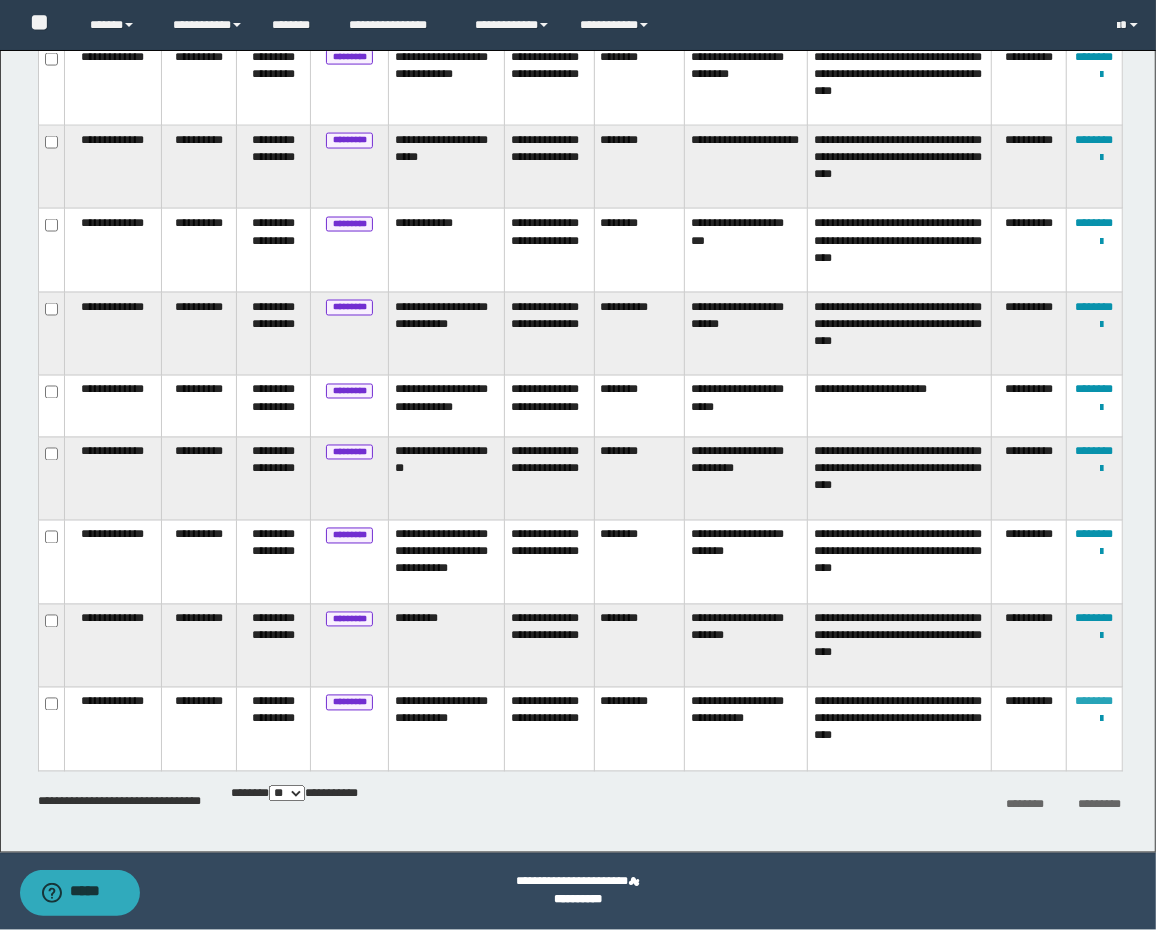 click on "********" at bounding box center (1094, 702) 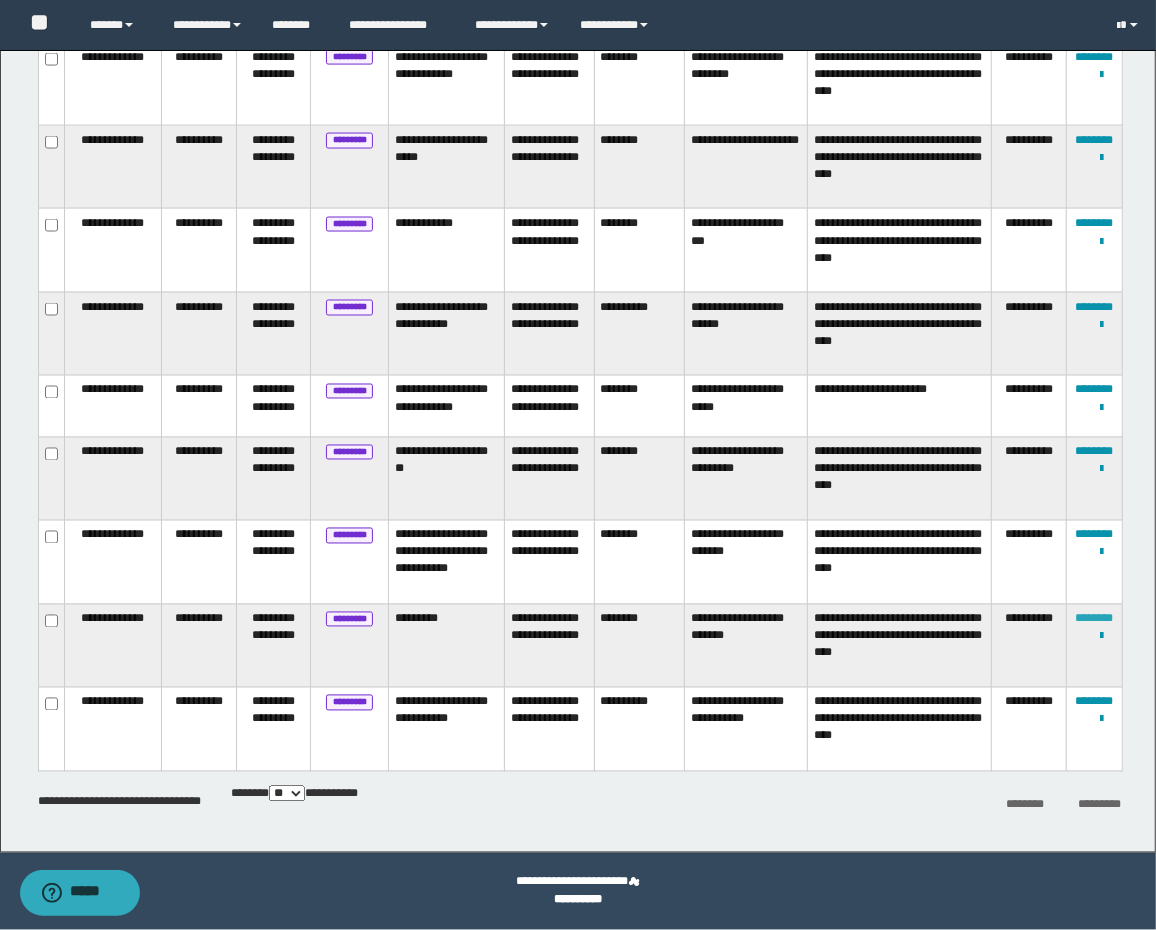 click on "********" at bounding box center (1094, 619) 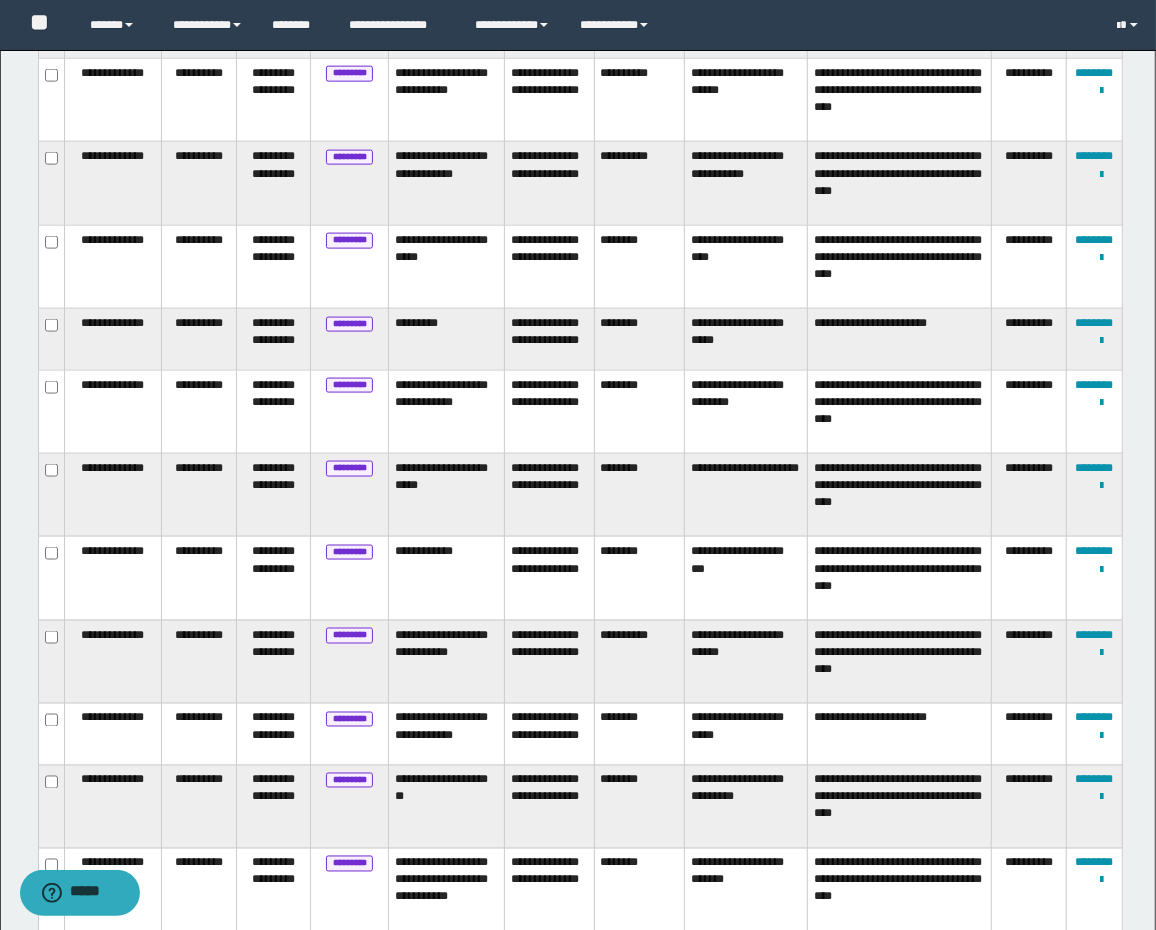 scroll, scrollTop: 1819, scrollLeft: 0, axis: vertical 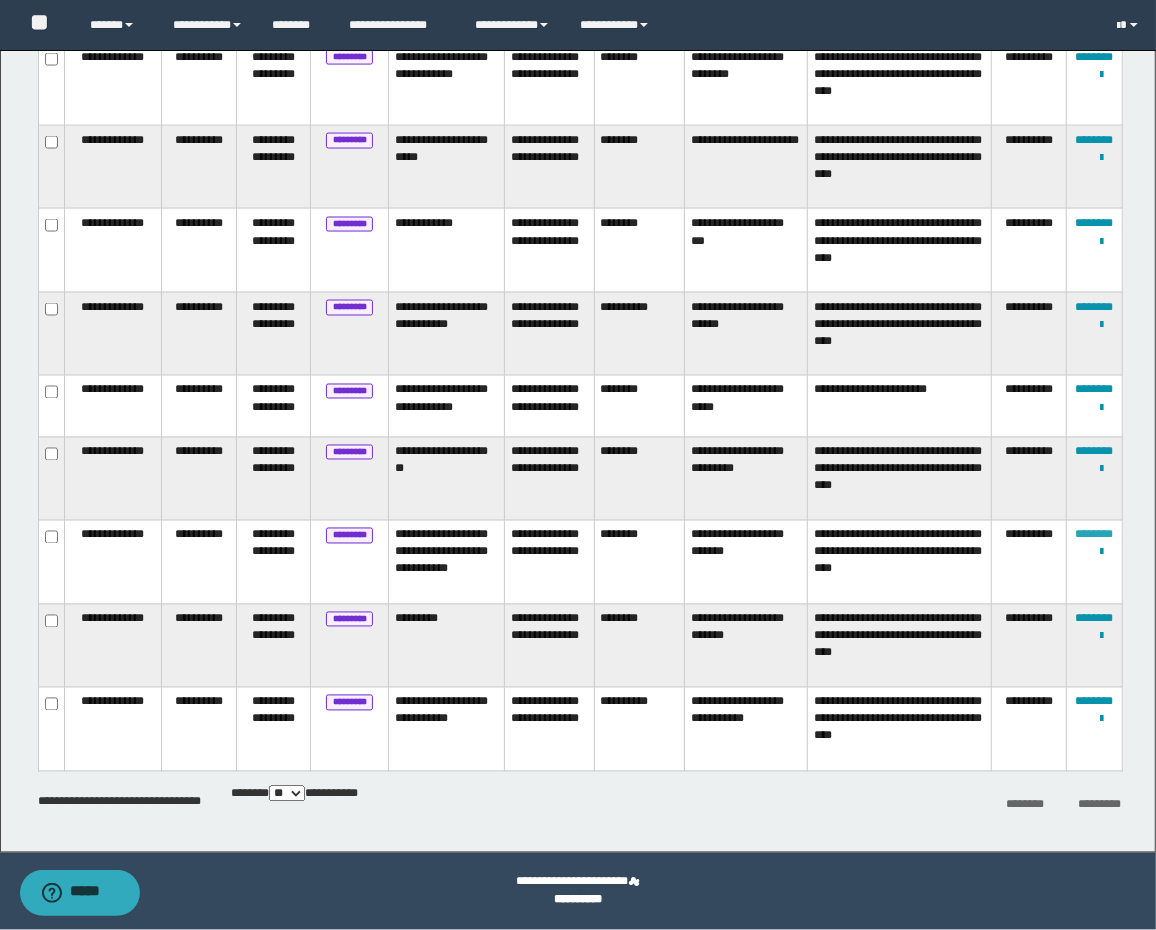 click on "********" at bounding box center (1094, 535) 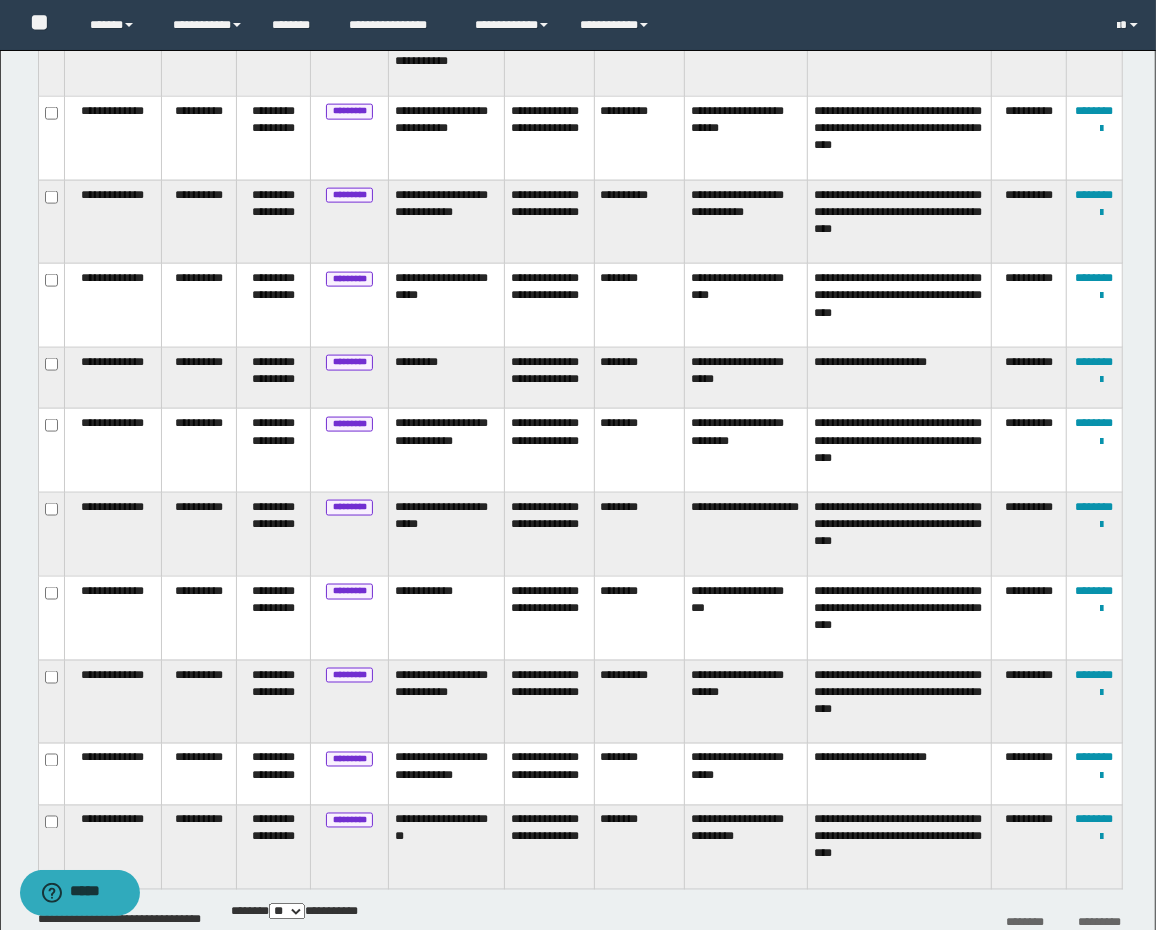 scroll, scrollTop: 1572, scrollLeft: 0, axis: vertical 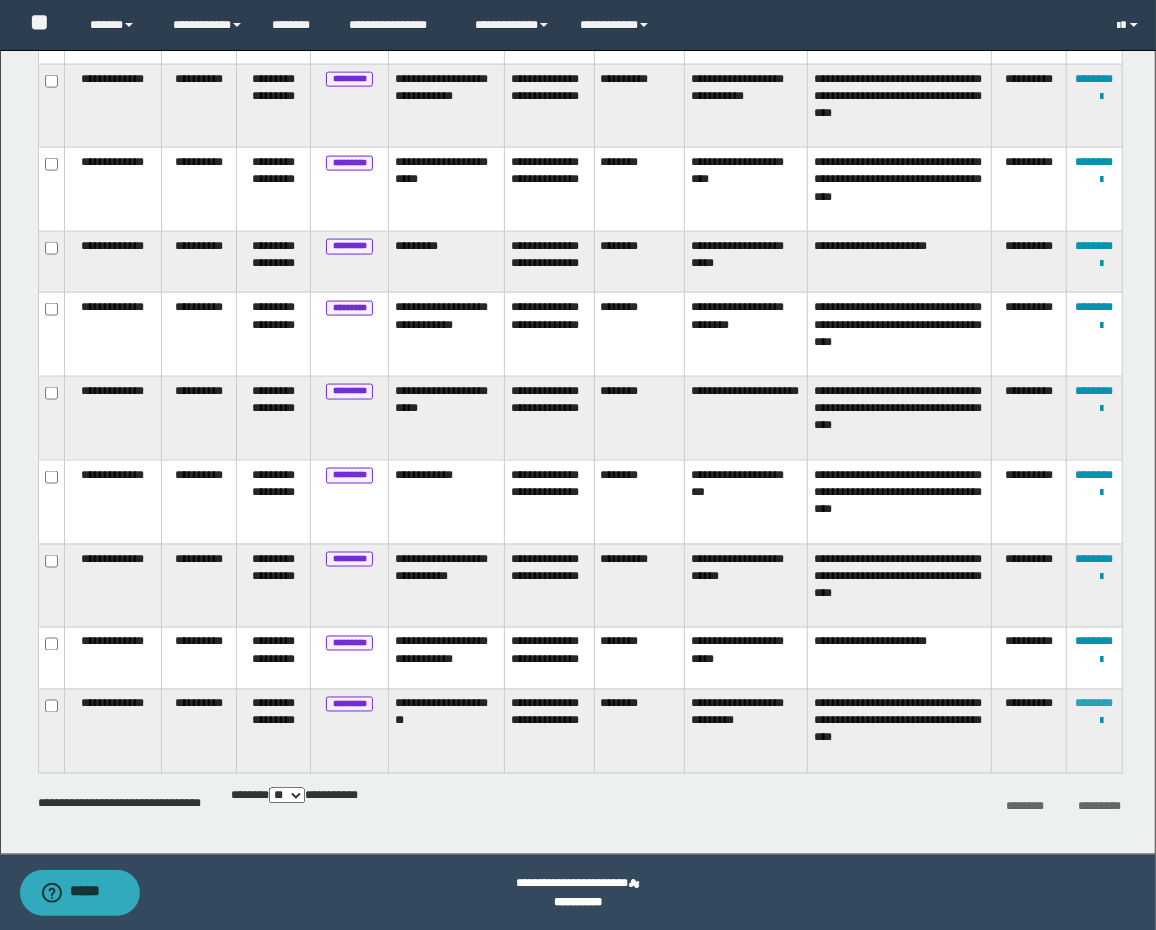 click on "********" at bounding box center (1094, 704) 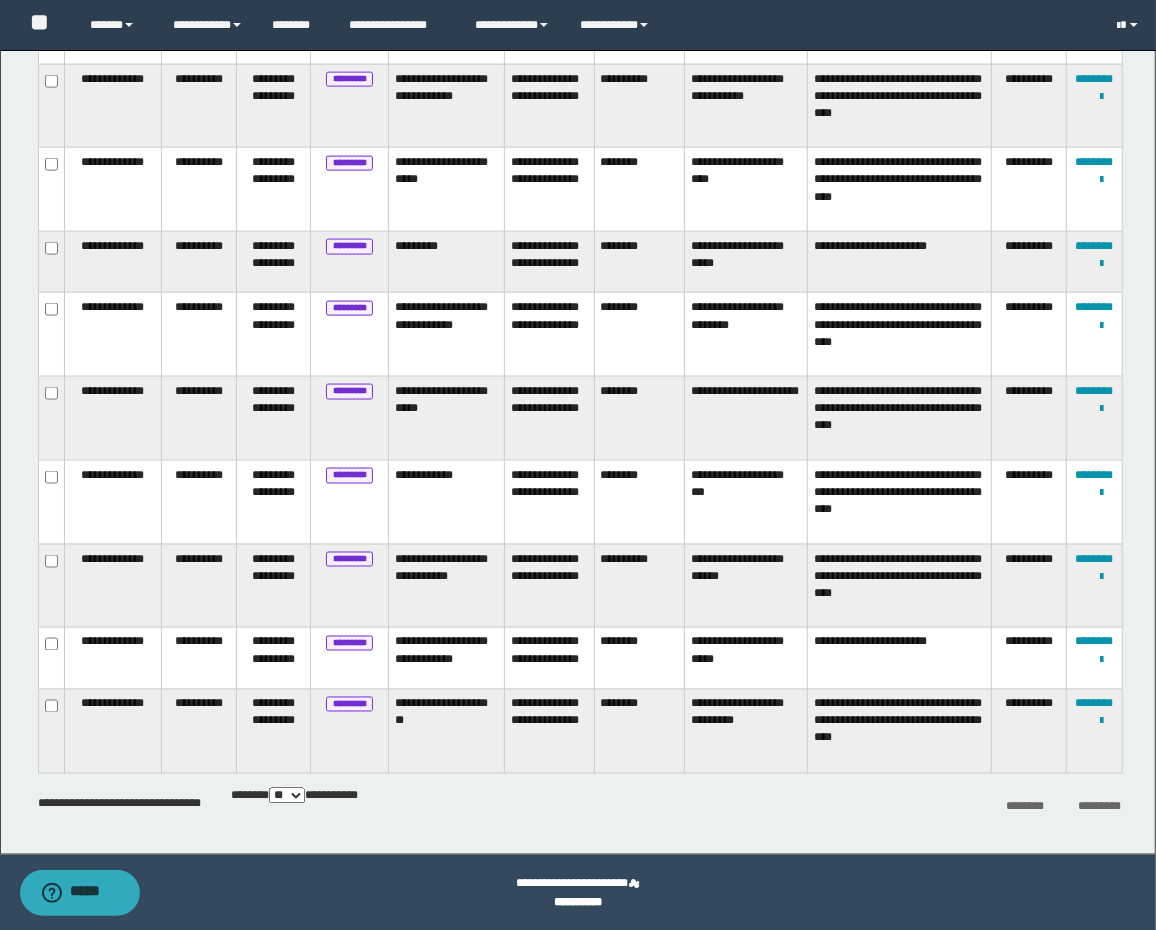 scroll, scrollTop: 0, scrollLeft: 0, axis: both 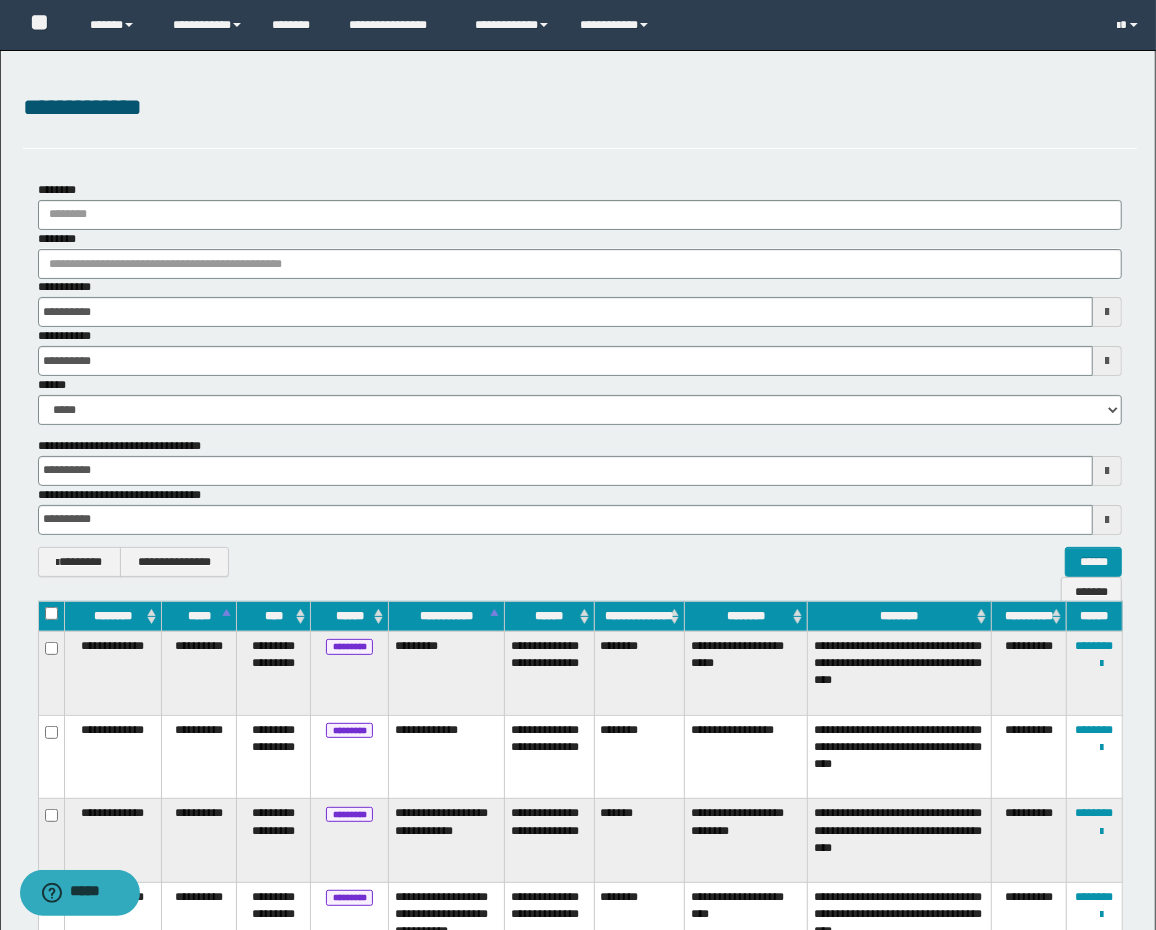 click on "******" at bounding box center (1094, 616) 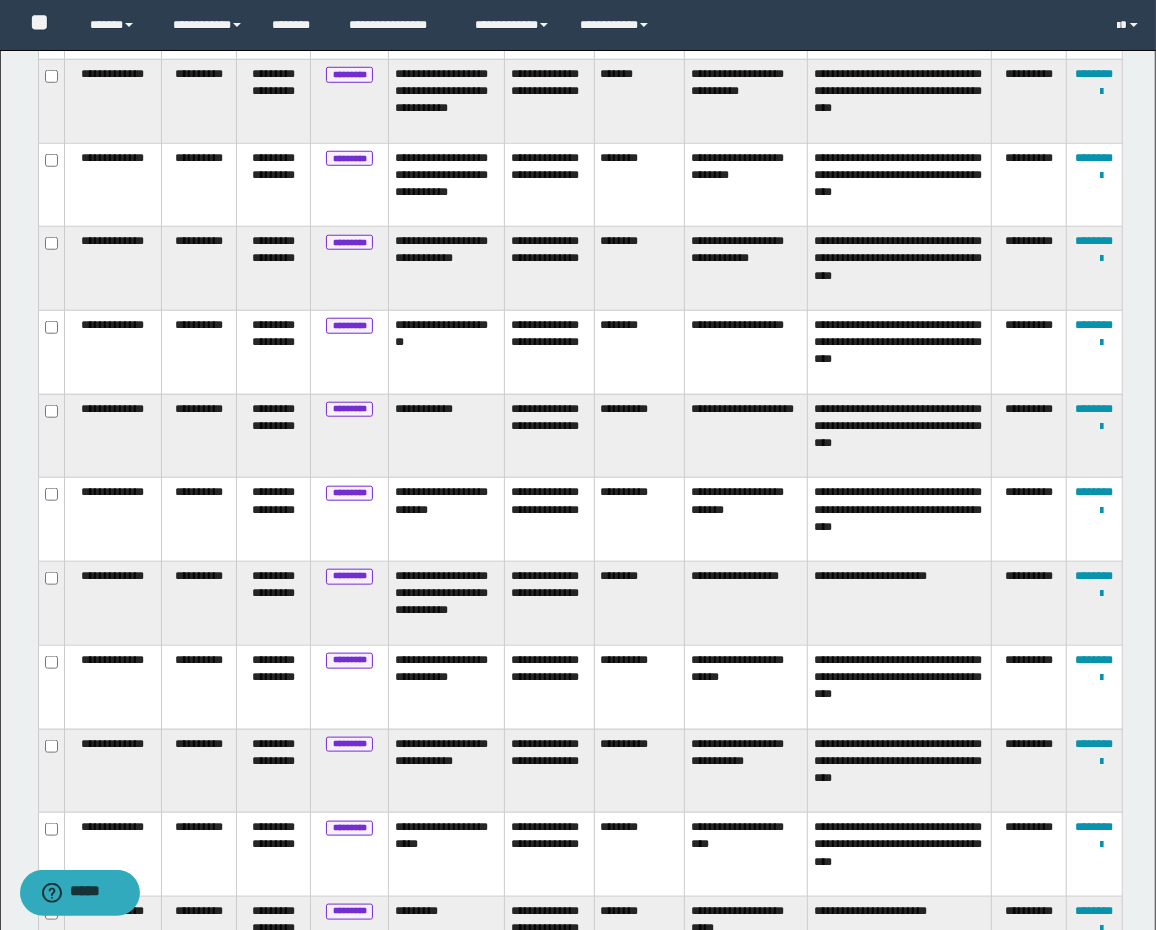 scroll, scrollTop: 1574, scrollLeft: 0, axis: vertical 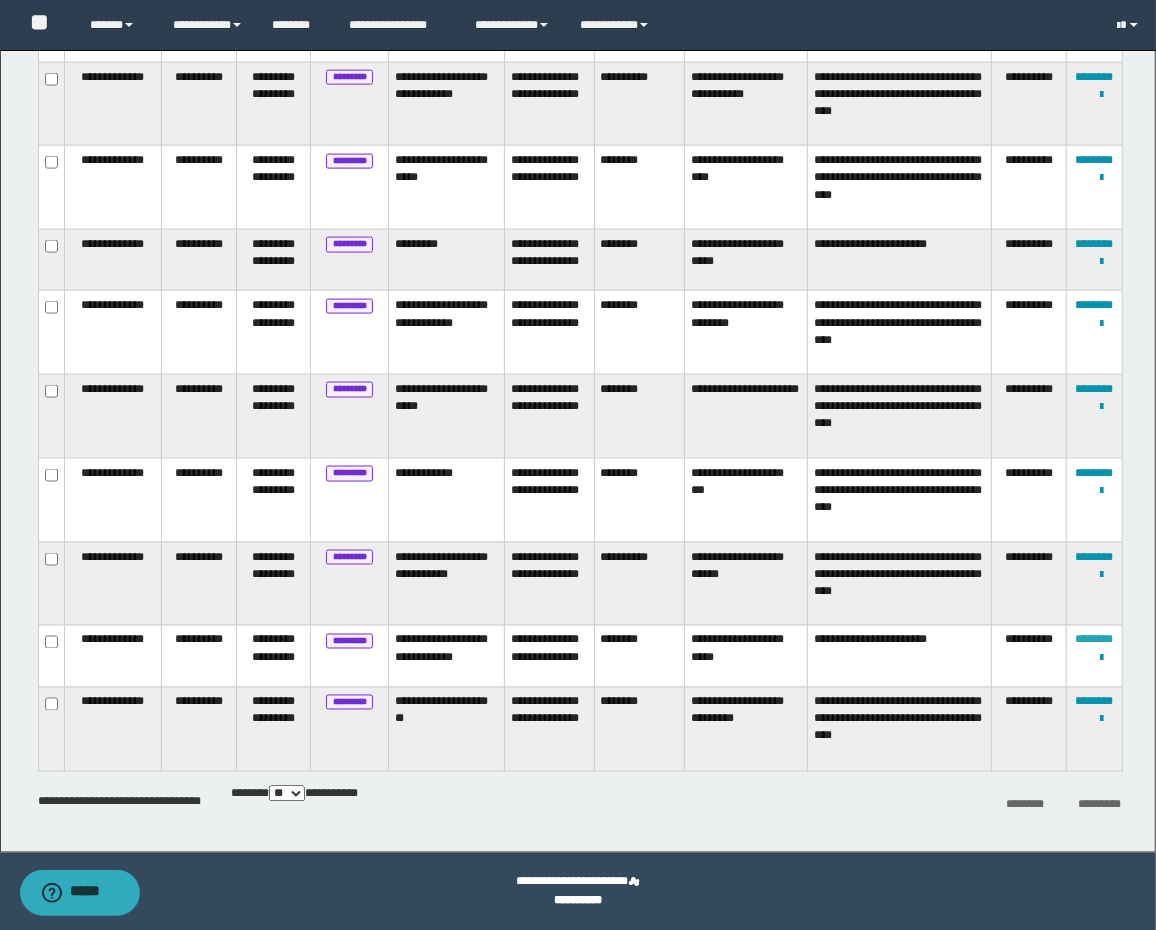 click on "********" at bounding box center [1094, 640] 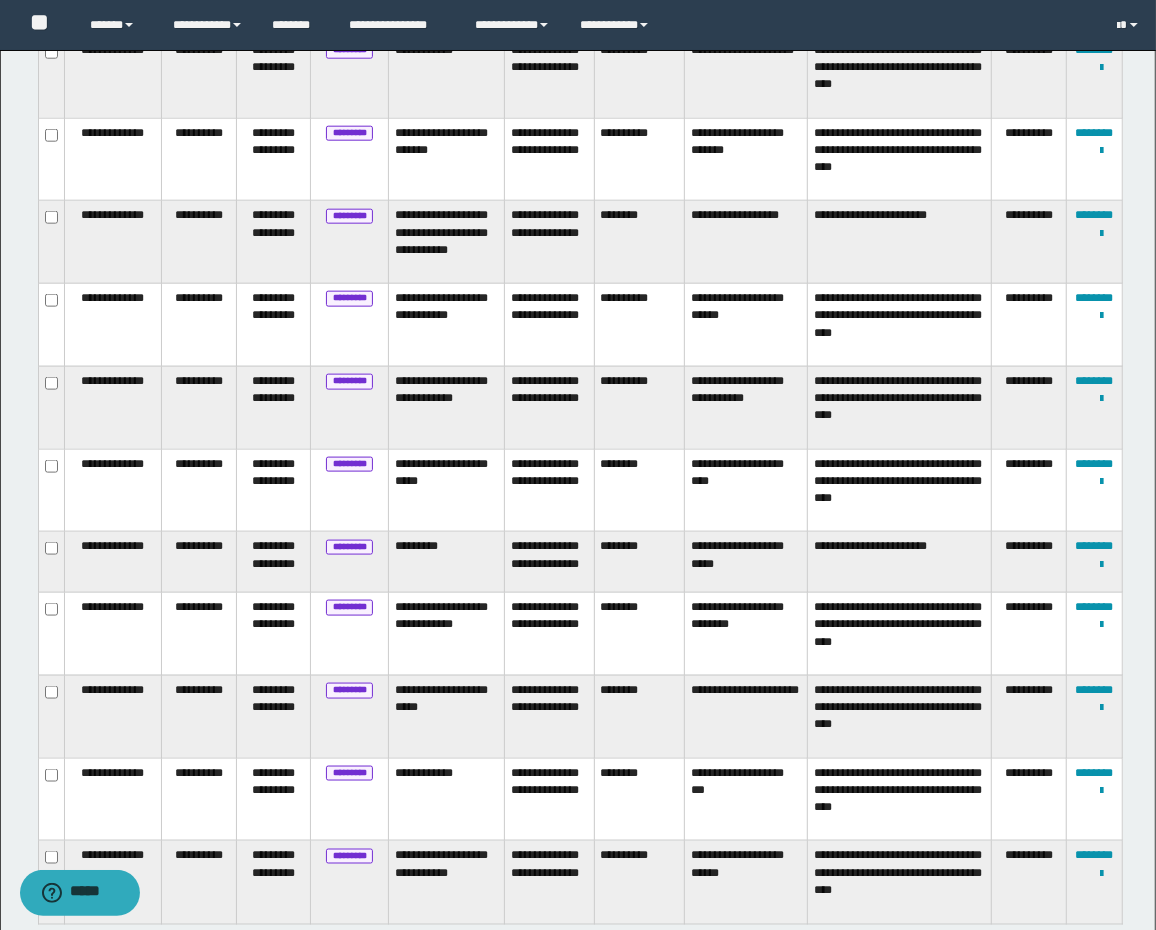 scroll, scrollTop: 1411, scrollLeft: 0, axis: vertical 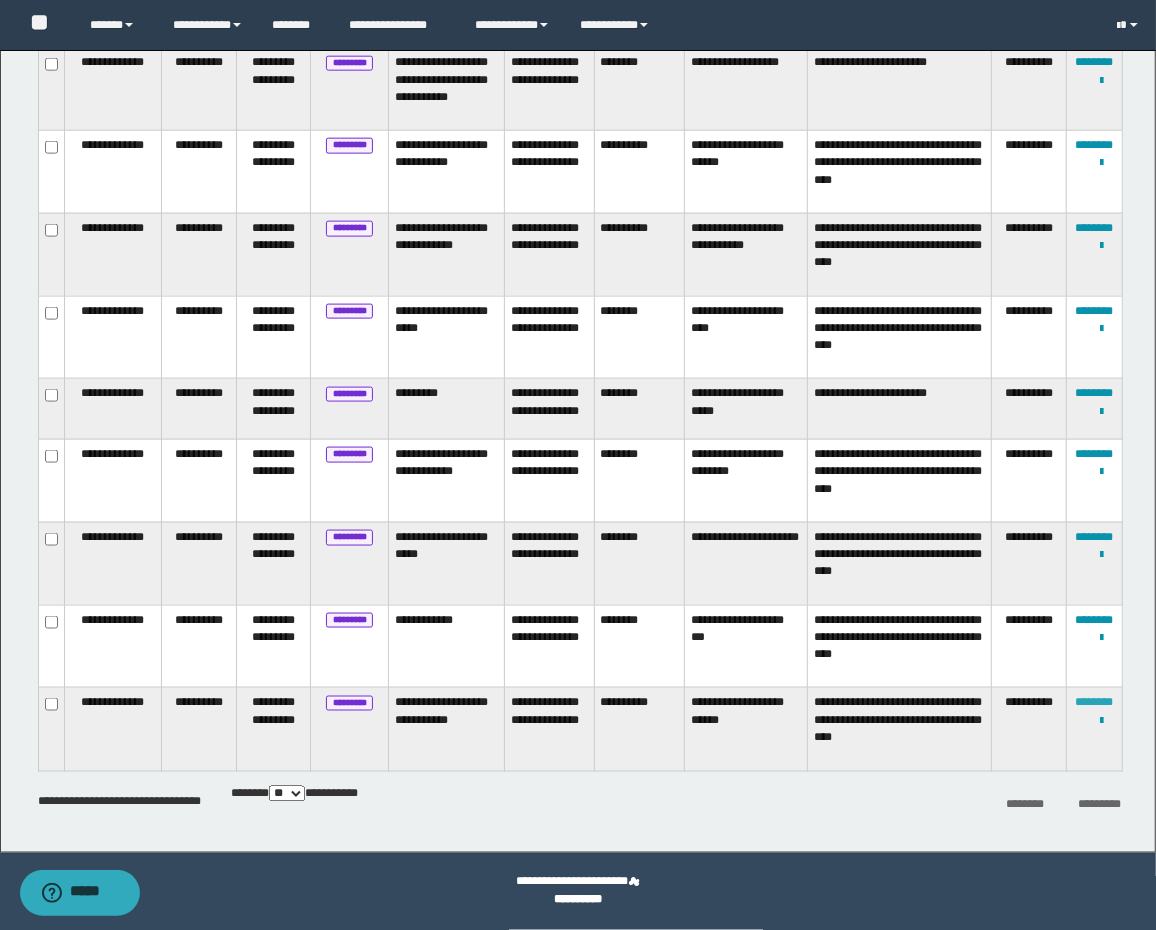 click on "********" at bounding box center (1094, 702) 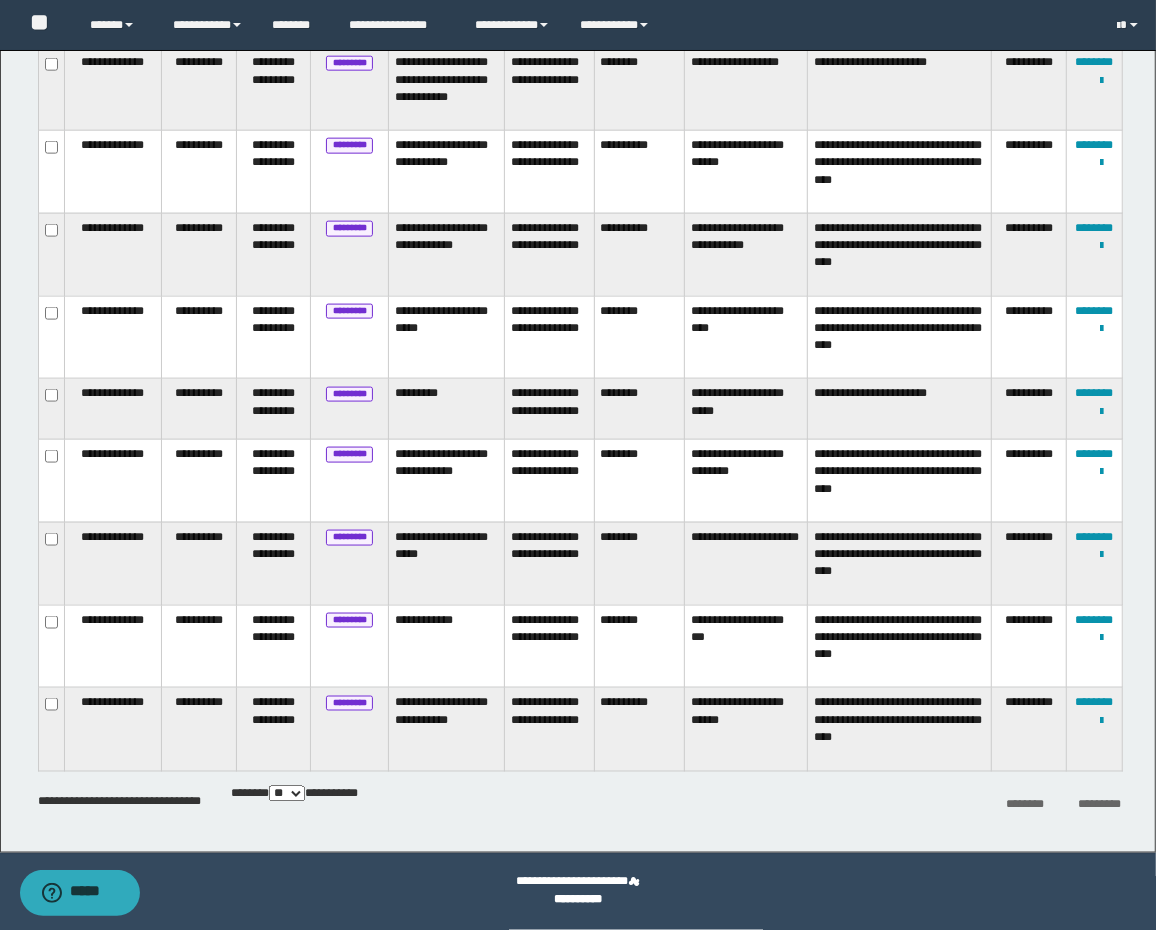 scroll, scrollTop: 0, scrollLeft: 0, axis: both 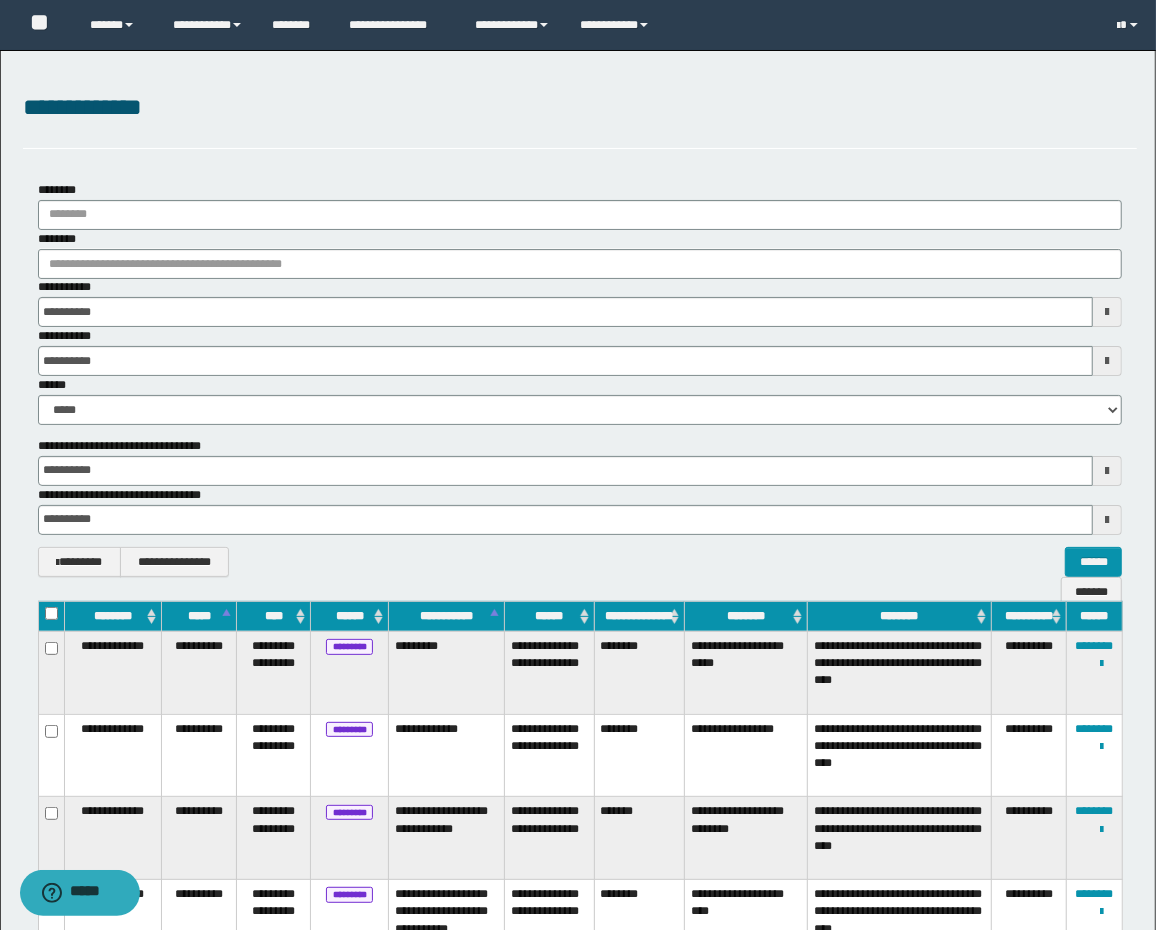 click on "******" at bounding box center [1094, 616] 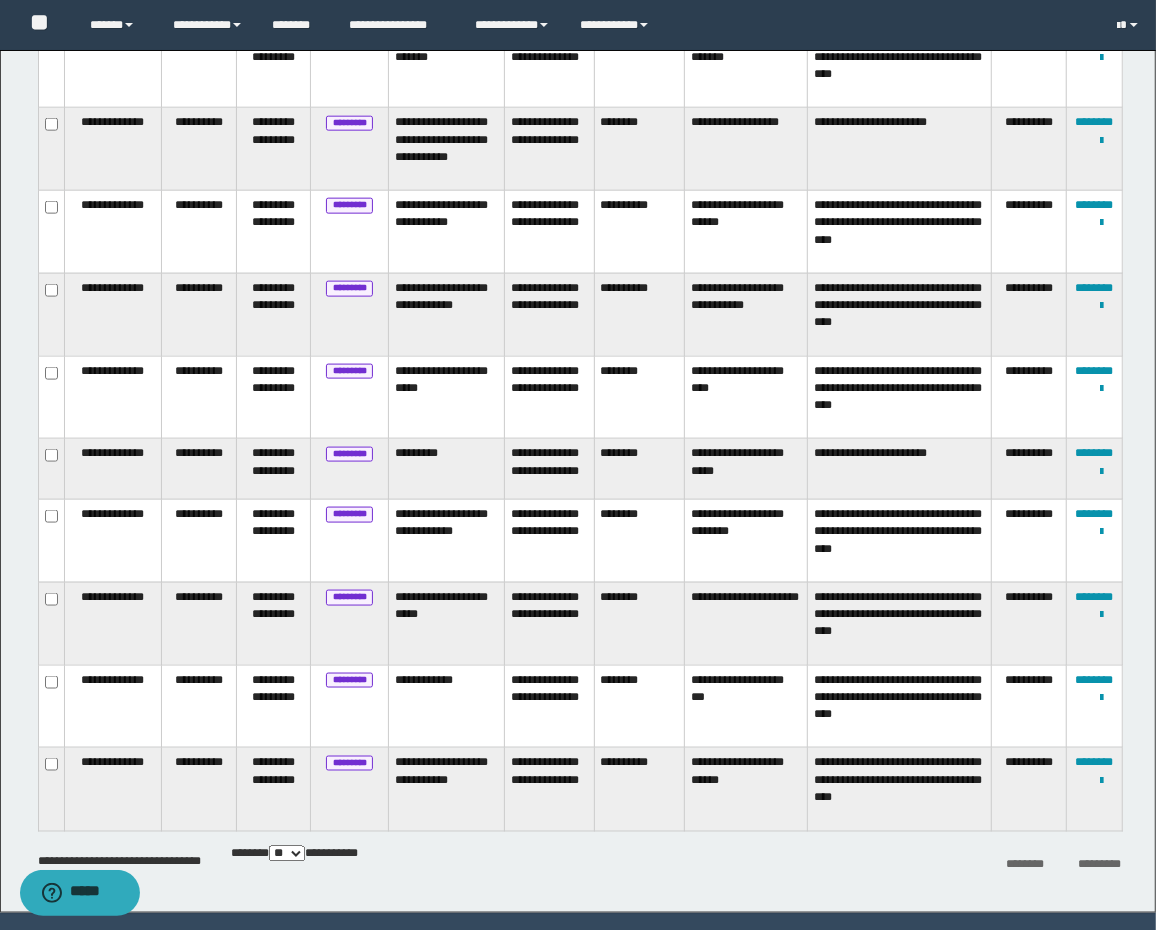 scroll, scrollTop: 1411, scrollLeft: 0, axis: vertical 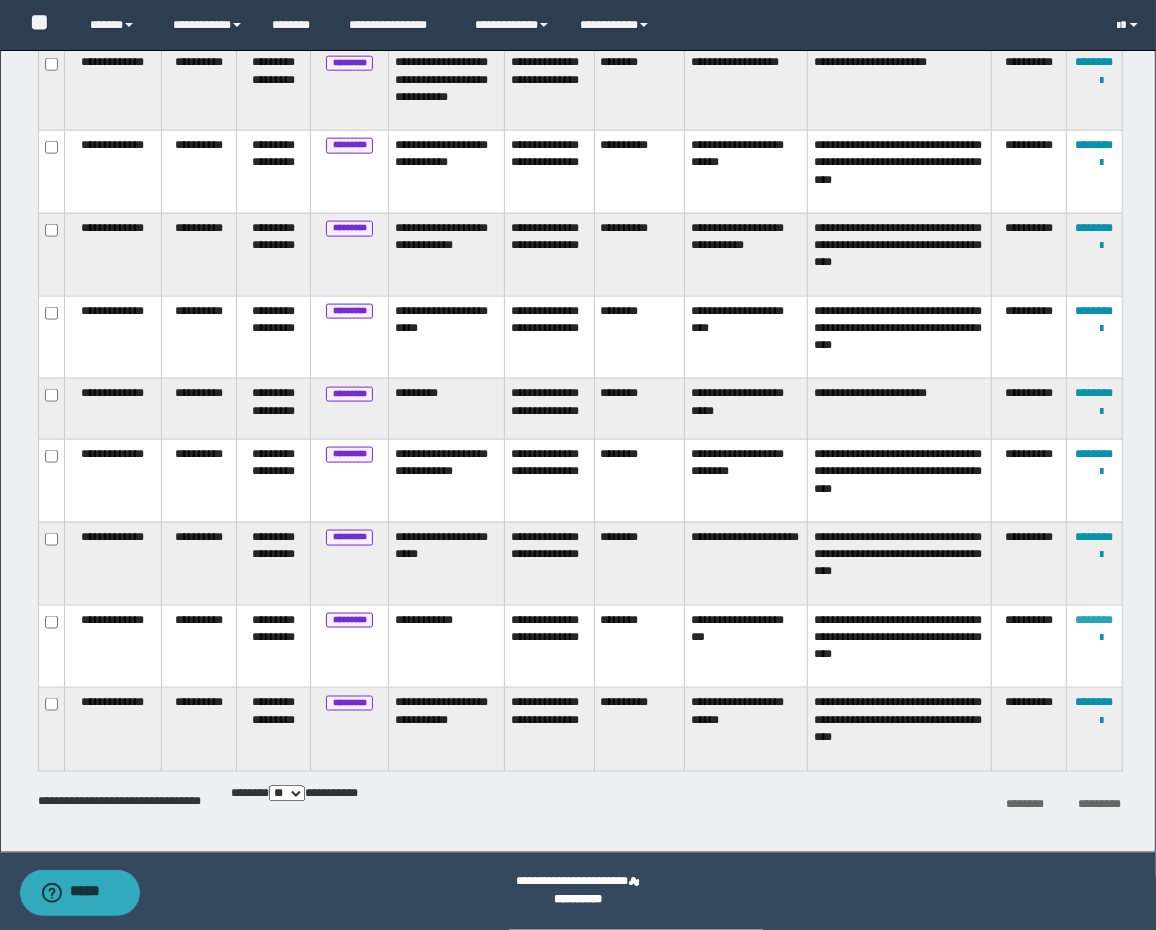click on "********" at bounding box center [1094, 620] 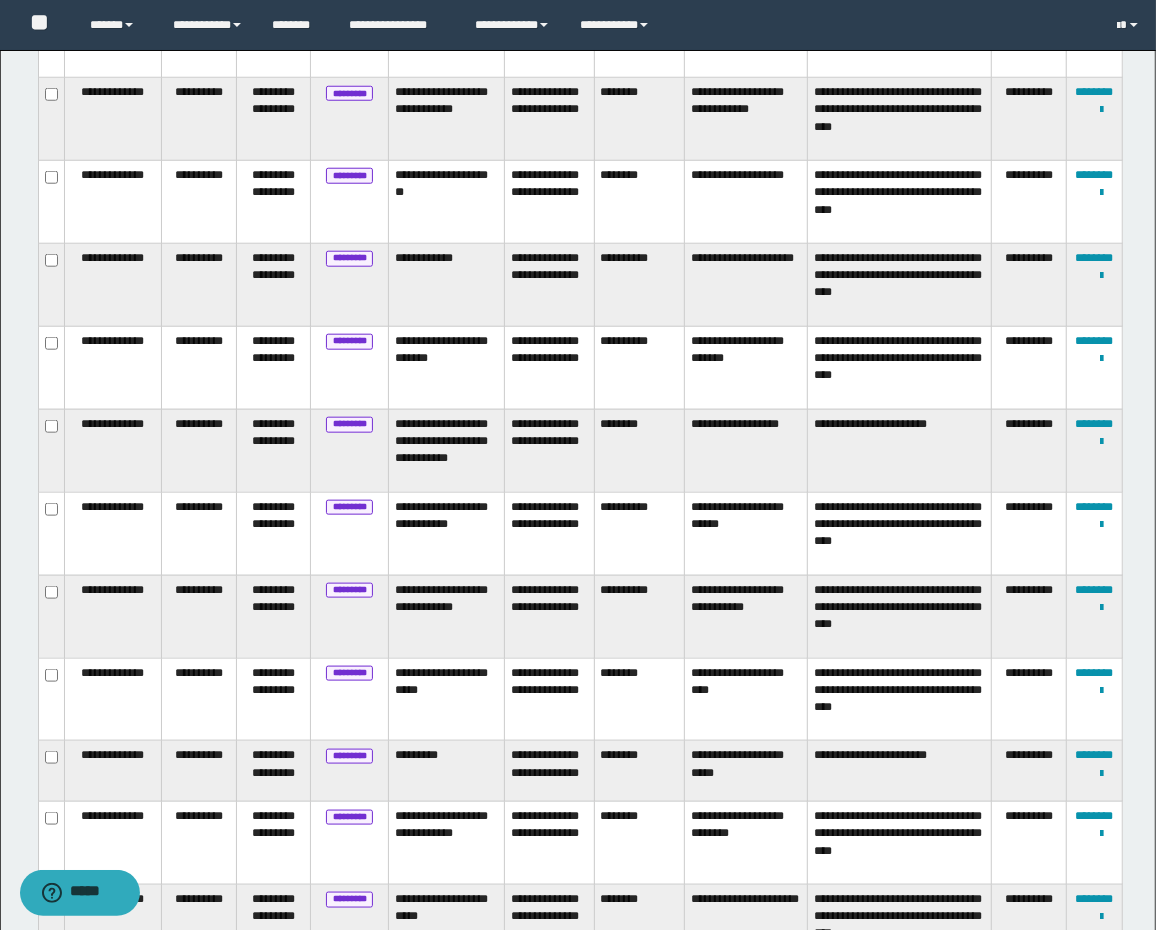 scroll, scrollTop: 1248, scrollLeft: 0, axis: vertical 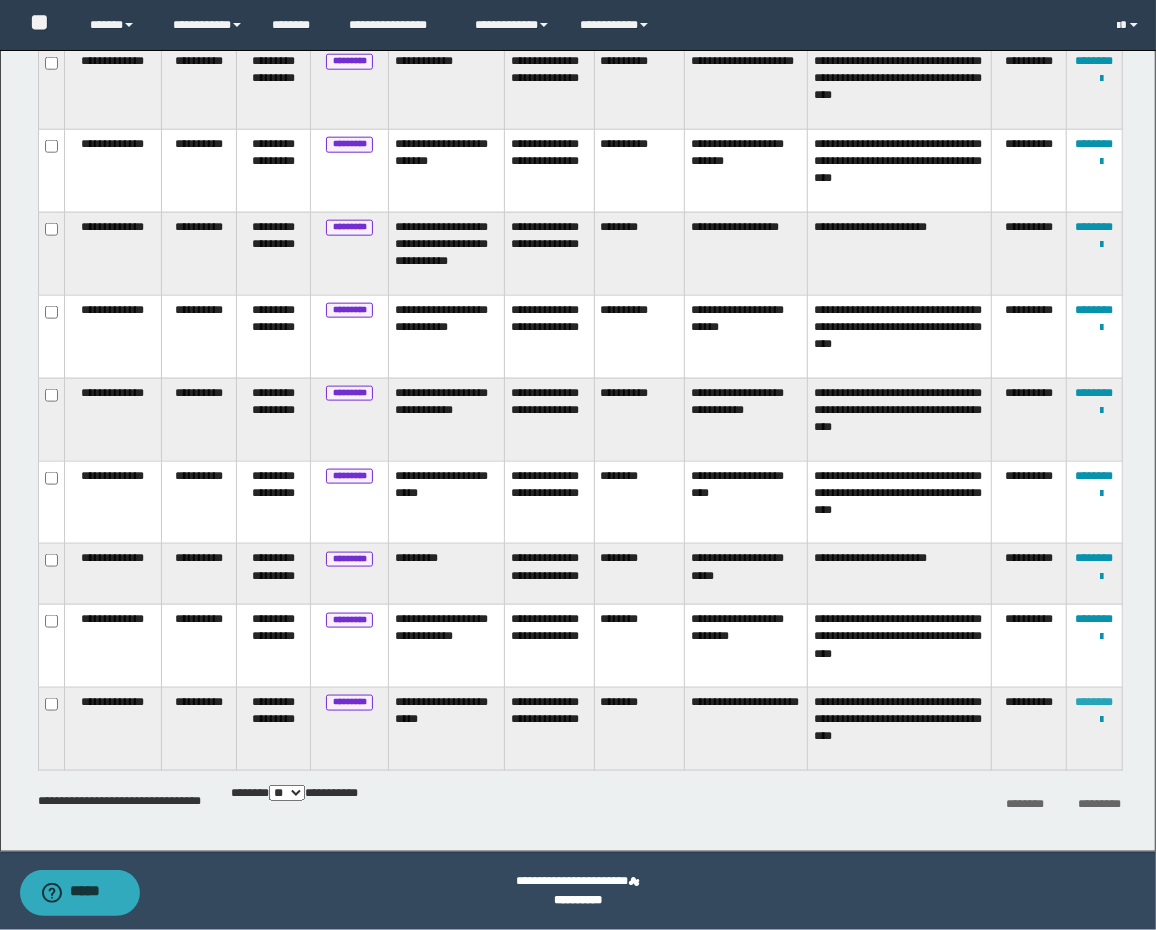 click on "********" at bounding box center (1094, 702) 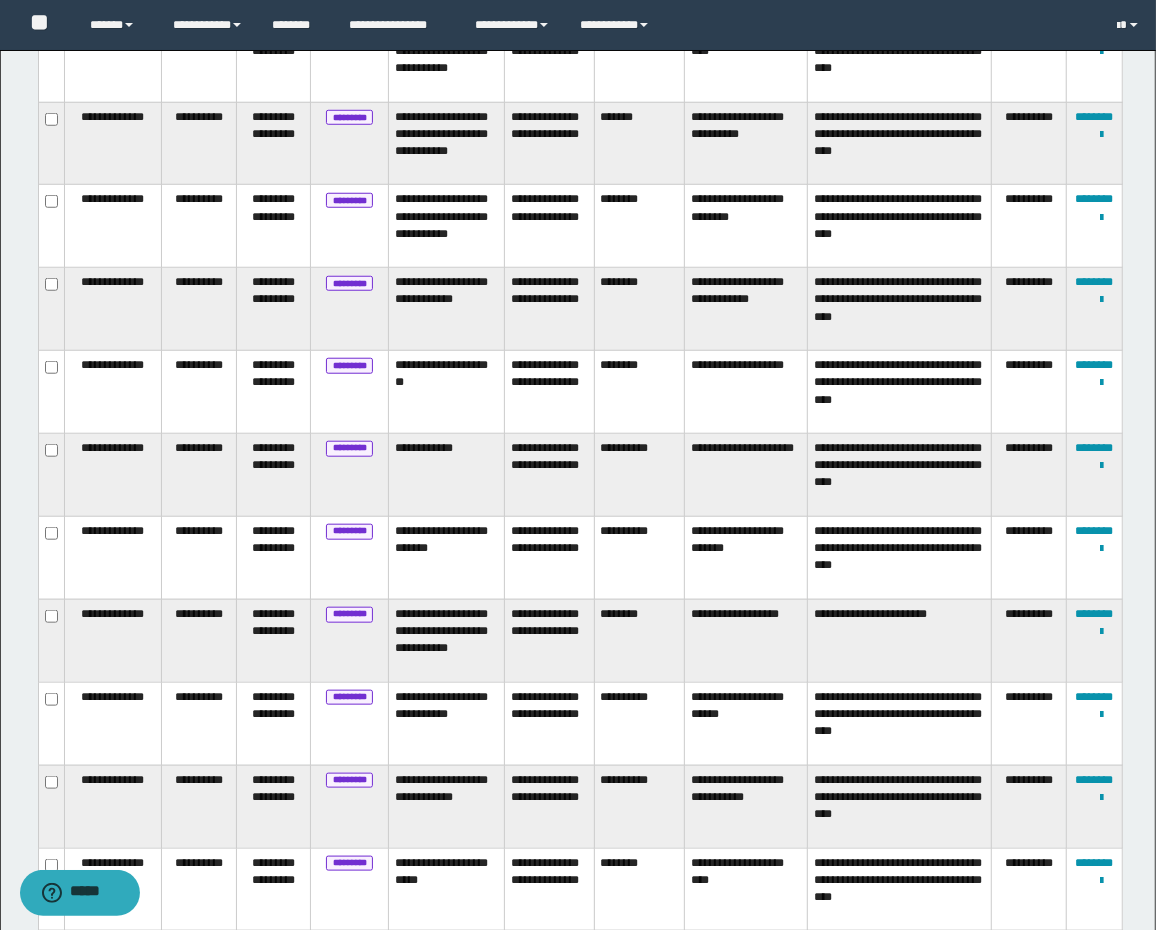 scroll, scrollTop: 1248, scrollLeft: 0, axis: vertical 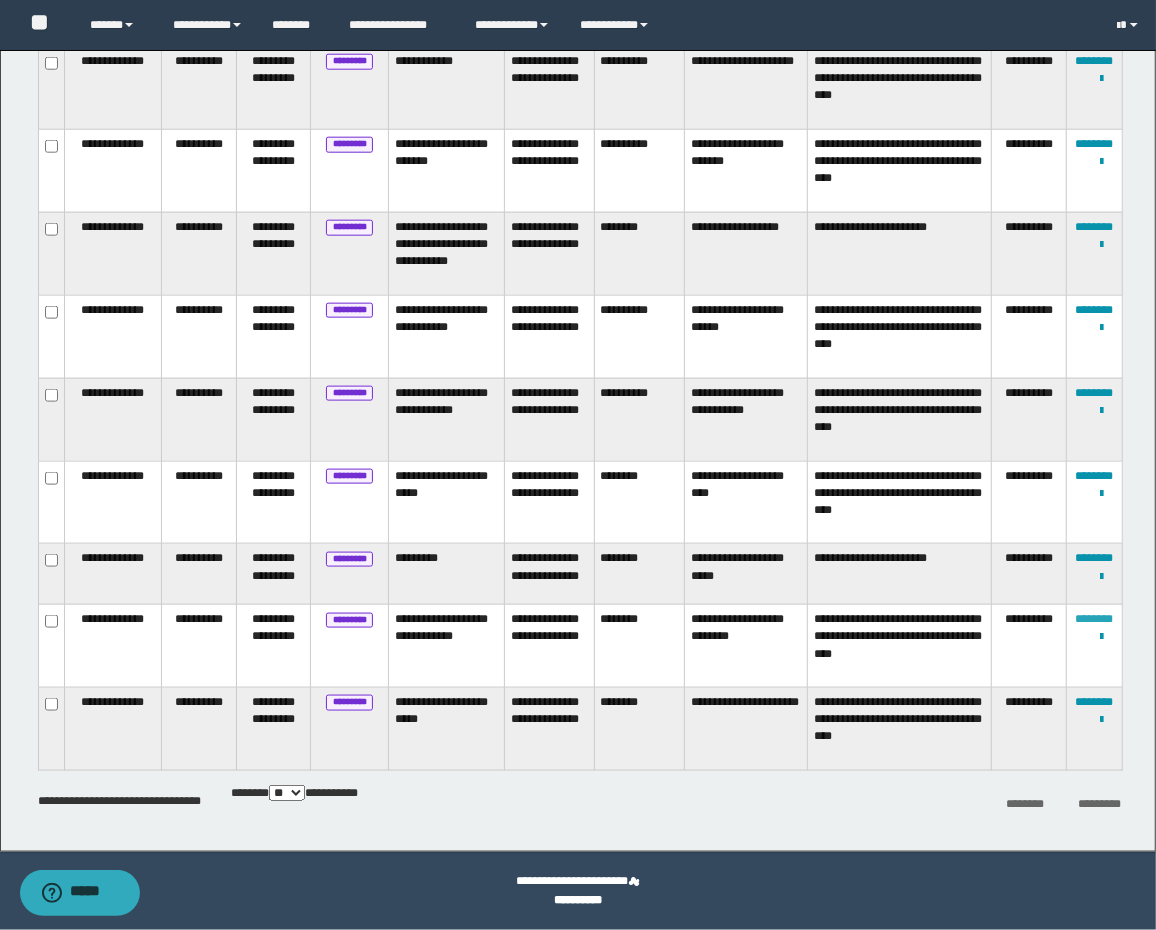 click on "********" at bounding box center [1094, 619] 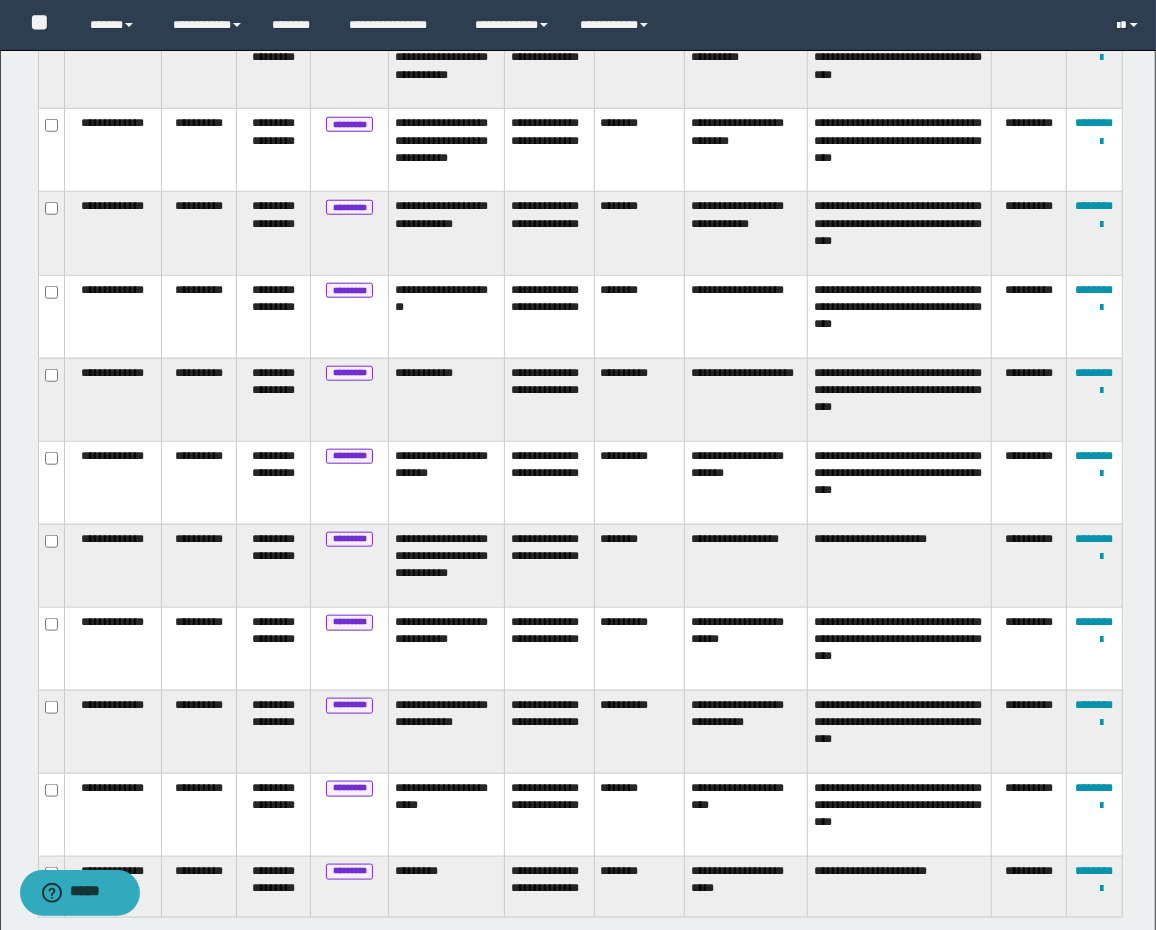 scroll, scrollTop: 1084, scrollLeft: 0, axis: vertical 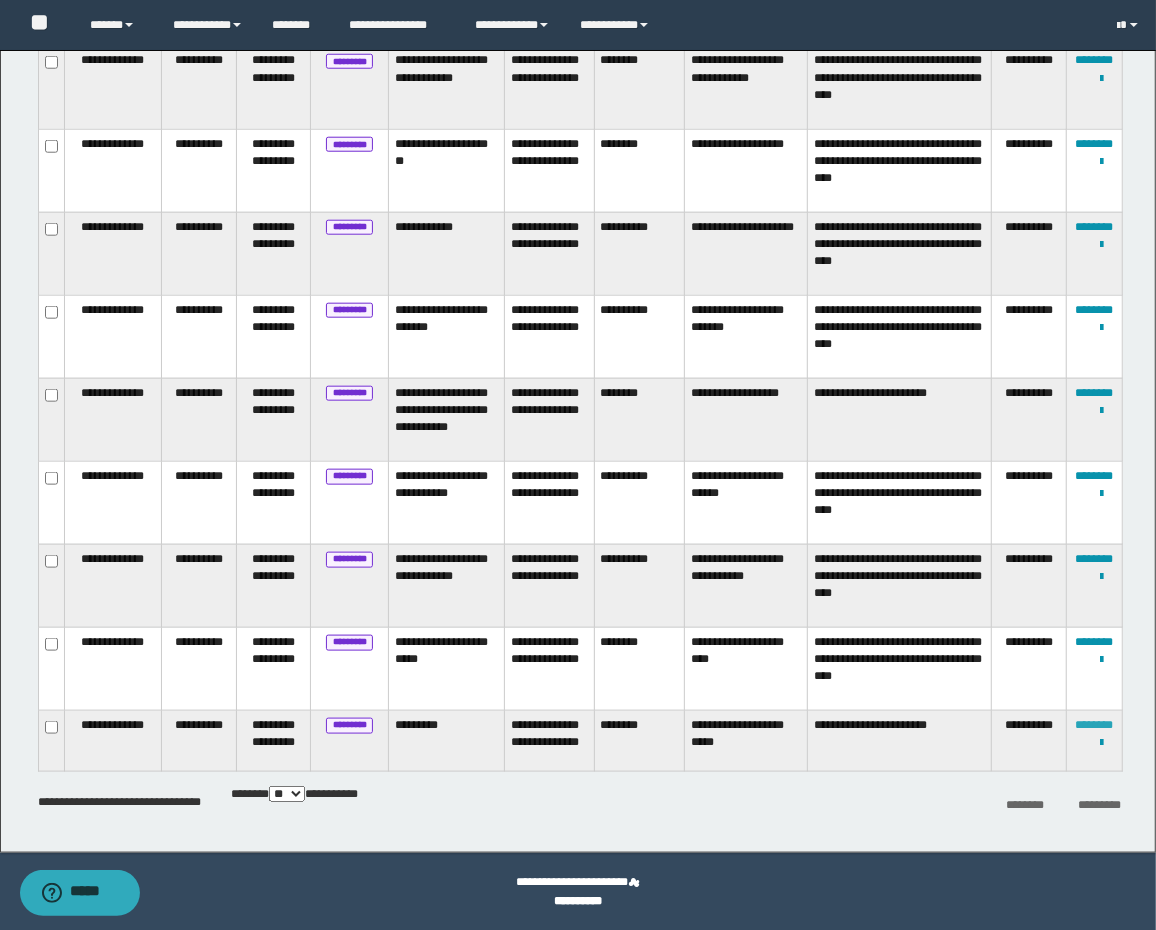 click on "********" at bounding box center (1094, 725) 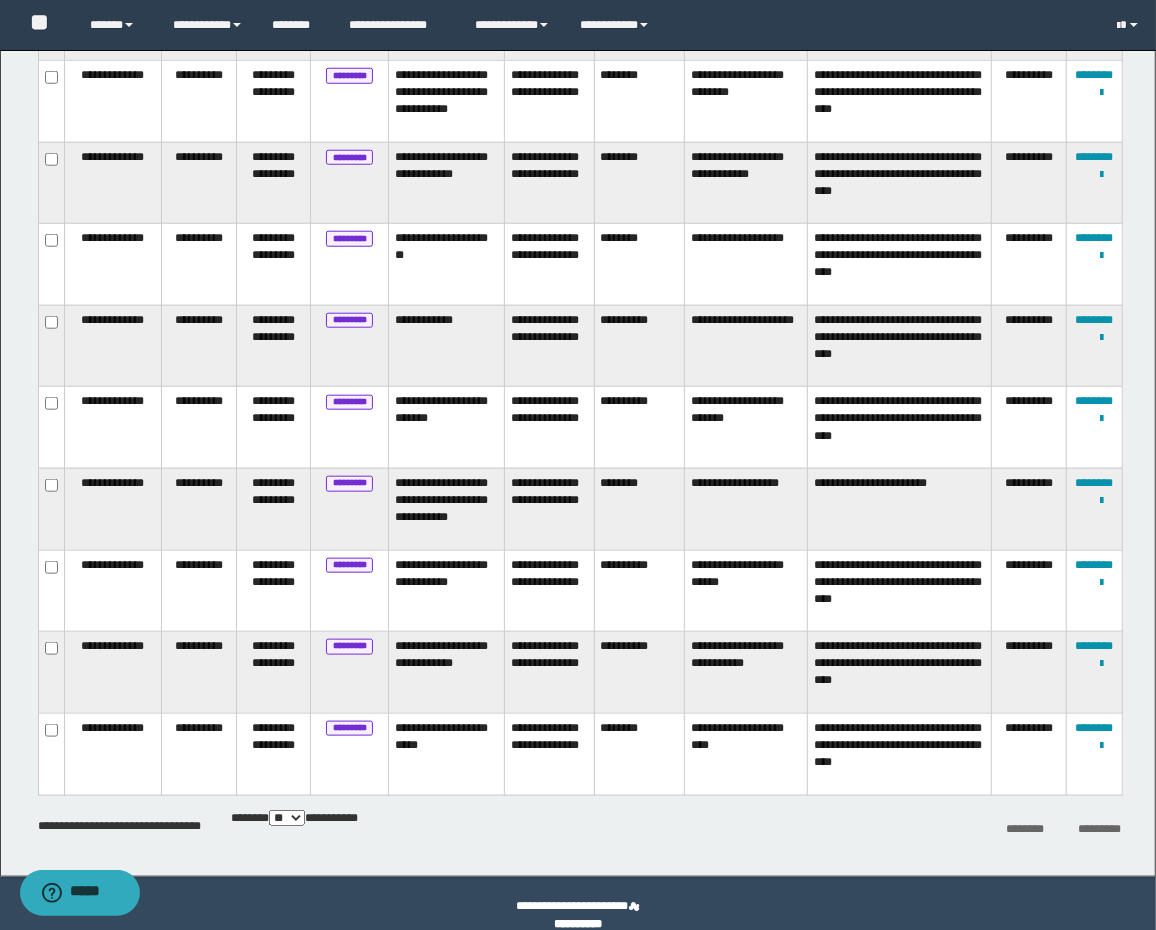 scroll, scrollTop: 1003, scrollLeft: 0, axis: vertical 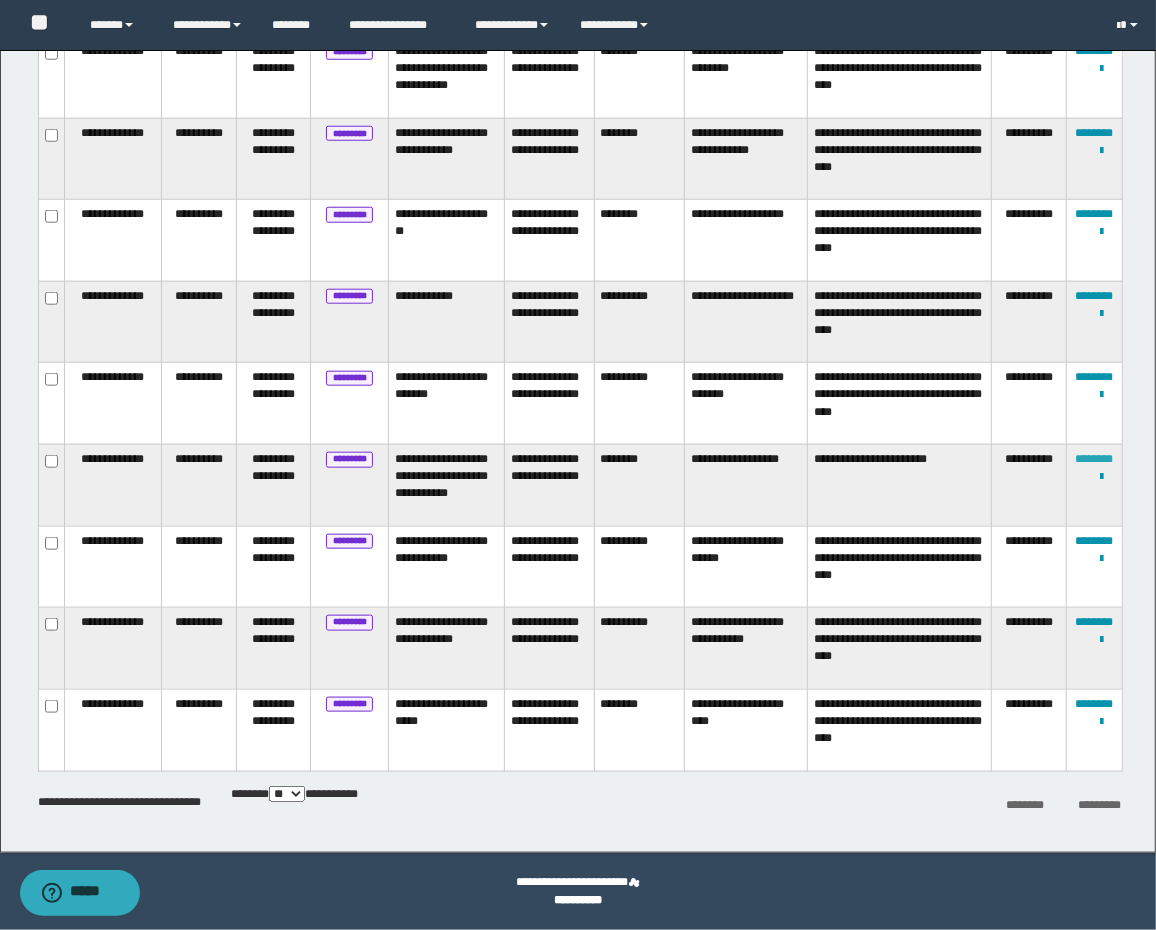 click on "********" at bounding box center (1094, 459) 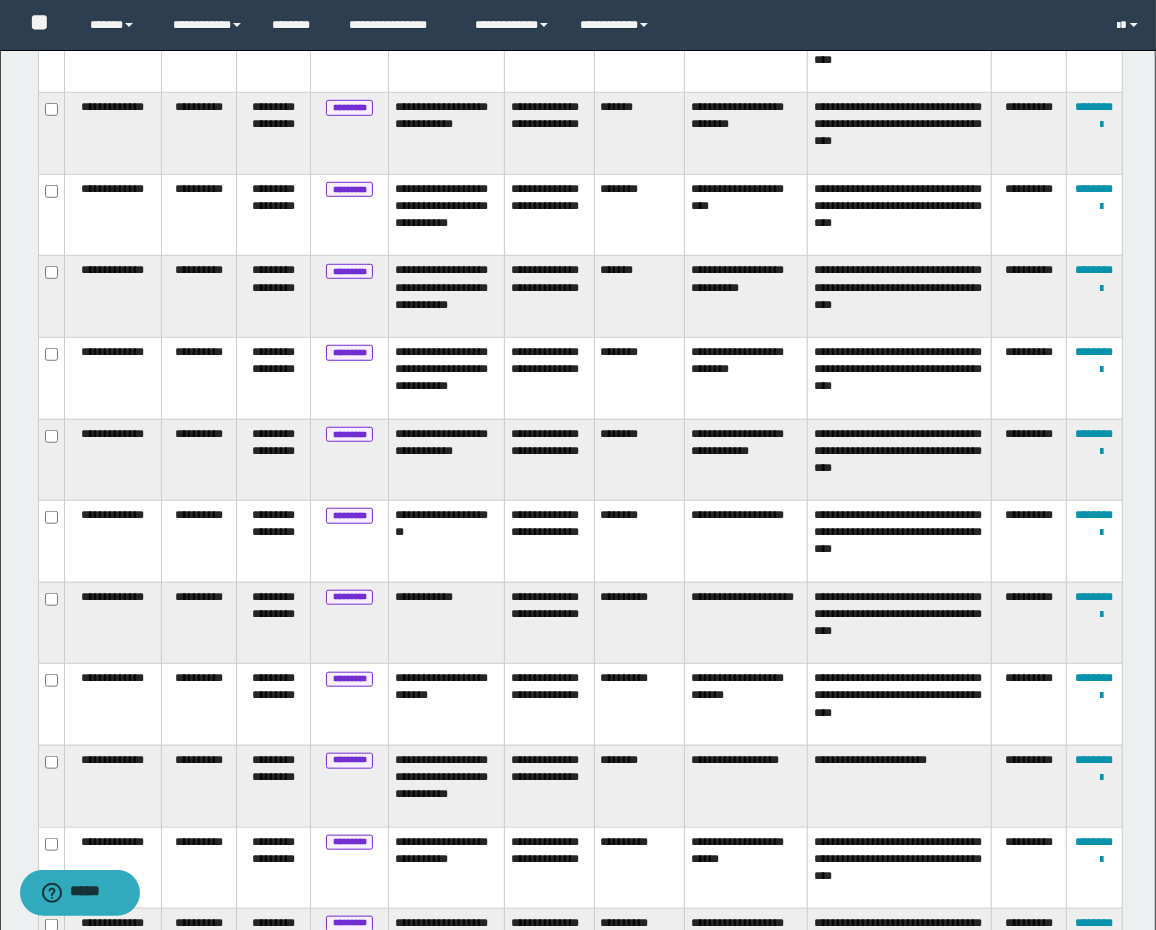 scroll, scrollTop: 854, scrollLeft: 0, axis: vertical 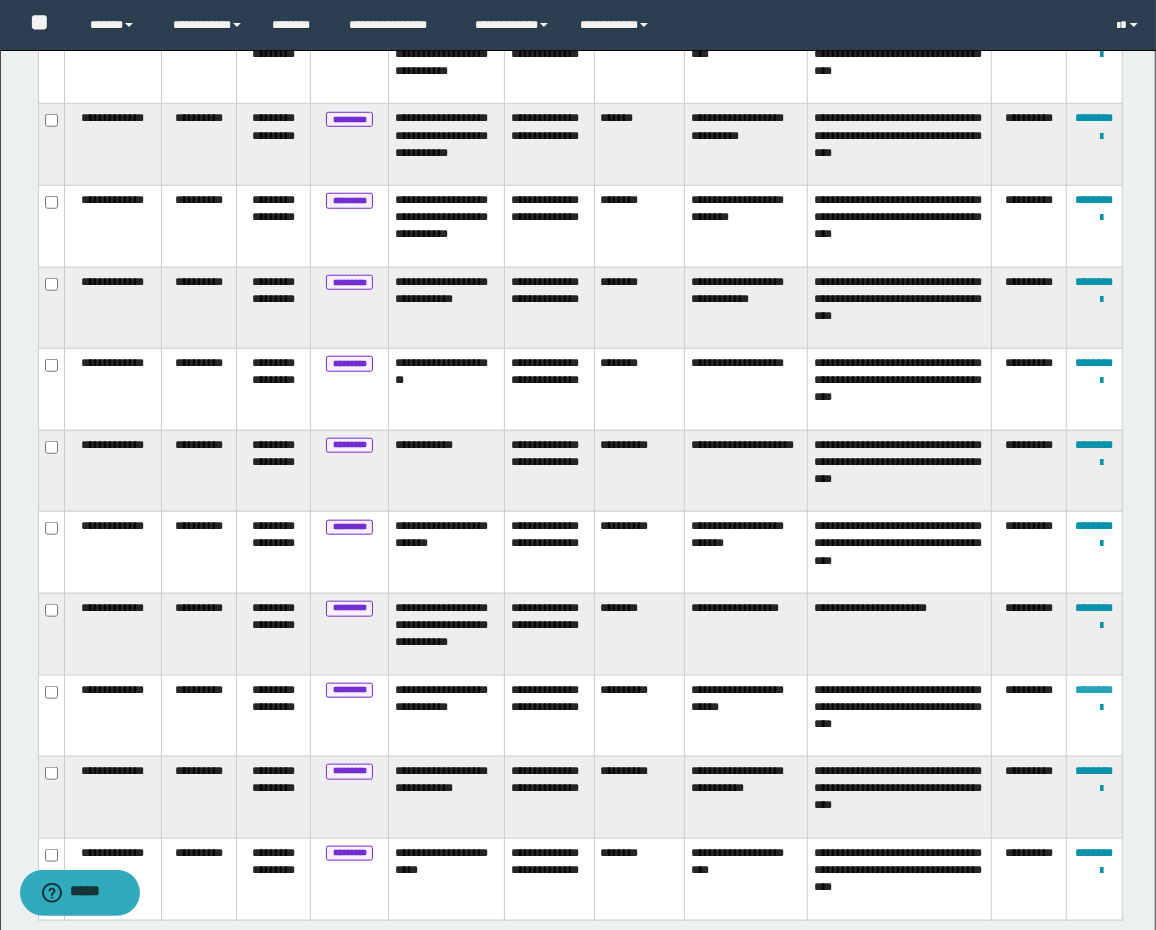 click on "********" at bounding box center [1094, 690] 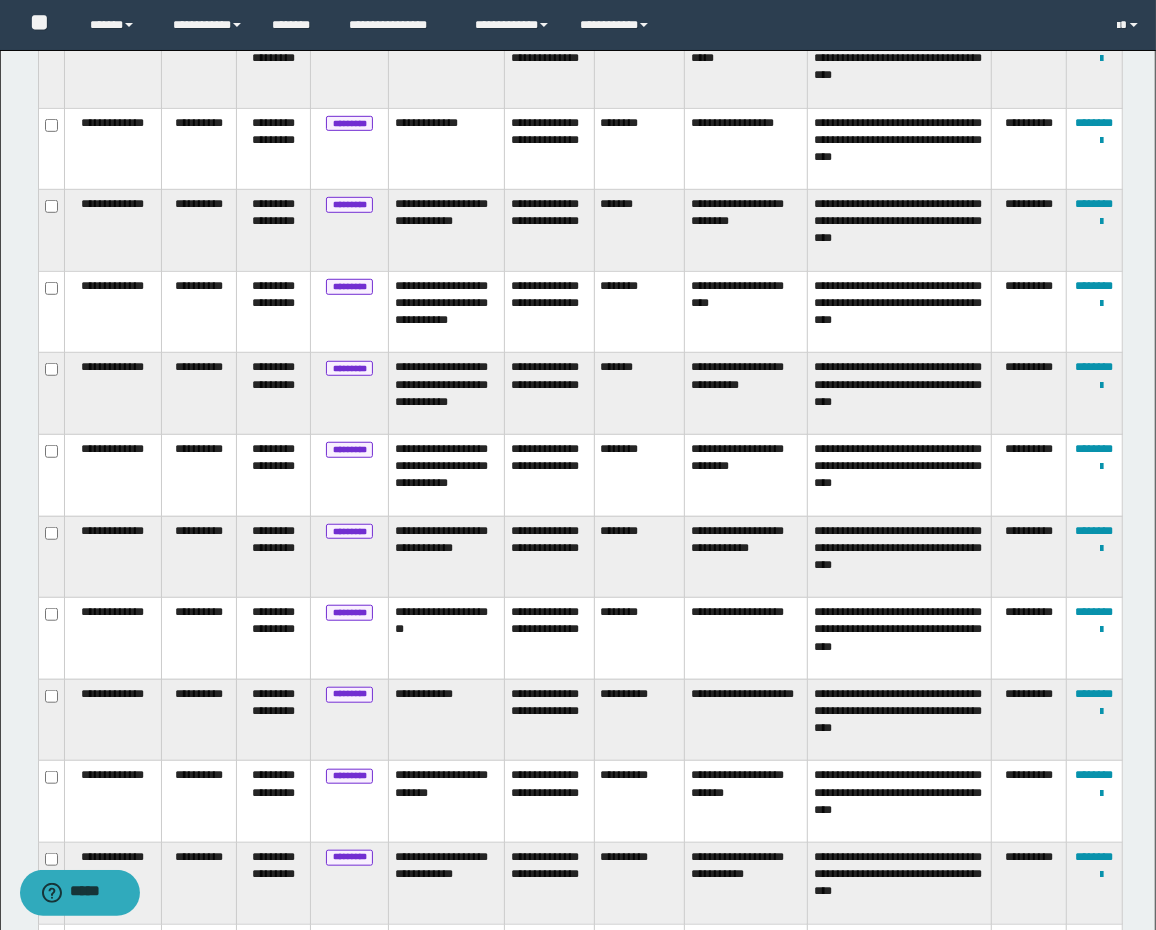 scroll, scrollTop: 840, scrollLeft: 0, axis: vertical 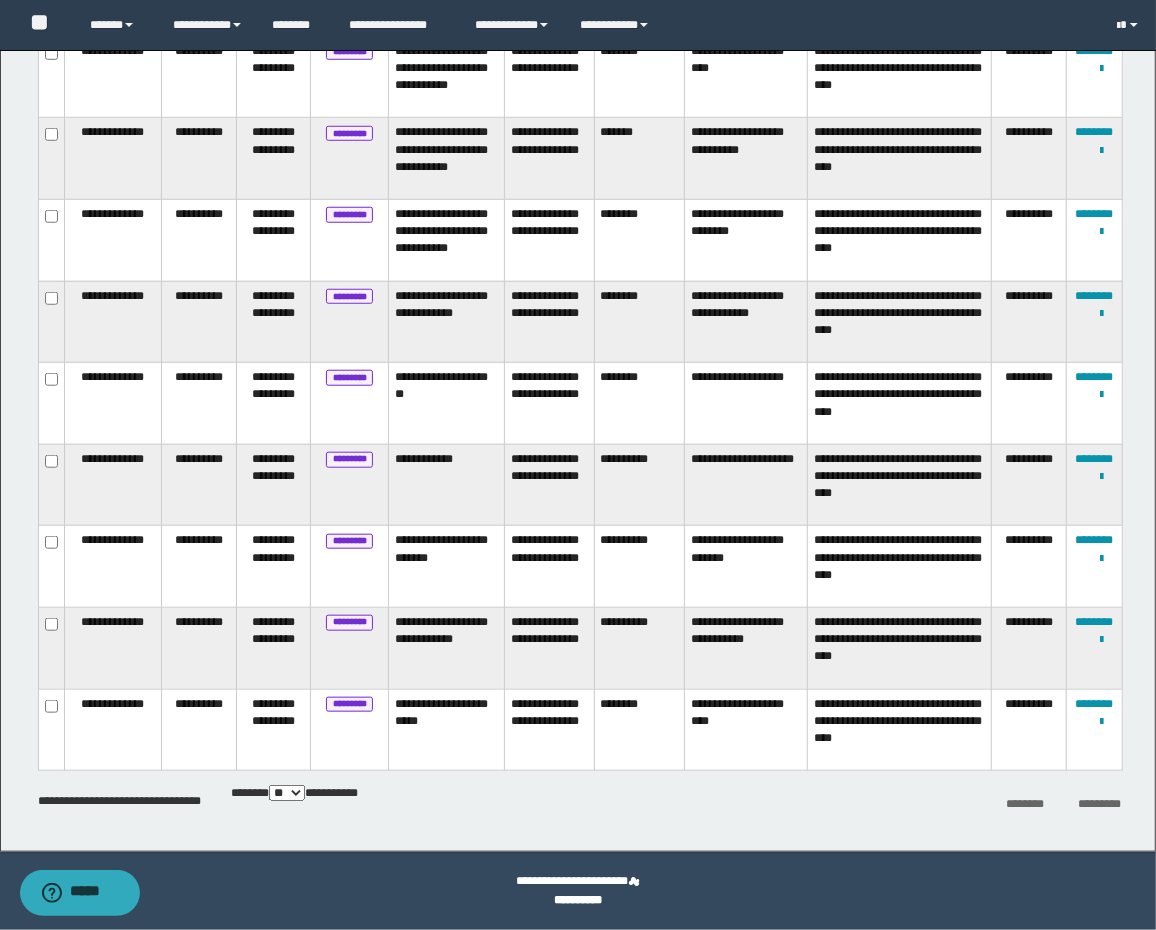 click on "**********" at bounding box center [1094, 649] 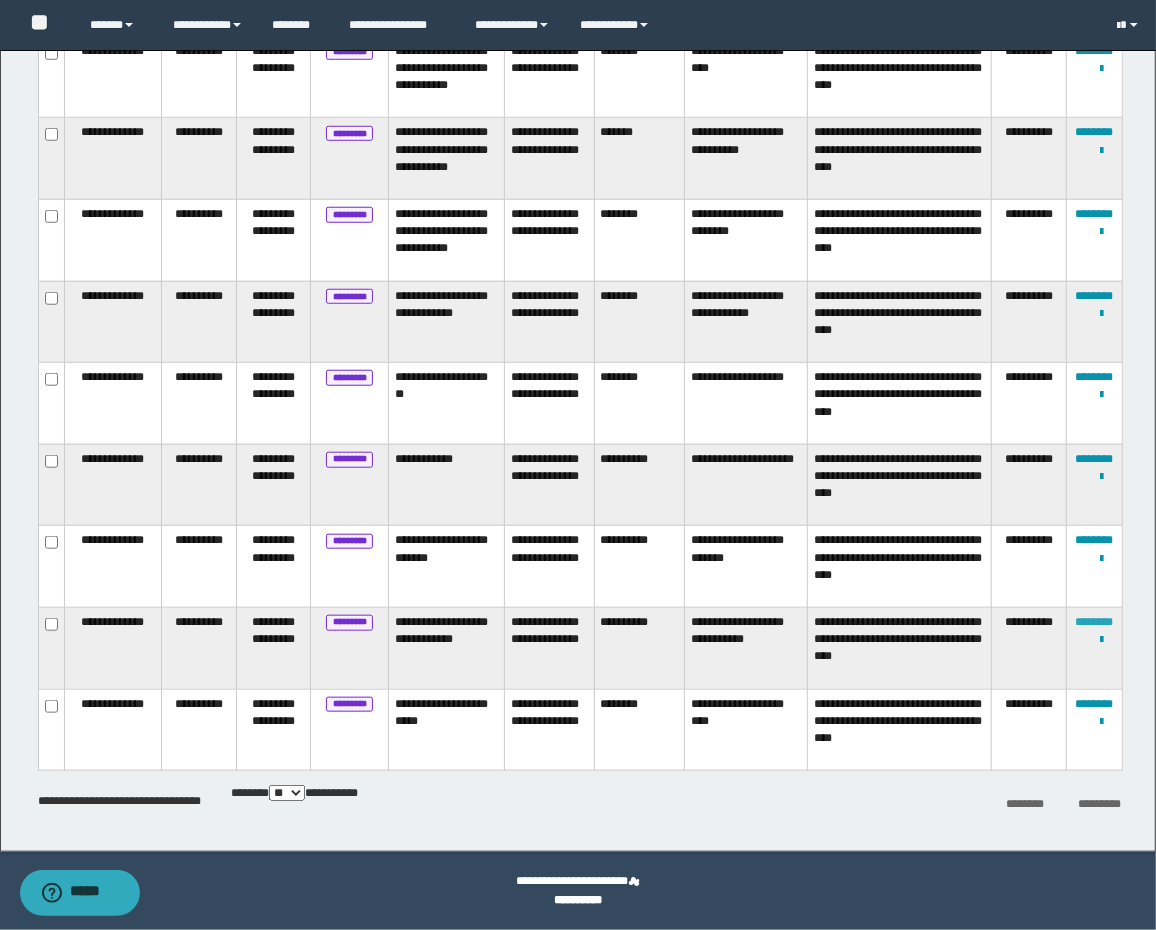 click on "********" at bounding box center [1094, 622] 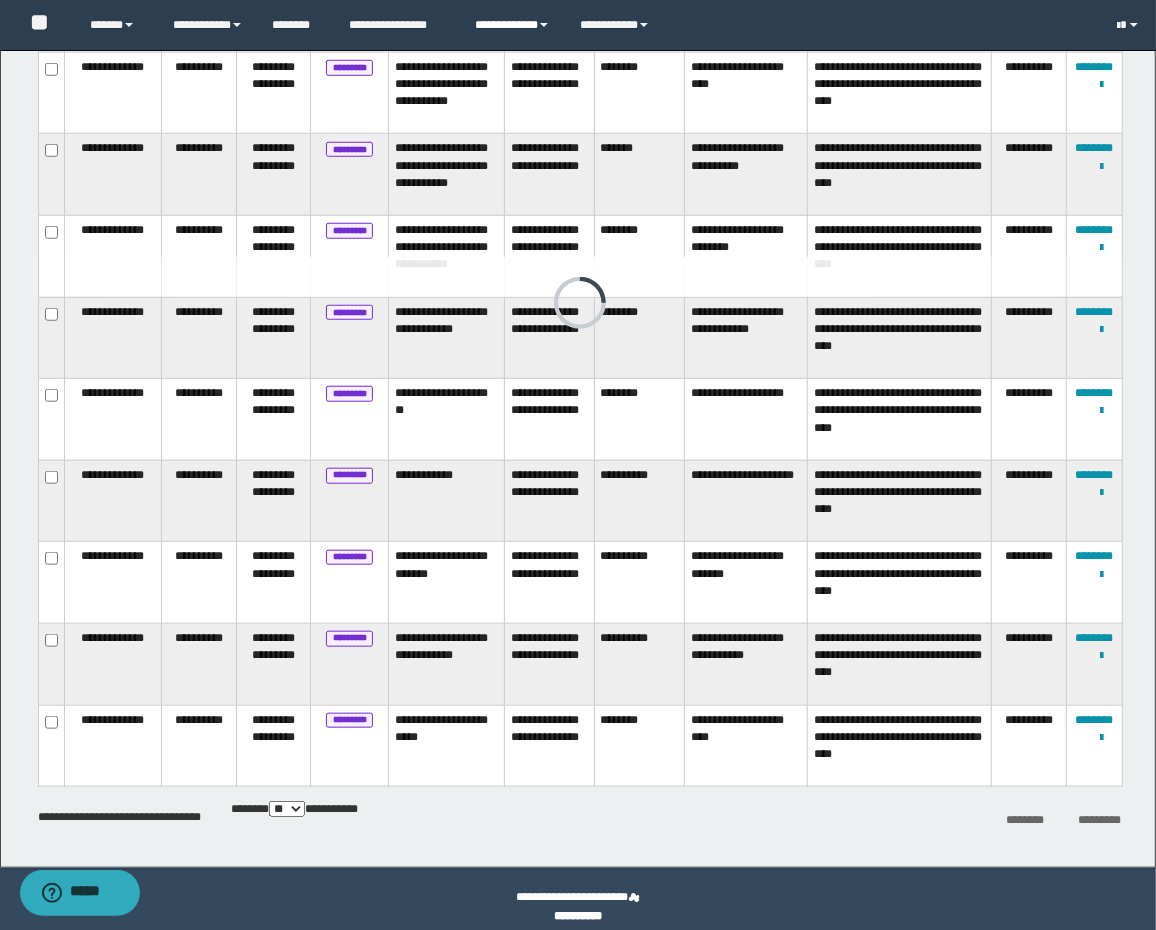 scroll, scrollTop: 758, scrollLeft: 0, axis: vertical 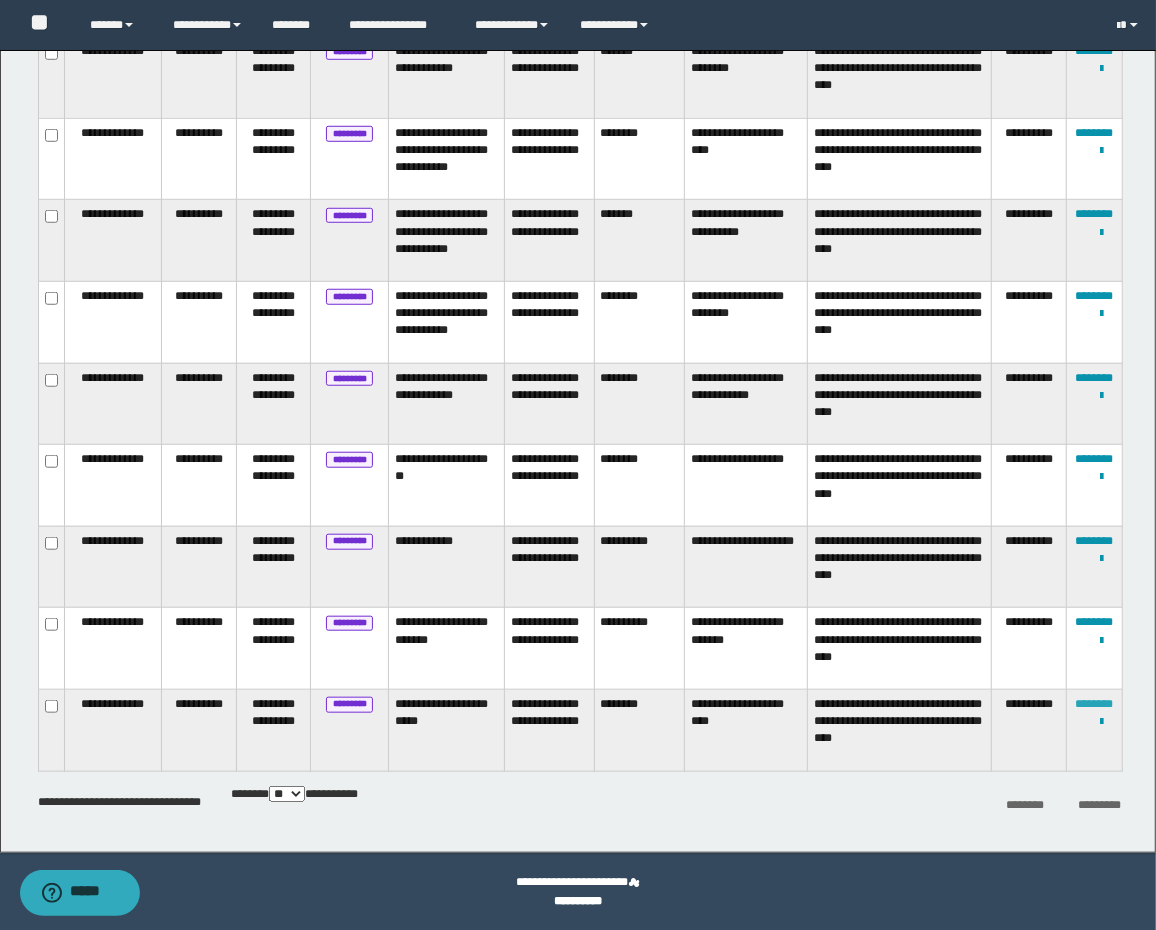click on "********" at bounding box center [1094, 704] 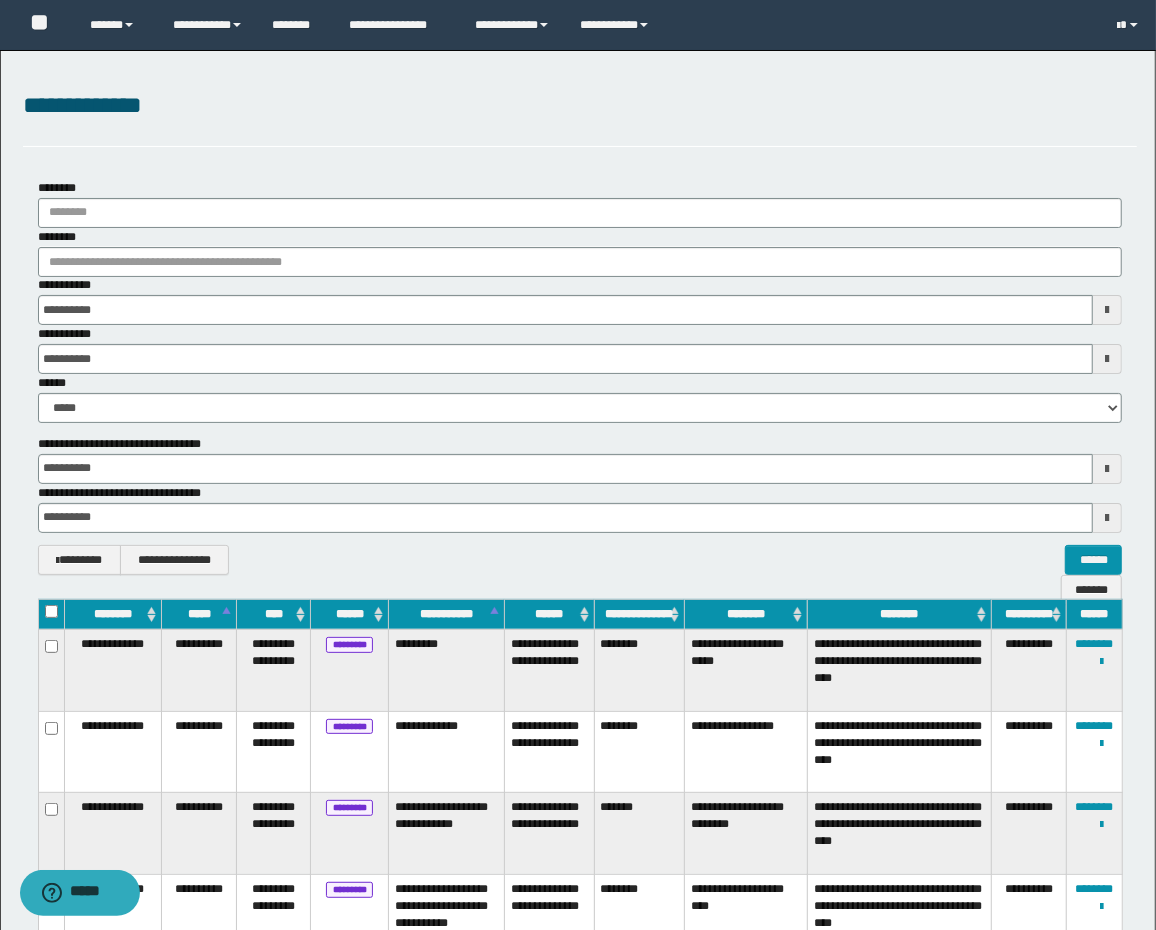 scroll, scrollTop: 0, scrollLeft: 0, axis: both 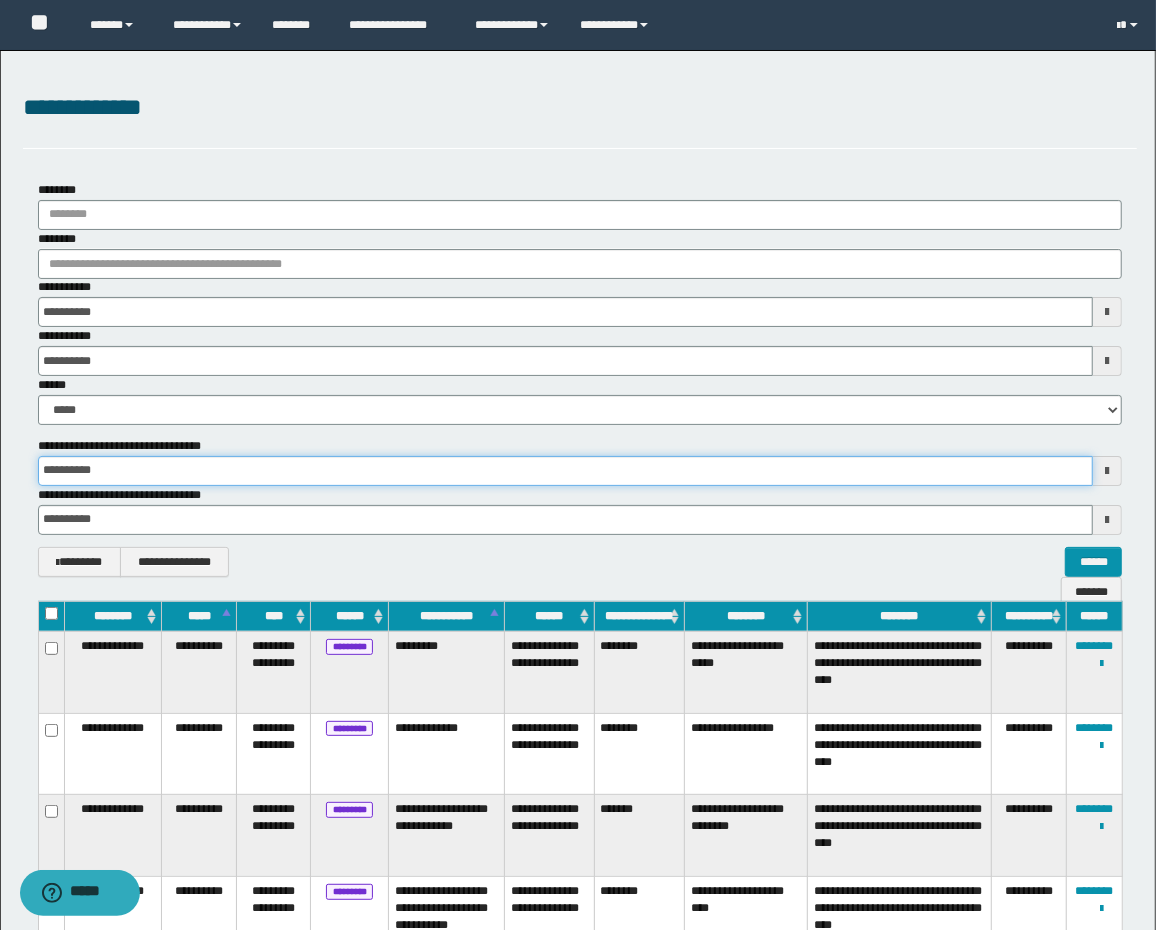 click on "**********" at bounding box center (566, 471) 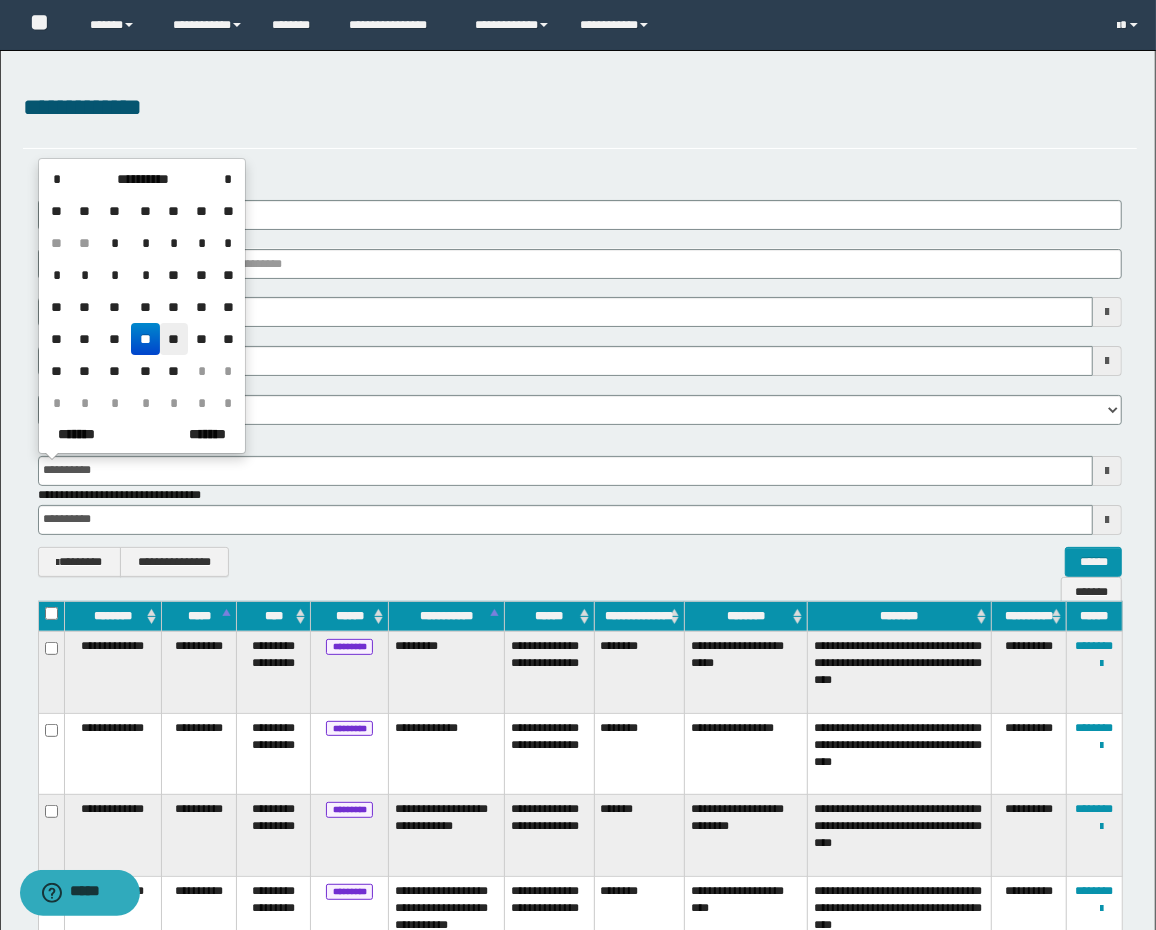 click on "**" at bounding box center [174, 339] 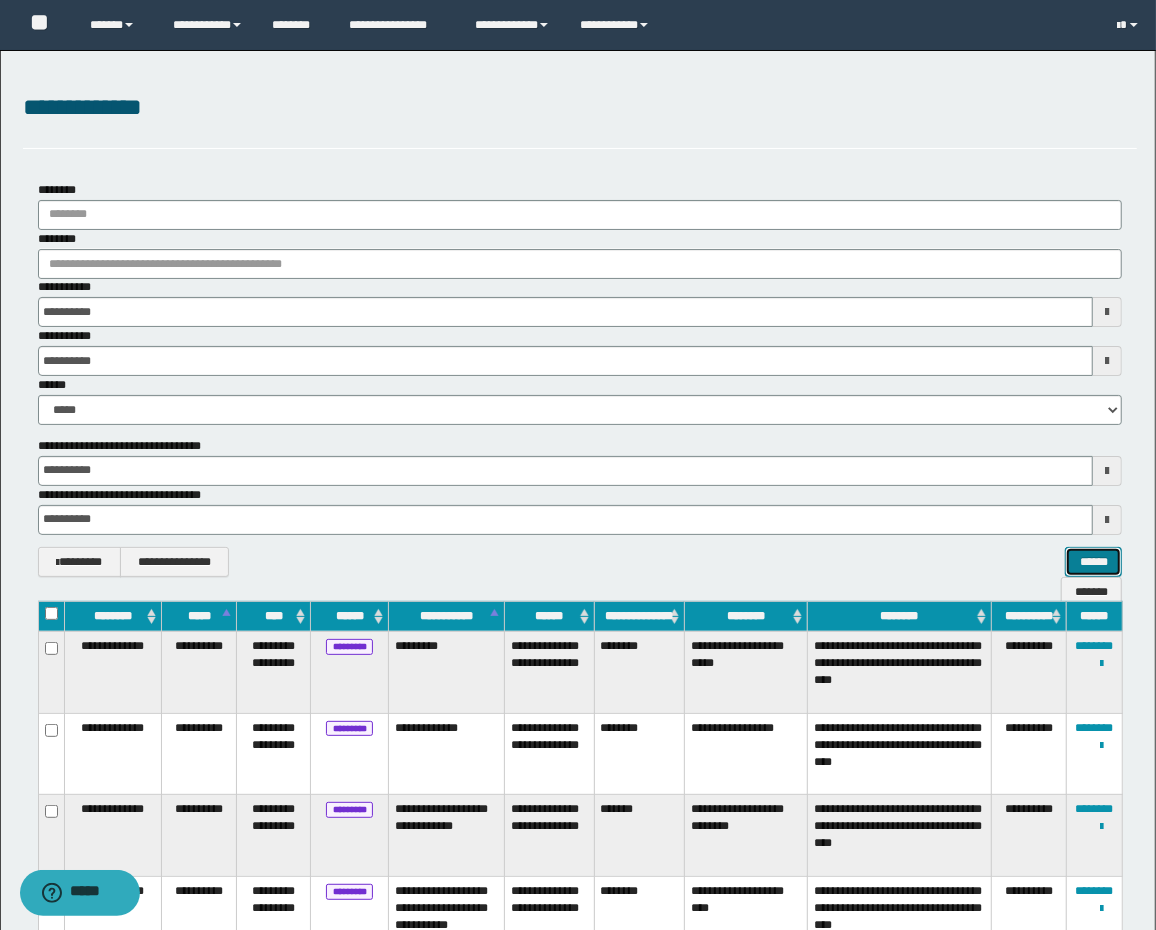 click on "******" at bounding box center [1093, 562] 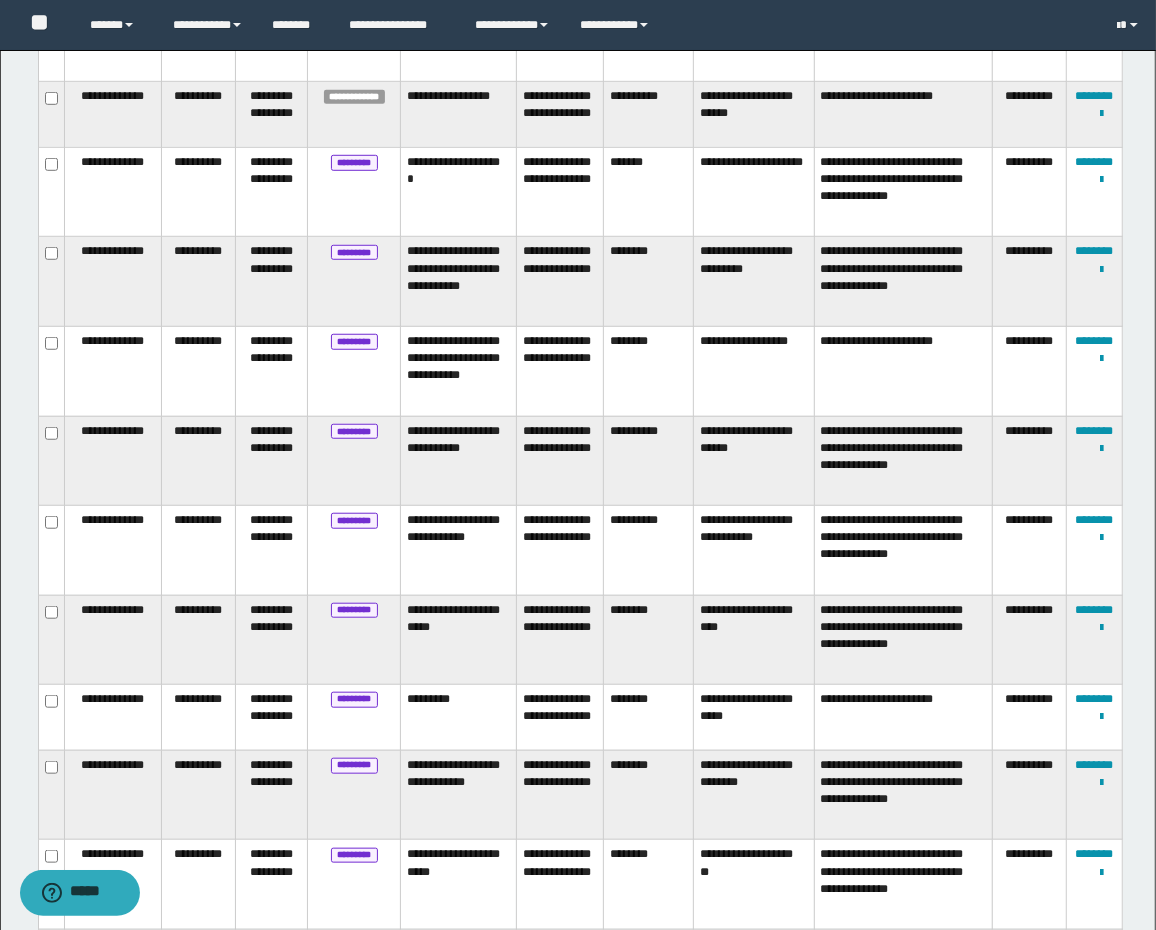 scroll, scrollTop: 944, scrollLeft: 0, axis: vertical 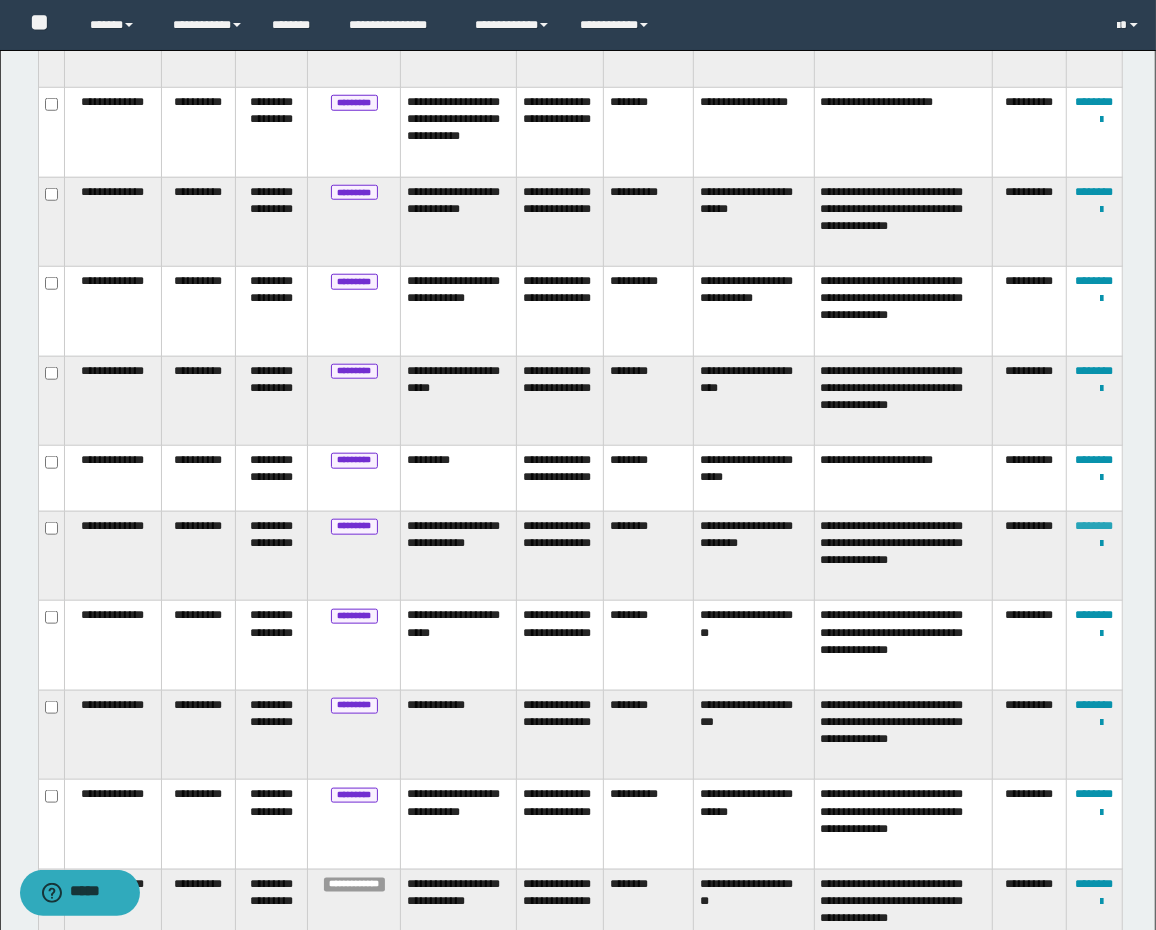 click on "********" at bounding box center (1095, 526) 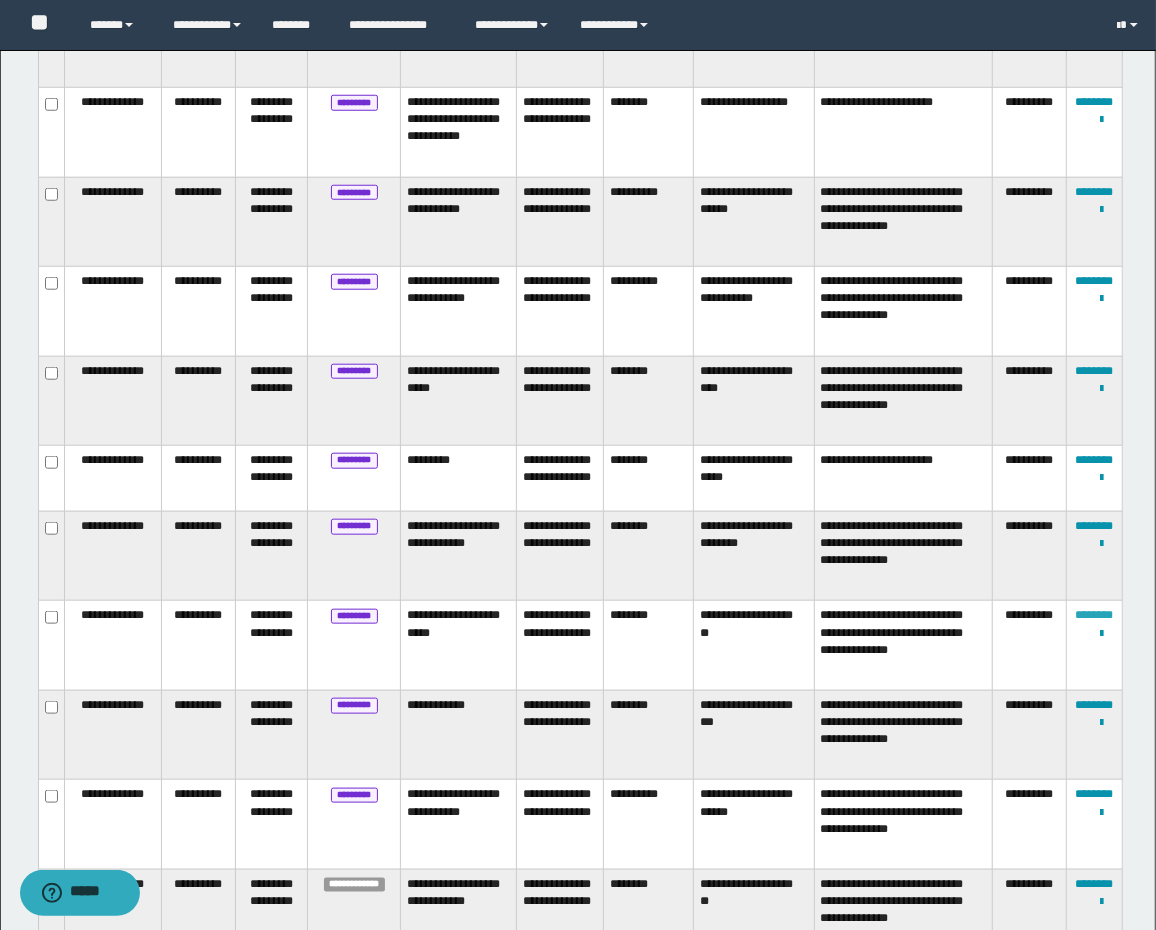 click on "********" at bounding box center [1095, 615] 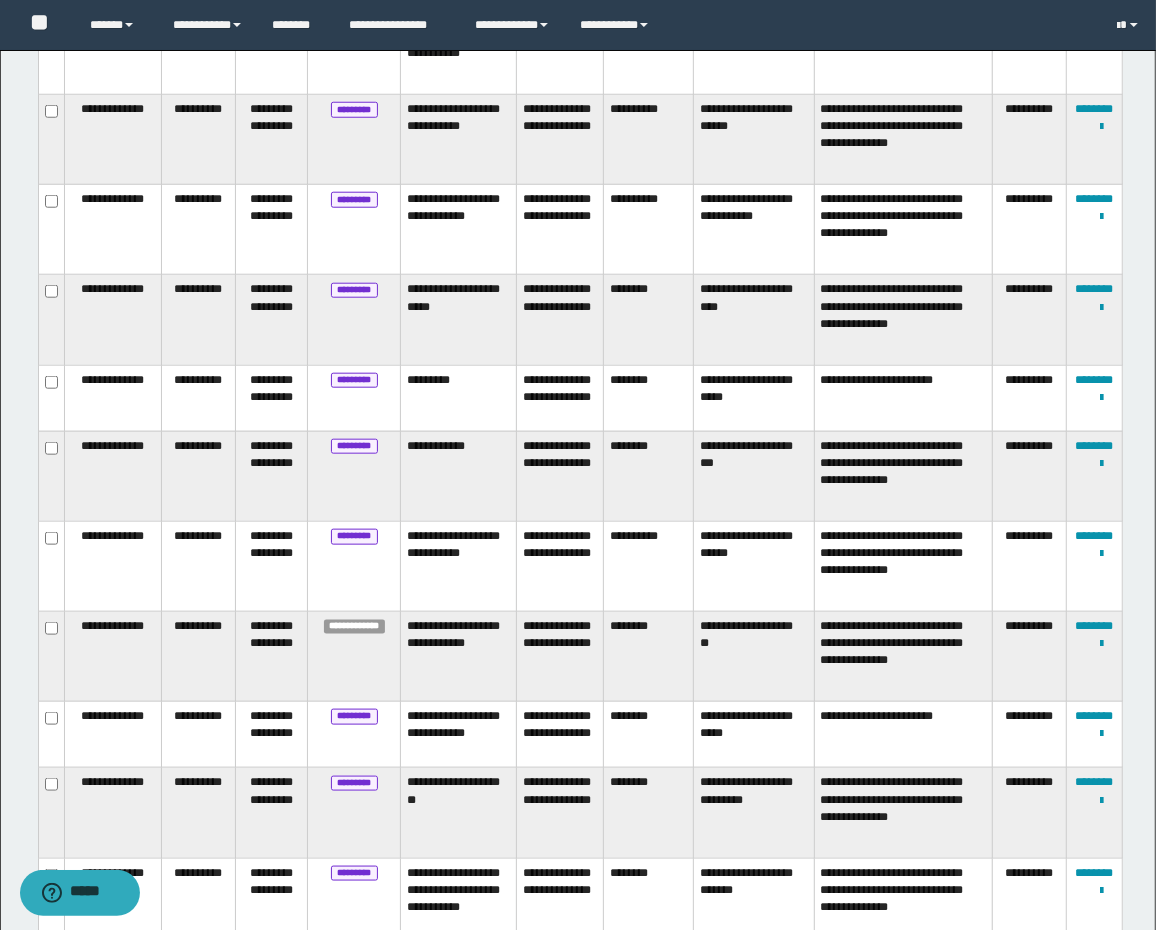 scroll, scrollTop: 1077, scrollLeft: 0, axis: vertical 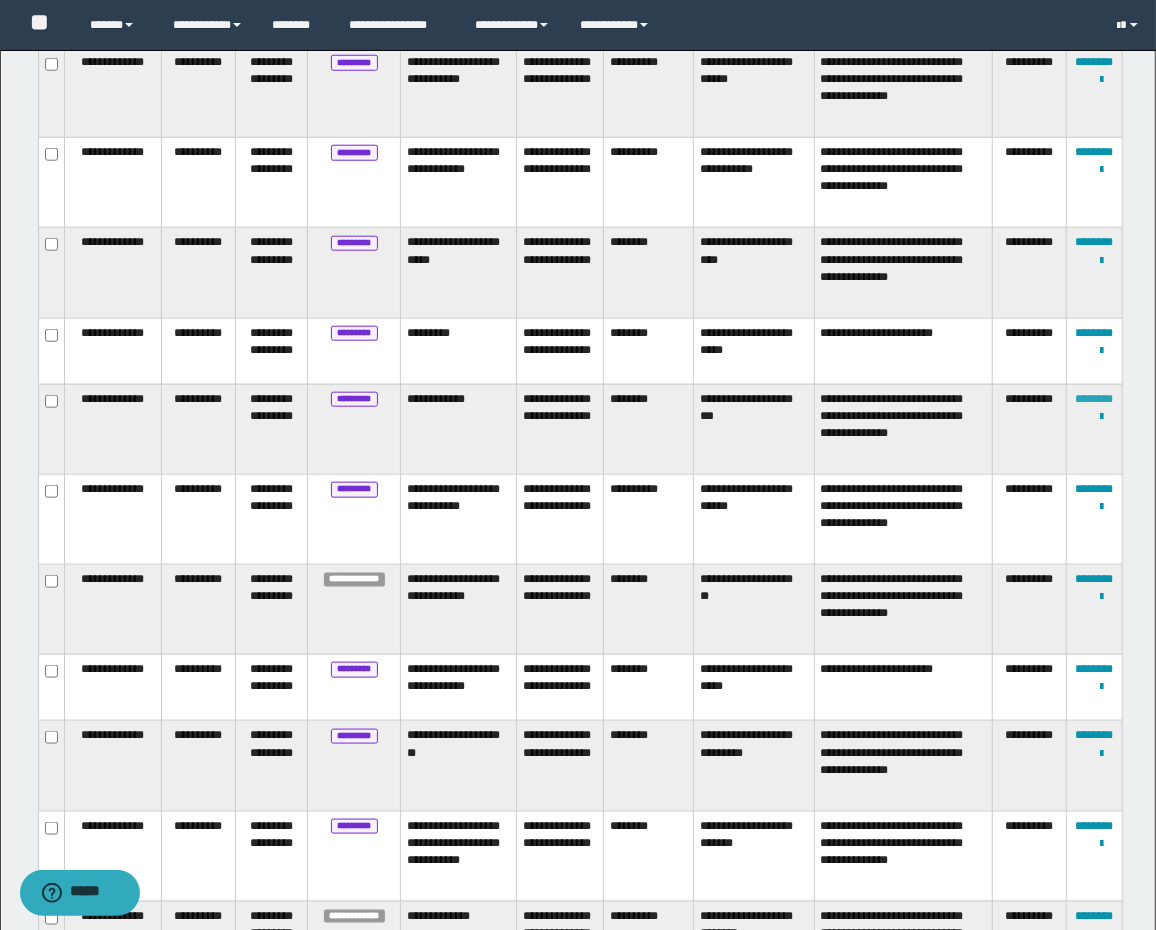 click on "********" at bounding box center (1095, 399) 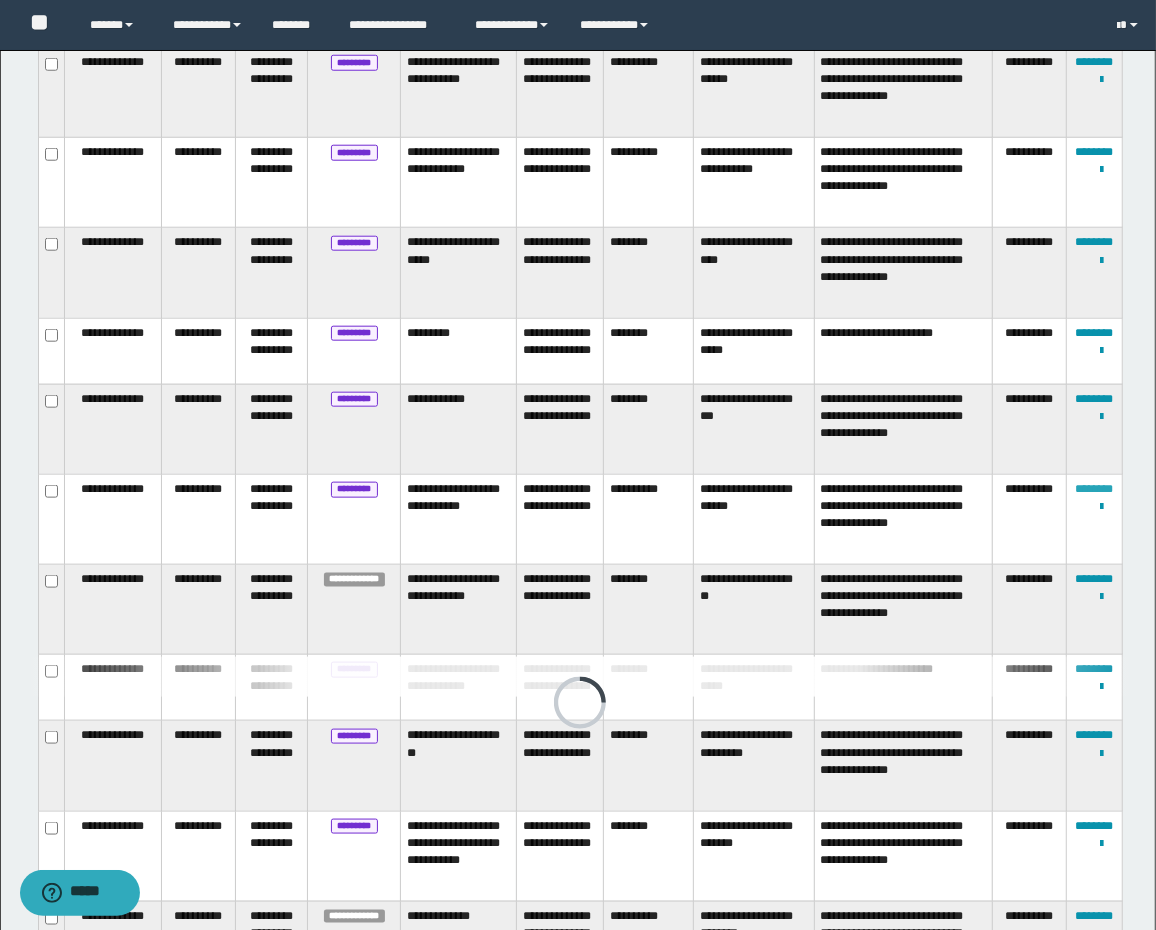 click on "********" at bounding box center (1095, 489) 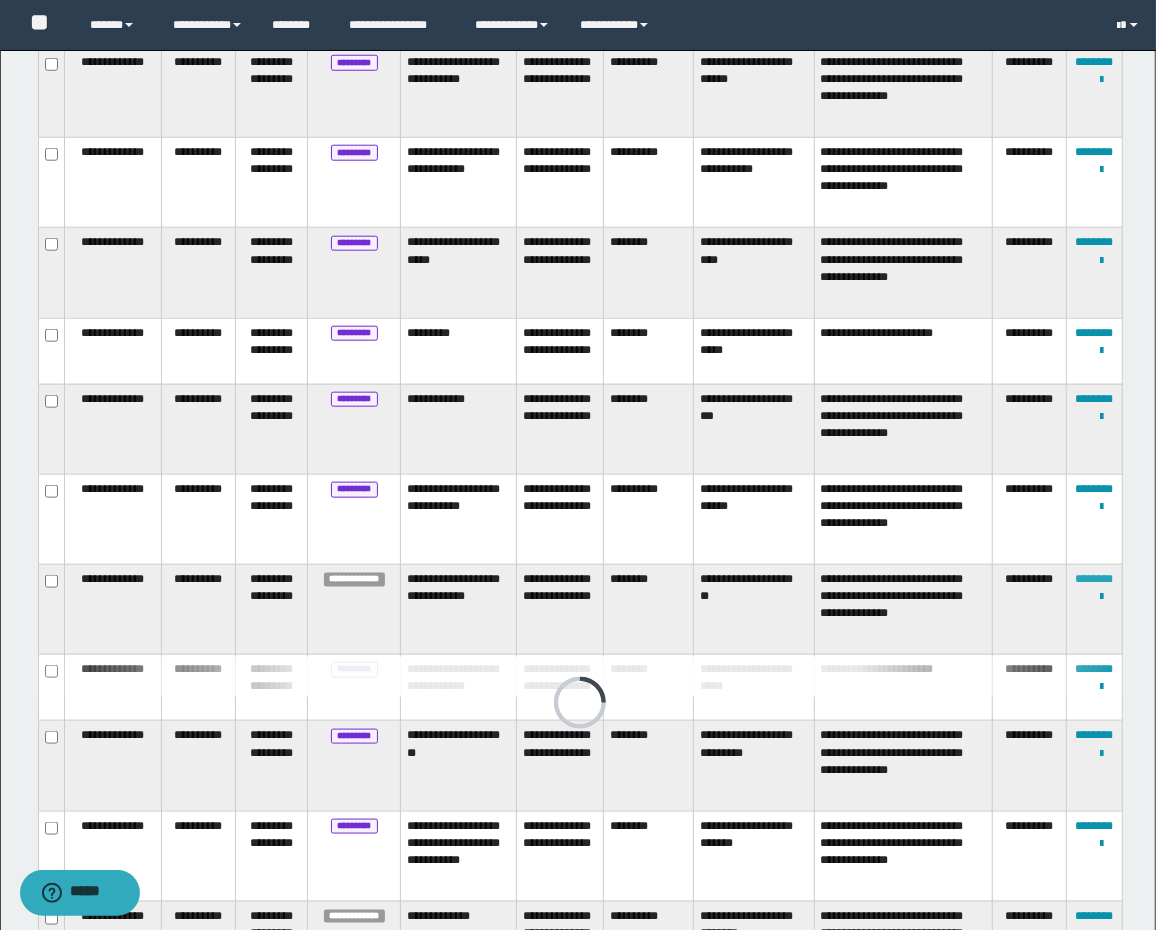 click on "********" at bounding box center (1095, 579) 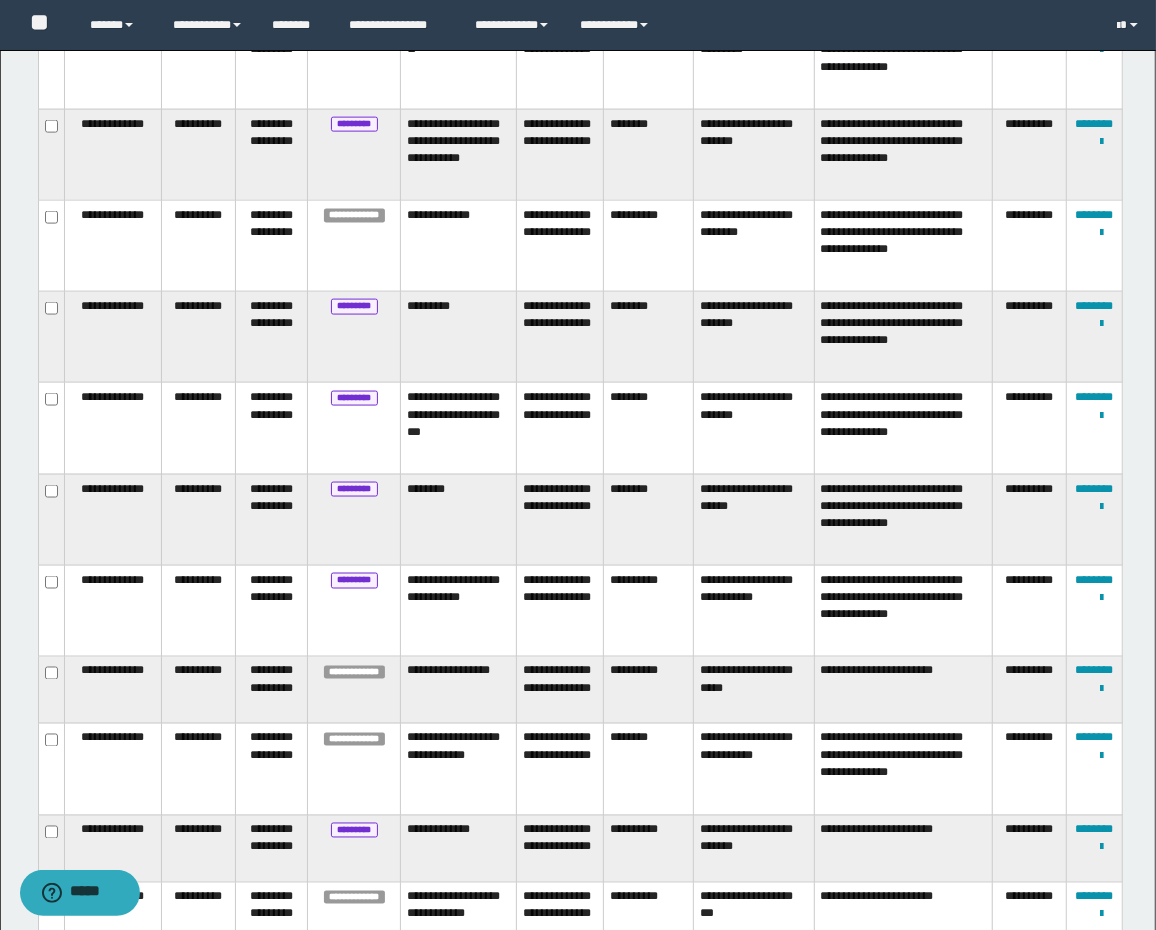 scroll, scrollTop: 1900, scrollLeft: 0, axis: vertical 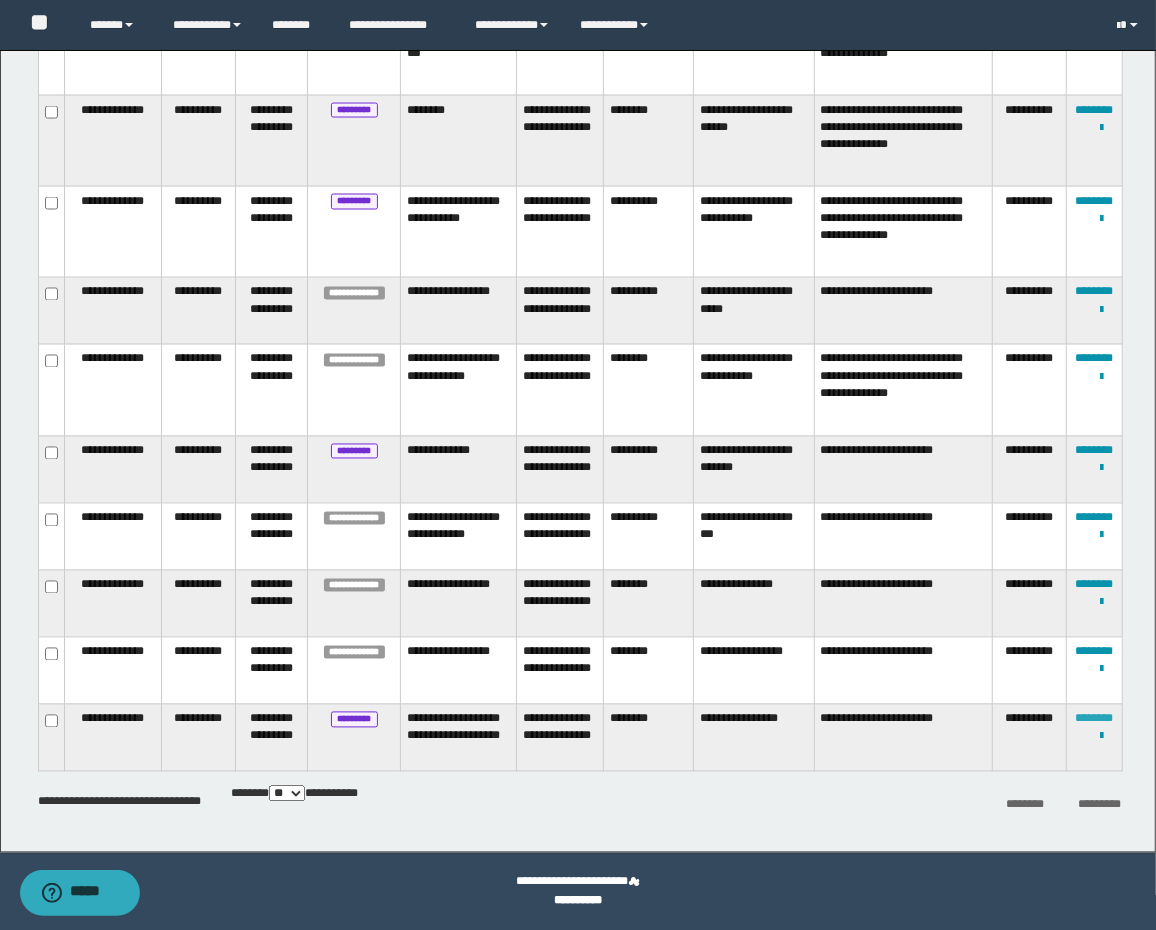click on "********" at bounding box center [1095, 719] 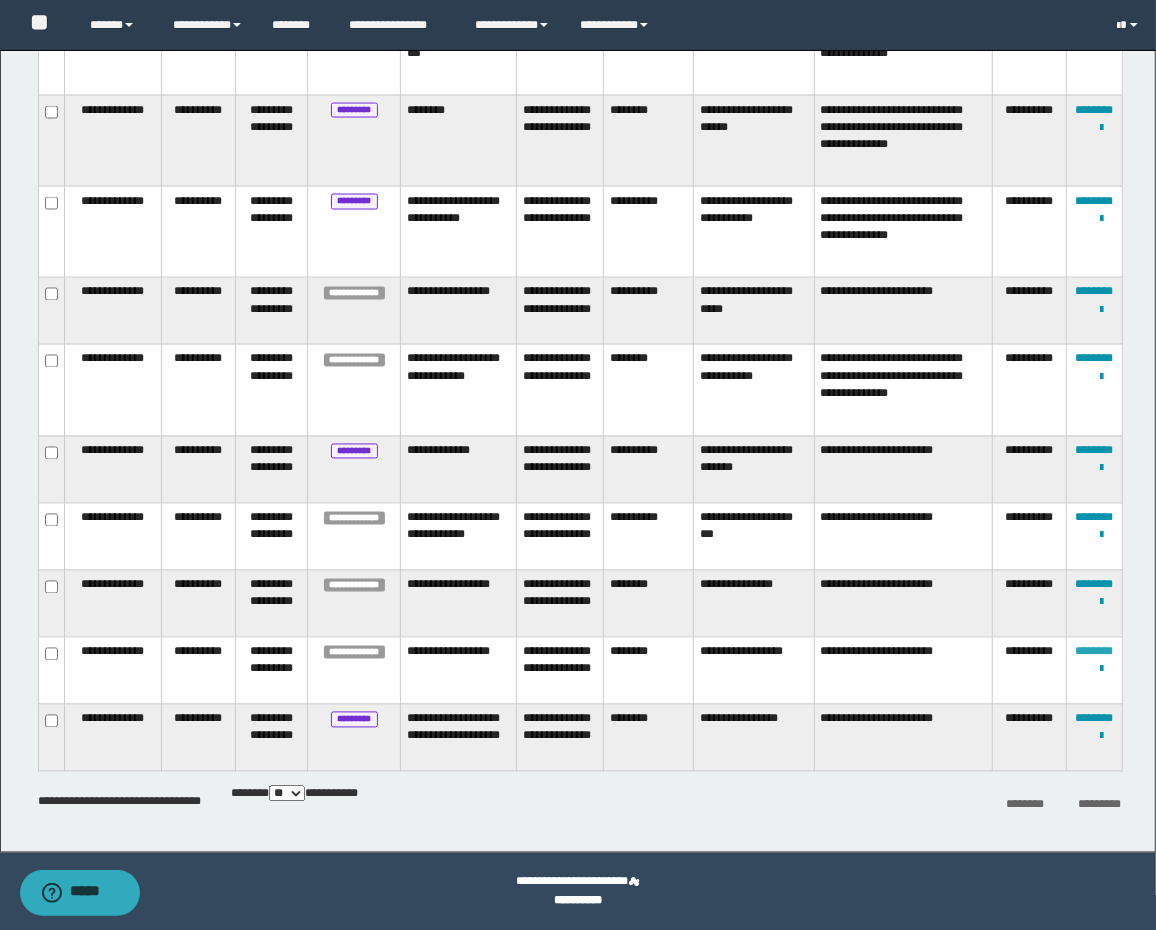 click on "********" at bounding box center [1095, 652] 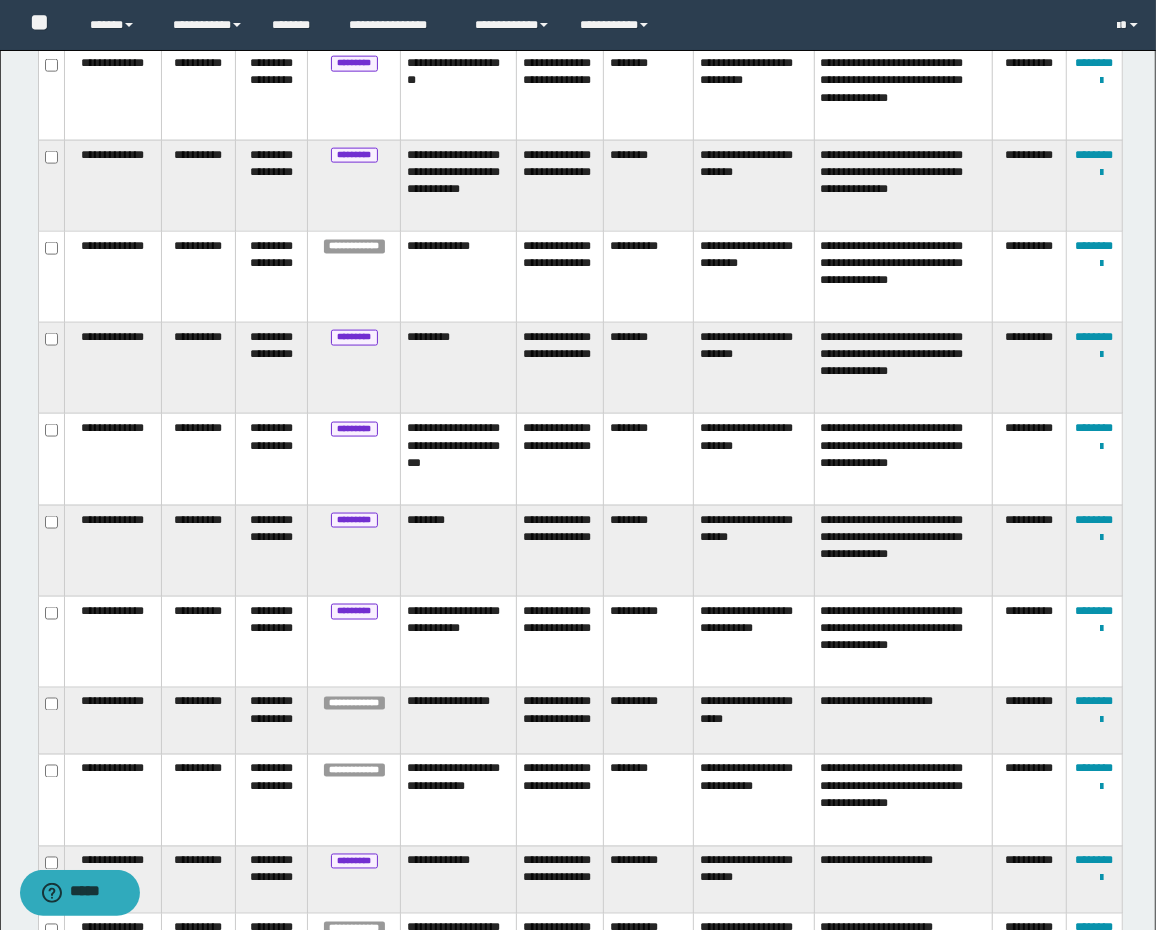 scroll, scrollTop: 1900, scrollLeft: 0, axis: vertical 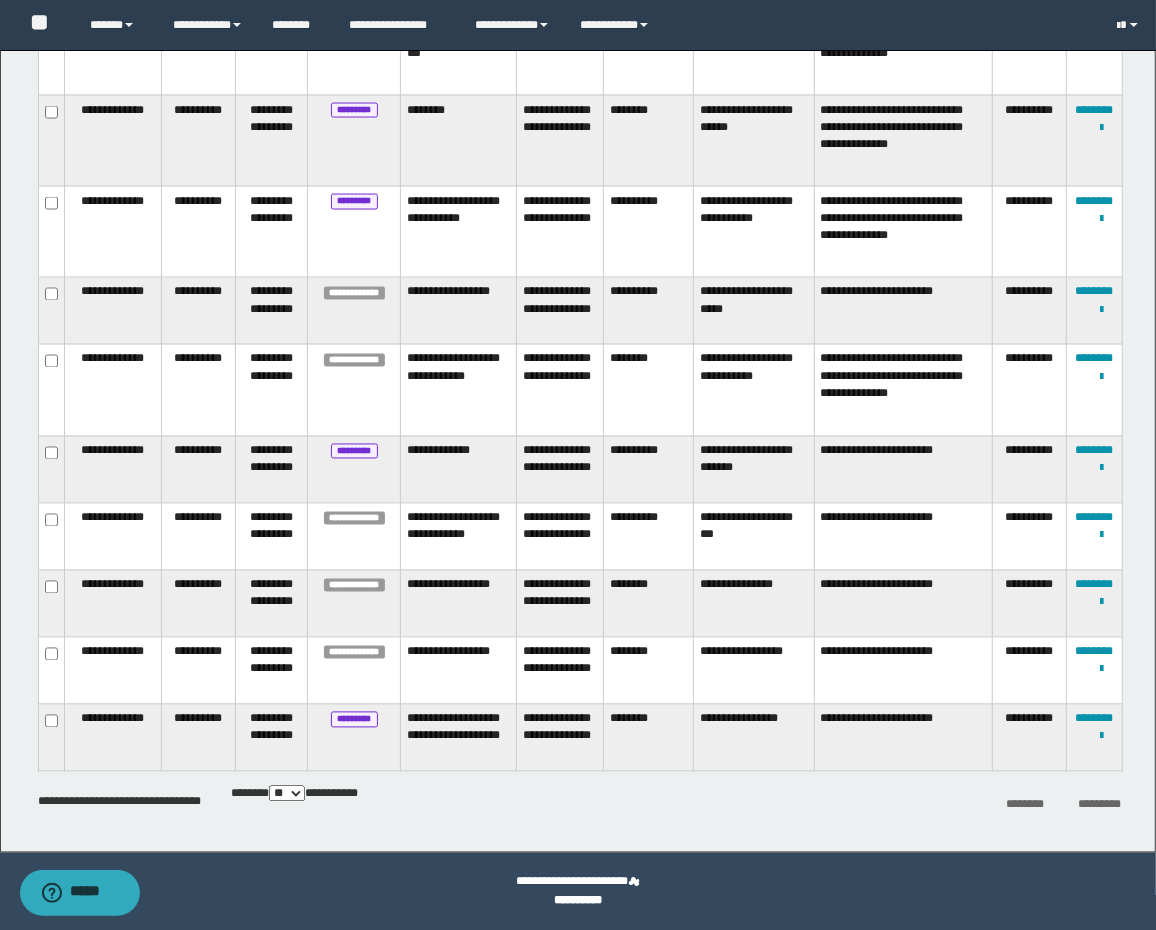 click on "**********" at bounding box center [1095, 603] 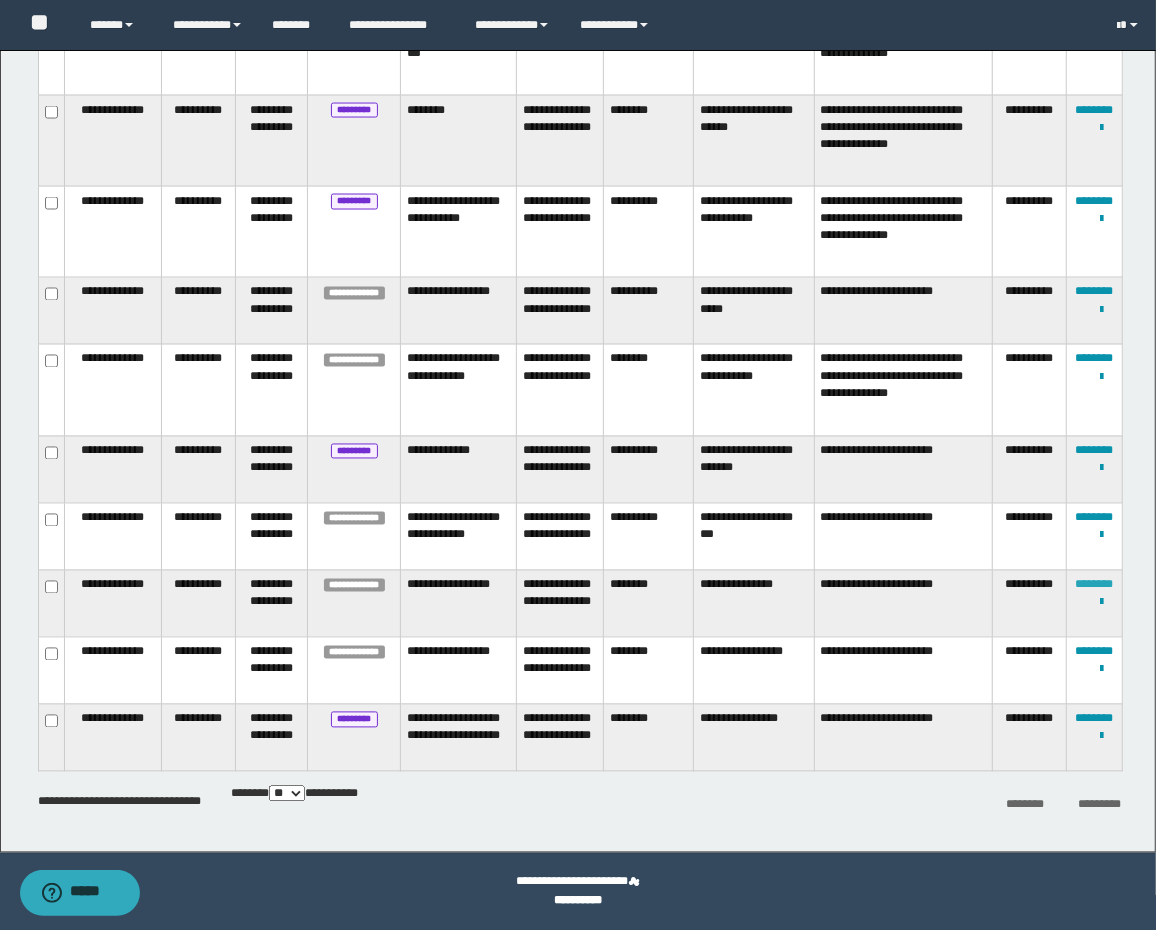 click on "********" at bounding box center (1095, 585) 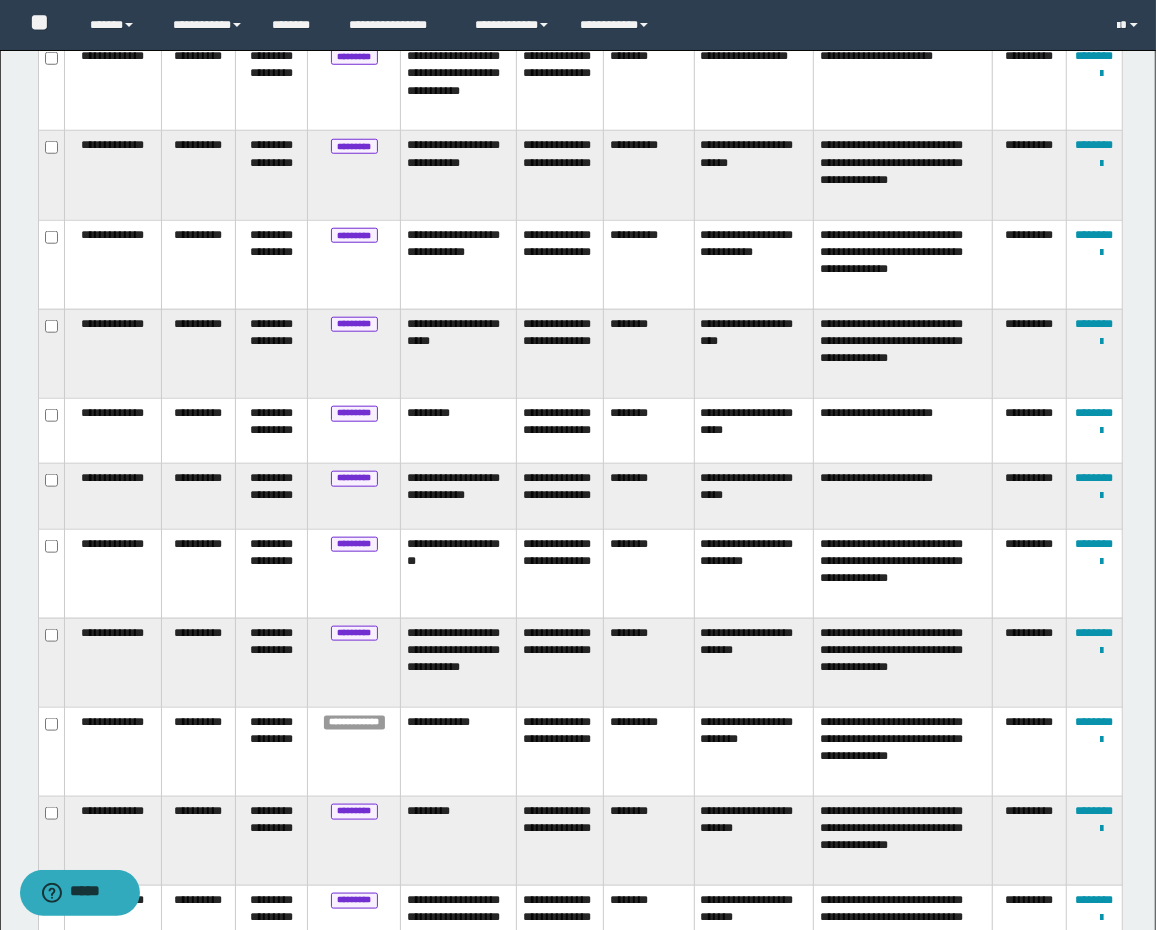 scroll, scrollTop: 989, scrollLeft: 0, axis: vertical 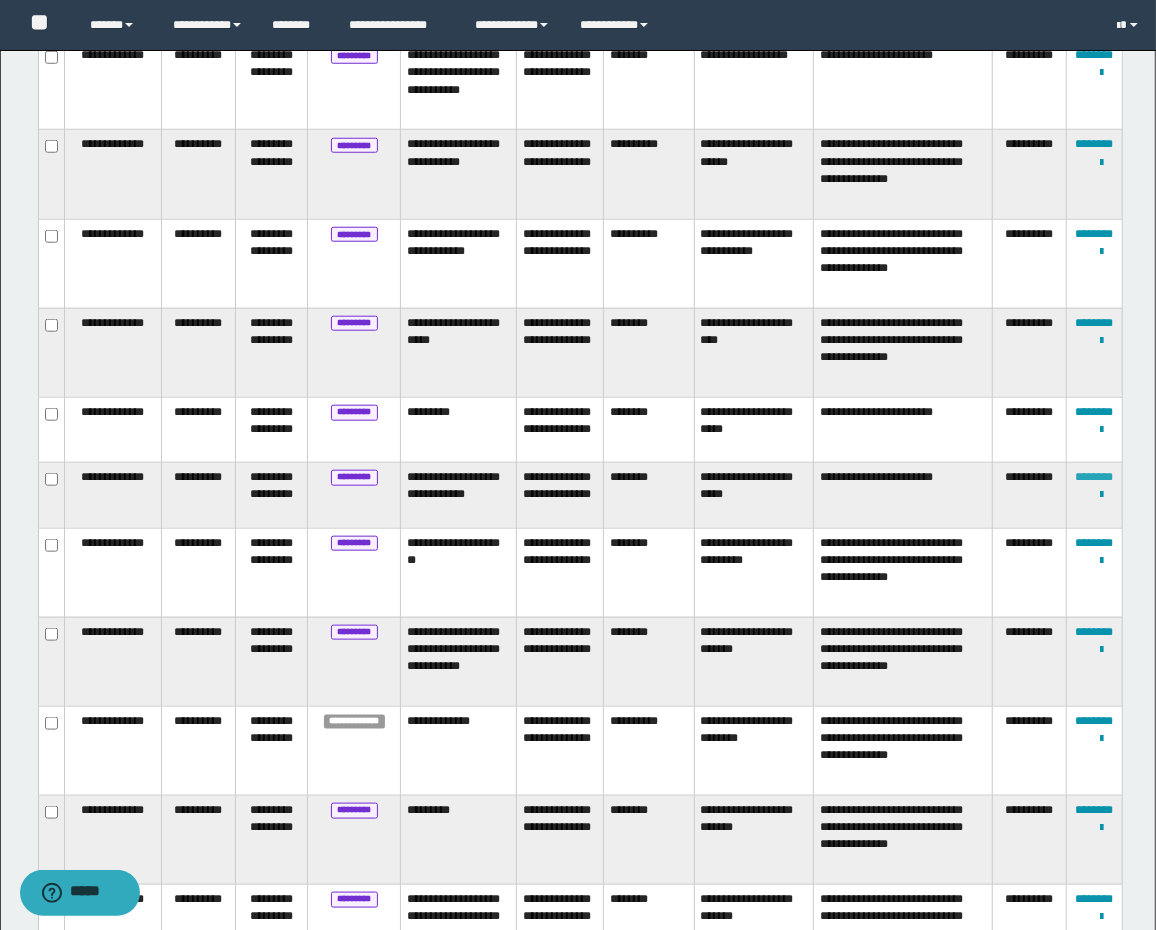 click on "********" at bounding box center (1095, 477) 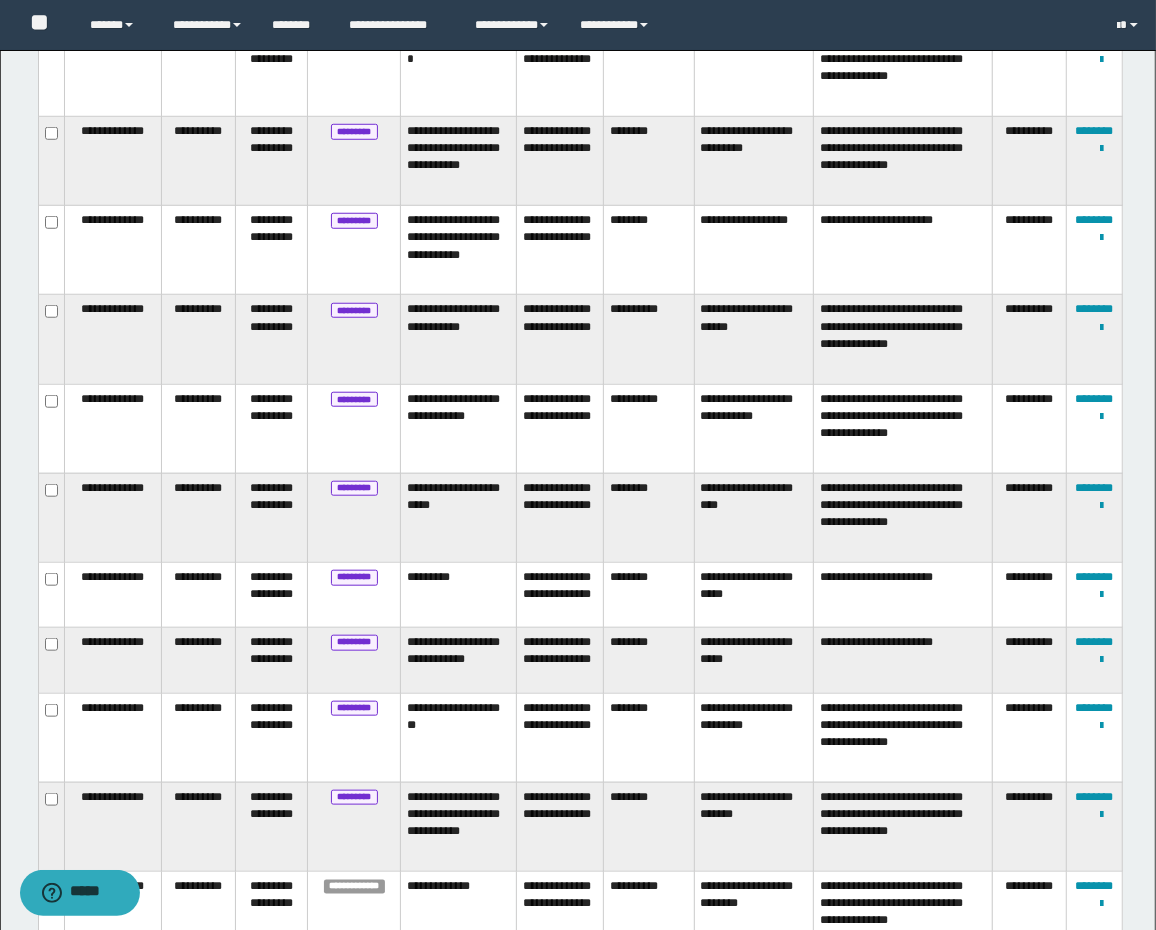 scroll, scrollTop: 849, scrollLeft: 0, axis: vertical 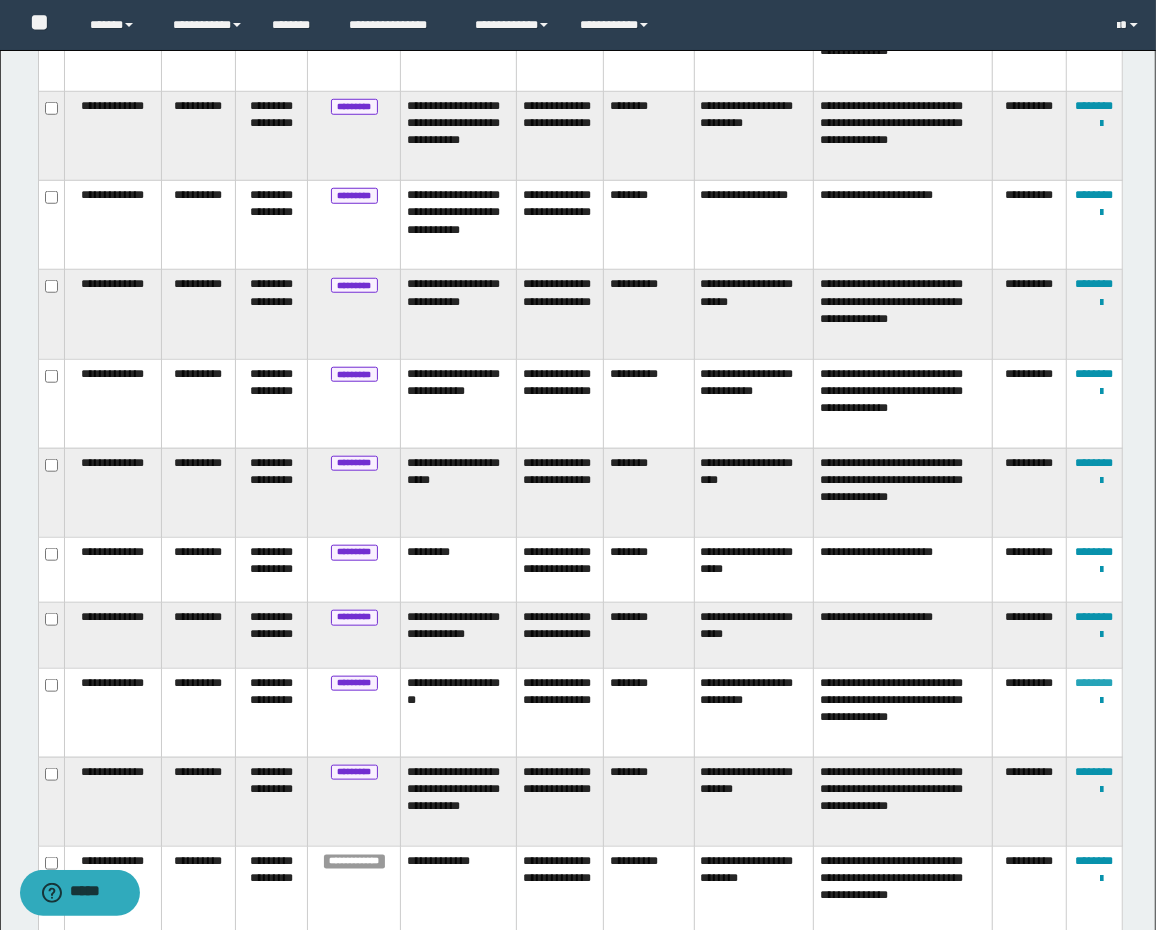 click on "********" at bounding box center (1095, 683) 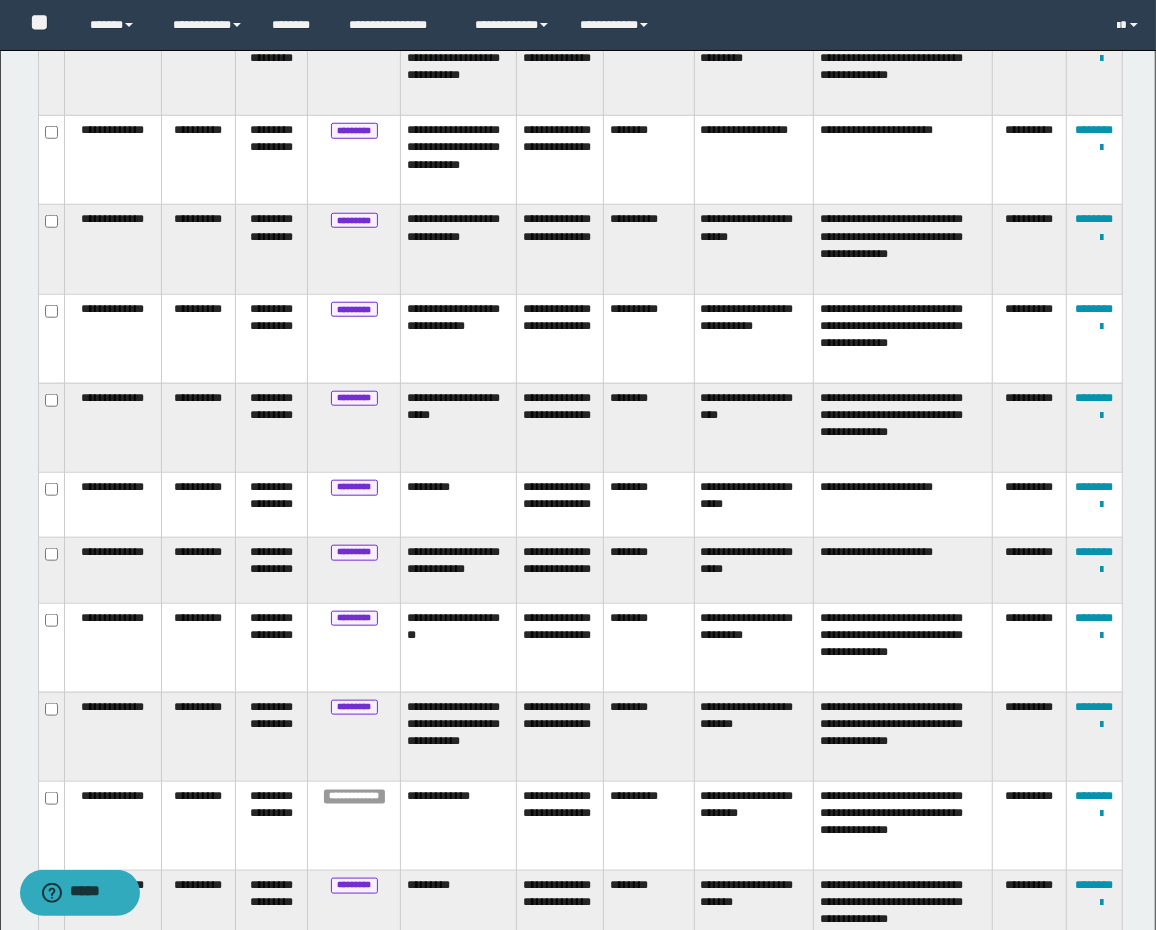 scroll, scrollTop: 933, scrollLeft: 0, axis: vertical 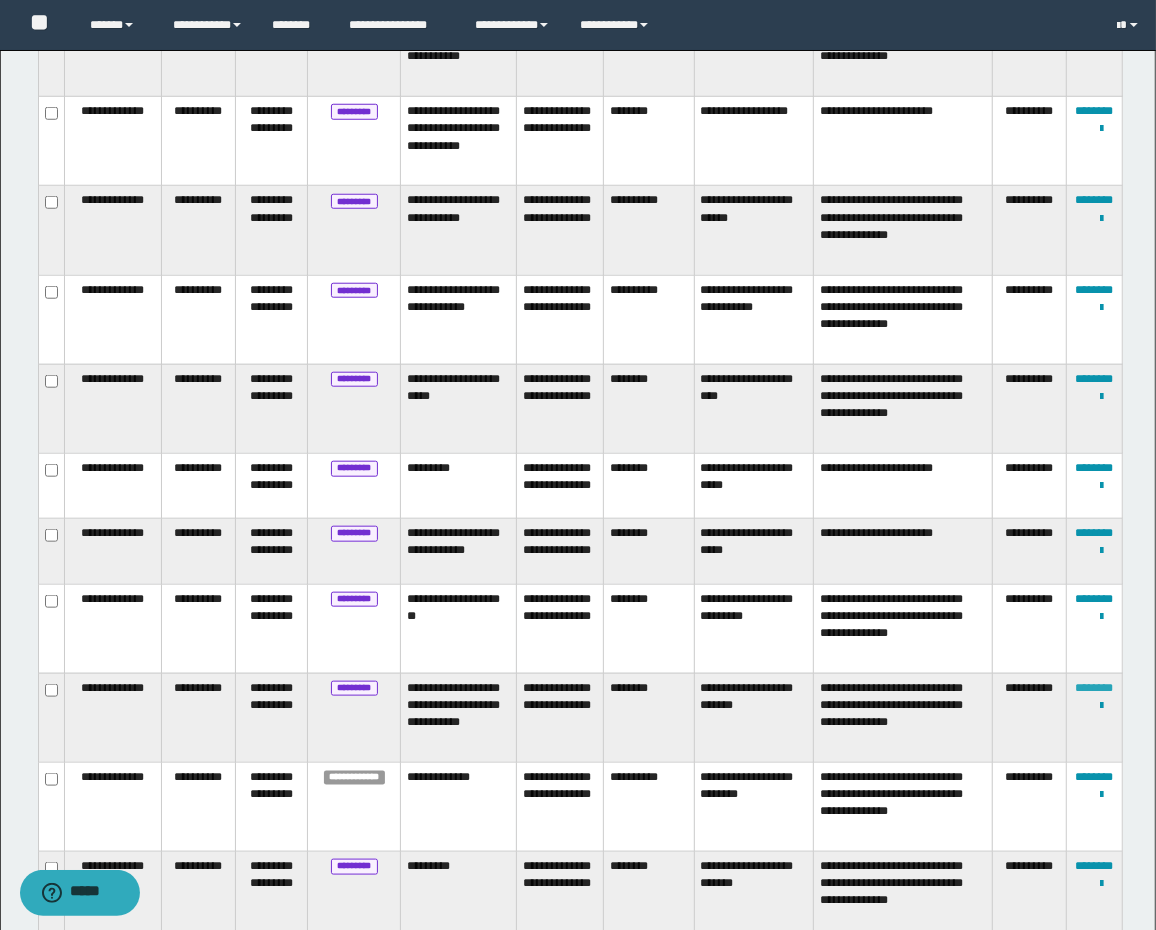 click on "********" at bounding box center [1095, 688] 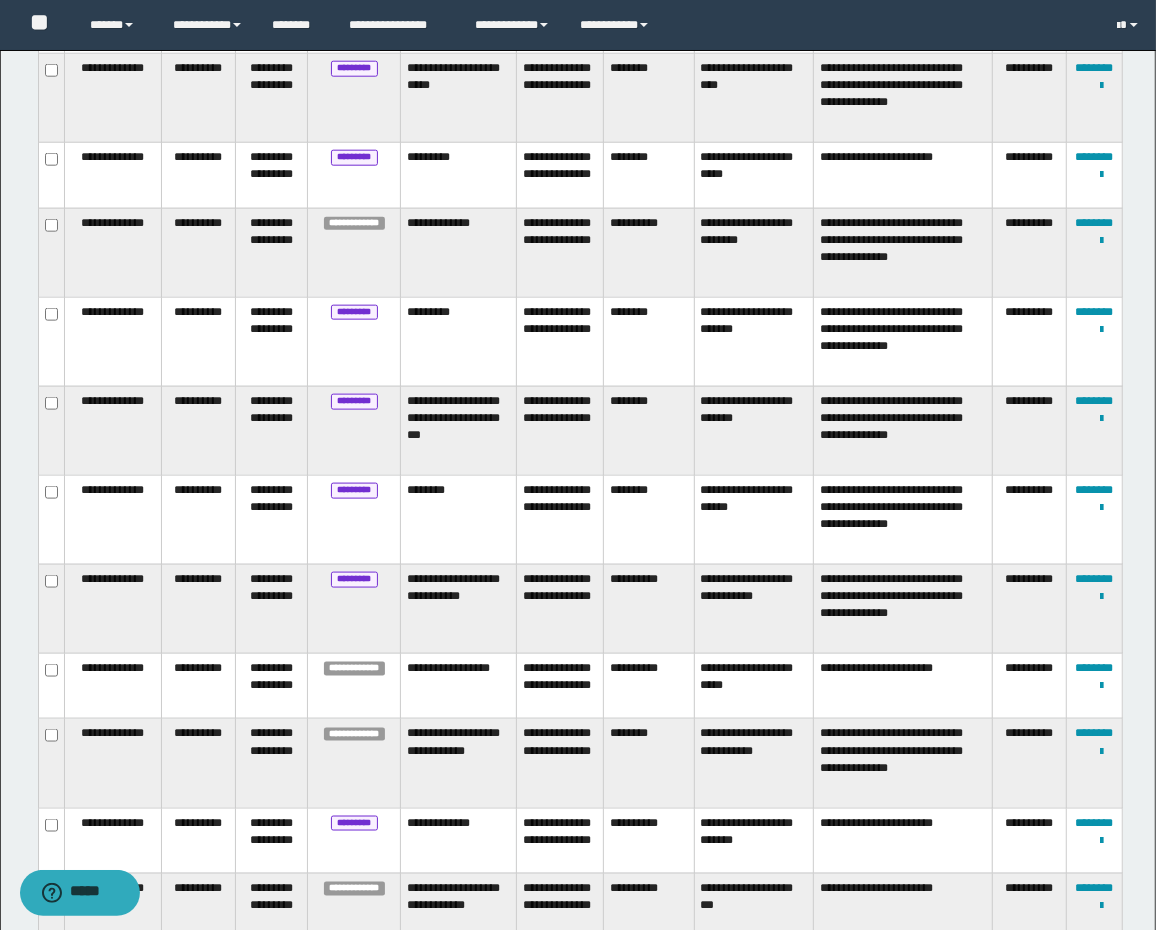 scroll, scrollTop: 1110, scrollLeft: 0, axis: vertical 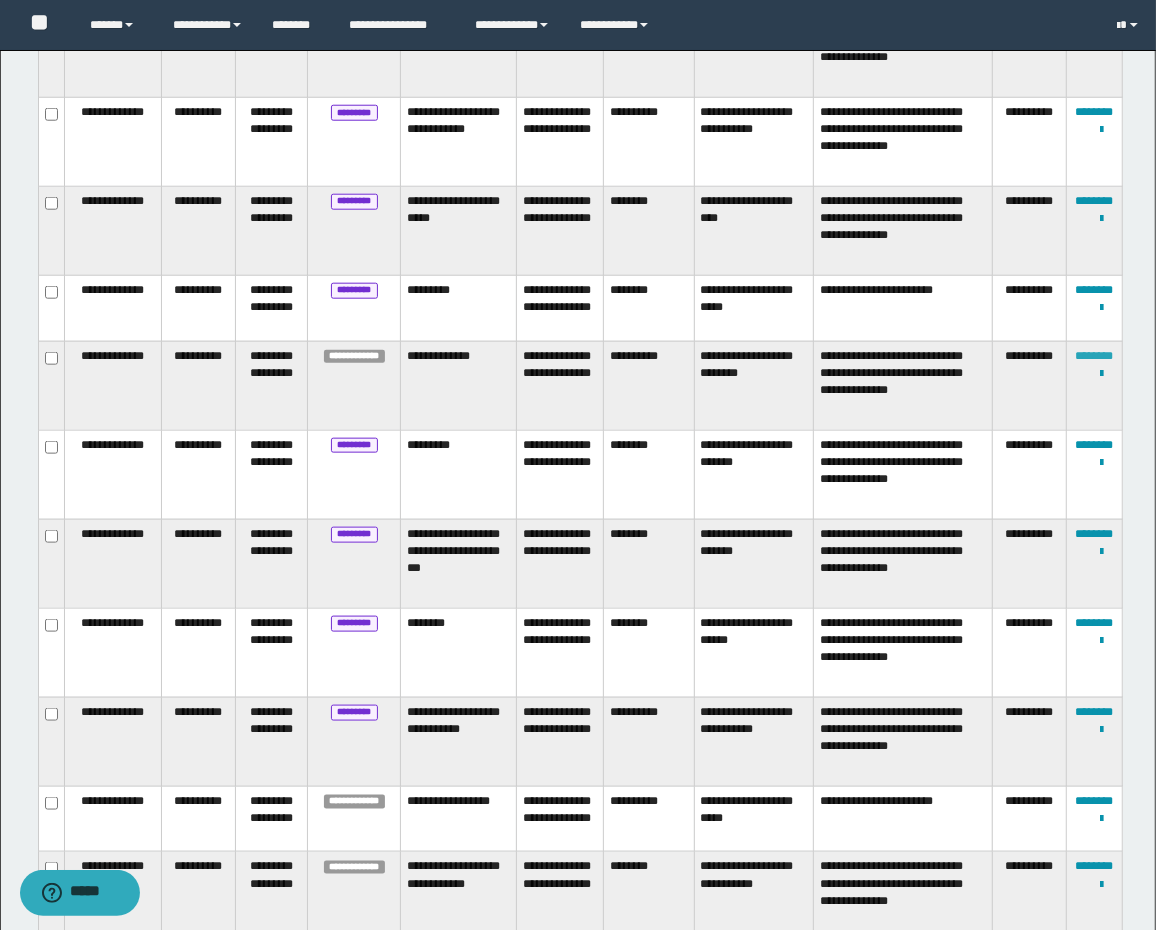 click on "********" at bounding box center [1095, 356] 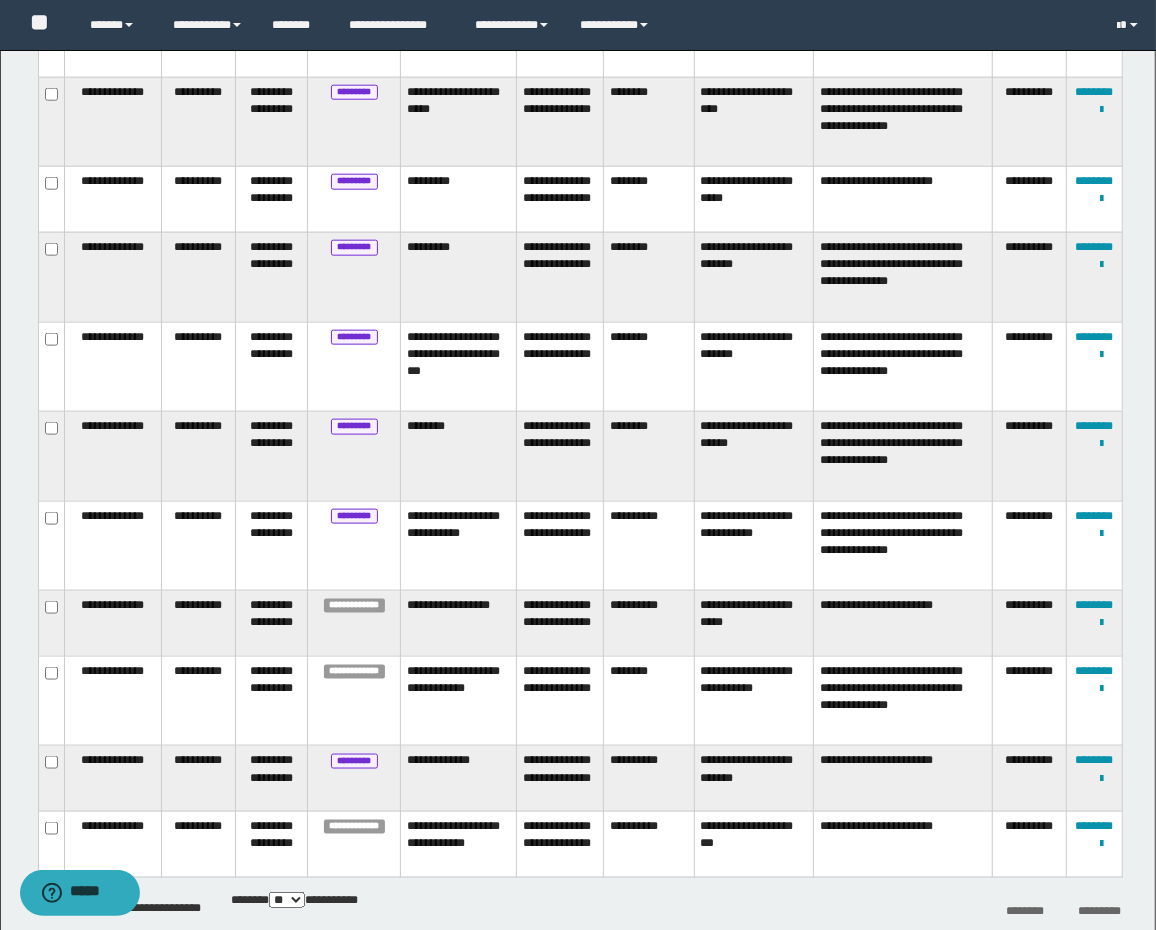 scroll, scrollTop: 1330, scrollLeft: 0, axis: vertical 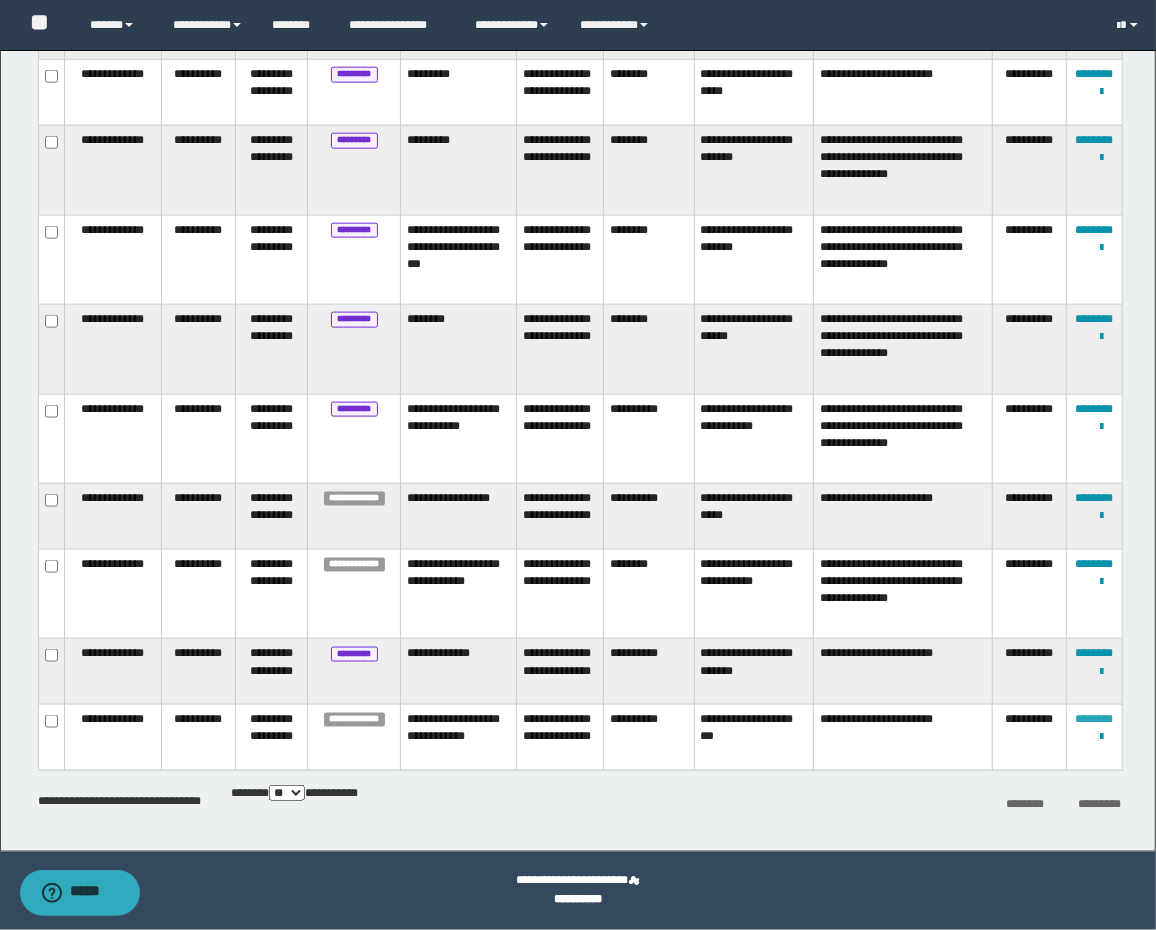 click on "********" at bounding box center [1095, 719] 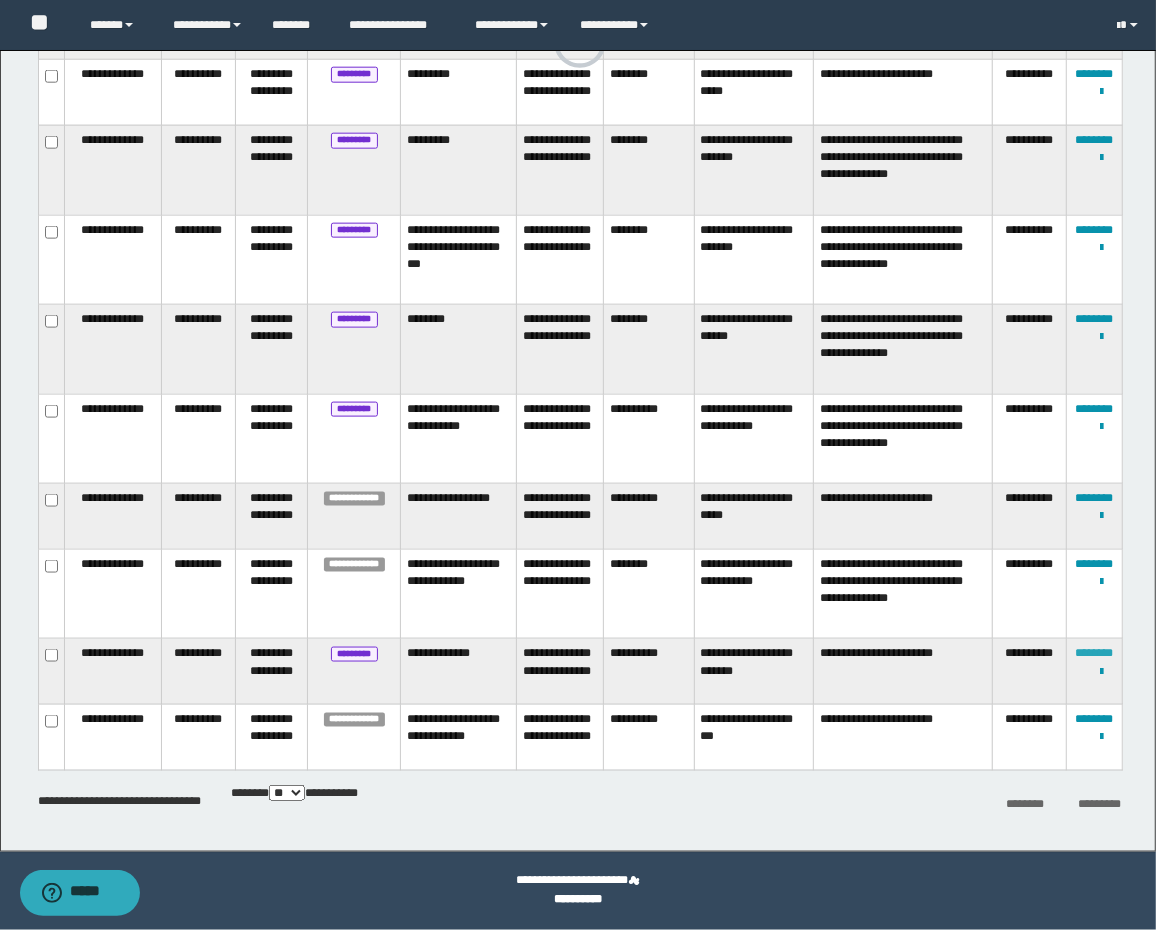 click on "********" at bounding box center [1095, 653] 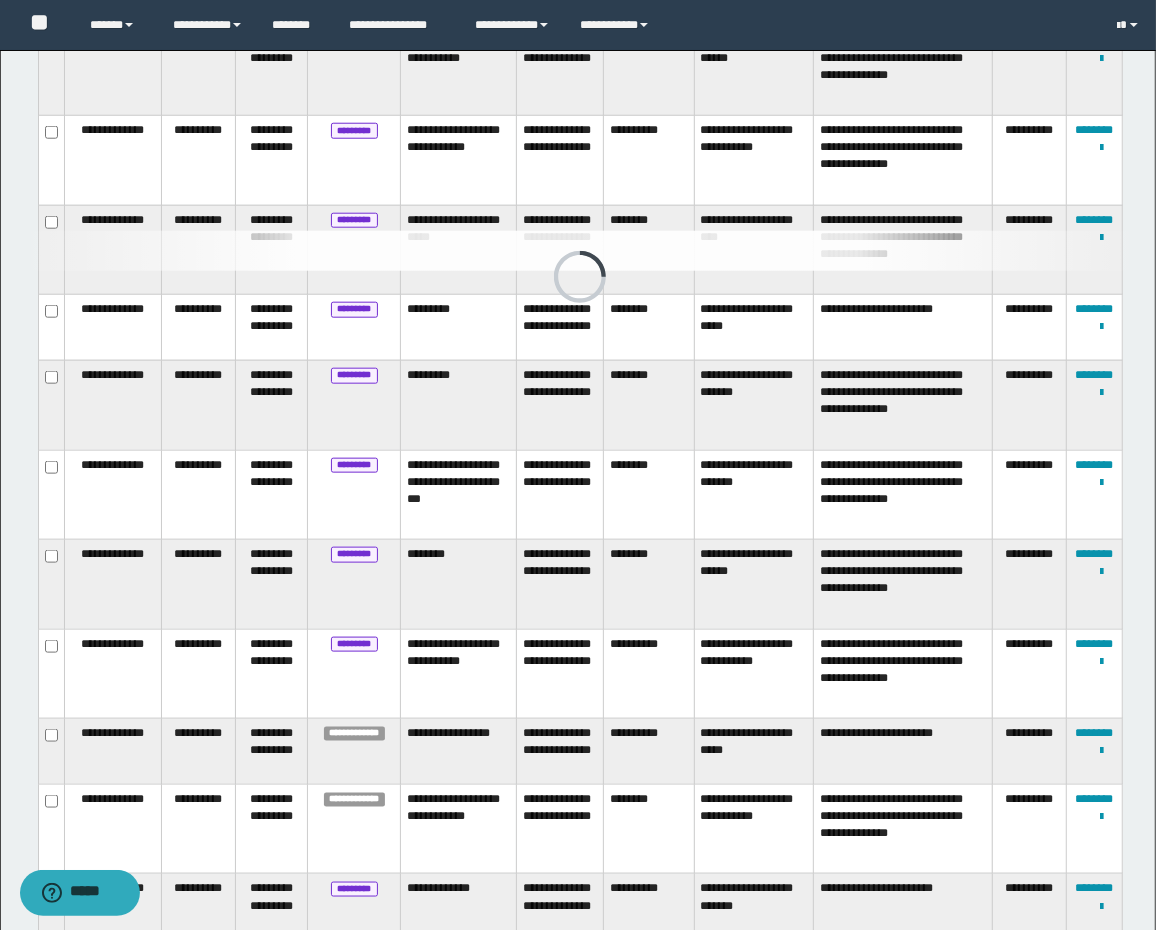 scroll, scrollTop: 1330, scrollLeft: 0, axis: vertical 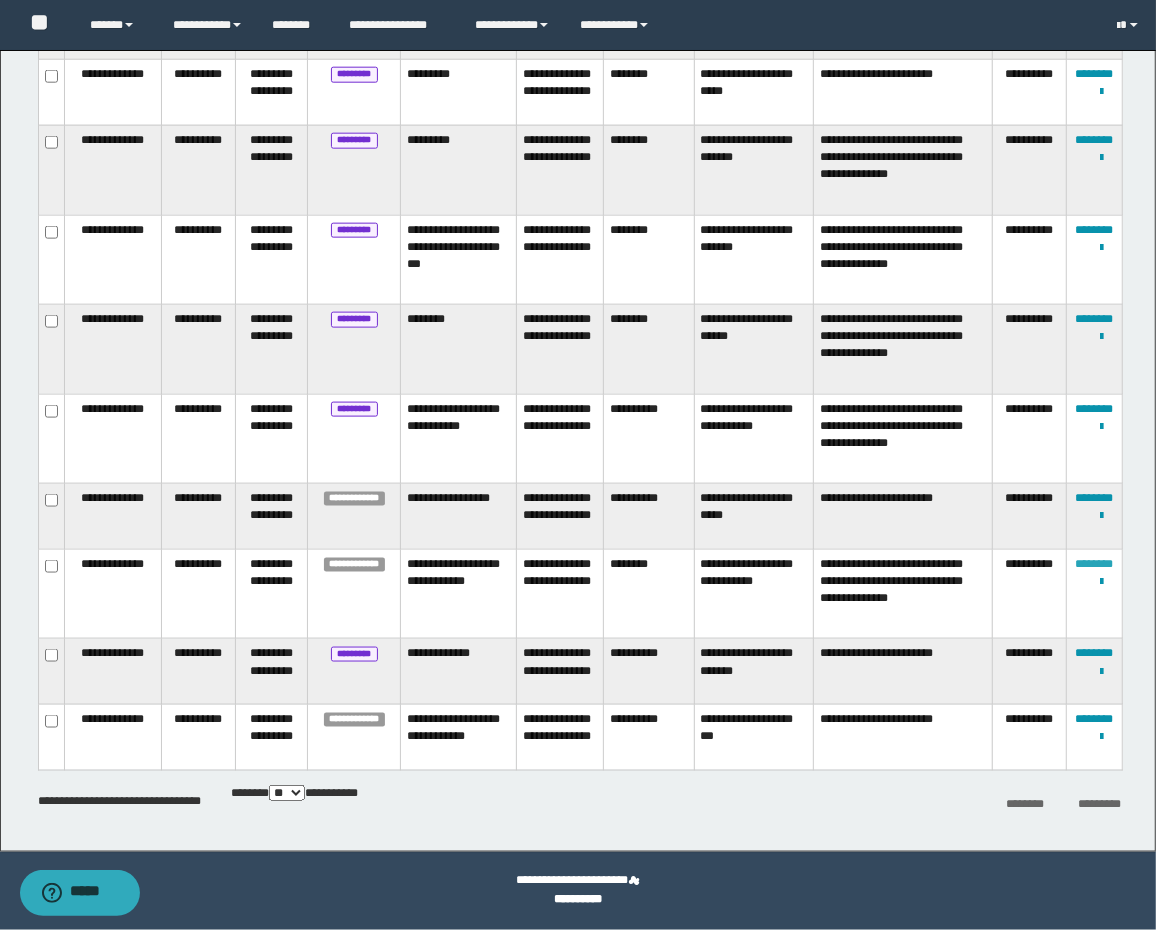 click on "********" at bounding box center [1095, 564] 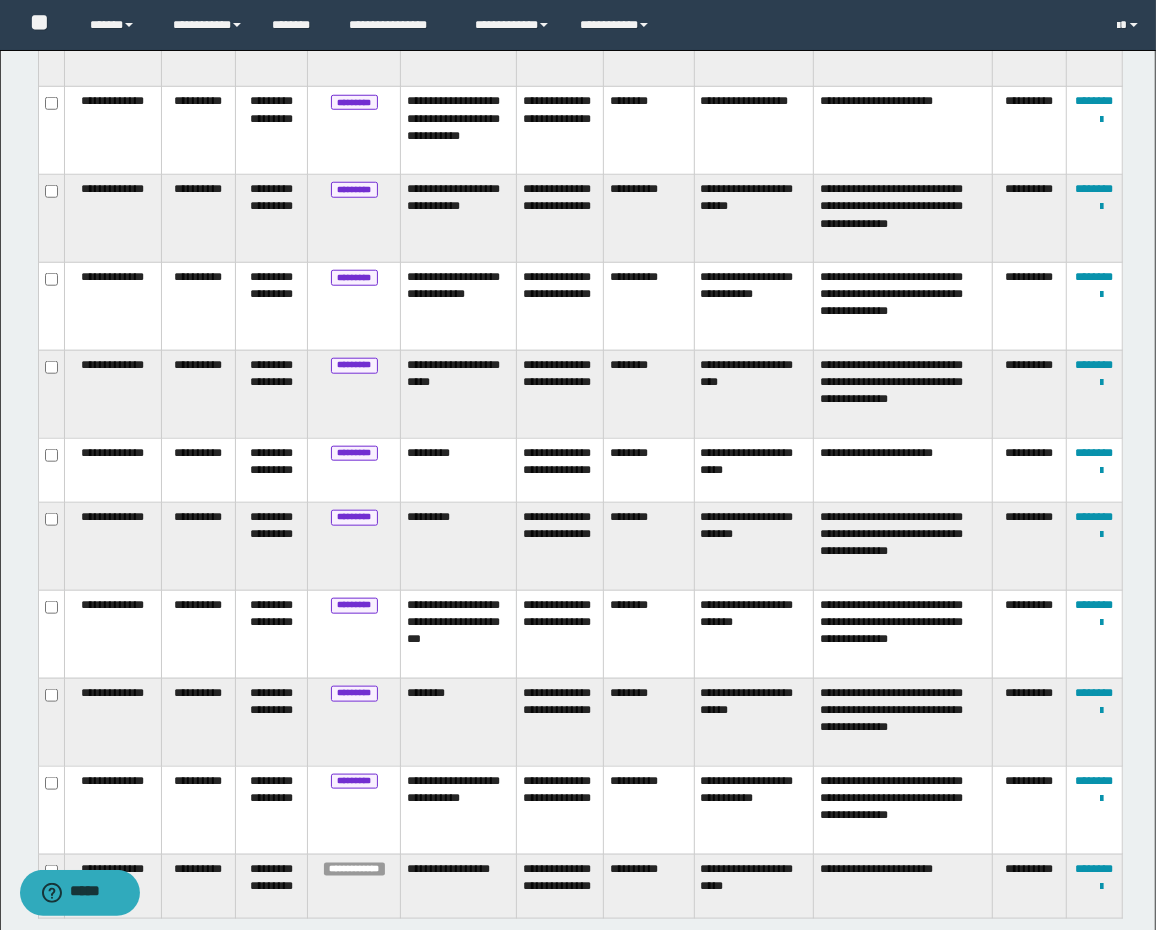 scroll, scrollTop: 1084, scrollLeft: 0, axis: vertical 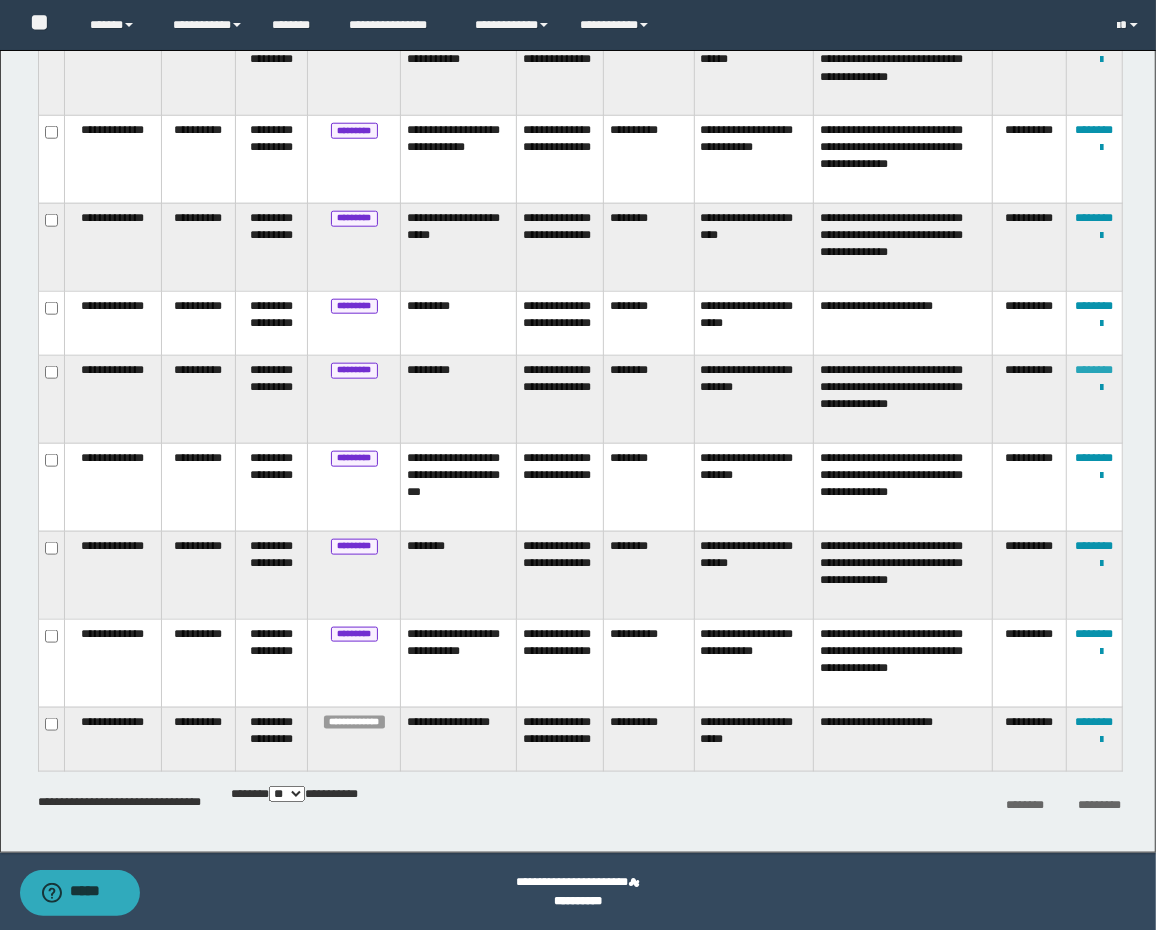 click on "********" at bounding box center [1095, 370] 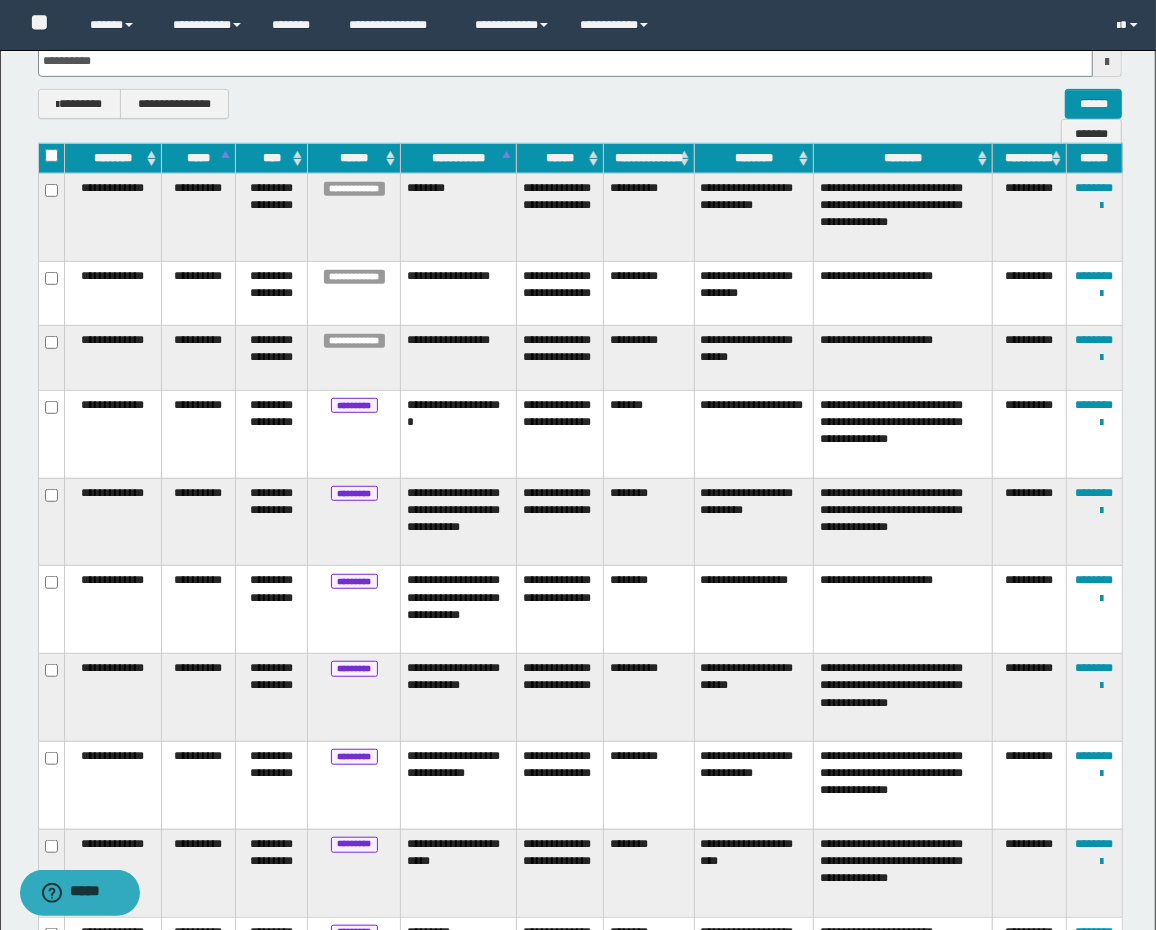 scroll, scrollTop: 1068, scrollLeft: 0, axis: vertical 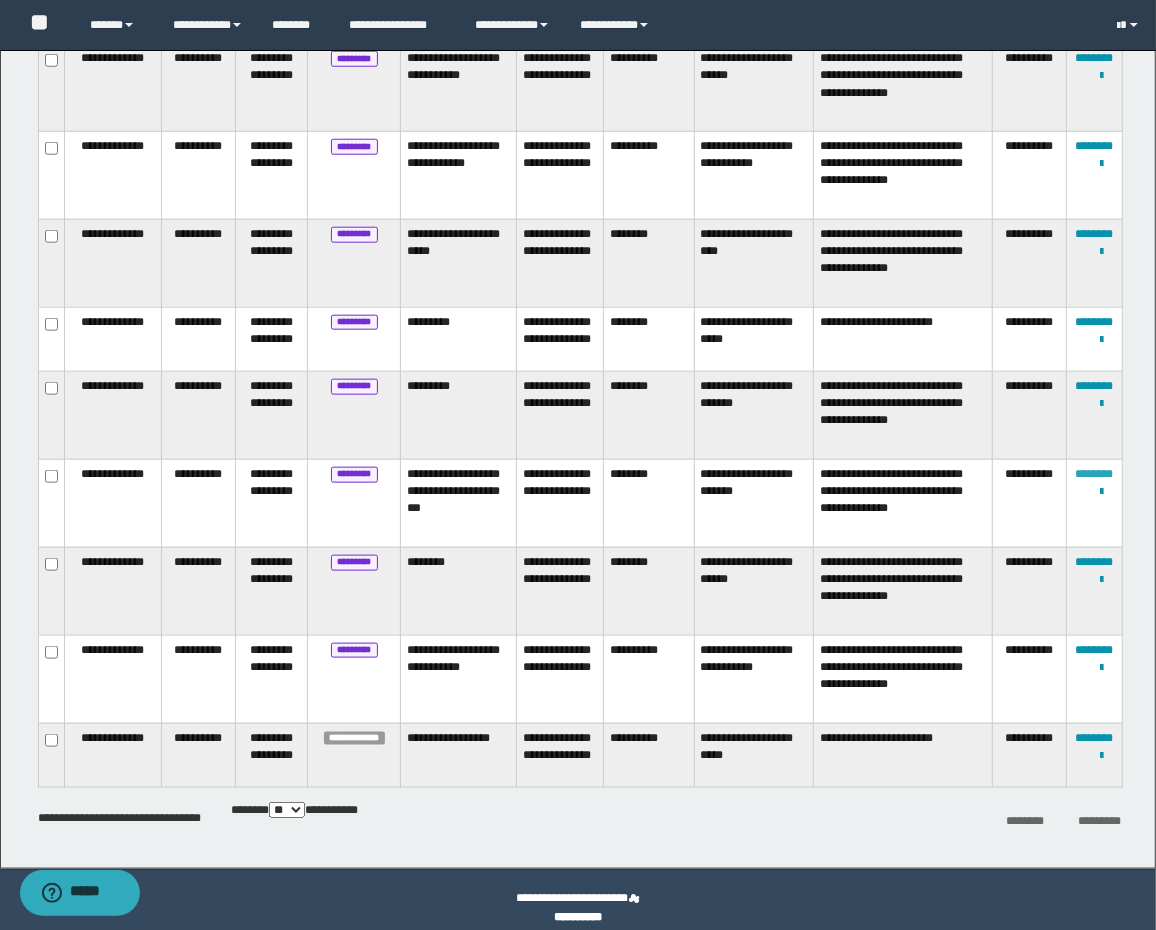 click on "********" at bounding box center (1095, 474) 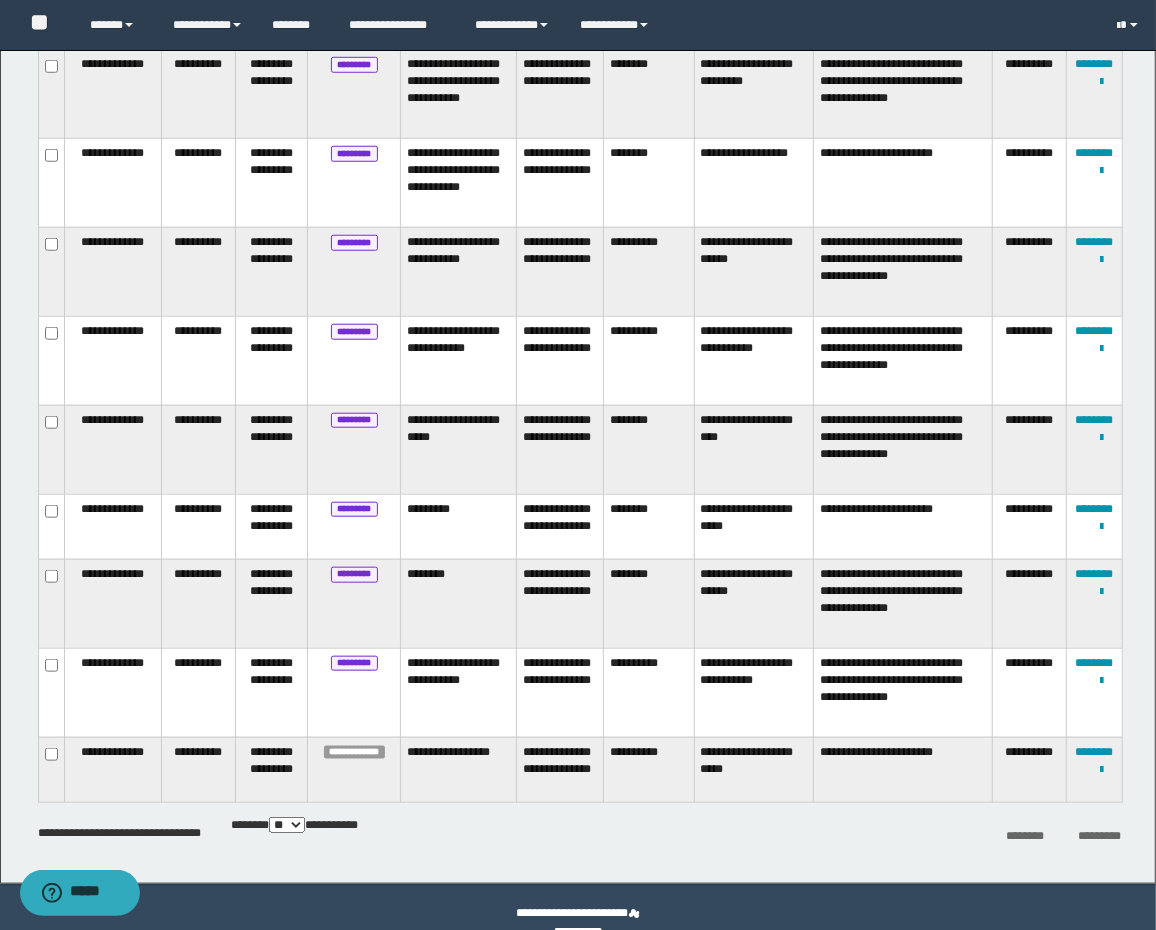 scroll, scrollTop: 921, scrollLeft: 0, axis: vertical 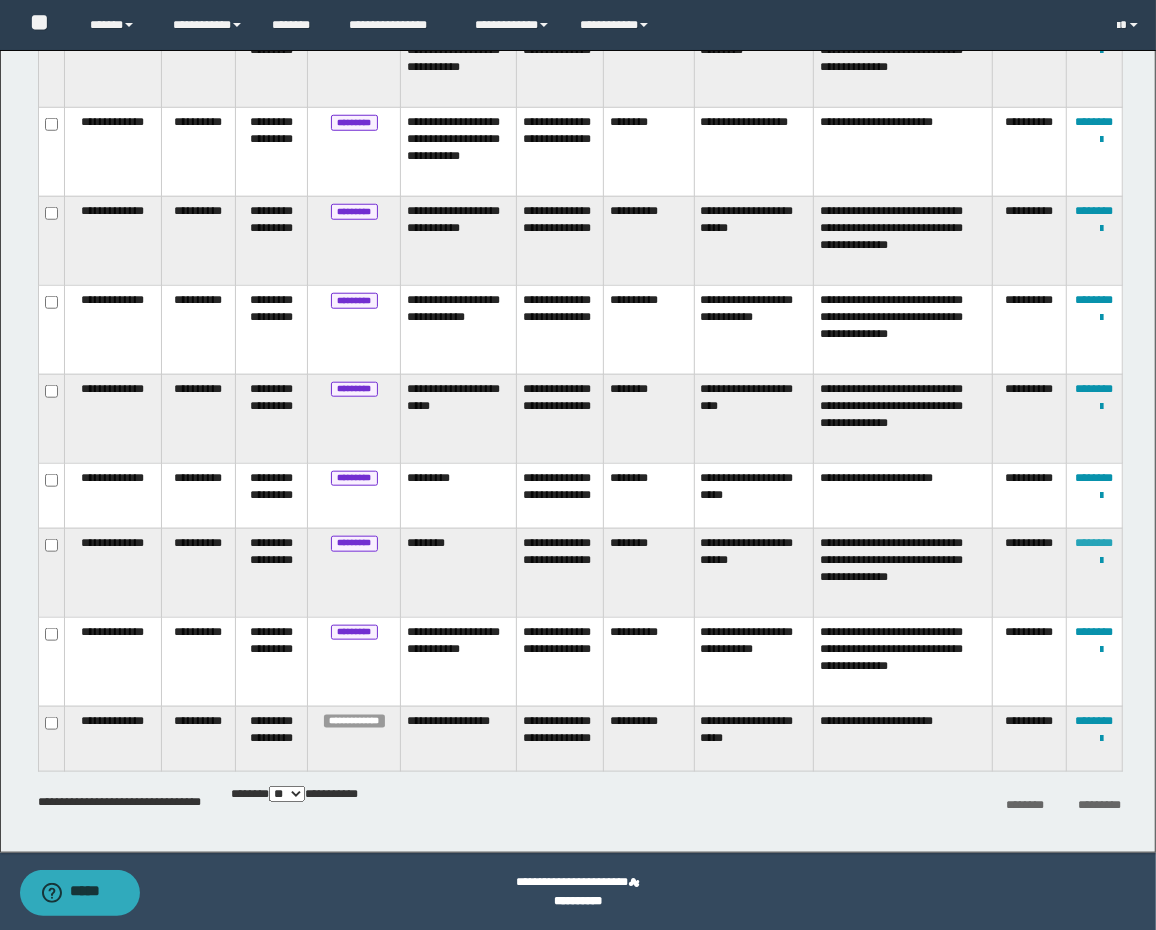 click on "********" at bounding box center [1095, 543] 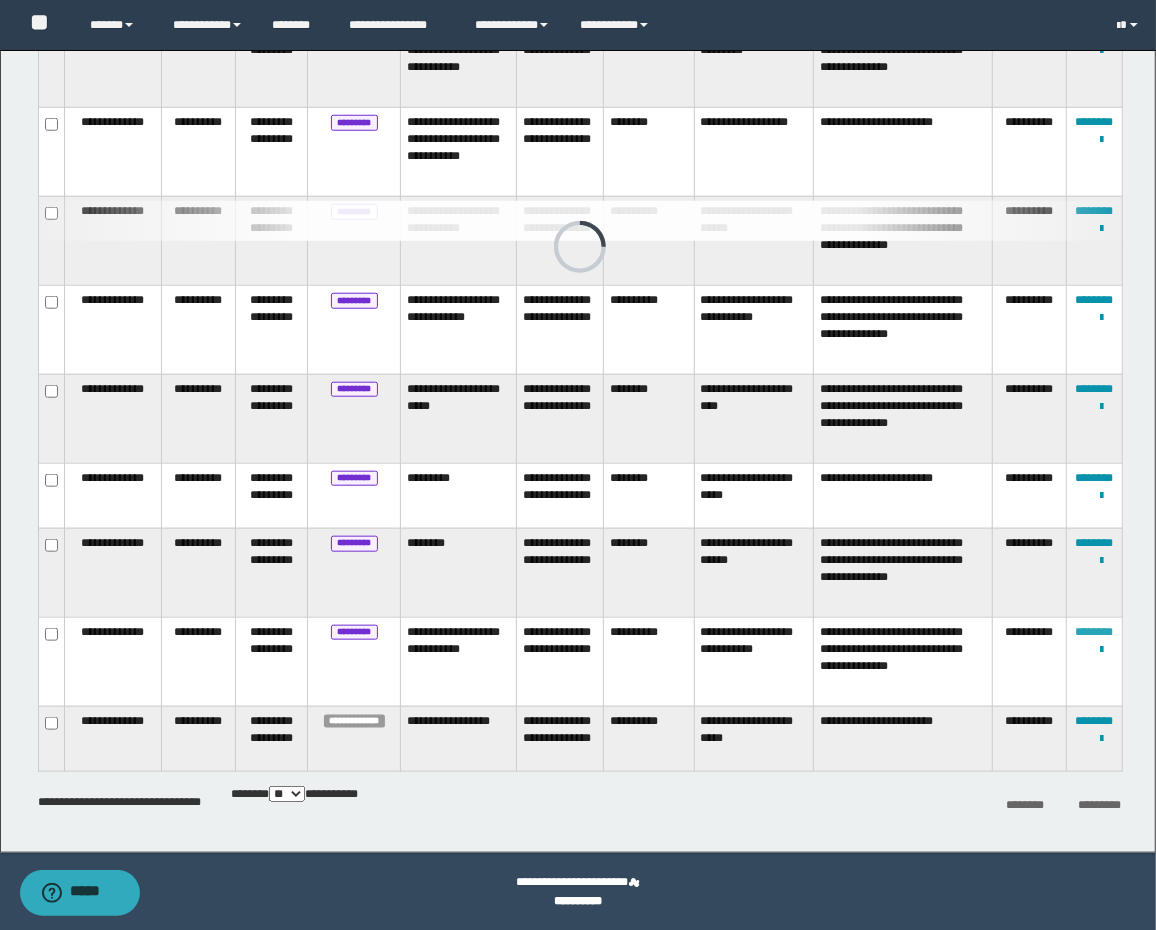 click on "********" at bounding box center [1095, 632] 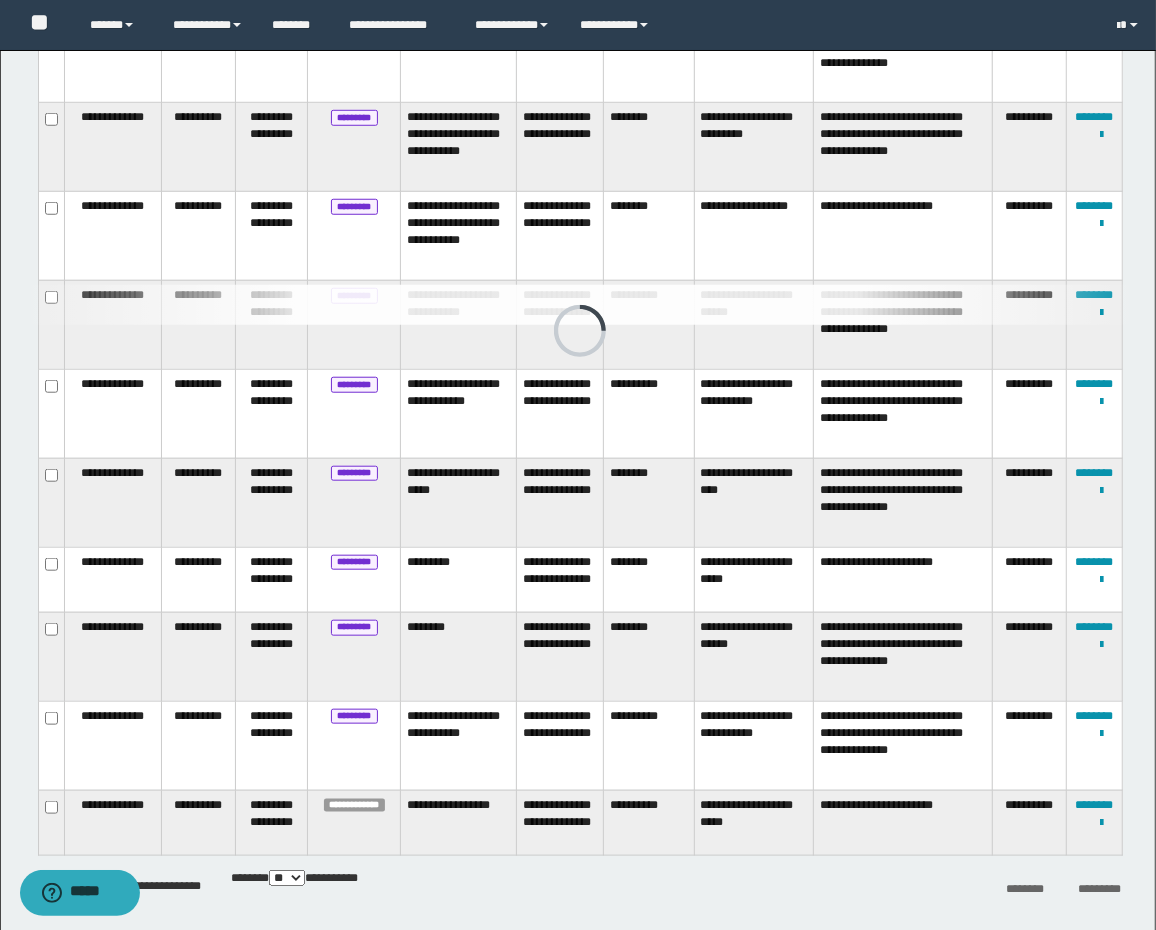 scroll, scrollTop: 921, scrollLeft: 0, axis: vertical 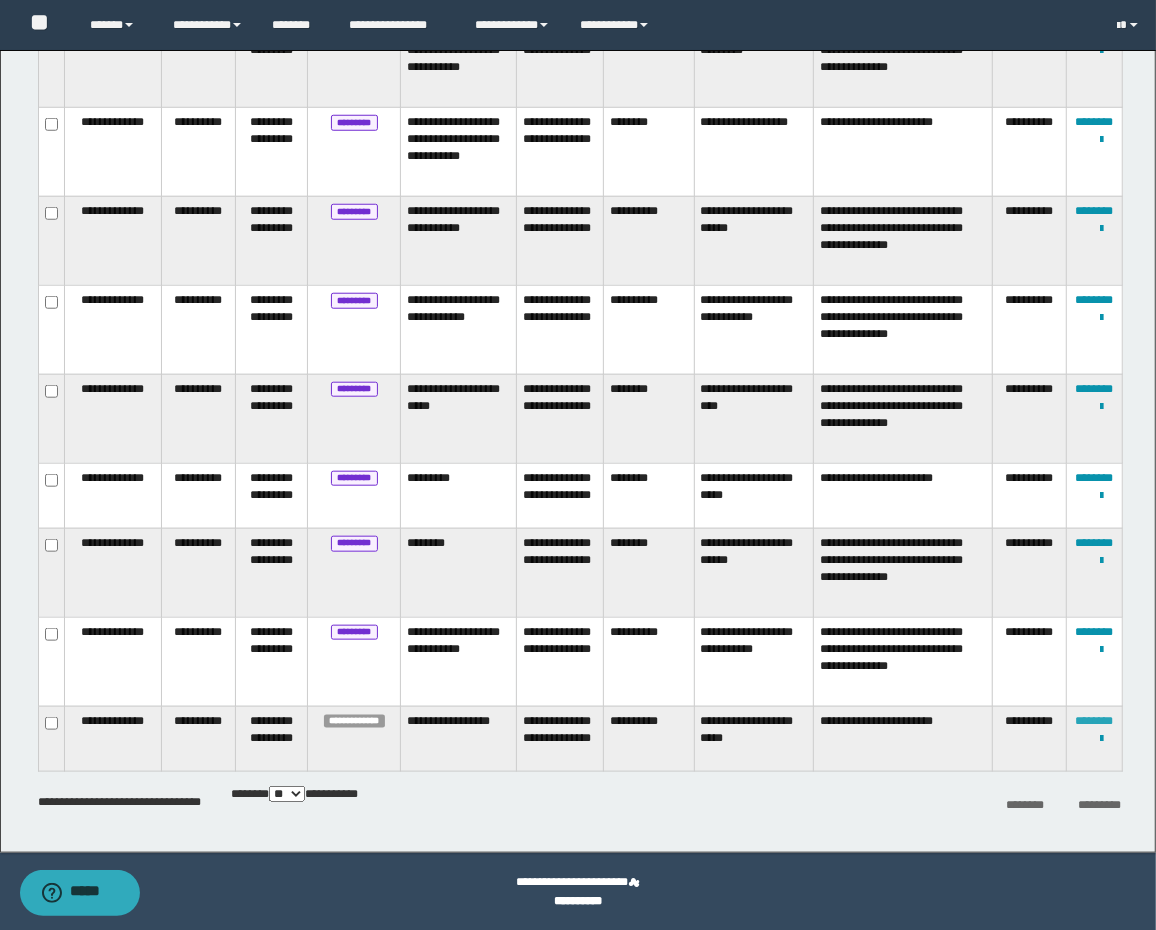 click on "********" at bounding box center [1095, 721] 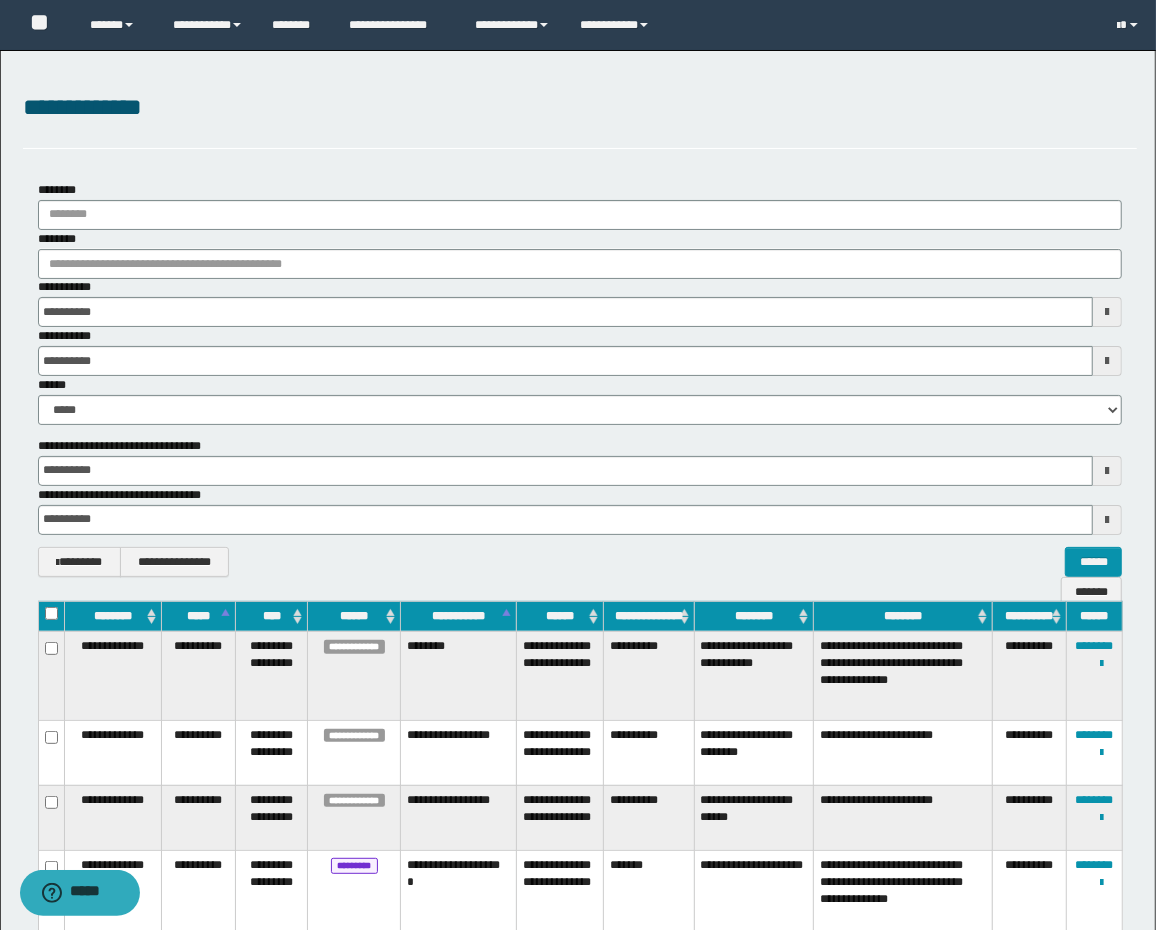 scroll, scrollTop: 666, scrollLeft: 0, axis: vertical 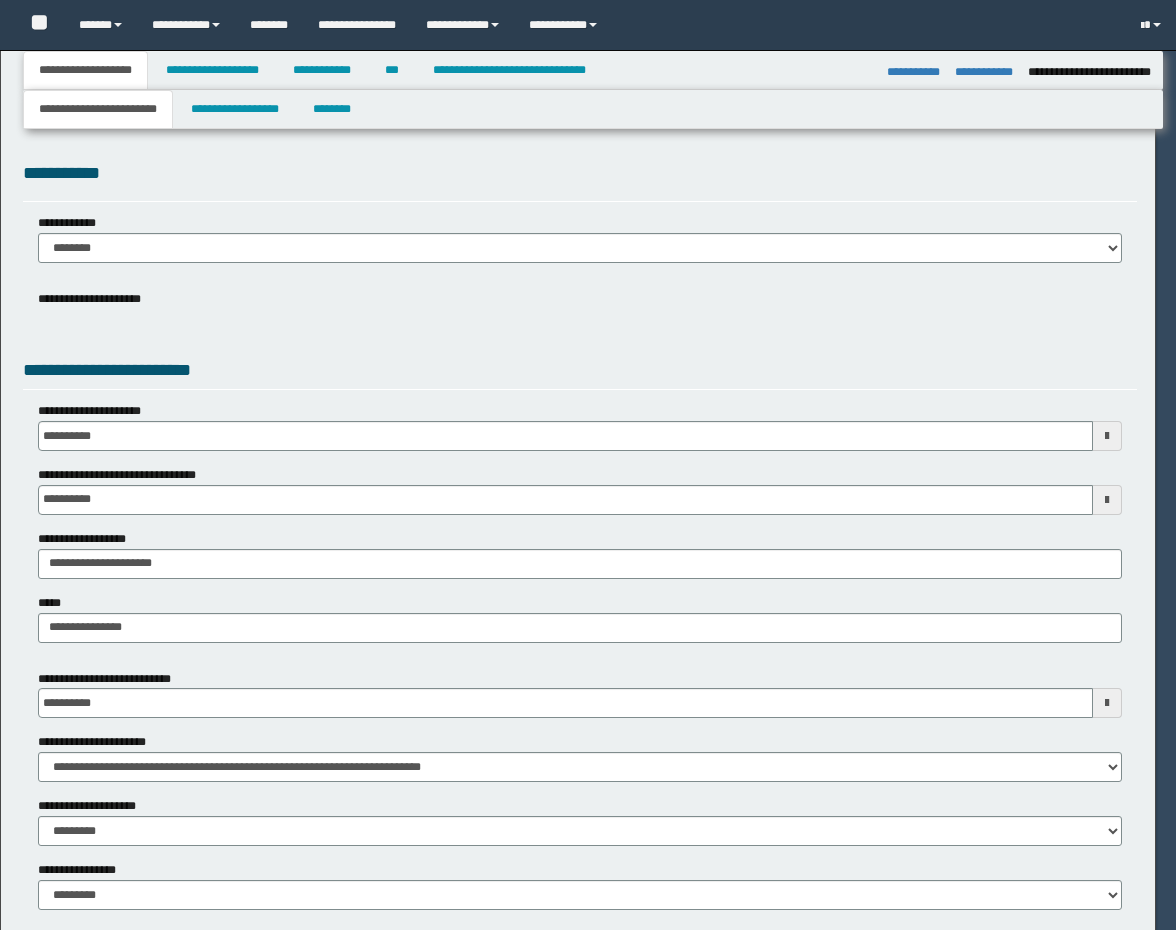 select on "*" 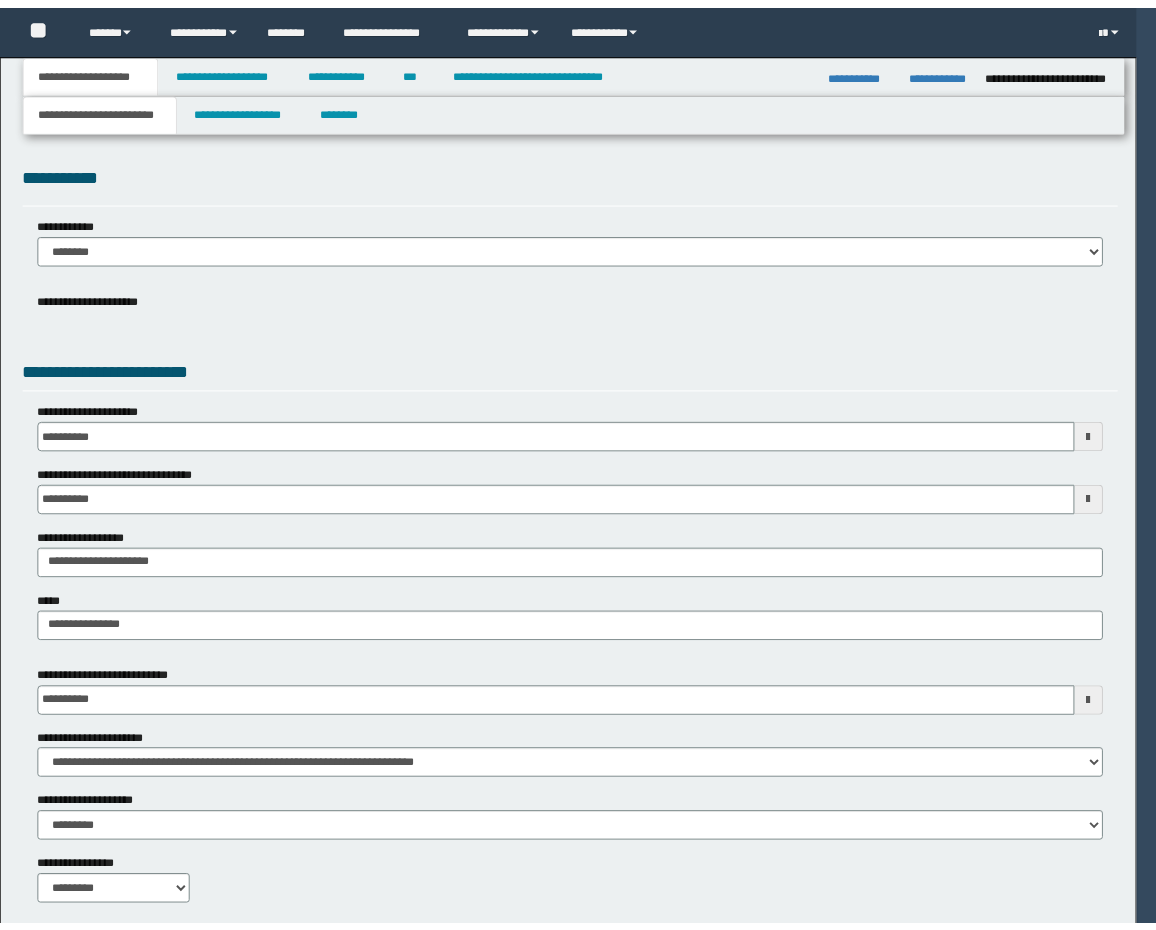 scroll, scrollTop: 0, scrollLeft: 0, axis: both 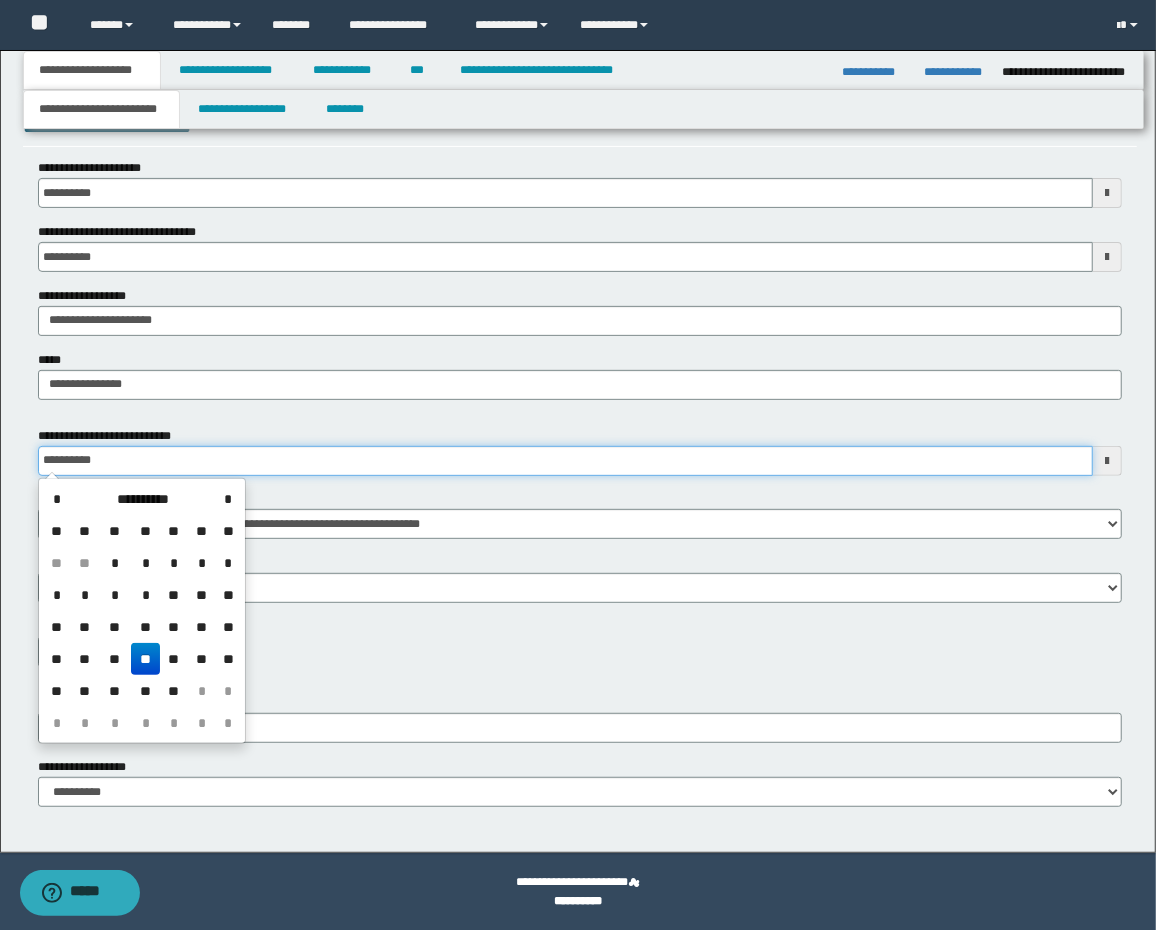 click on "**********" at bounding box center [566, 461] 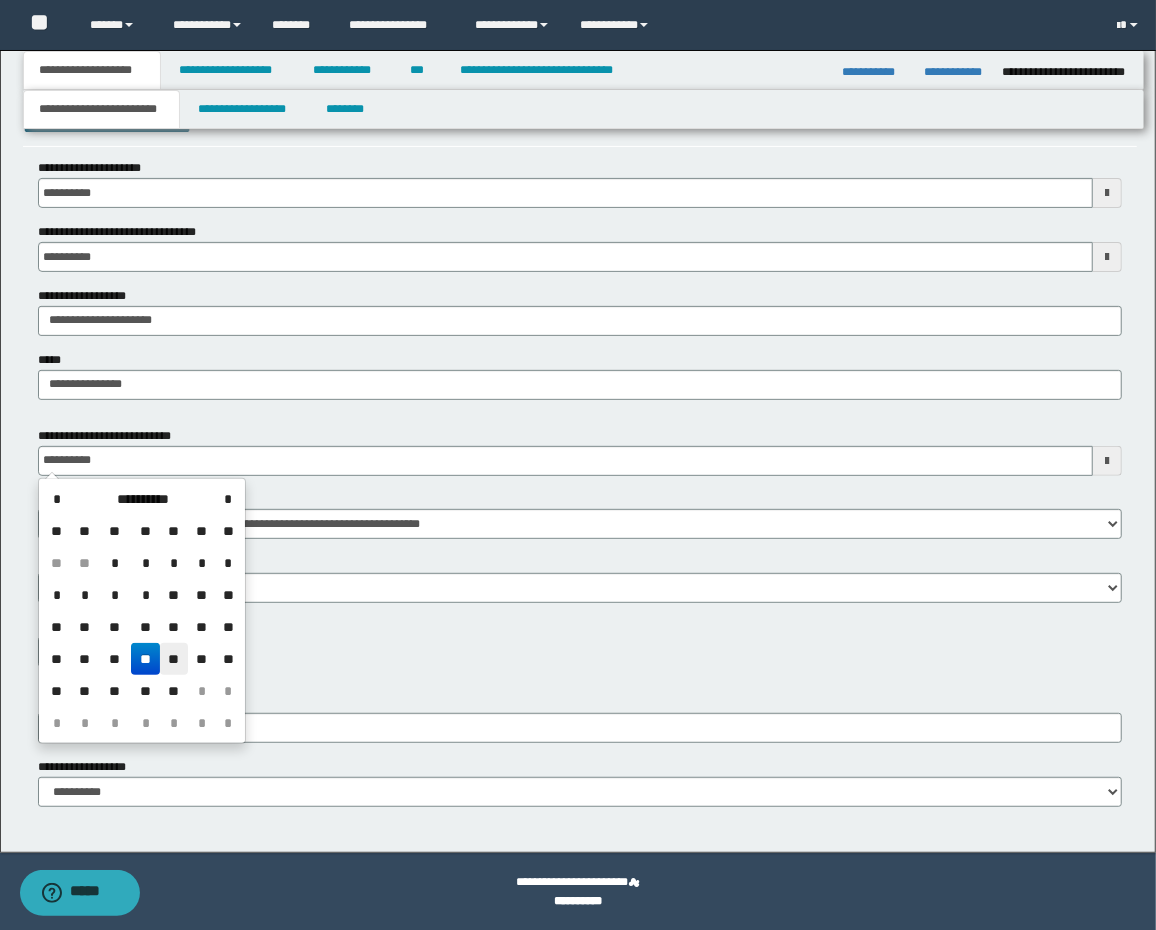 click on "**" at bounding box center [174, 659] 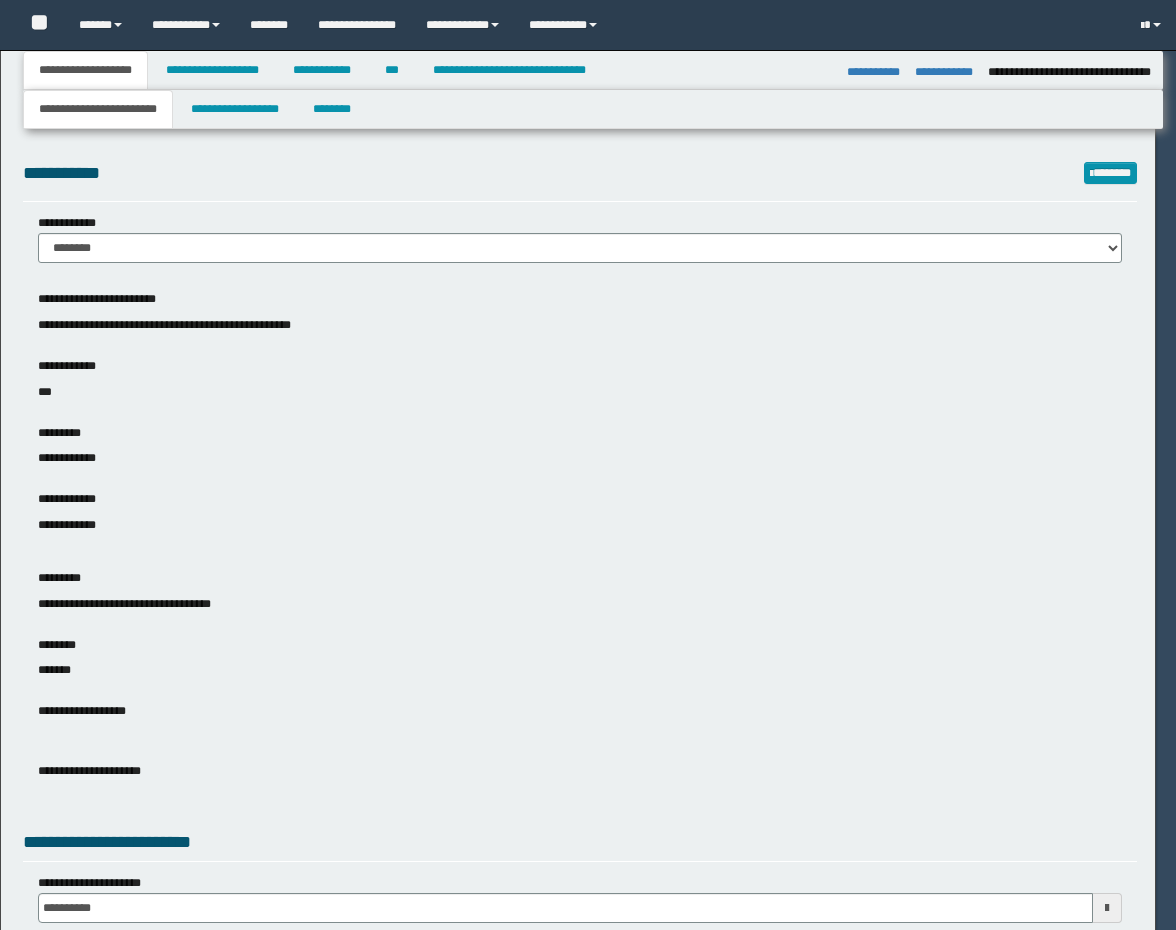 select on "*" 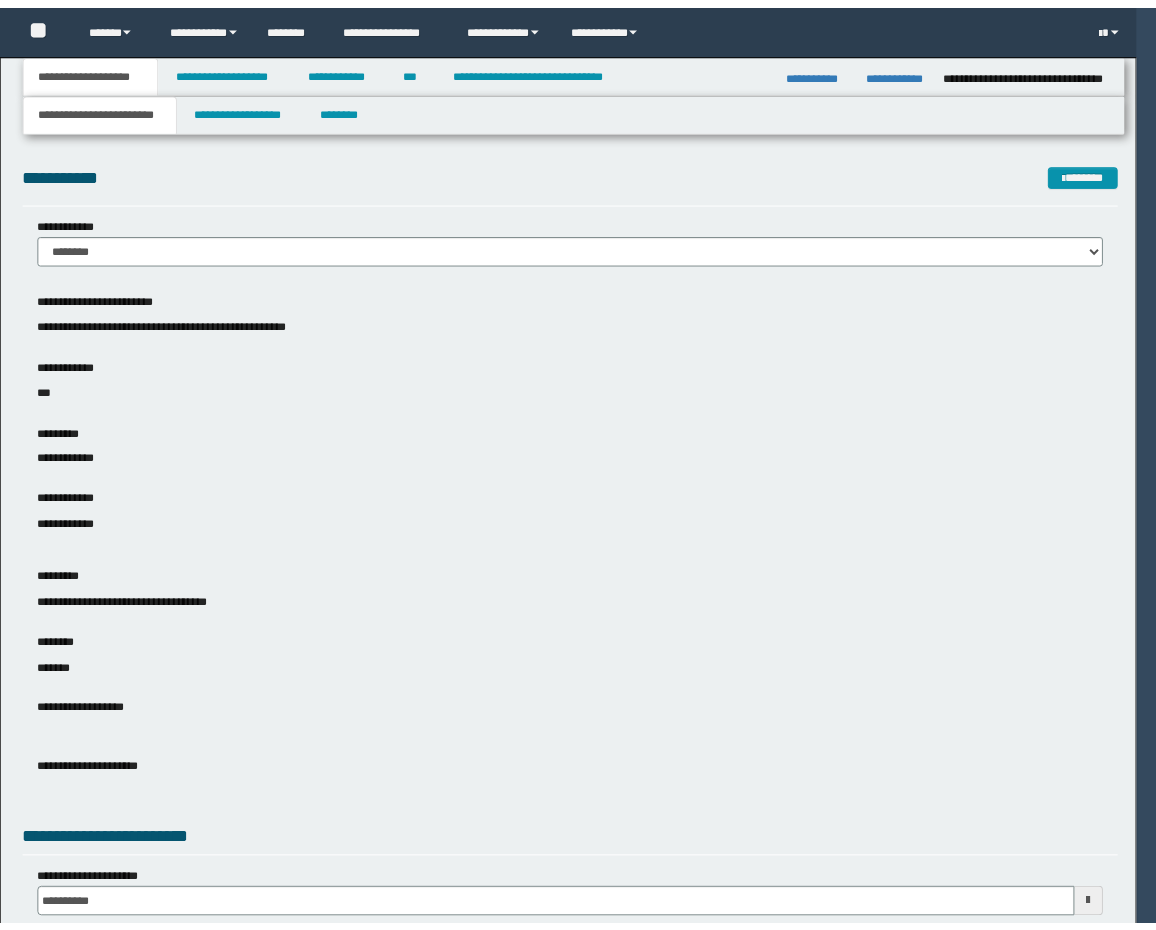 scroll, scrollTop: 0, scrollLeft: 0, axis: both 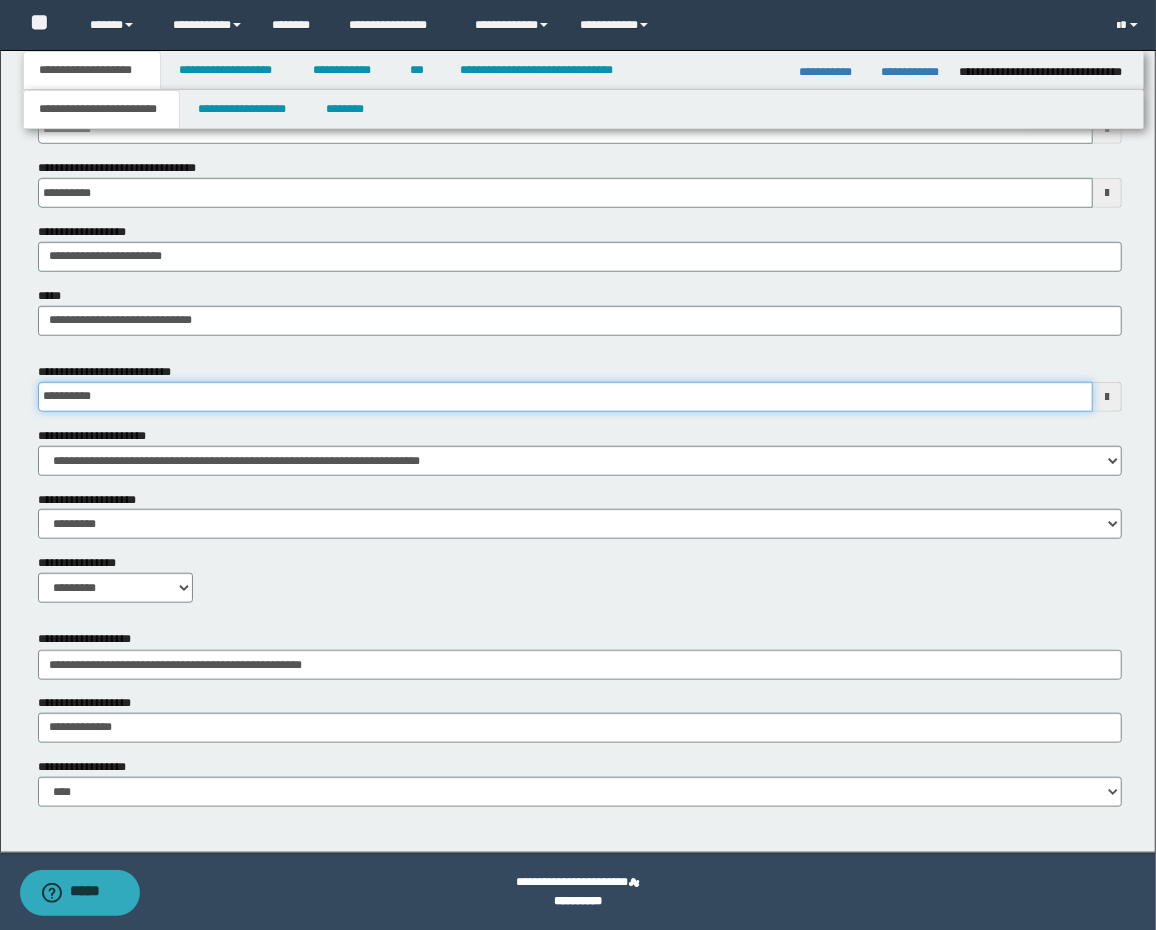 click on "**********" at bounding box center (566, 397) 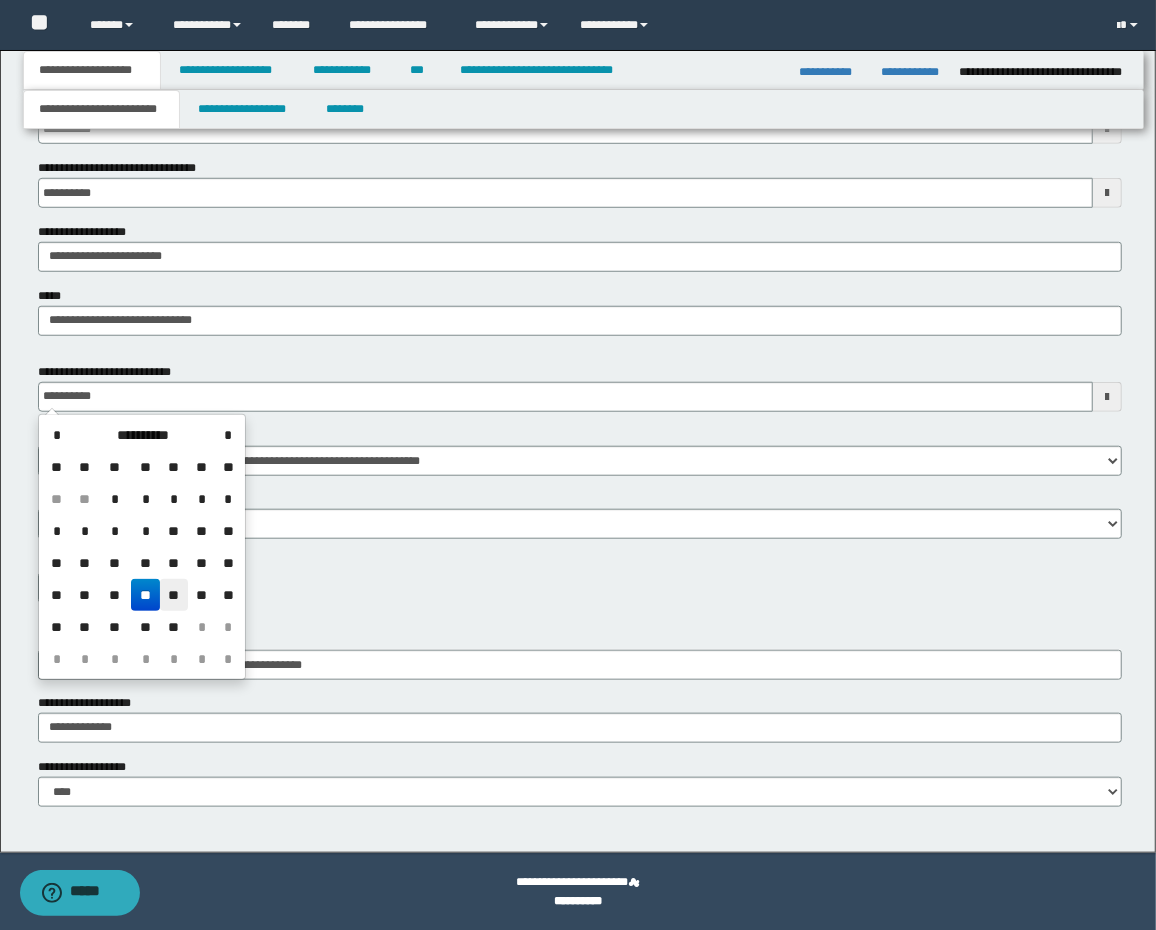 click on "**" at bounding box center (174, 595) 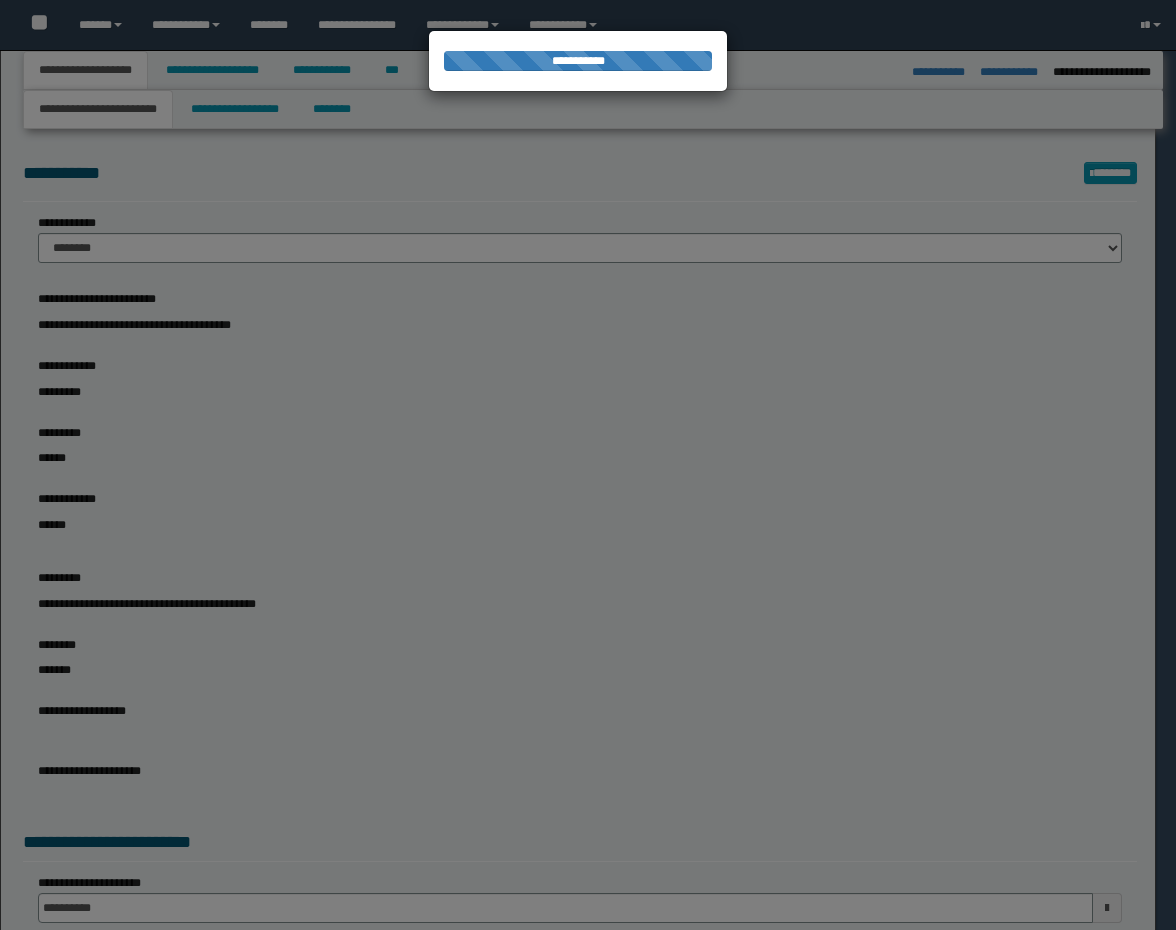 select on "*" 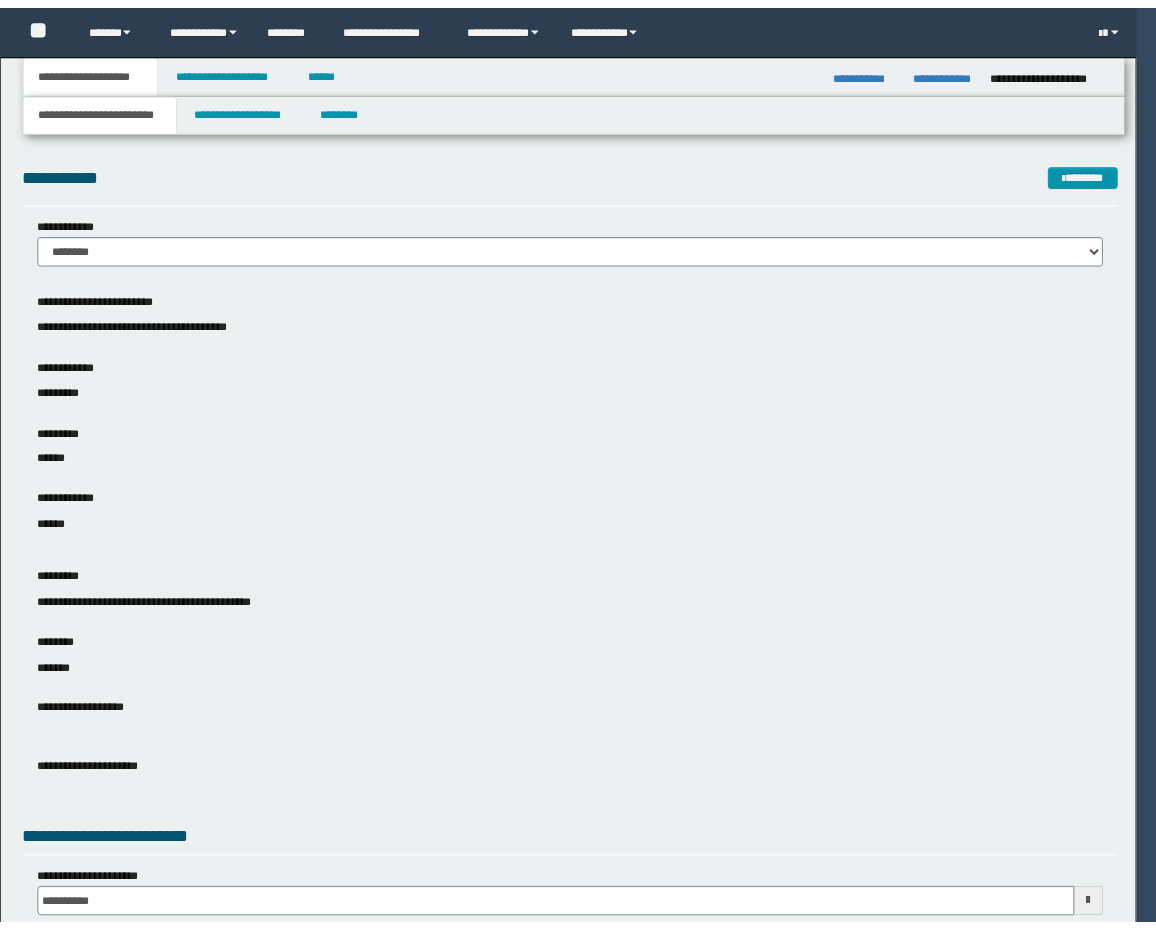 scroll, scrollTop: 0, scrollLeft: 0, axis: both 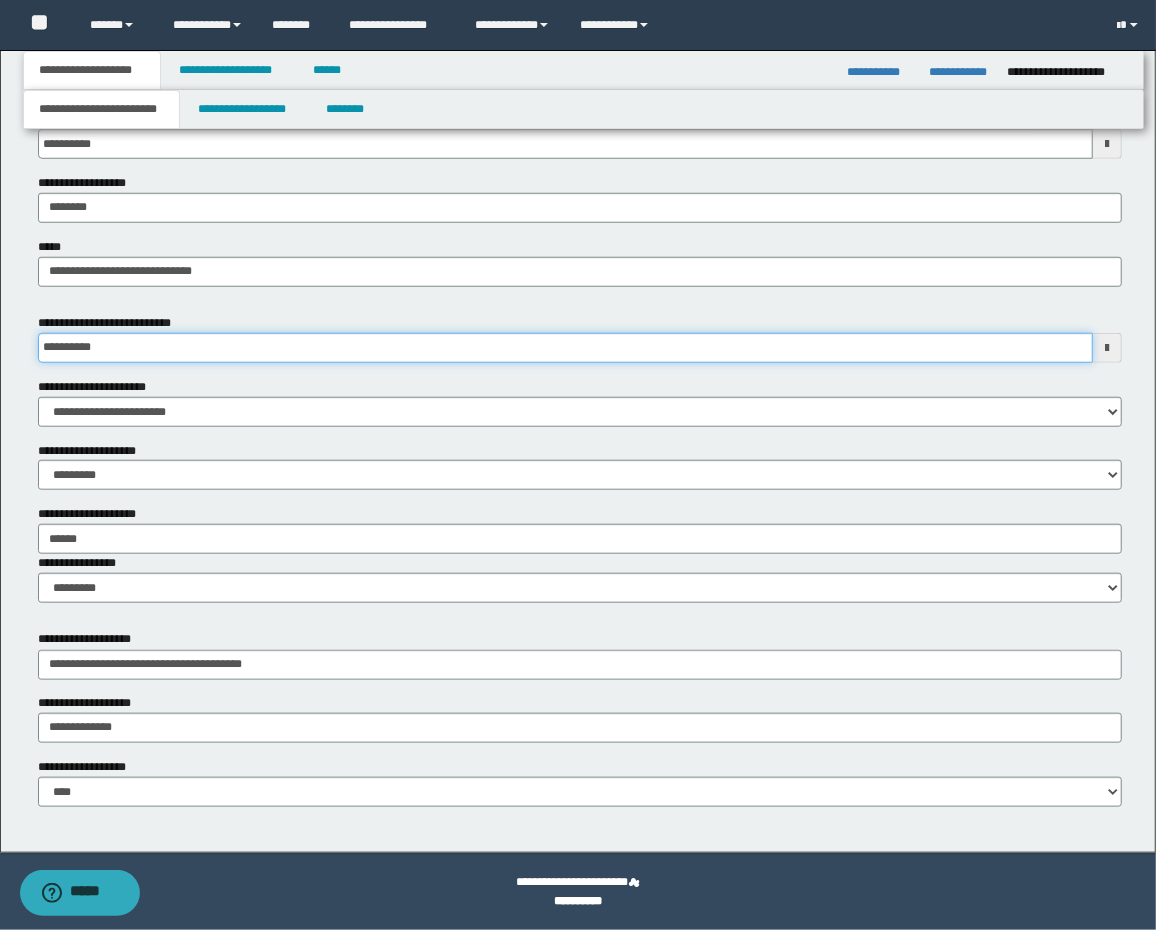click on "**********" at bounding box center (566, 348) 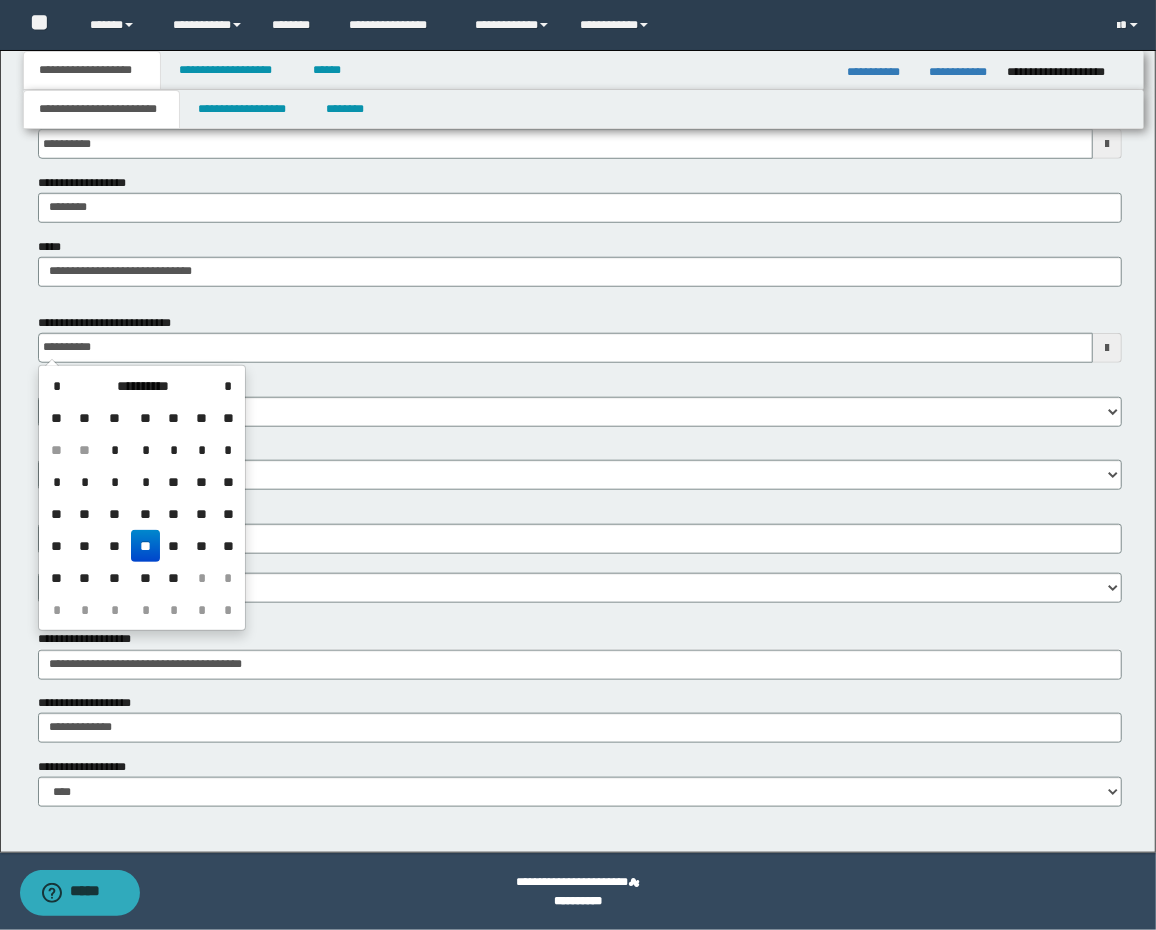 drag, startPoint x: 182, startPoint y: 545, endPoint x: 249, endPoint y: 326, distance: 229.01965 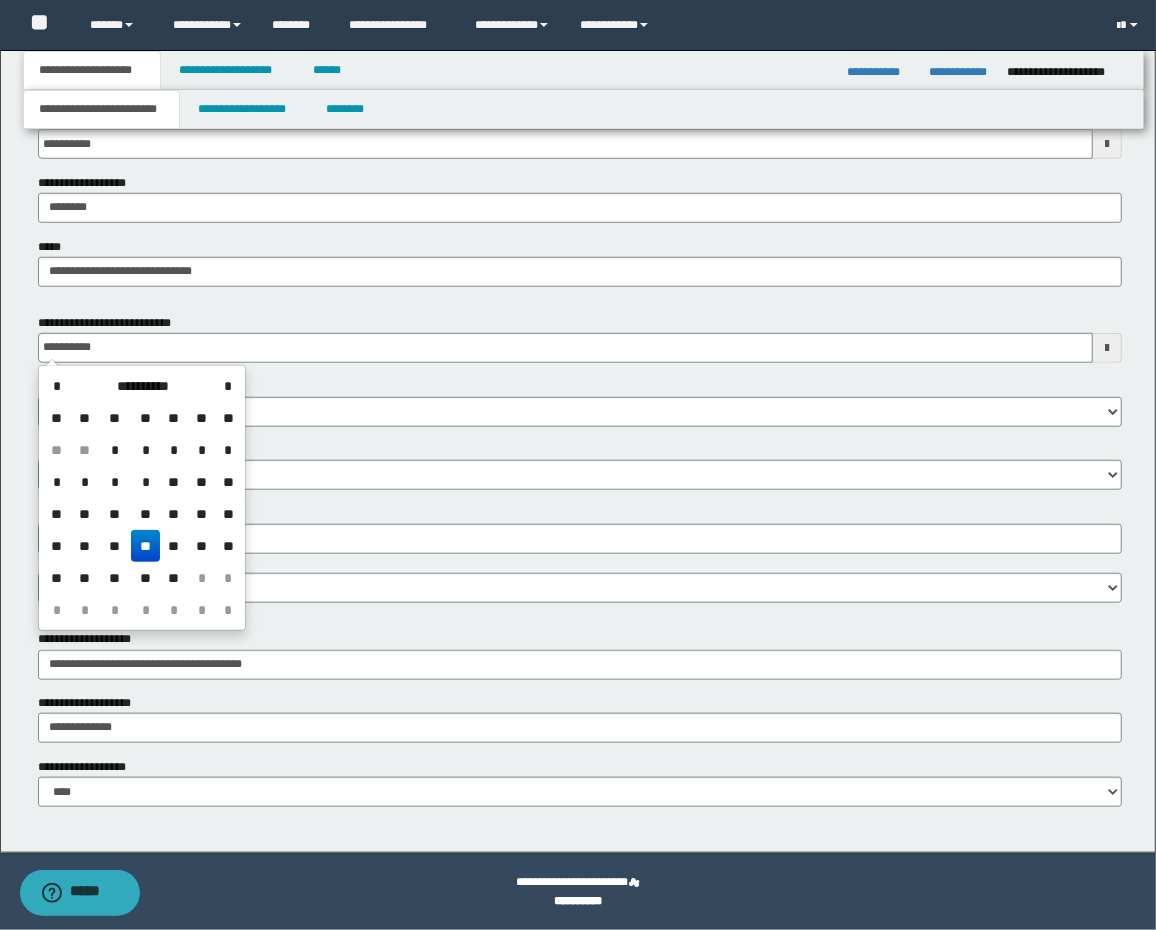 click on "**" at bounding box center [174, 546] 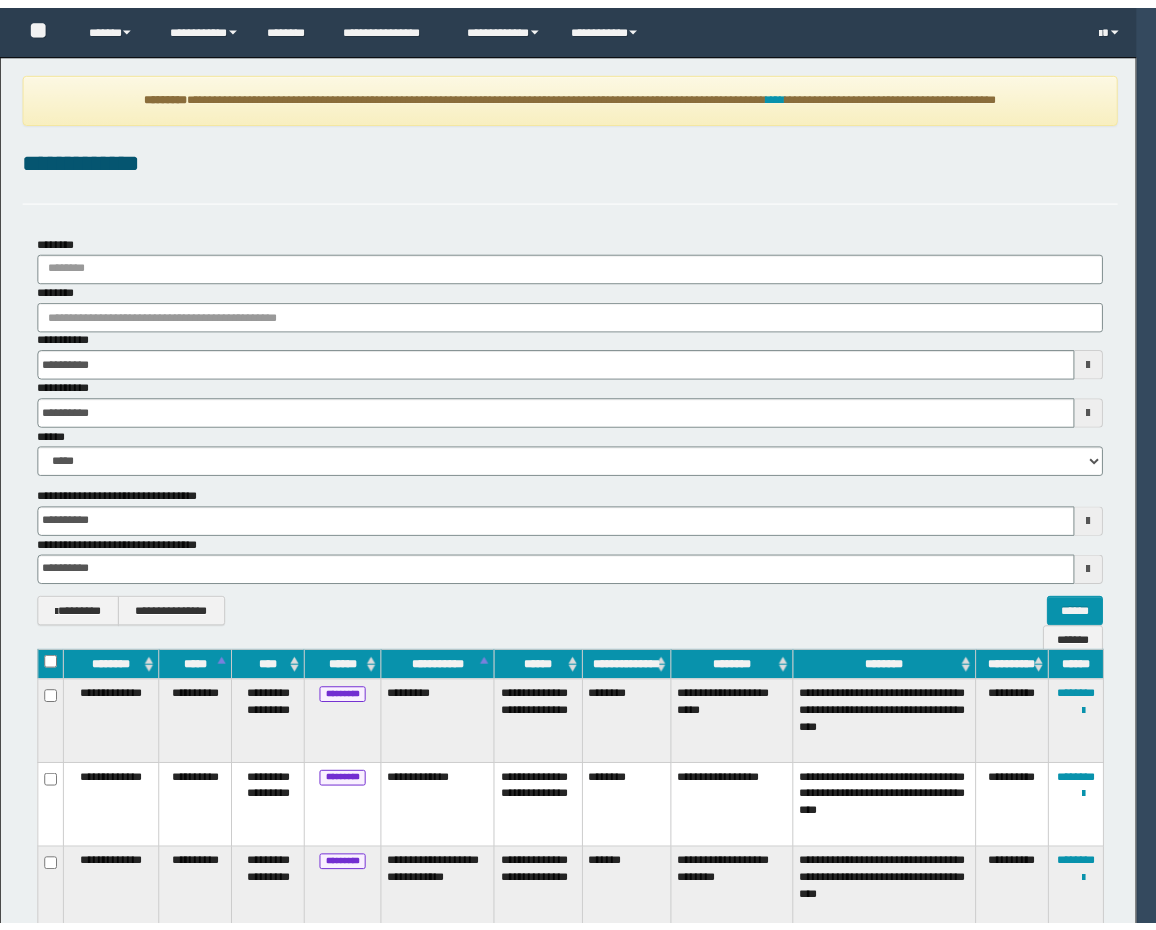 scroll, scrollTop: 0, scrollLeft: 0, axis: both 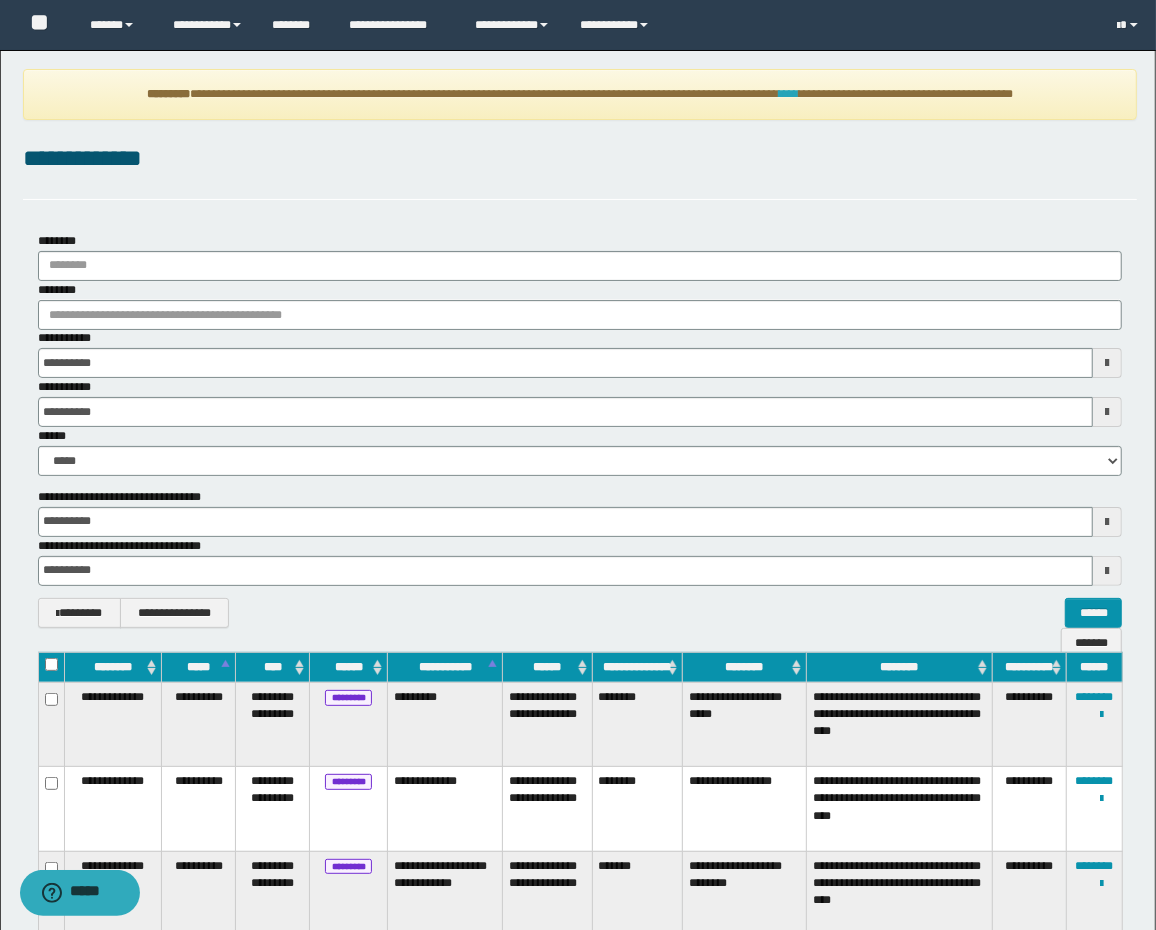 click on "****" at bounding box center (789, 94) 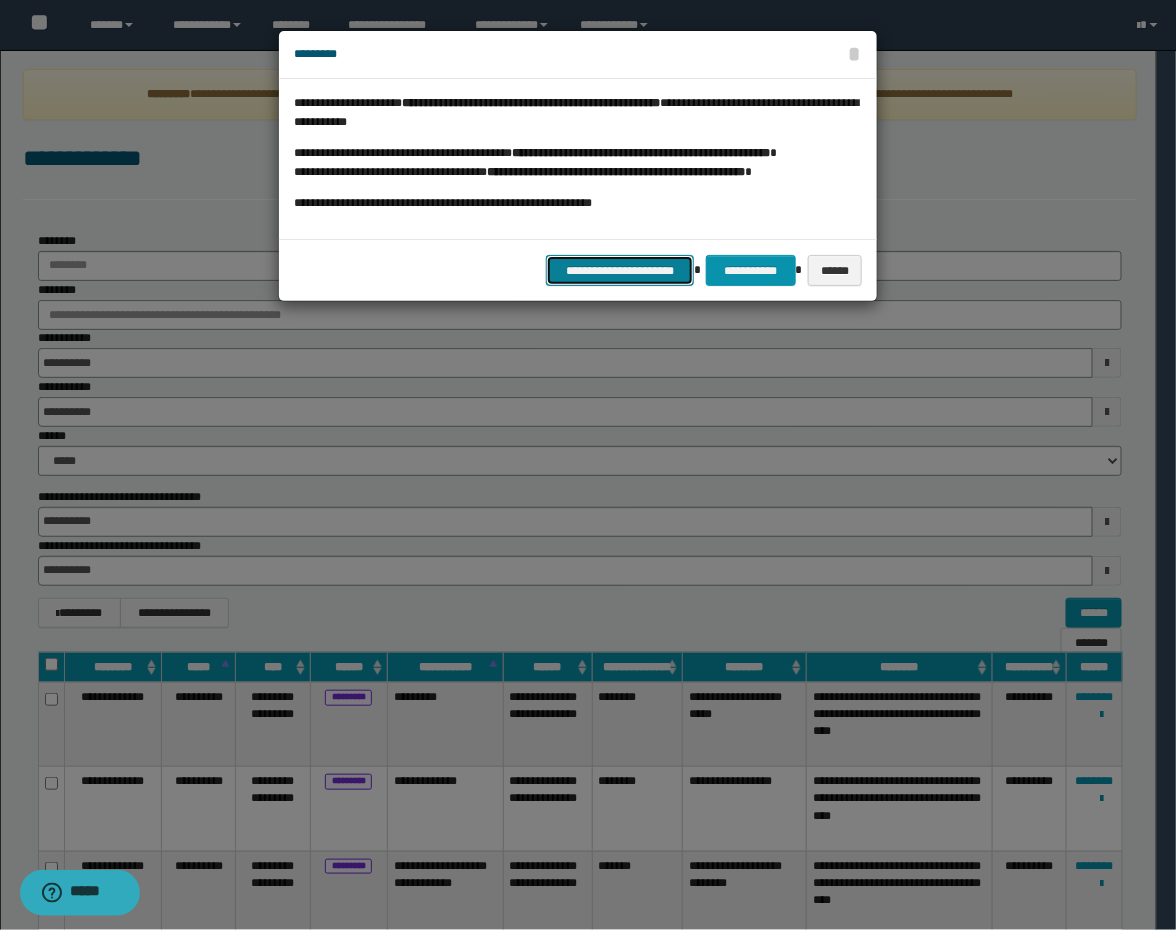 click on "**********" at bounding box center [620, 270] 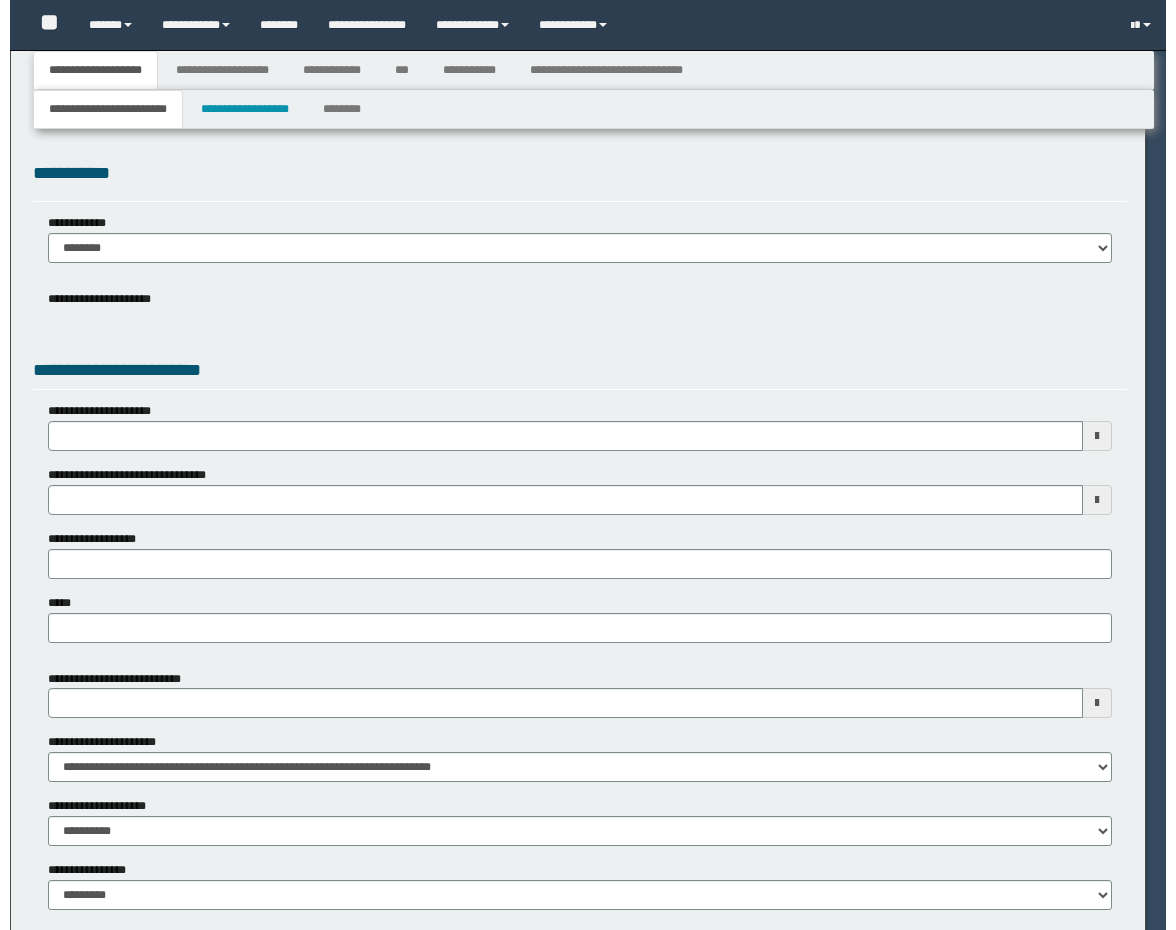 scroll, scrollTop: 0, scrollLeft: 0, axis: both 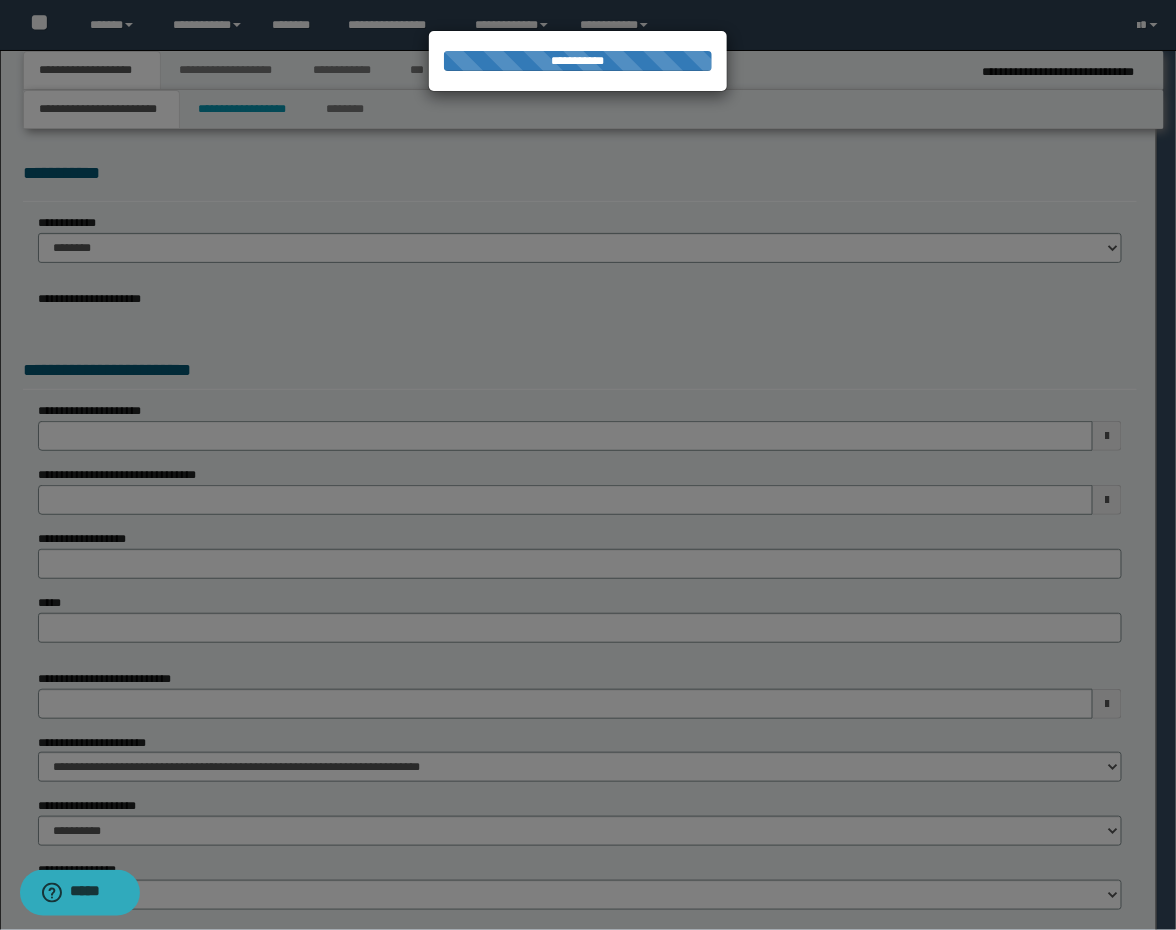 type on "********" 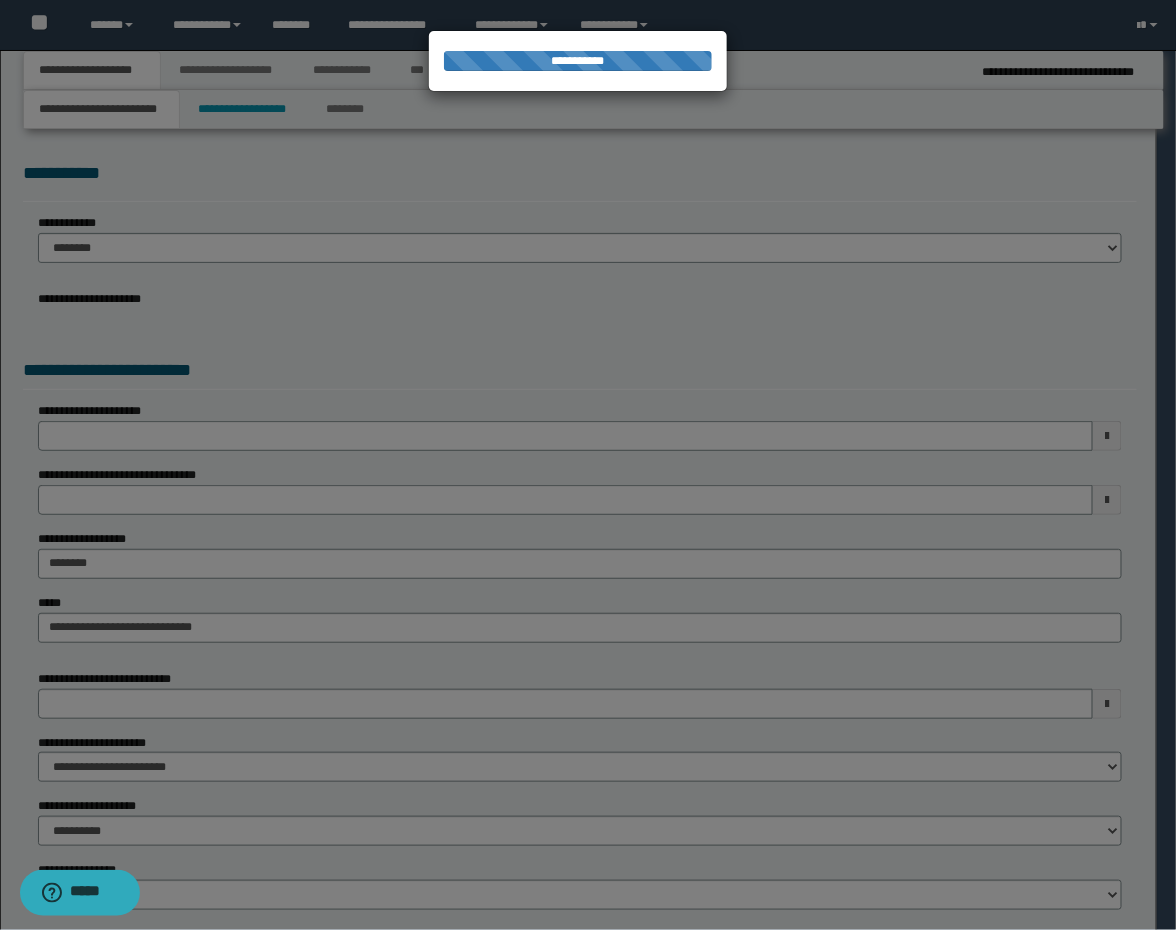 select on "*" 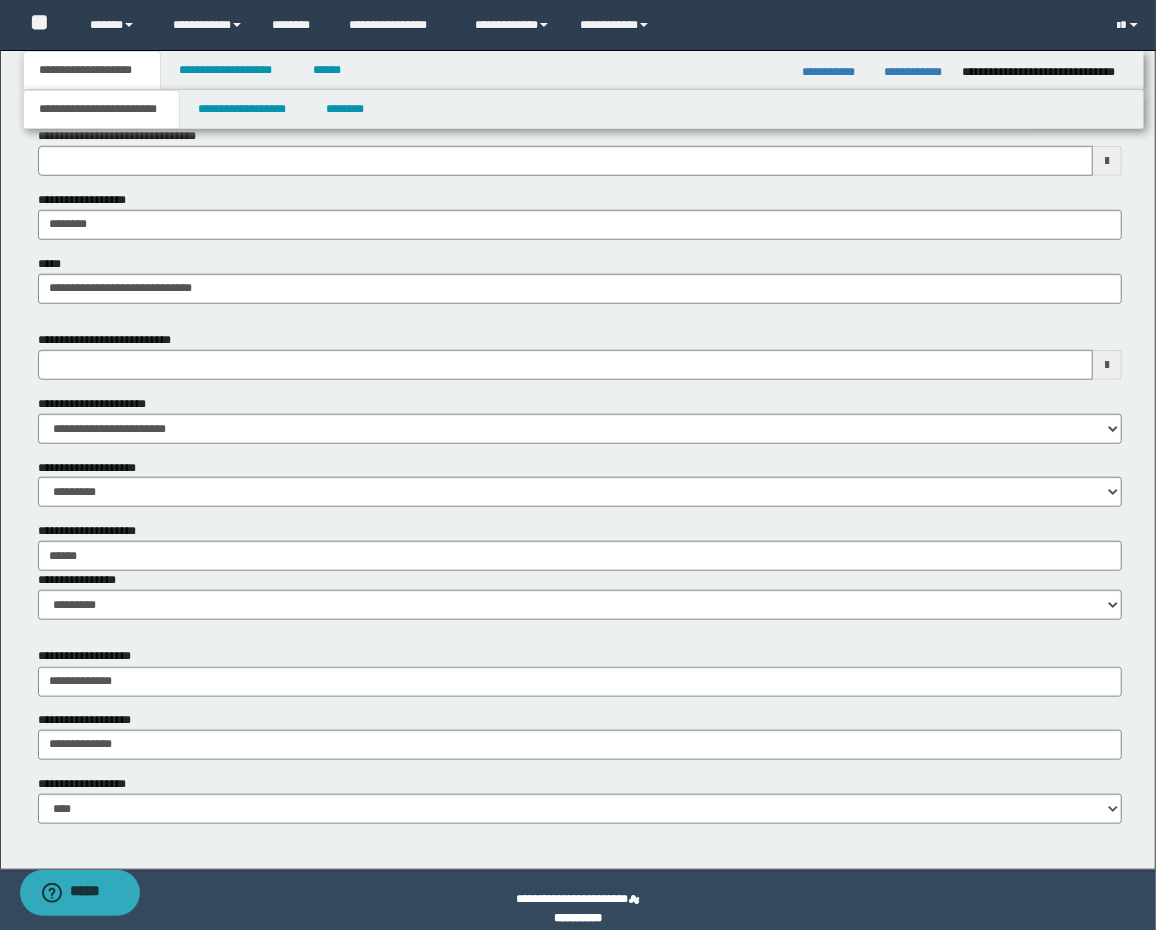 scroll, scrollTop: 828, scrollLeft: 0, axis: vertical 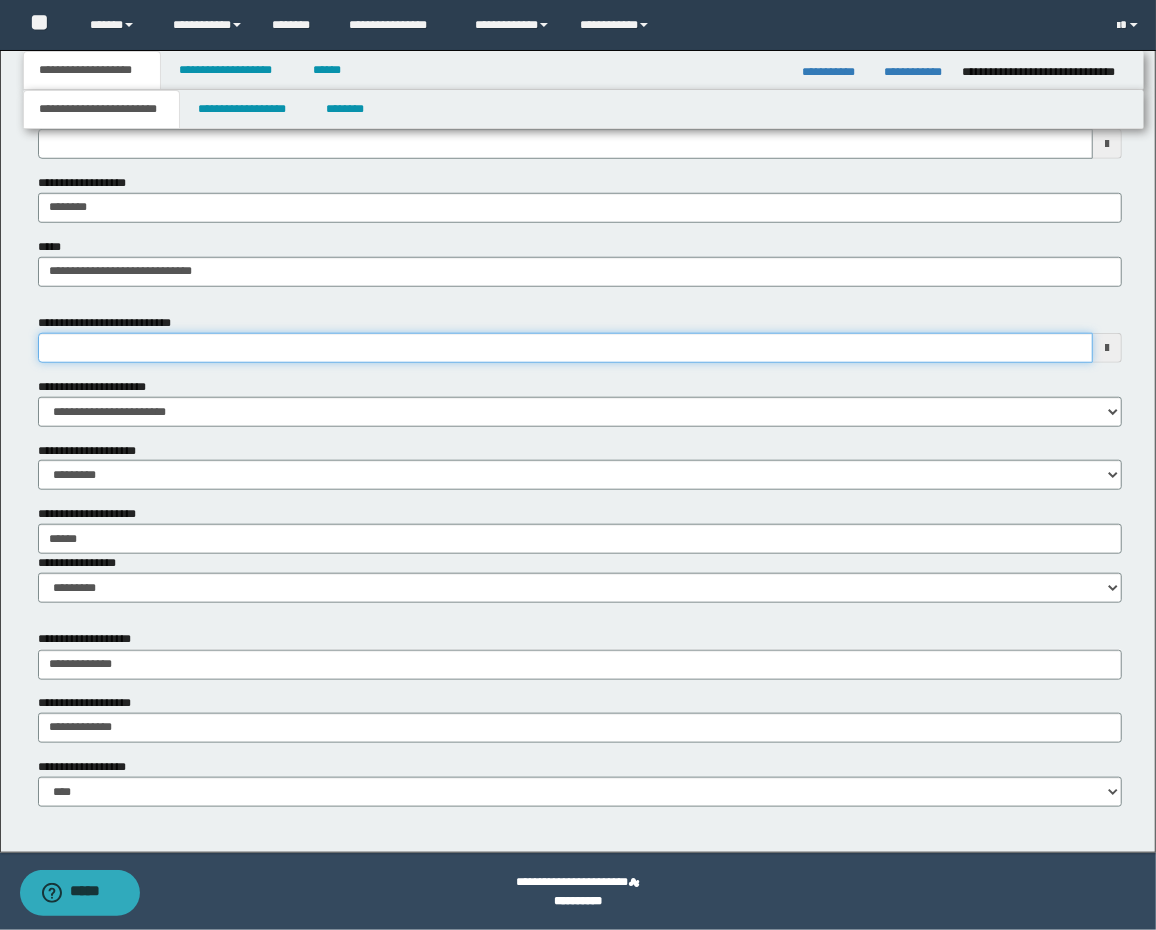 click on "**********" at bounding box center [566, 348] 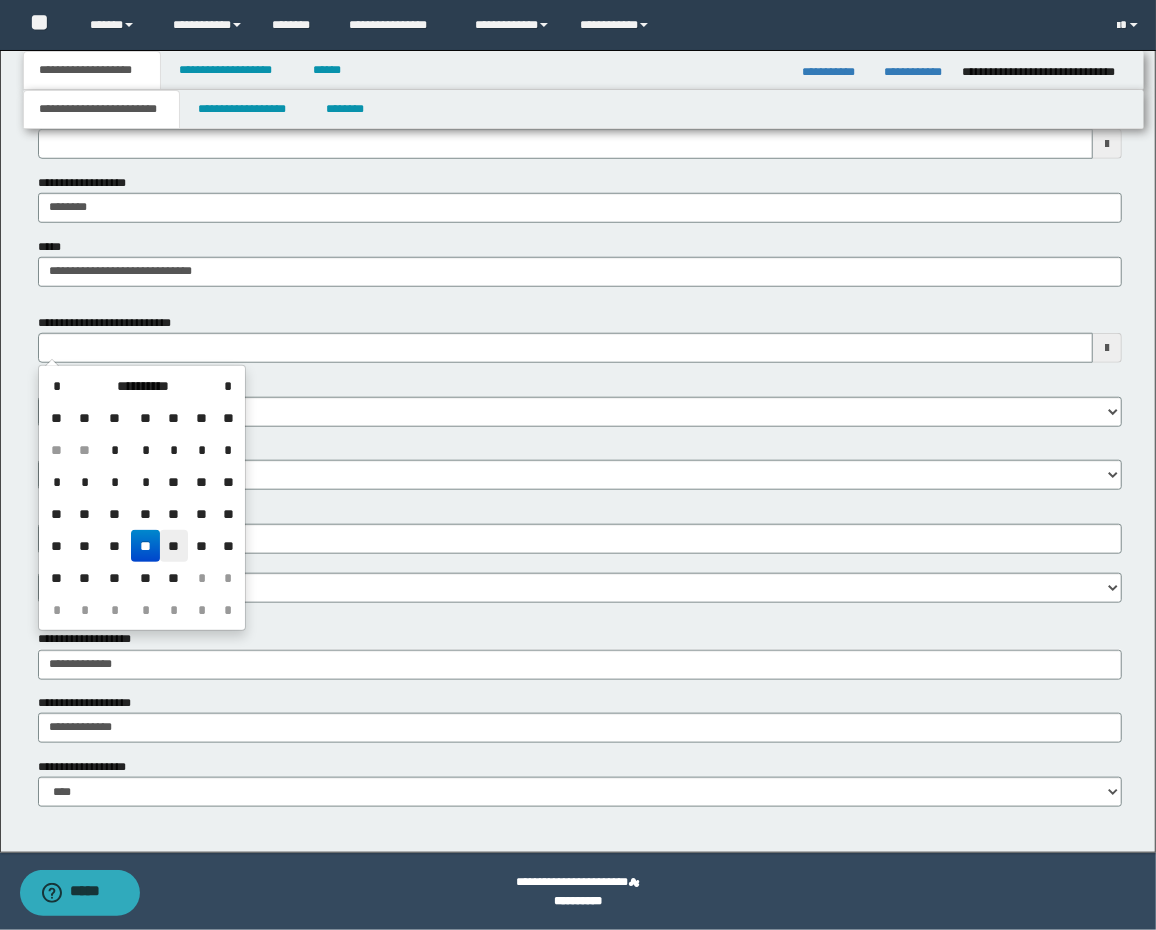 click on "**" at bounding box center (174, 546) 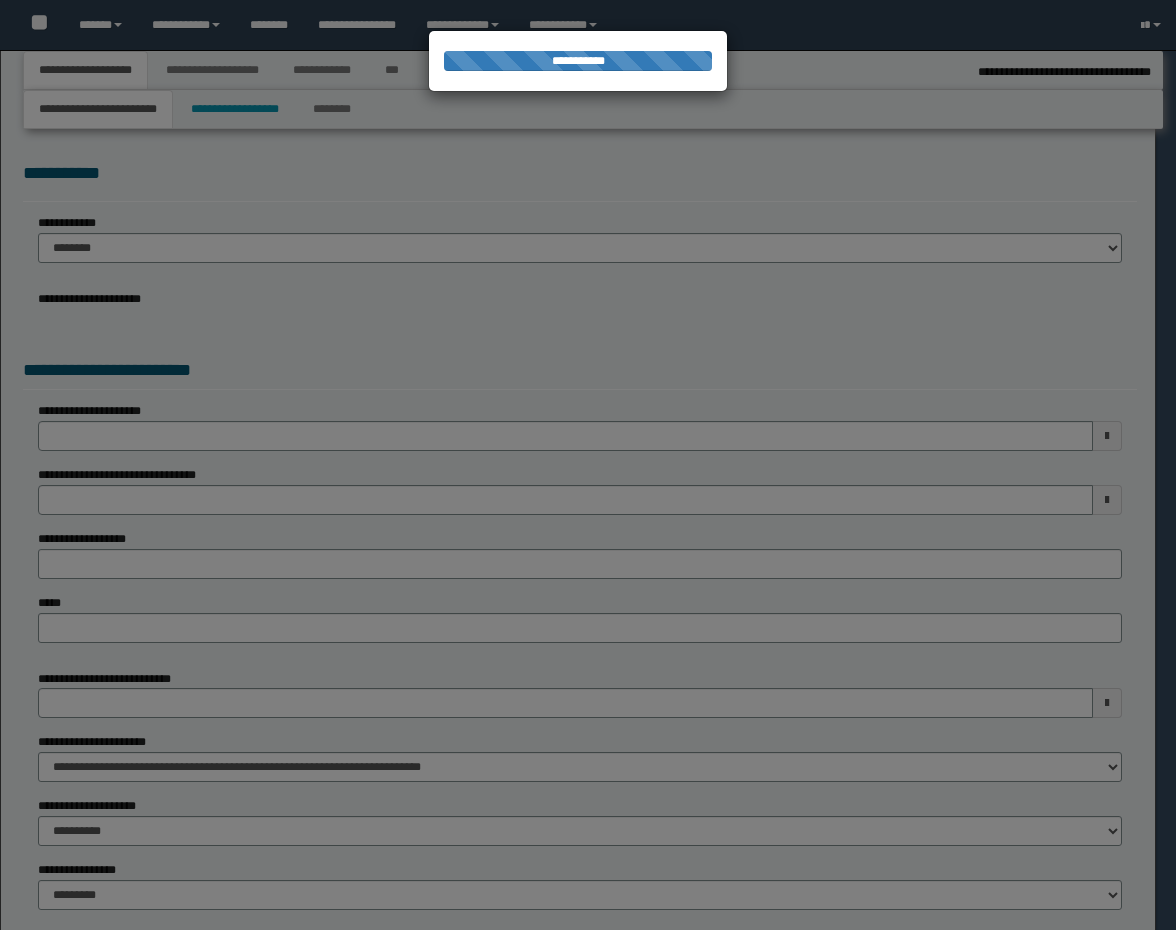 select on "*" 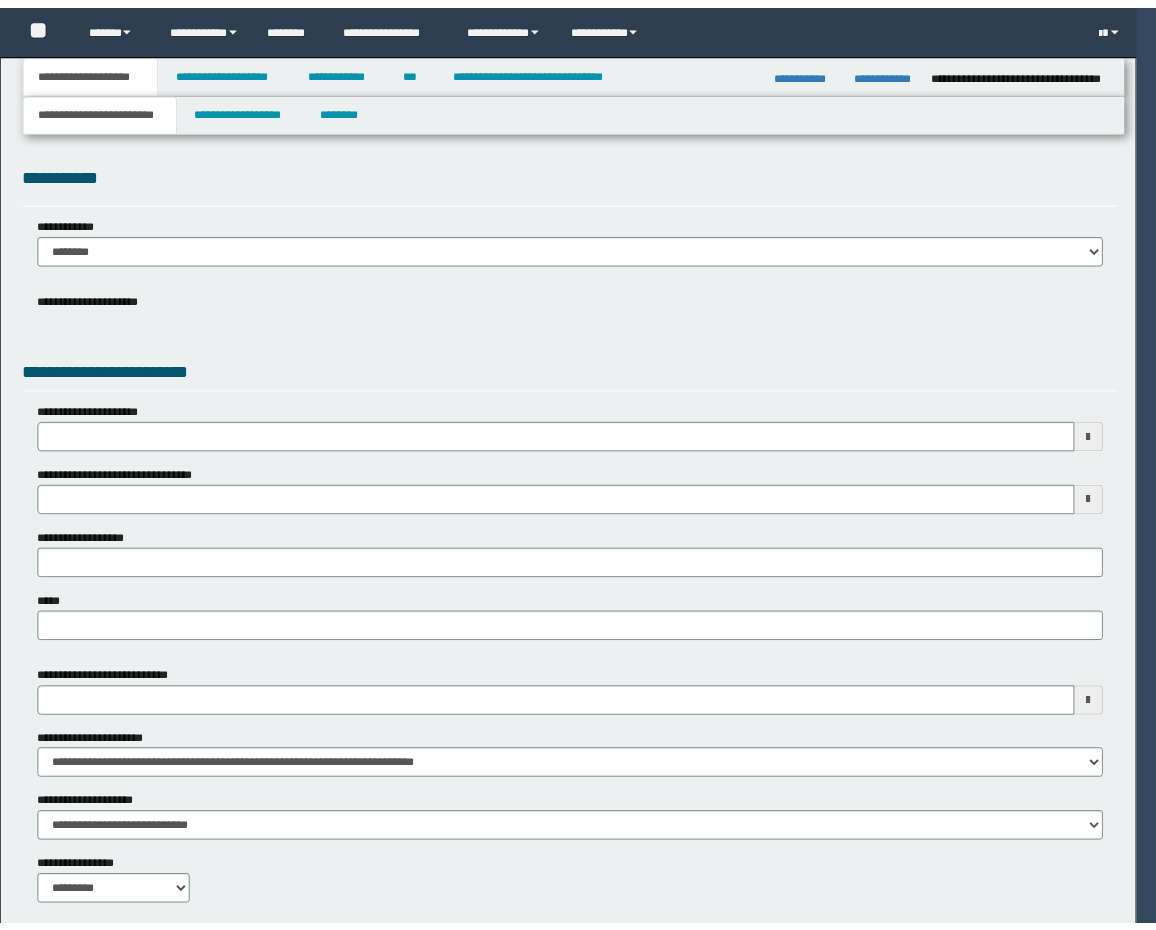 scroll, scrollTop: 0, scrollLeft: 0, axis: both 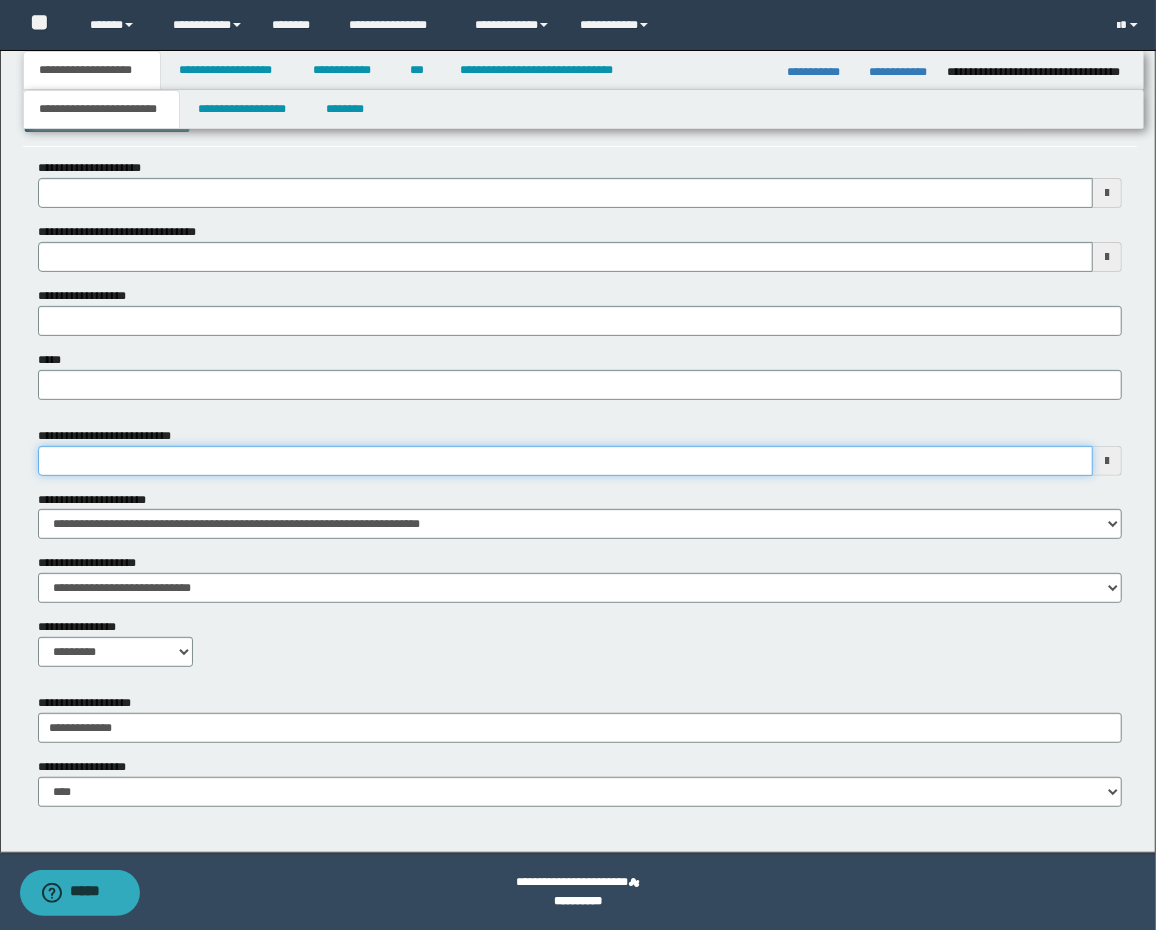 click on "**********" at bounding box center [566, 461] 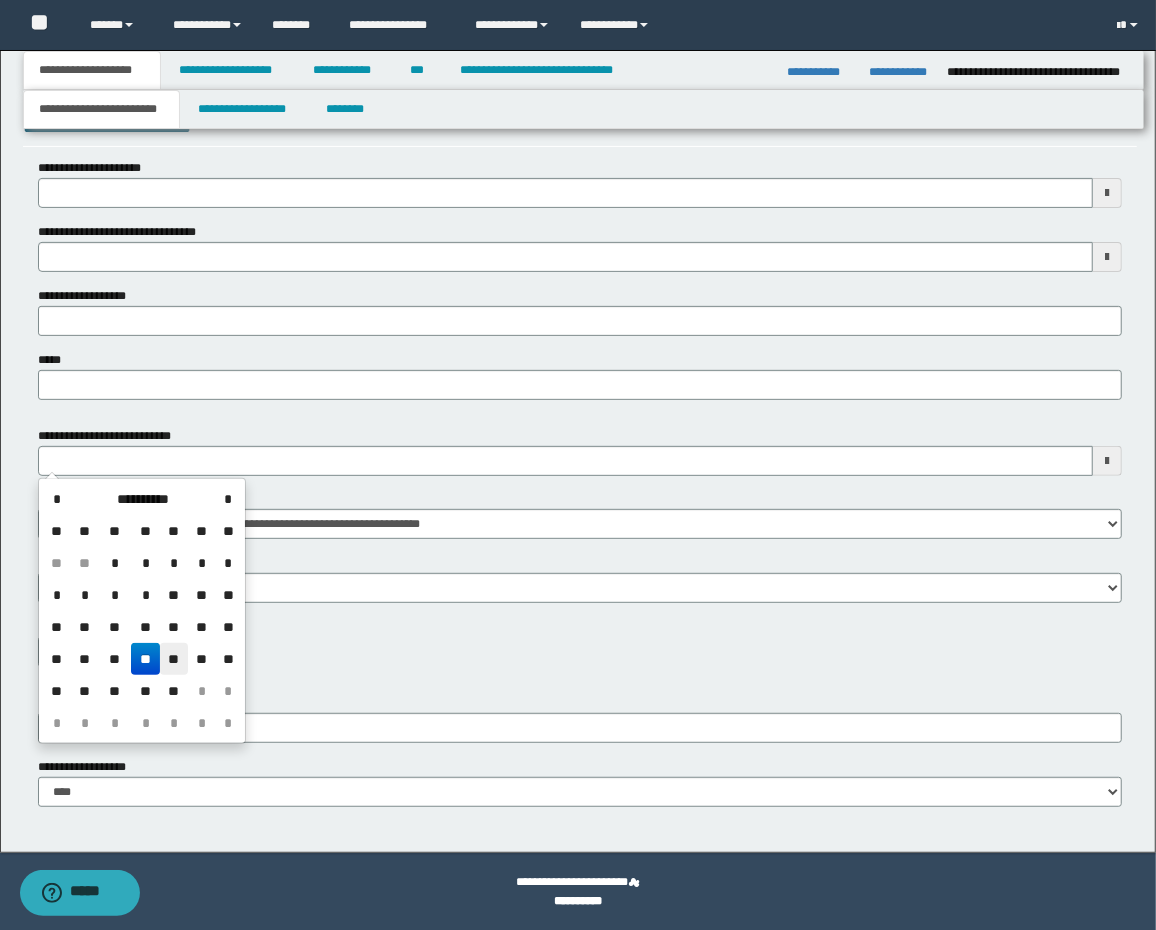 click on "**" at bounding box center [174, 659] 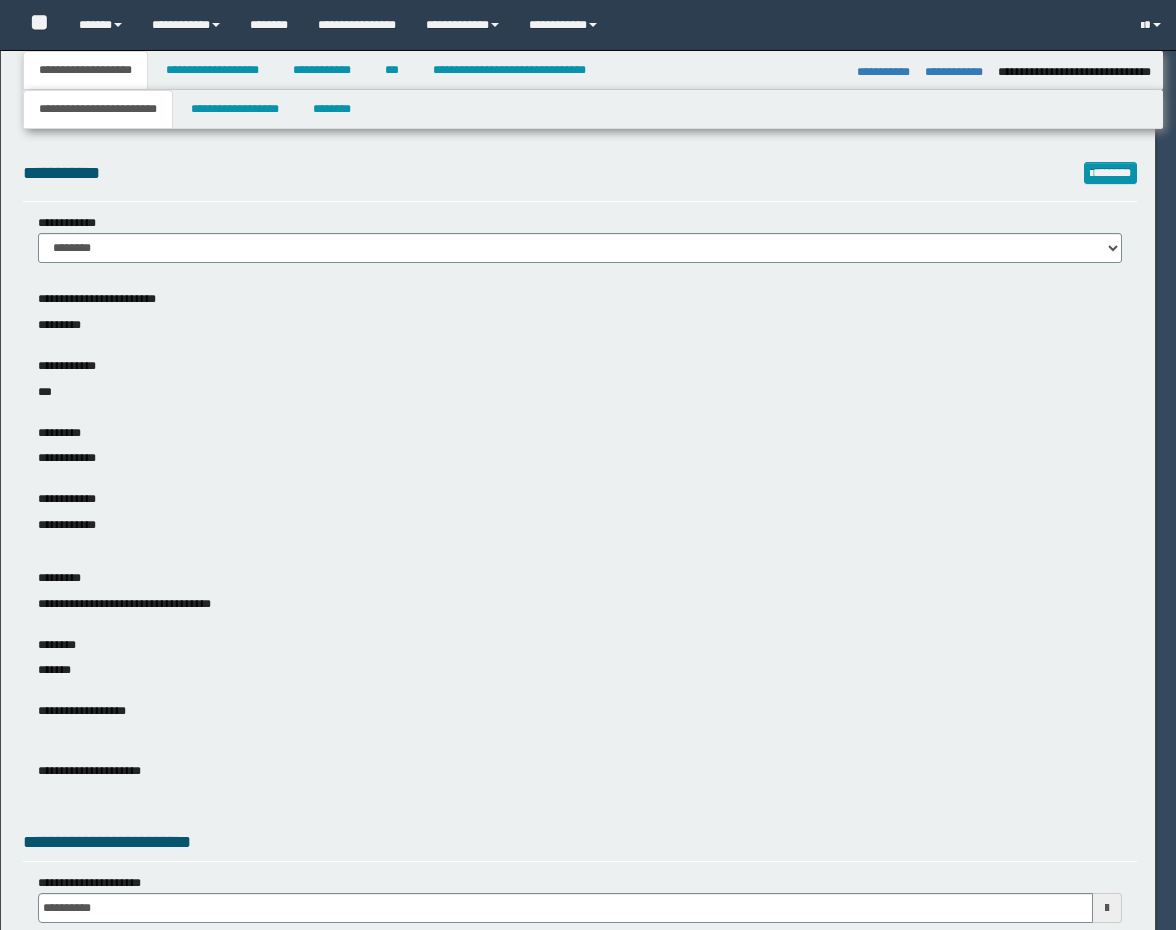 select on "**" 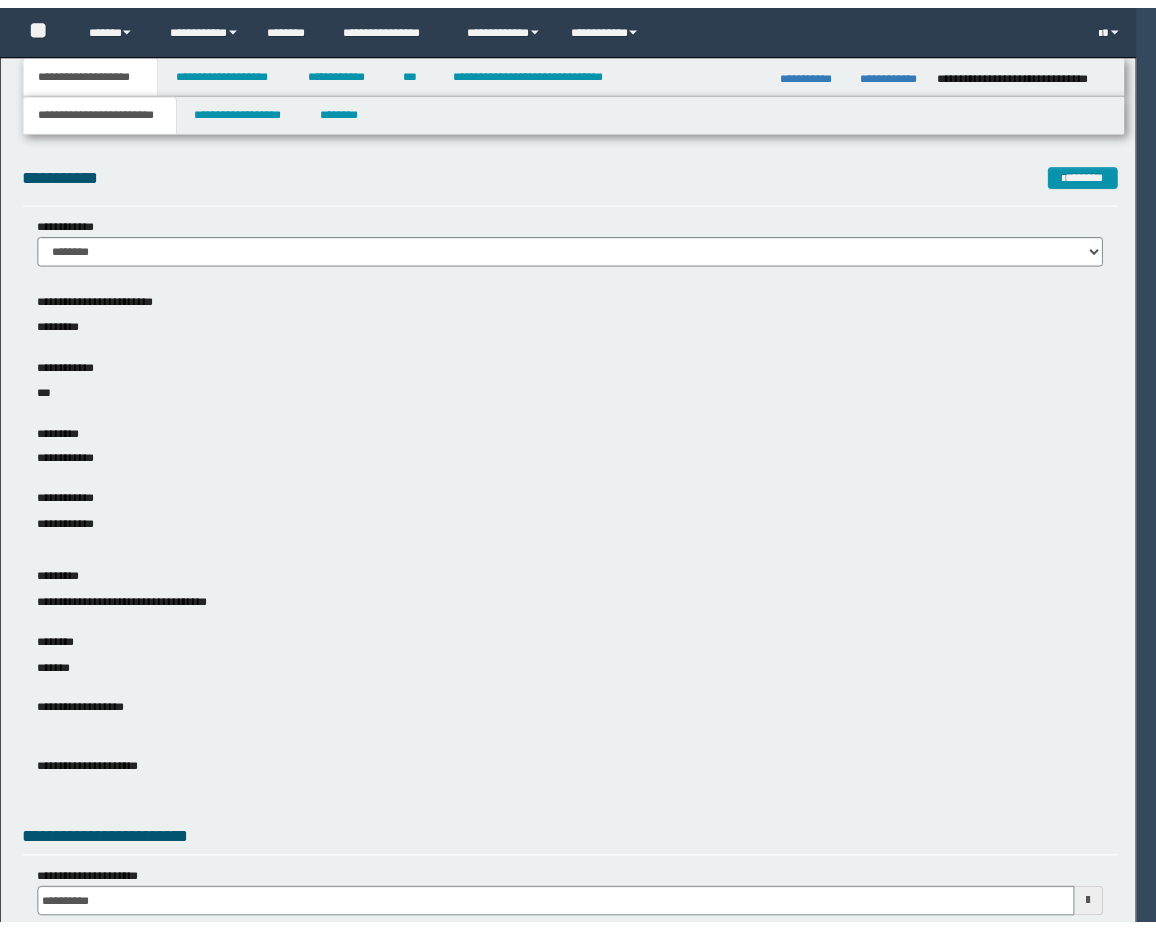 scroll, scrollTop: 0, scrollLeft: 0, axis: both 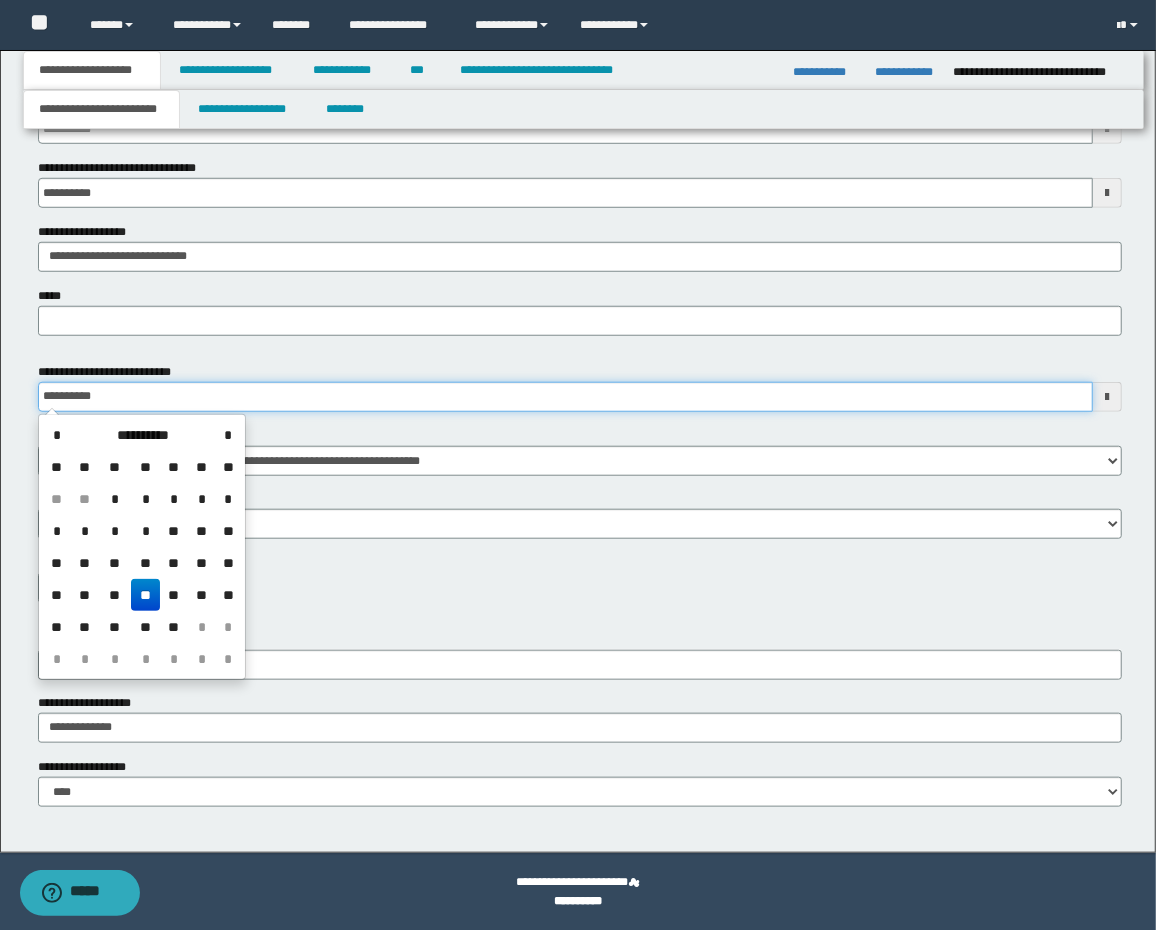 click on "**********" at bounding box center [566, 397] 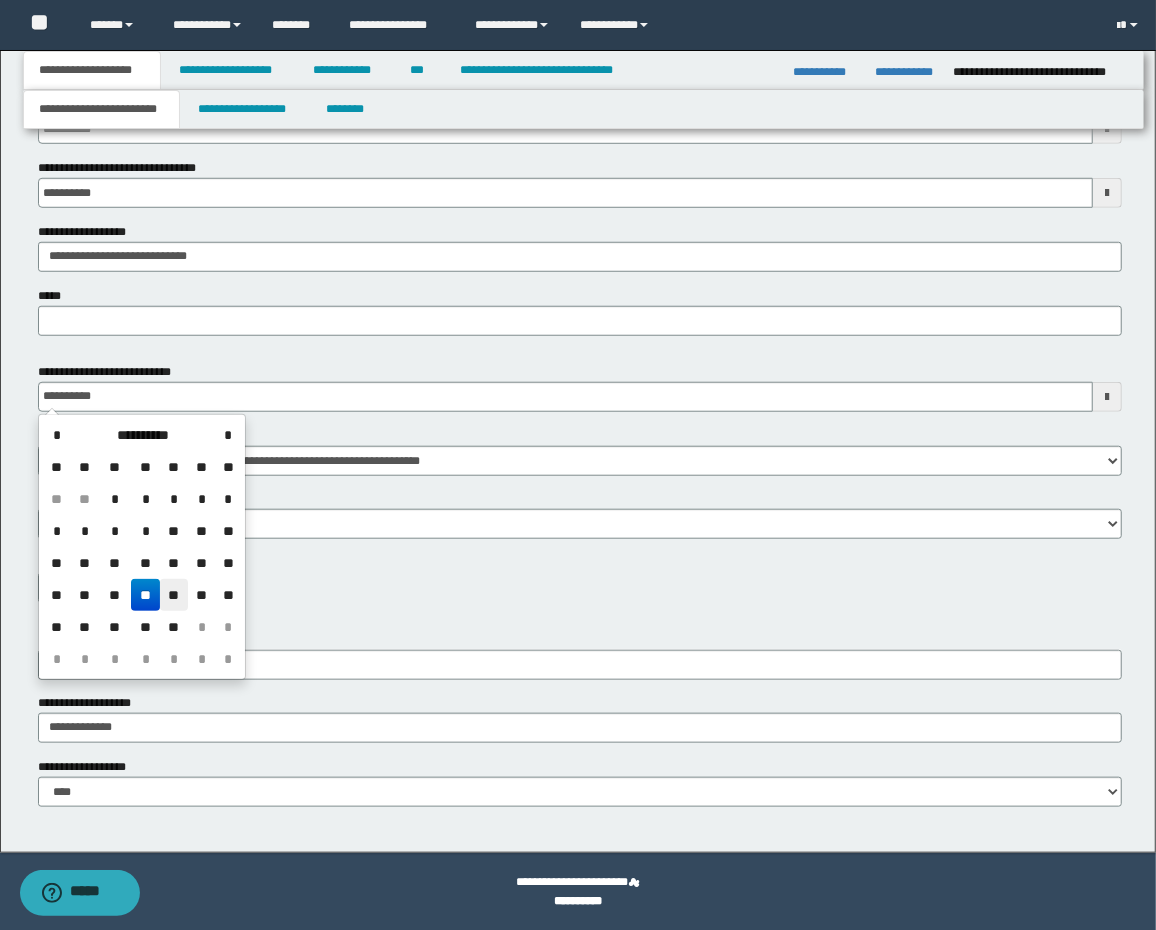 click on "**" at bounding box center (174, 595) 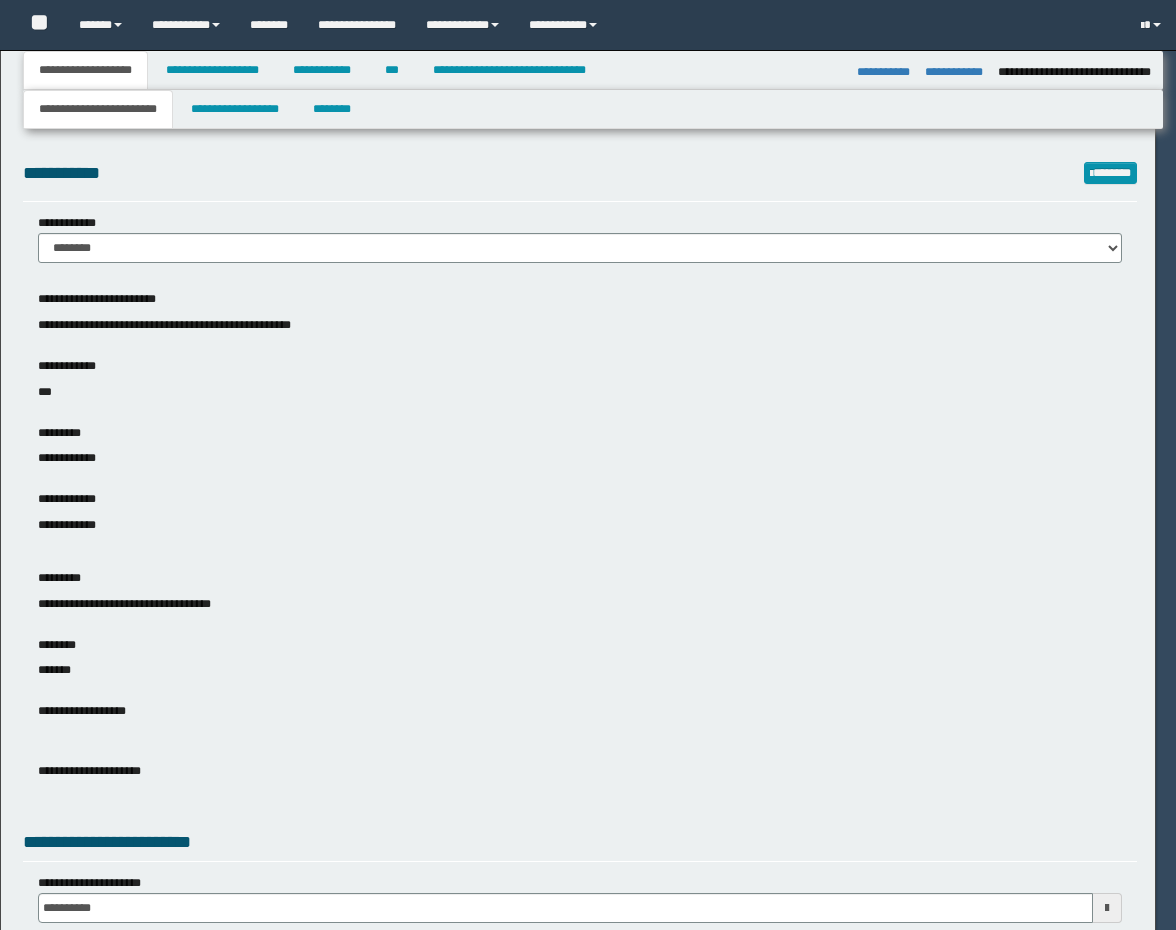 select on "*" 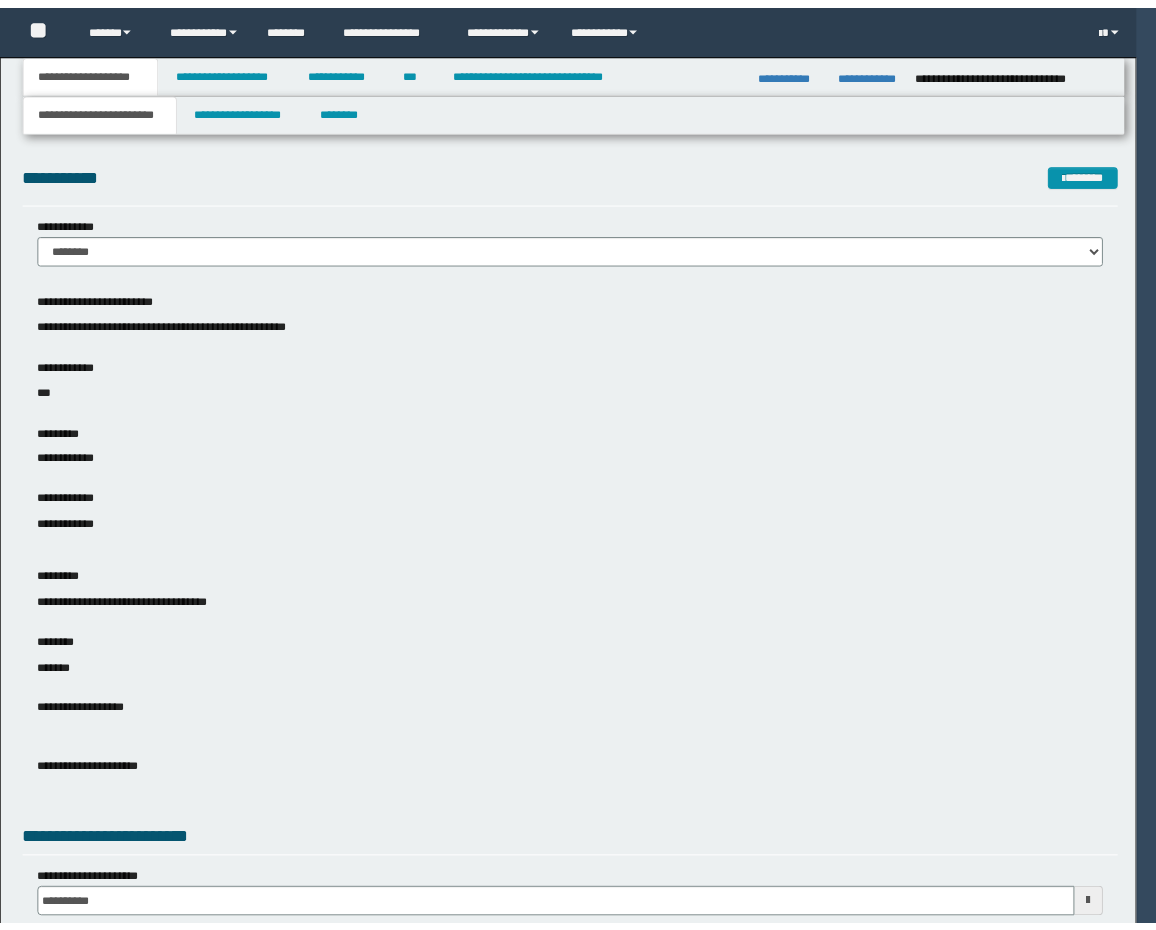 scroll, scrollTop: 0, scrollLeft: 0, axis: both 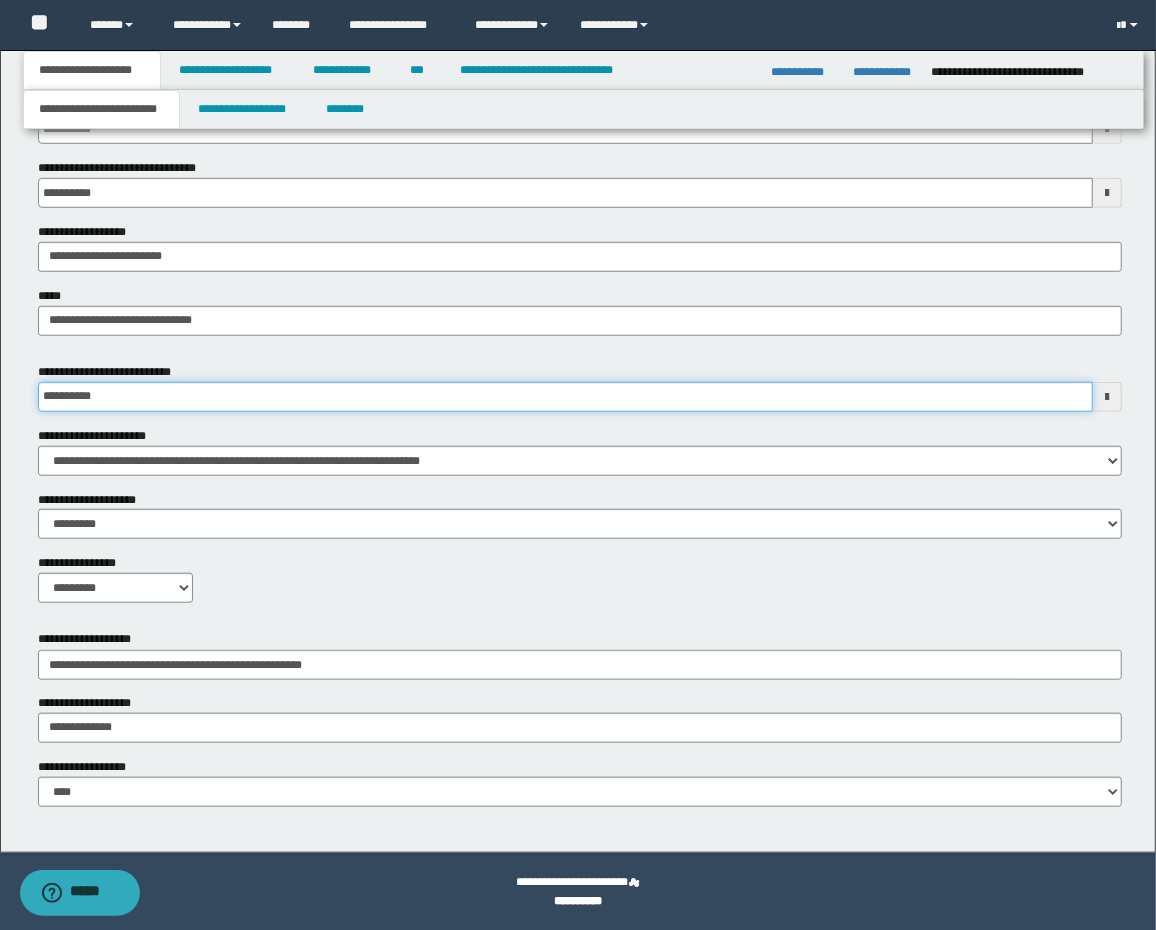 click on "**********" at bounding box center [566, 397] 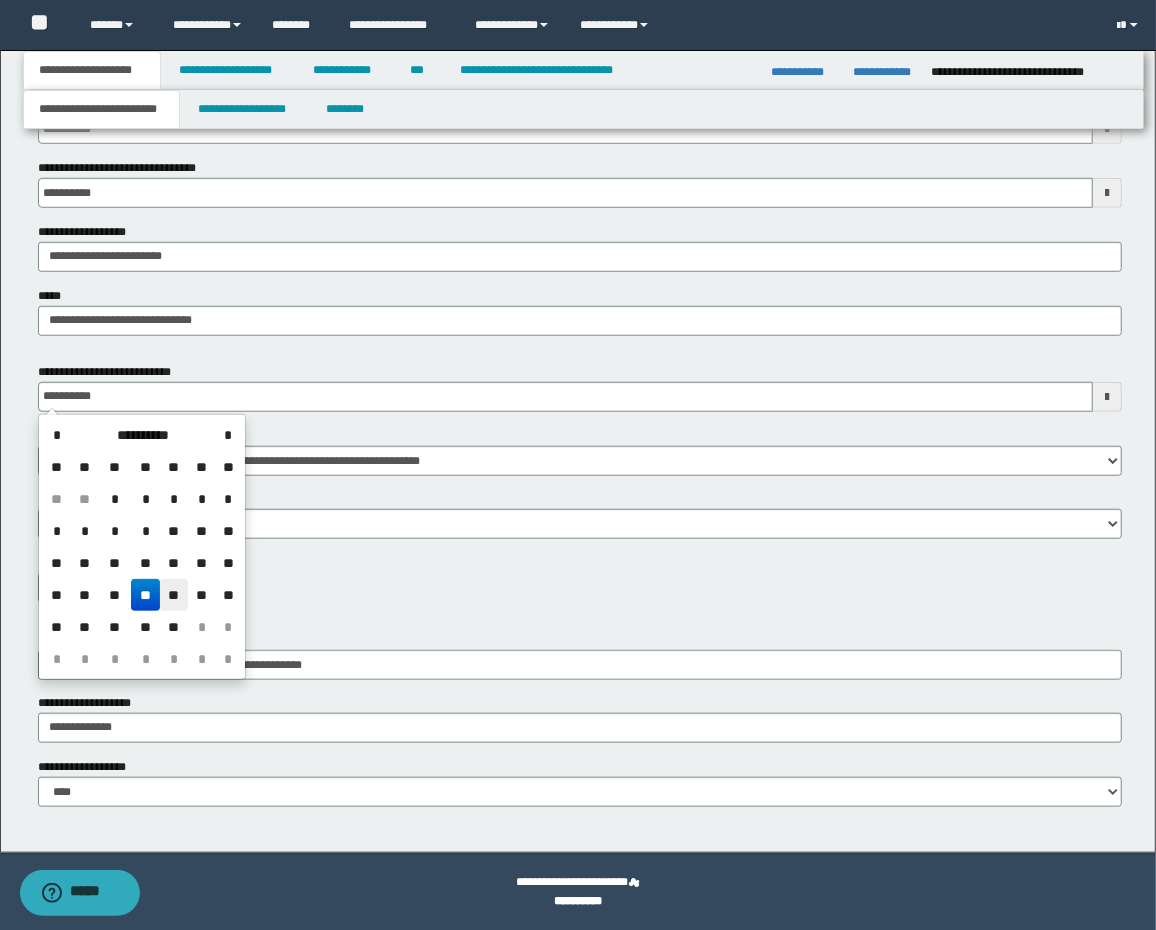 click on "**" at bounding box center [174, 595] 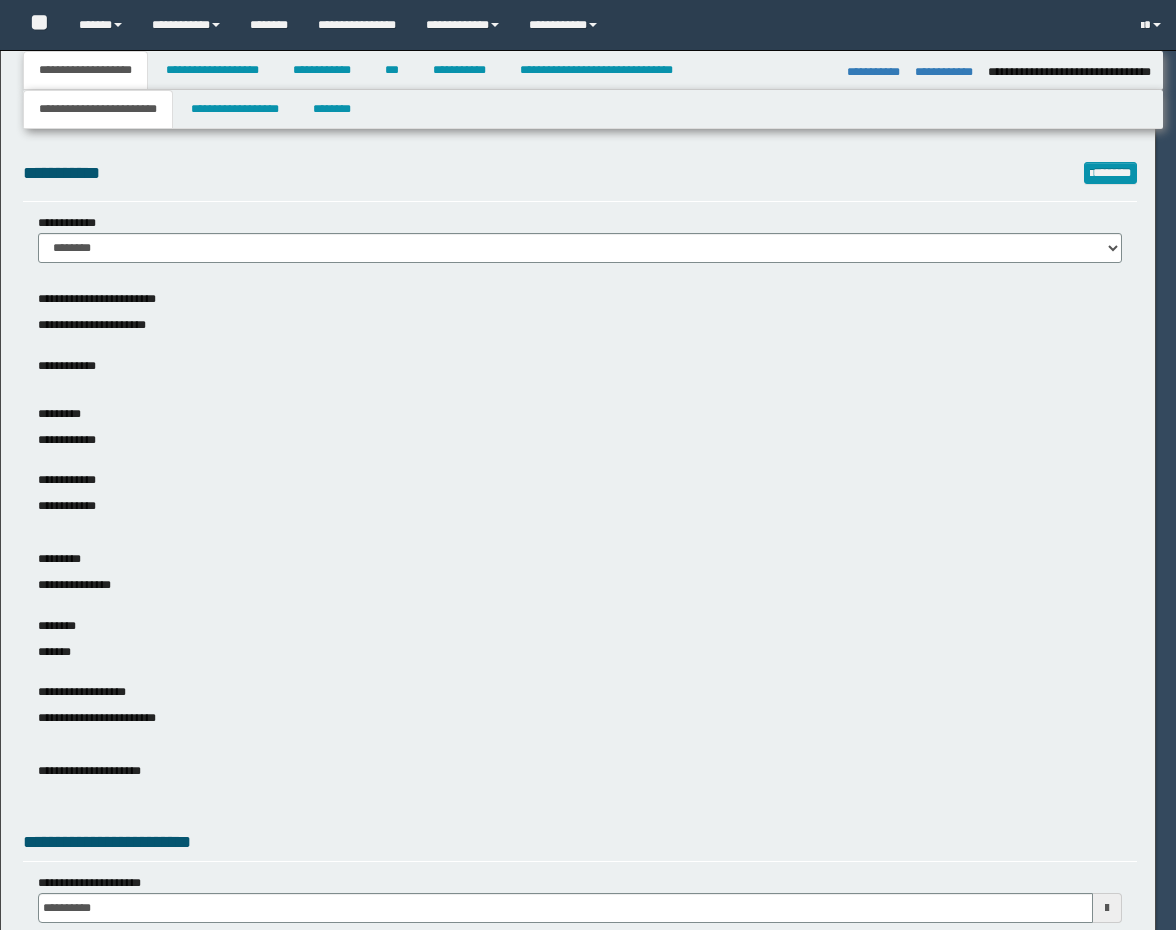 select on "**" 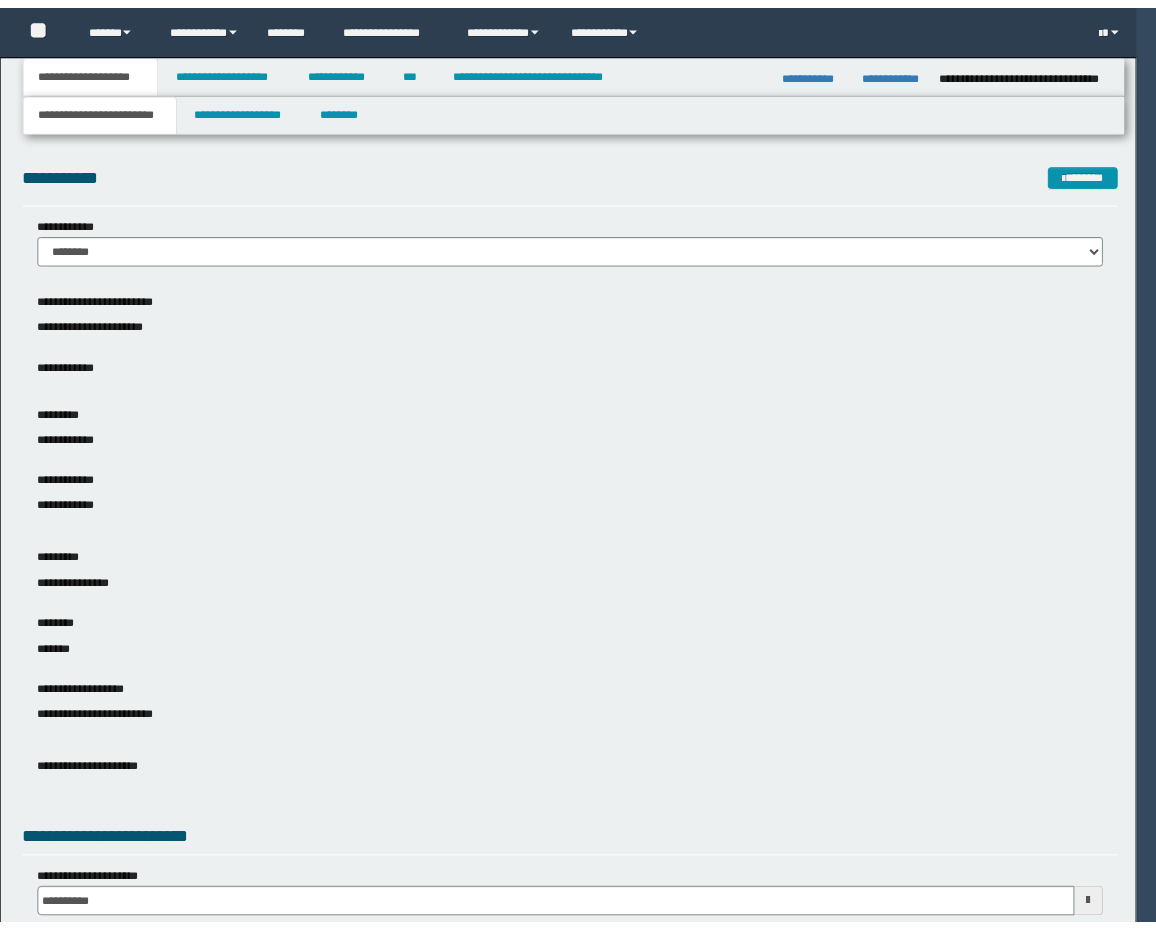scroll, scrollTop: 0, scrollLeft: 0, axis: both 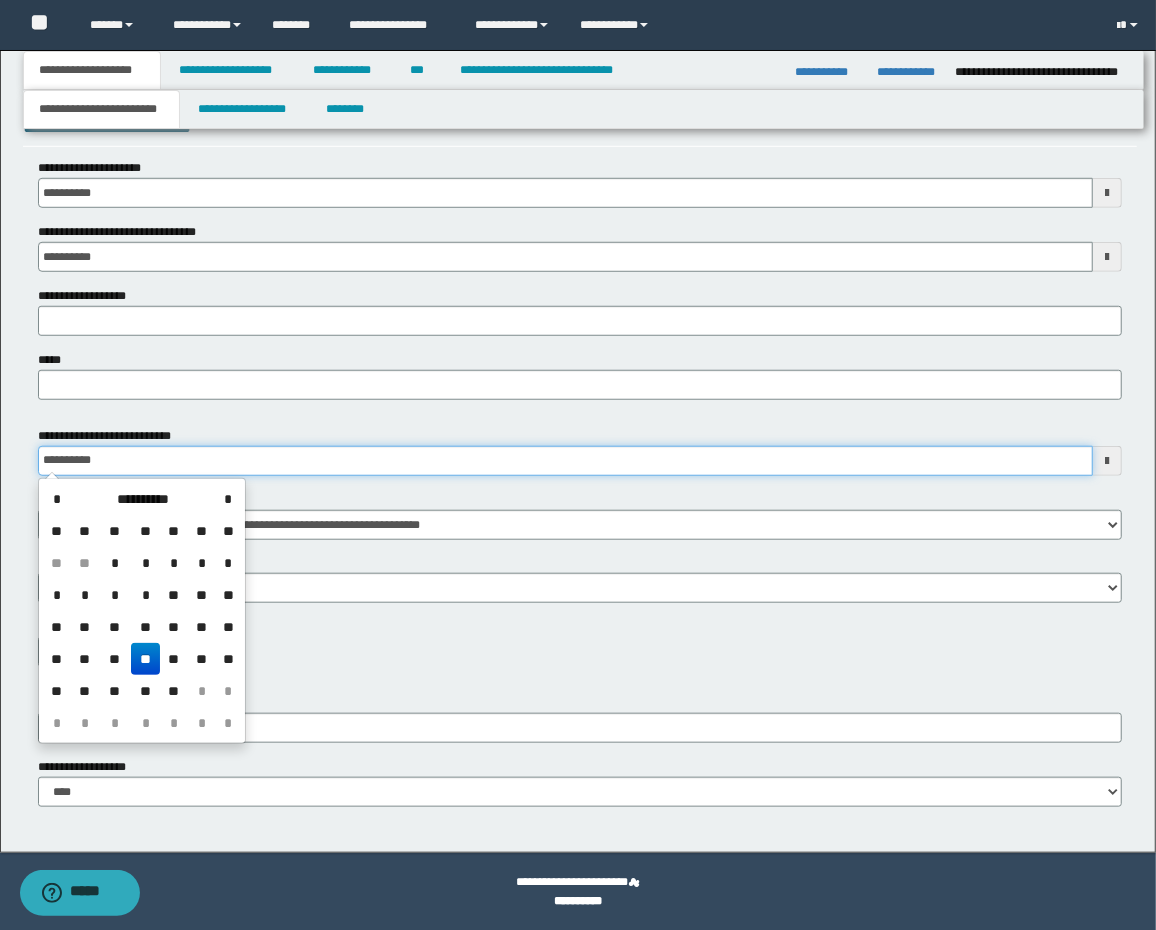 click on "**********" at bounding box center (566, 461) 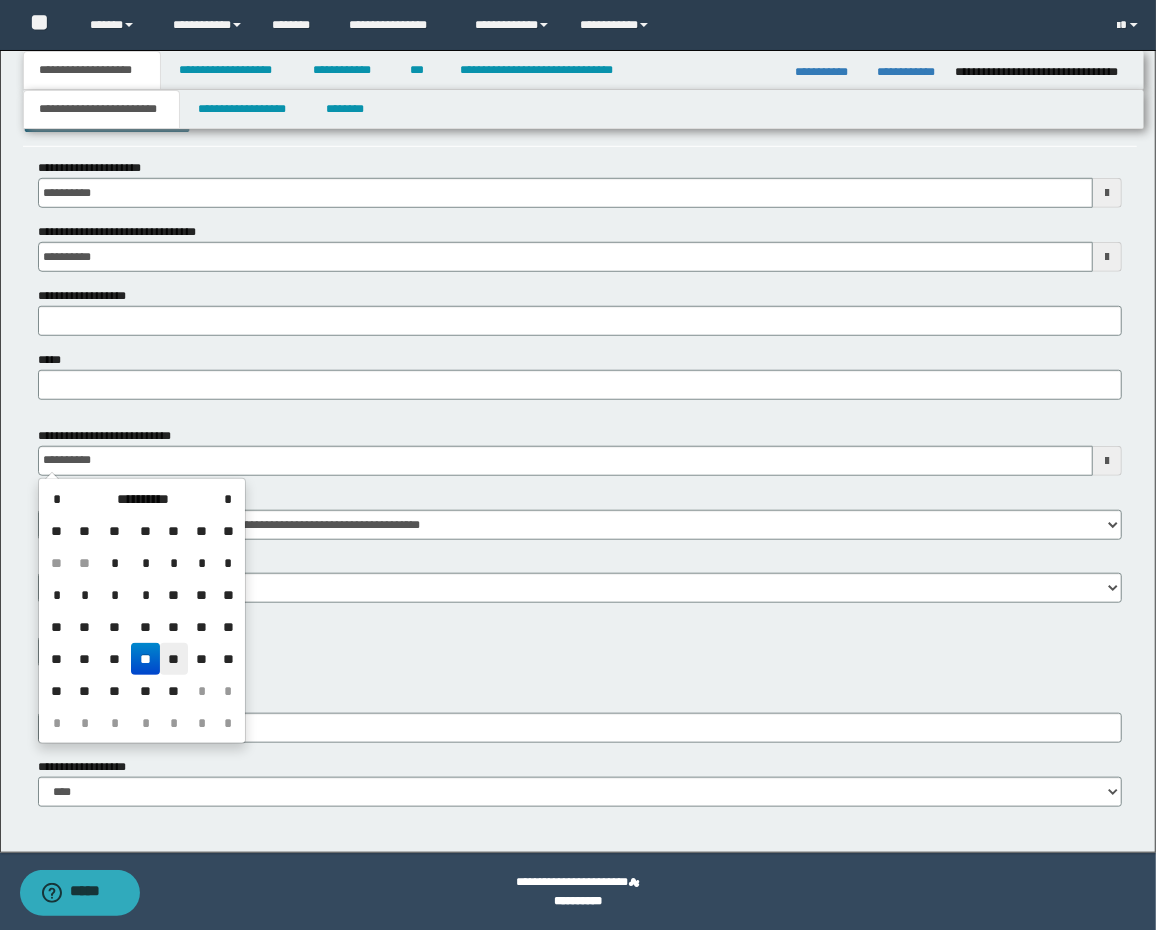 click on "**" at bounding box center (174, 659) 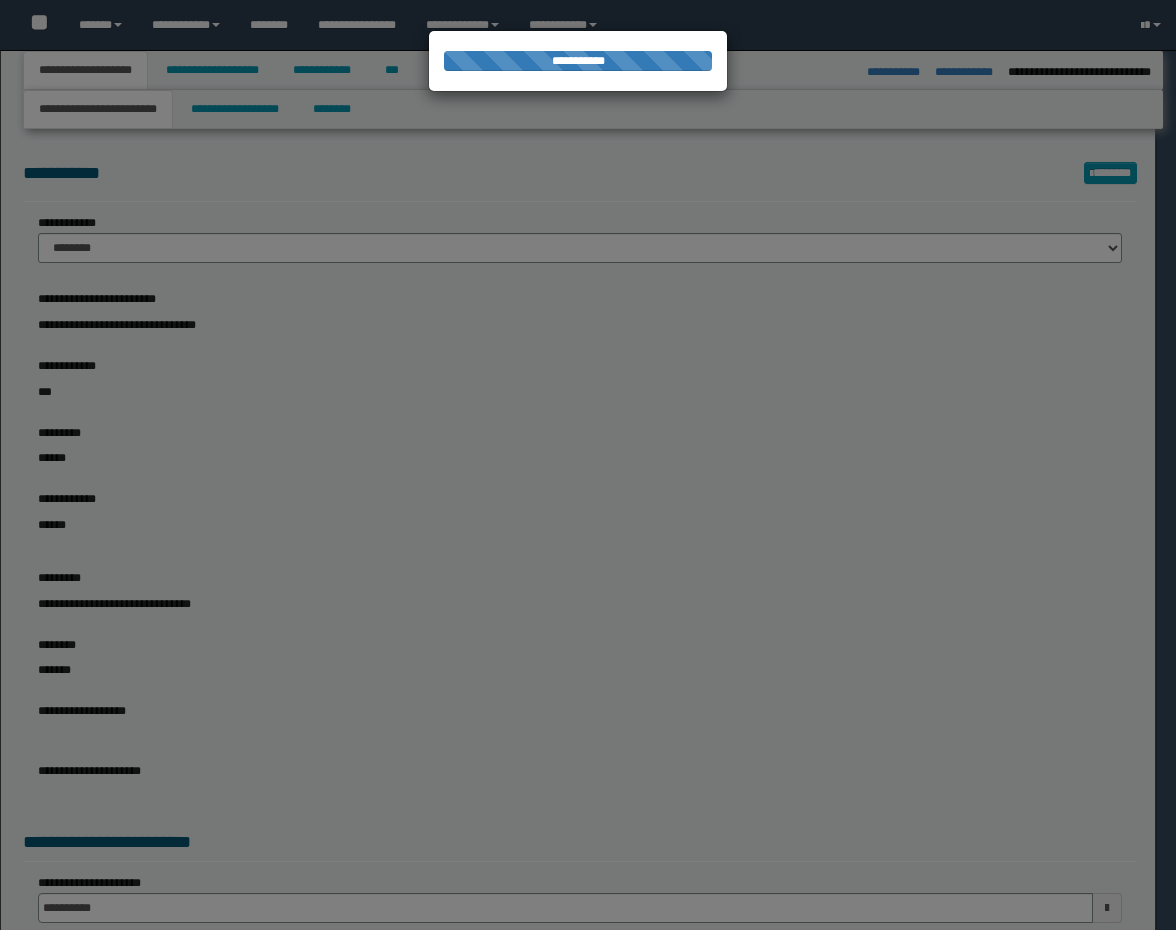 select on "*" 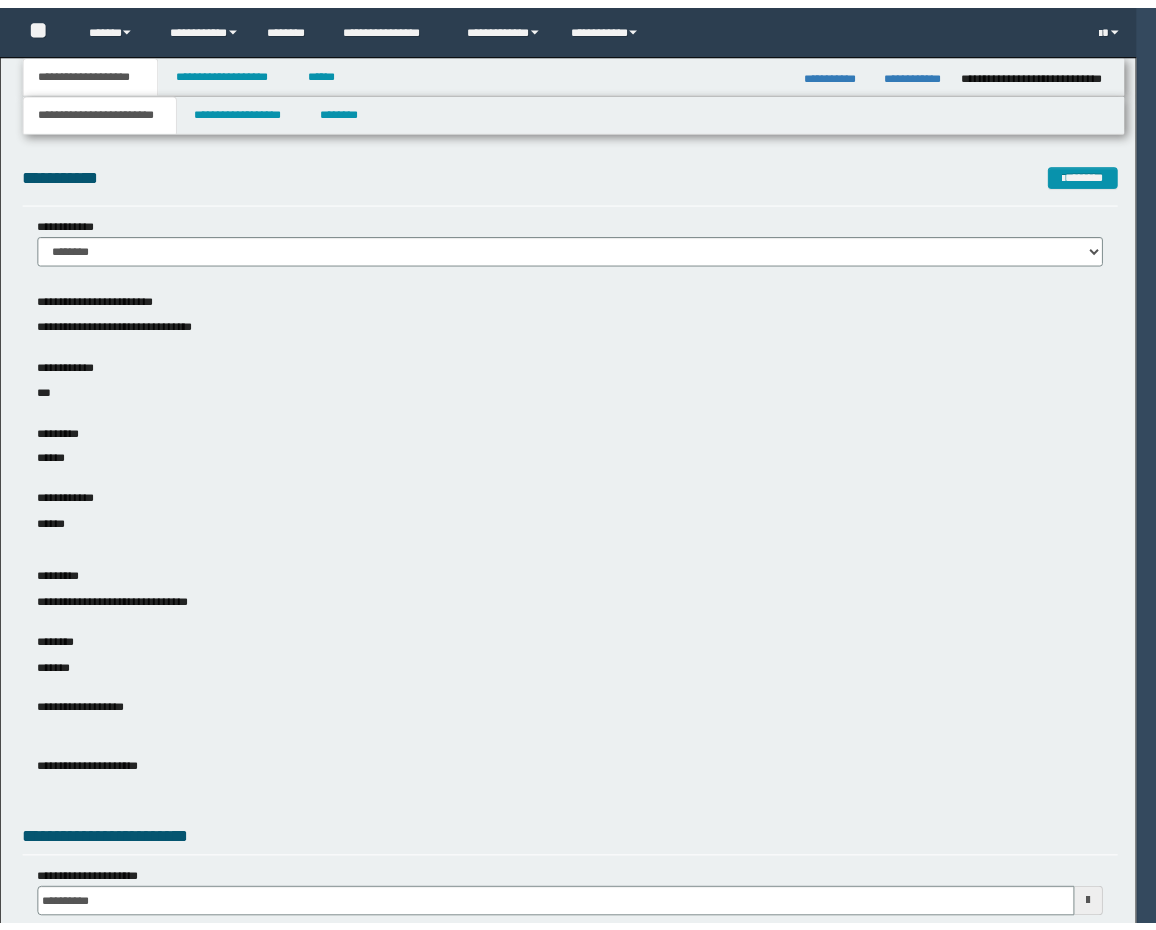 scroll, scrollTop: 0, scrollLeft: 0, axis: both 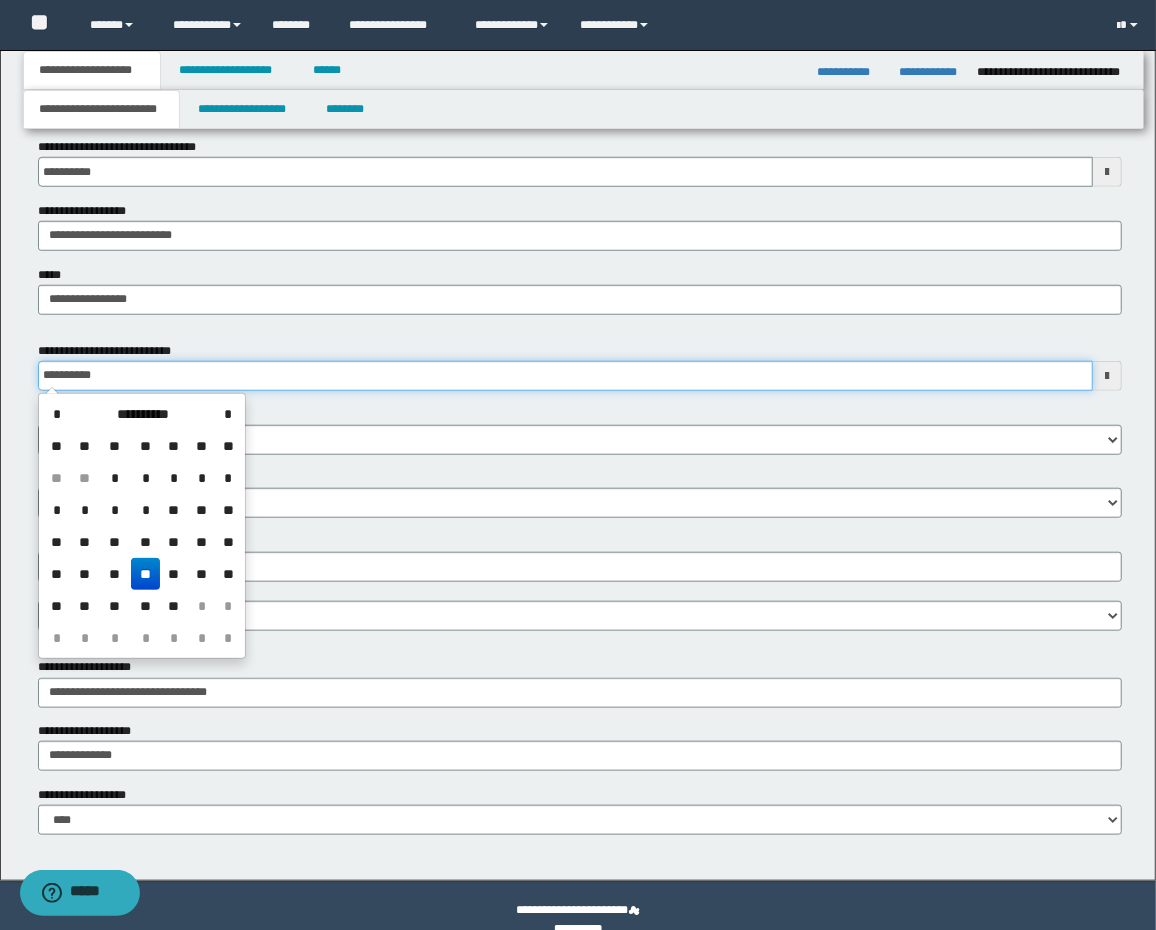 click on "**********" at bounding box center [566, 376] 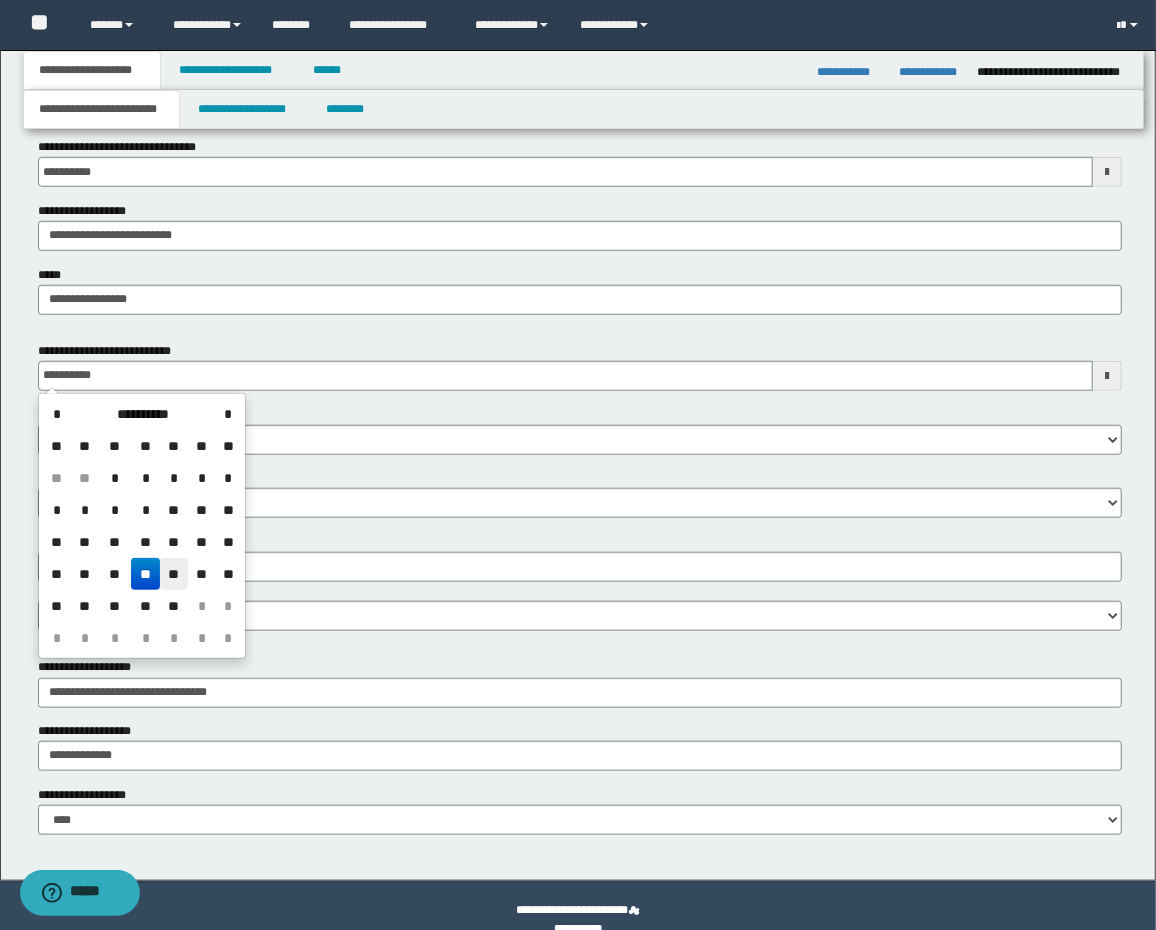 click on "**" at bounding box center (174, 574) 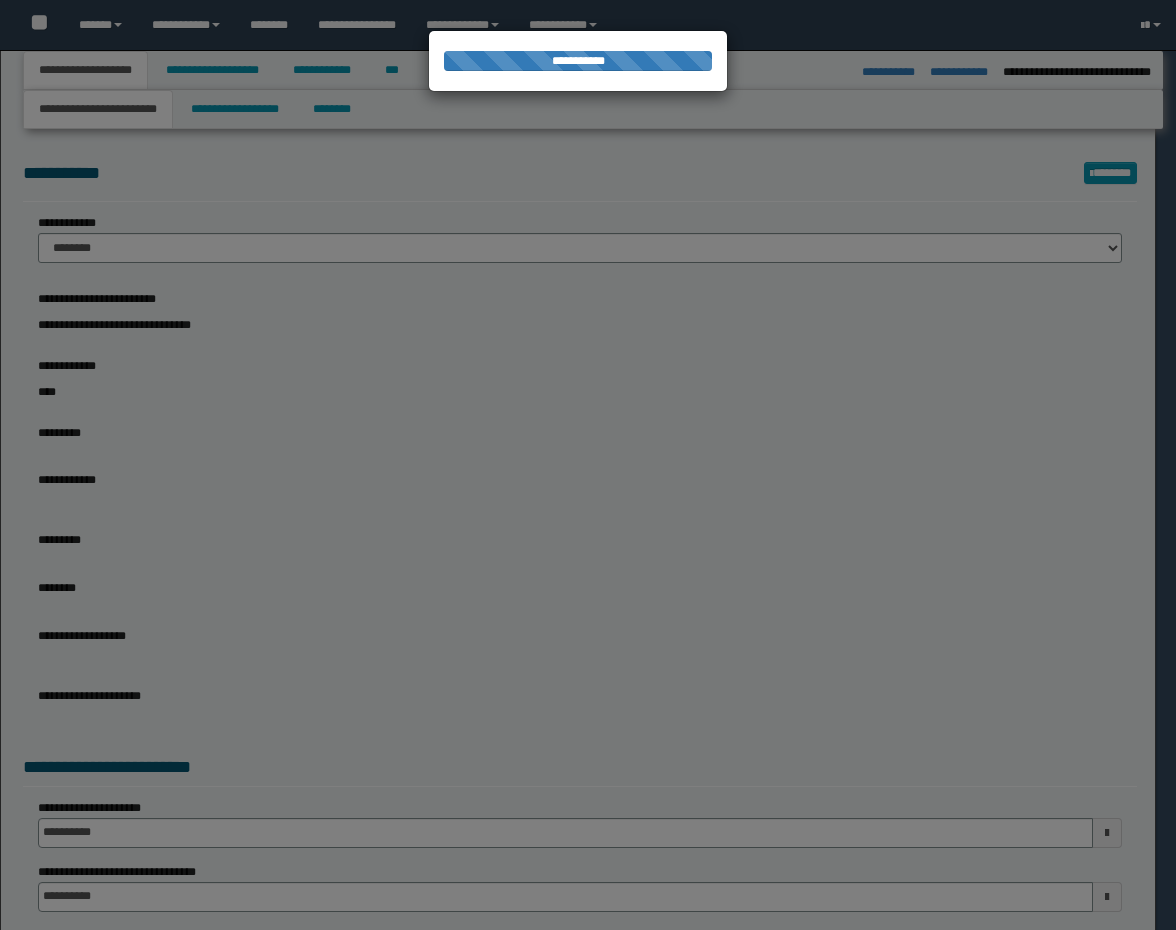 select on "**" 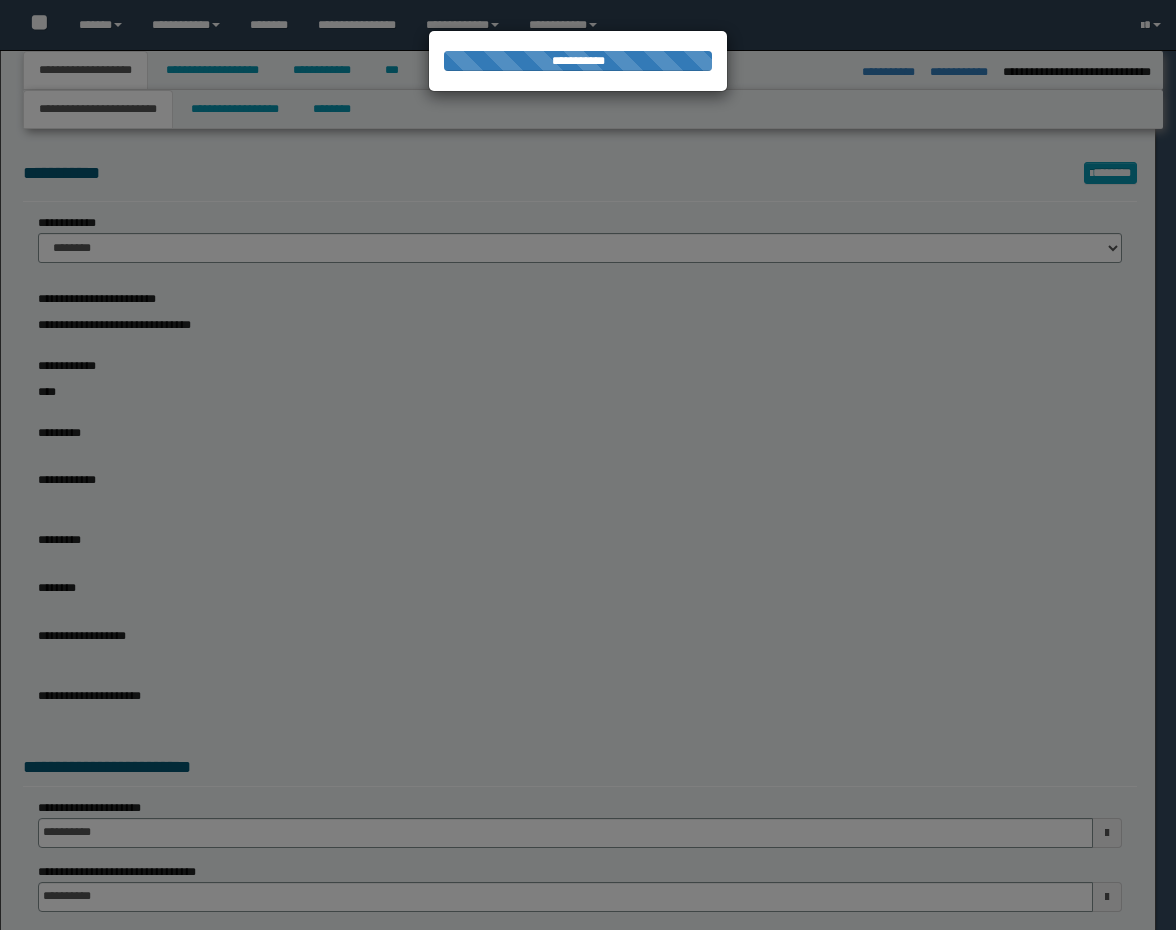 select on "*" 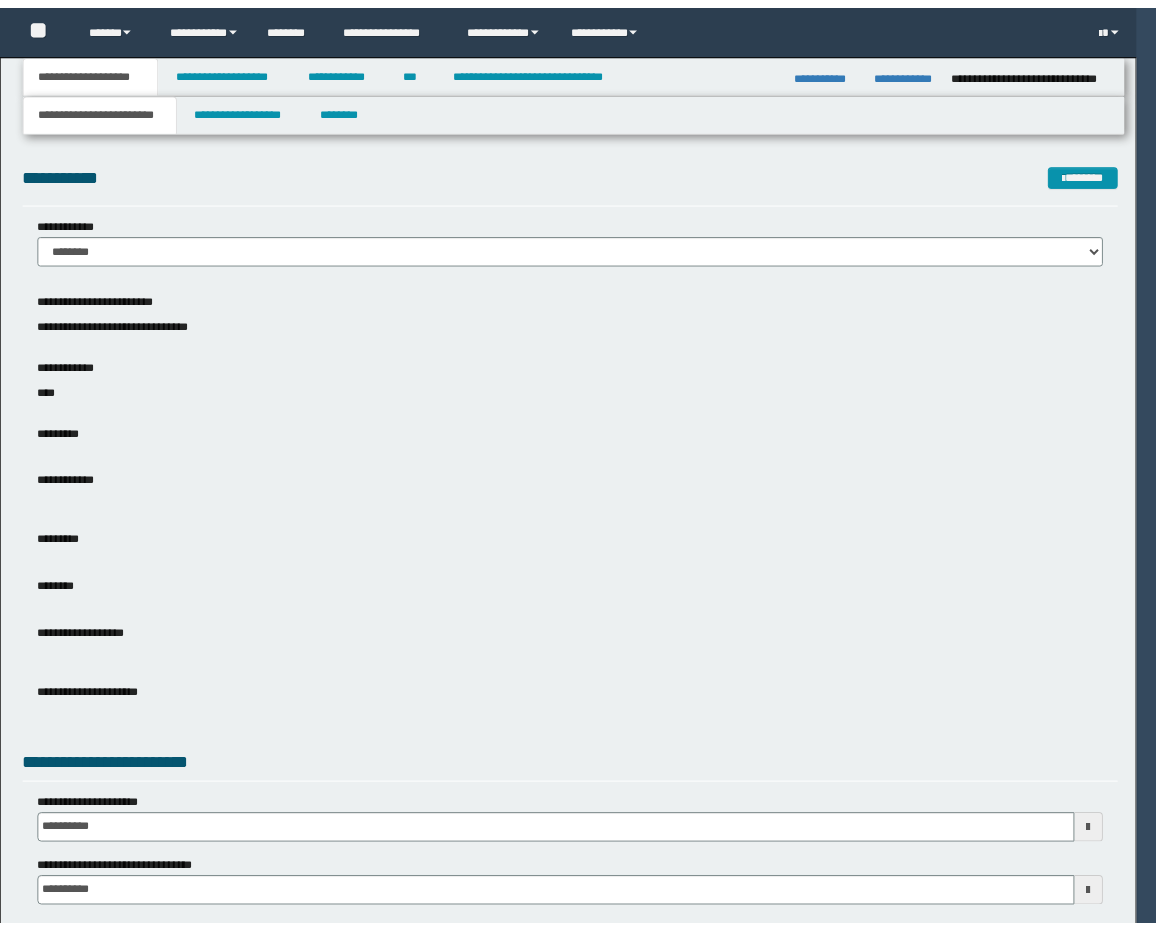 scroll, scrollTop: 0, scrollLeft: 0, axis: both 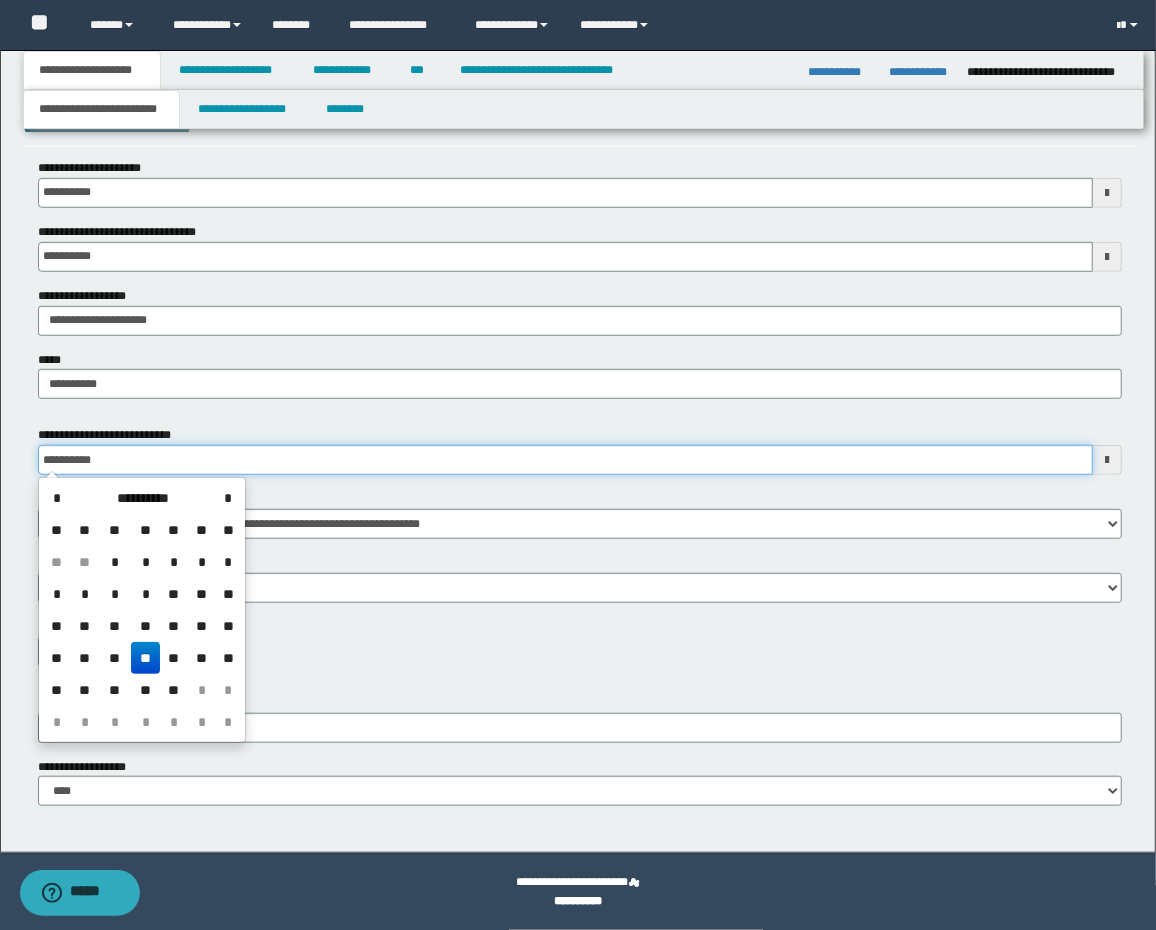 click on "**********" at bounding box center [566, 460] 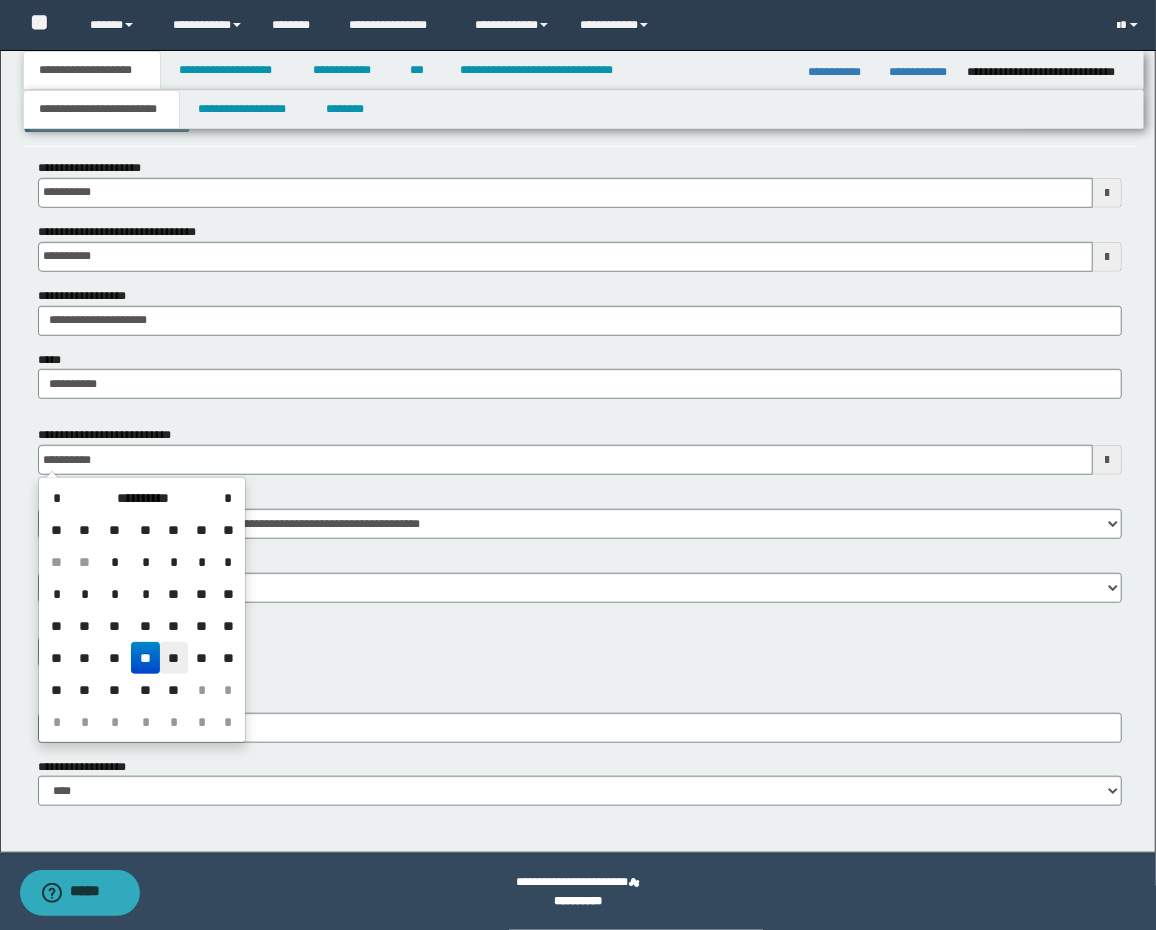 click on "**" at bounding box center (174, 658) 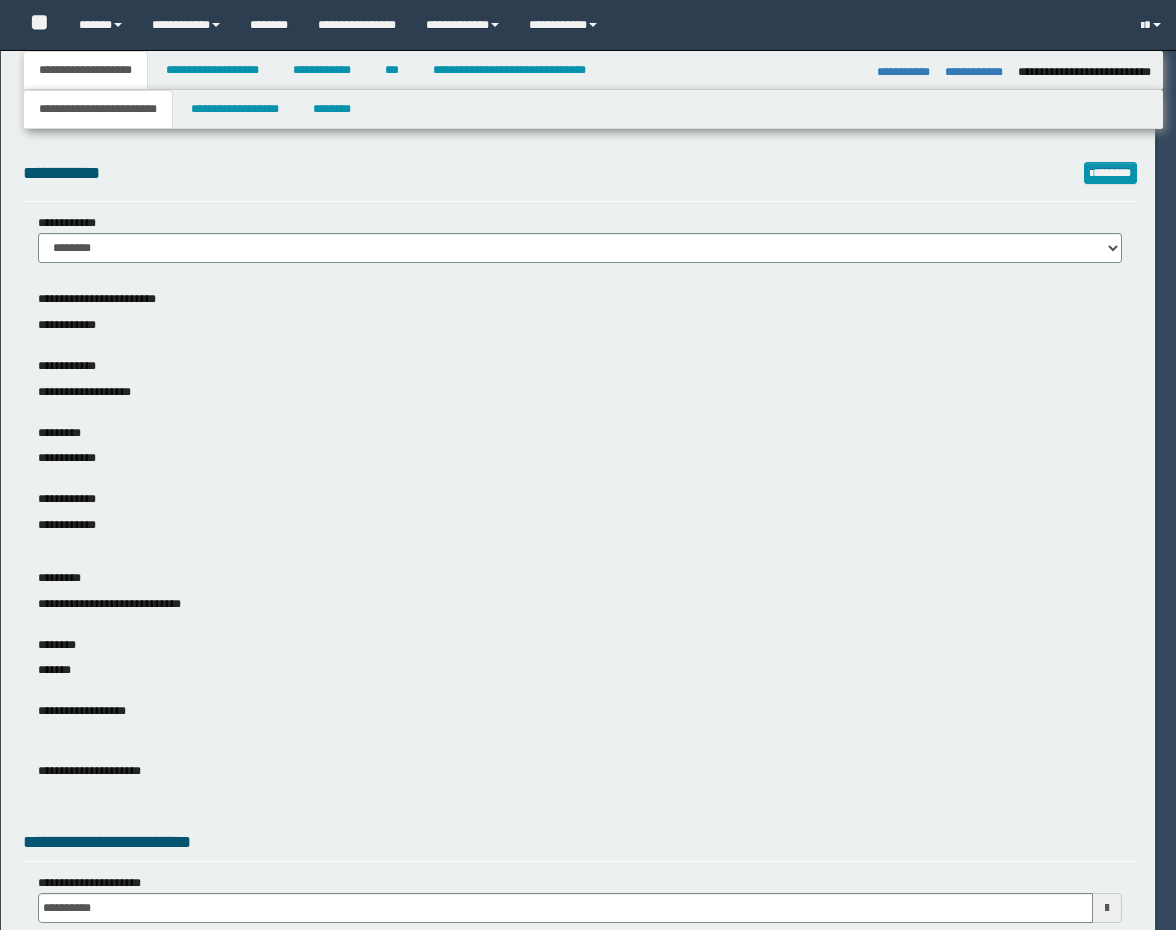 select on "**" 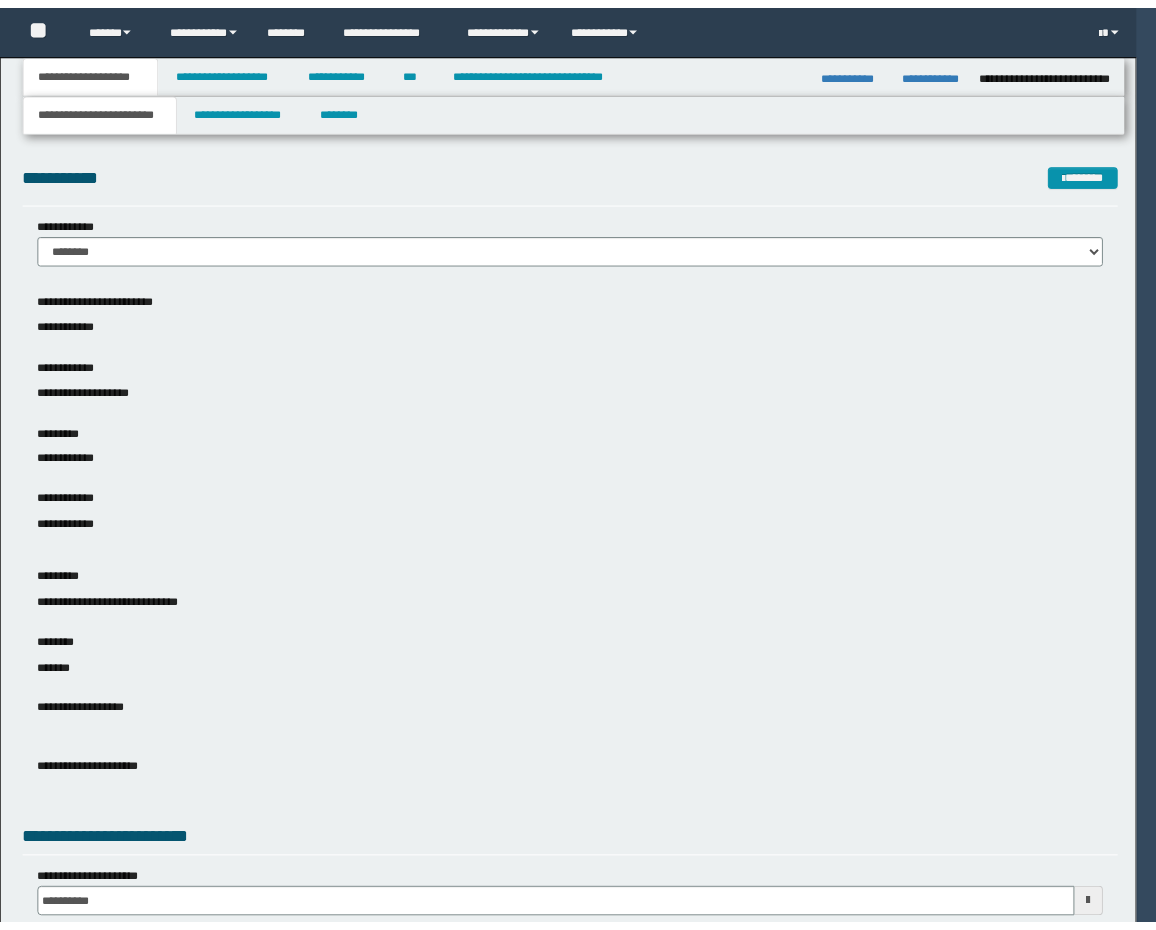 scroll, scrollTop: 0, scrollLeft: 0, axis: both 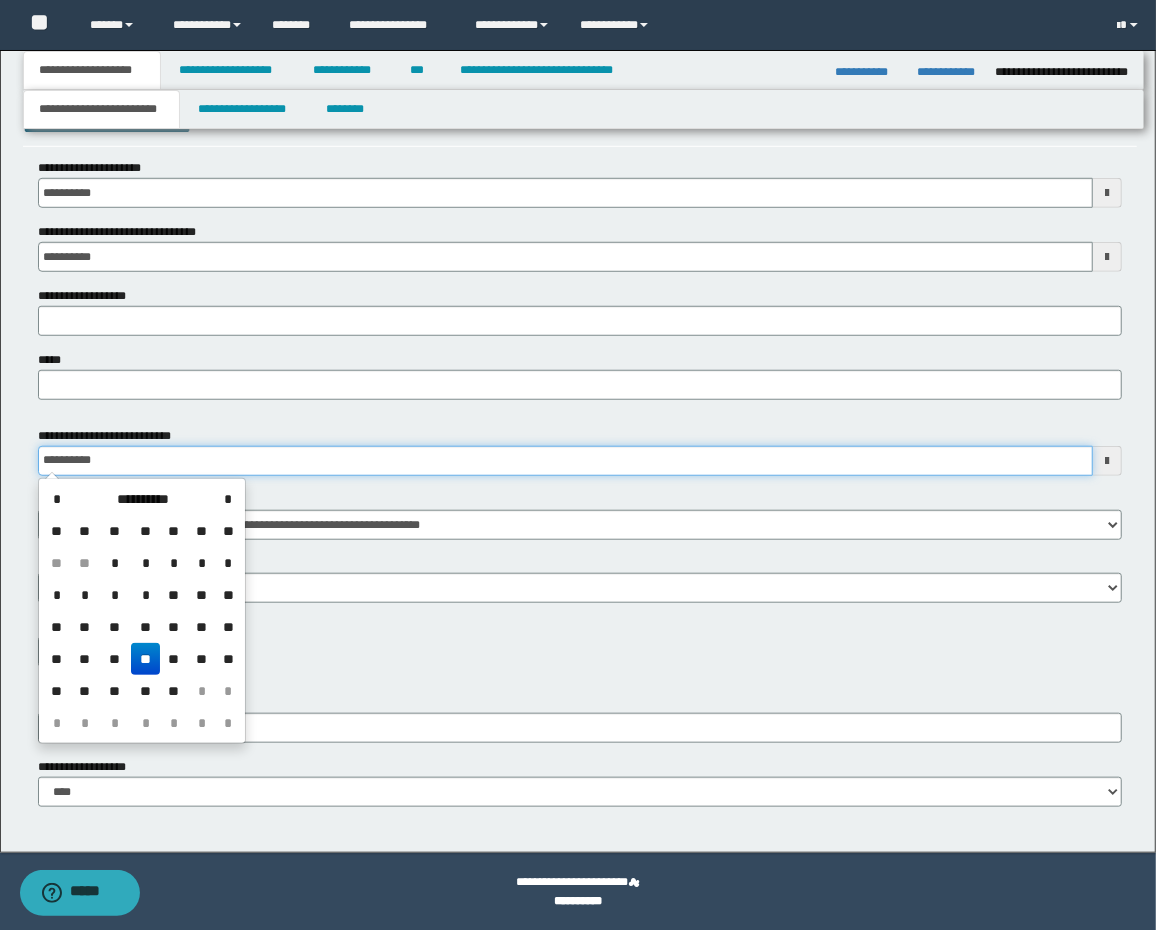 click on "**********" at bounding box center (566, 461) 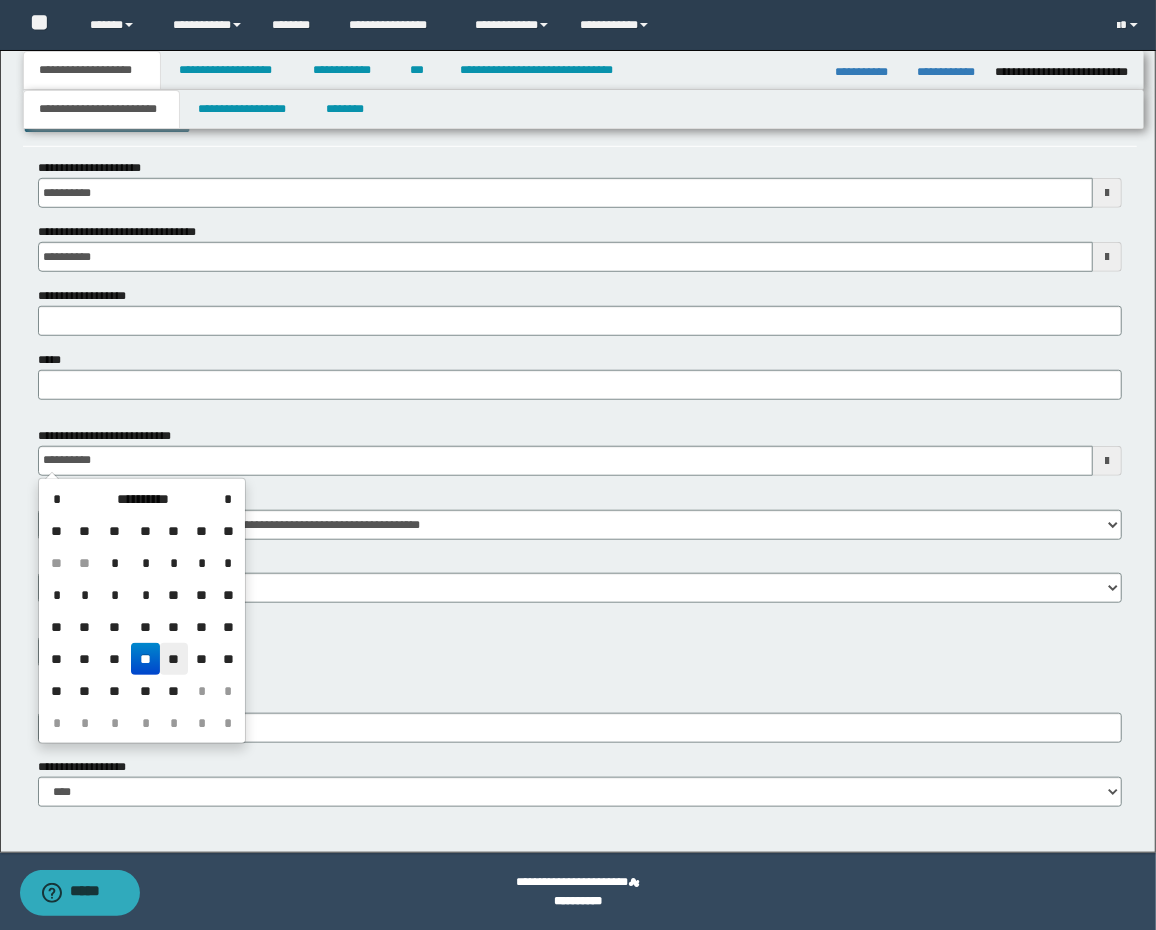 click on "**" at bounding box center (174, 659) 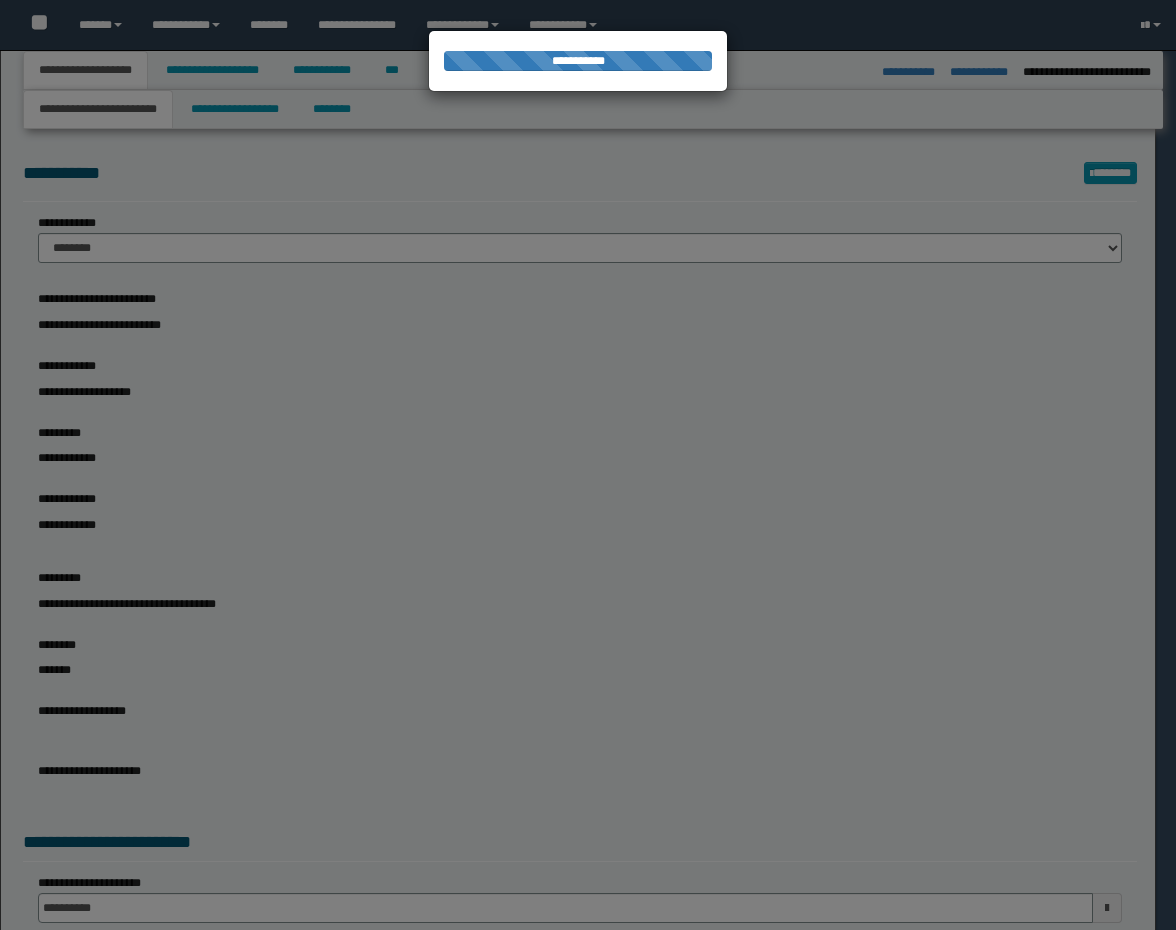 select on "*" 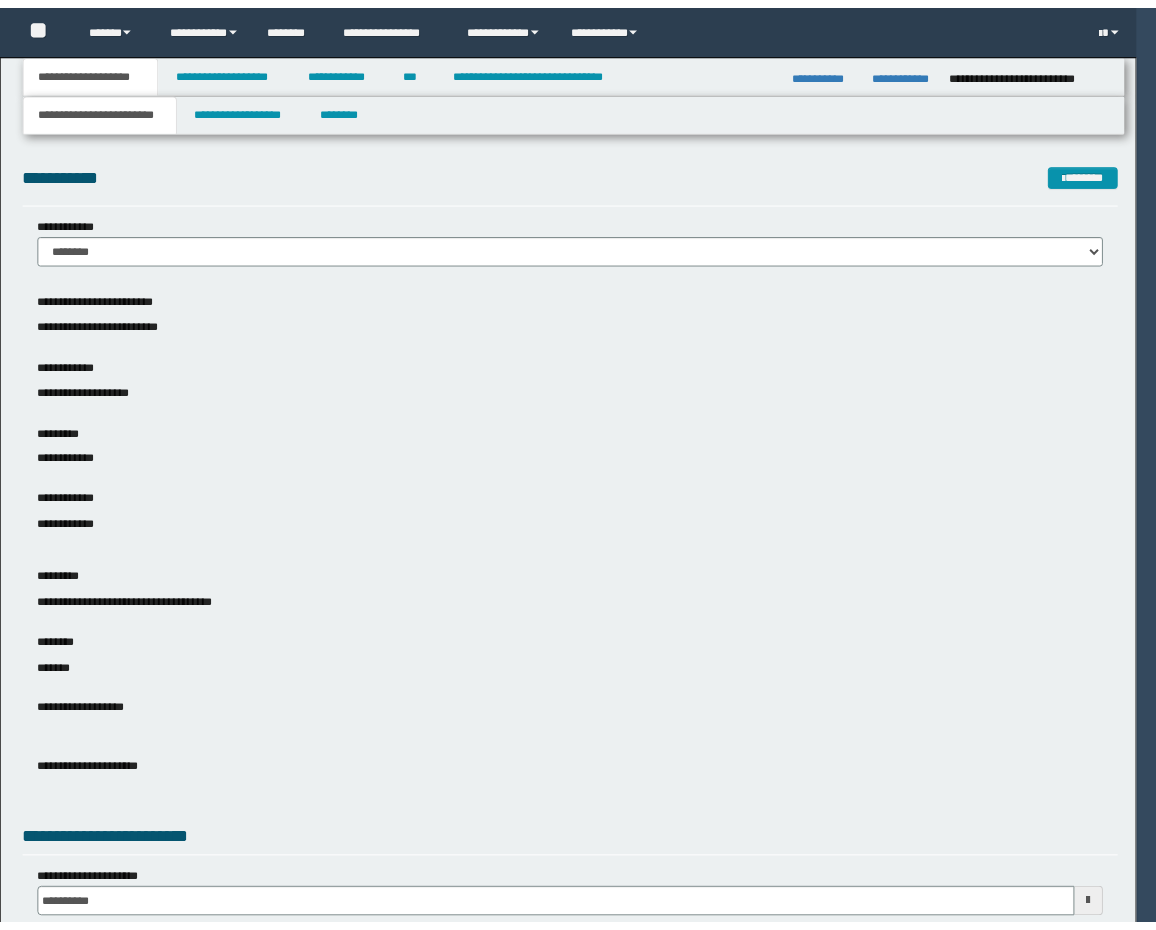 scroll, scrollTop: 0, scrollLeft: 0, axis: both 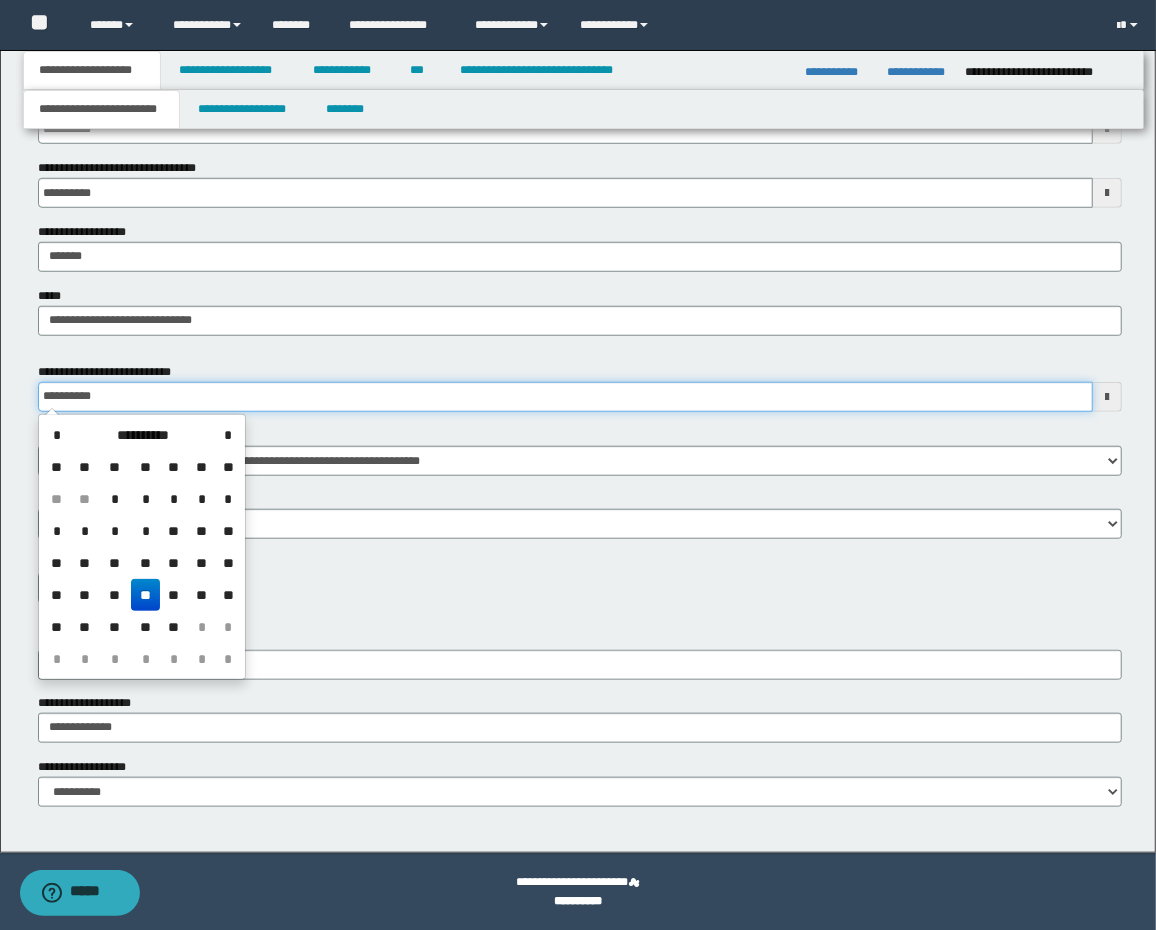 click on "**********" at bounding box center [566, 397] 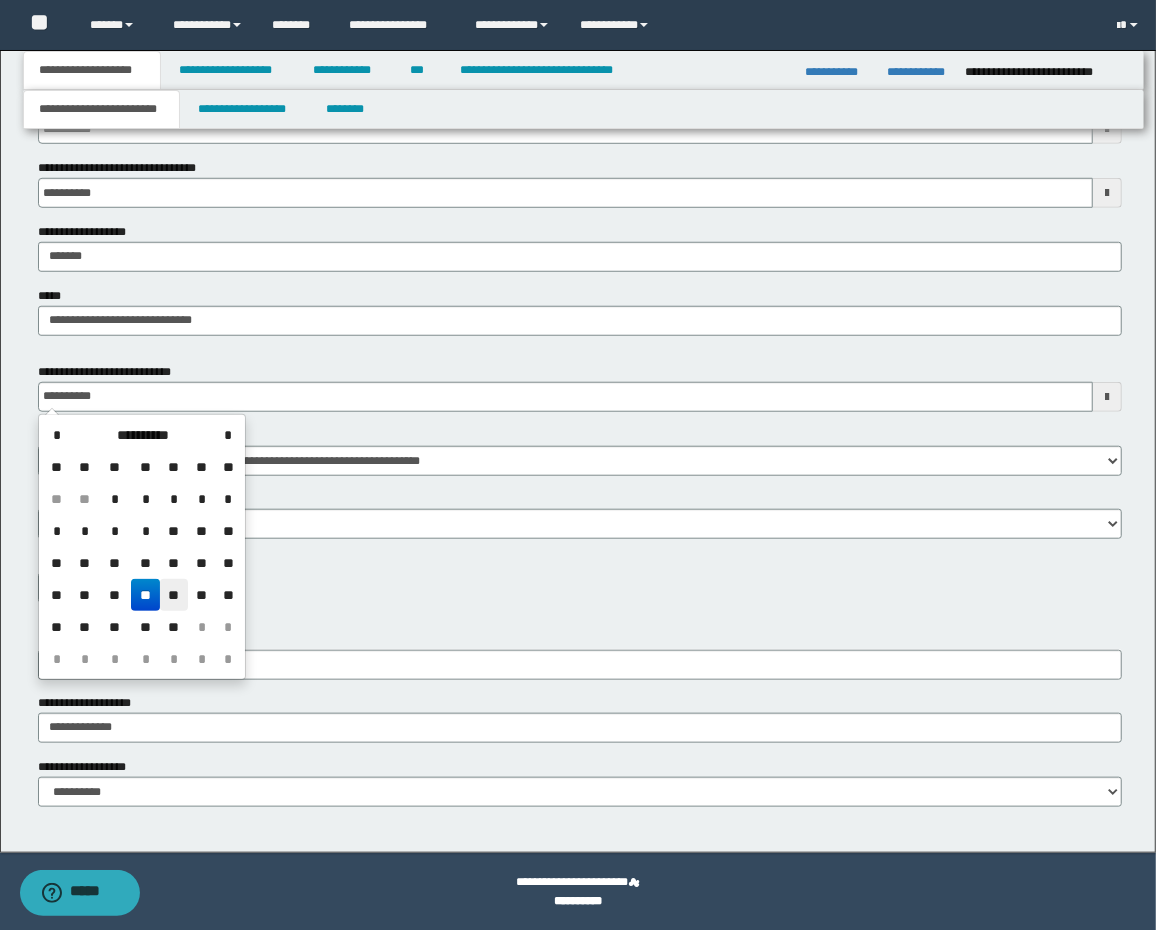 click on "**" at bounding box center [174, 595] 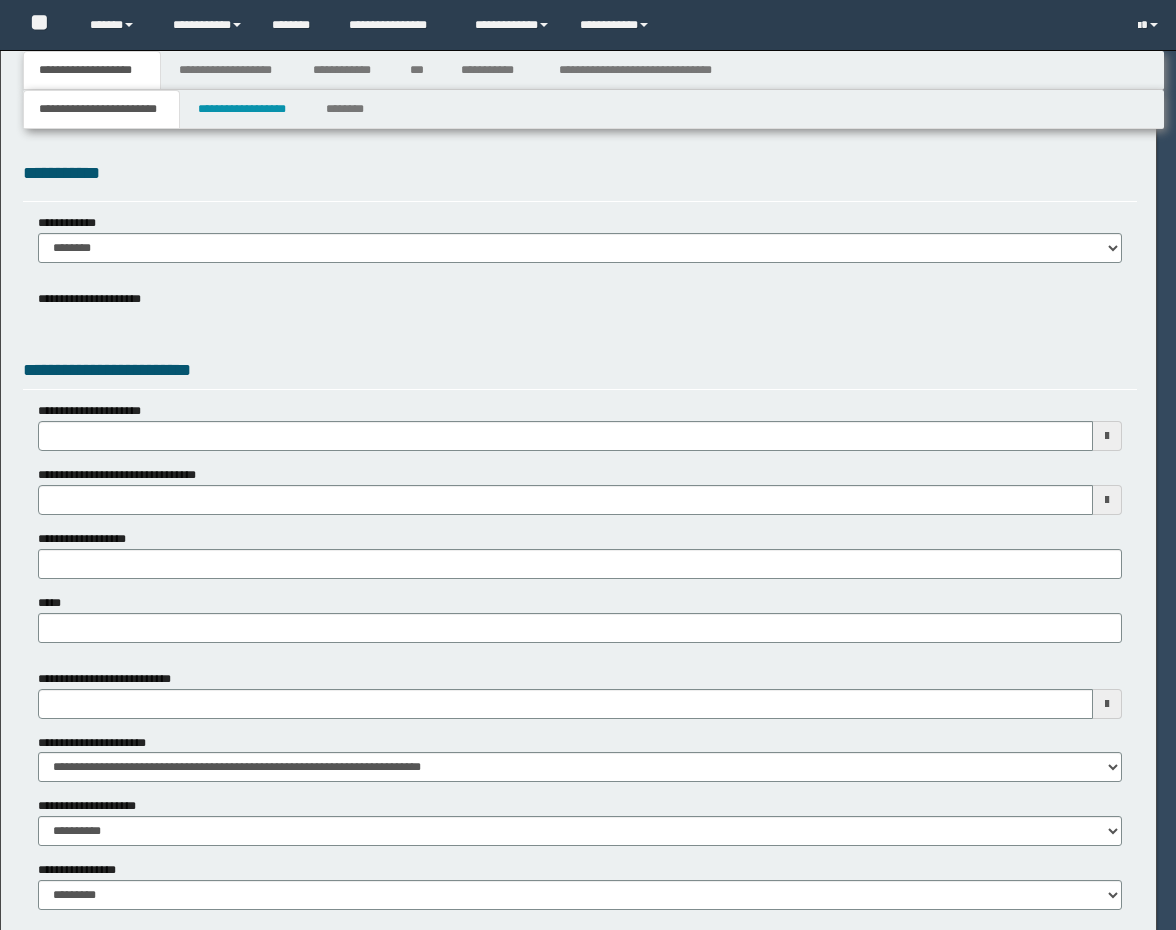 scroll, scrollTop: 0, scrollLeft: 0, axis: both 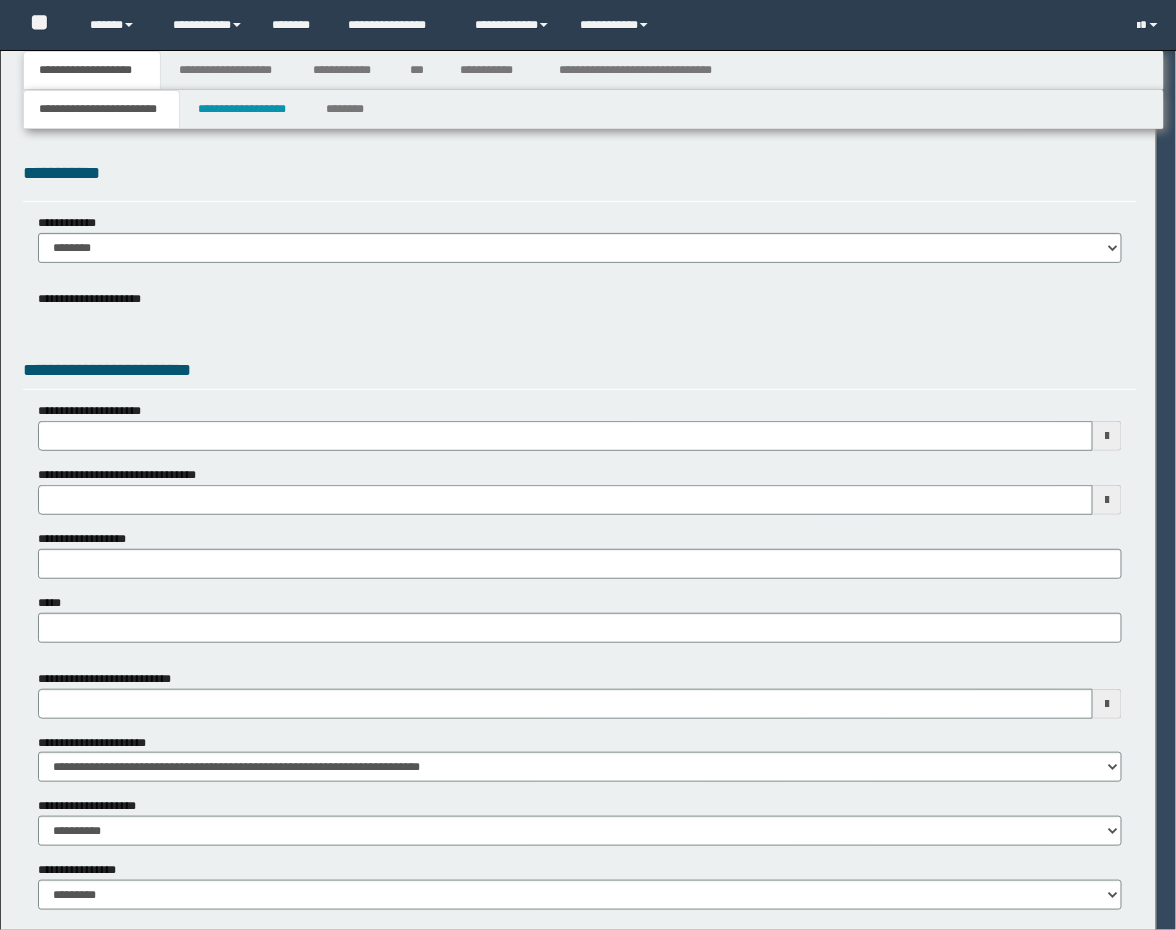 type on "**********" 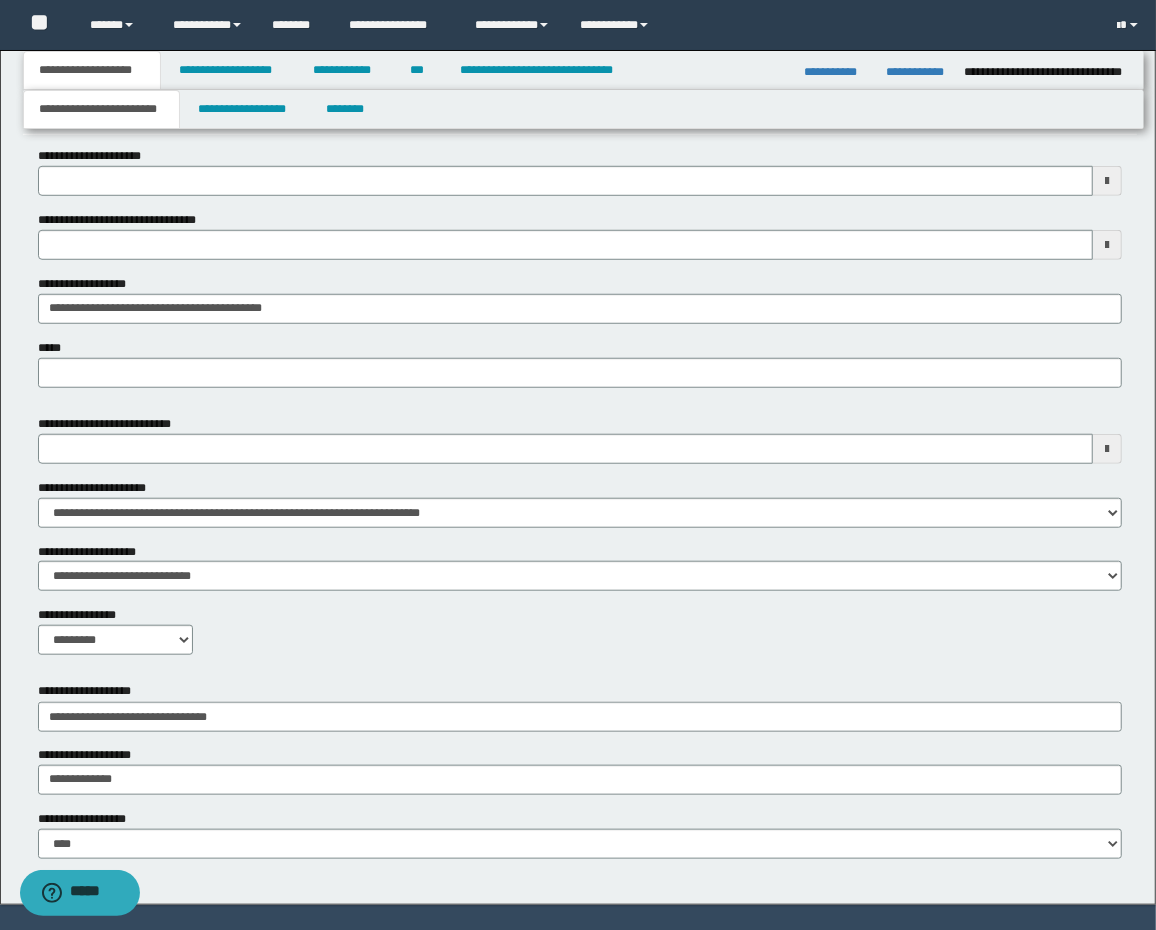 scroll, scrollTop: 779, scrollLeft: 0, axis: vertical 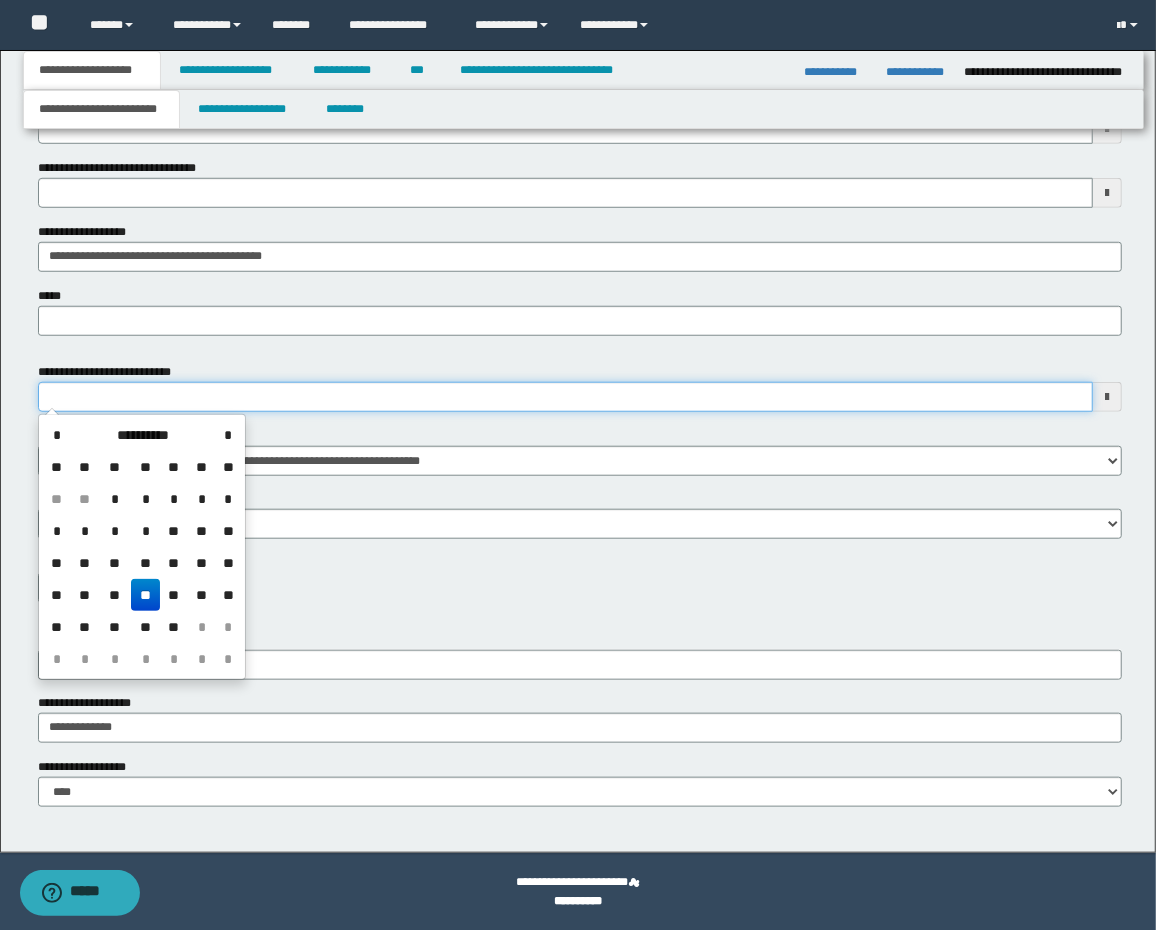 click on "**********" at bounding box center [566, 397] 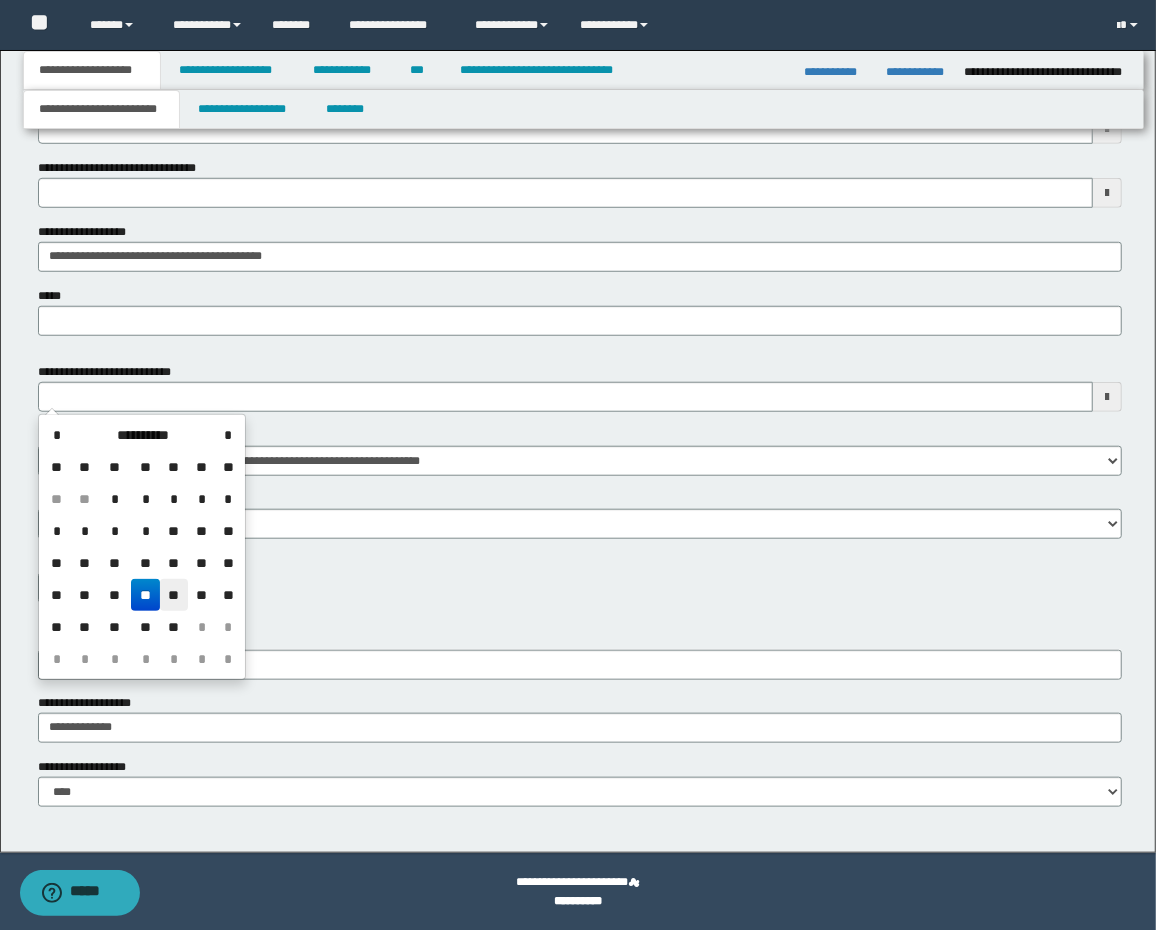click on "**" at bounding box center [174, 595] 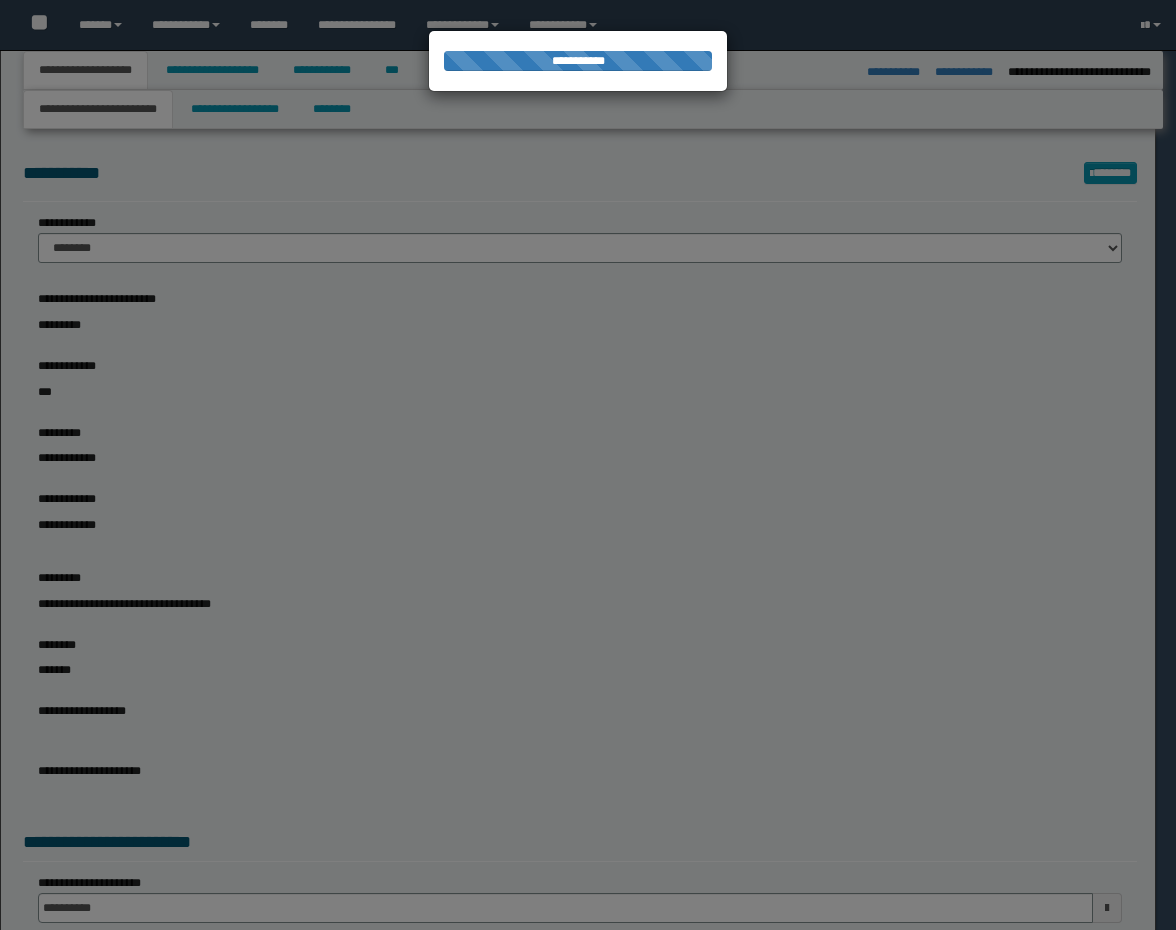 select on "*" 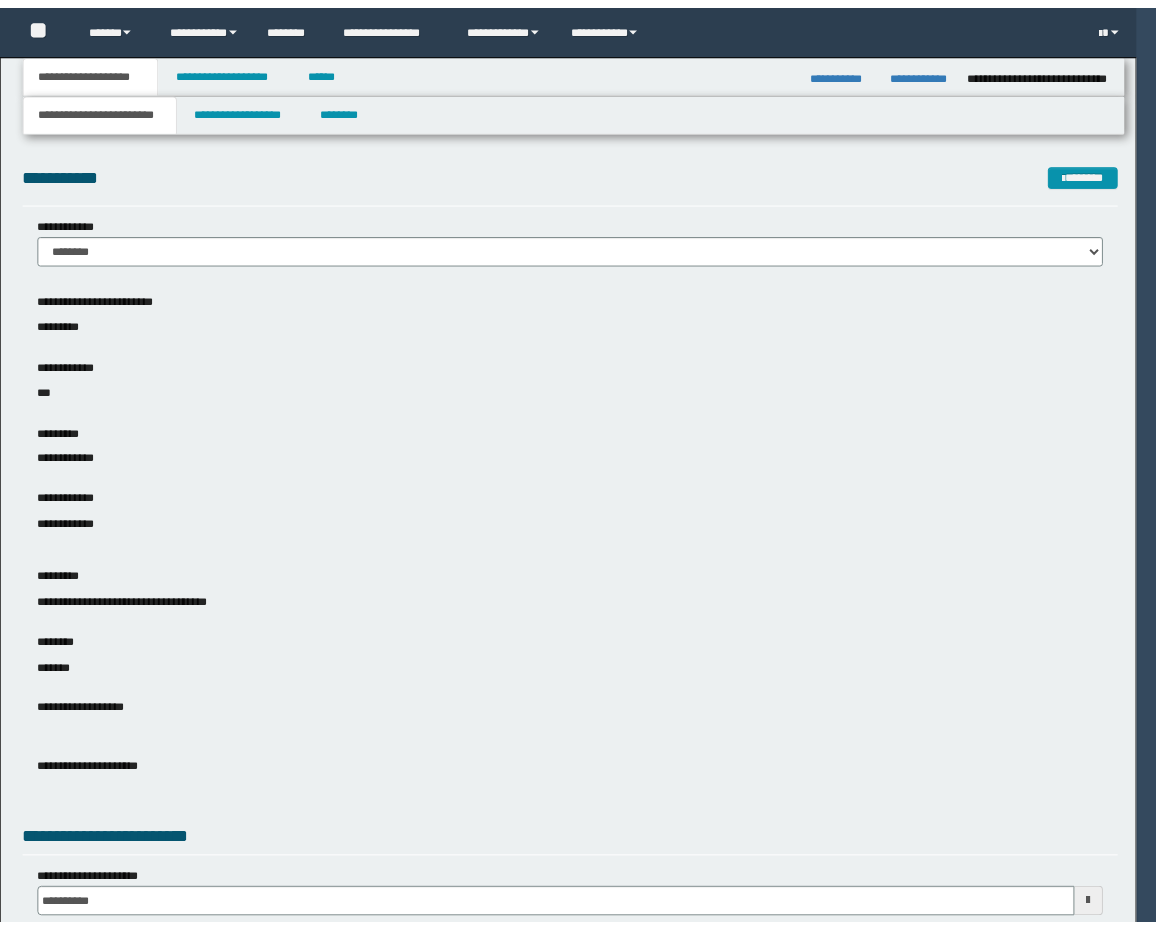 scroll, scrollTop: 0, scrollLeft: 0, axis: both 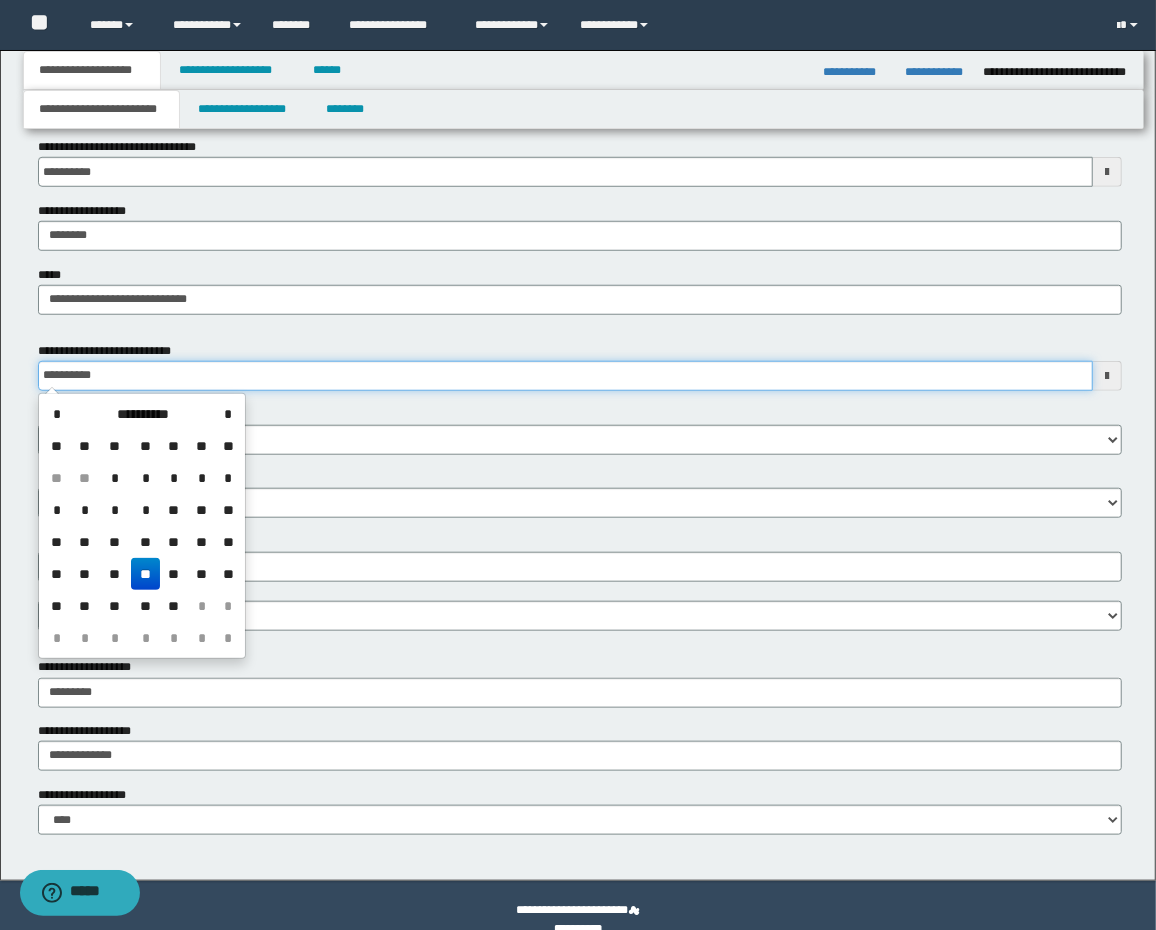 click on "**********" at bounding box center [566, 376] 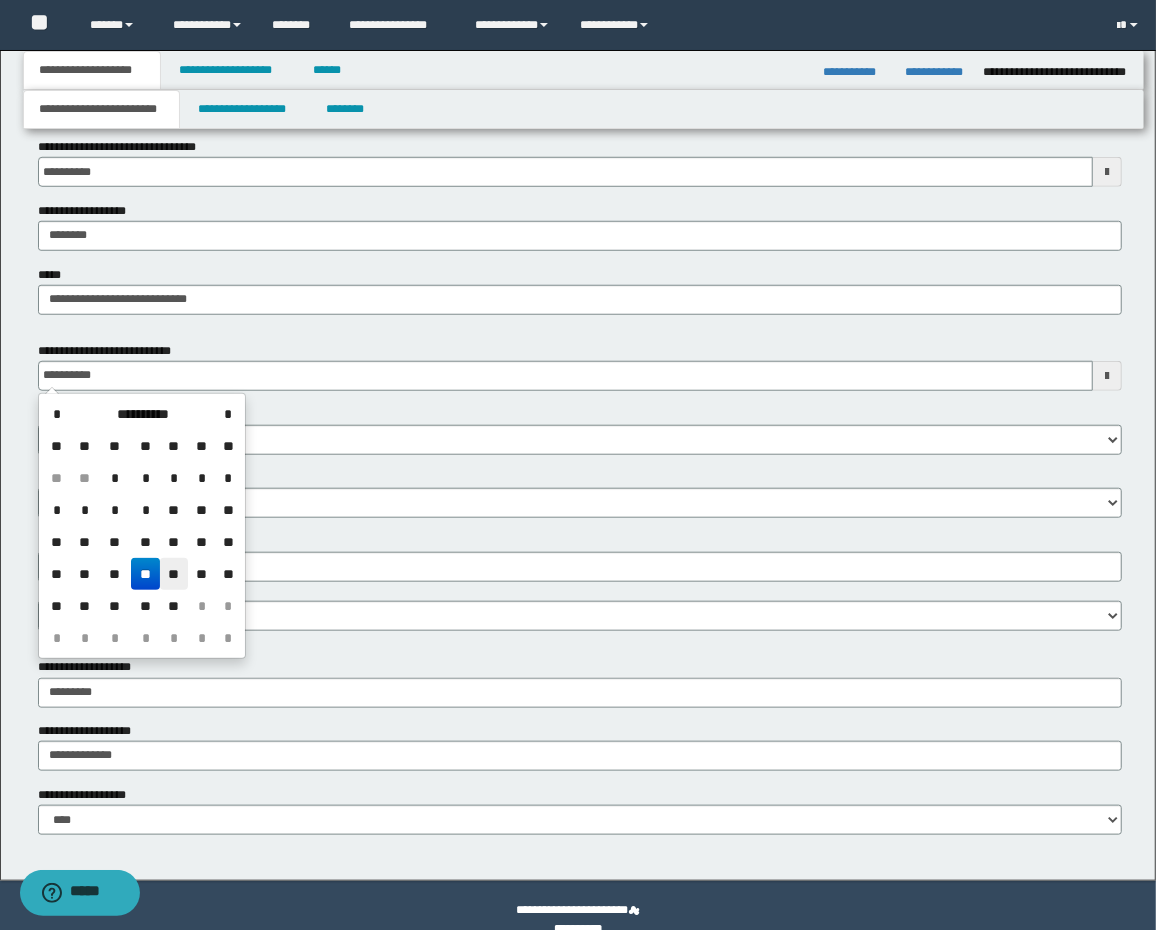 click on "**" at bounding box center (174, 574) 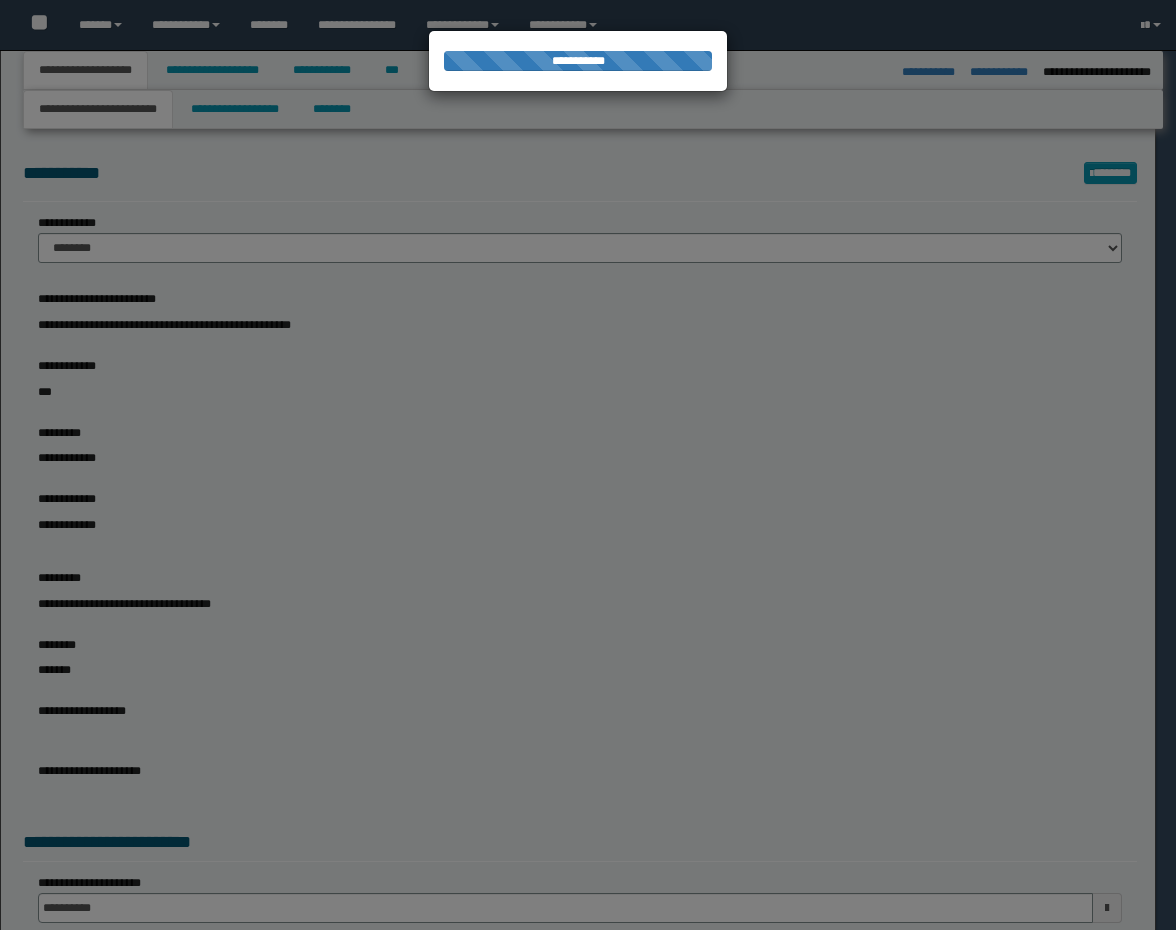 select on "**" 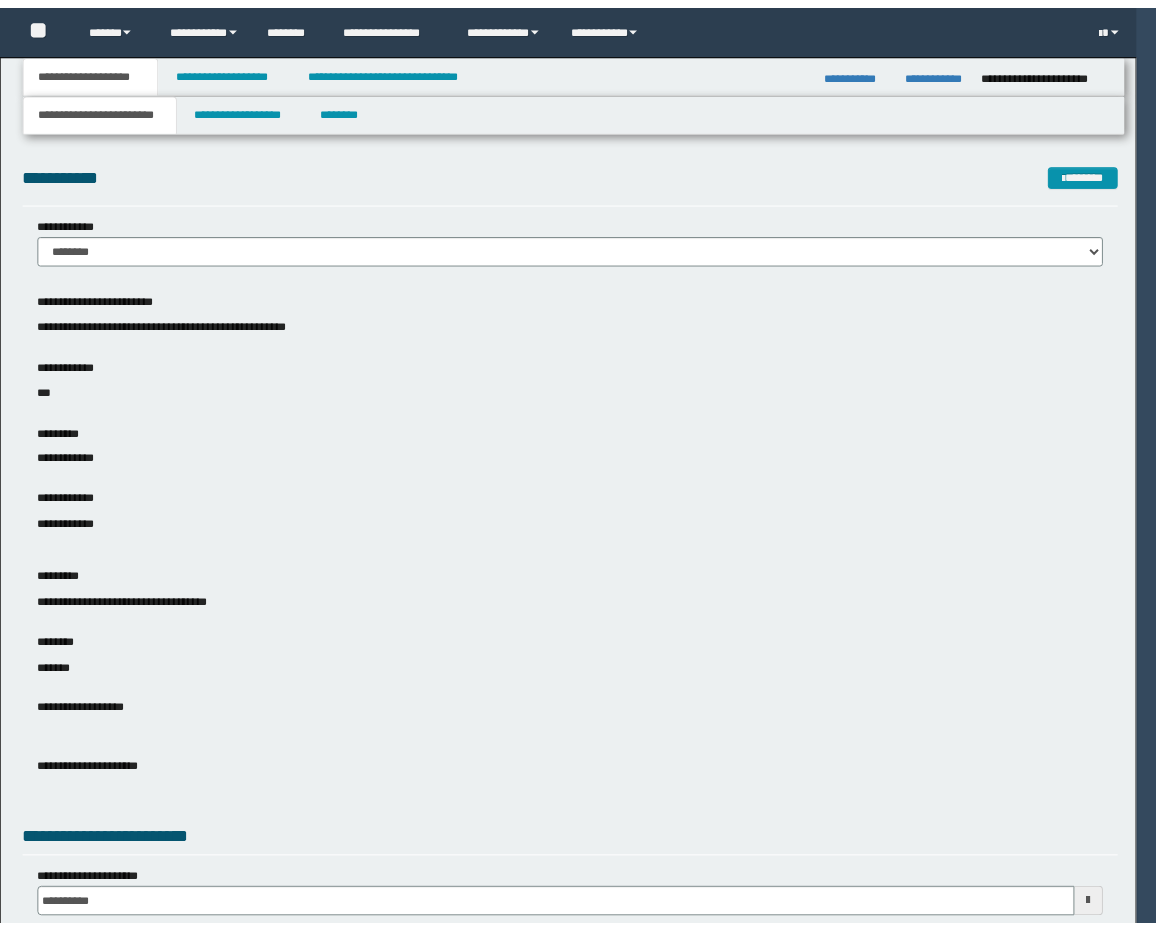 scroll, scrollTop: 0, scrollLeft: 0, axis: both 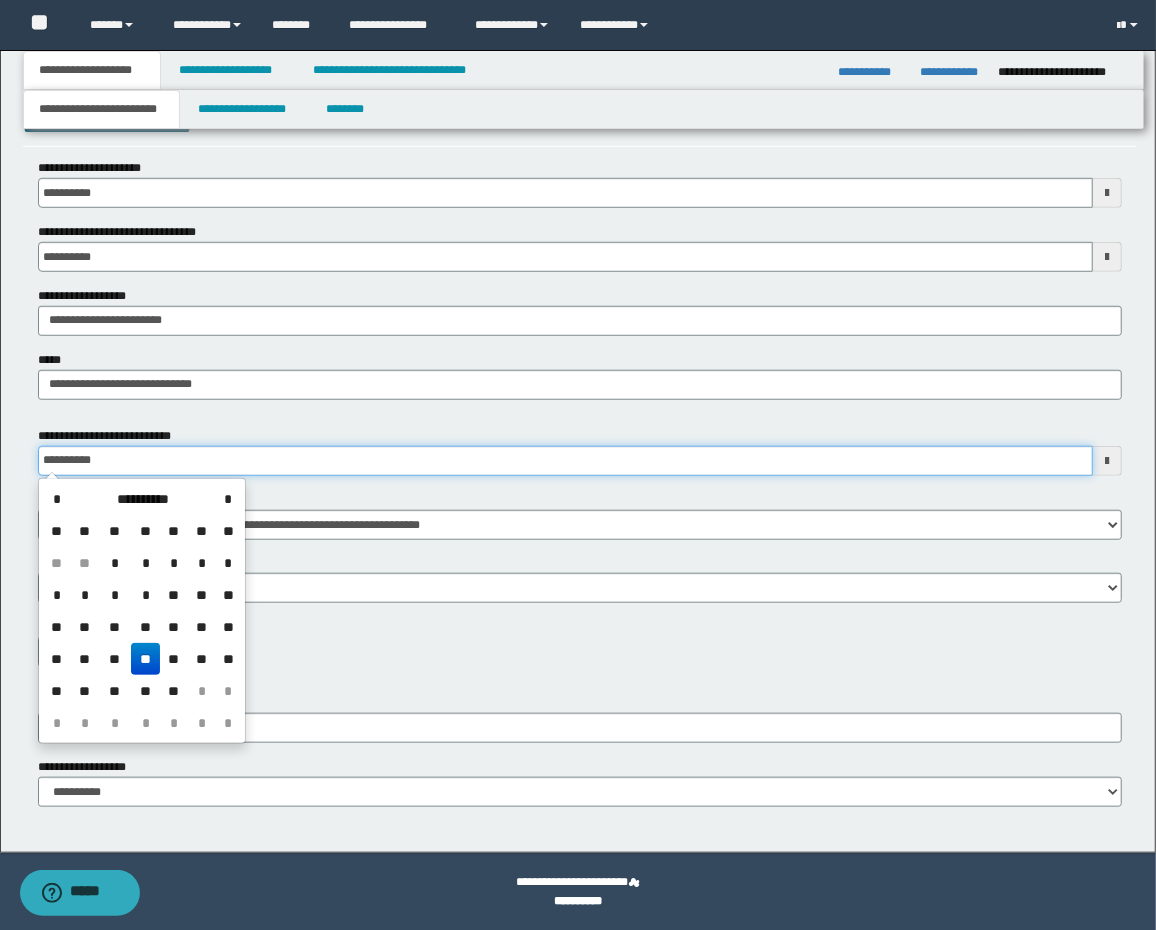 click on "**********" at bounding box center [566, 461] 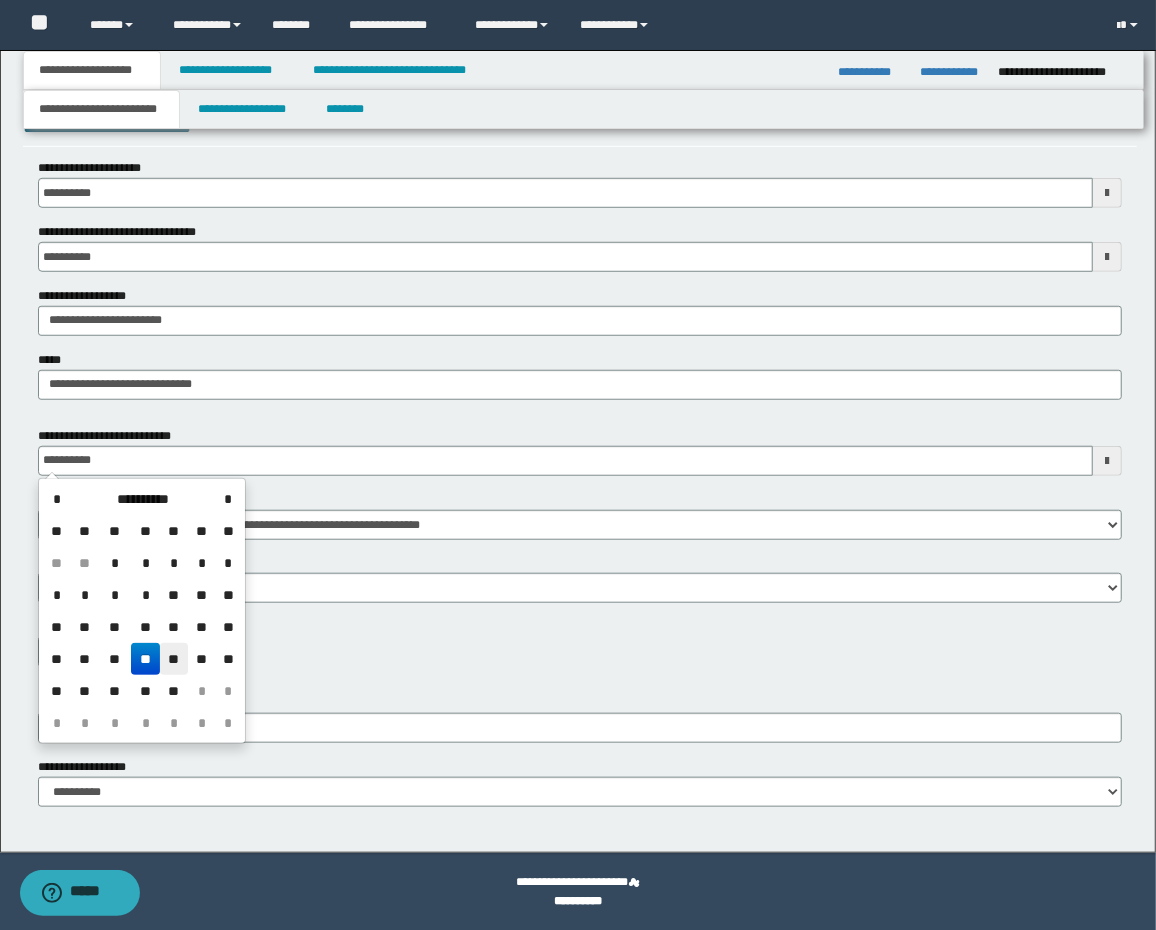 click on "**" at bounding box center (174, 659) 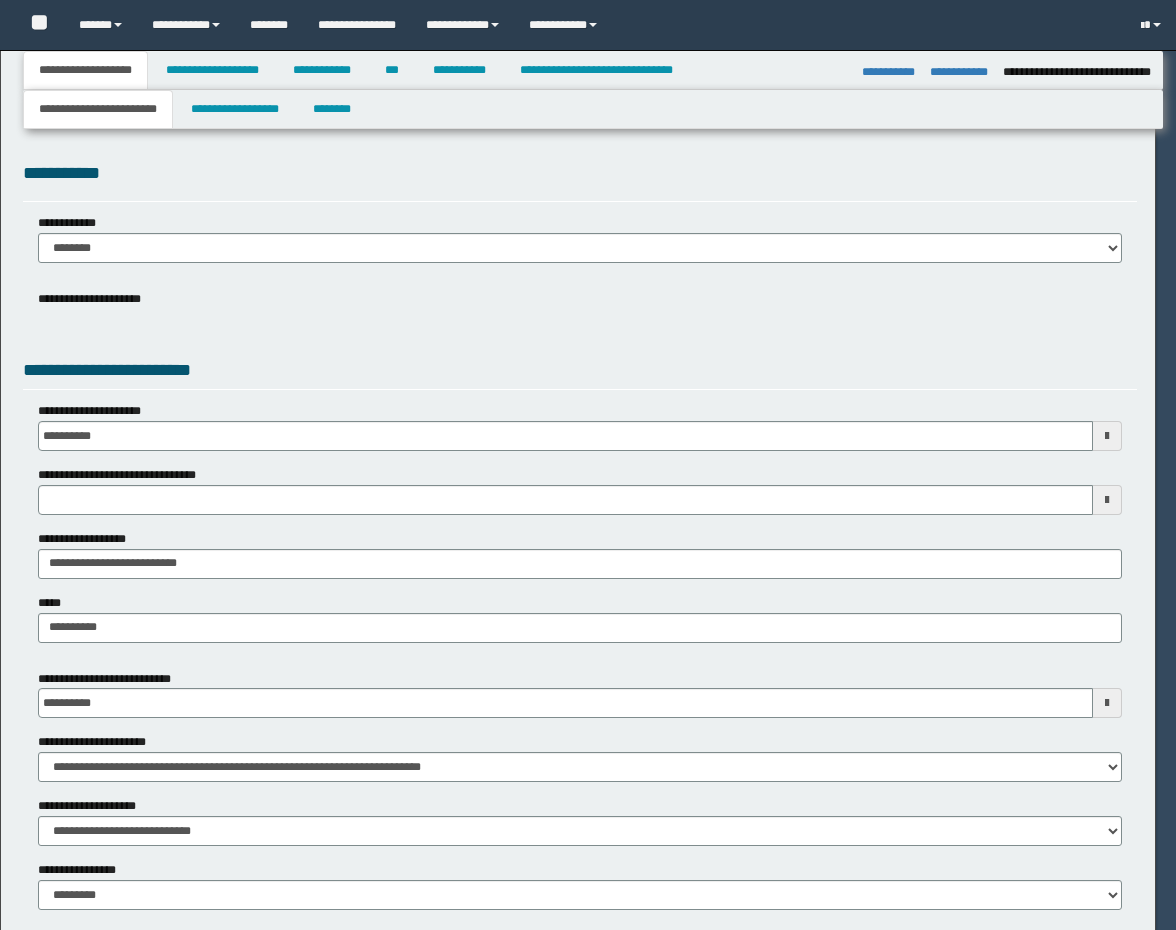 select on "**" 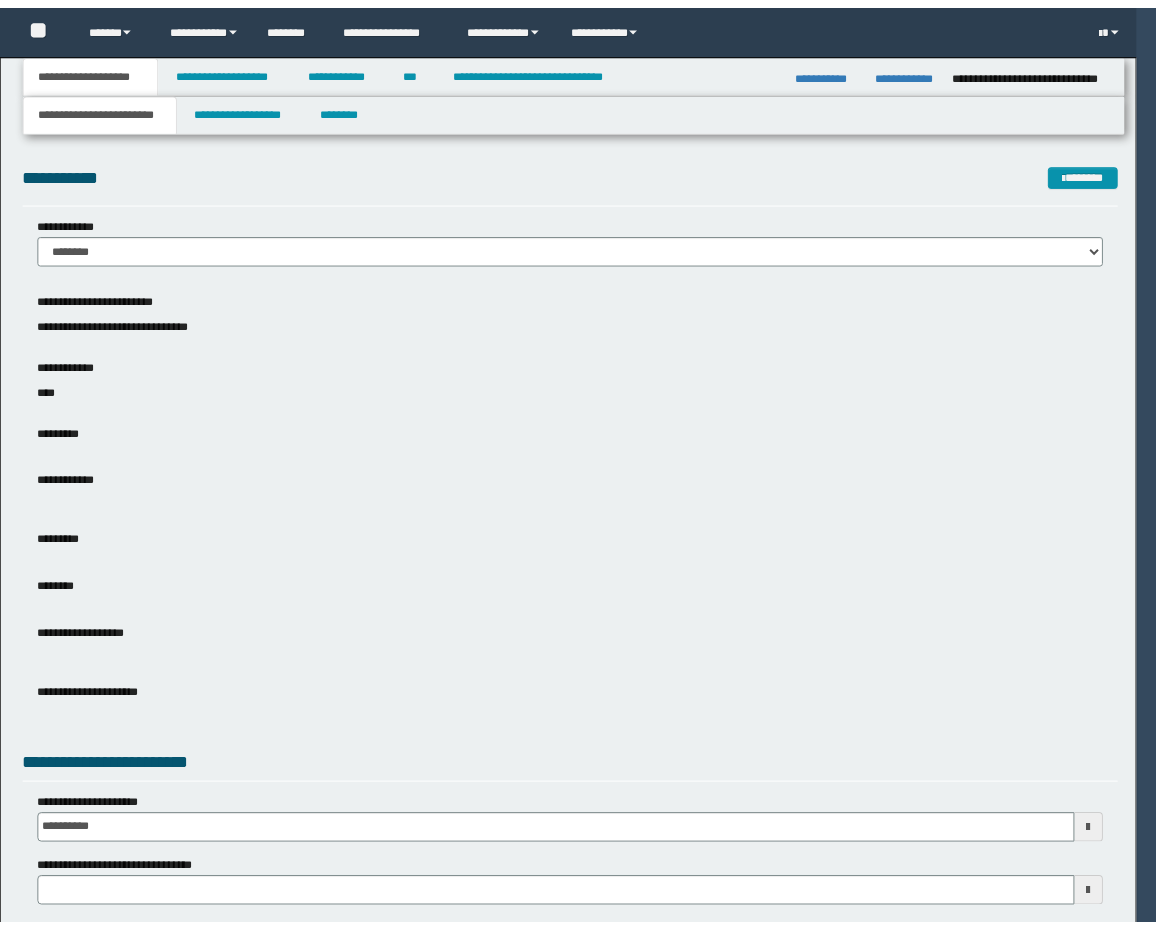 scroll, scrollTop: 0, scrollLeft: 0, axis: both 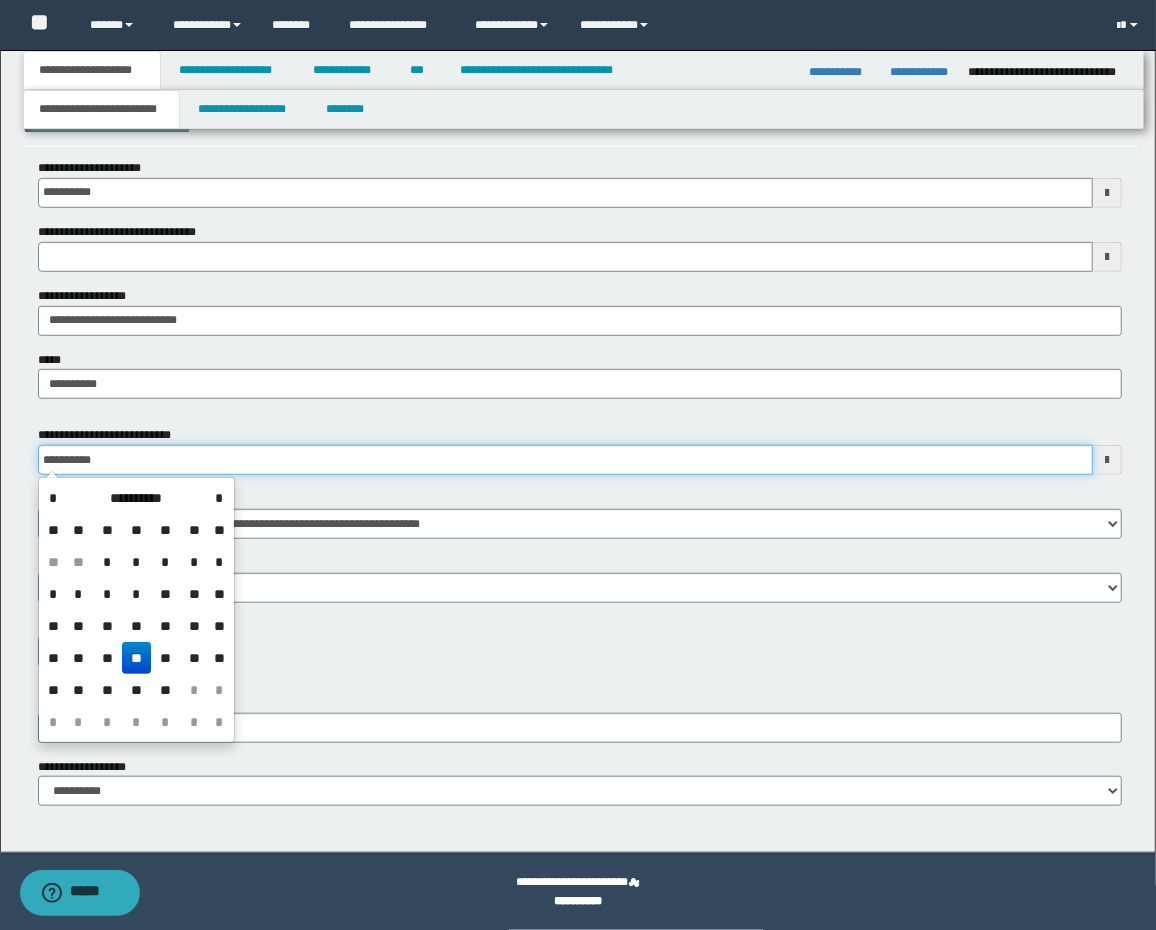click on "**********" at bounding box center [566, 460] 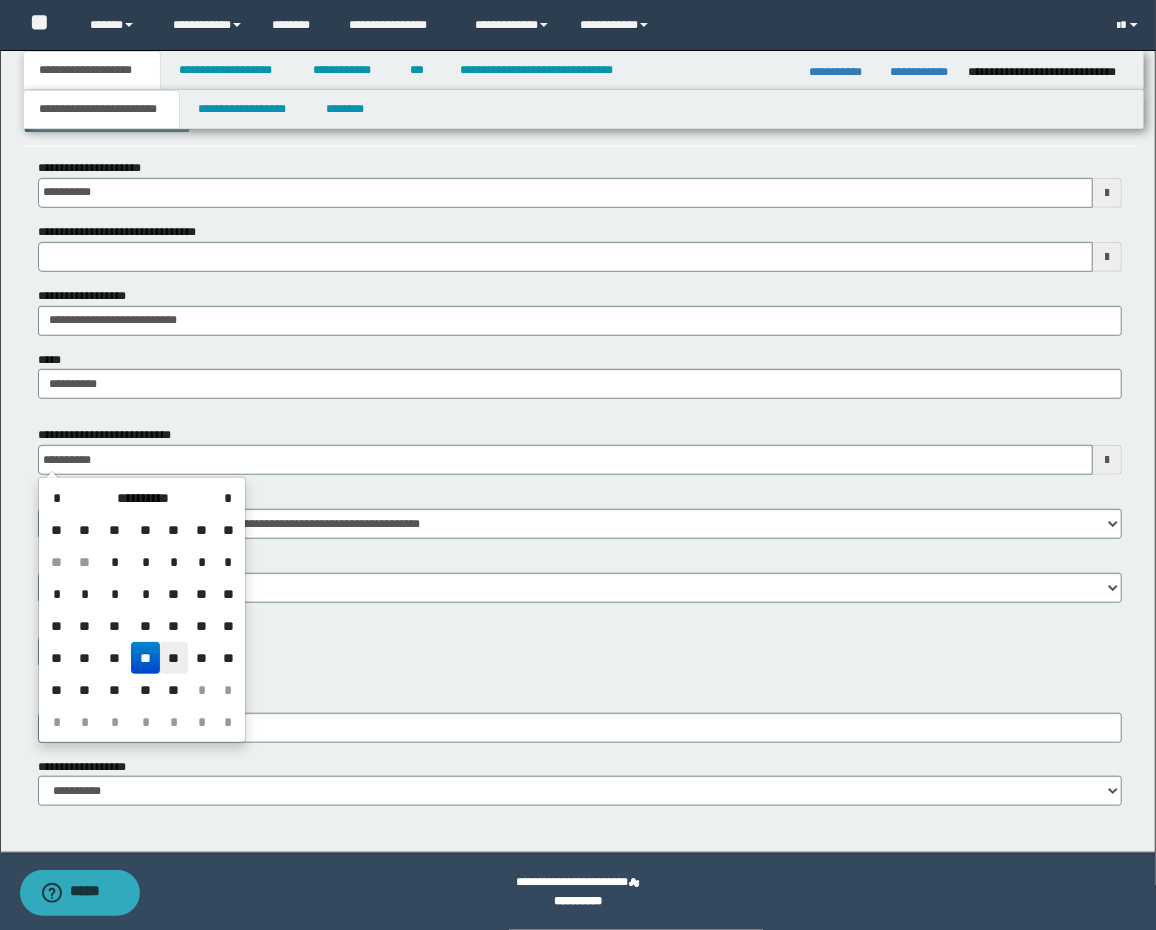 click on "**" at bounding box center (174, 658) 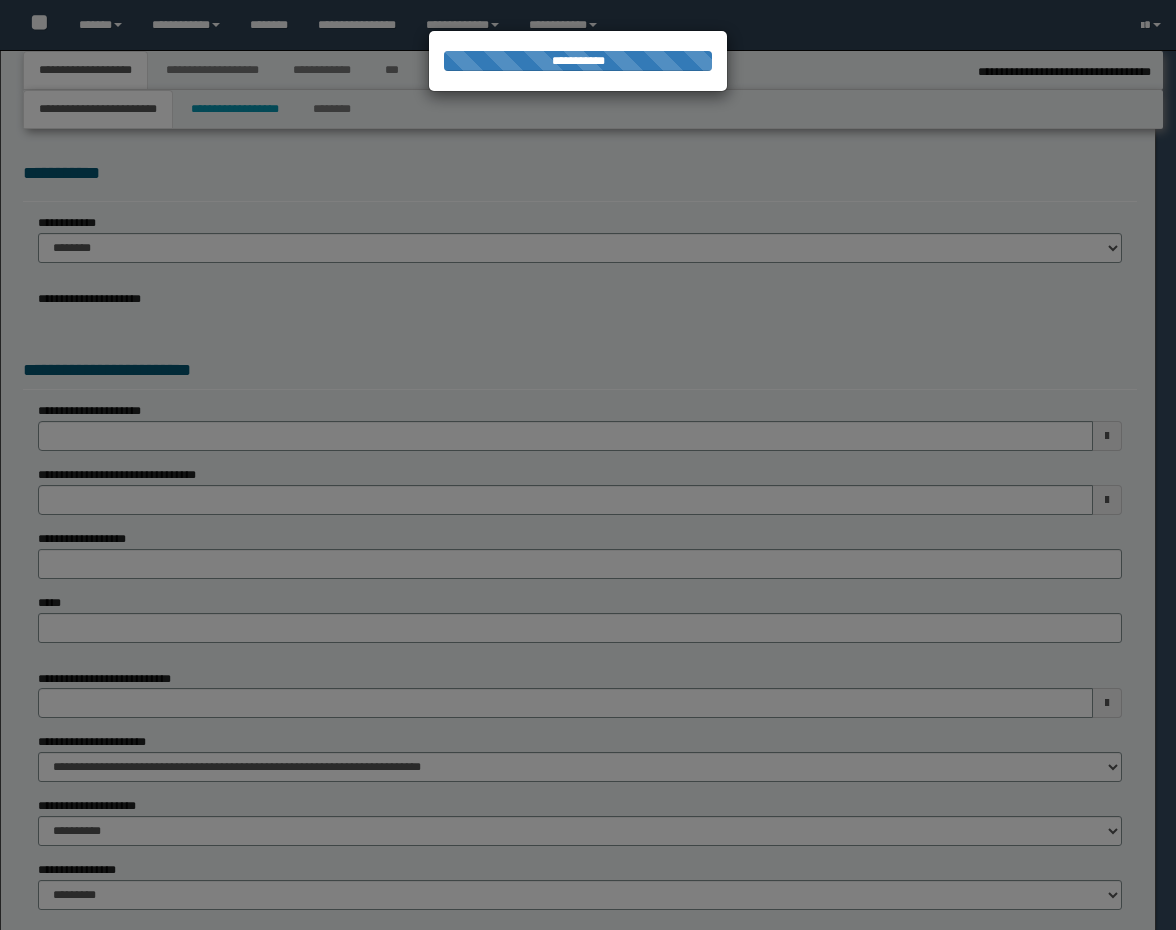 type on "**********" 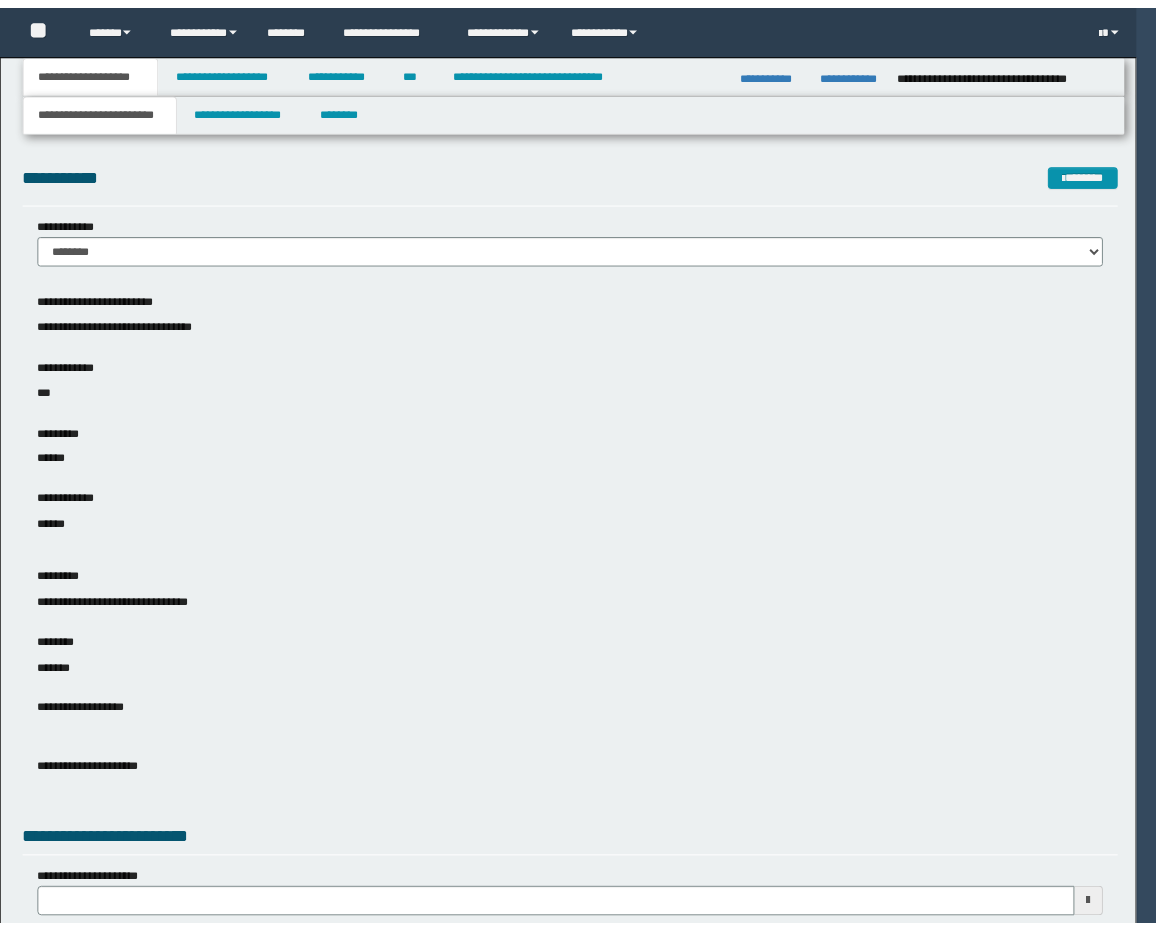 scroll, scrollTop: 0, scrollLeft: 0, axis: both 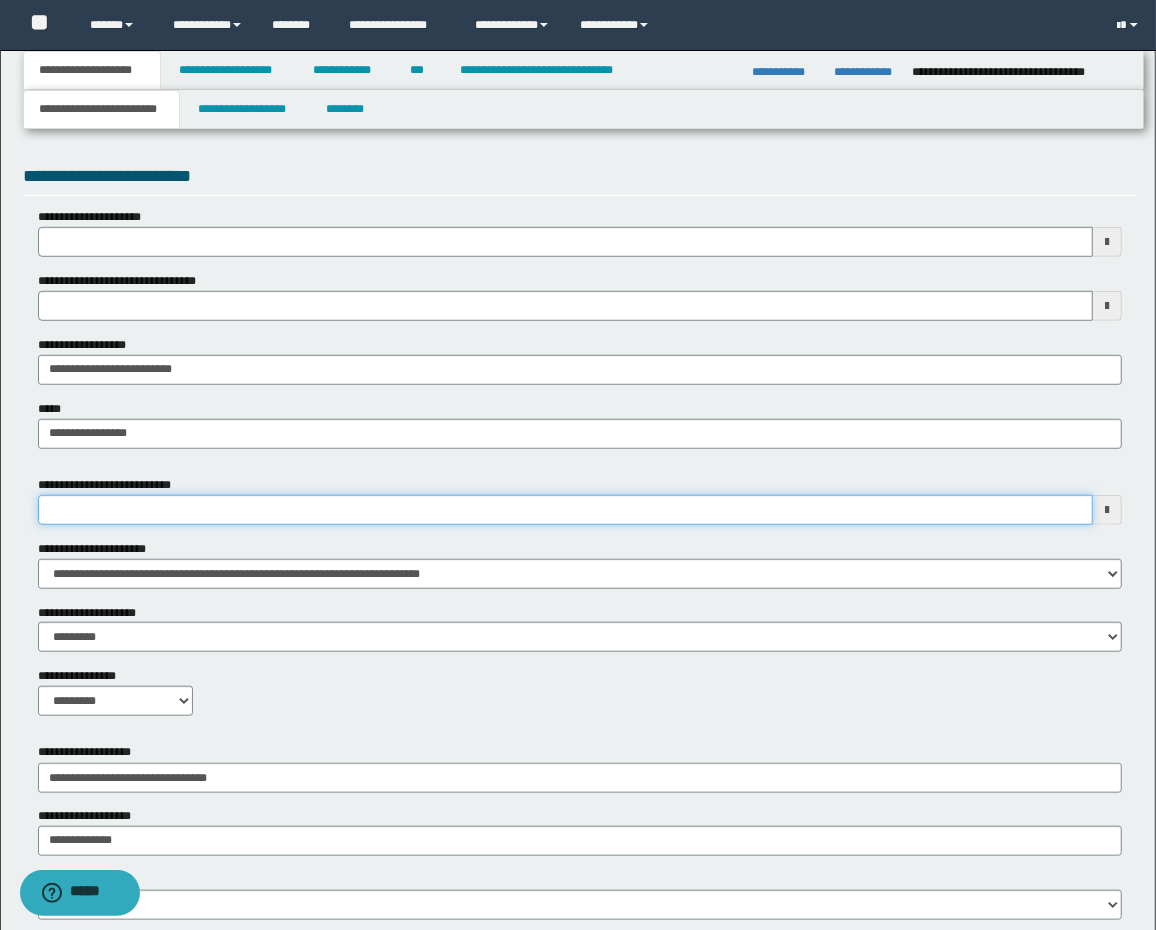 click on "**********" at bounding box center (566, 510) 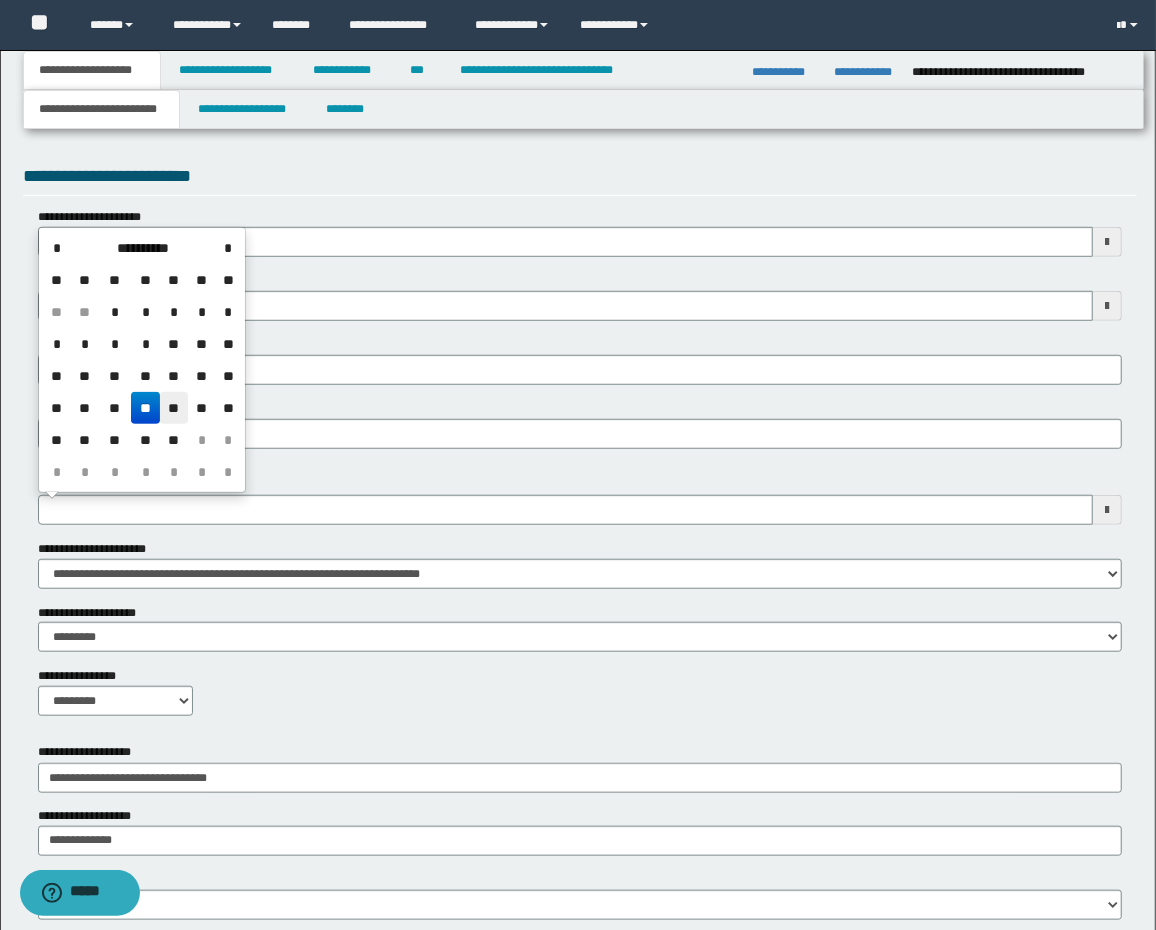 click on "**" at bounding box center [174, 408] 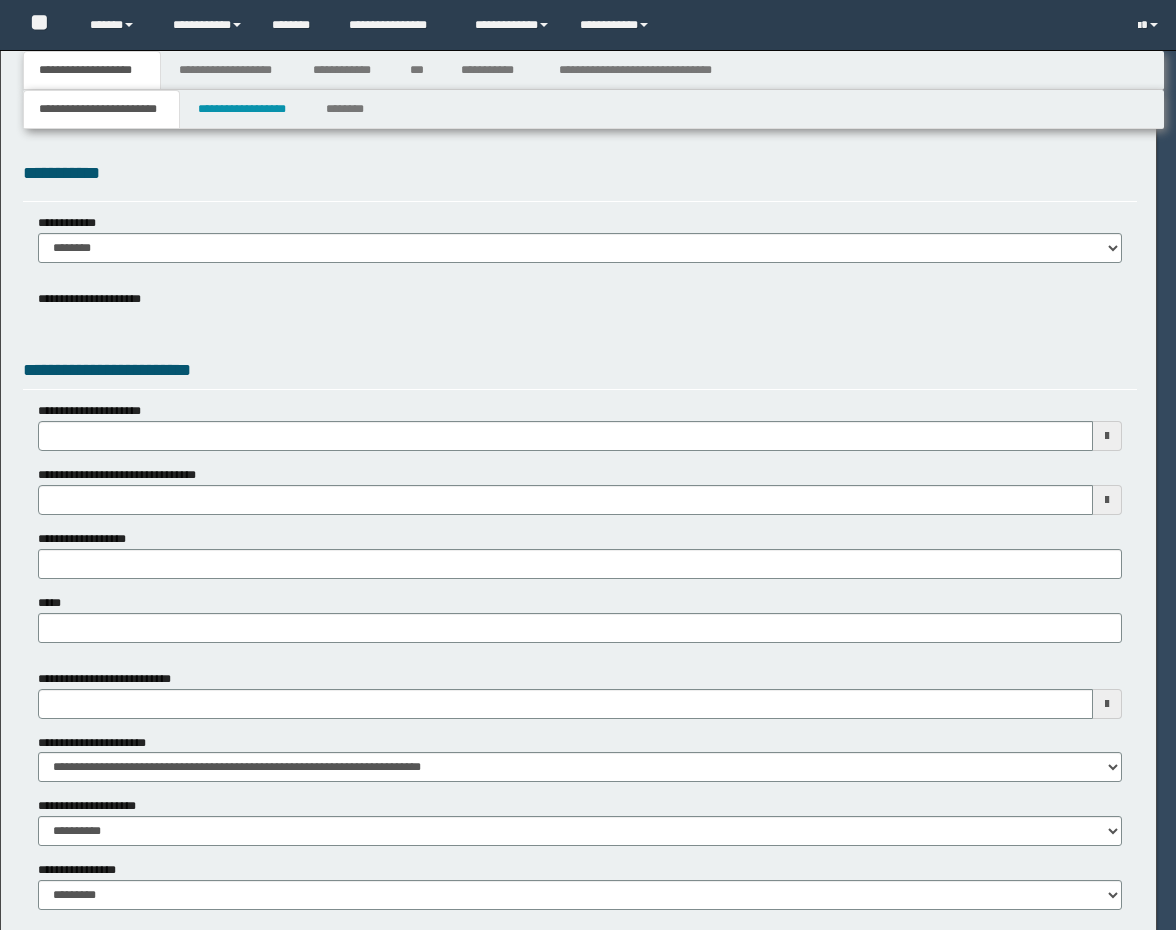 scroll, scrollTop: 0, scrollLeft: 0, axis: both 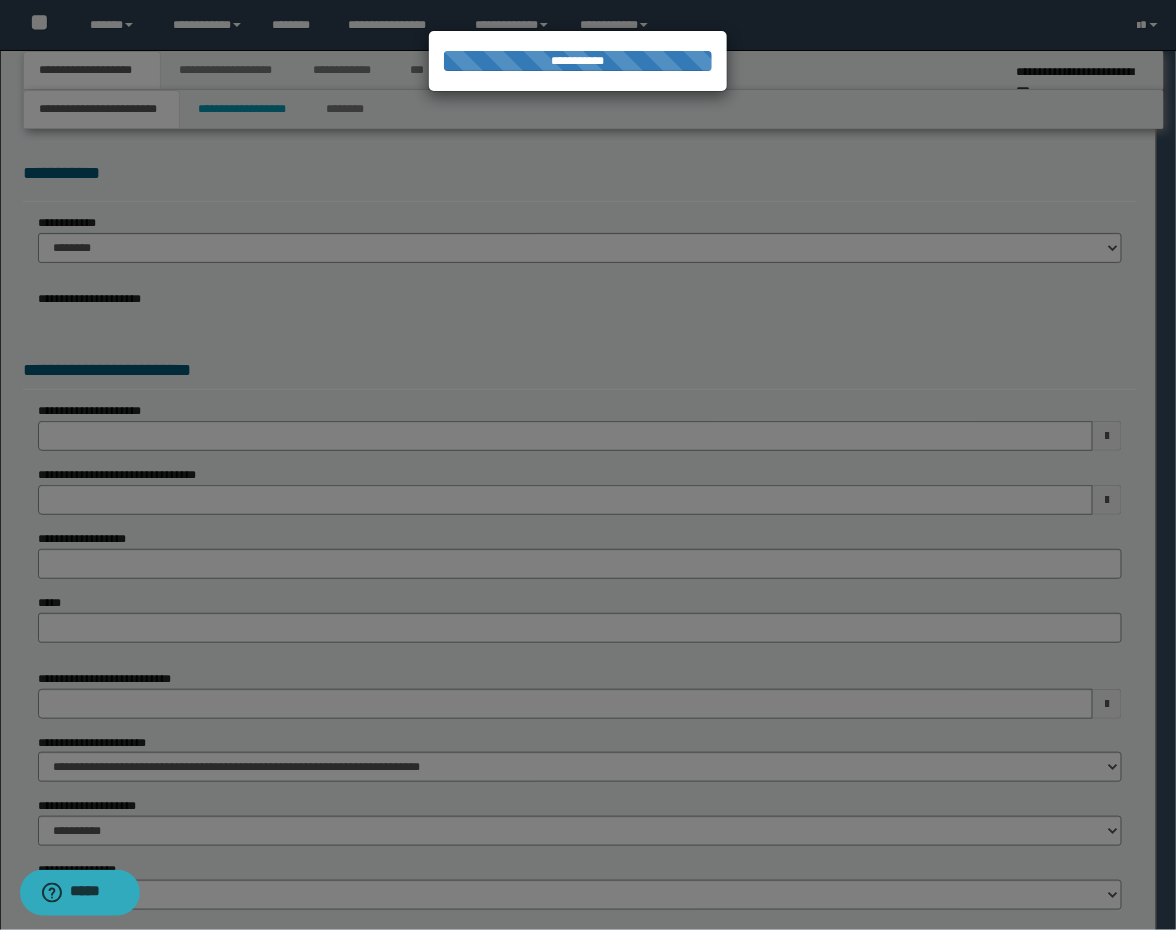 type on "**********" 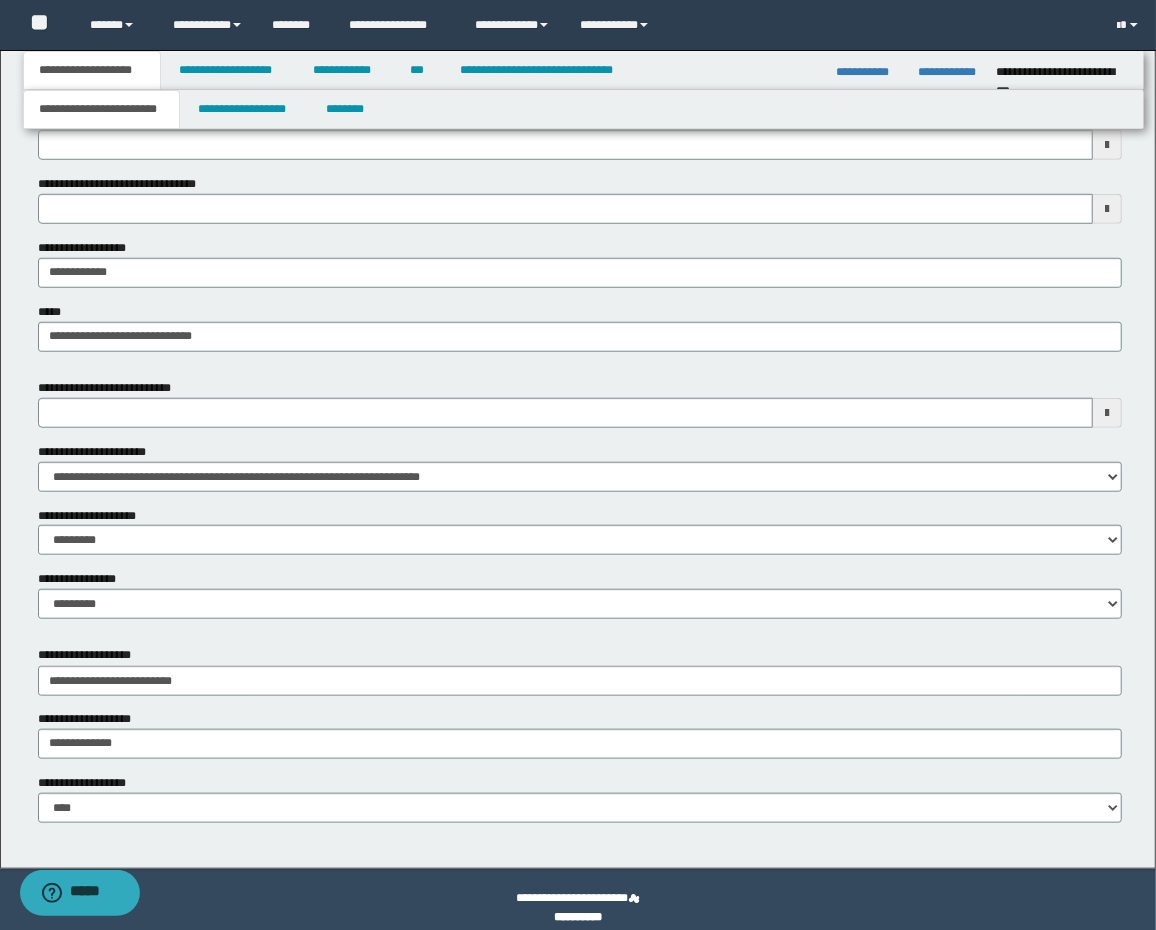 scroll, scrollTop: 779, scrollLeft: 0, axis: vertical 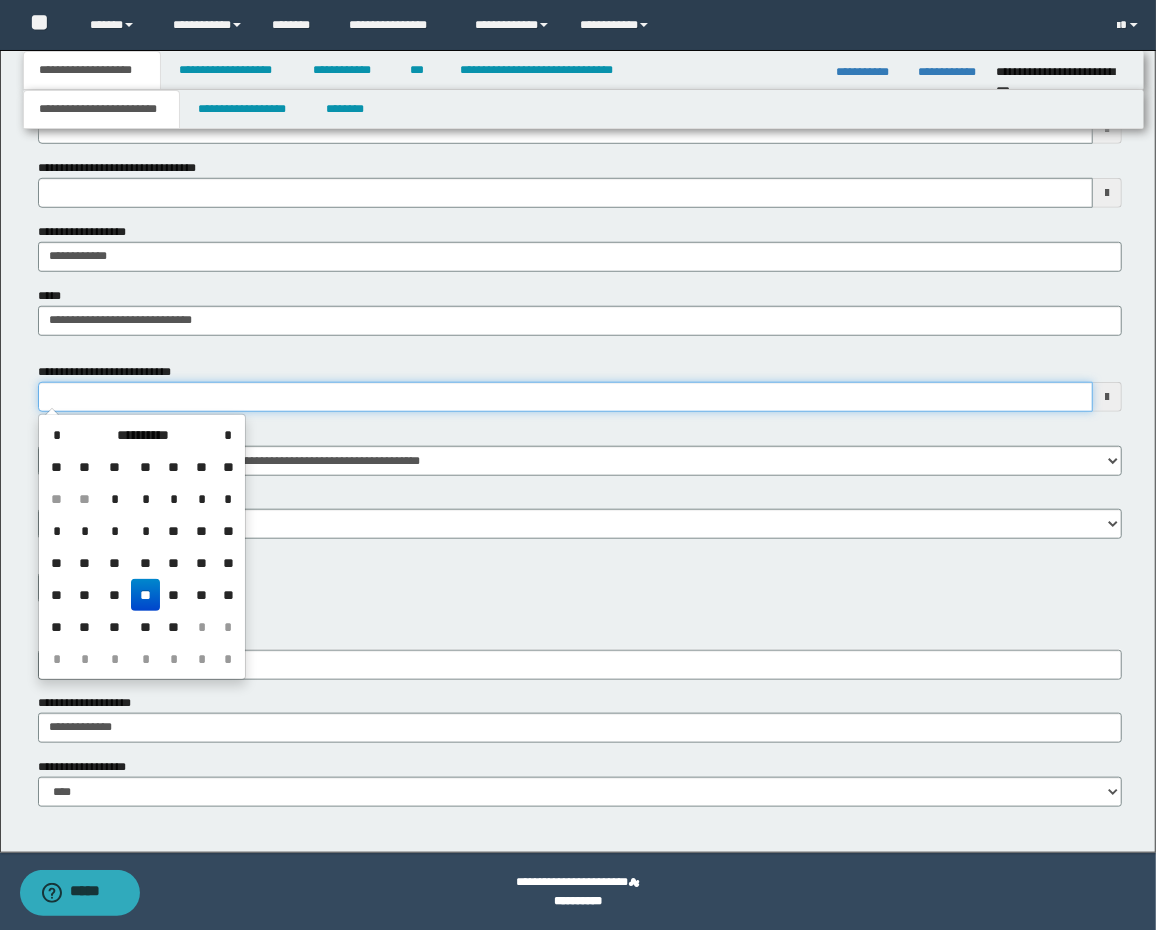 click on "**********" at bounding box center (566, 397) 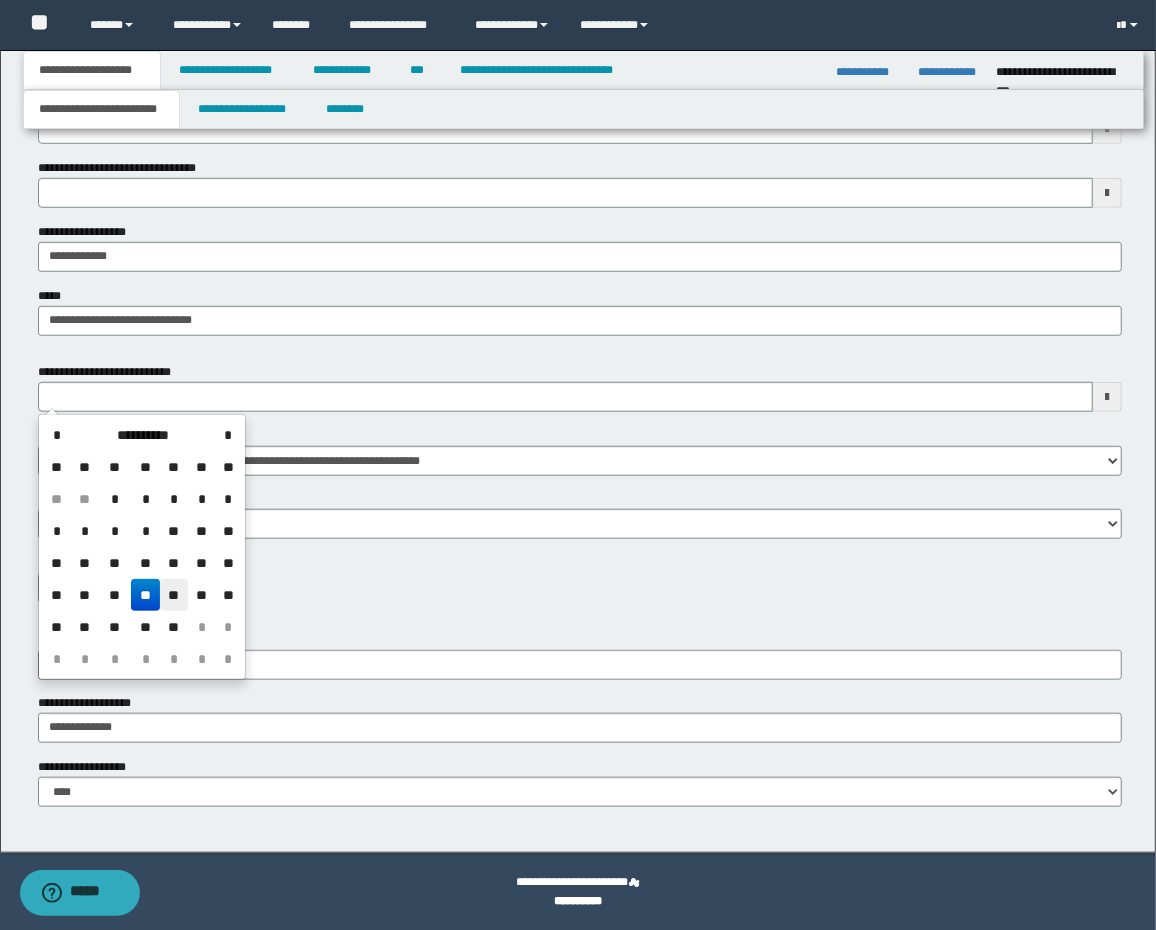 click on "**" at bounding box center (174, 595) 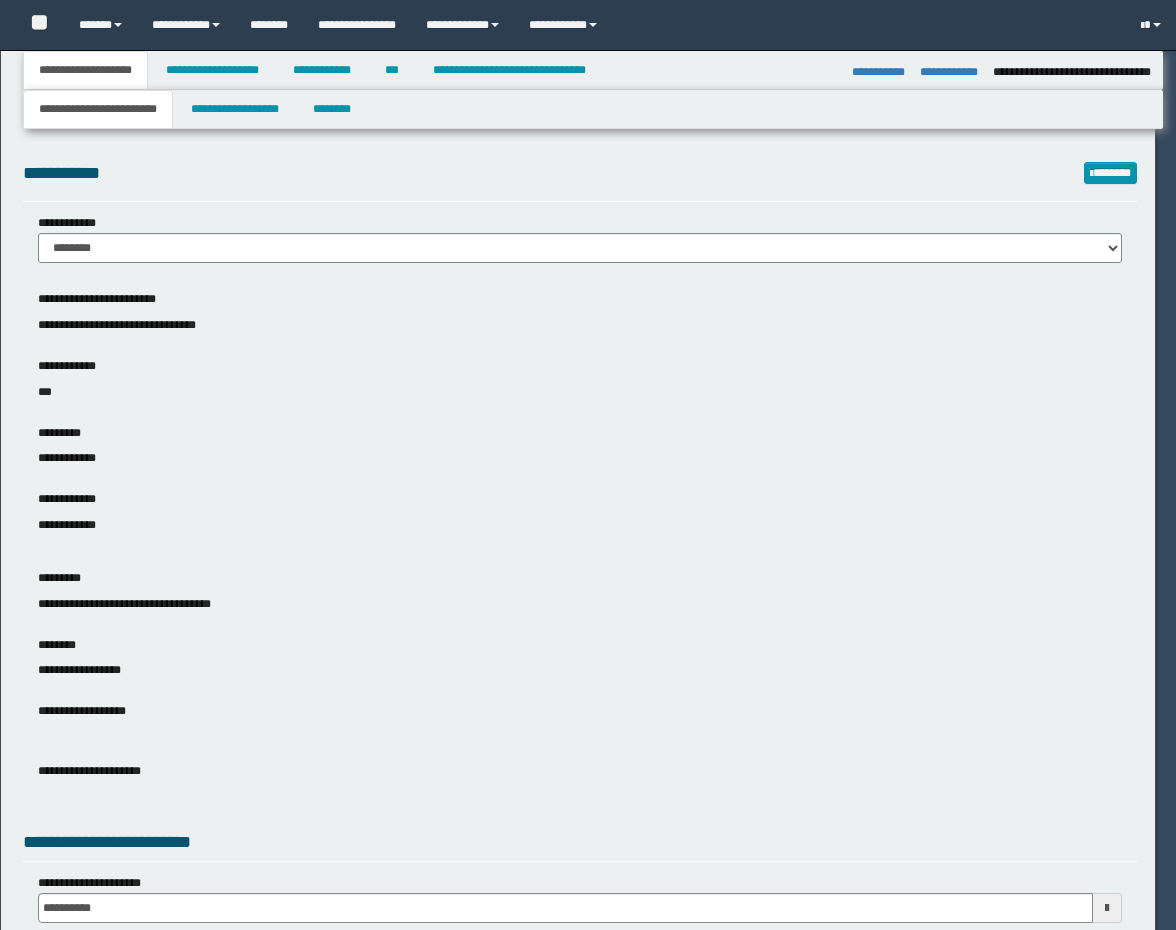 select on "**" 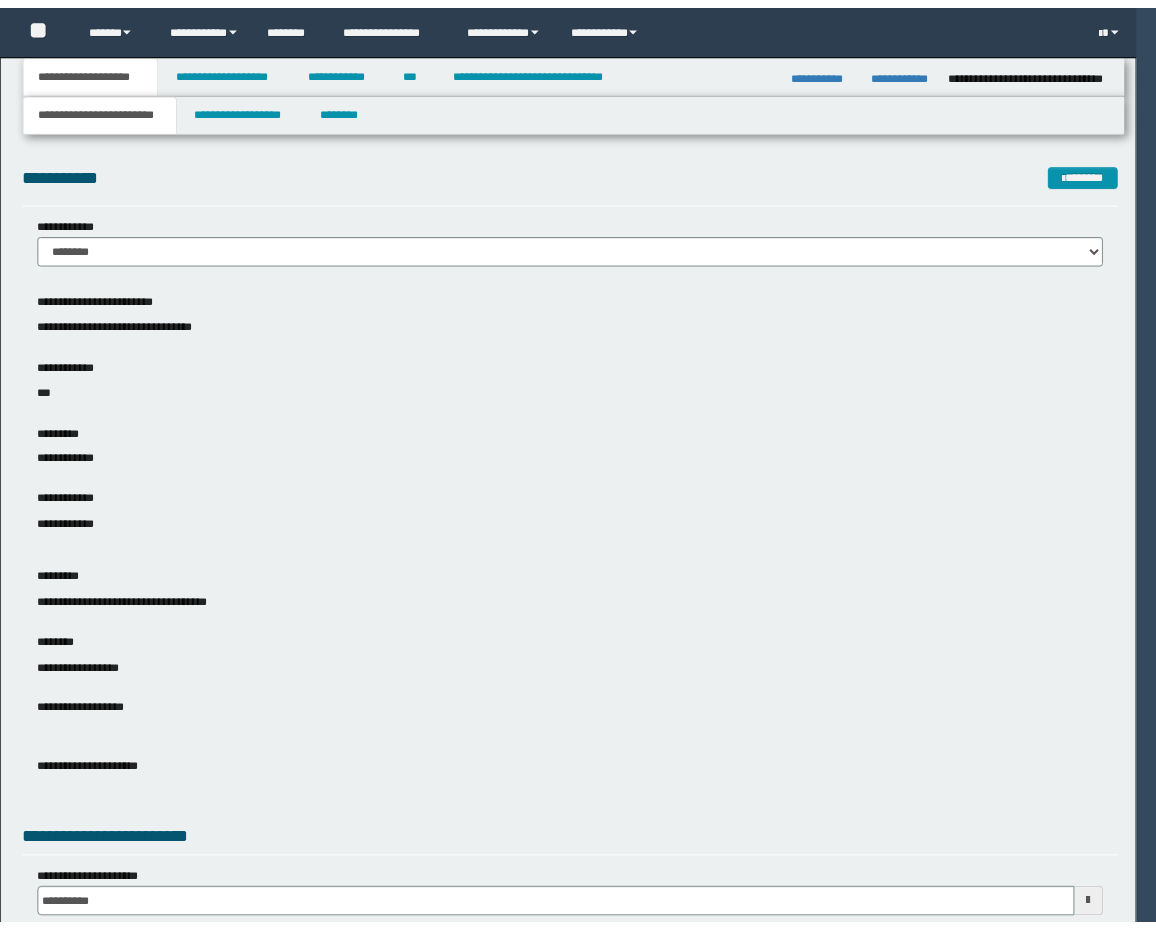 scroll, scrollTop: 0, scrollLeft: 0, axis: both 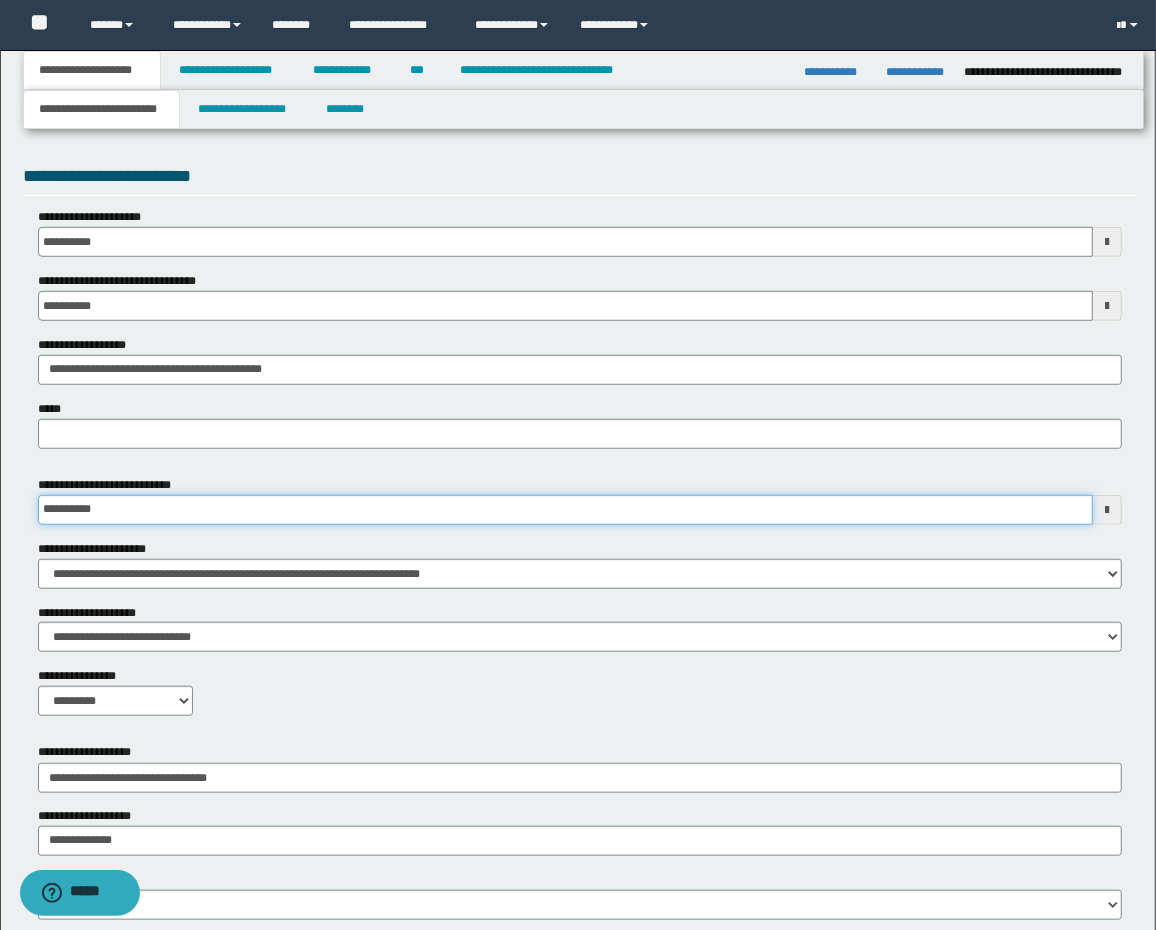 click on "**********" at bounding box center (566, 510) 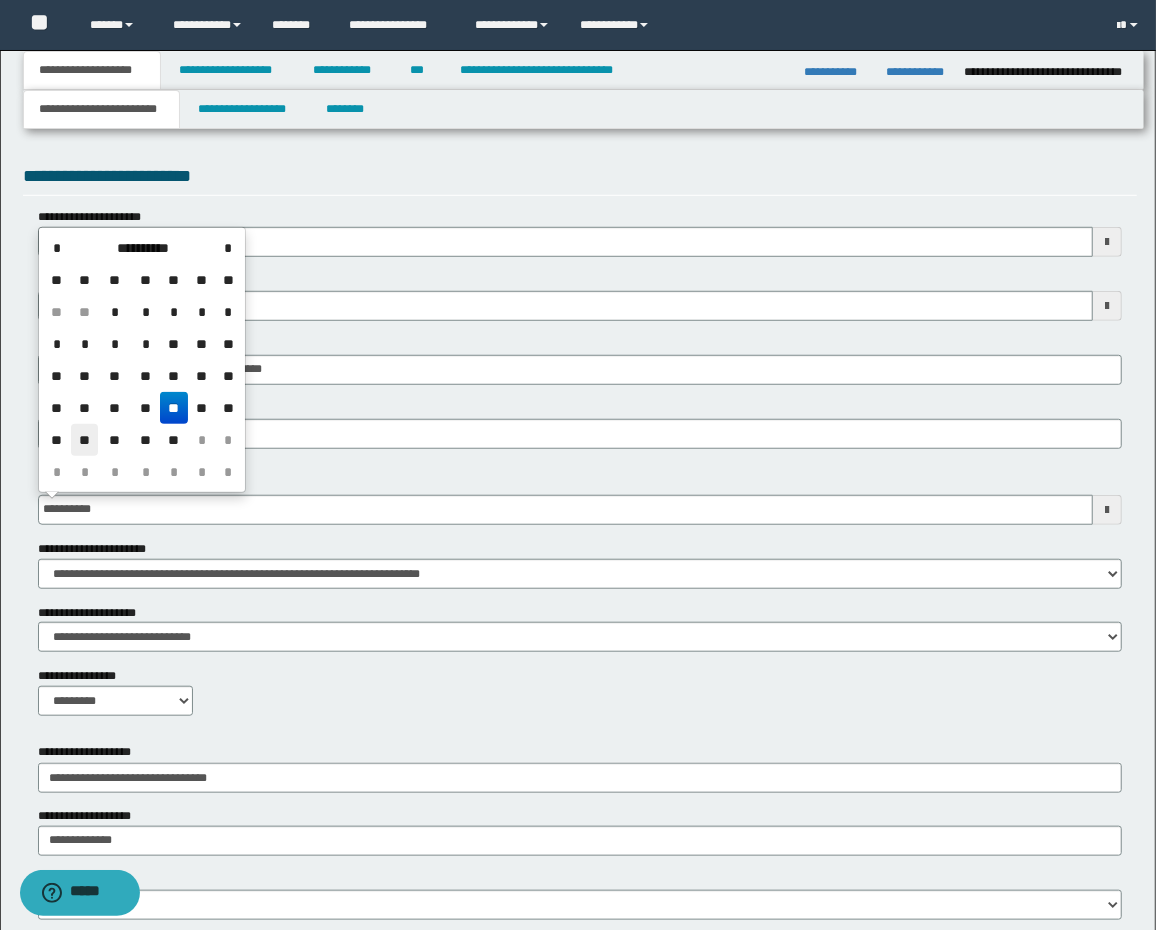 click on "**" at bounding box center [85, 440] 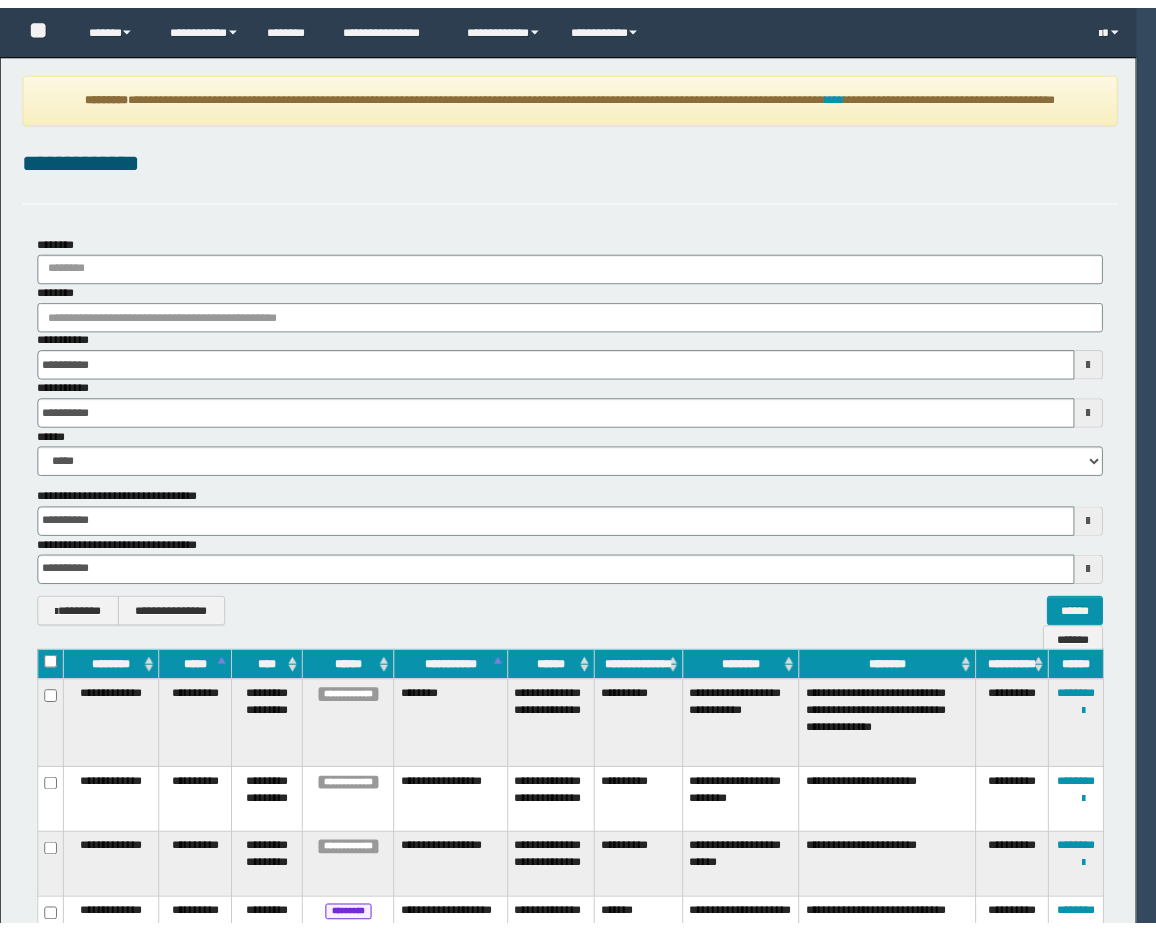 scroll, scrollTop: 0, scrollLeft: 0, axis: both 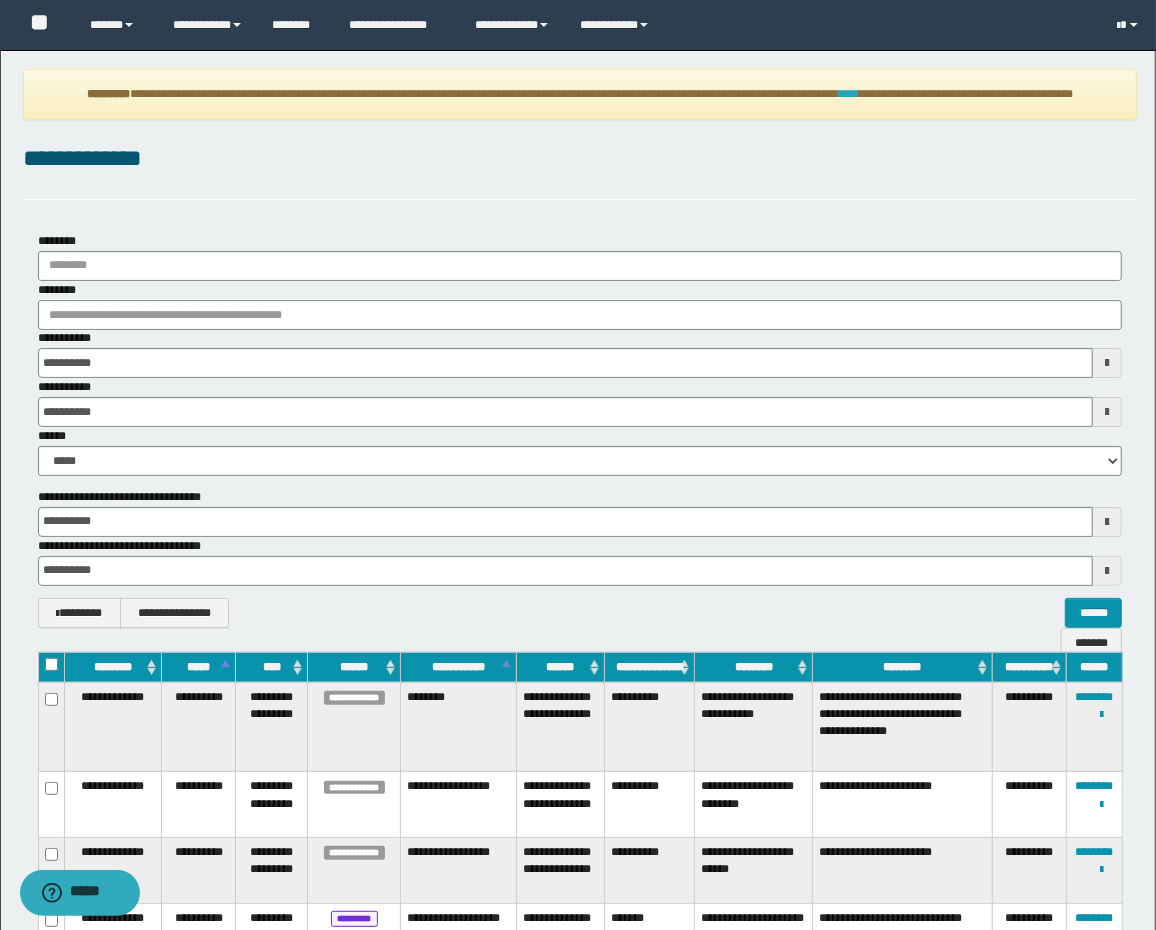 click on "****" at bounding box center [849, 94] 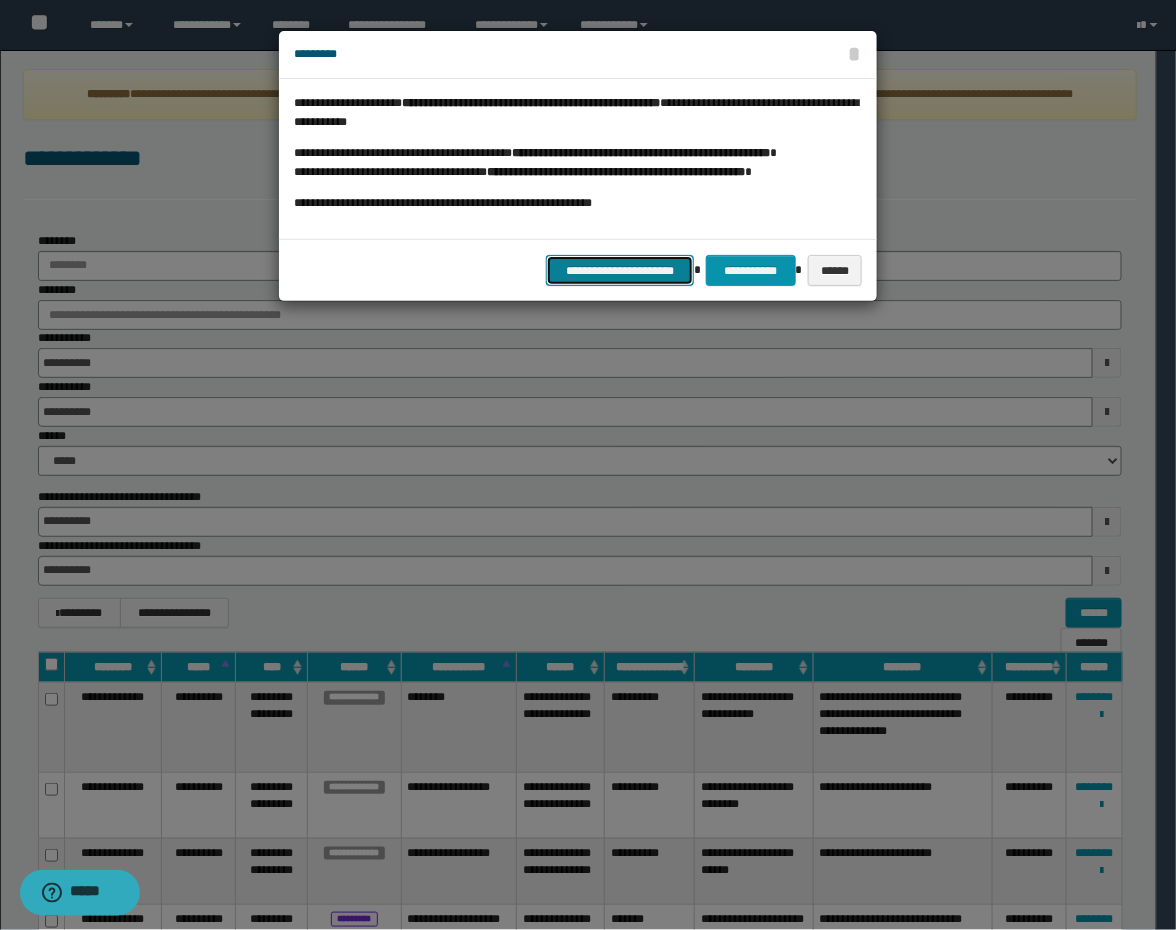 click on "**********" at bounding box center (620, 270) 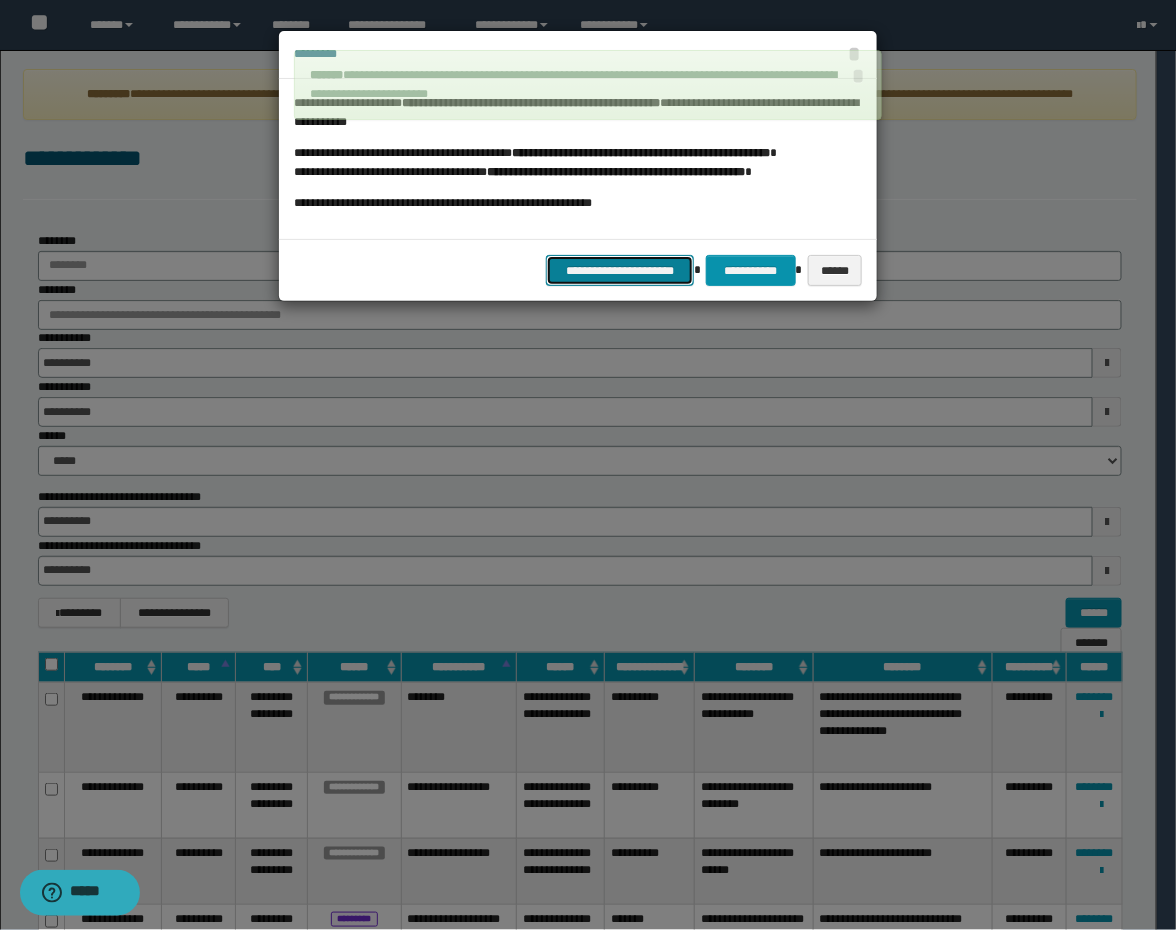 click on "**********" at bounding box center [620, 270] 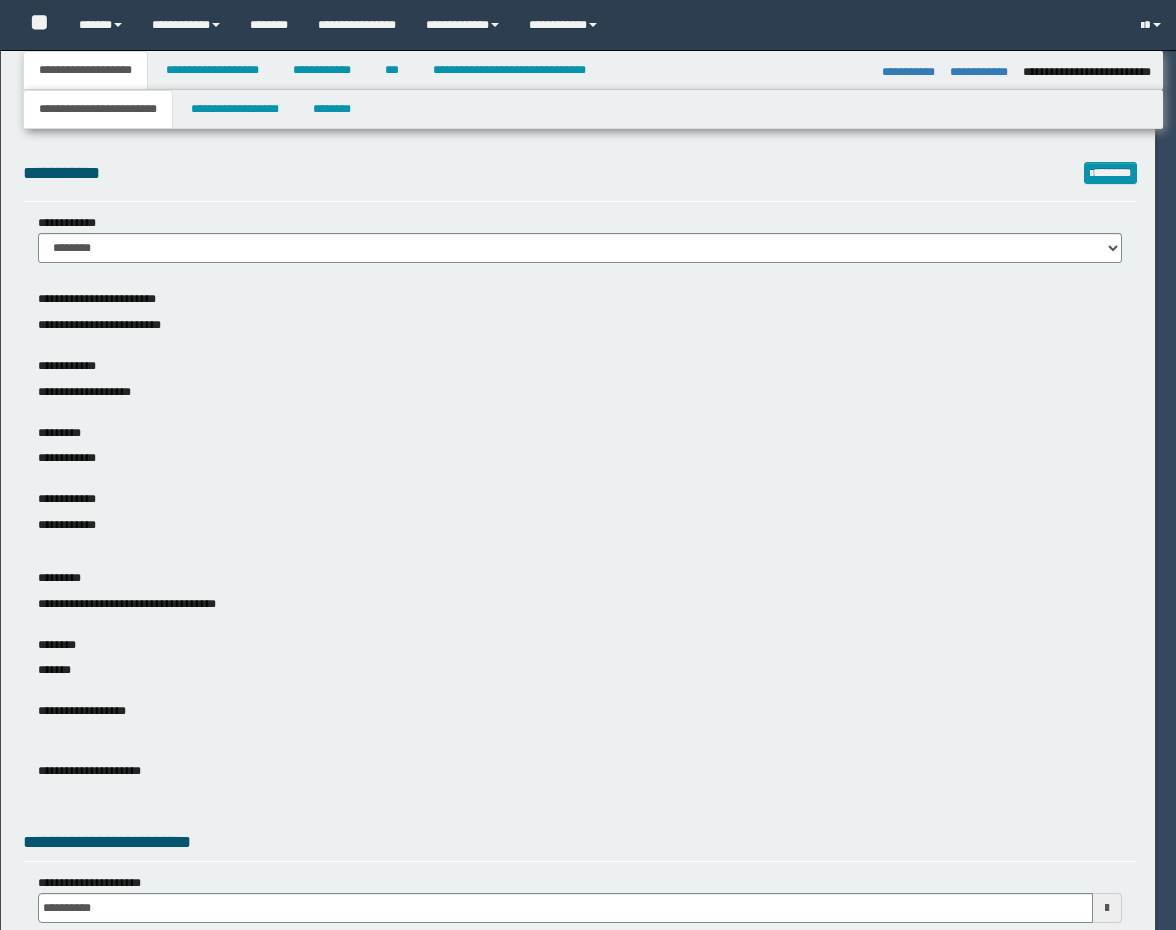 select on "*" 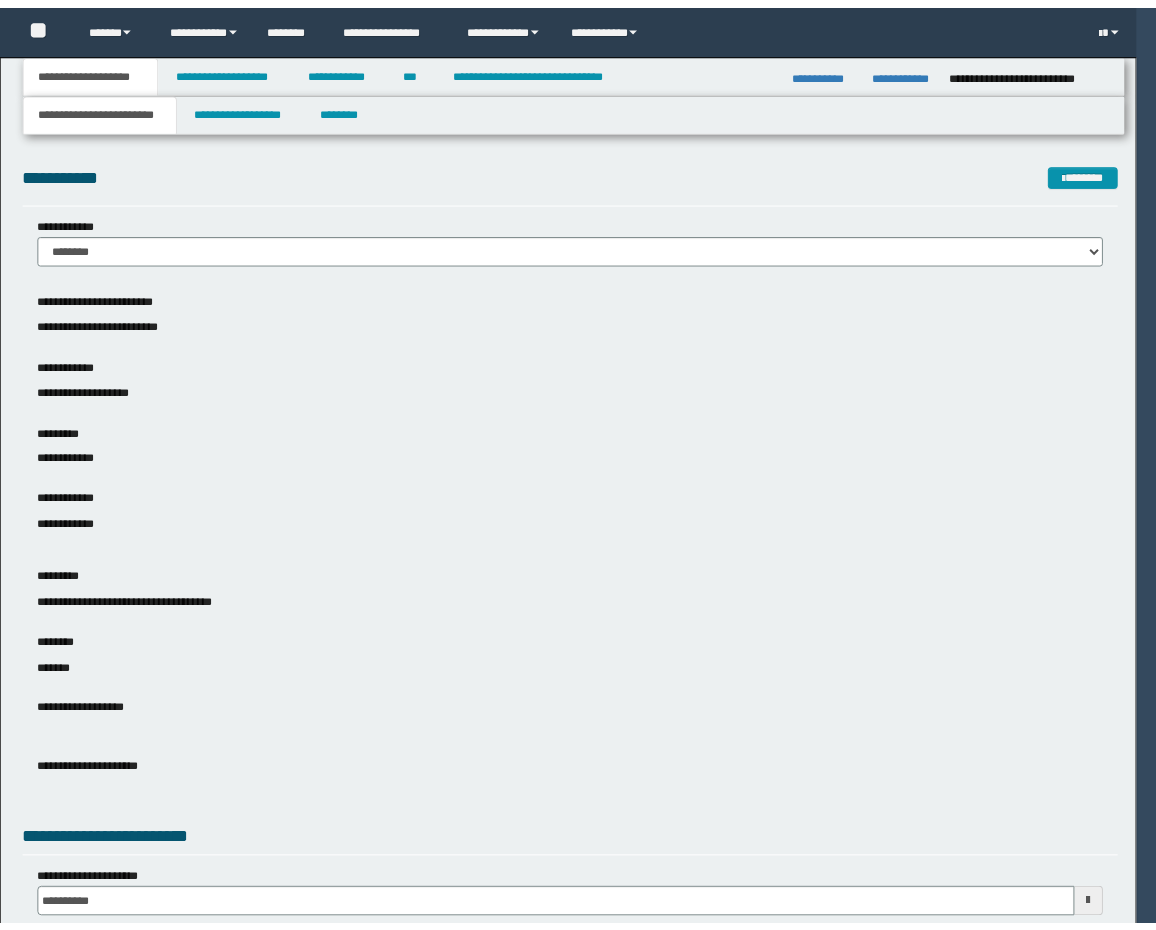 scroll, scrollTop: 0, scrollLeft: 0, axis: both 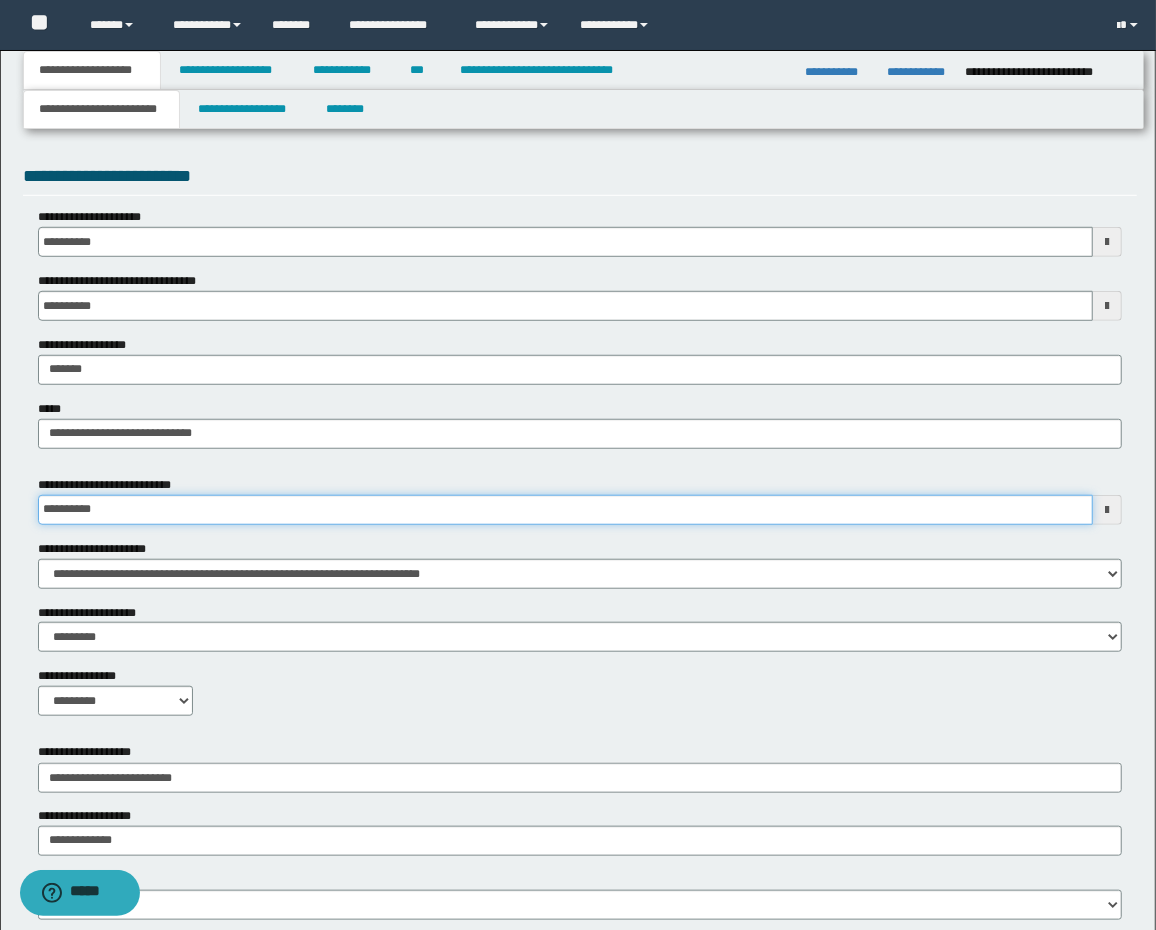 click on "**********" at bounding box center [566, 510] 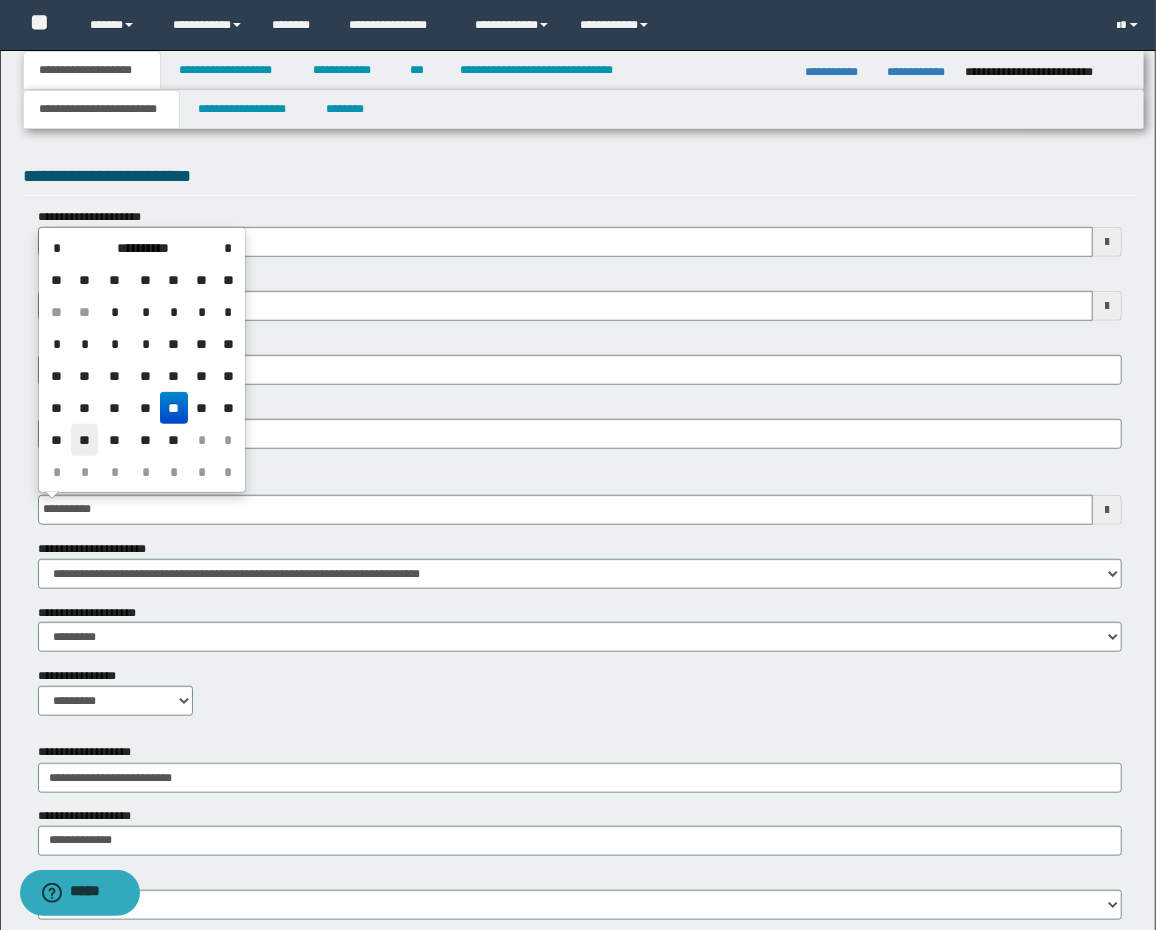 click on "**" at bounding box center [85, 440] 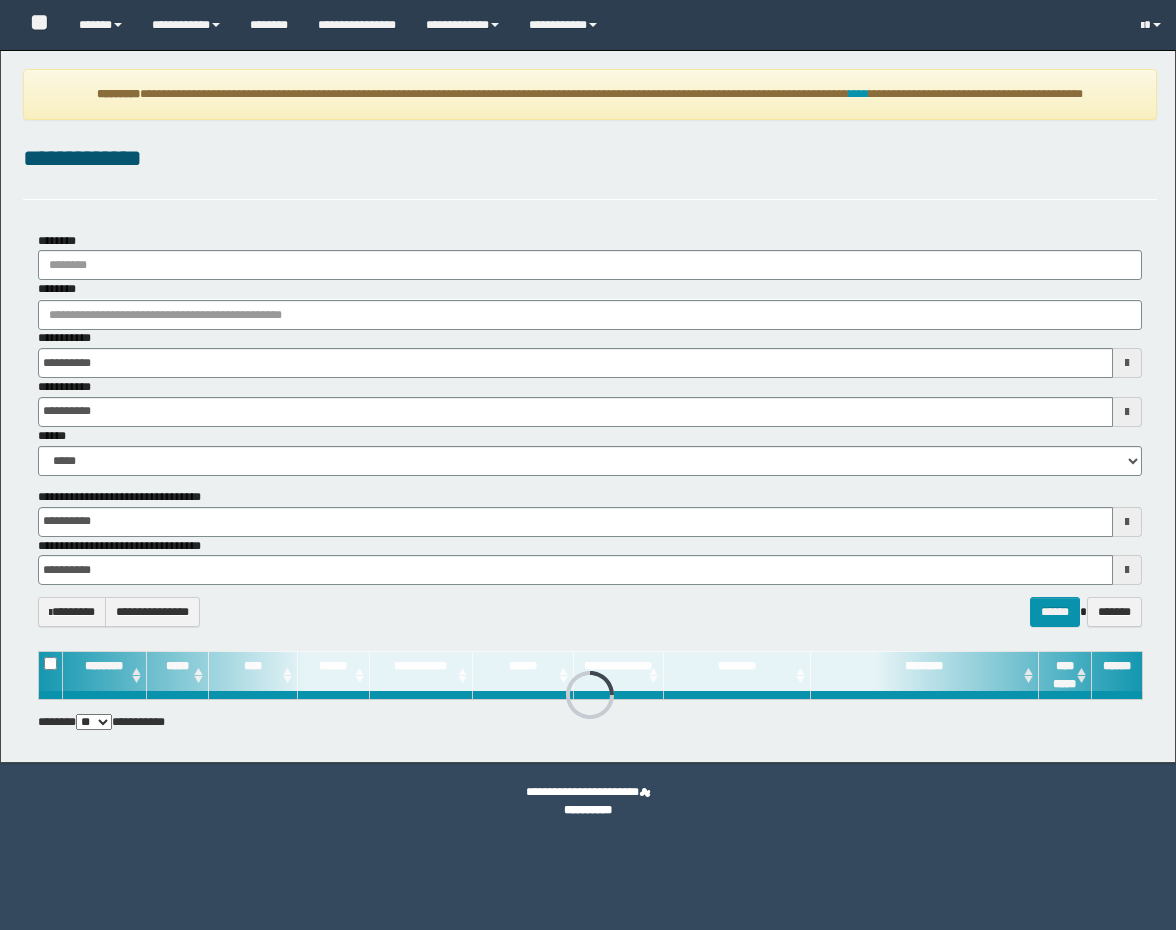 scroll, scrollTop: 0, scrollLeft: 0, axis: both 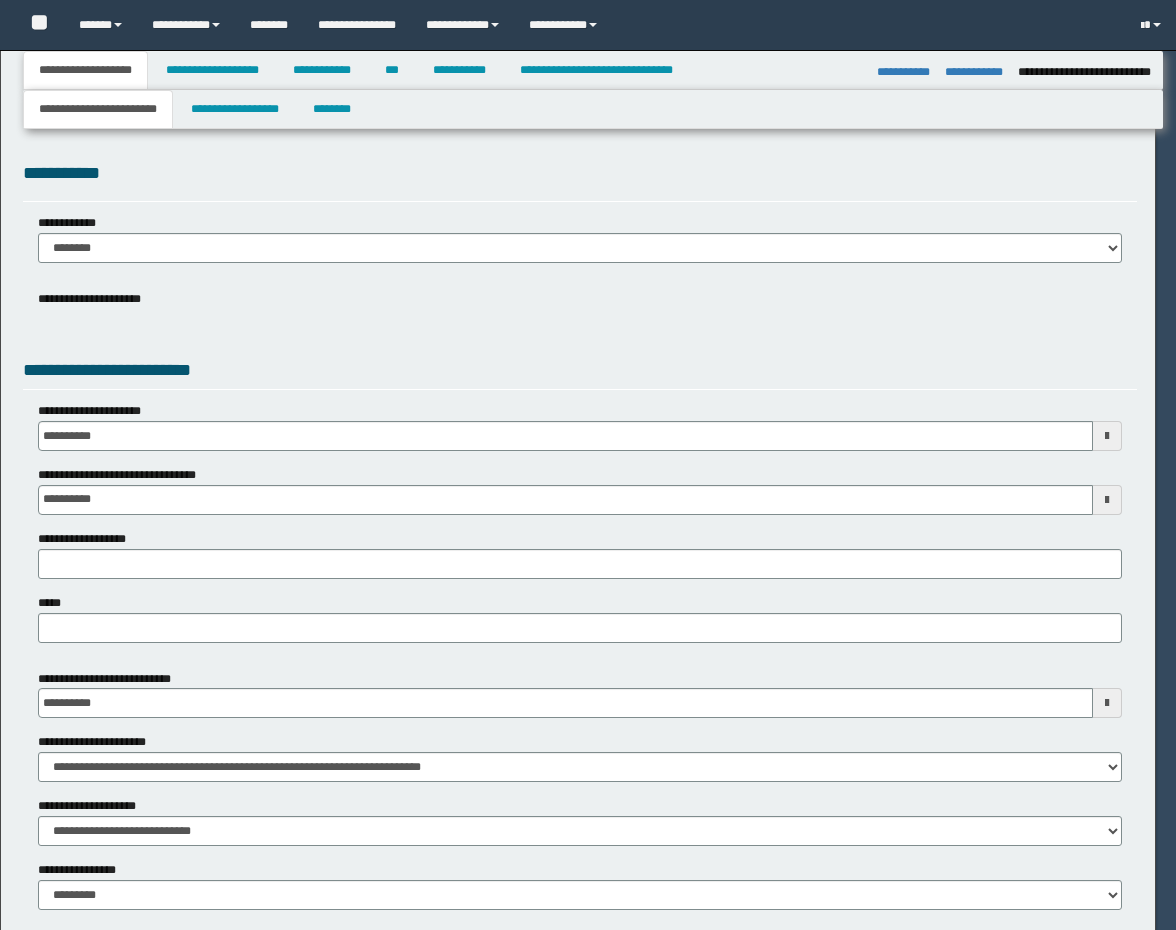 select on "**" 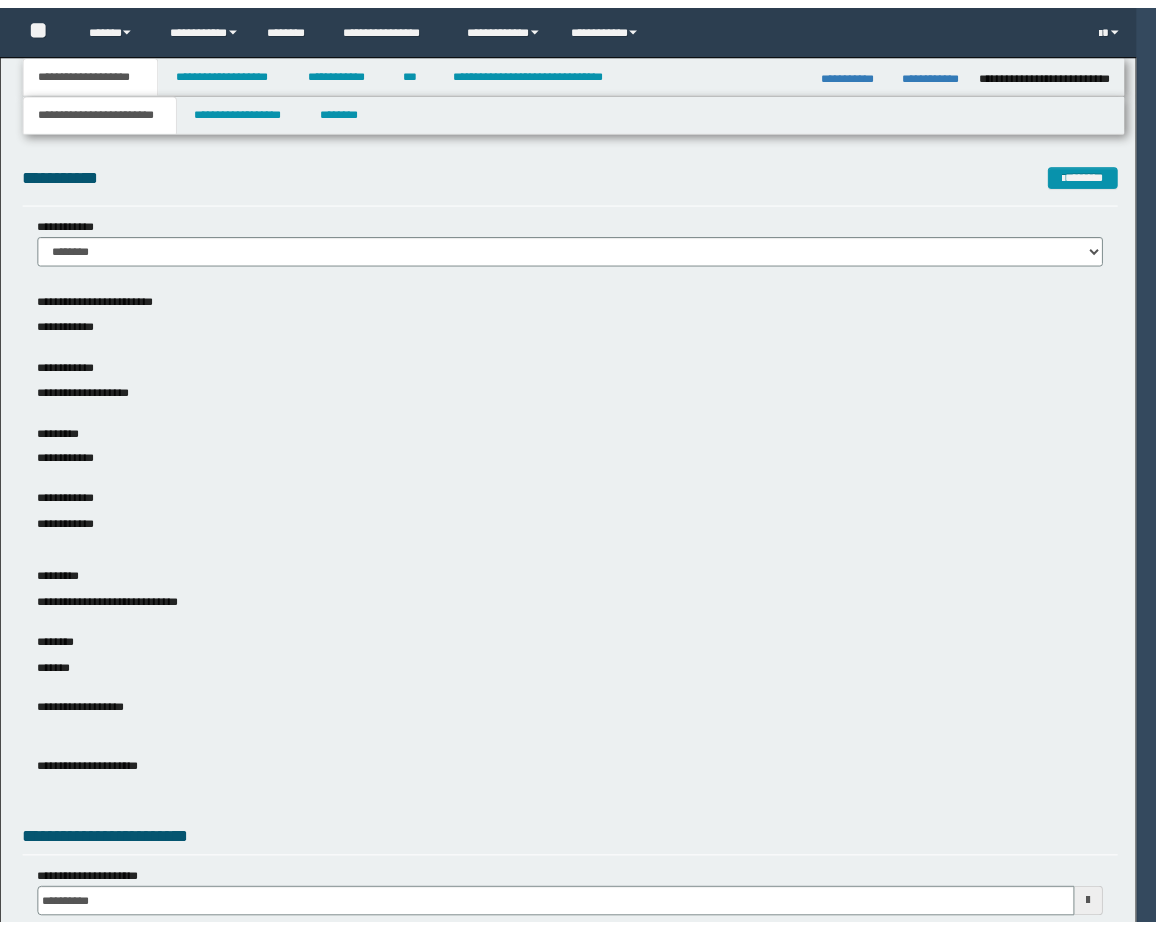 scroll, scrollTop: 0, scrollLeft: 0, axis: both 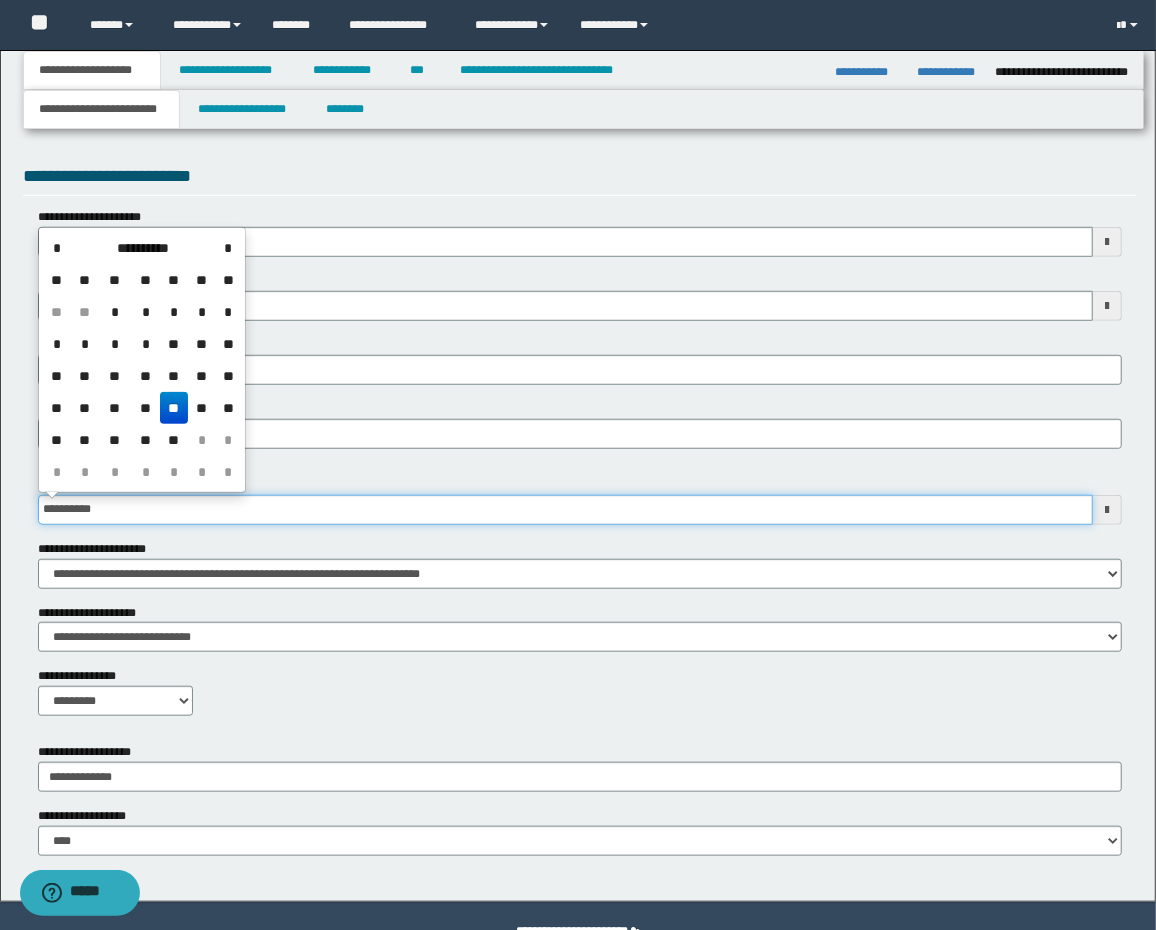 click on "**********" at bounding box center [566, 510] 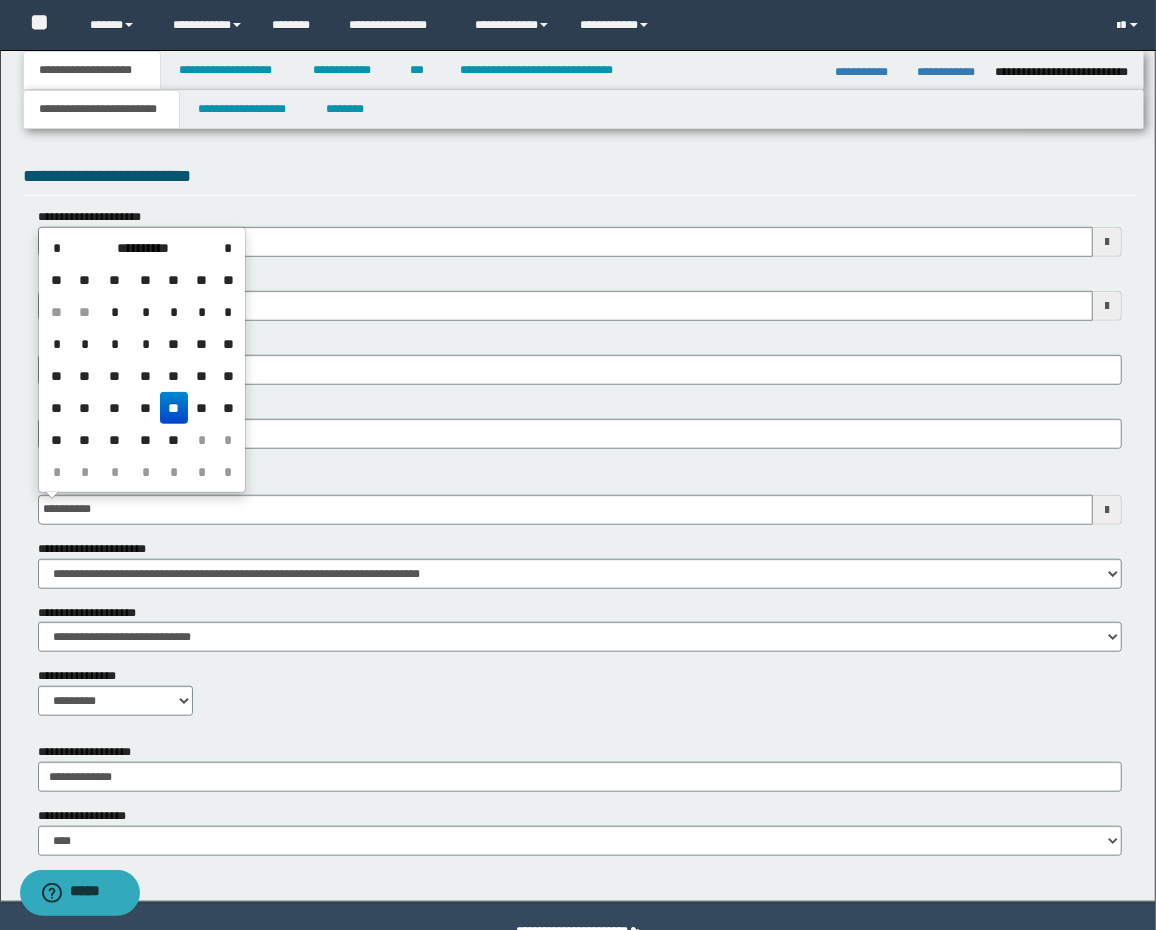 click on "**" at bounding box center [85, 440] 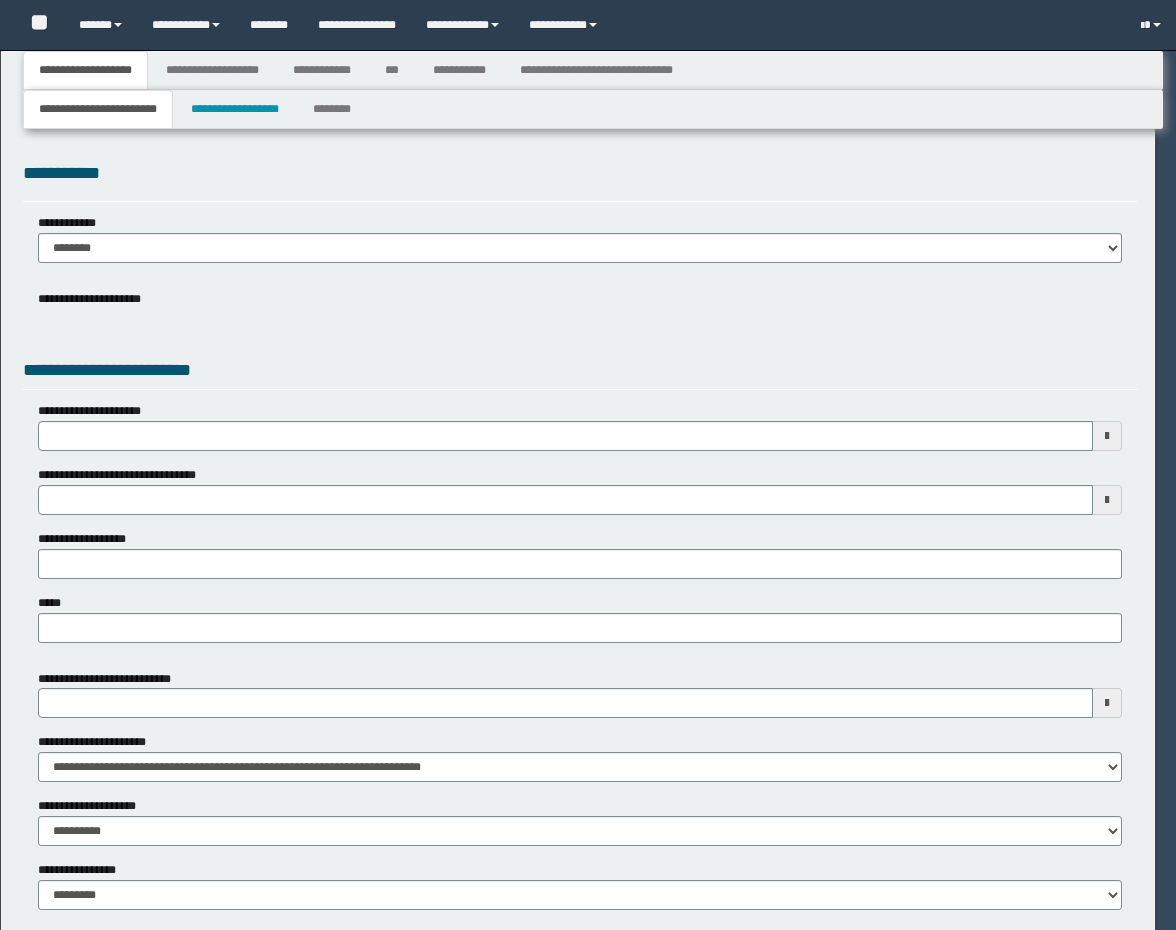 type on "**********" 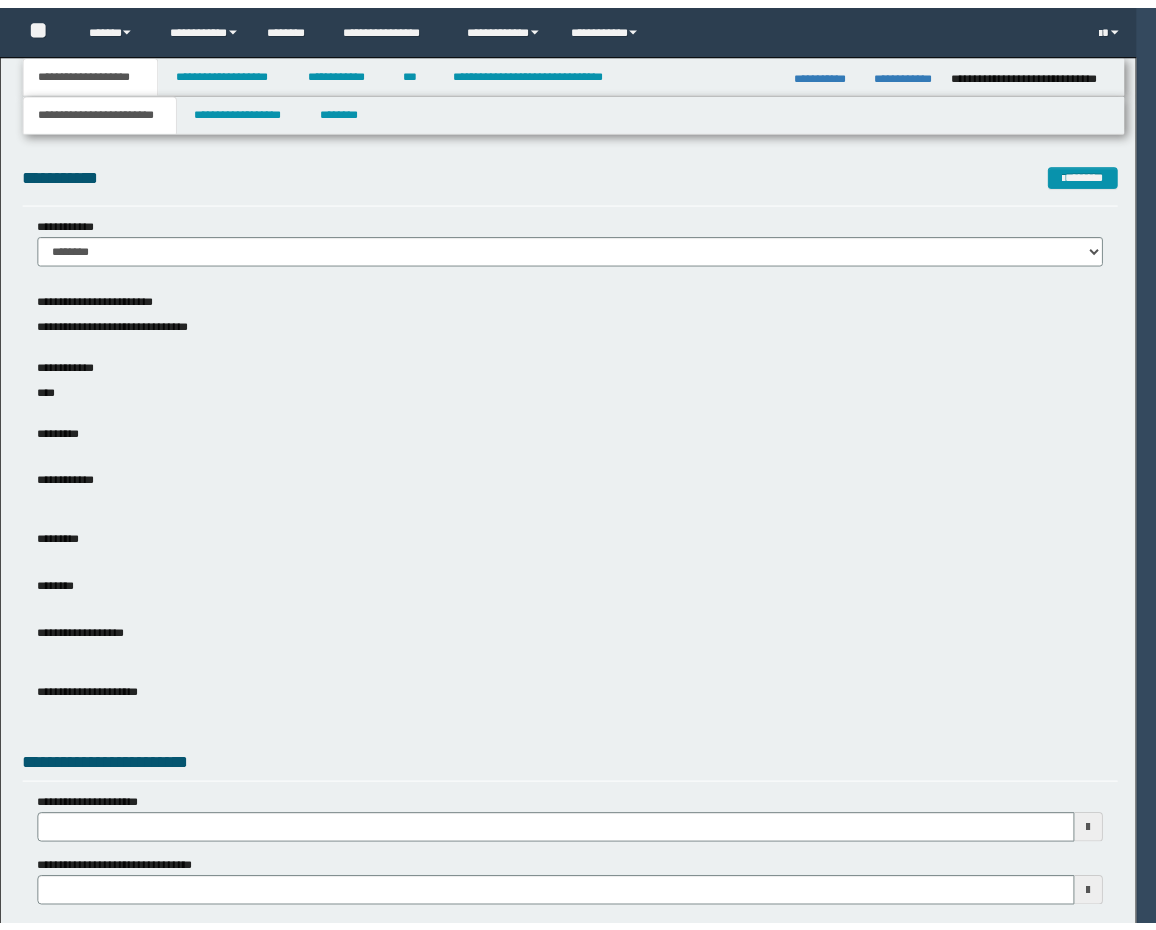 scroll, scrollTop: 0, scrollLeft: 0, axis: both 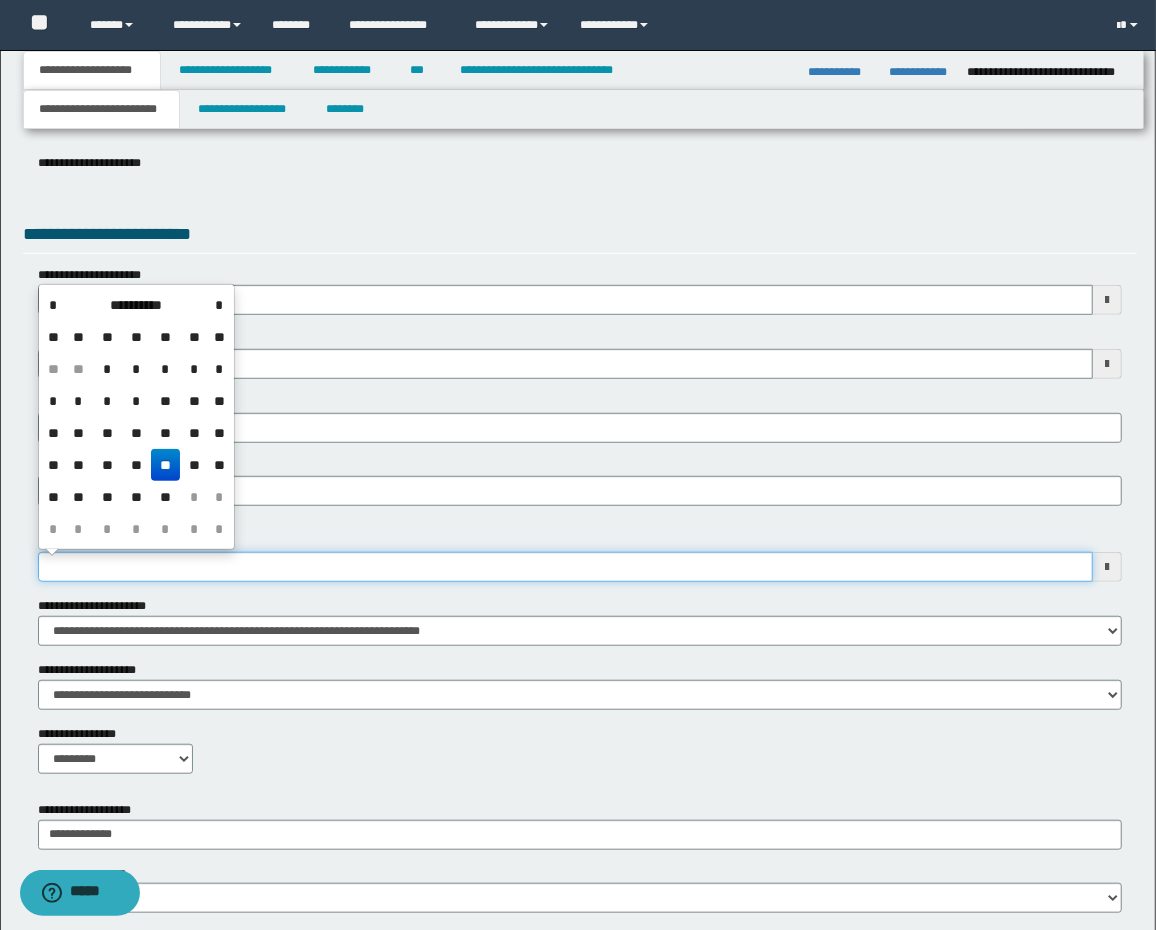 click on "**********" at bounding box center [566, 567] 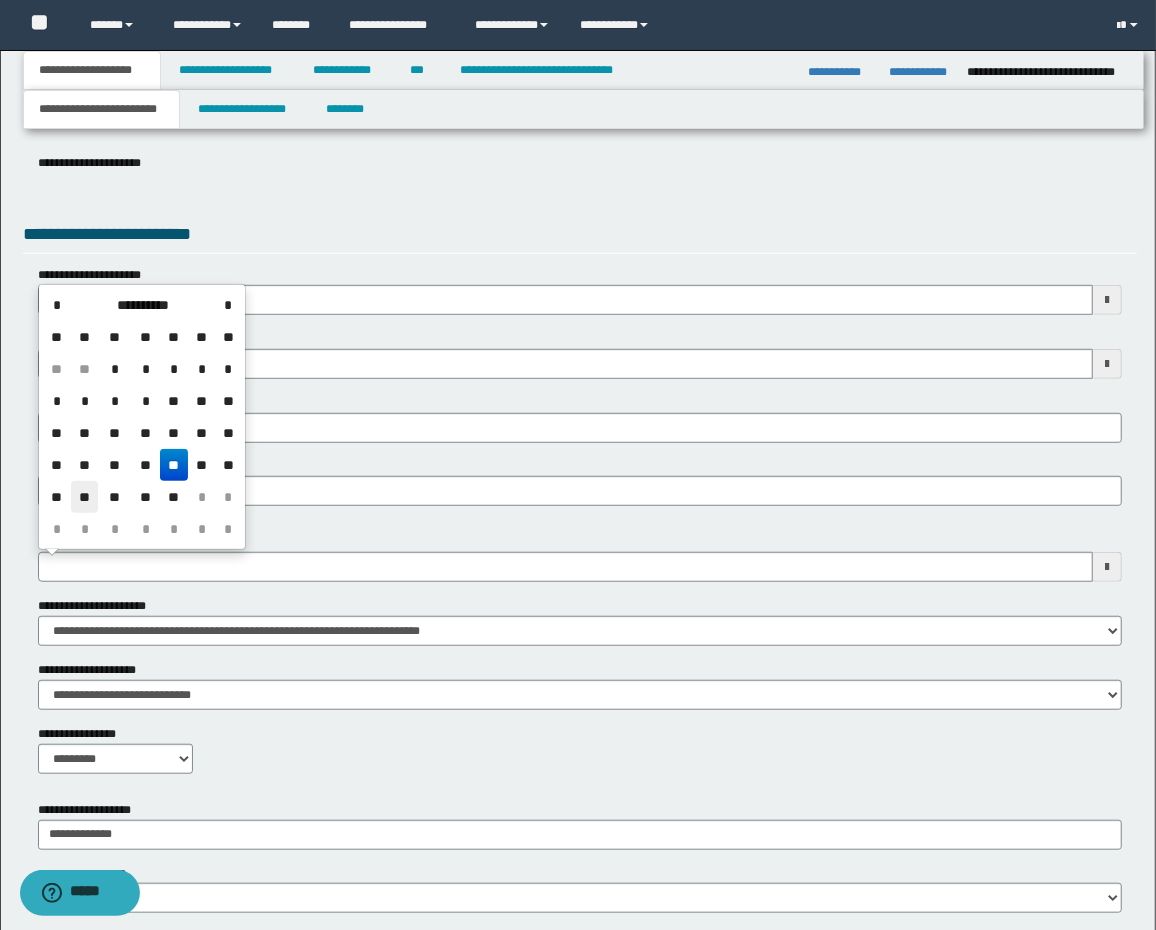 click on "**" at bounding box center [85, 497] 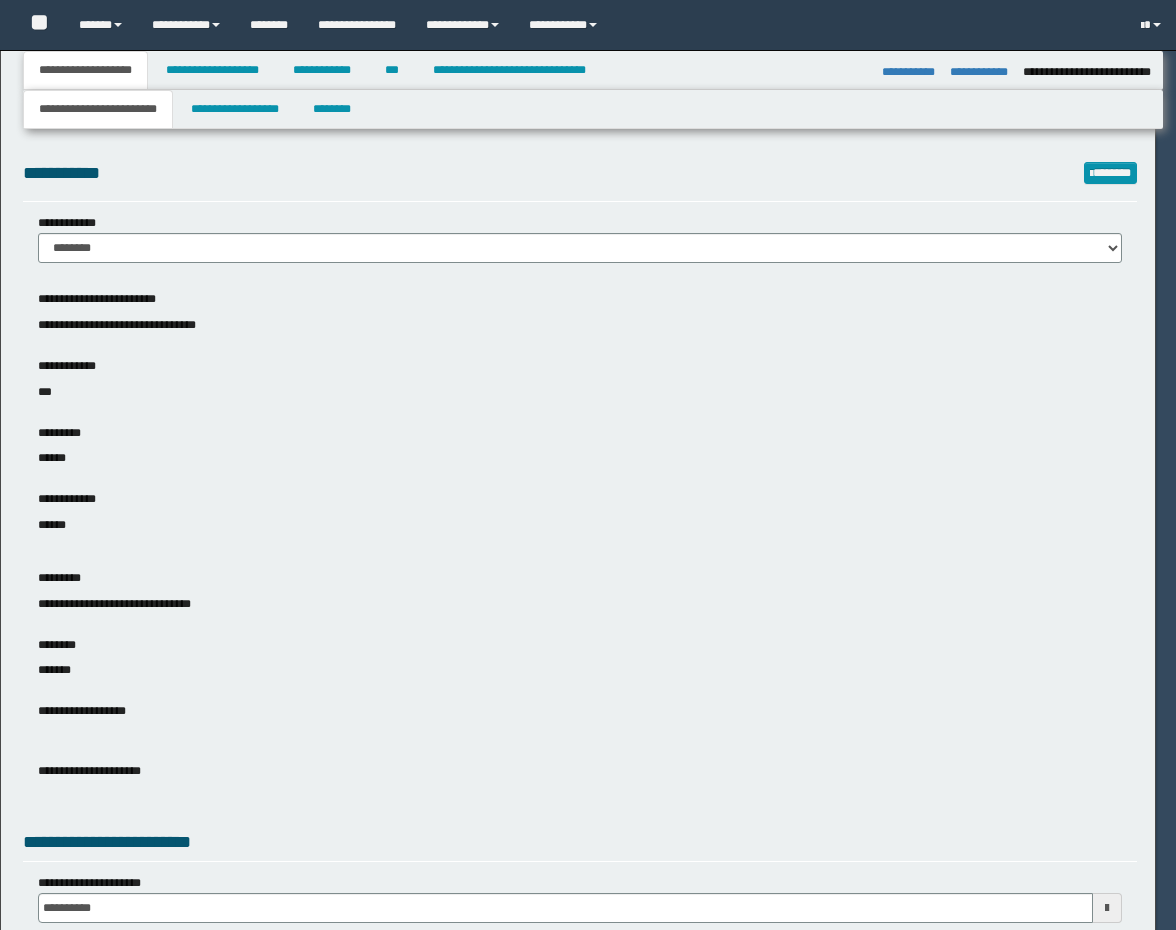select on "**" 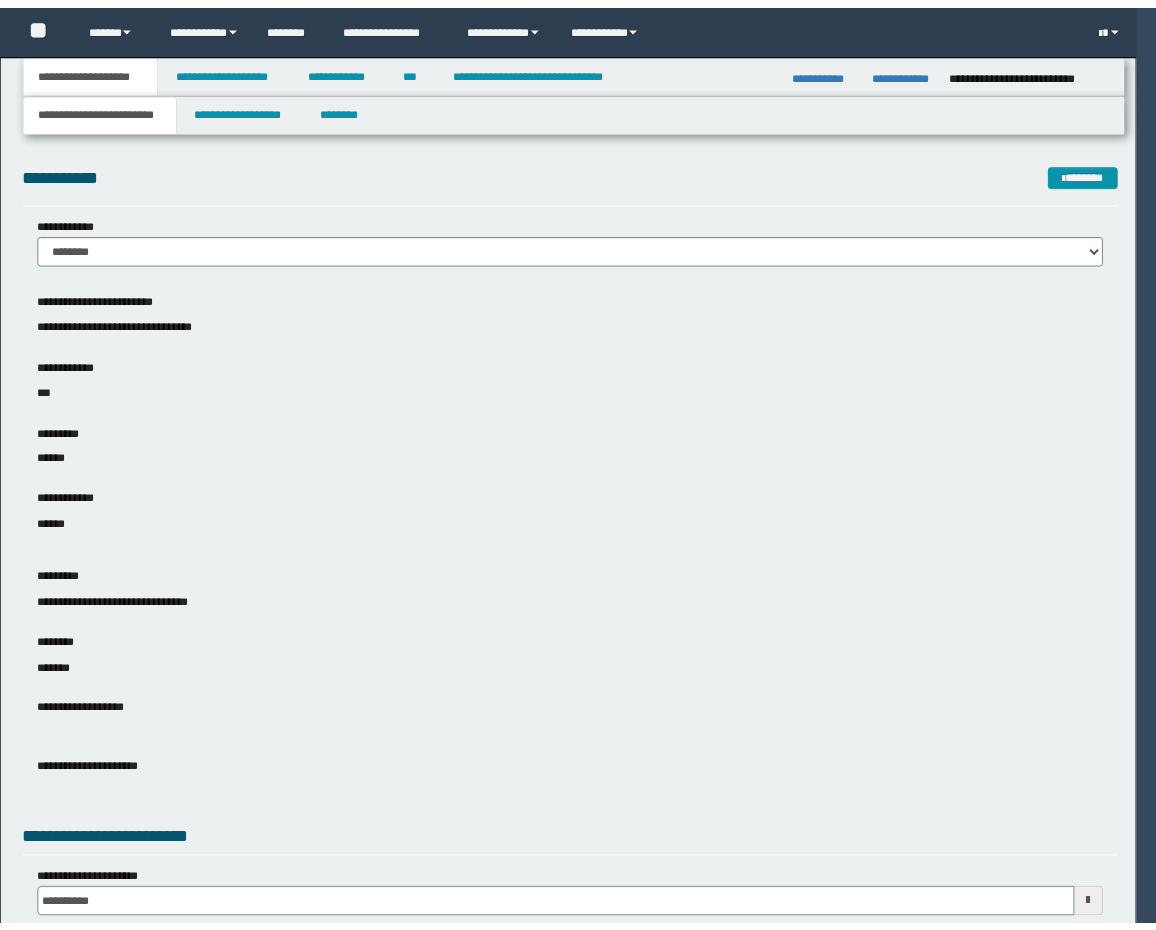 scroll, scrollTop: 0, scrollLeft: 0, axis: both 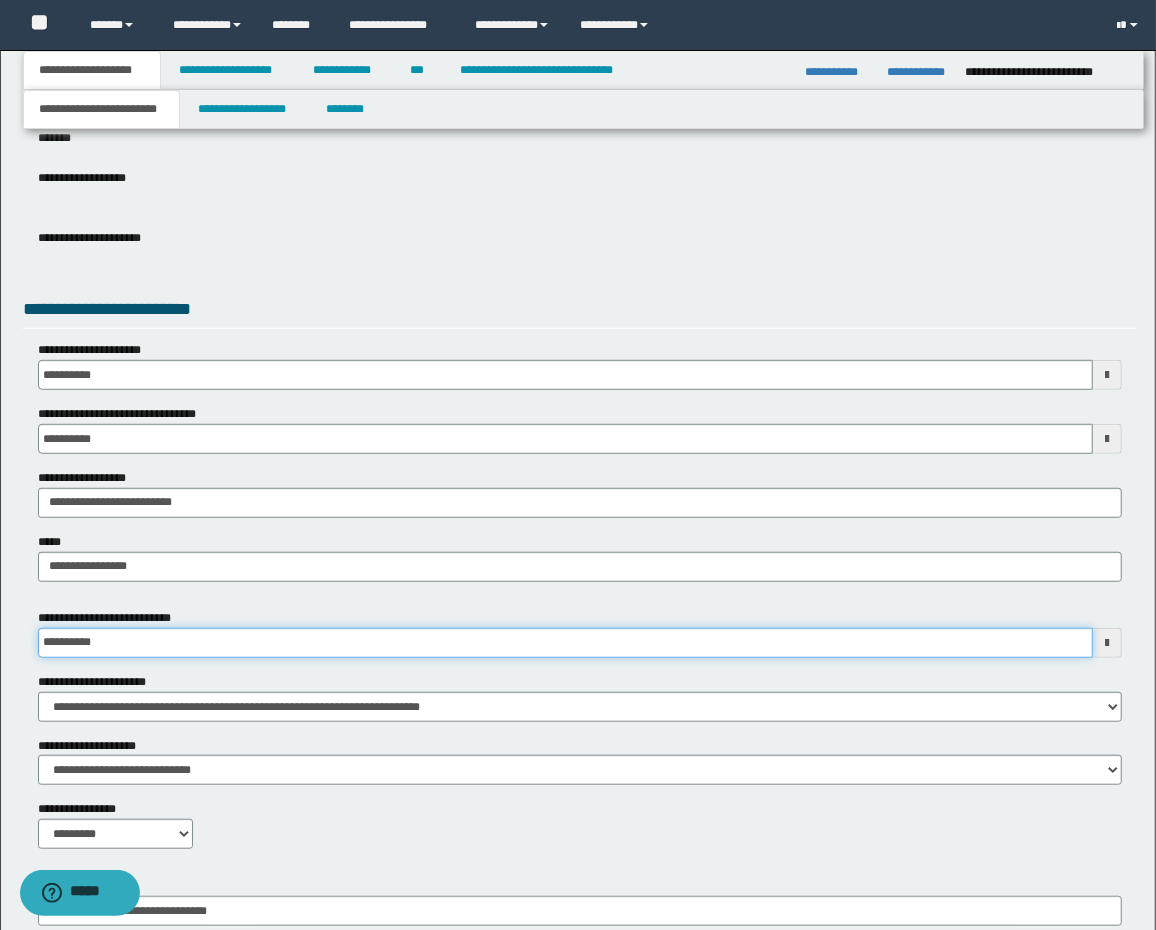 click on "**********" at bounding box center (566, 643) 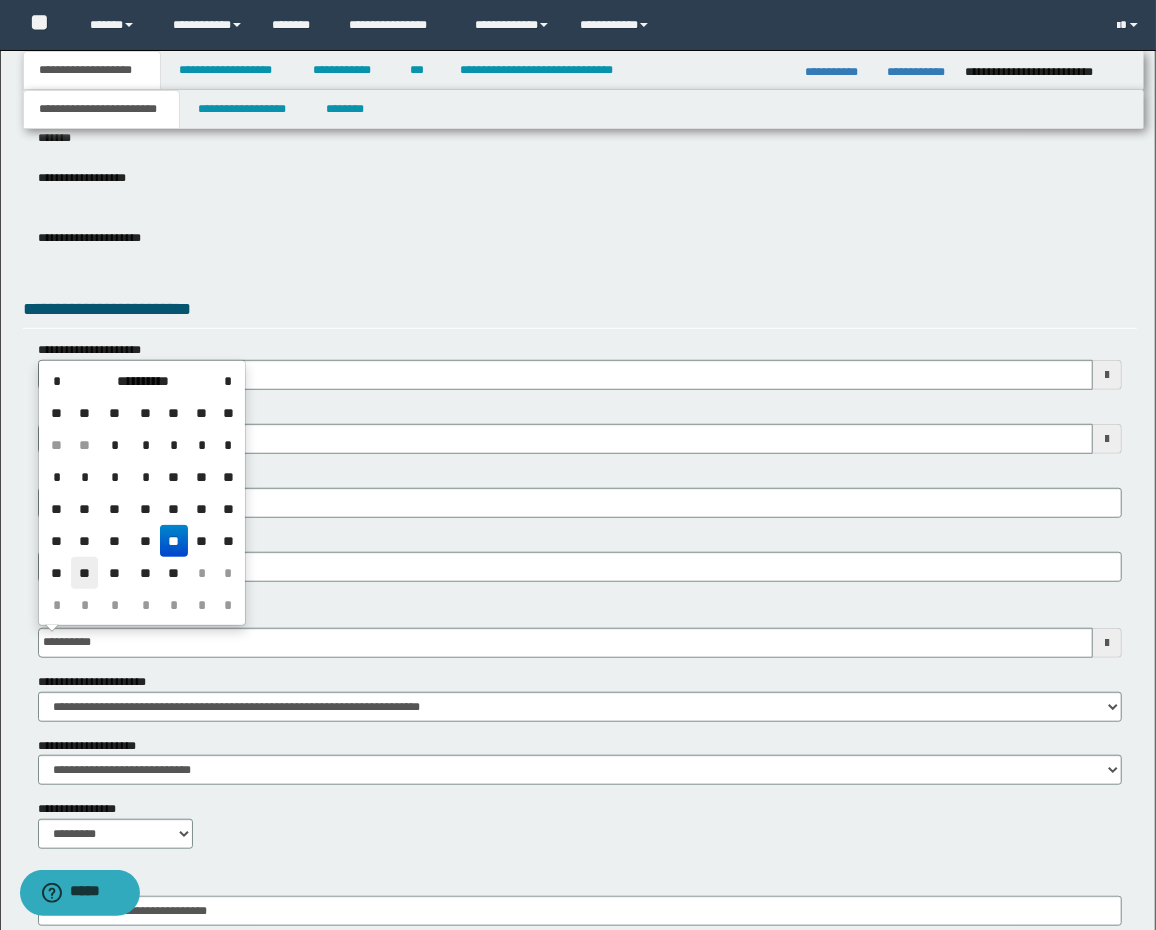 click on "**" at bounding box center [85, 573] 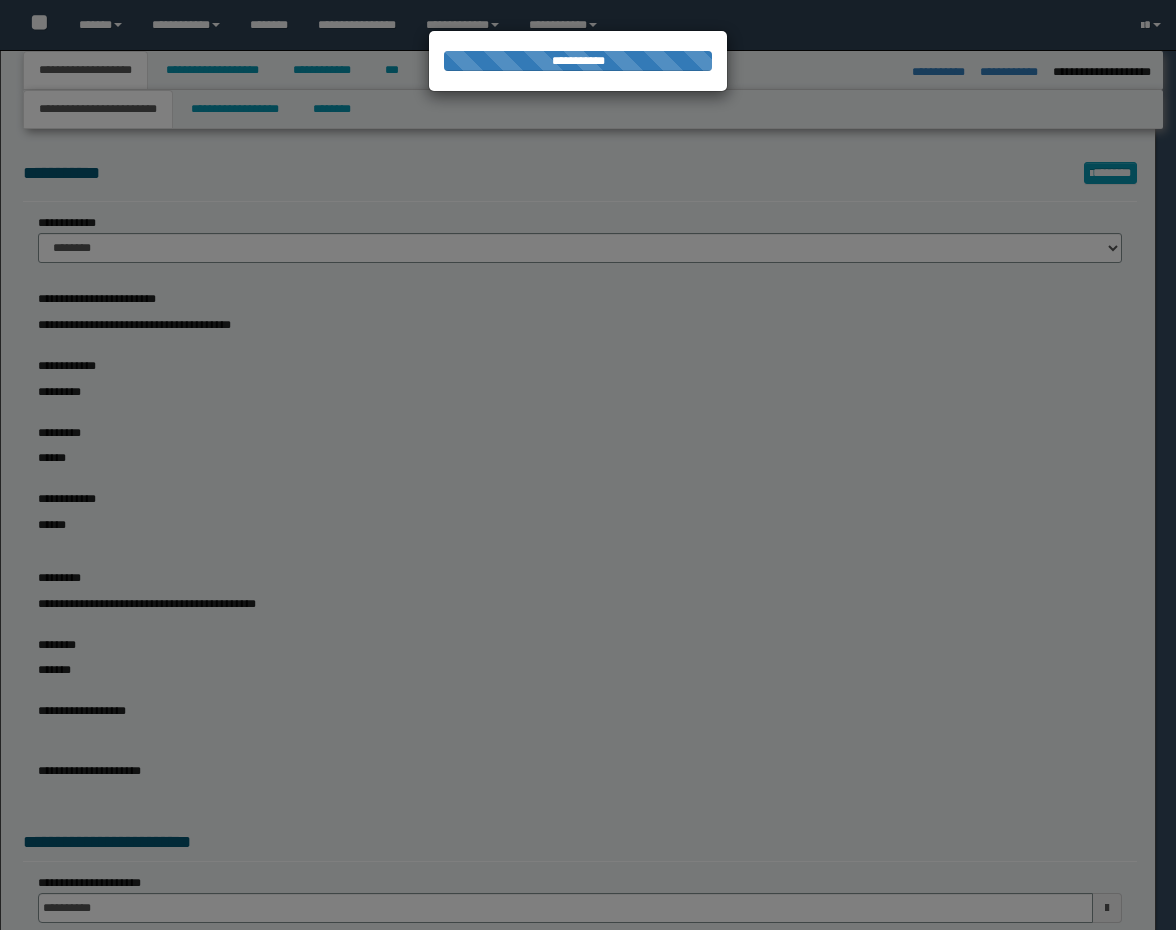 select on "*" 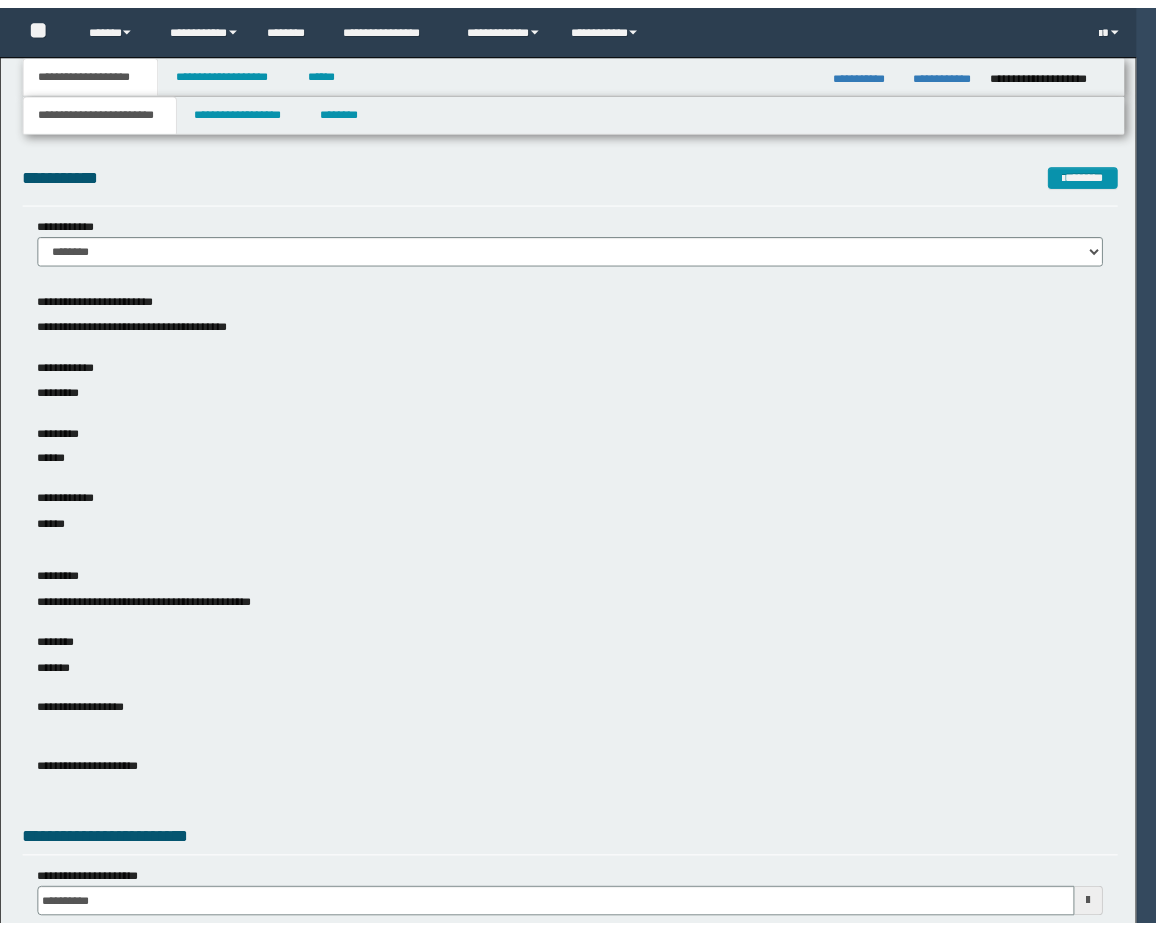 scroll, scrollTop: 0, scrollLeft: 0, axis: both 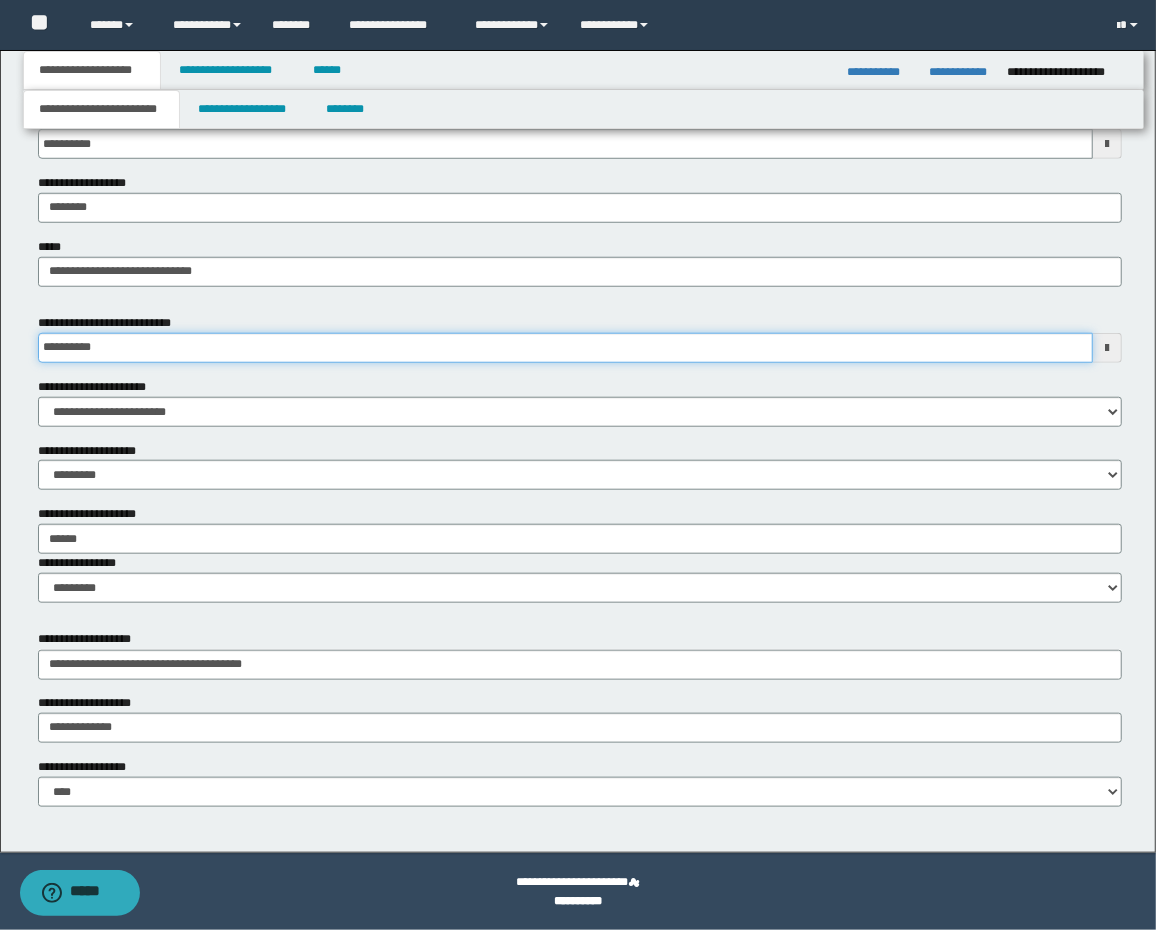 click on "**********" at bounding box center [566, 348] 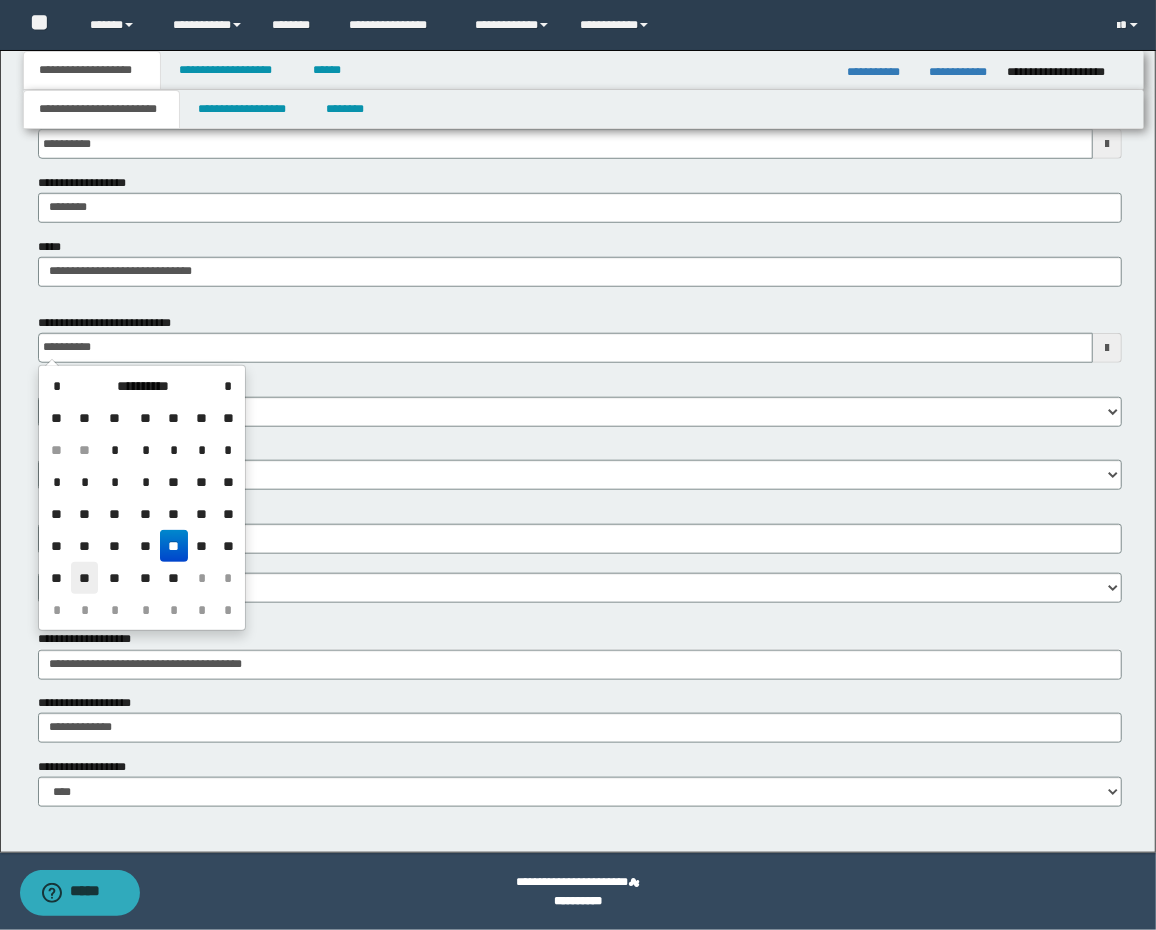 click on "**" at bounding box center [85, 578] 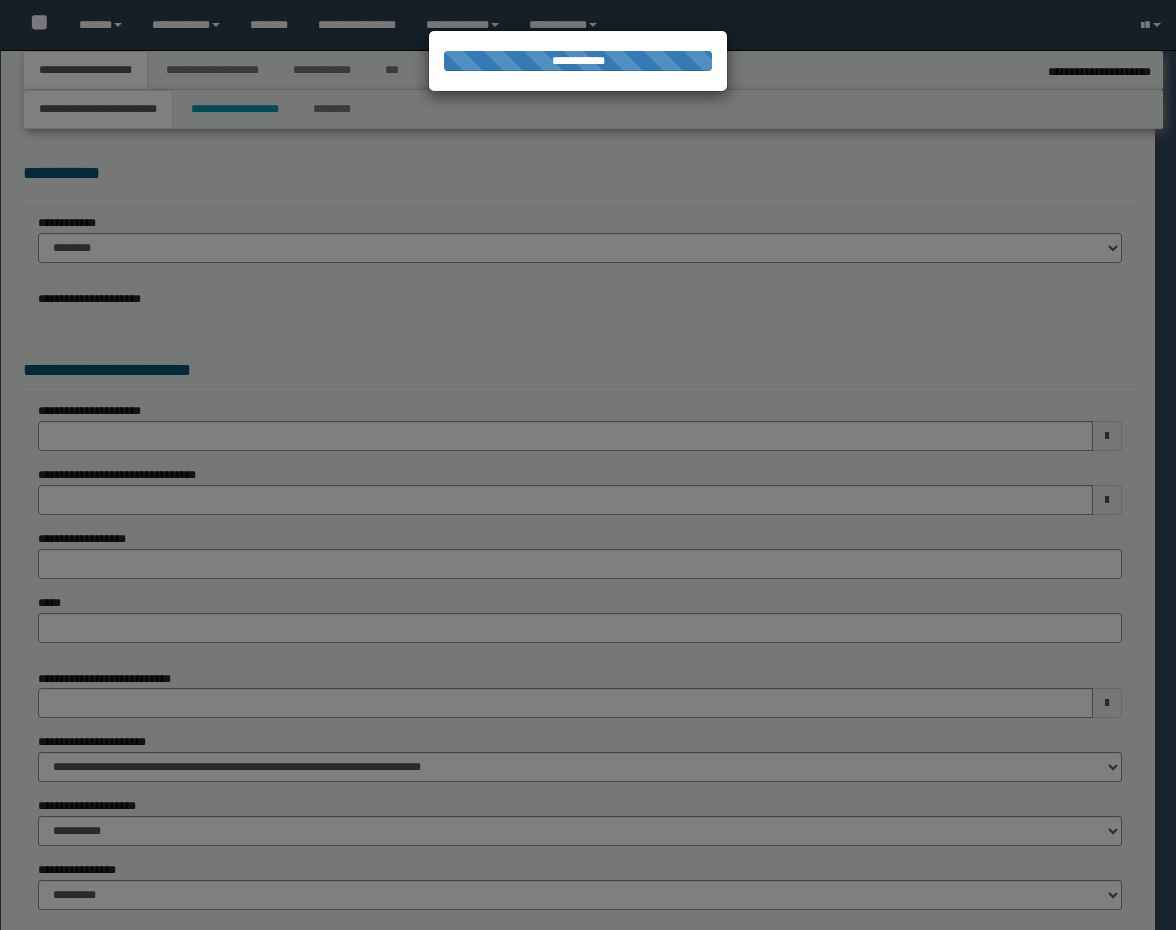 type on "**********" 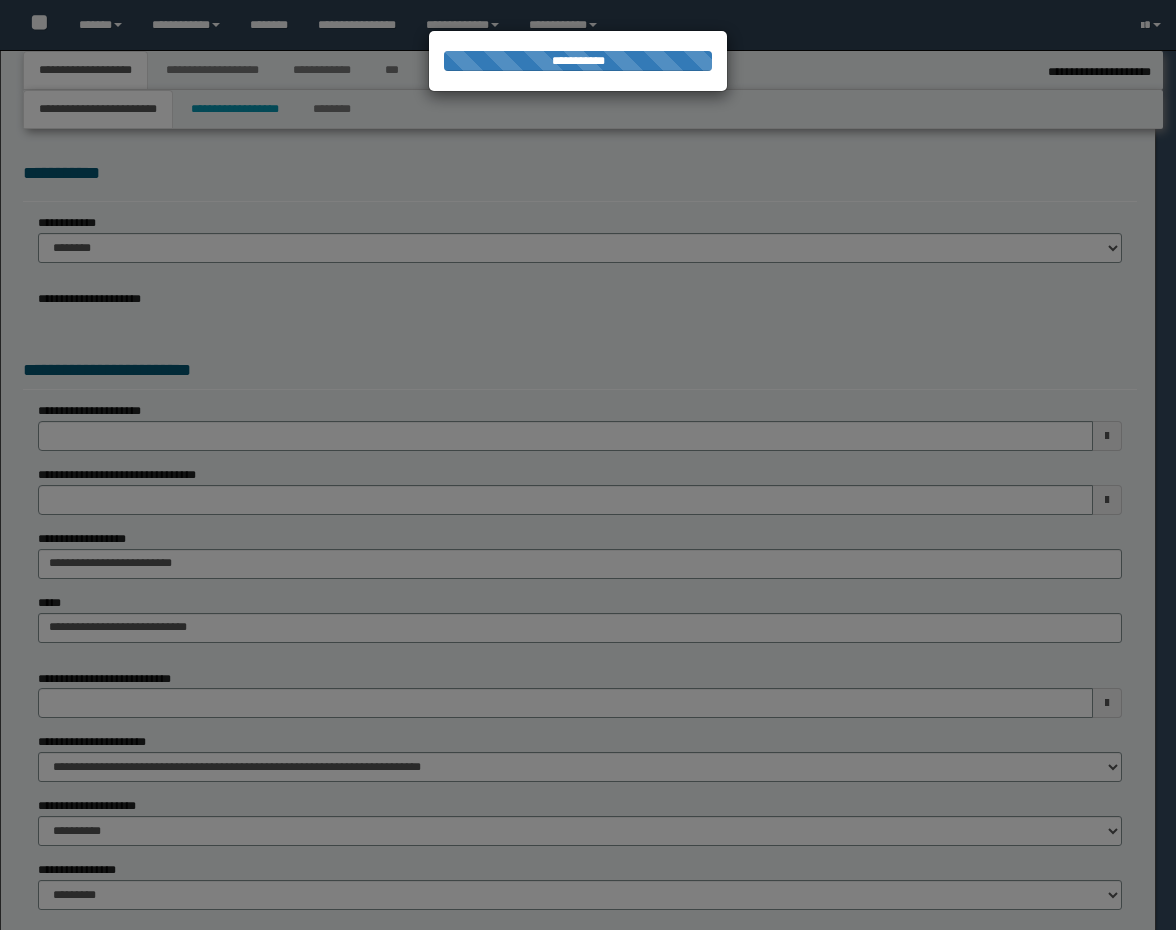 select on "*" 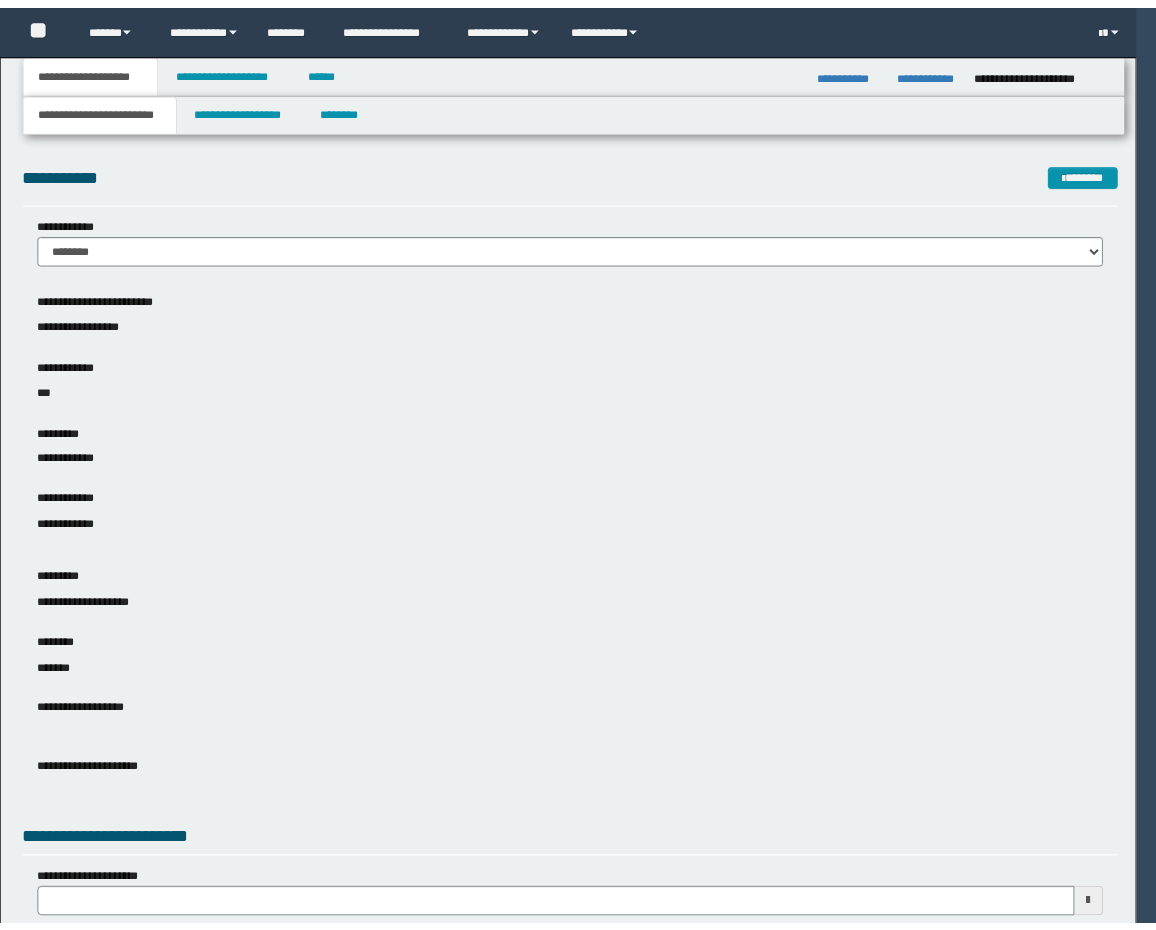 scroll, scrollTop: 0, scrollLeft: 0, axis: both 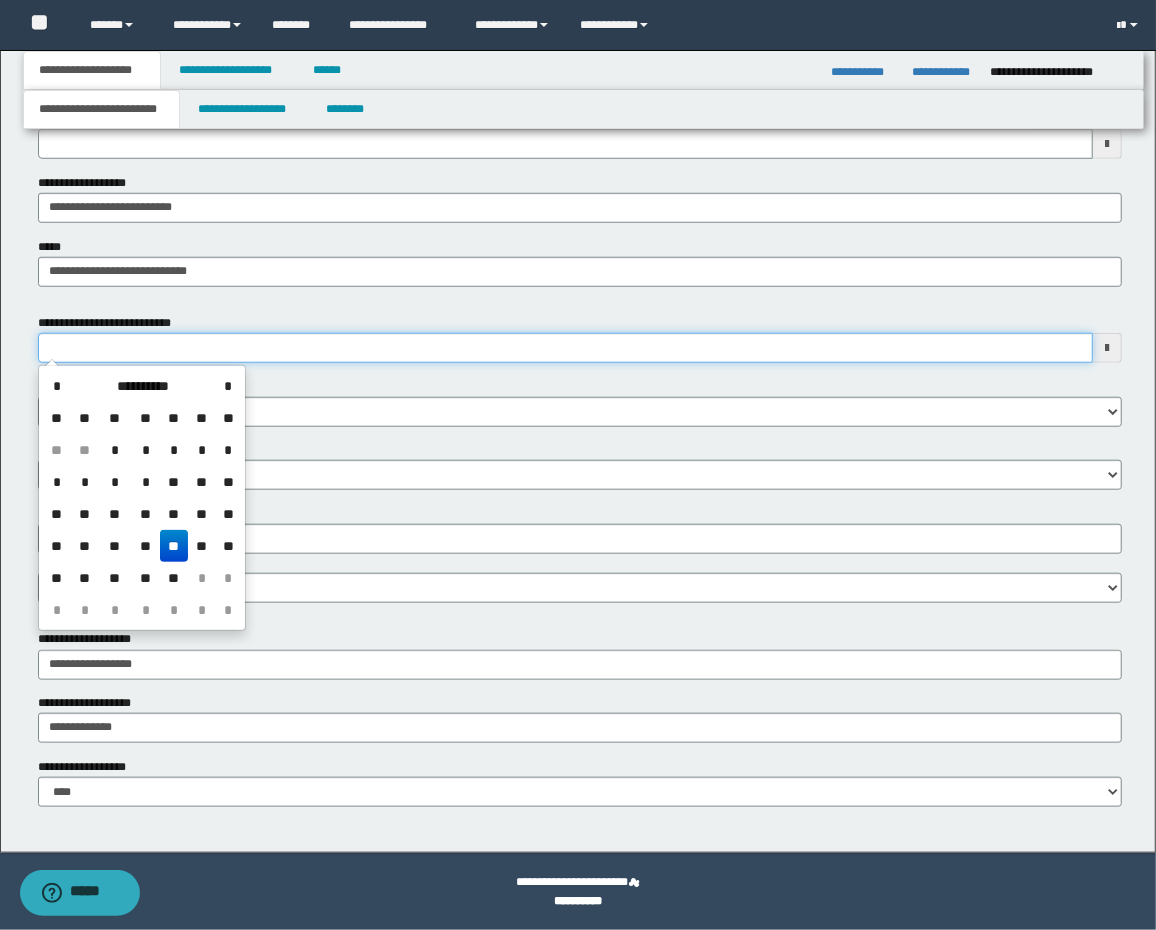 click on "**********" at bounding box center (566, 348) 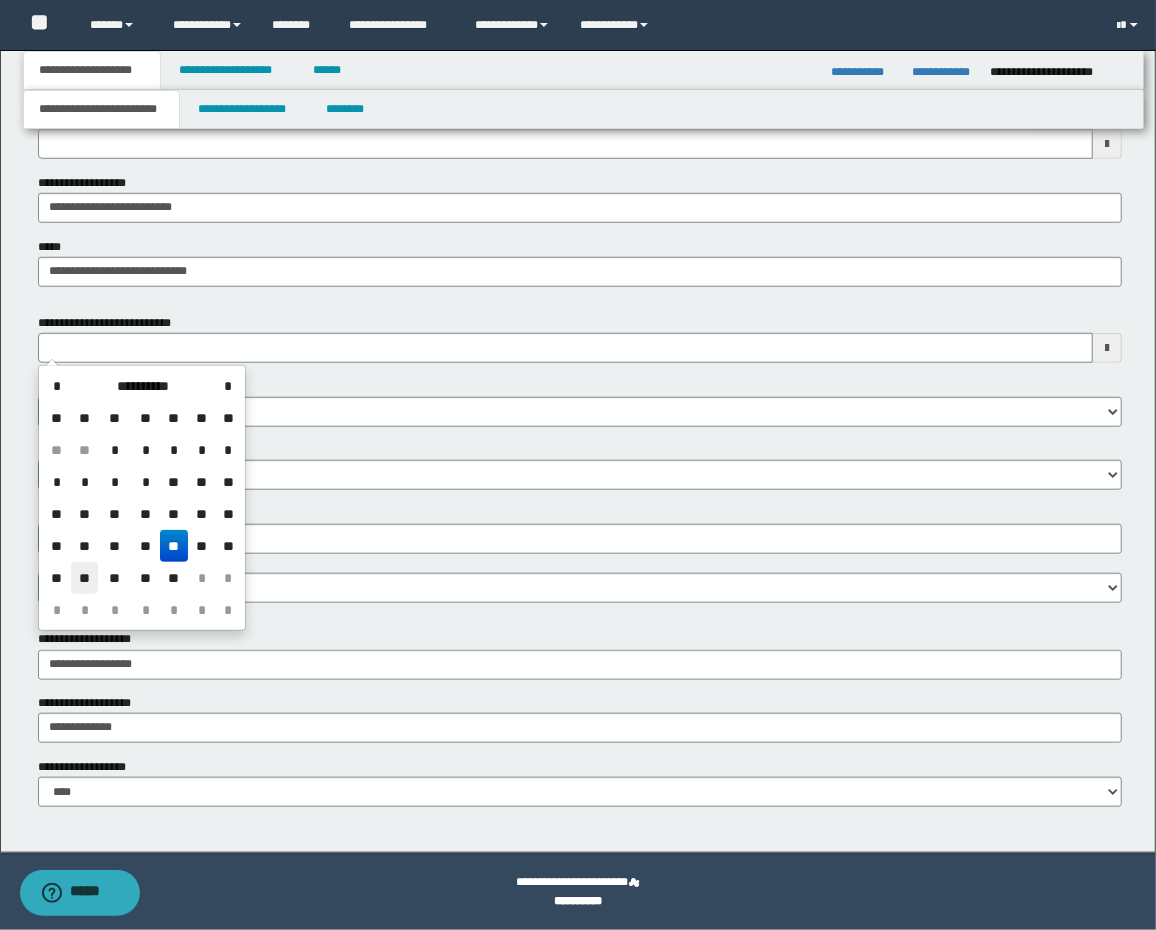 drag, startPoint x: 92, startPoint y: 574, endPoint x: 92, endPoint y: 562, distance: 12 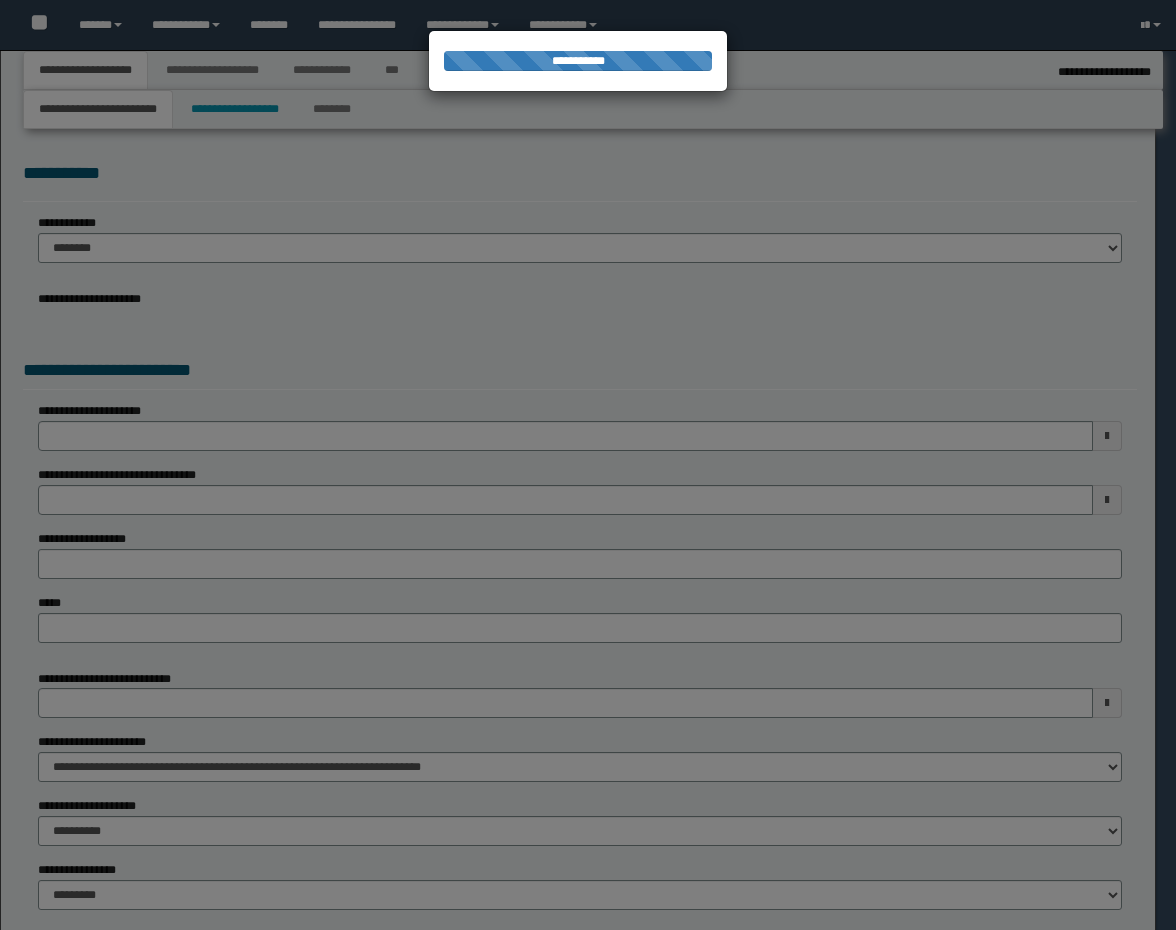 type on "**********" 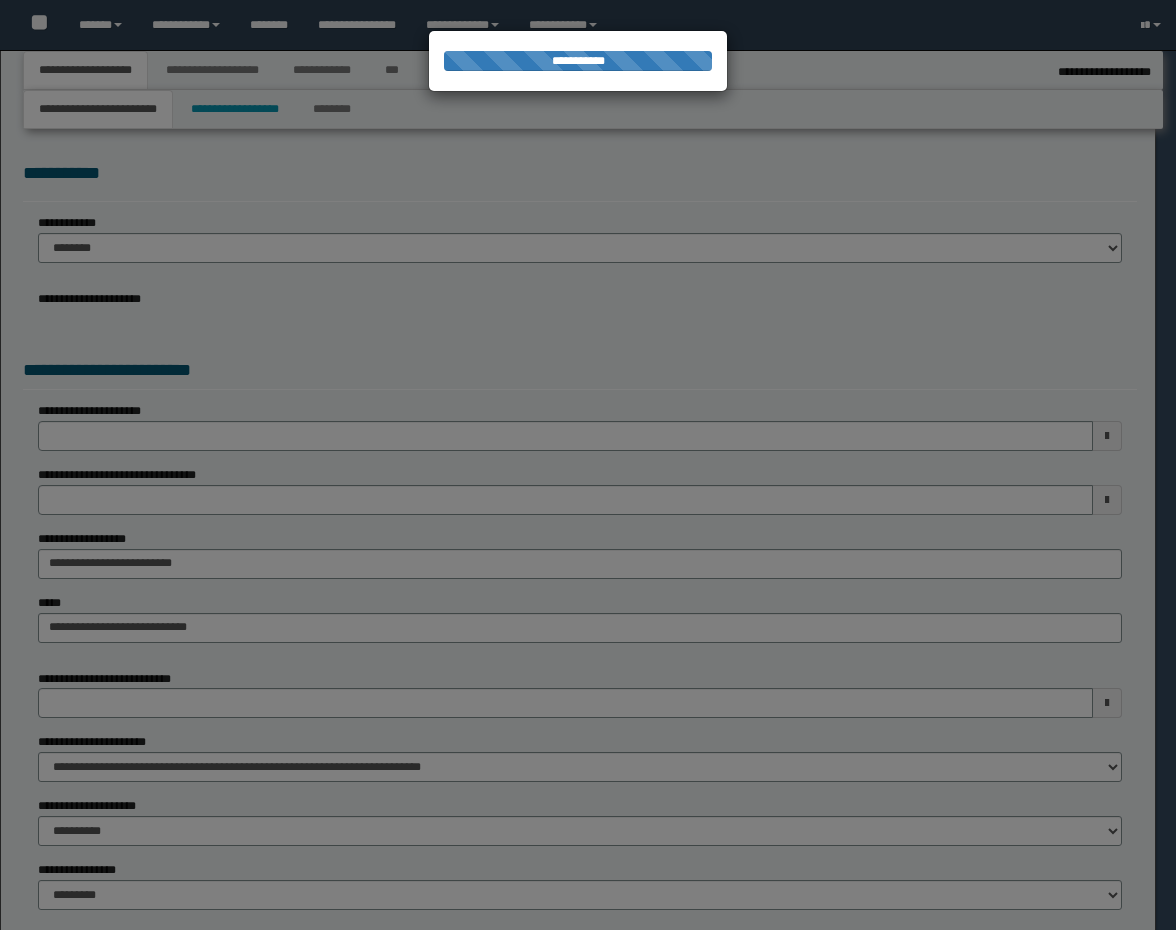 select on "*" 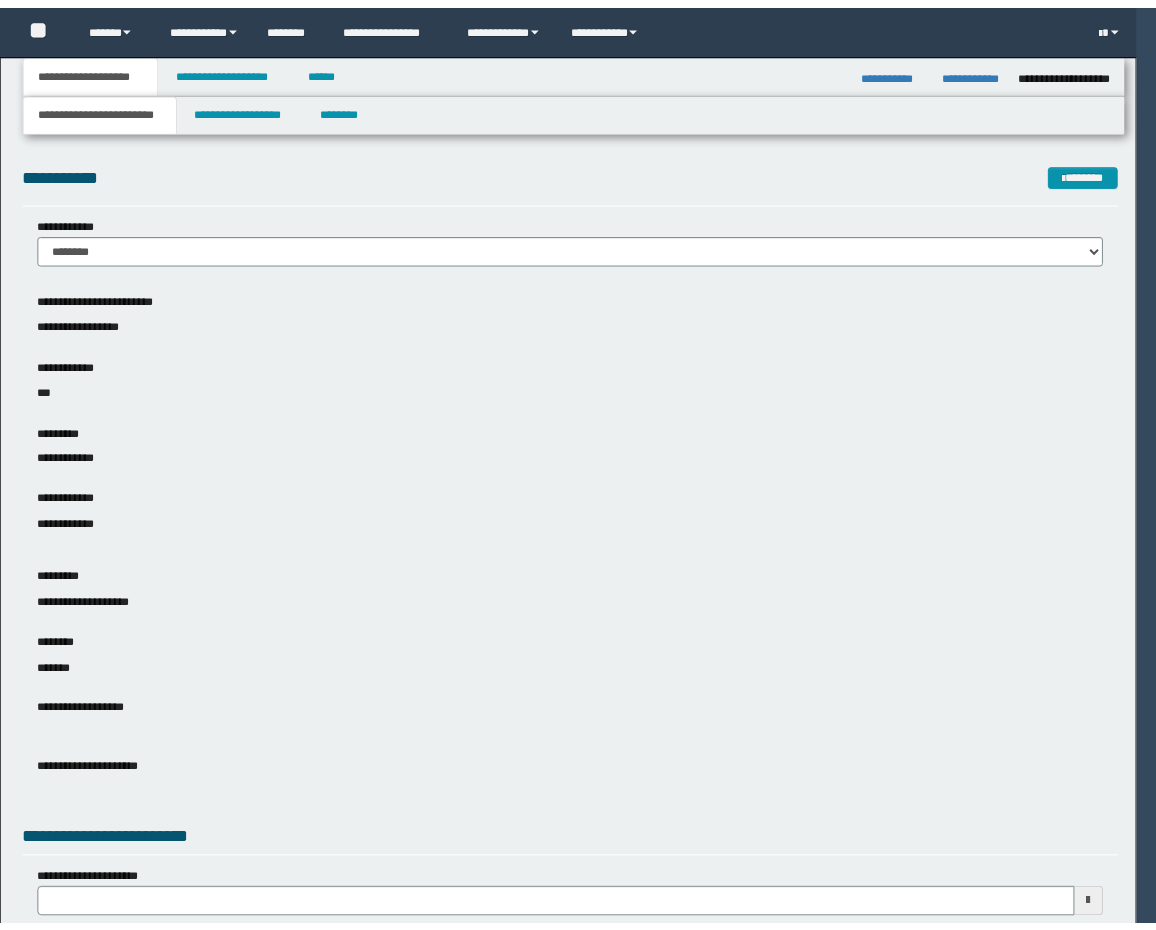 scroll, scrollTop: 0, scrollLeft: 0, axis: both 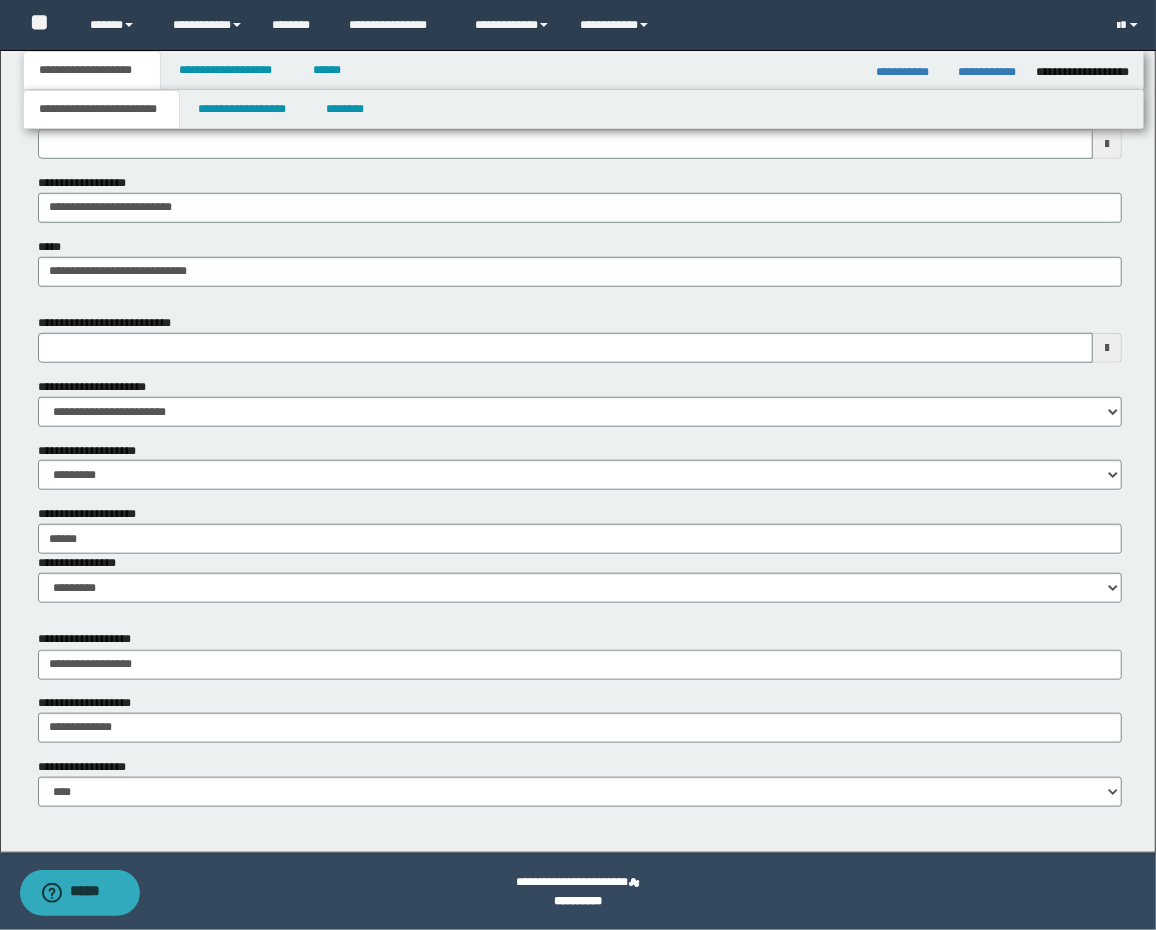 click on "**********" at bounding box center [116, 323] 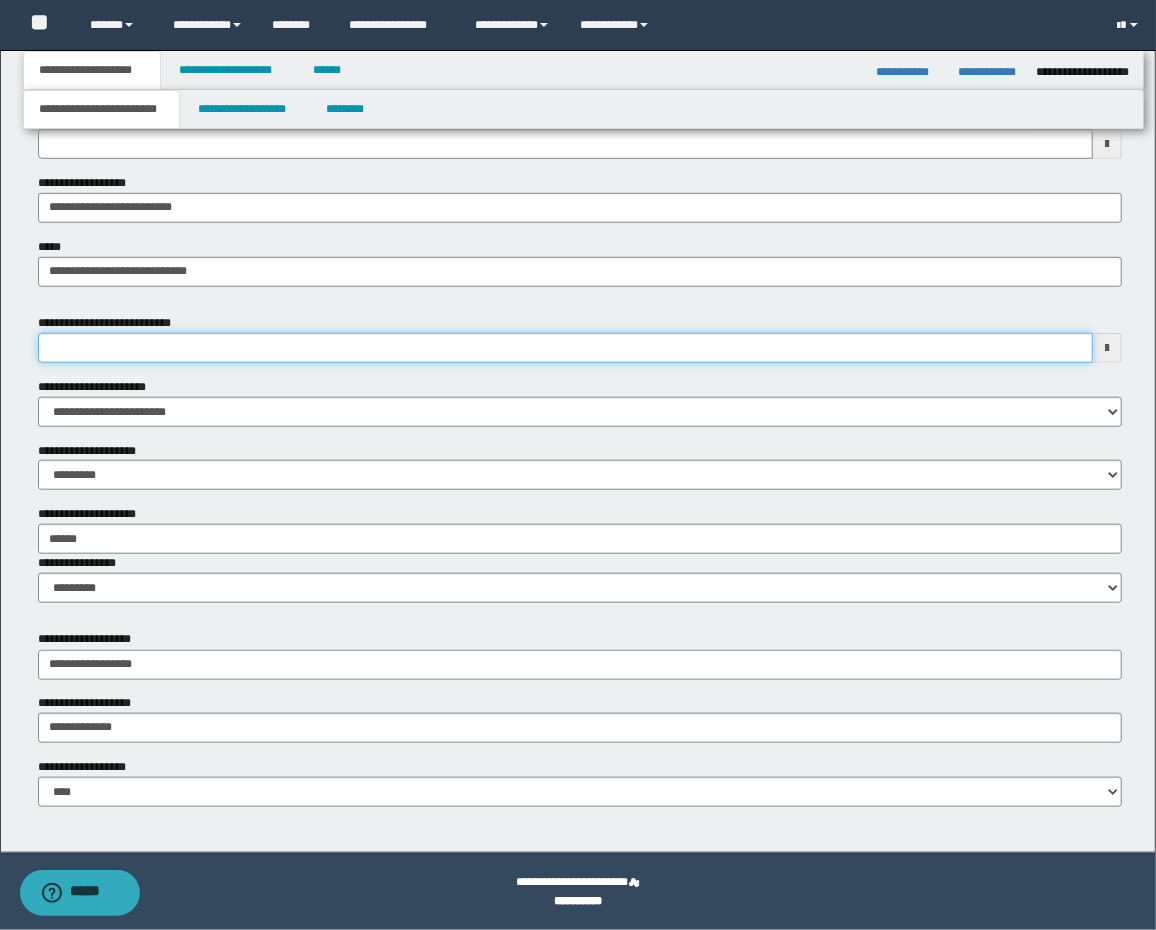click on "**********" at bounding box center [566, 348] 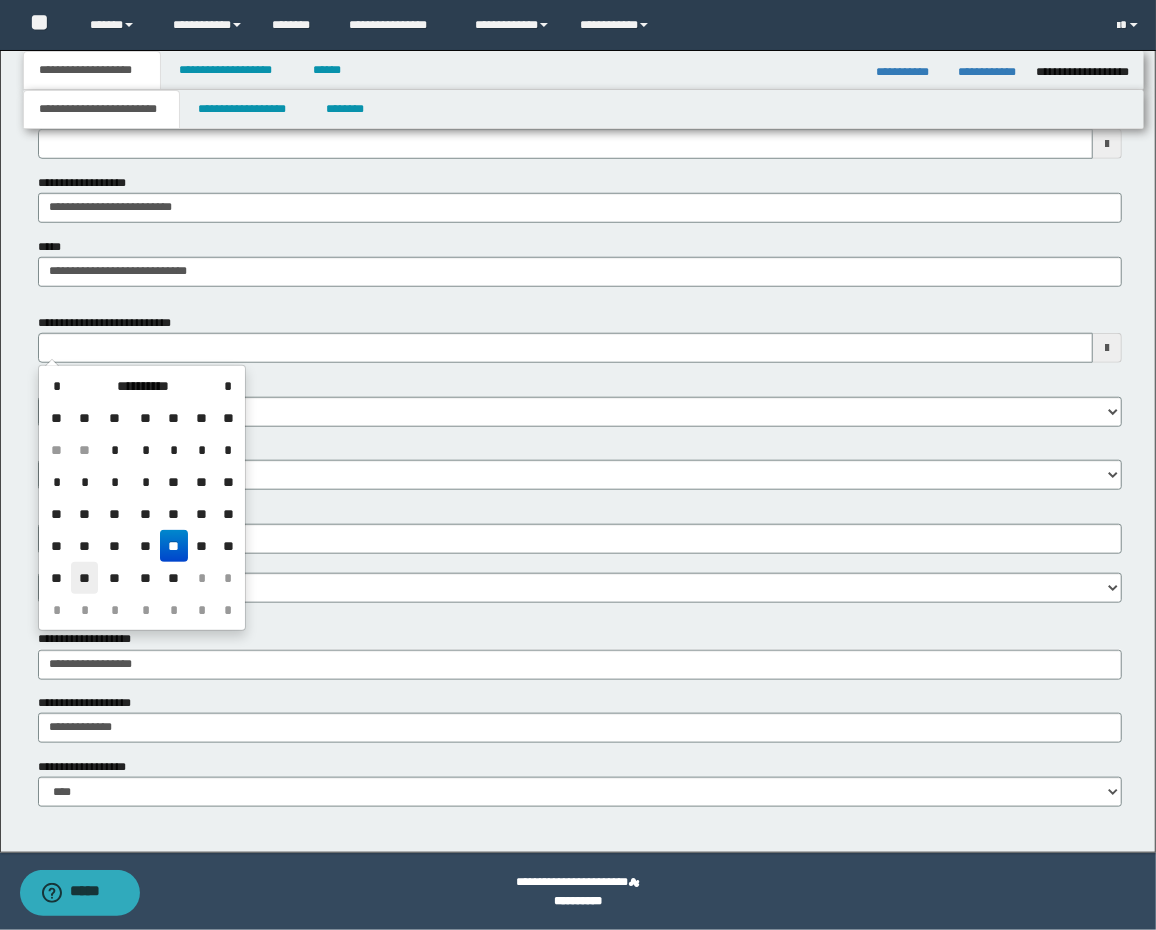 click on "**" at bounding box center [85, 578] 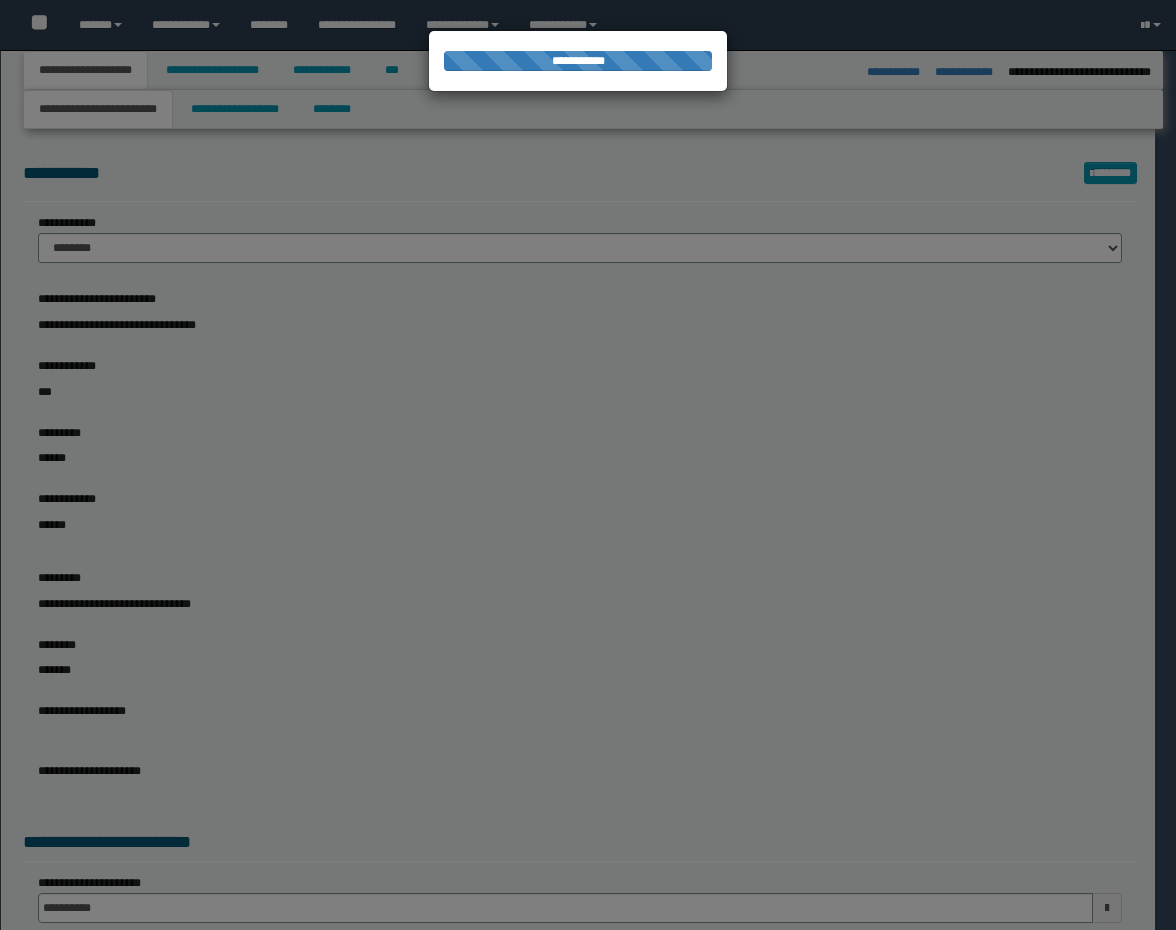 select on "*" 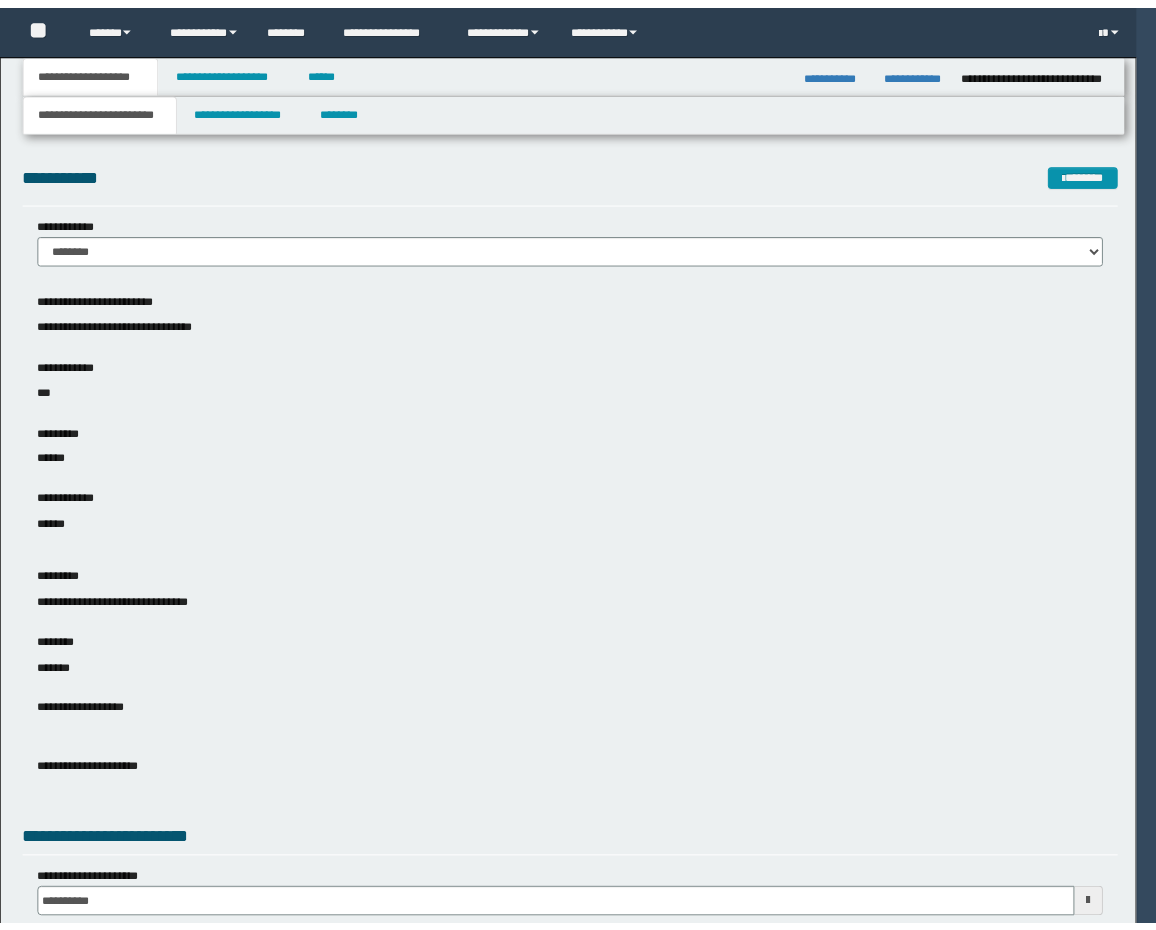scroll, scrollTop: 0, scrollLeft: 0, axis: both 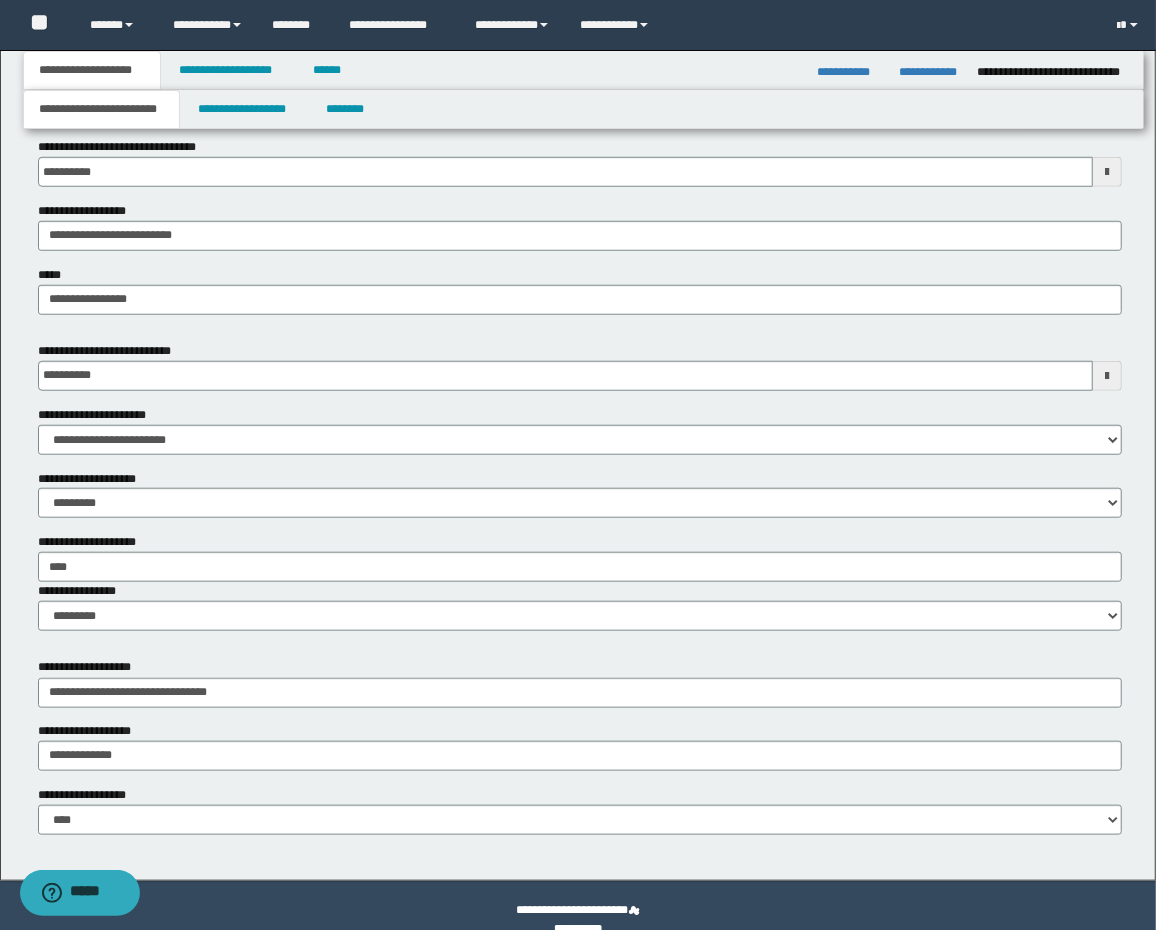 drag, startPoint x: 198, startPoint y: 396, endPoint x: 187, endPoint y: 379, distance: 20.248457 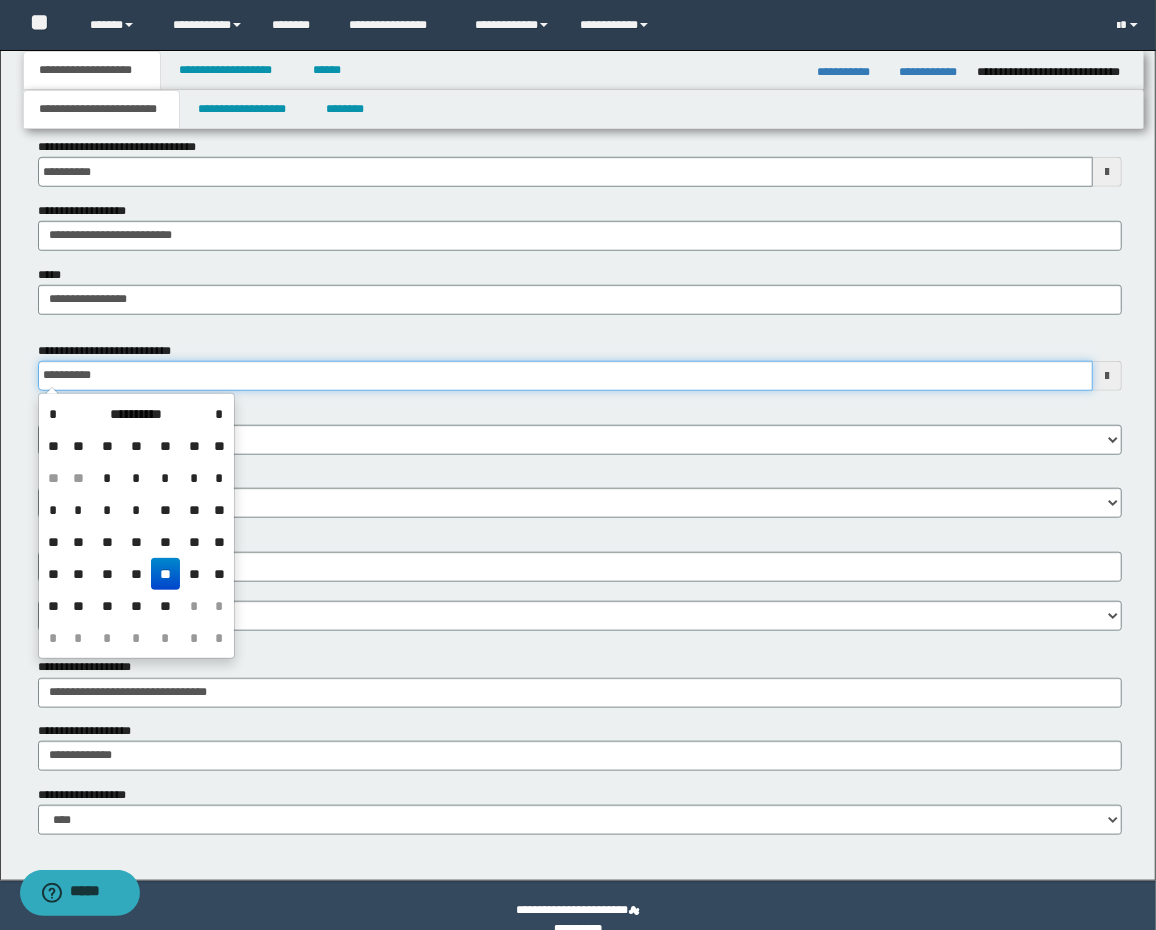 click on "**********" at bounding box center (566, 376) 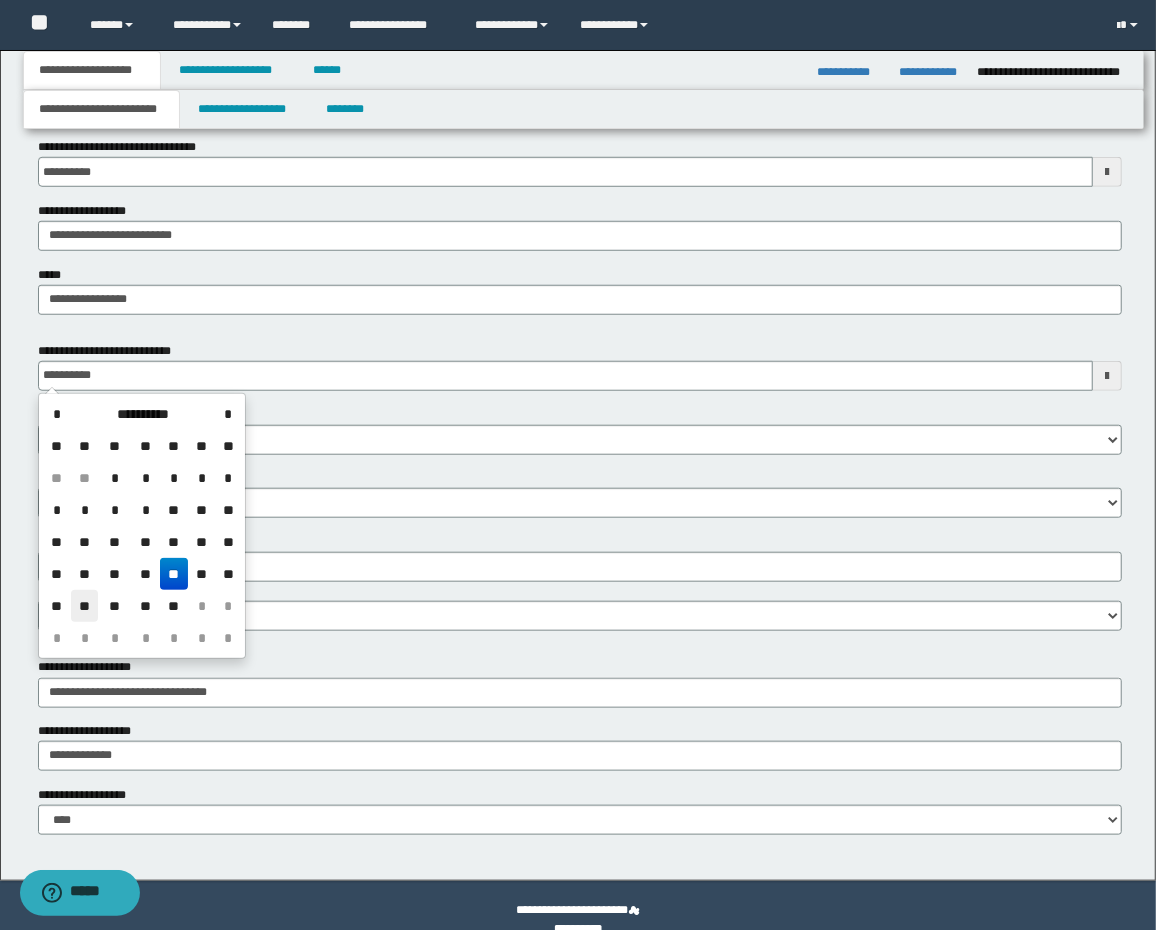 click on "**" at bounding box center [85, 606] 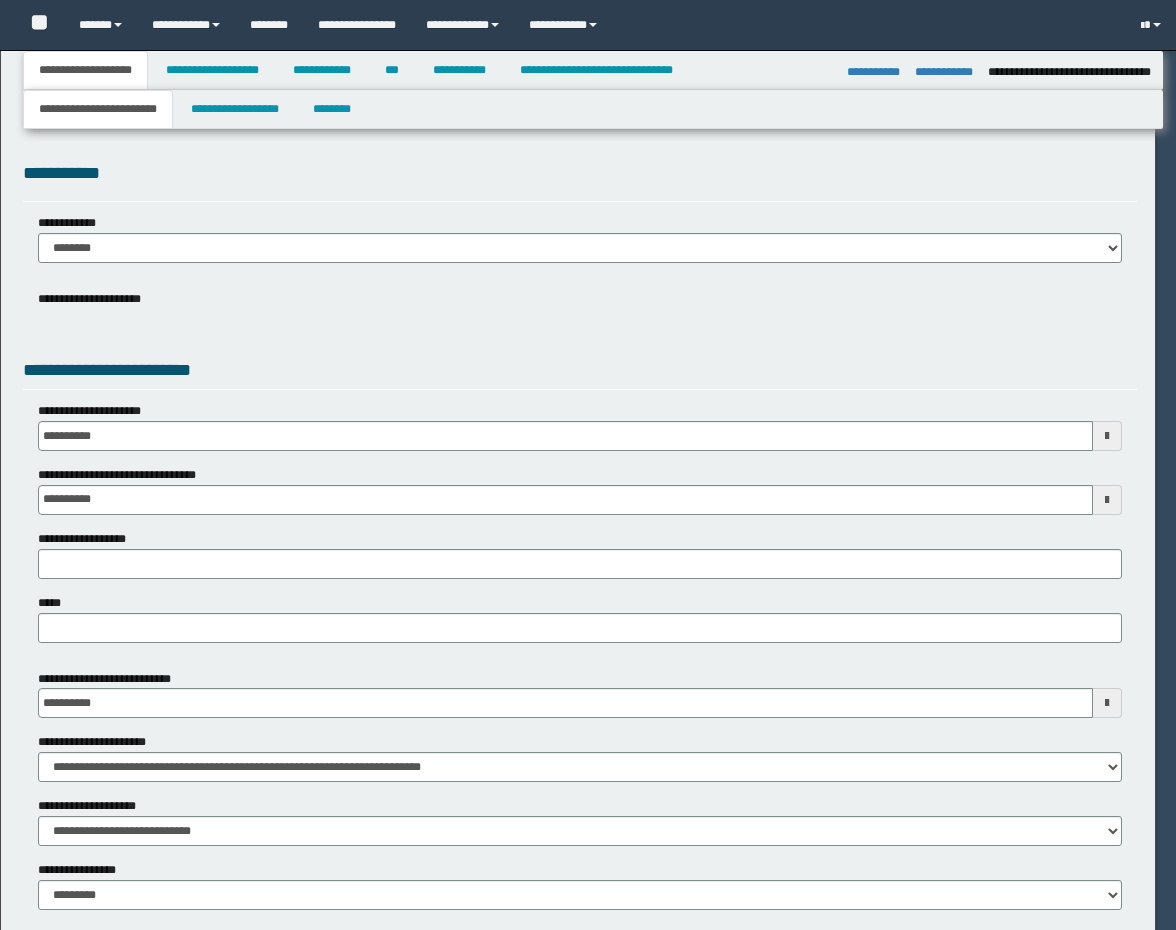 select on "**" 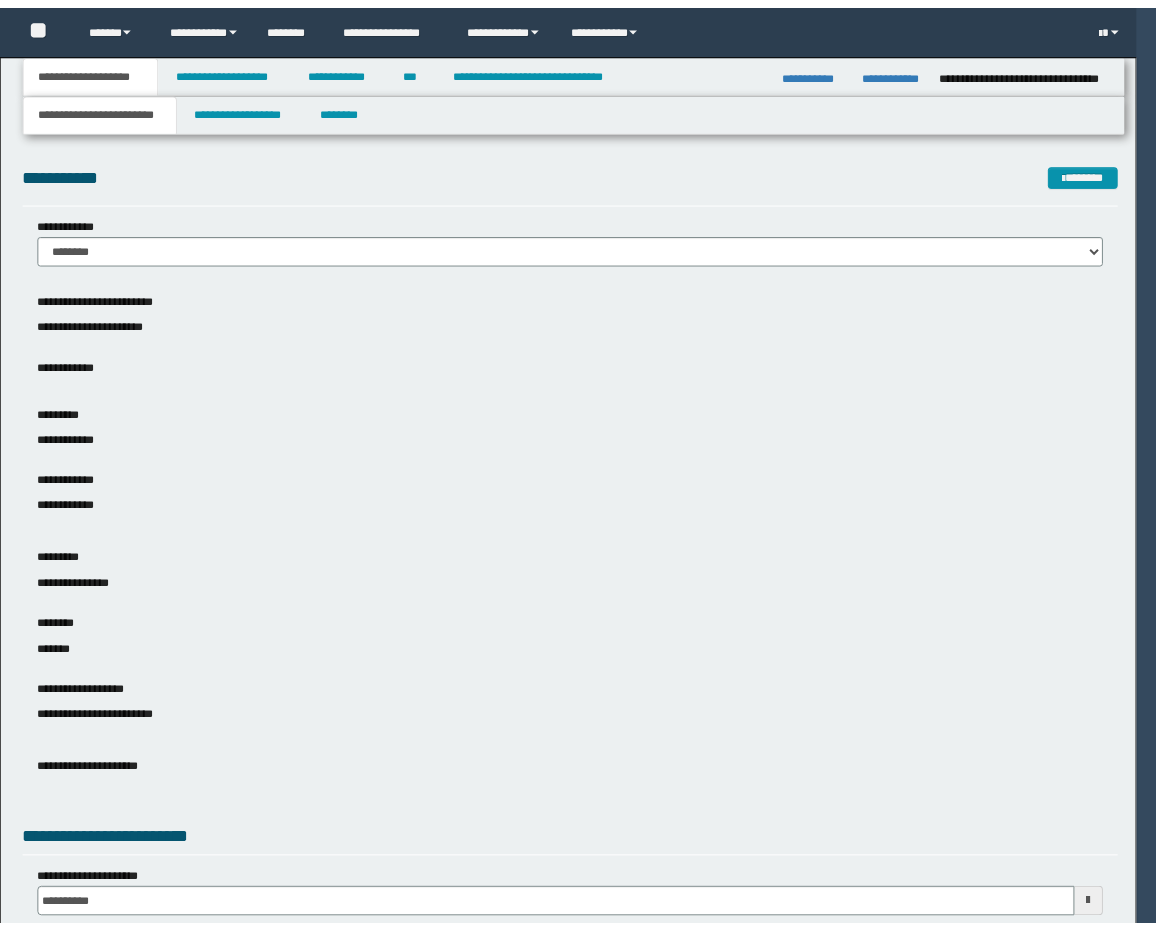 scroll, scrollTop: 0, scrollLeft: 0, axis: both 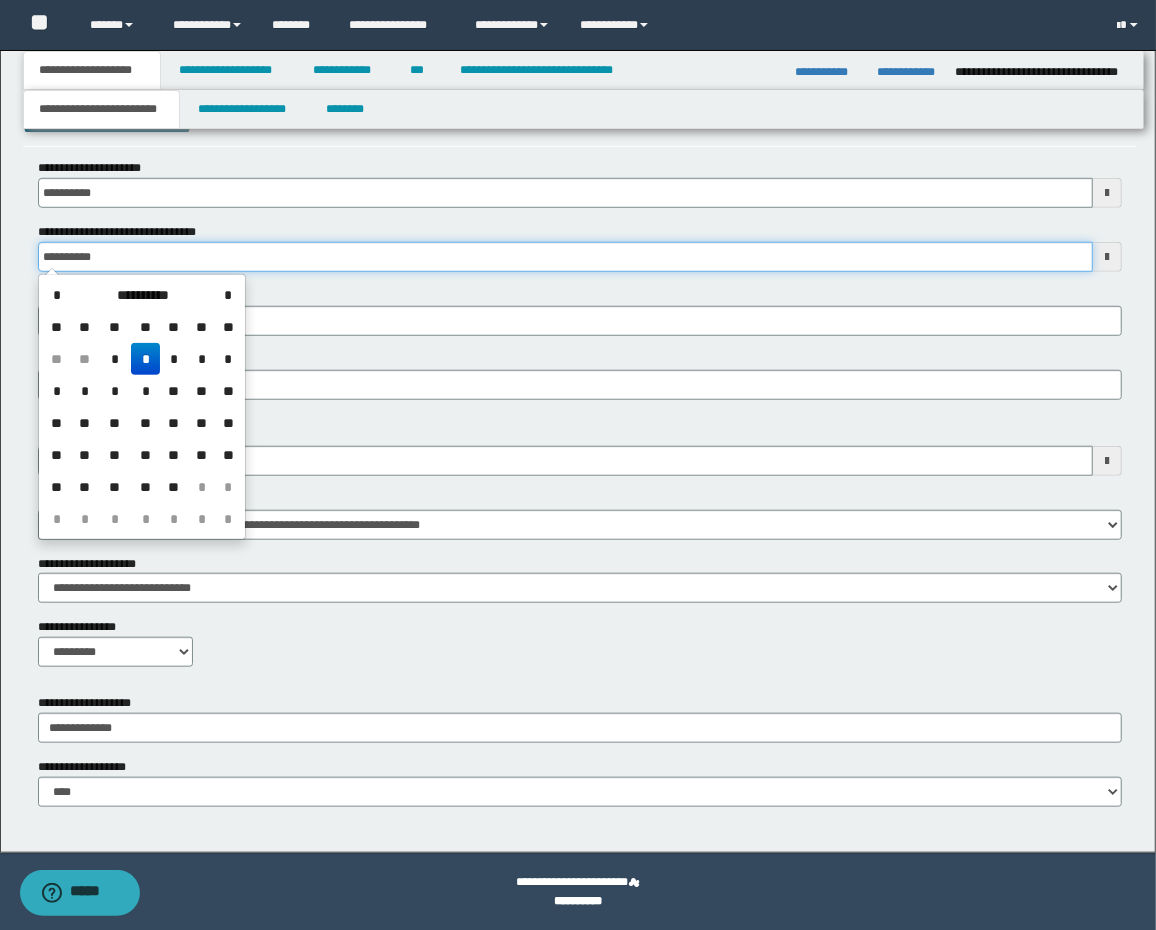 click on "**********" at bounding box center (566, 257) 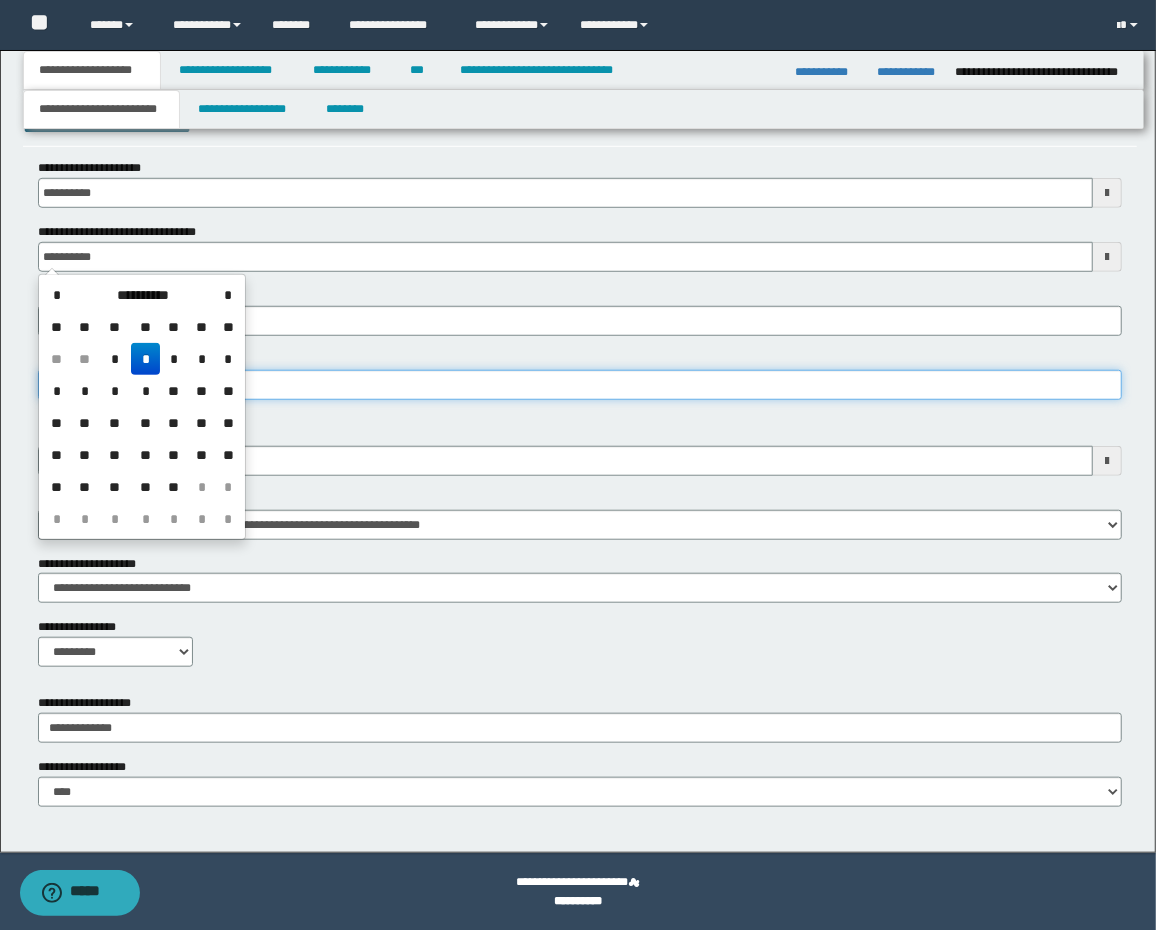 click on "*****" at bounding box center (580, 385) 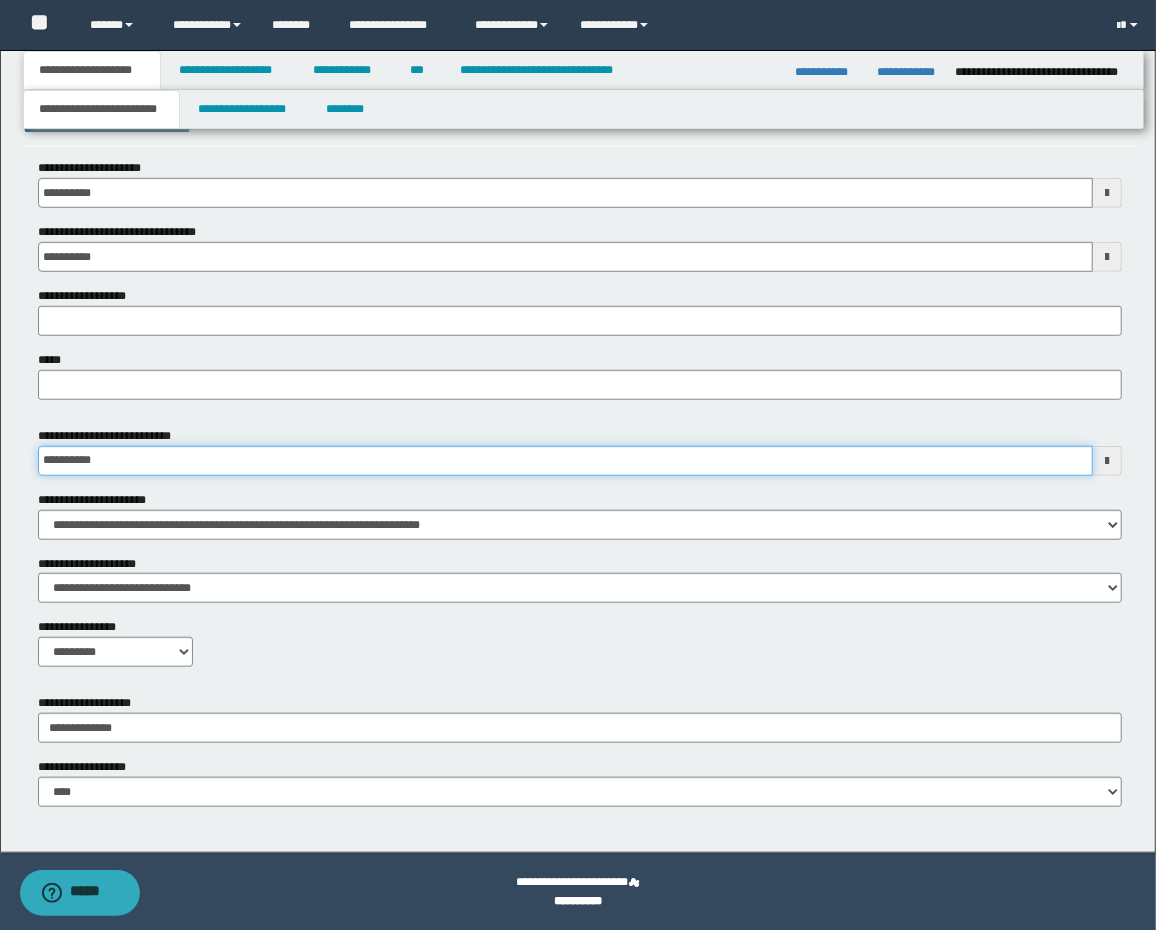 click on "**********" at bounding box center (566, 461) 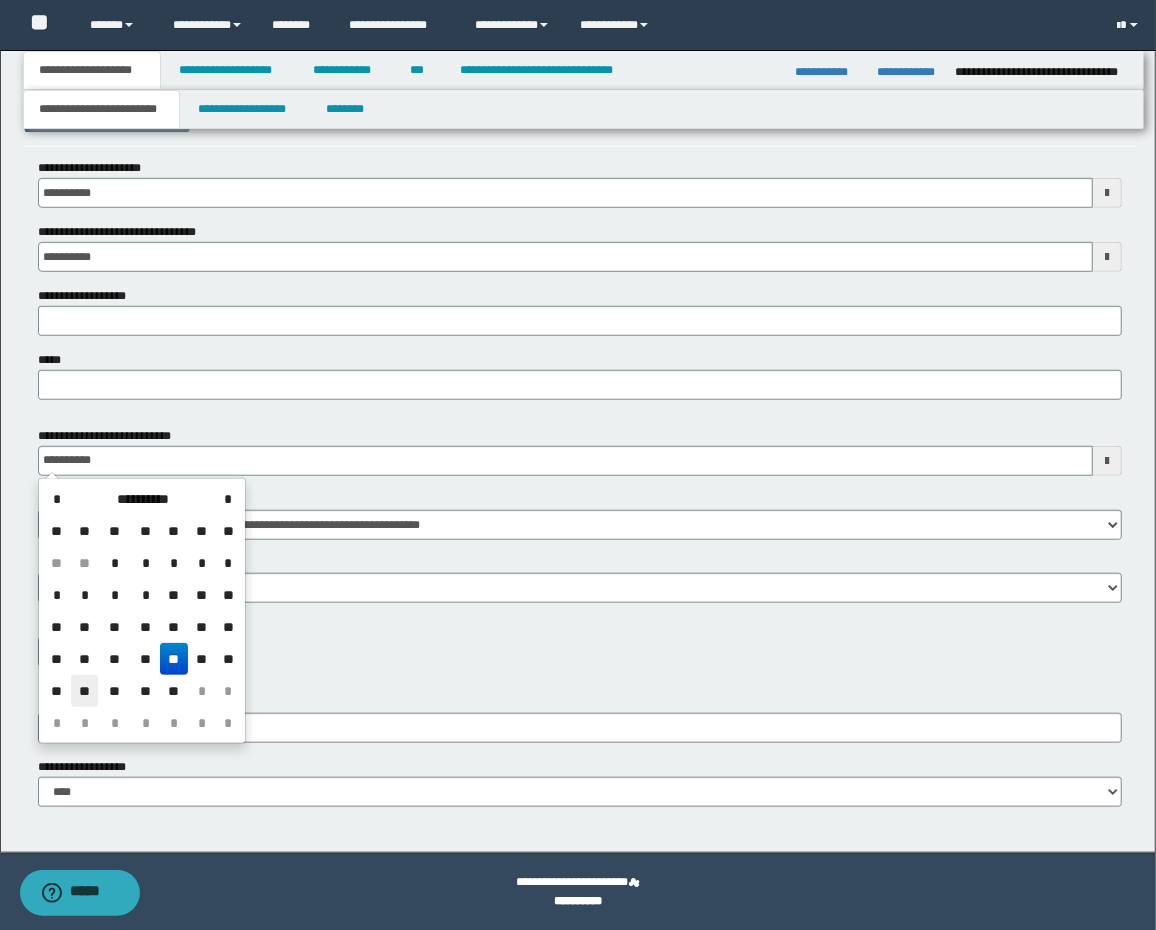 click on "**" at bounding box center [85, 691] 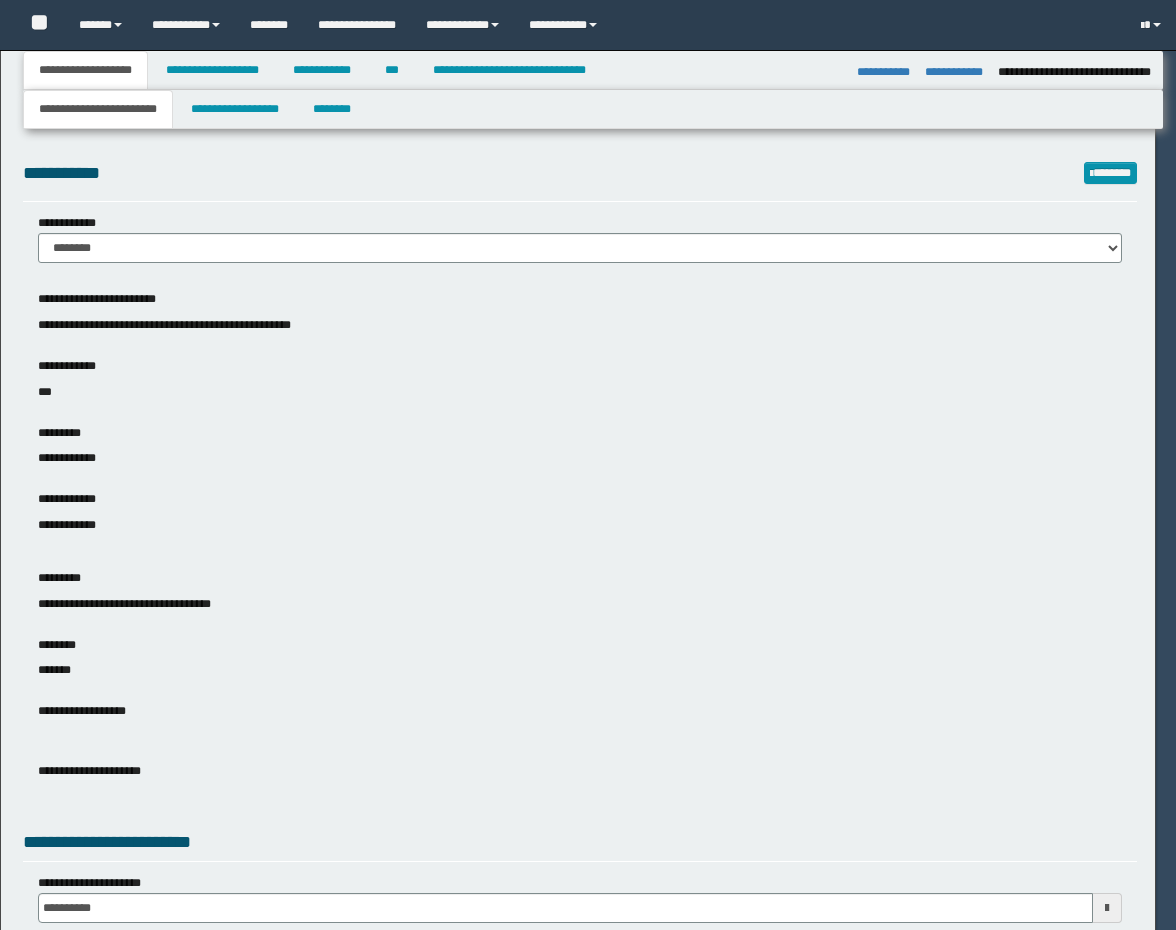 select on "*" 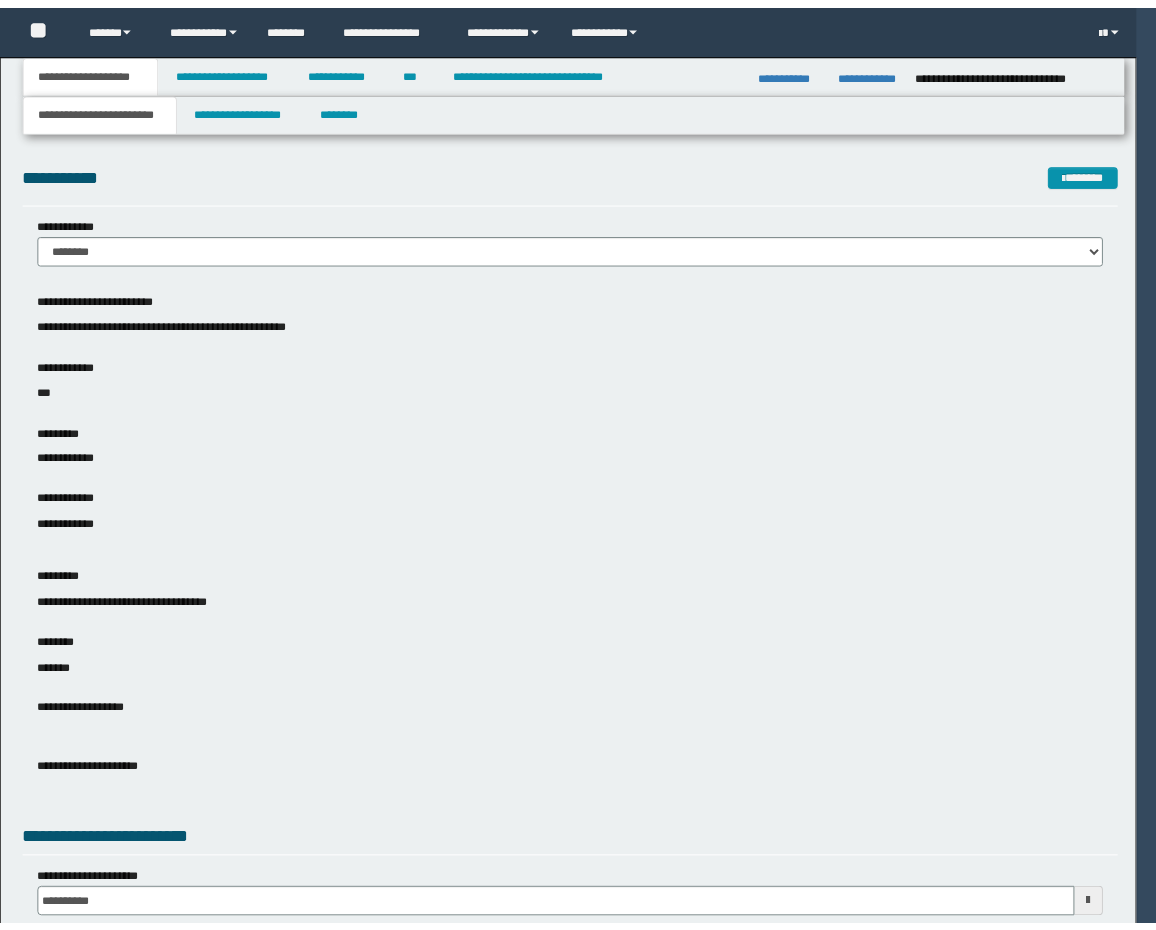 scroll, scrollTop: 0, scrollLeft: 0, axis: both 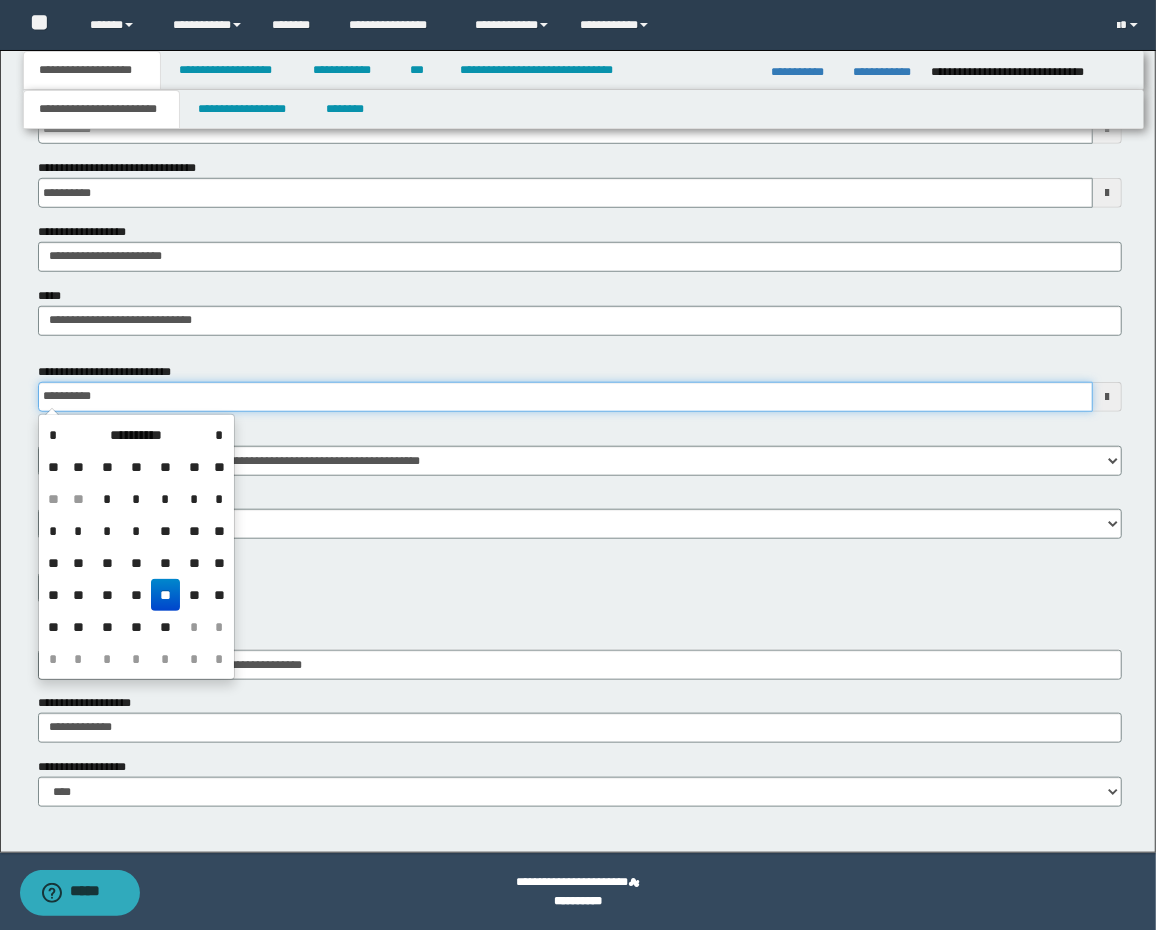 click on "**********" at bounding box center (566, 397) 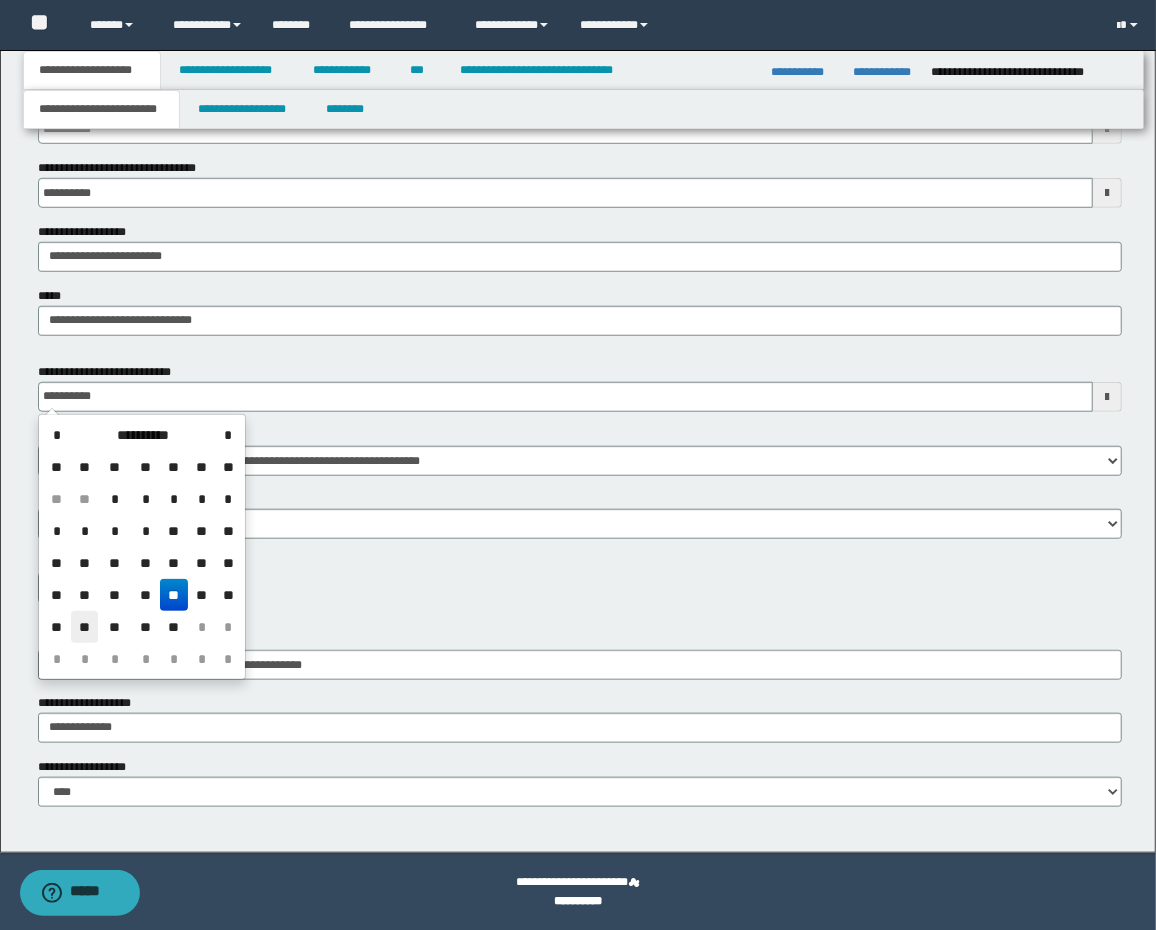 click on "**" at bounding box center (85, 627) 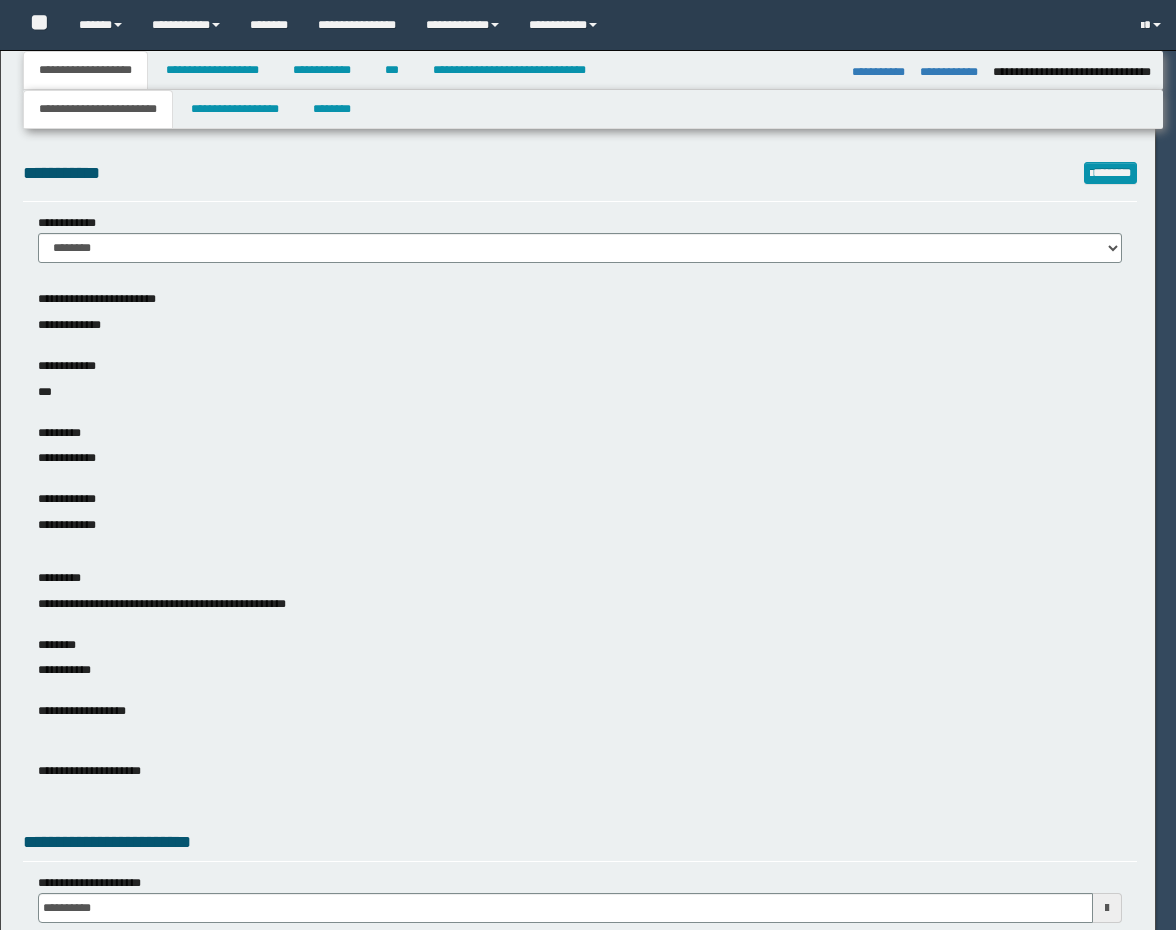 select on "**" 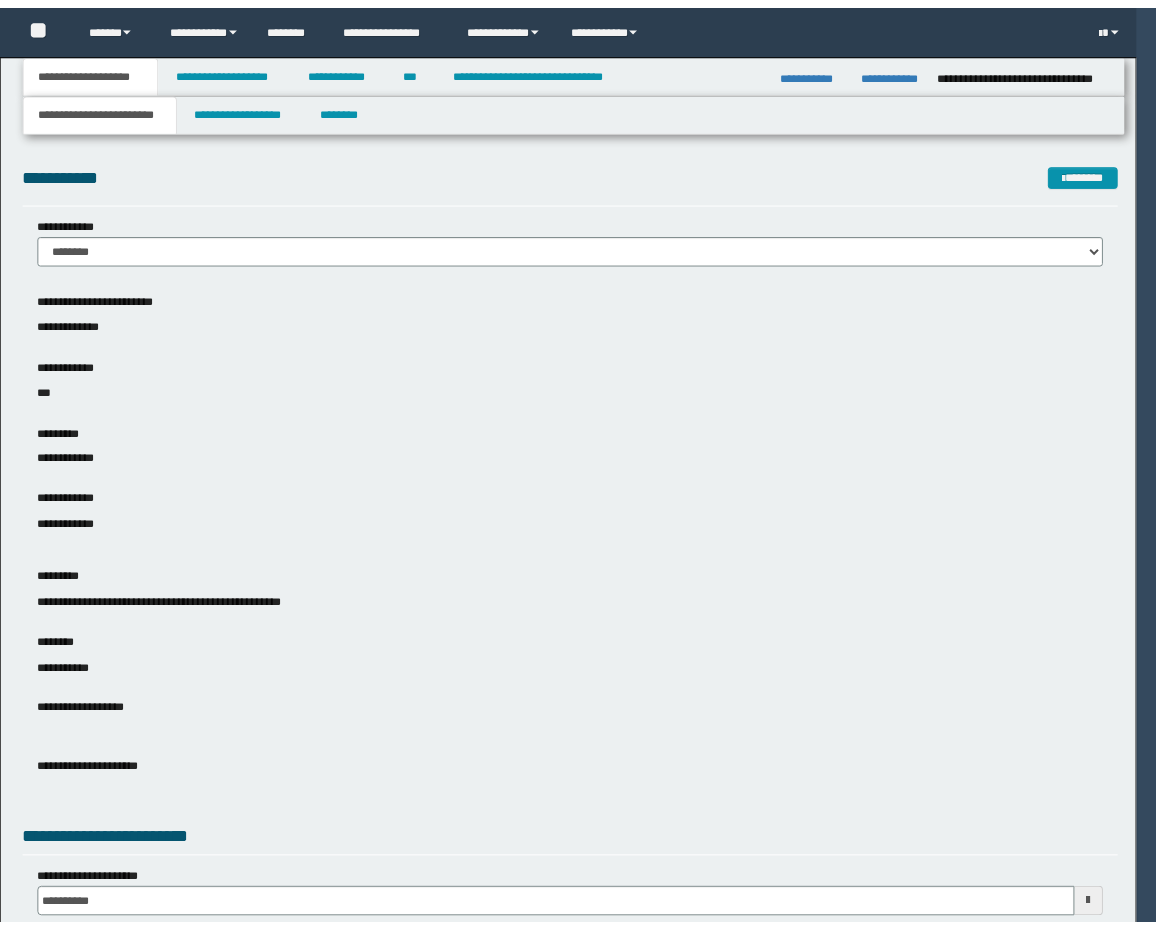 scroll, scrollTop: 0, scrollLeft: 0, axis: both 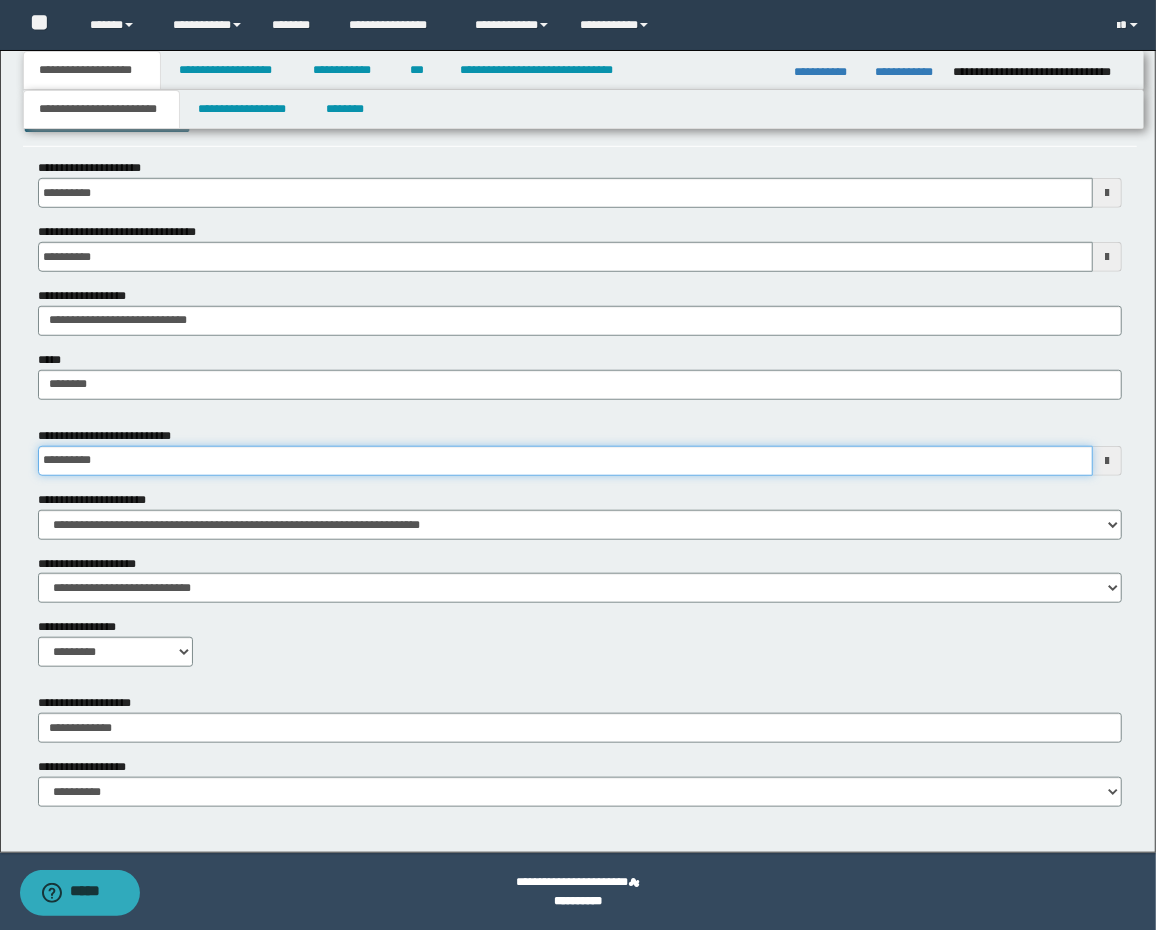 click on "**********" at bounding box center (566, 461) 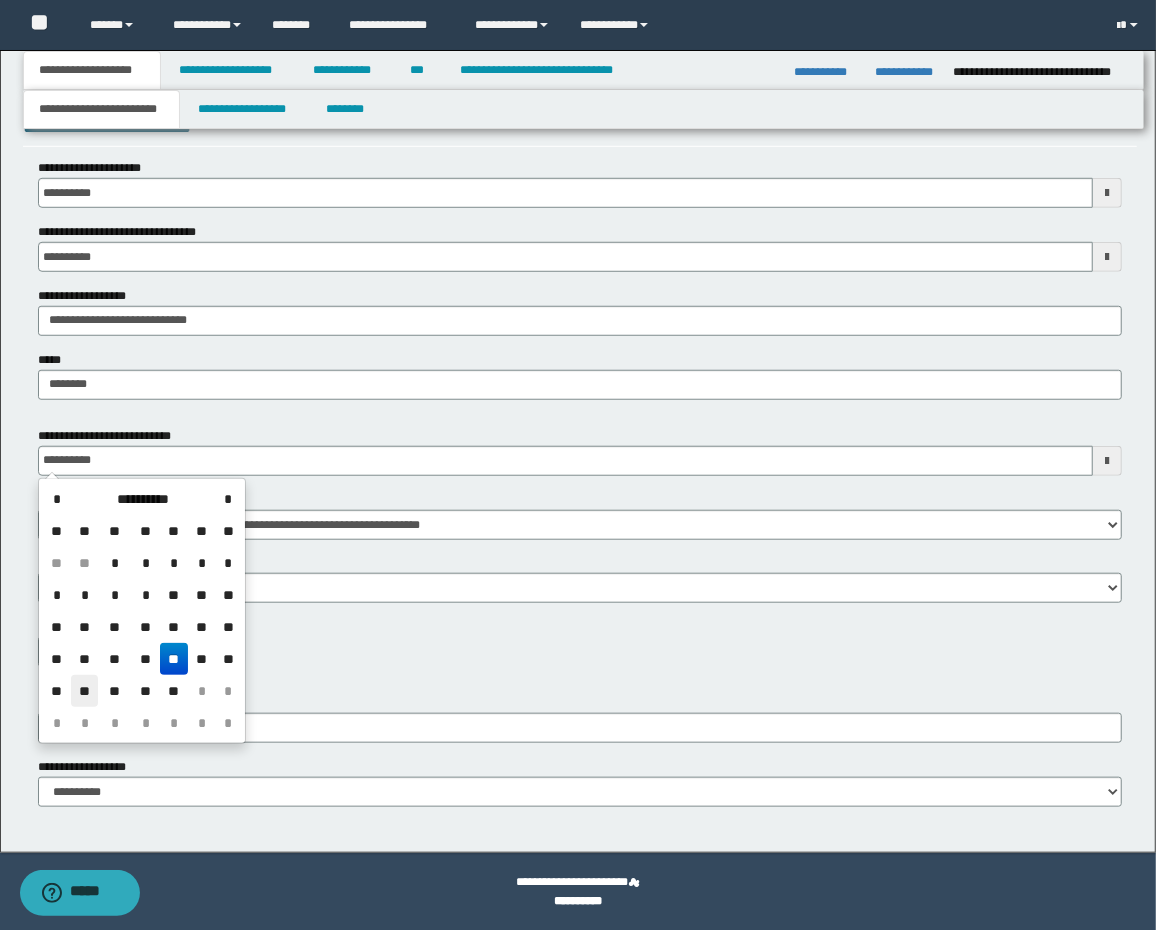 click on "**" at bounding box center (85, 691) 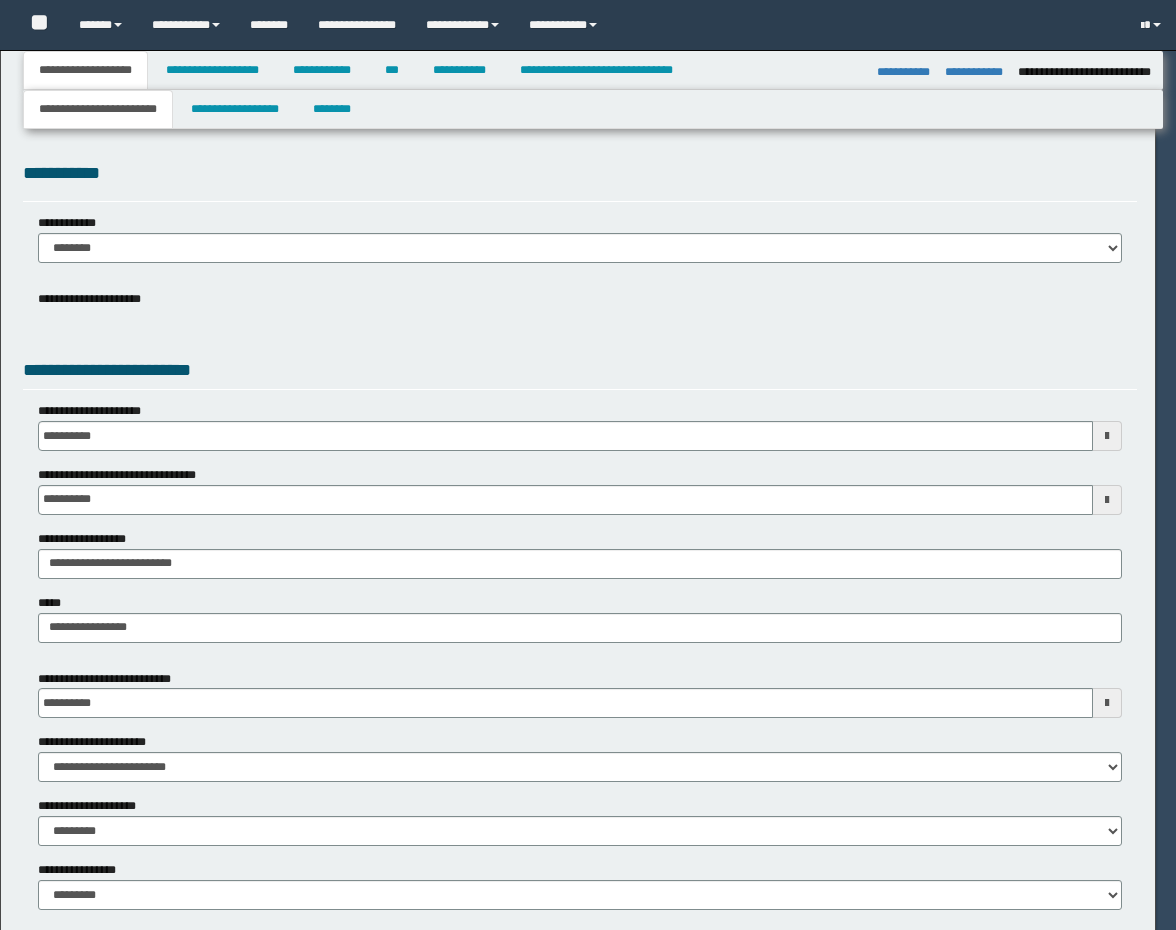 select on "*" 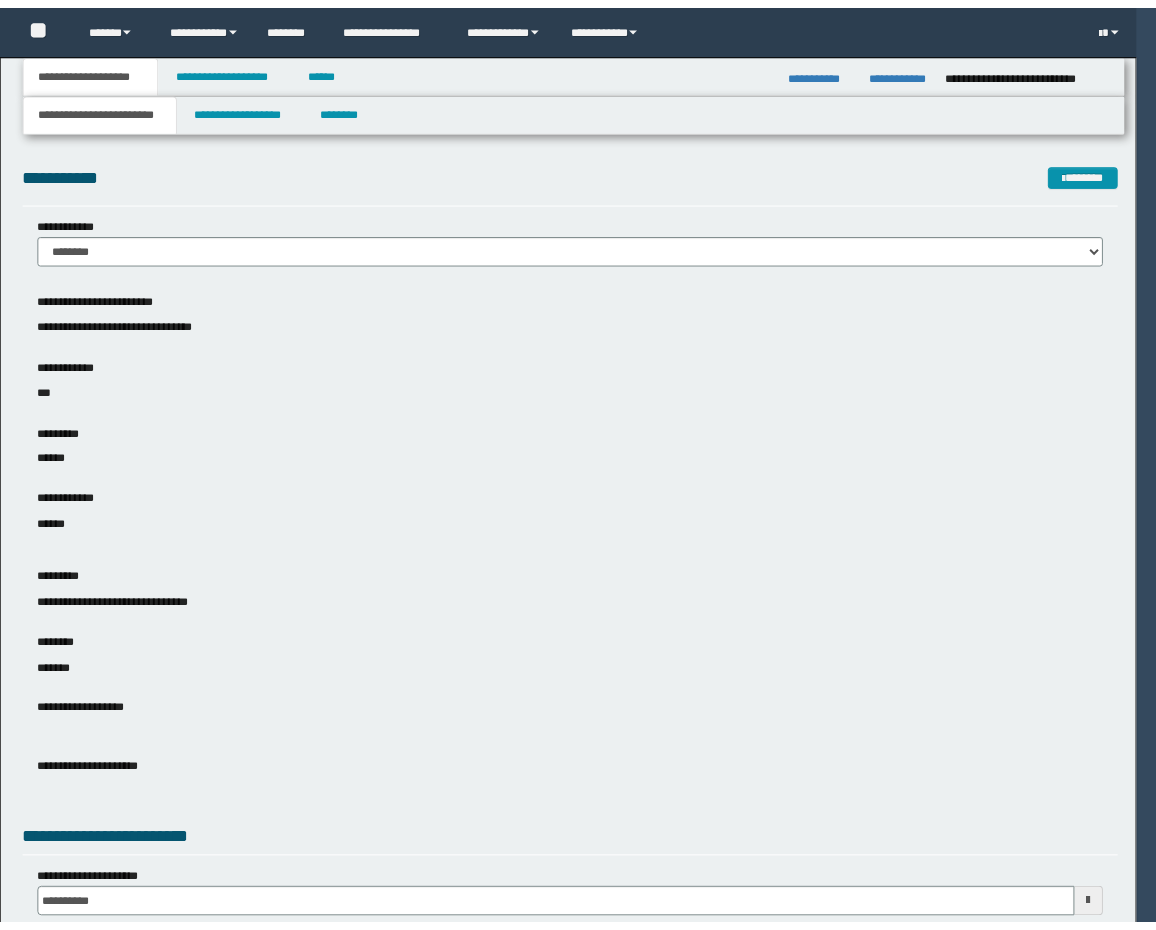 scroll, scrollTop: 0, scrollLeft: 0, axis: both 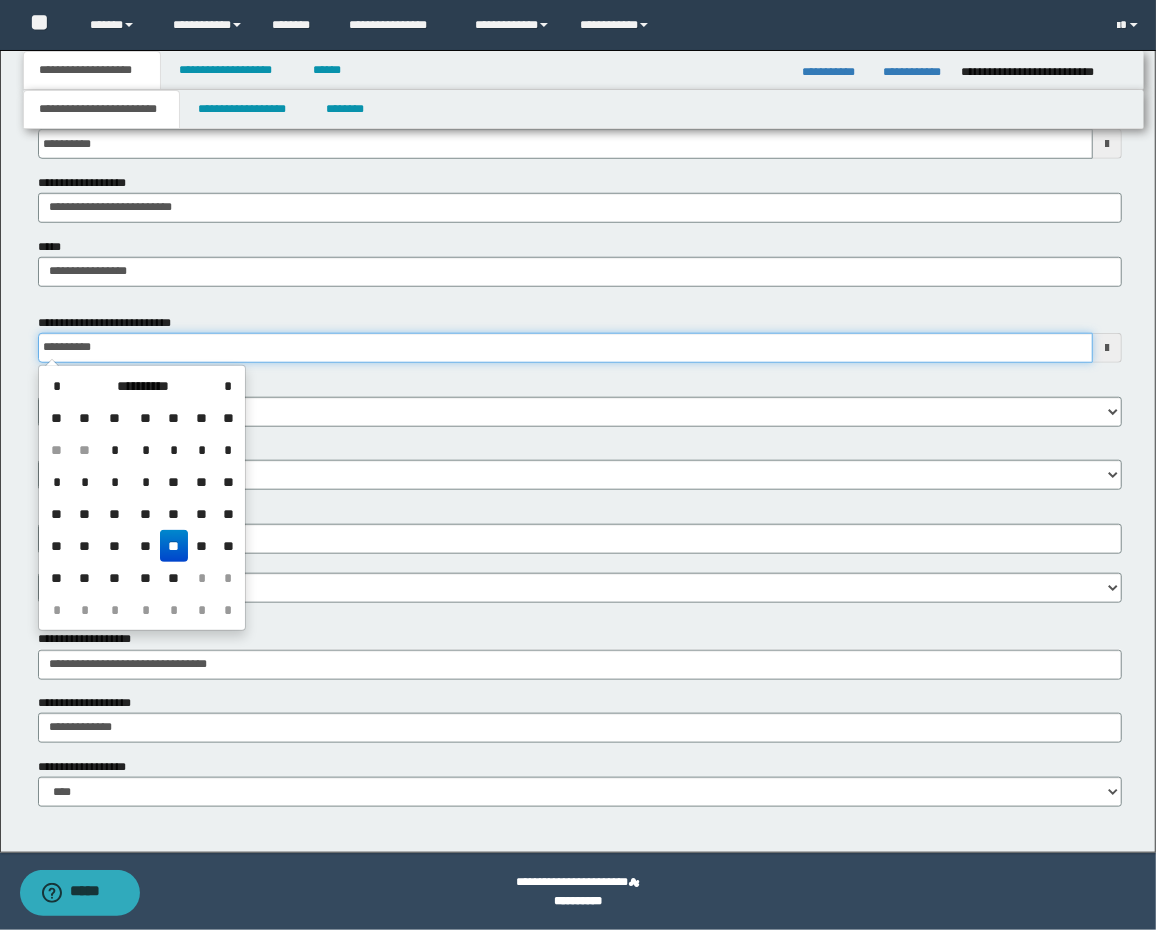 click on "**********" at bounding box center [566, 348] 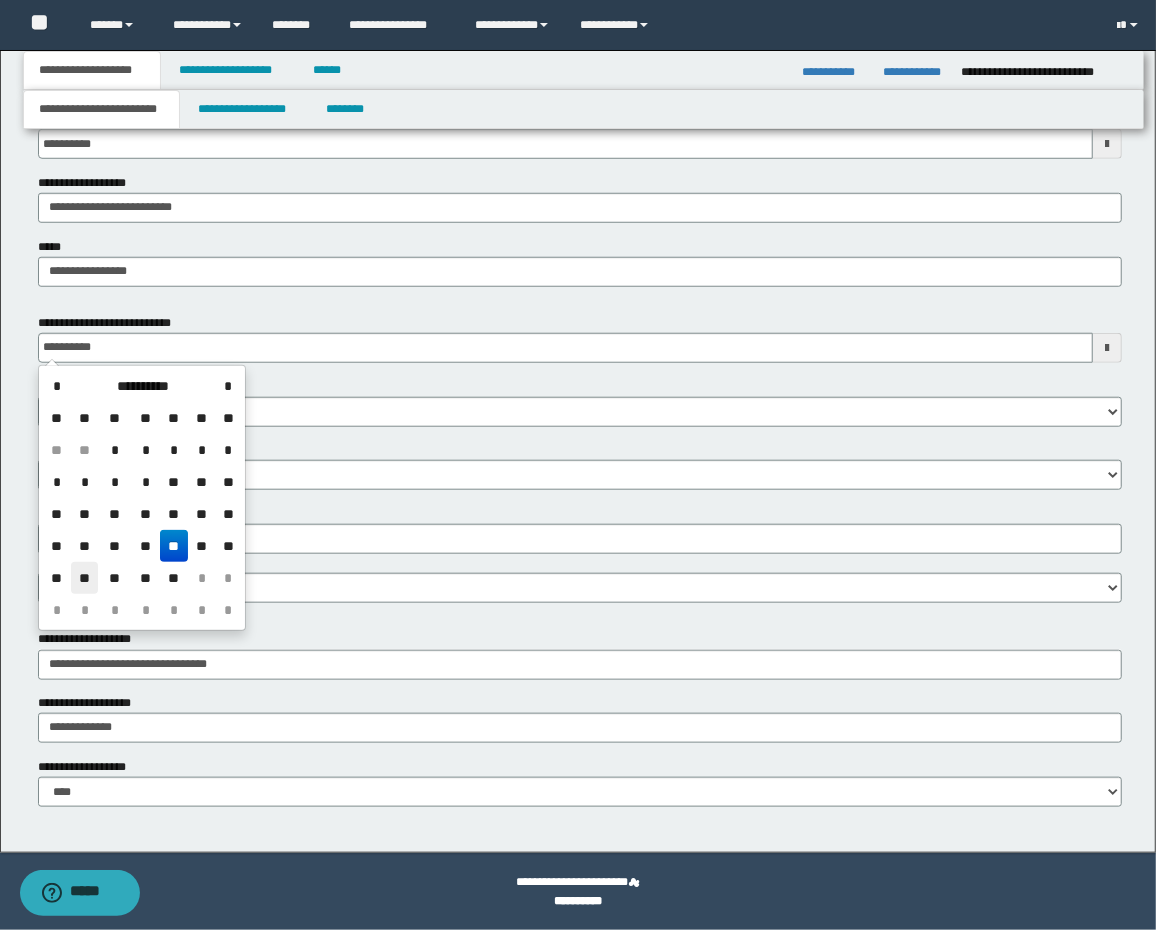 click on "**" at bounding box center [85, 578] 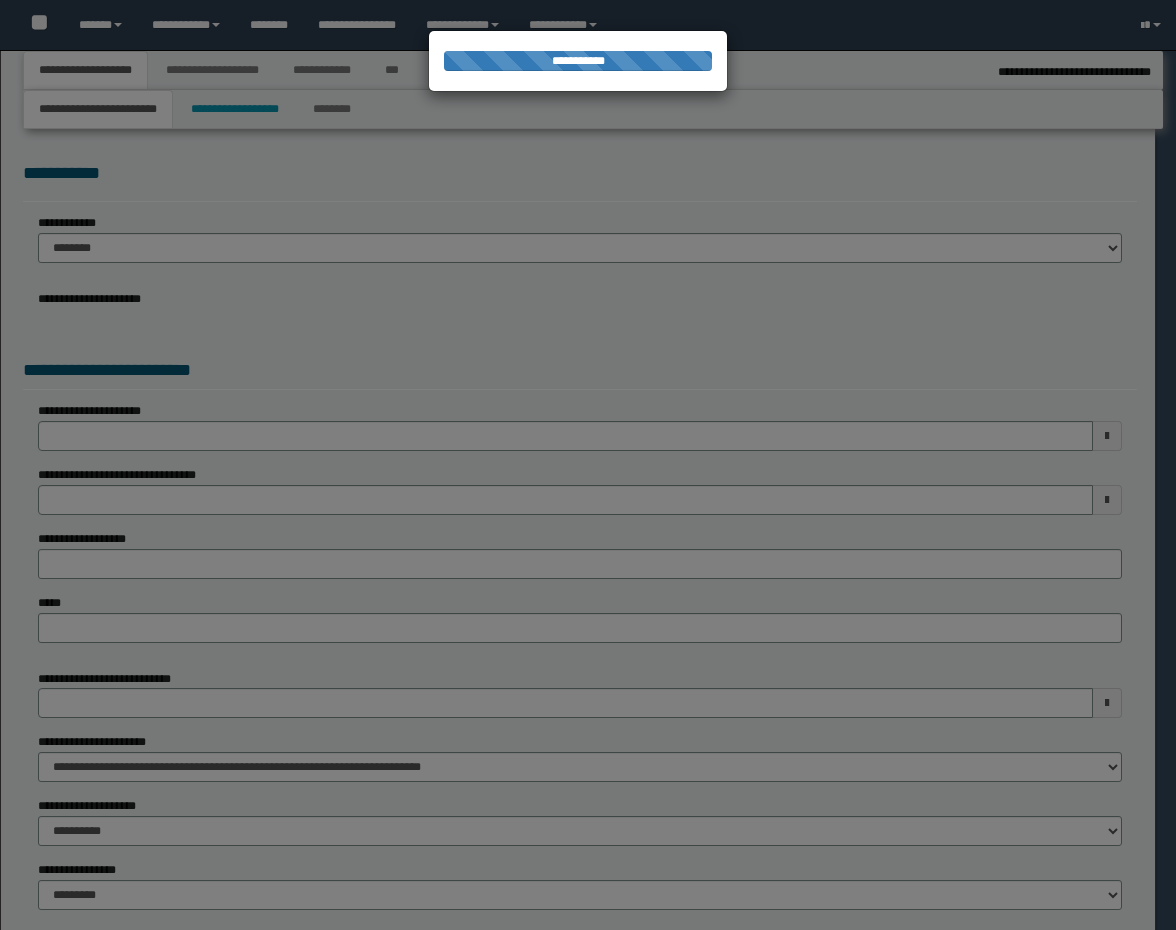 type on "********" 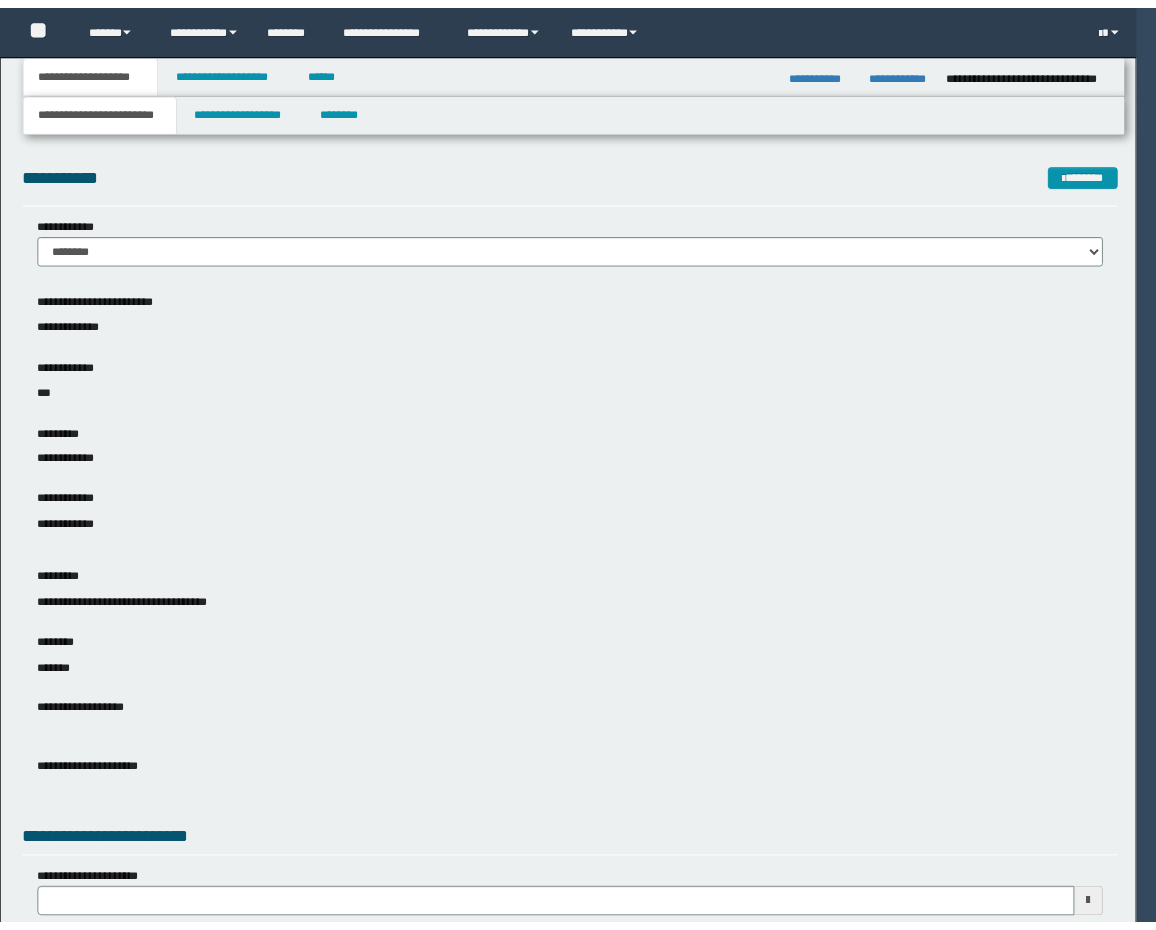 scroll, scrollTop: 0, scrollLeft: 0, axis: both 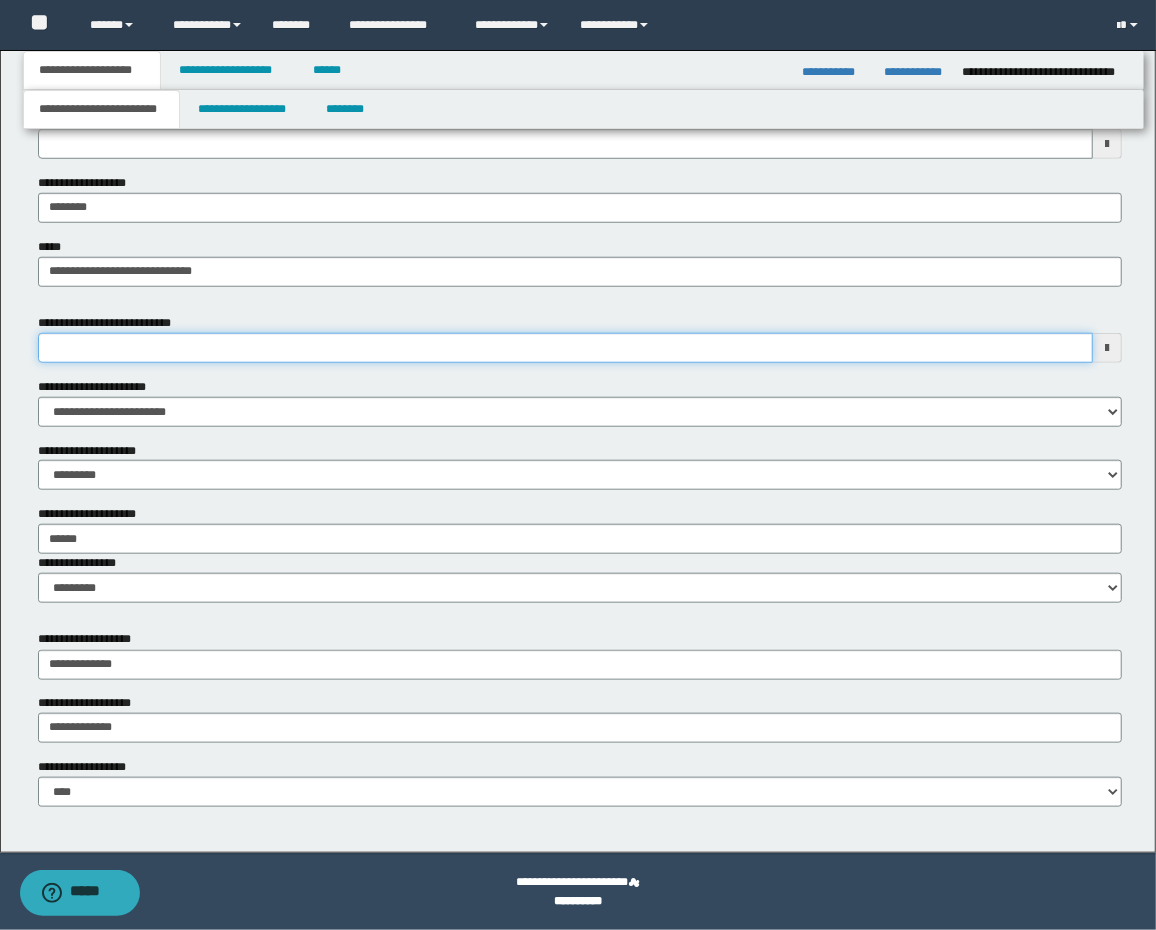 click on "**********" at bounding box center (566, 348) 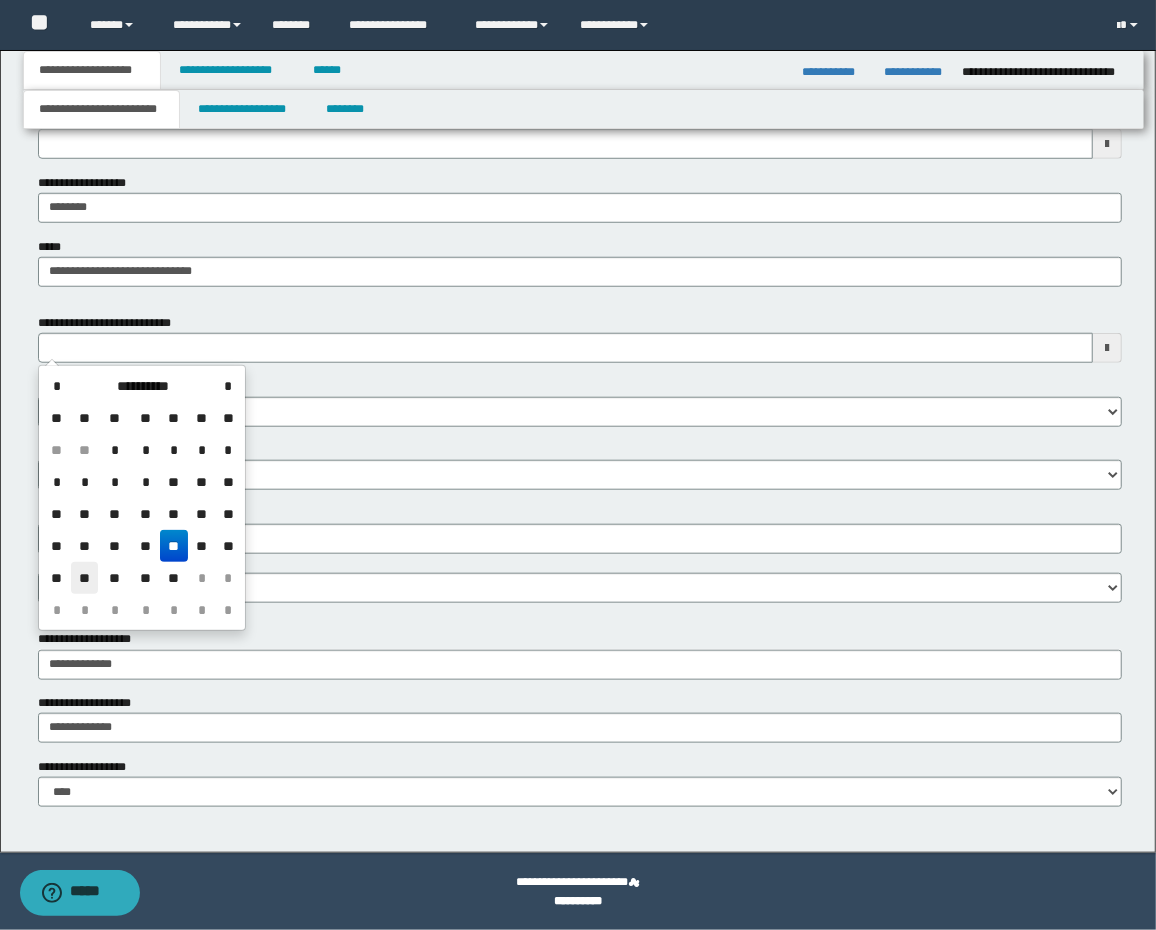 click on "**" at bounding box center (85, 578) 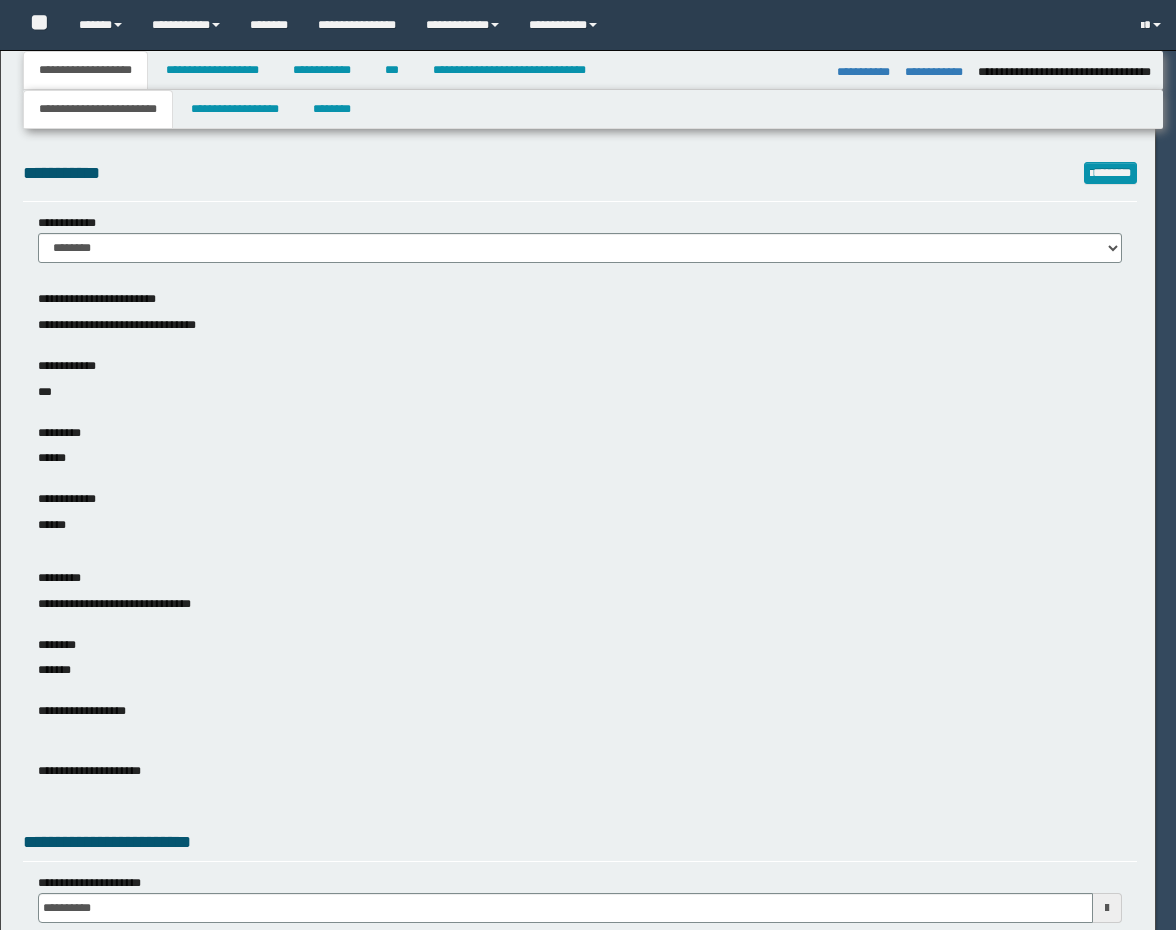 select on "*" 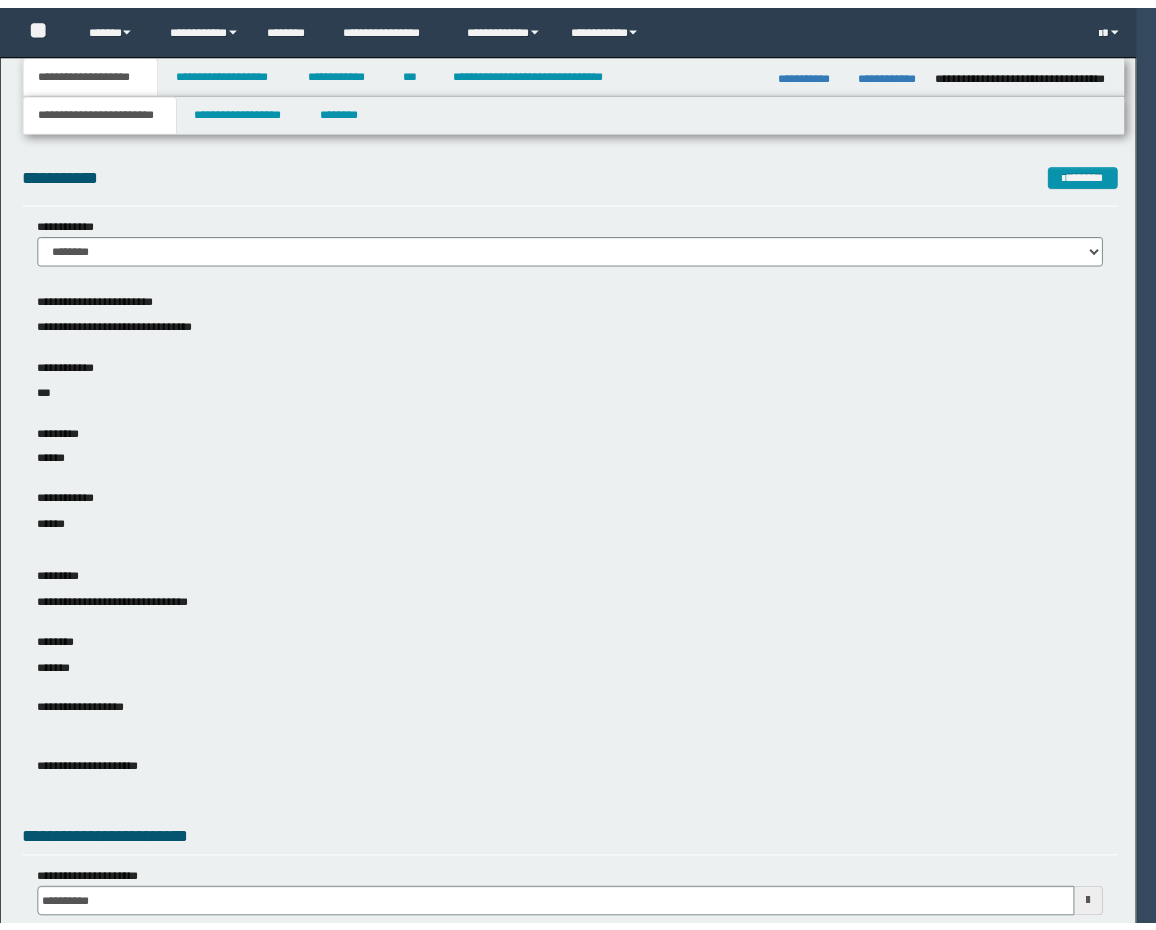 scroll, scrollTop: 0, scrollLeft: 0, axis: both 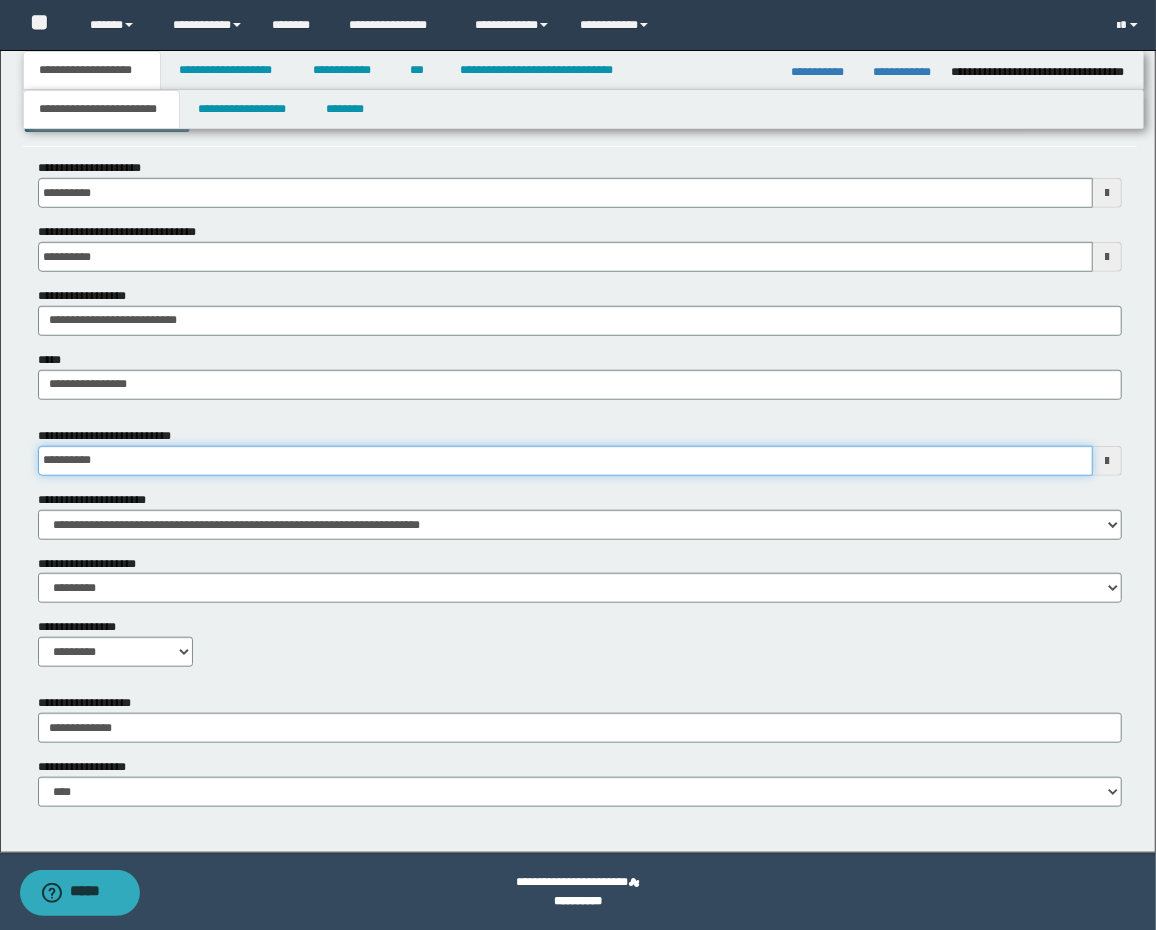click on "**********" at bounding box center [566, 461] 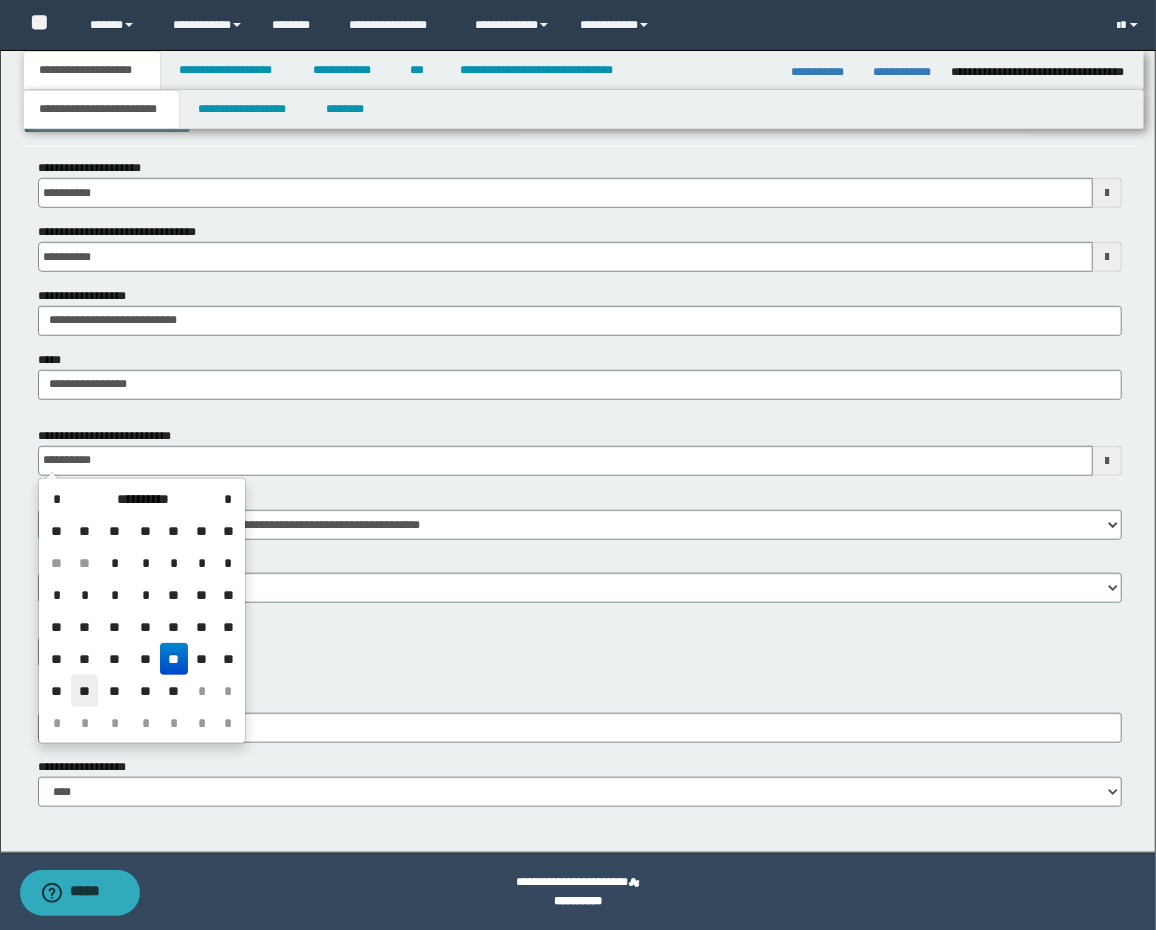 click on "**" at bounding box center [85, 691] 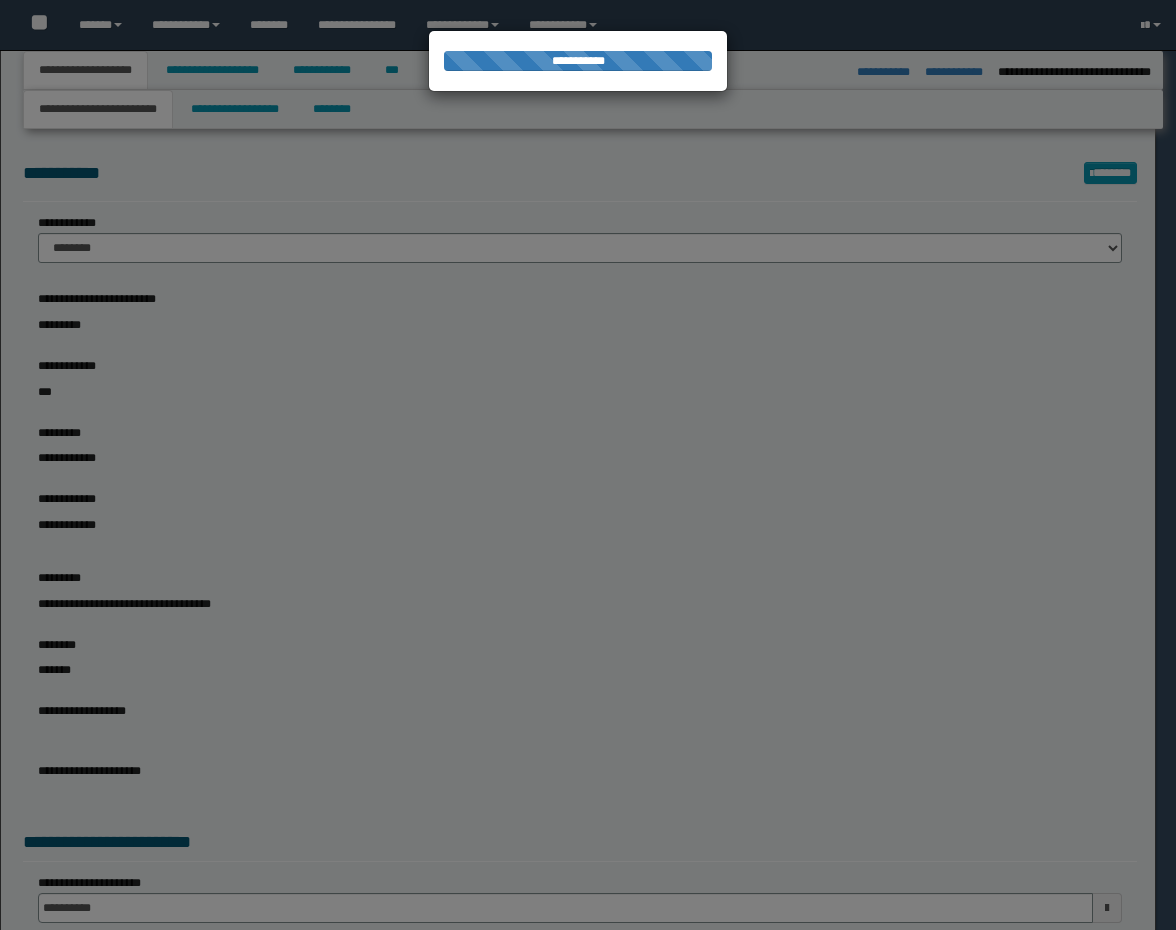 select on "**" 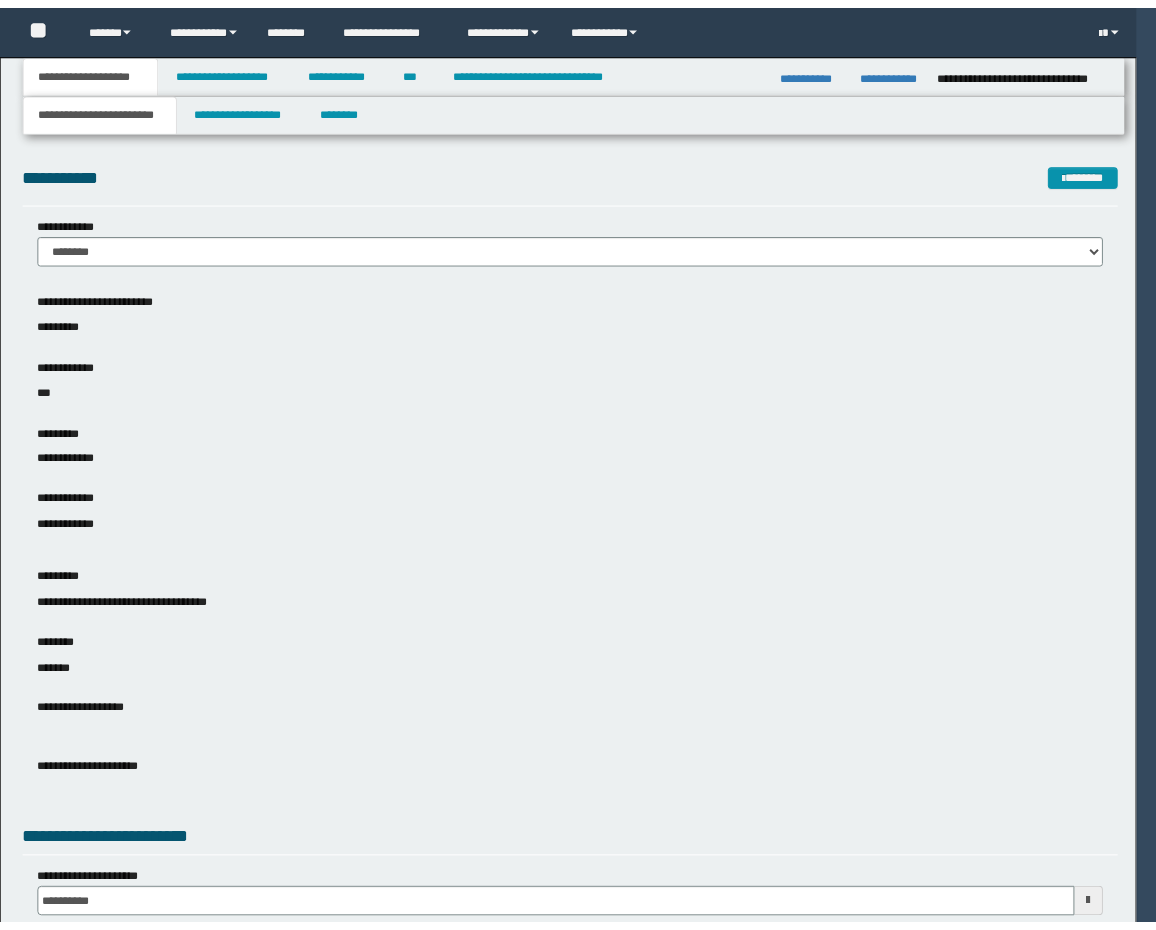 scroll, scrollTop: 0, scrollLeft: 0, axis: both 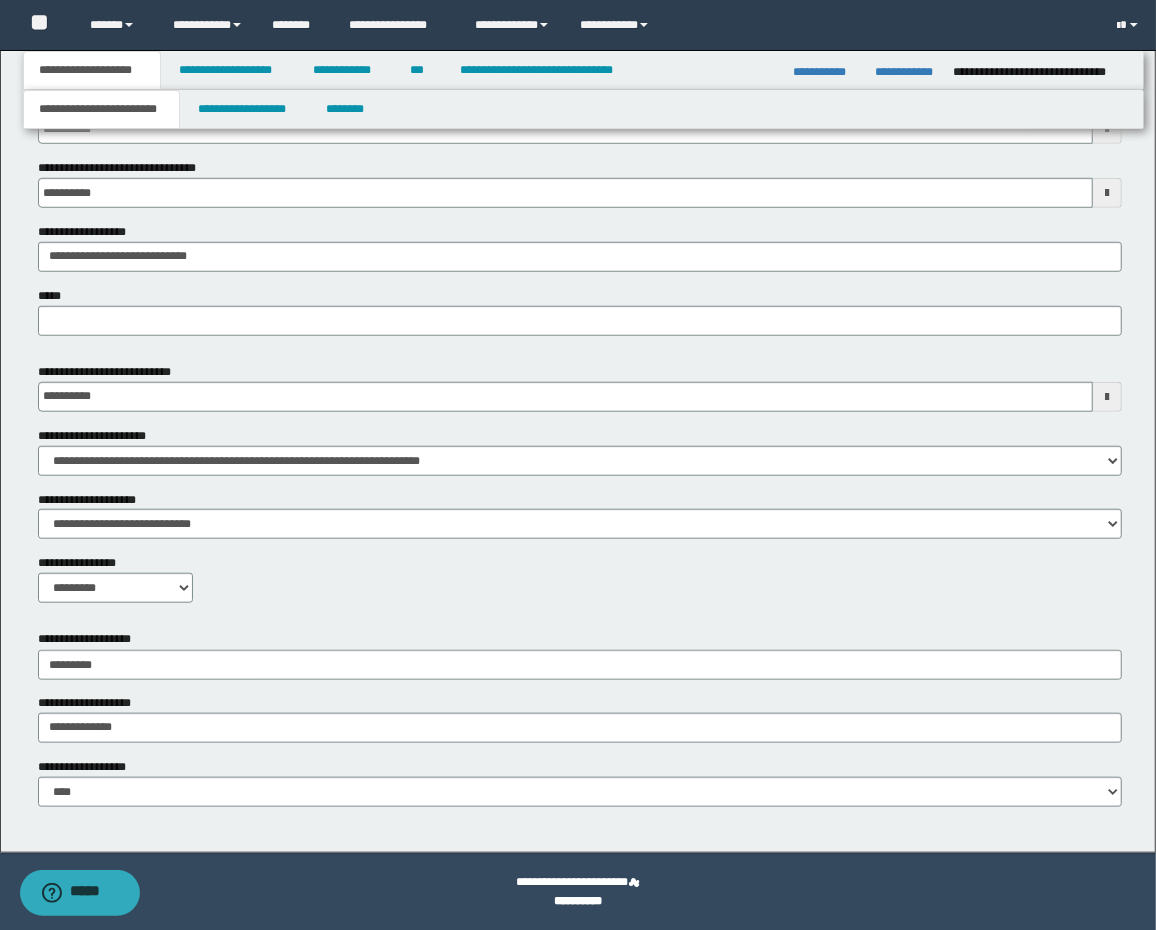 click on "**********" at bounding box center [116, 372] 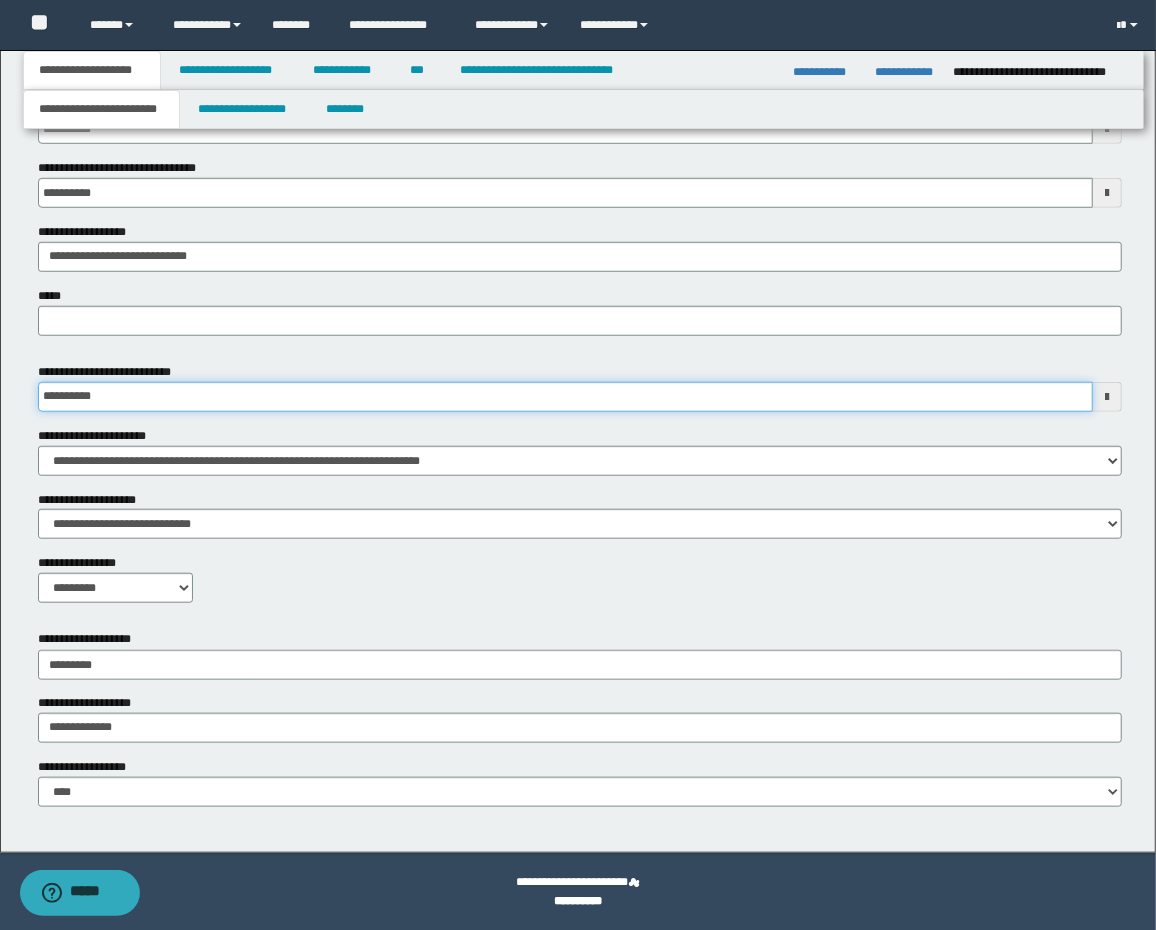 click on "**********" at bounding box center (566, 397) 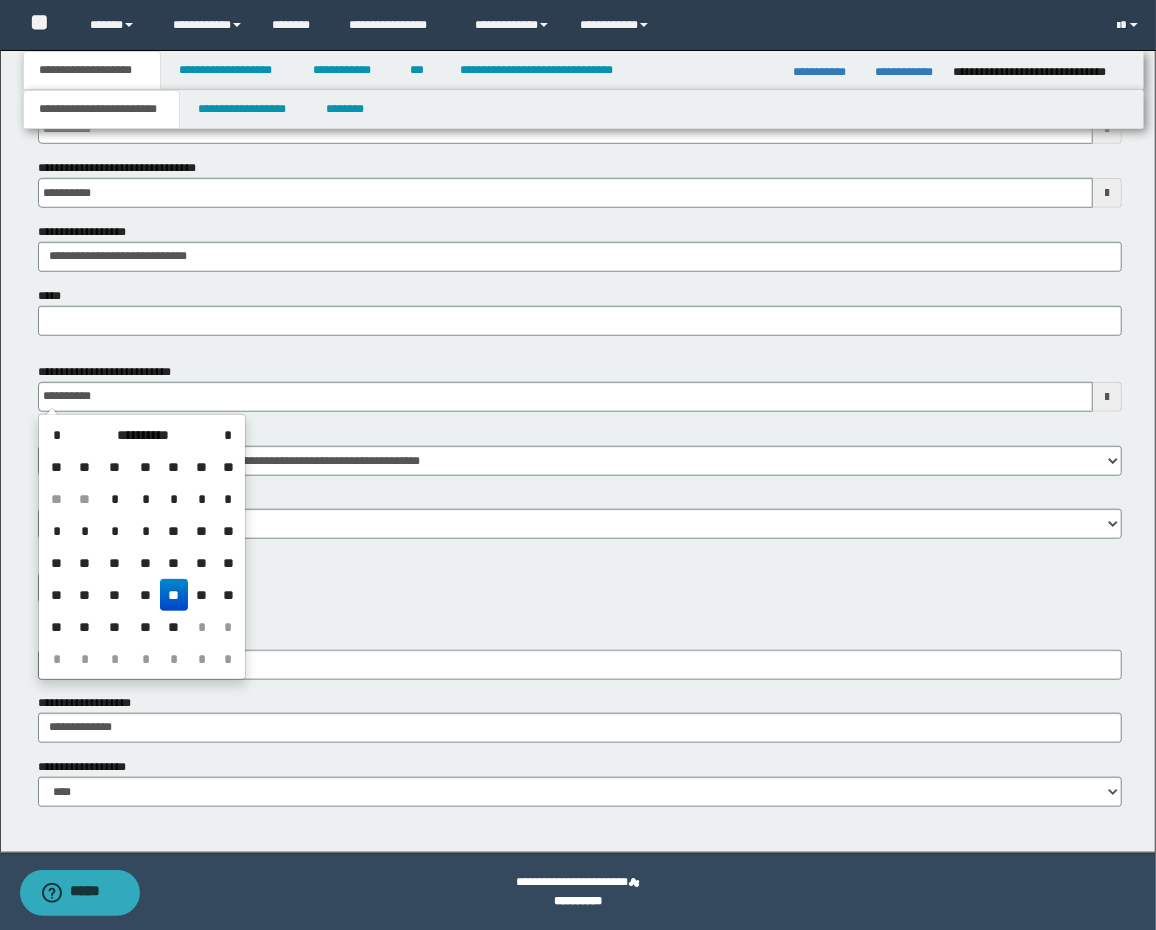 drag, startPoint x: 86, startPoint y: 624, endPoint x: 206, endPoint y: 544, distance: 144.22205 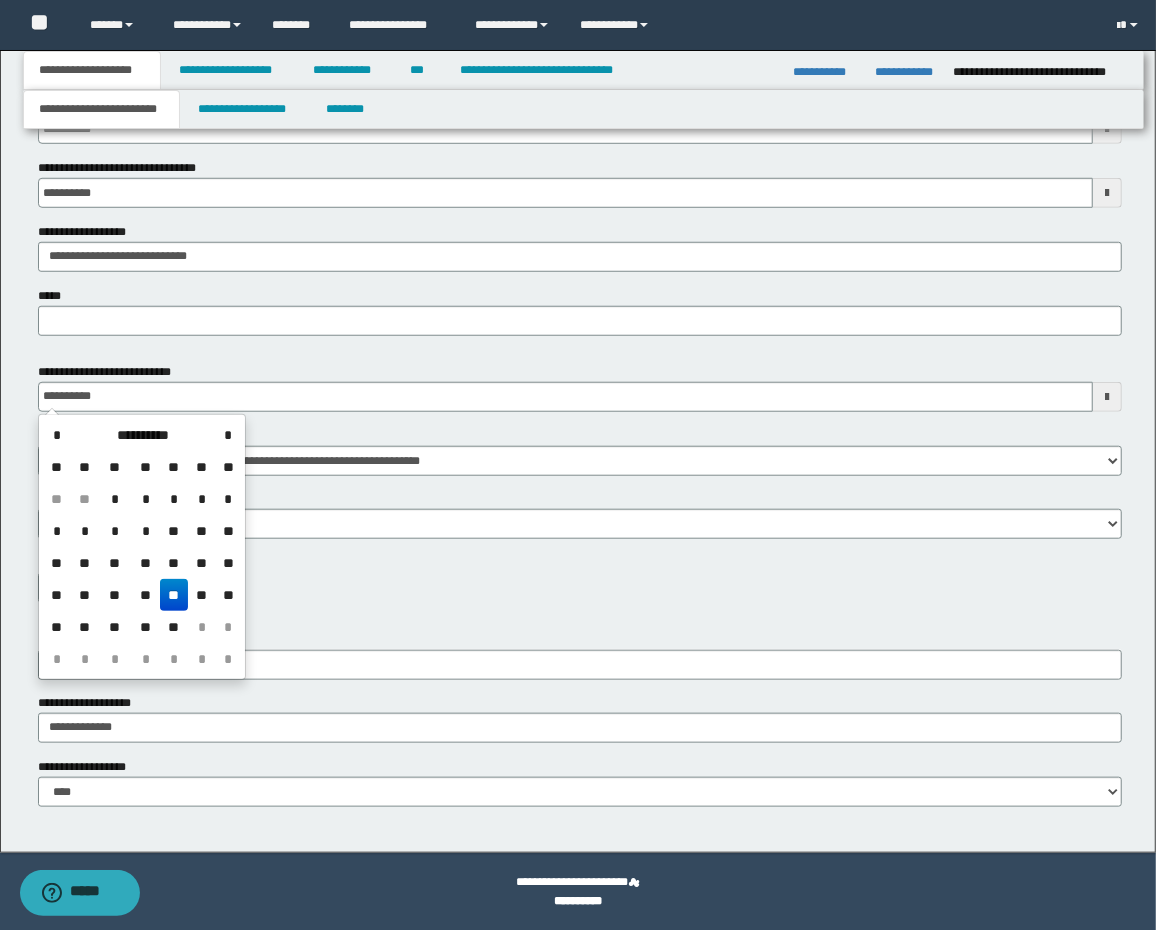 click on "**" at bounding box center (85, 627) 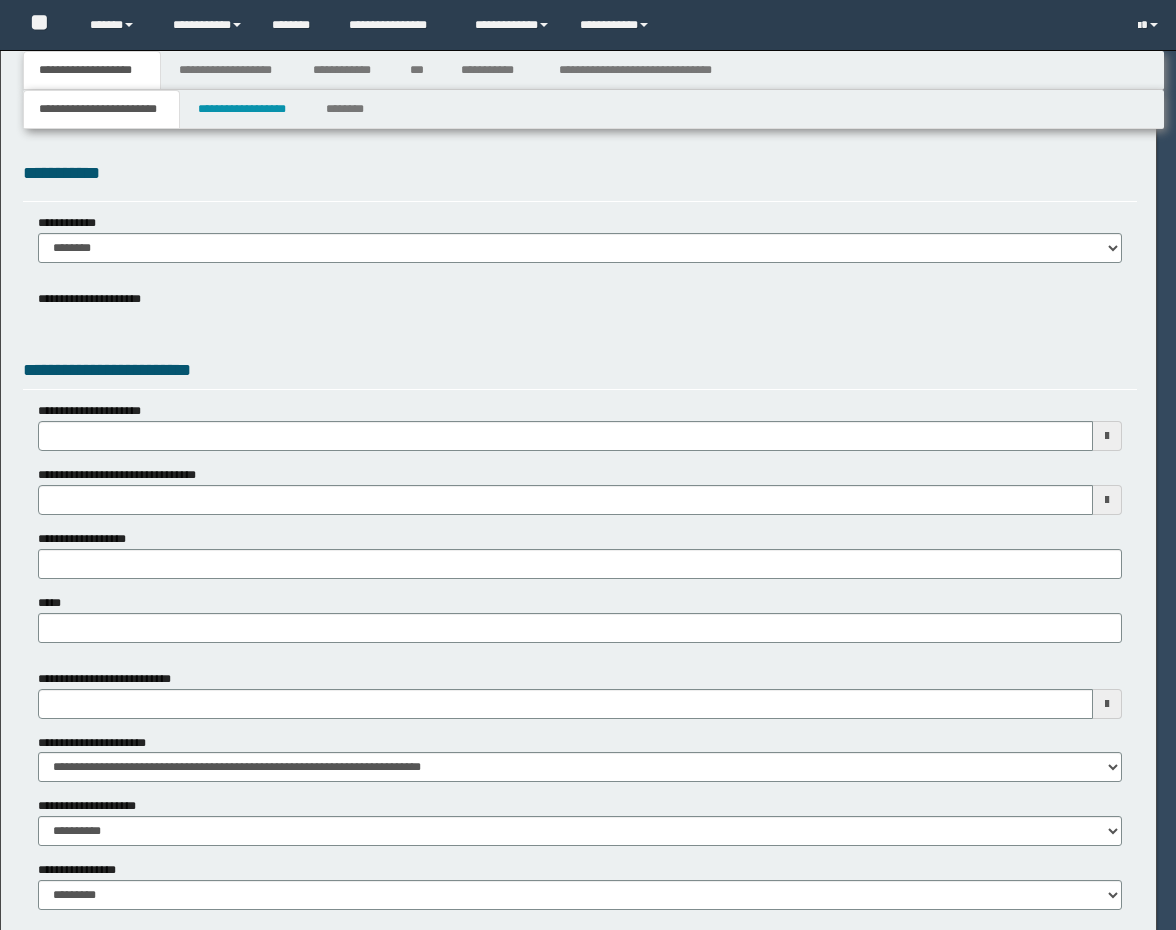 scroll, scrollTop: 0, scrollLeft: 0, axis: both 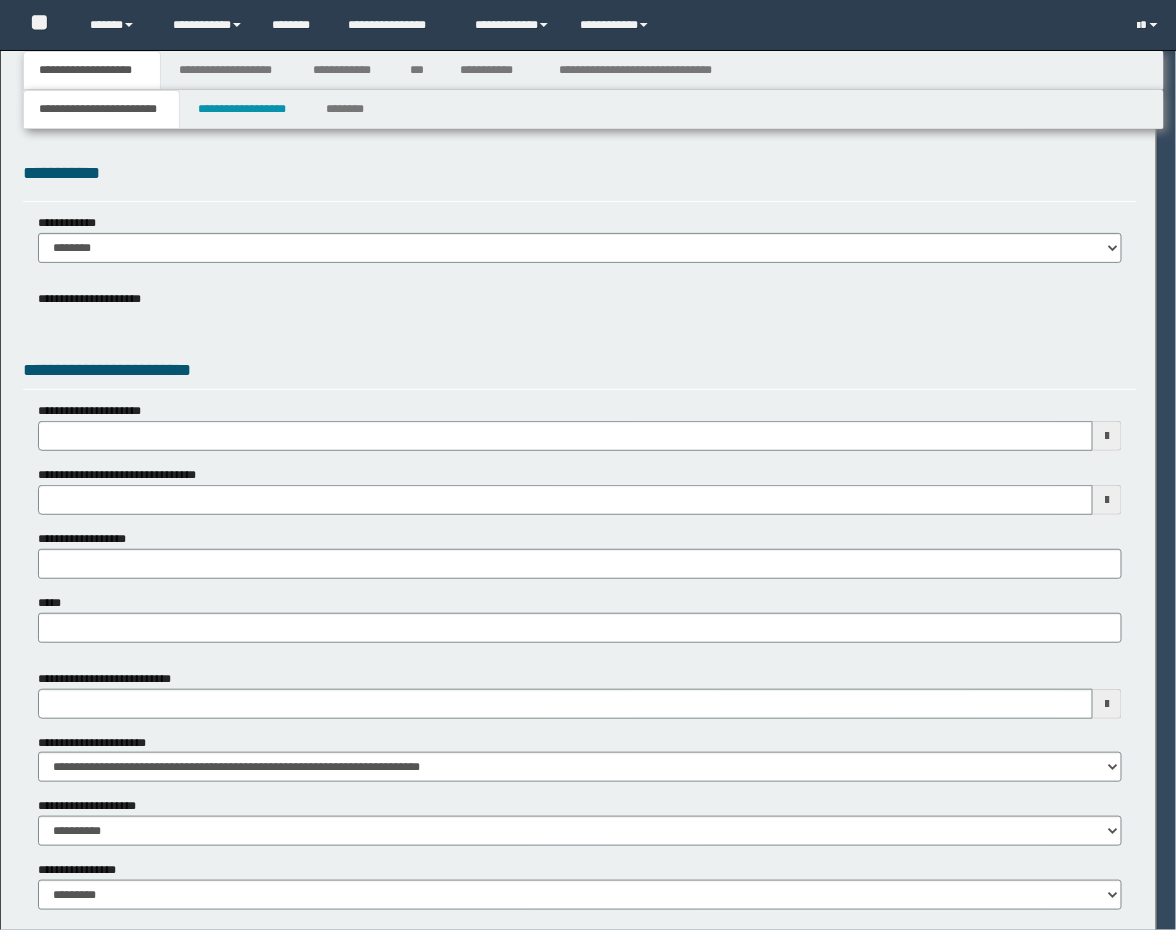 select on "**" 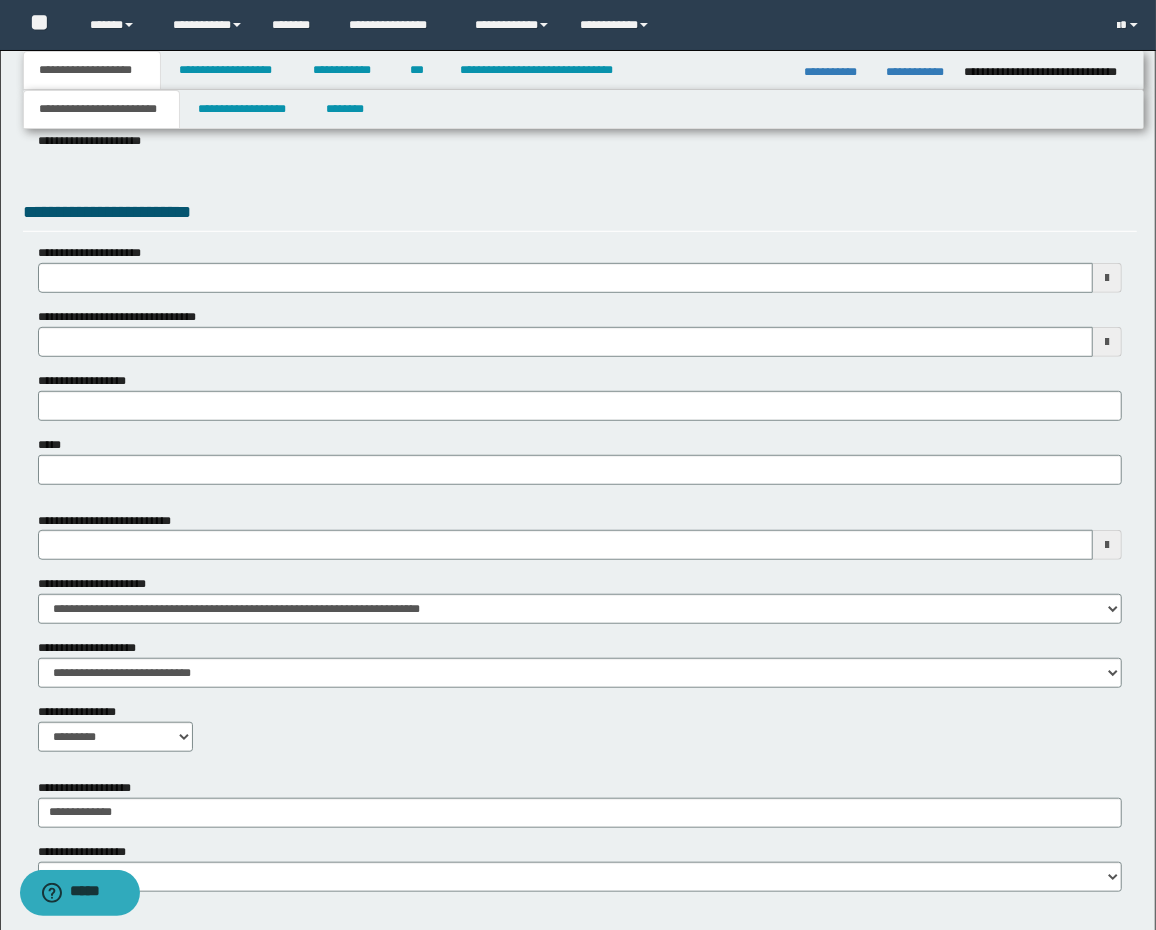 scroll, scrollTop: 621, scrollLeft: 0, axis: vertical 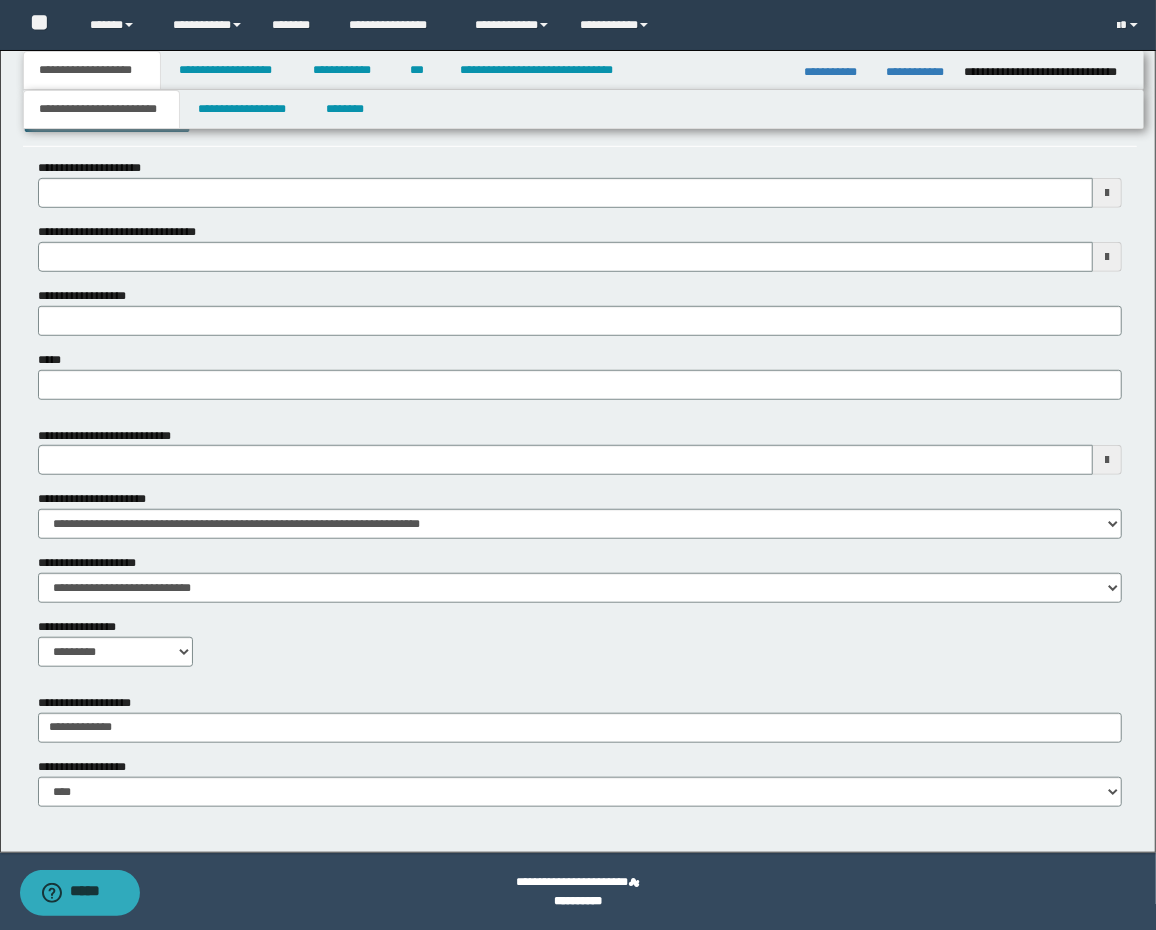 drag, startPoint x: 55, startPoint y: 439, endPoint x: 57, endPoint y: 454, distance: 15.132746 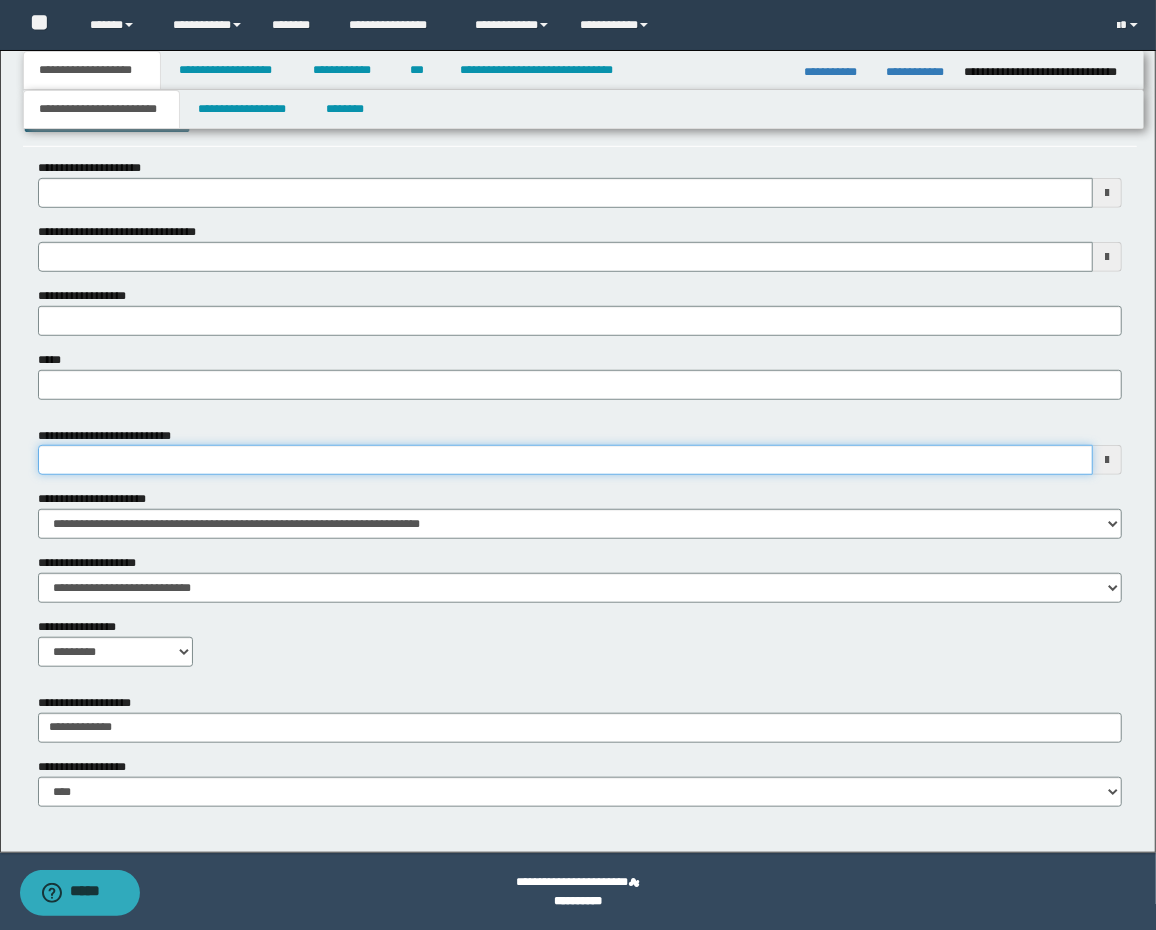 click on "**********" at bounding box center [566, 460] 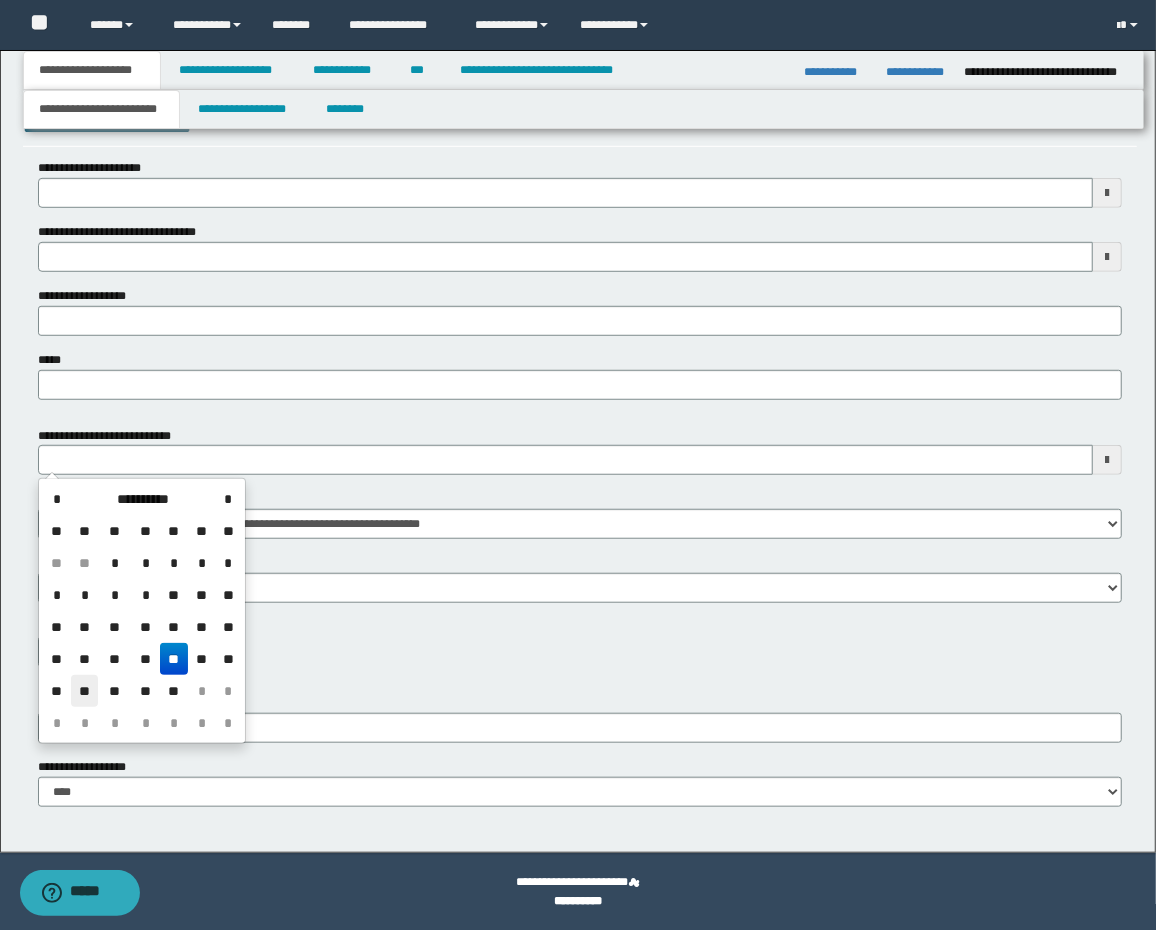 drag, startPoint x: 76, startPoint y: 696, endPoint x: 237, endPoint y: 520, distance: 238.53091 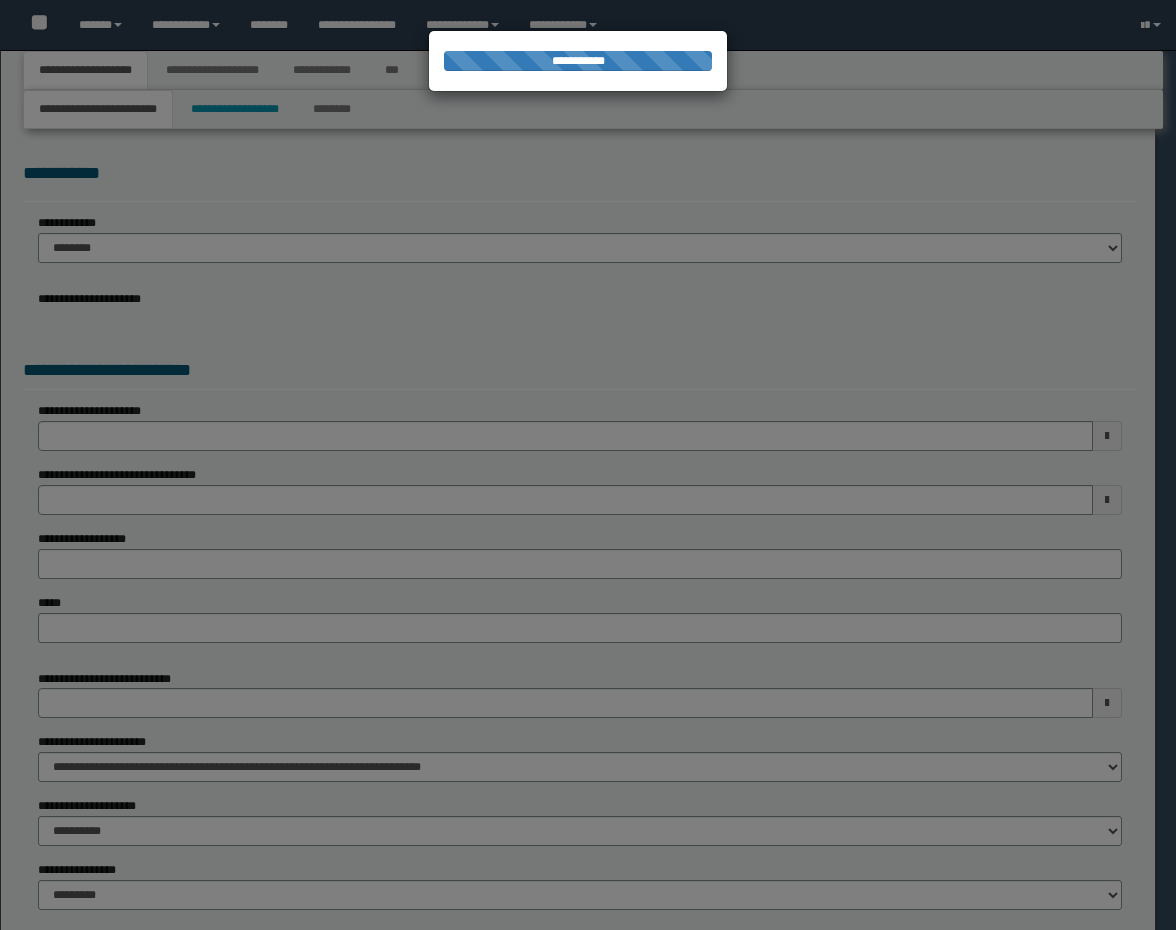 type on "**********" 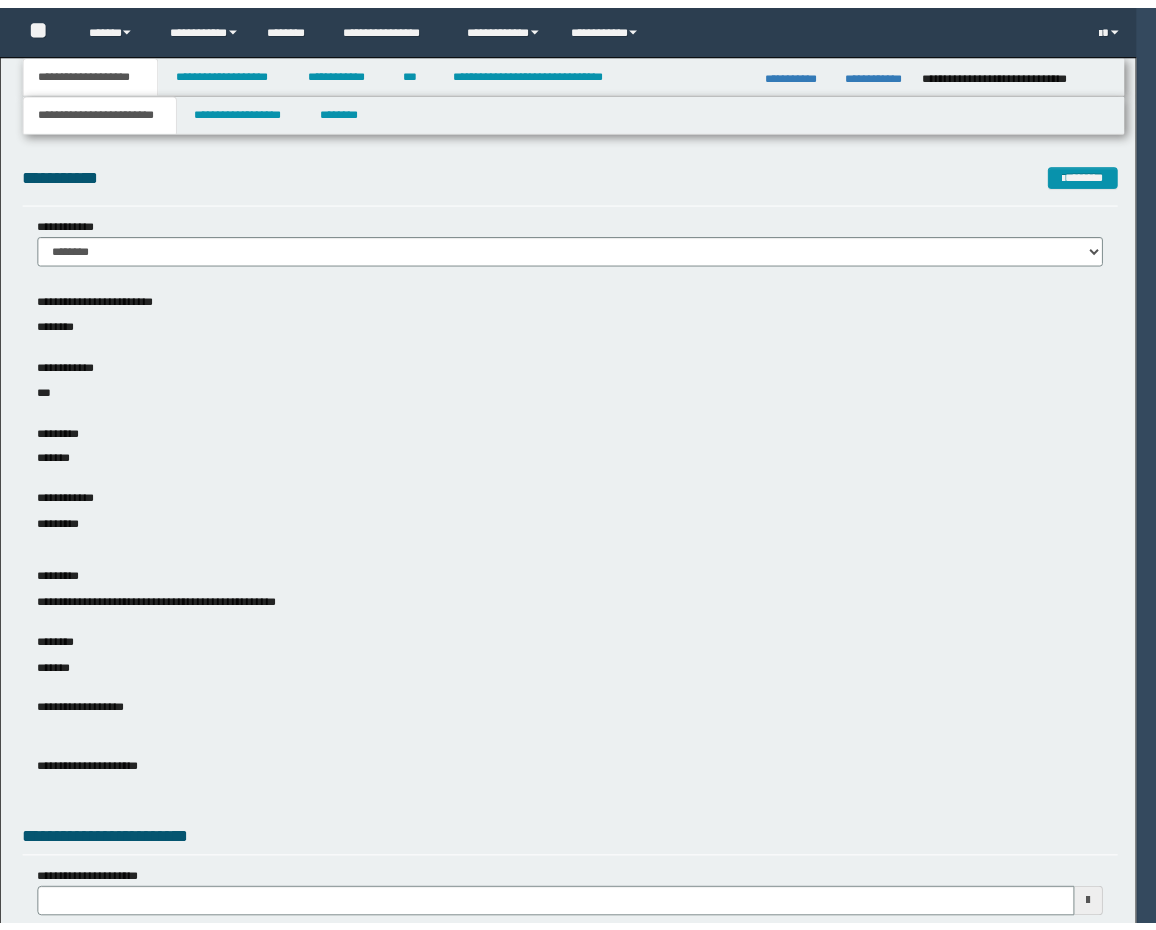 scroll, scrollTop: 0, scrollLeft: 0, axis: both 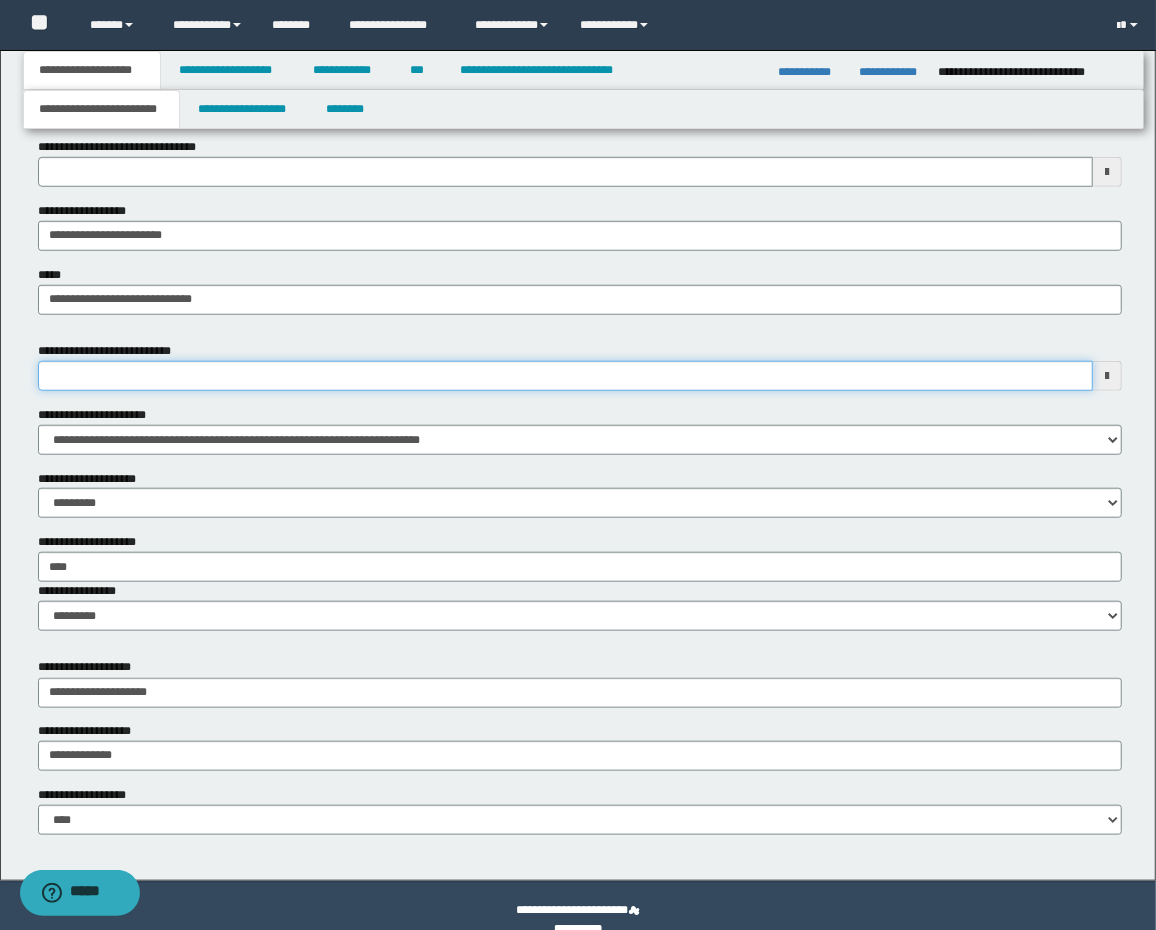 click on "**********" at bounding box center (566, 376) 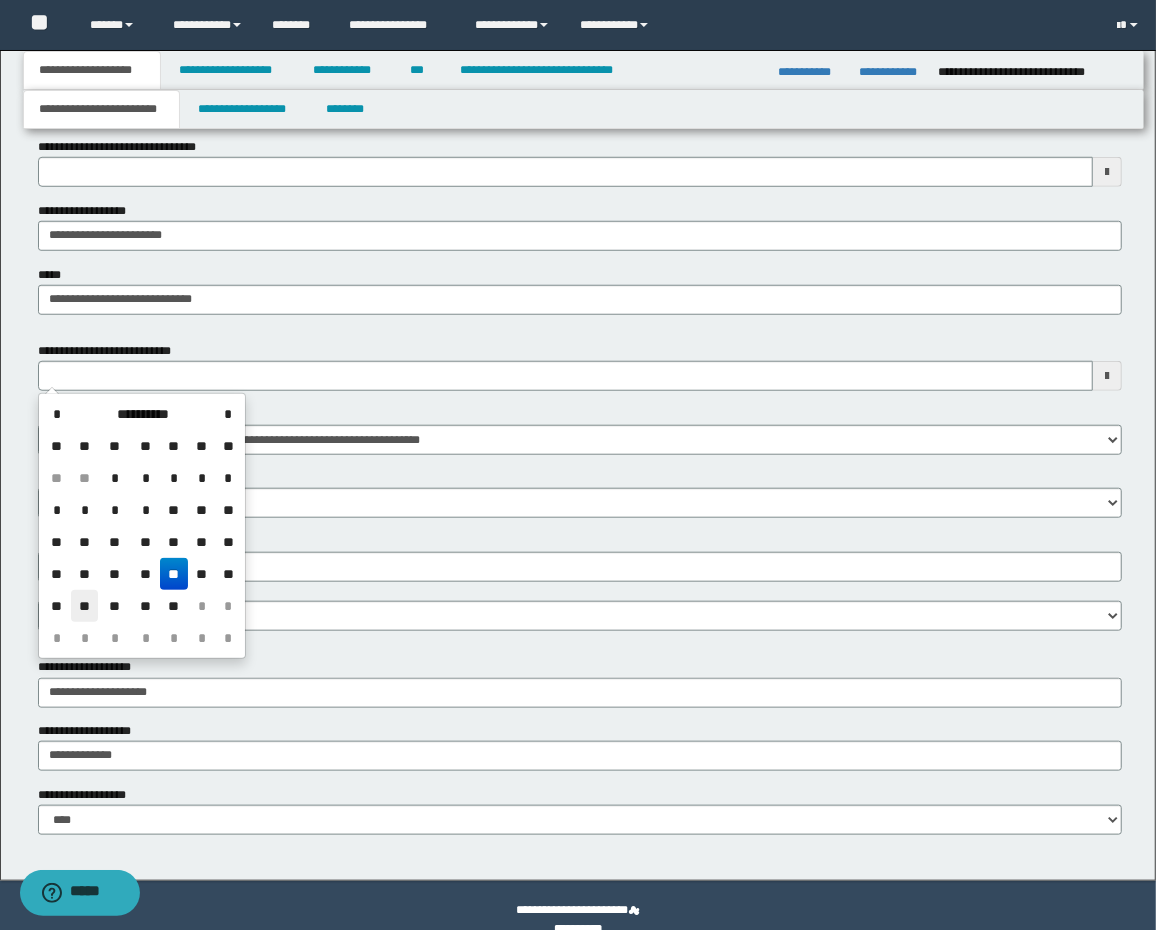 click on "**" at bounding box center (85, 606) 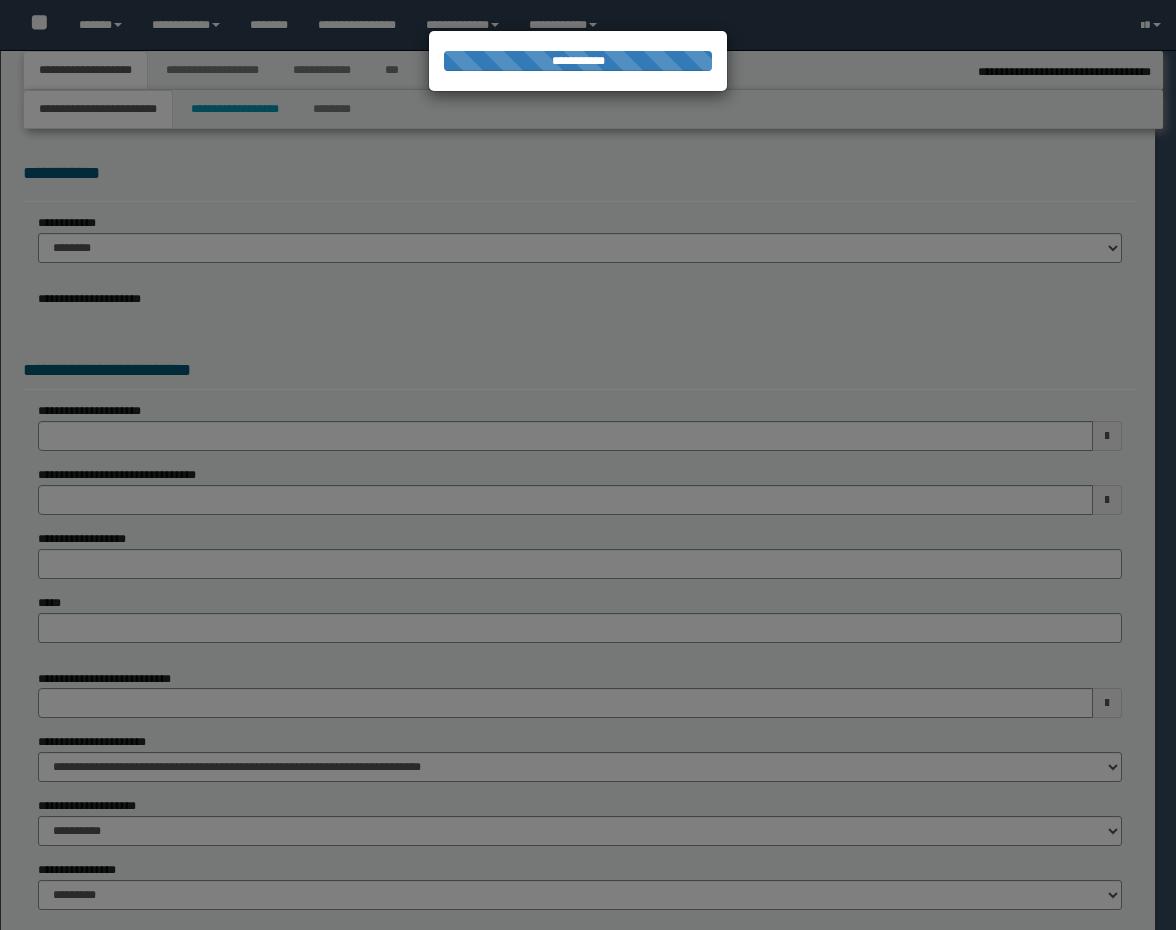 select on "*" 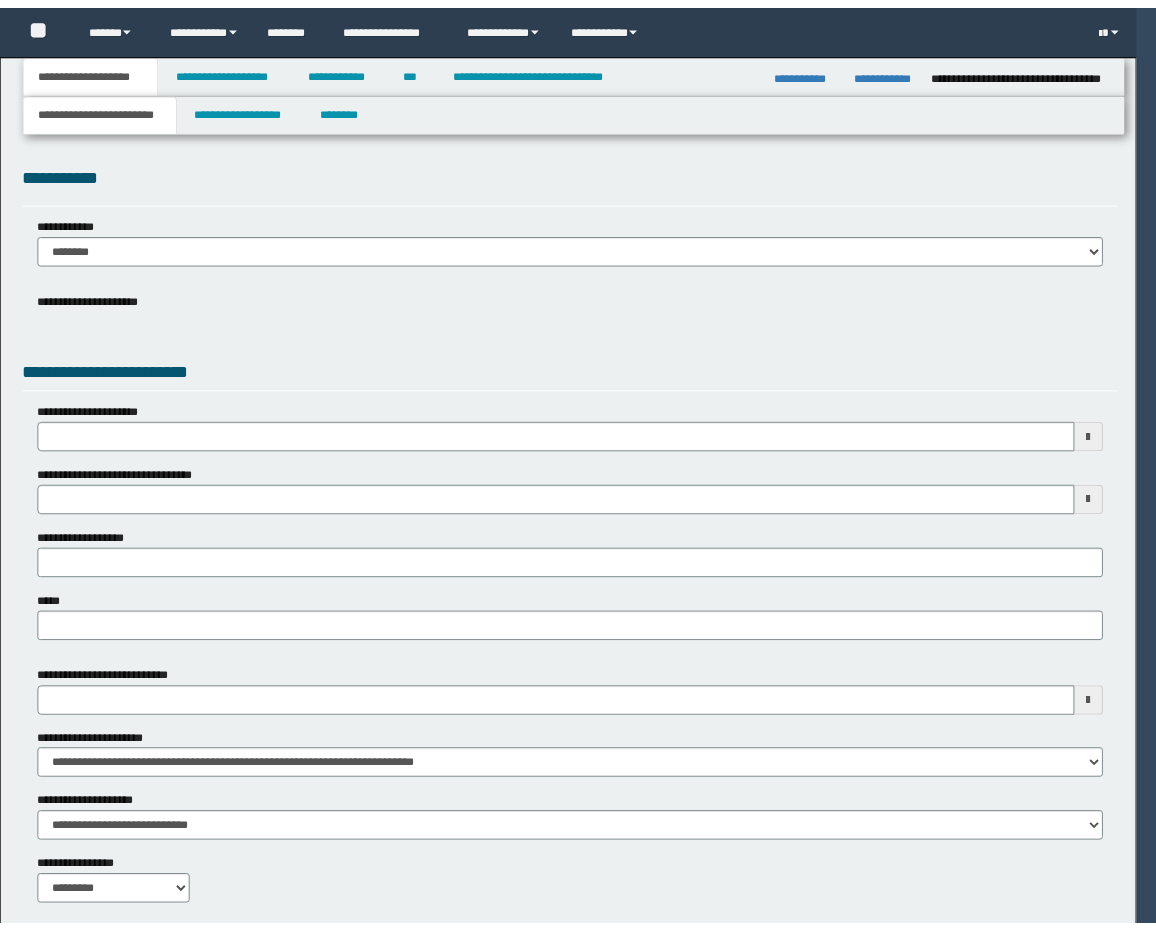 scroll, scrollTop: 0, scrollLeft: 0, axis: both 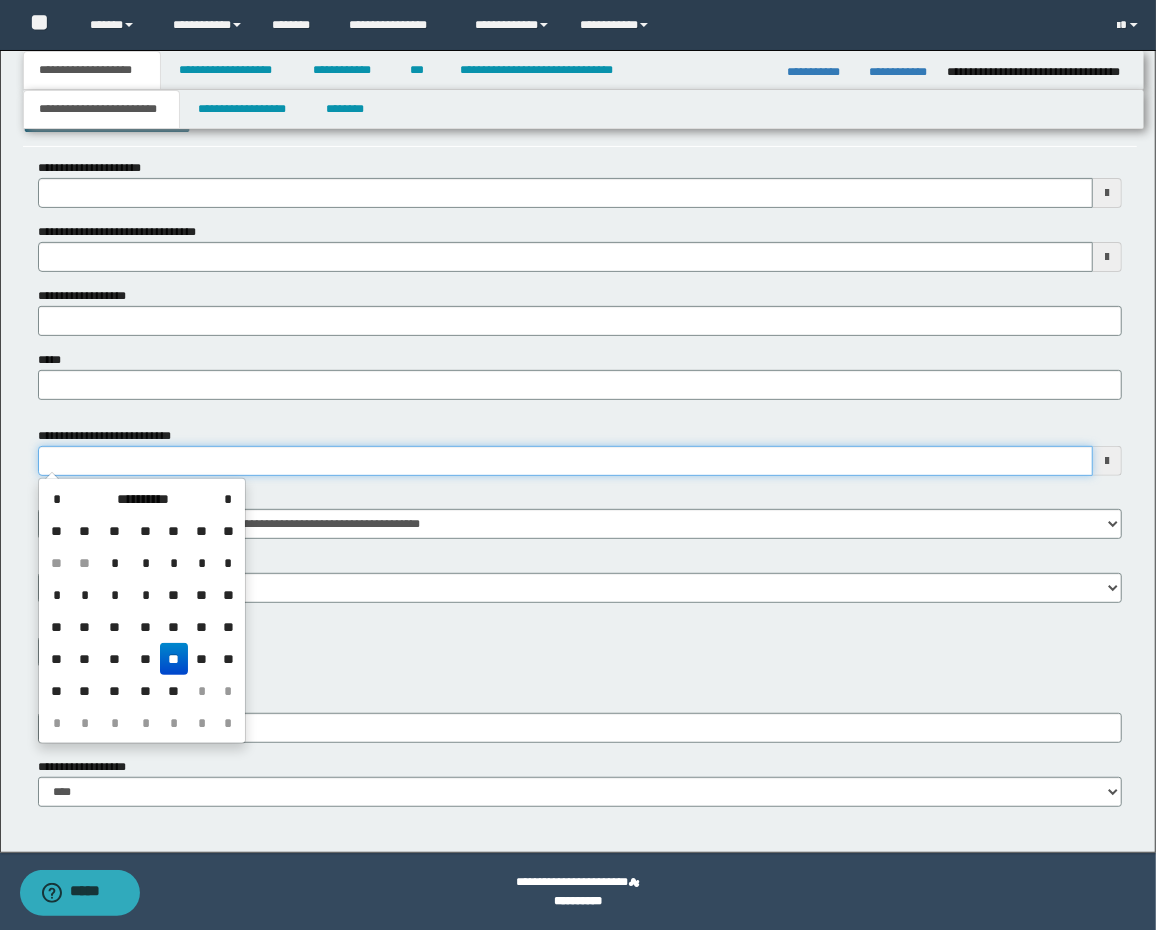 click on "**********" at bounding box center [566, 461] 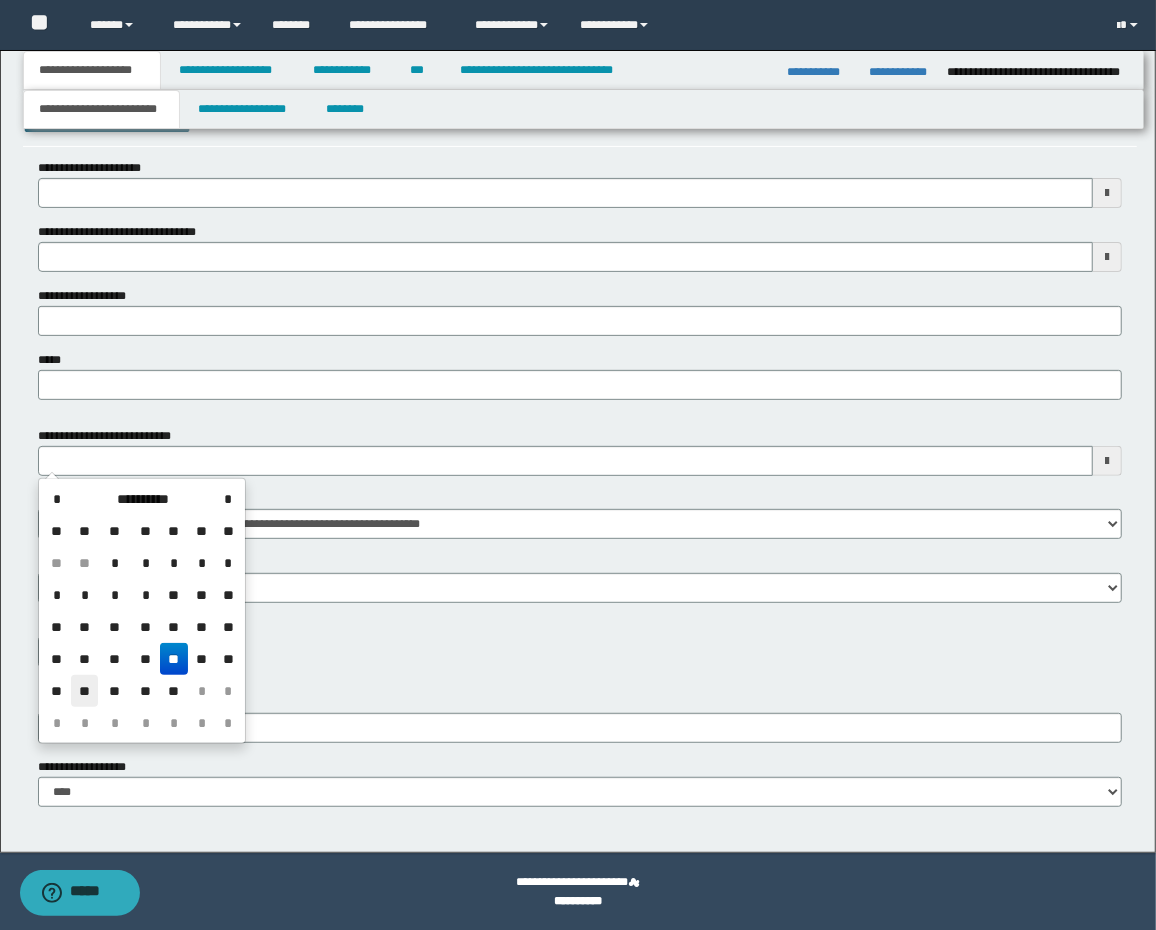 click on "**" at bounding box center [85, 691] 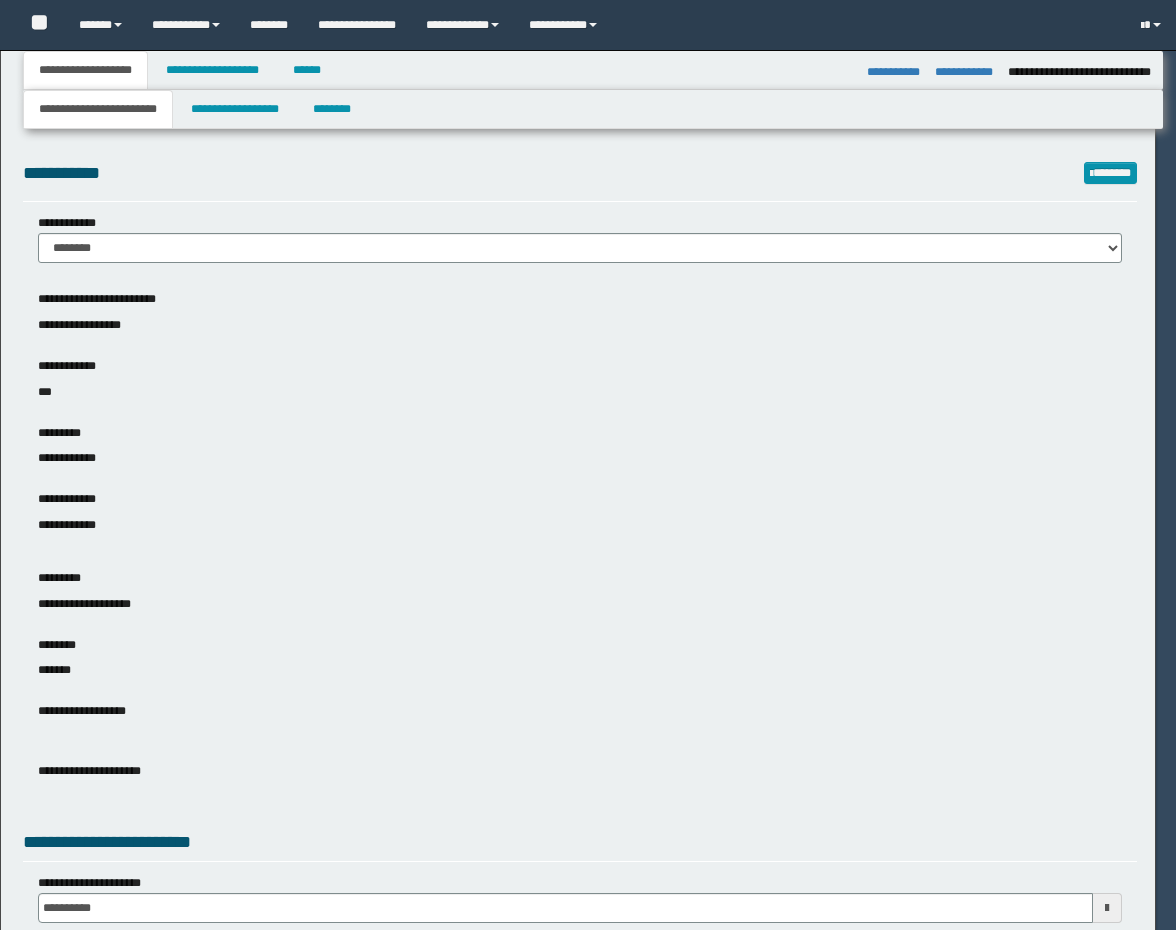 select on "*" 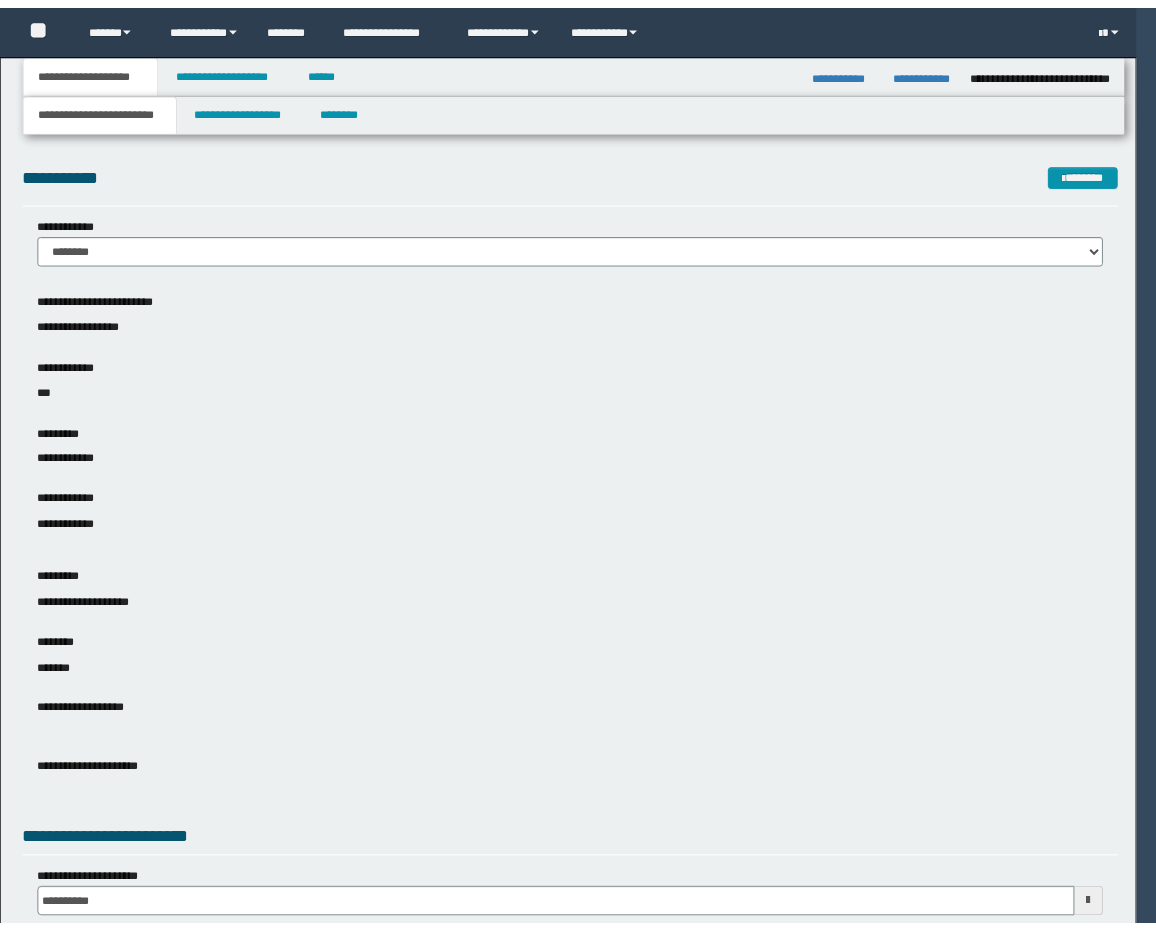 scroll, scrollTop: 0, scrollLeft: 0, axis: both 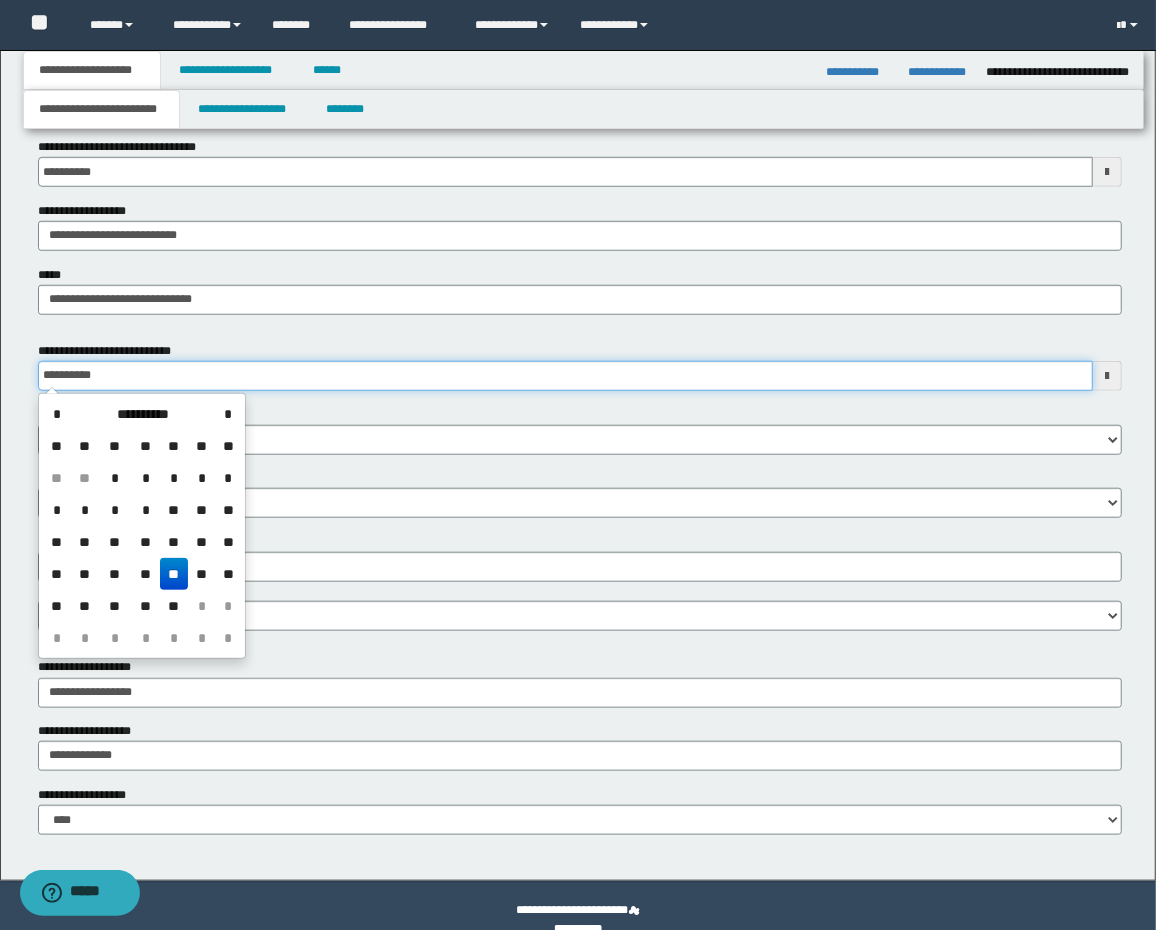 click on "**********" at bounding box center (566, 376) 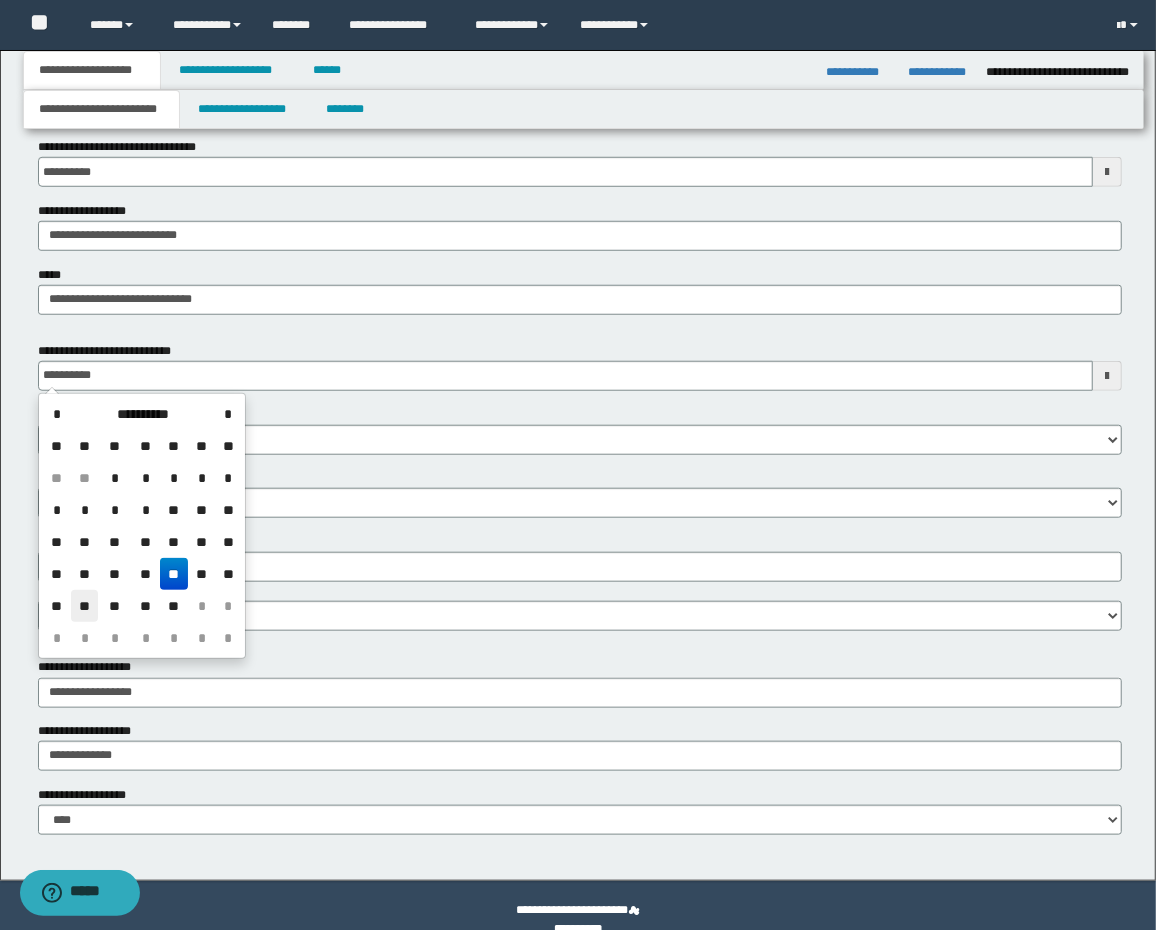 click on "**" at bounding box center (85, 606) 